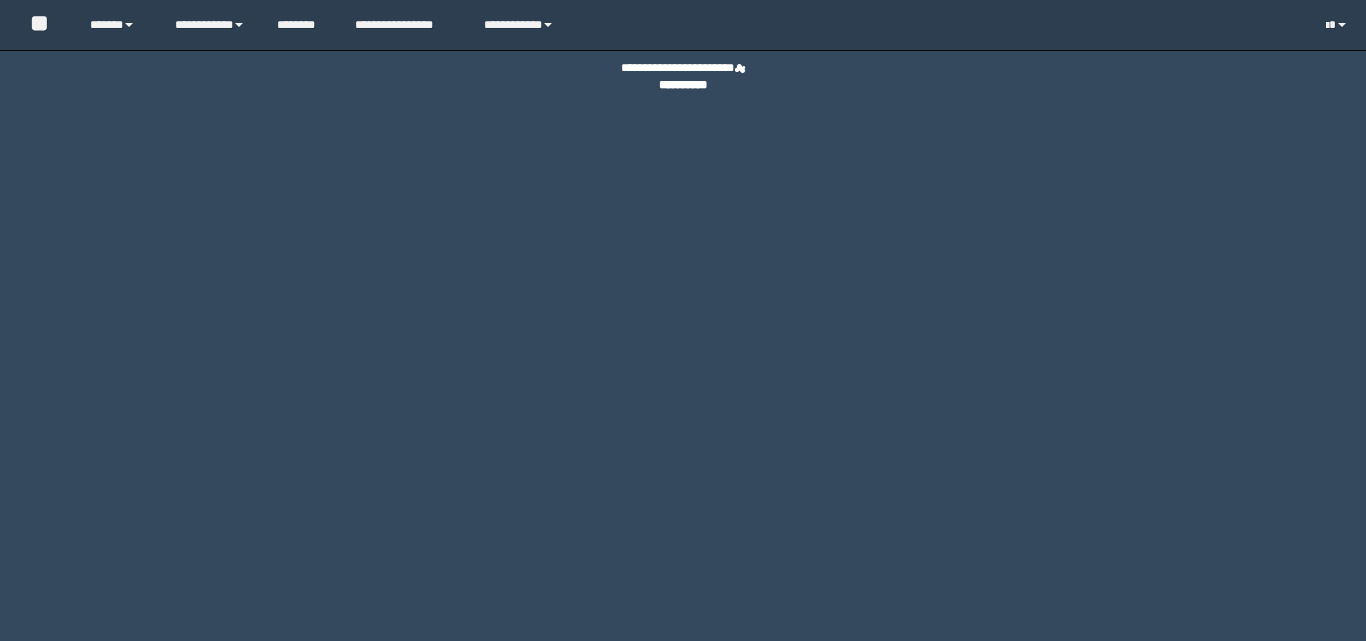 scroll, scrollTop: 0, scrollLeft: 0, axis: both 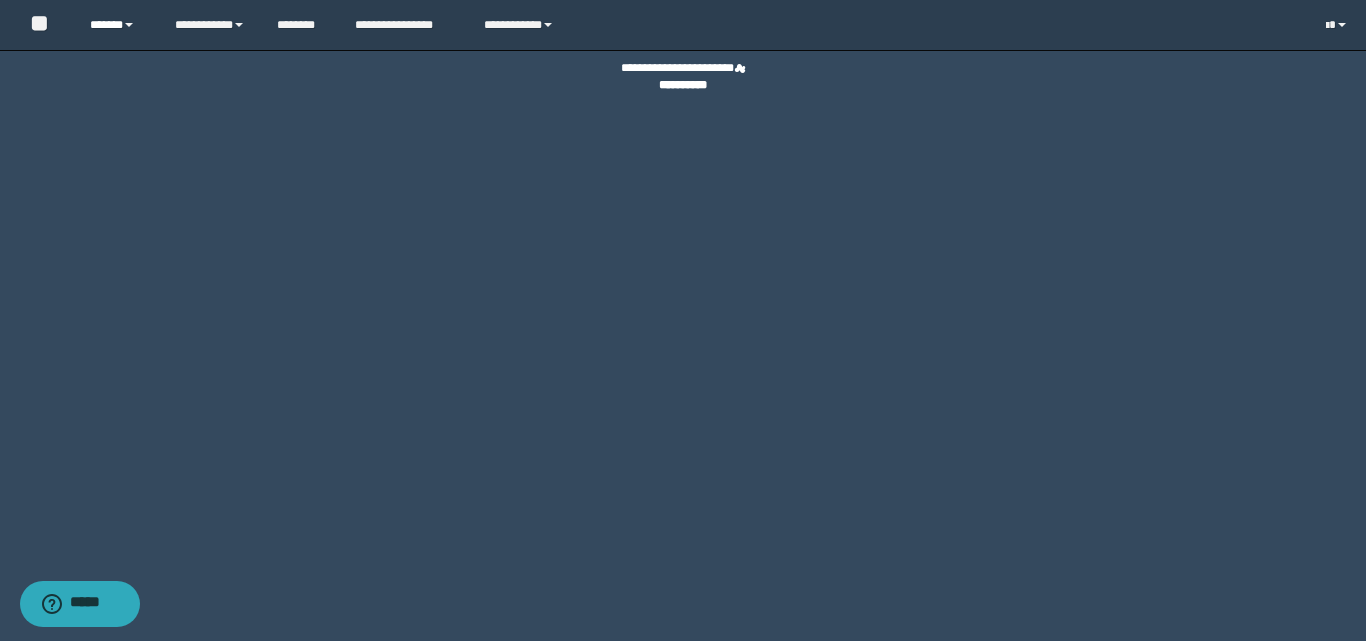 click on "******" at bounding box center (117, 25) 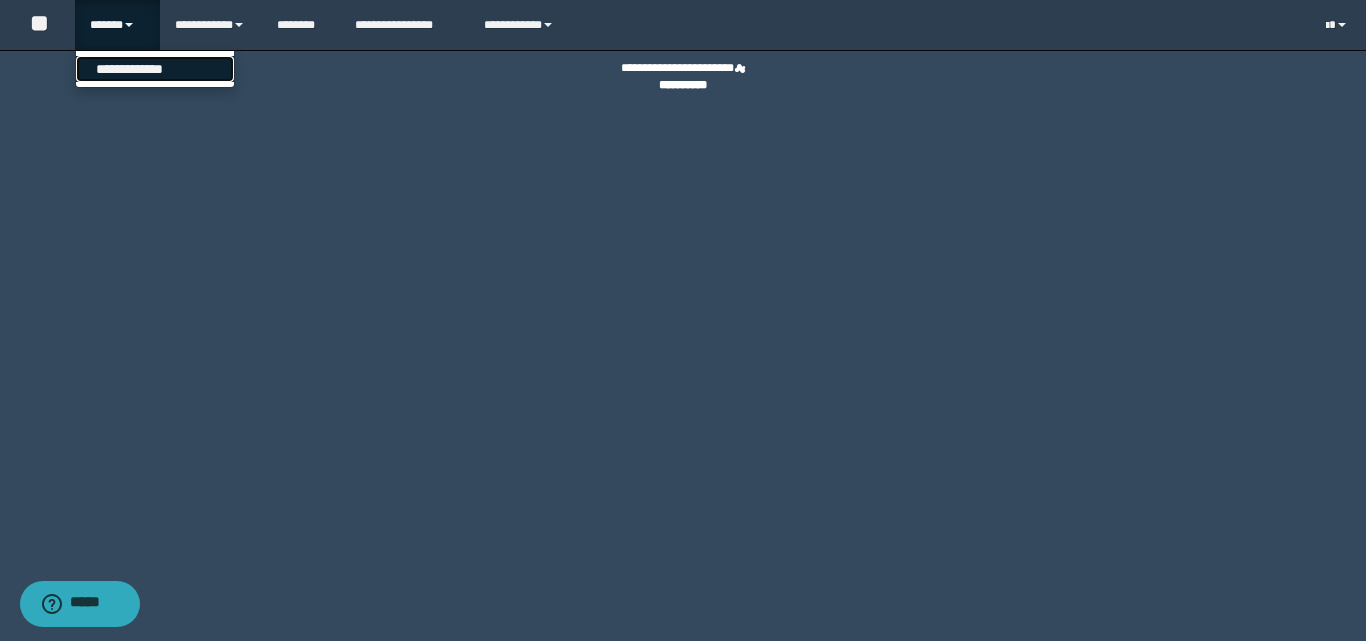 click on "**********" at bounding box center (155, 69) 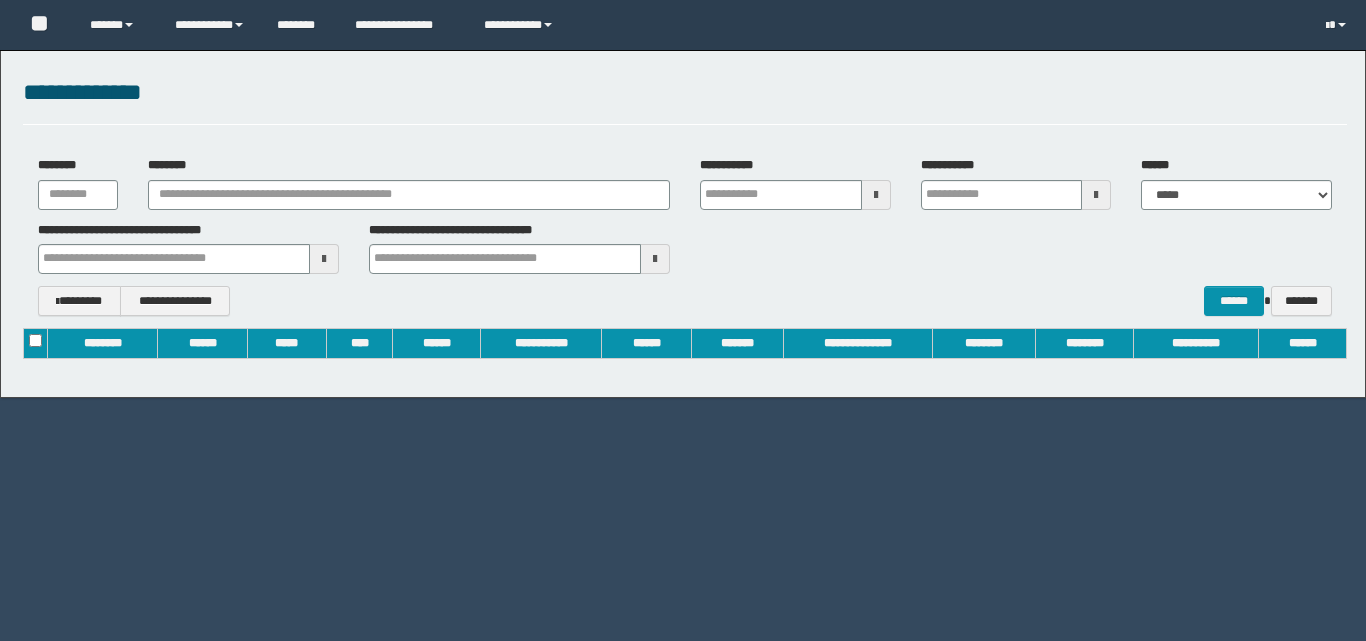 scroll, scrollTop: 0, scrollLeft: 0, axis: both 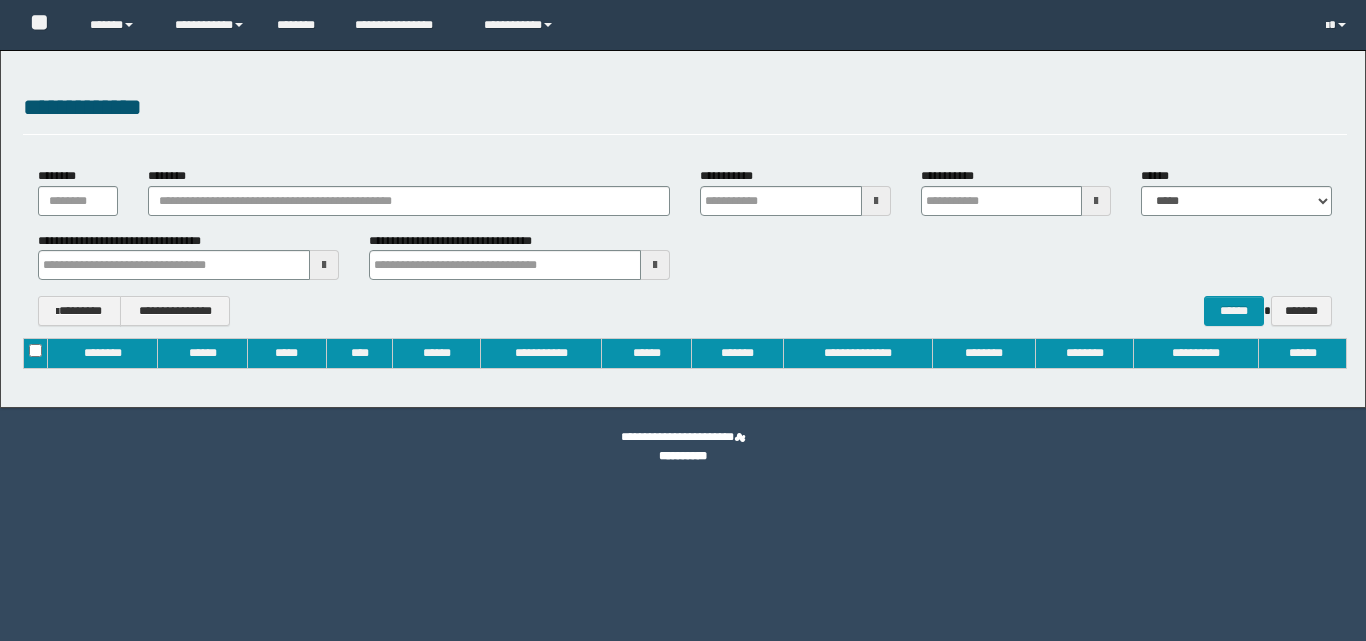 type on "**********" 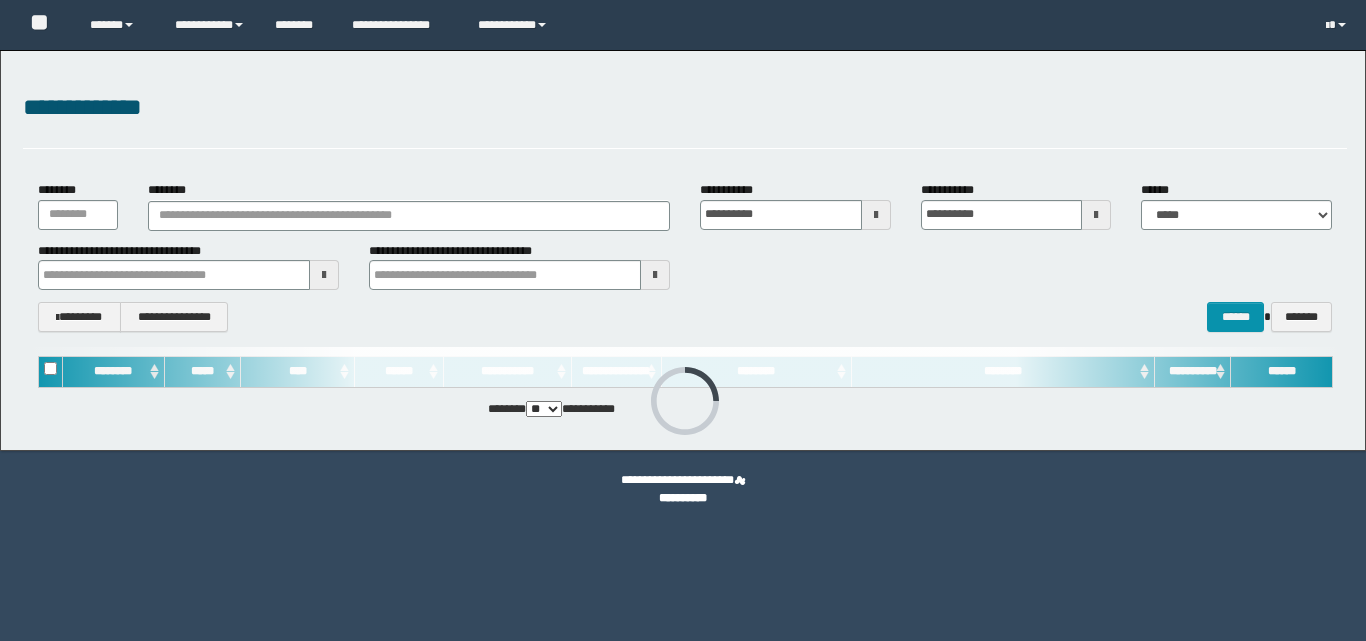 scroll, scrollTop: 0, scrollLeft: 0, axis: both 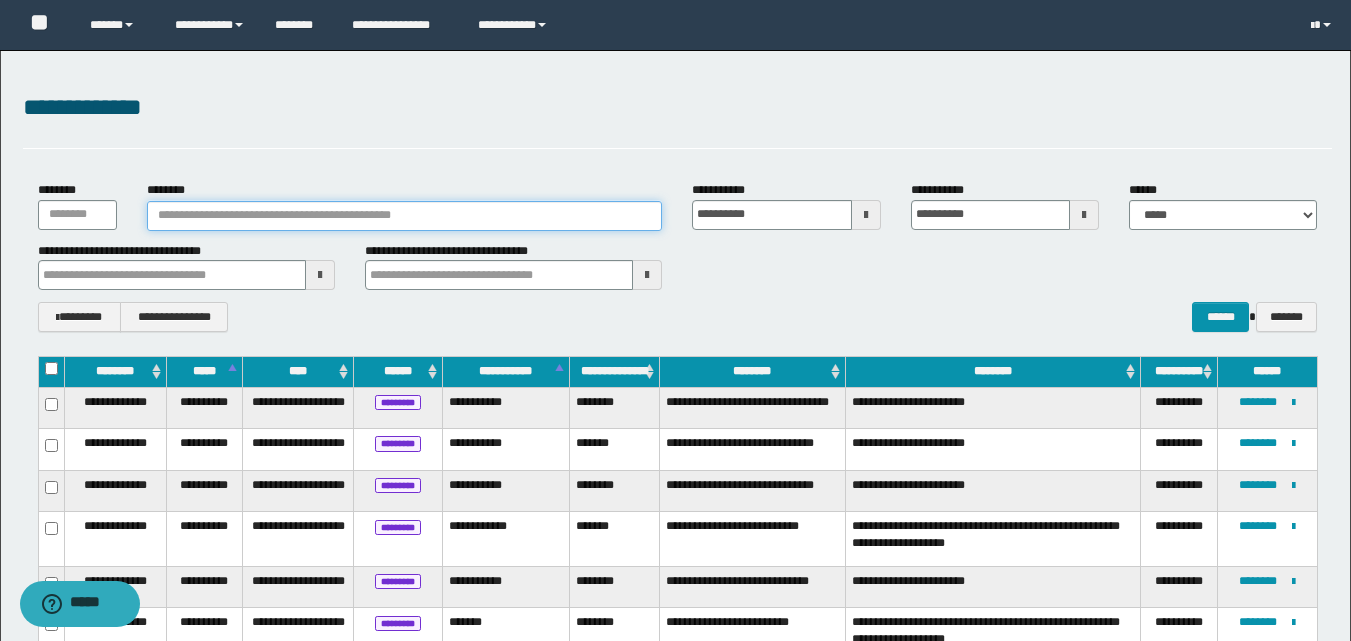 click on "********" at bounding box center (405, 216) 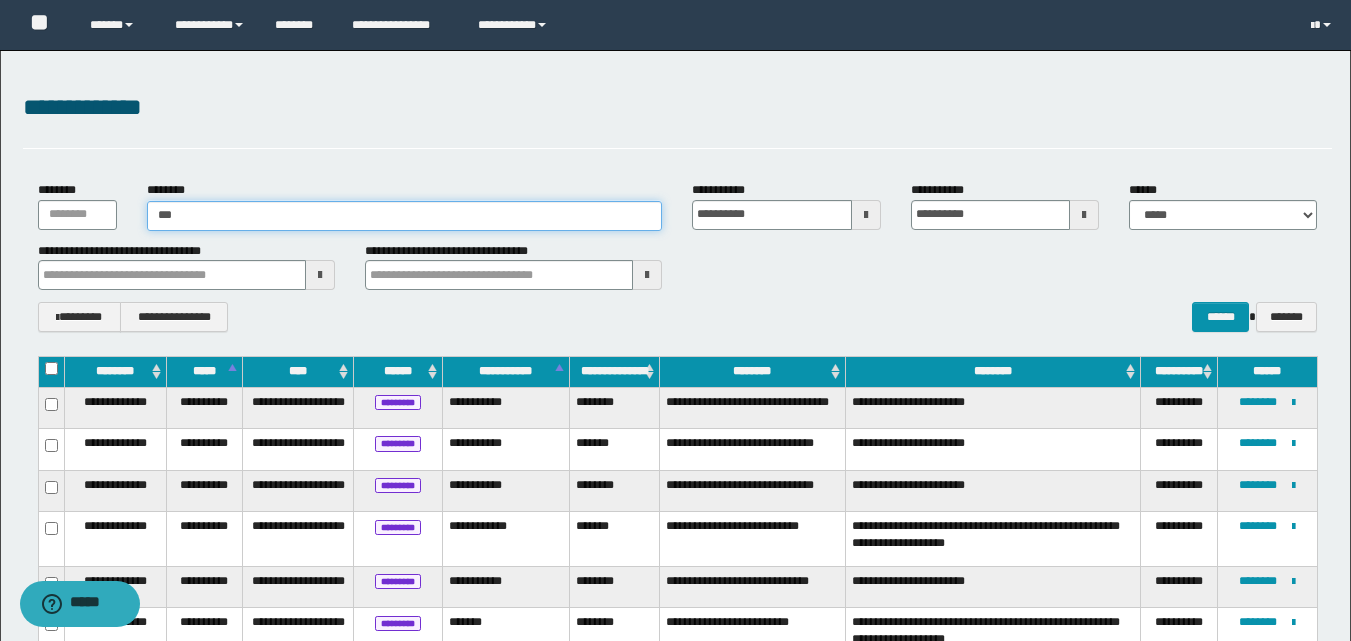 type on "****" 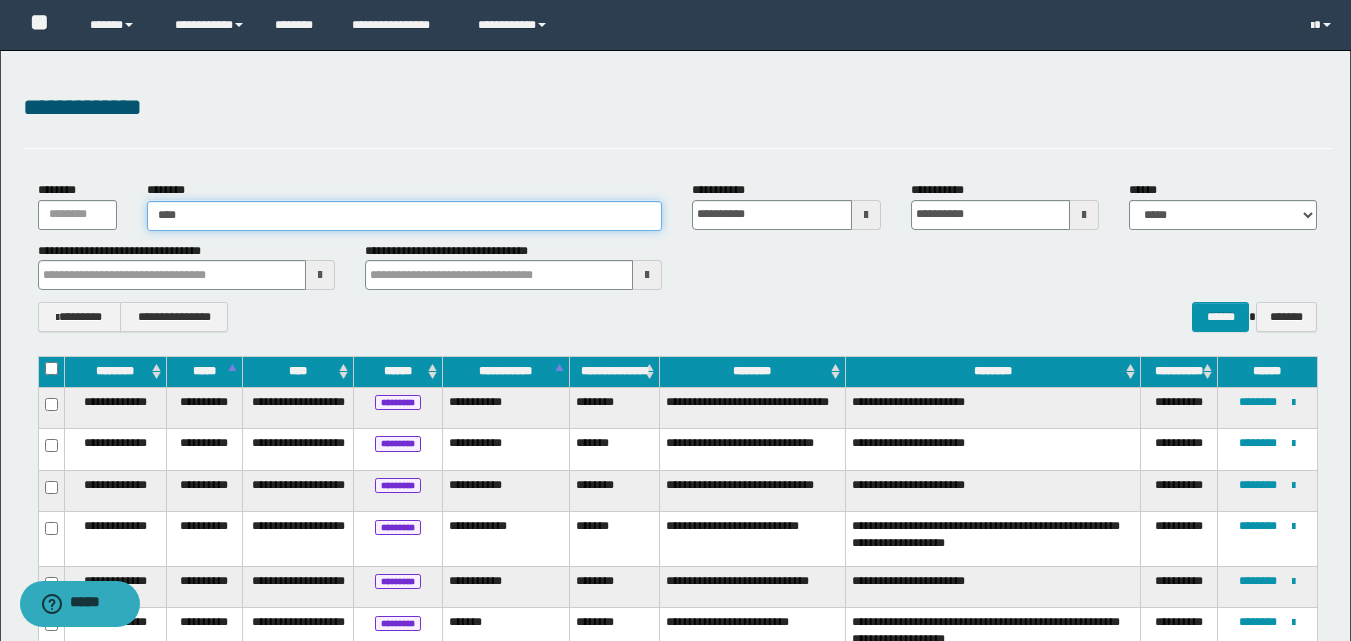 type on "****" 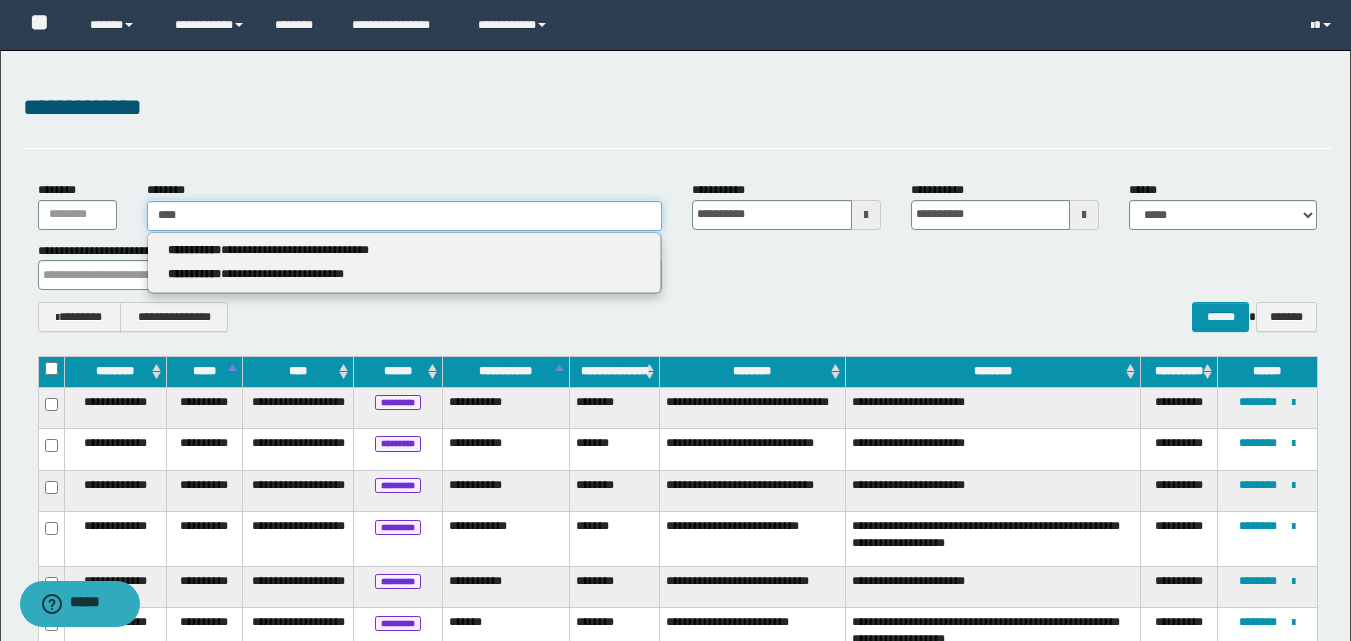 type 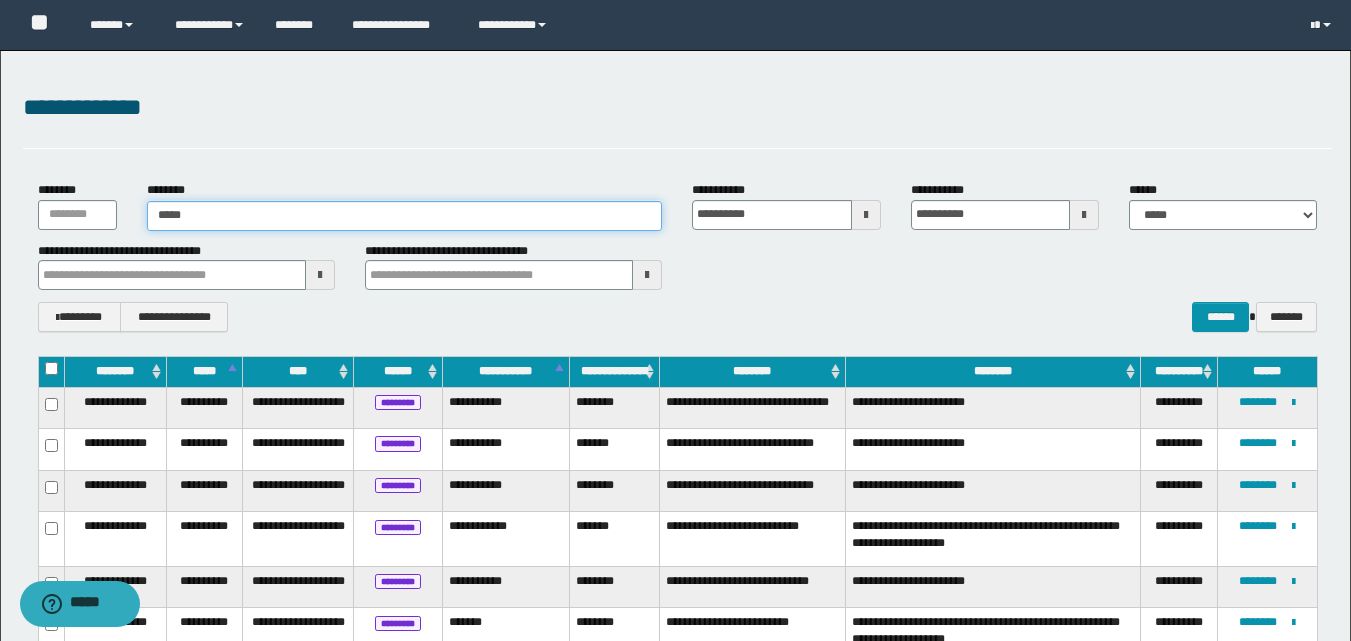 type on "*****" 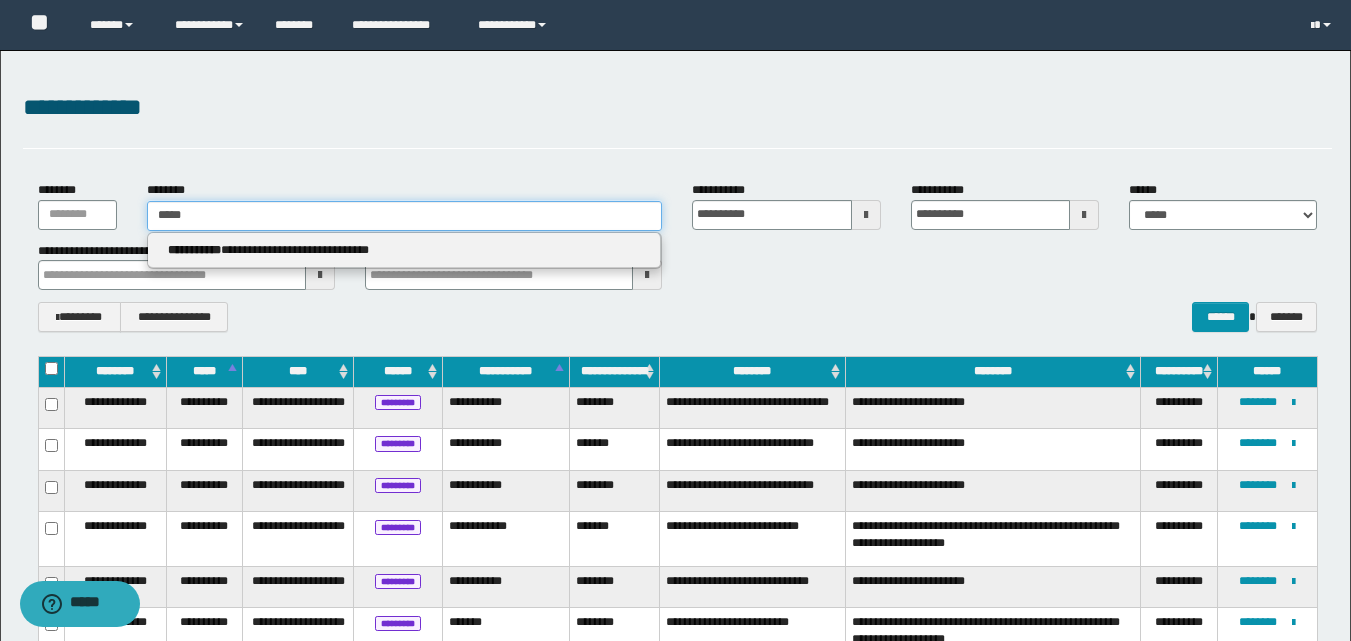 type 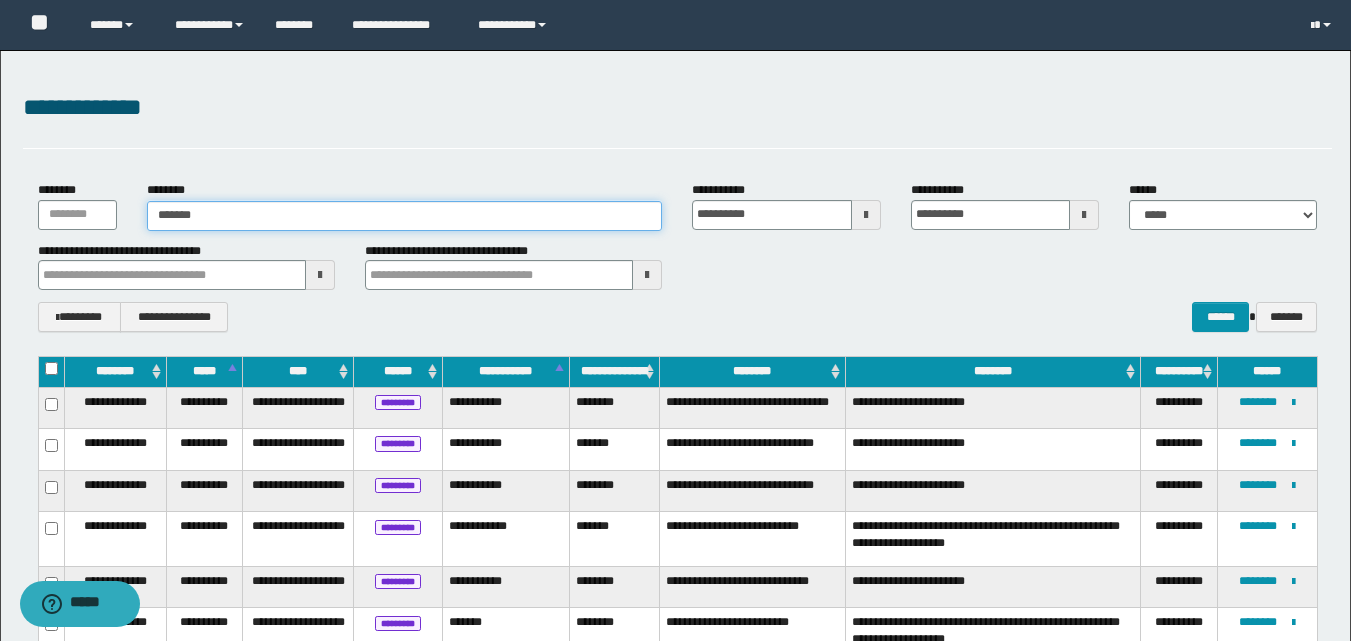 type on "******" 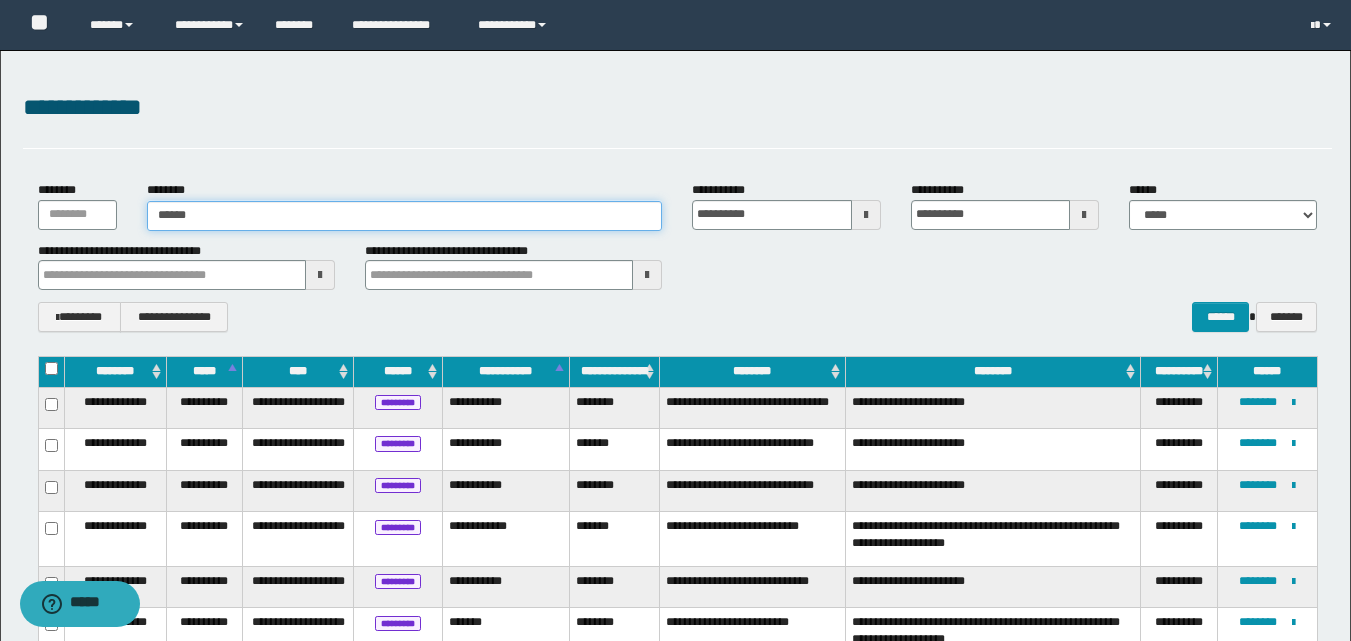 type on "******" 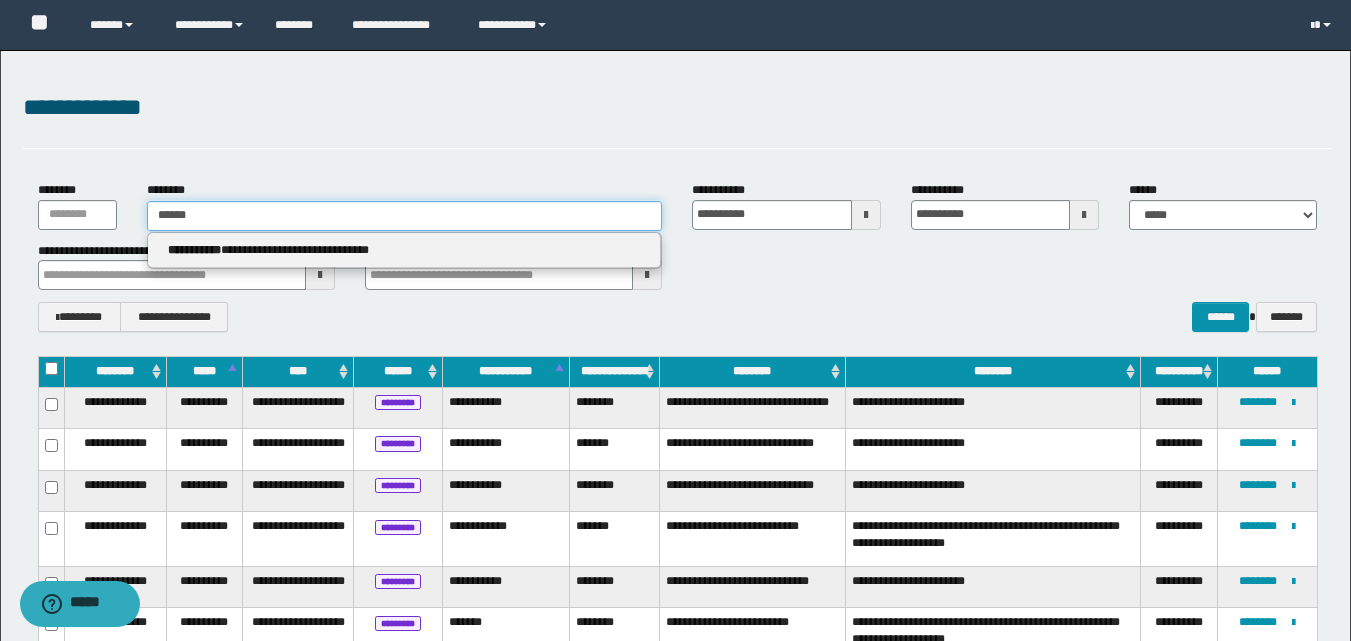 type 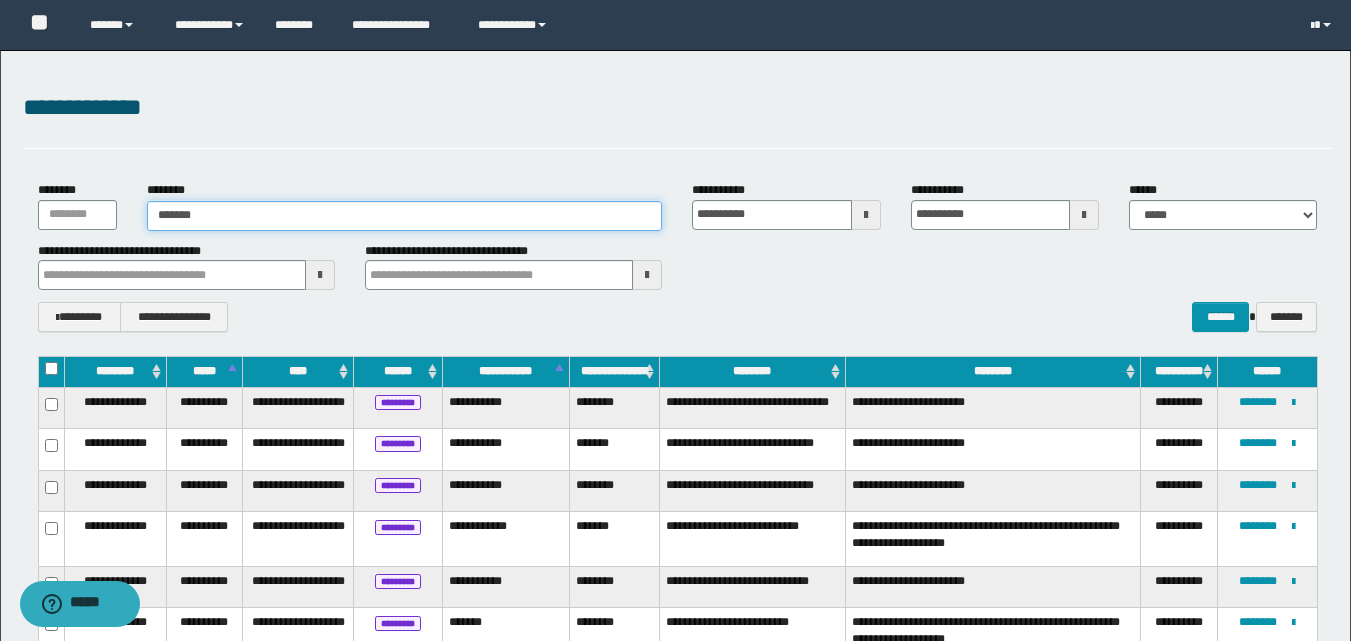 type on "*******" 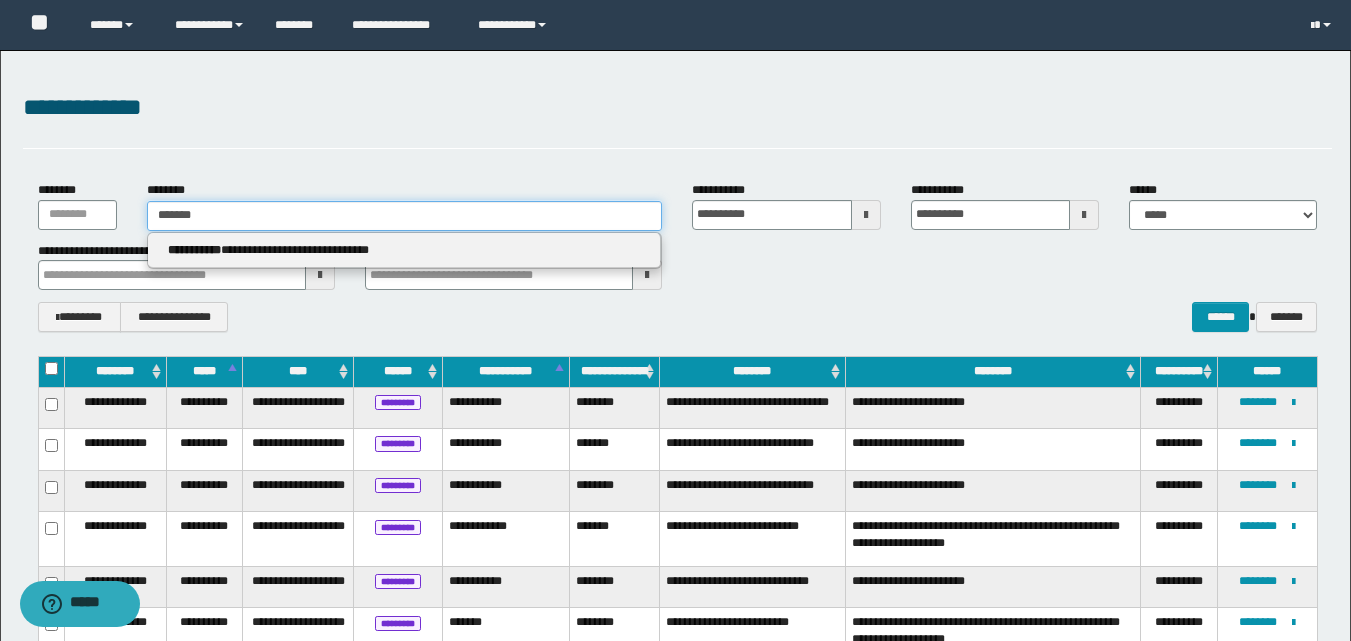 type 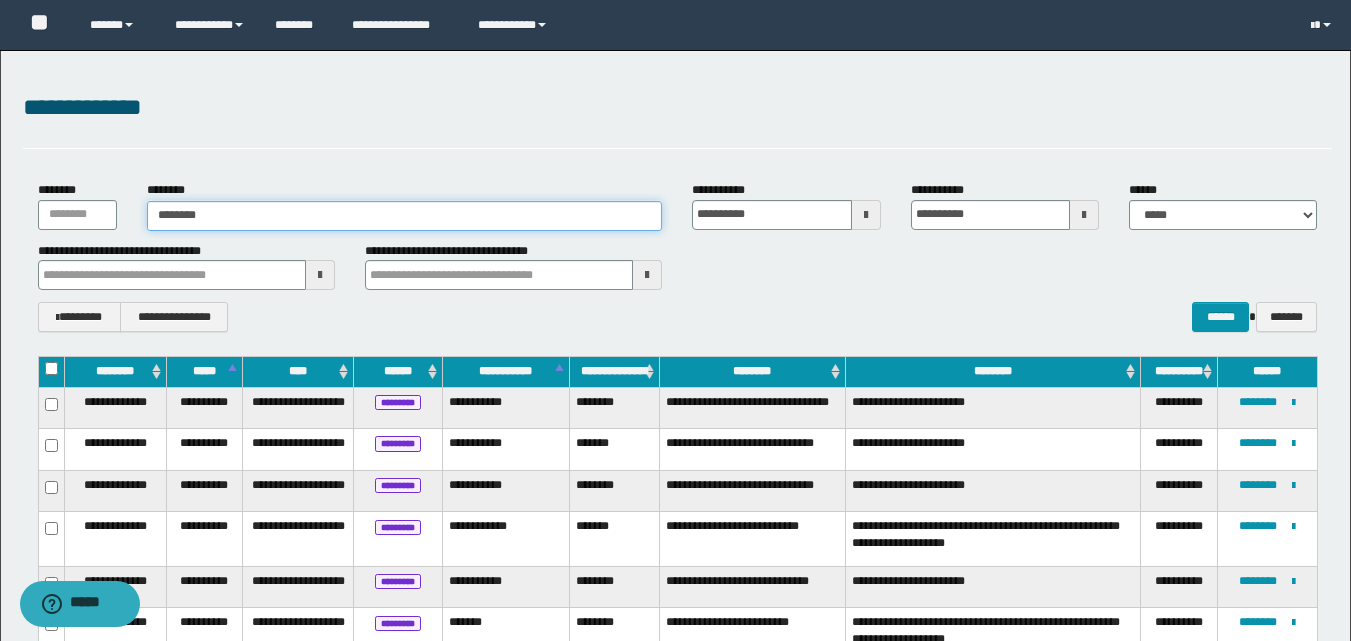 type on "********" 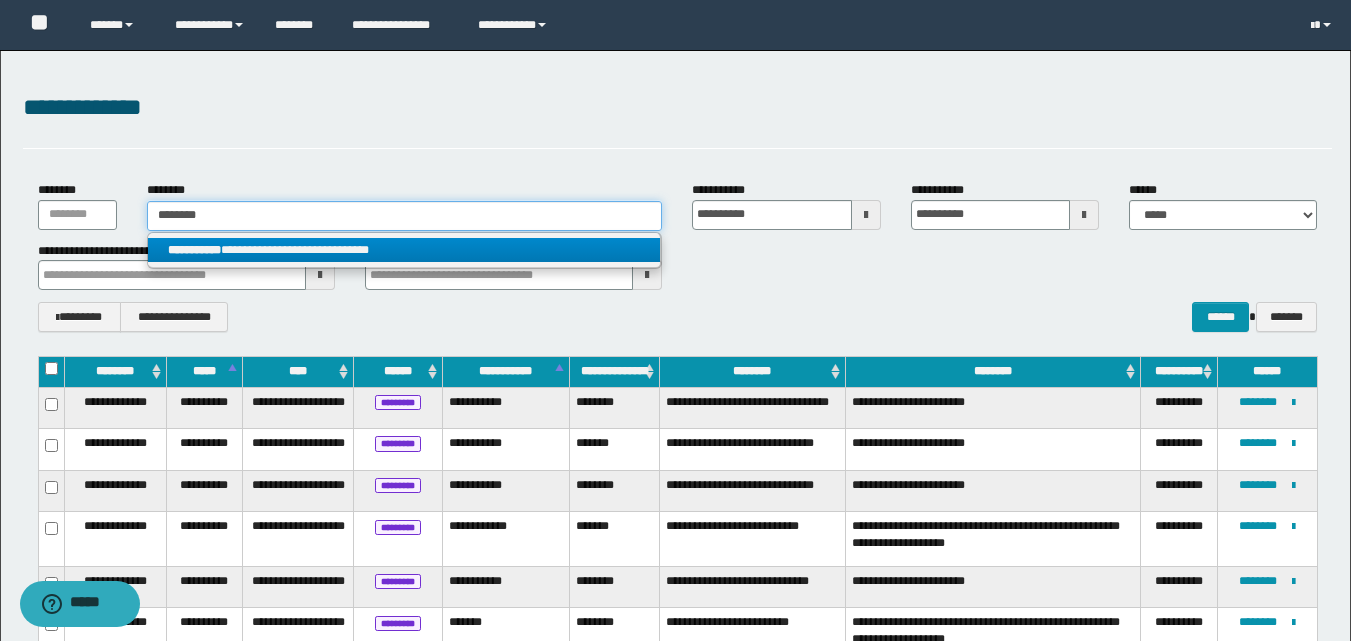 type on "********" 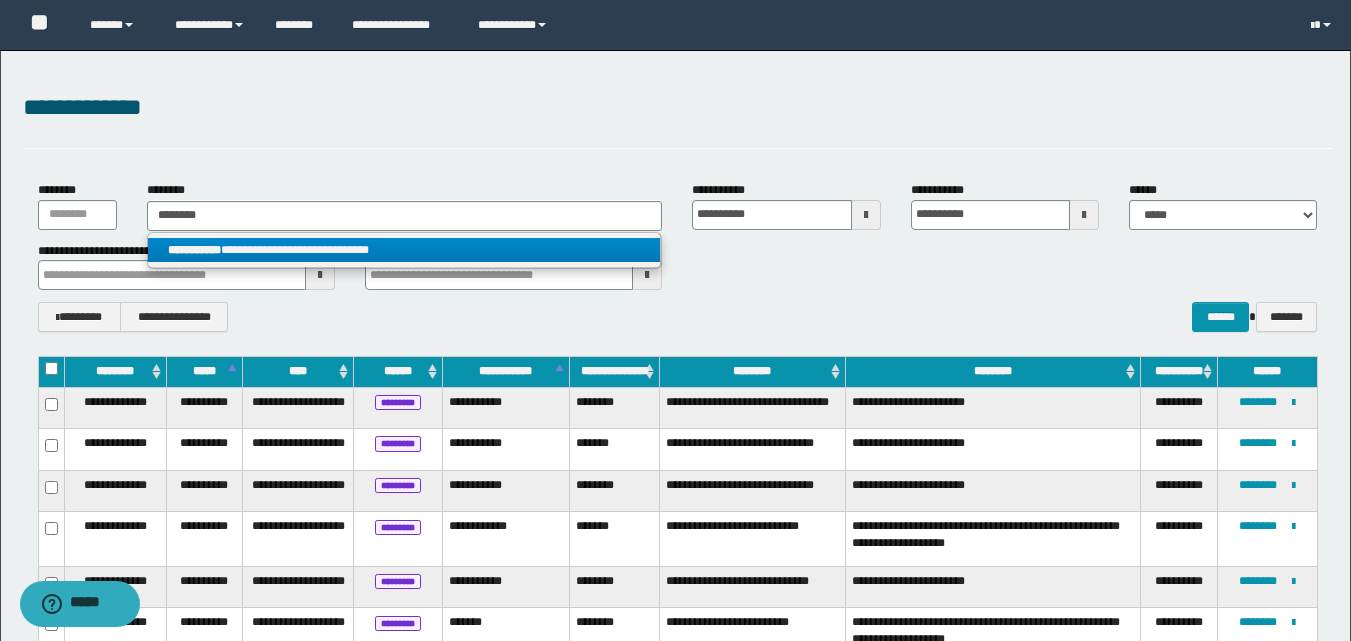 click on "**********" at bounding box center [404, 250] 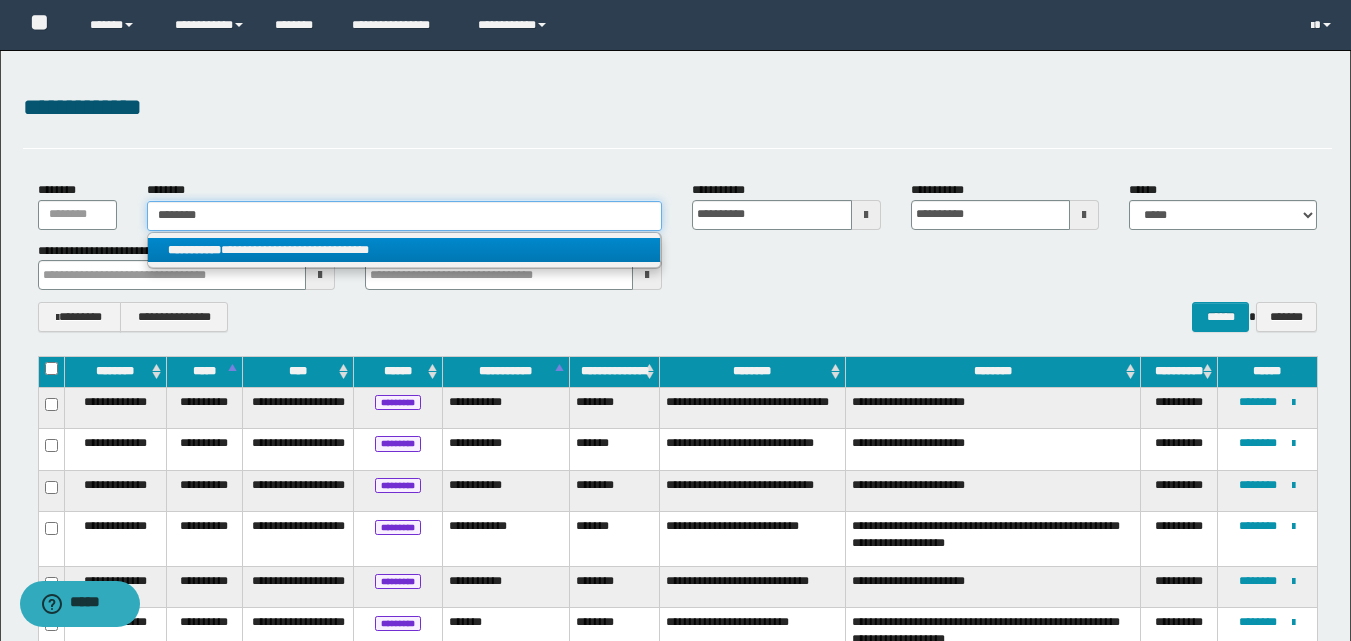 type 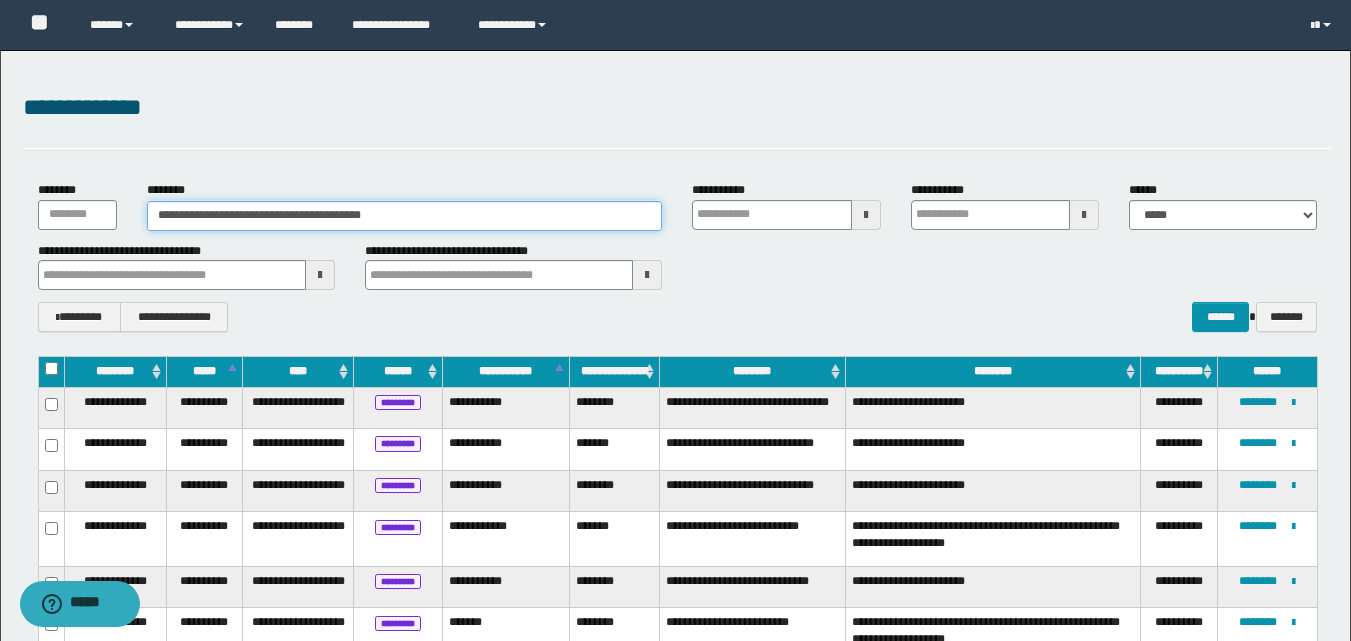 type 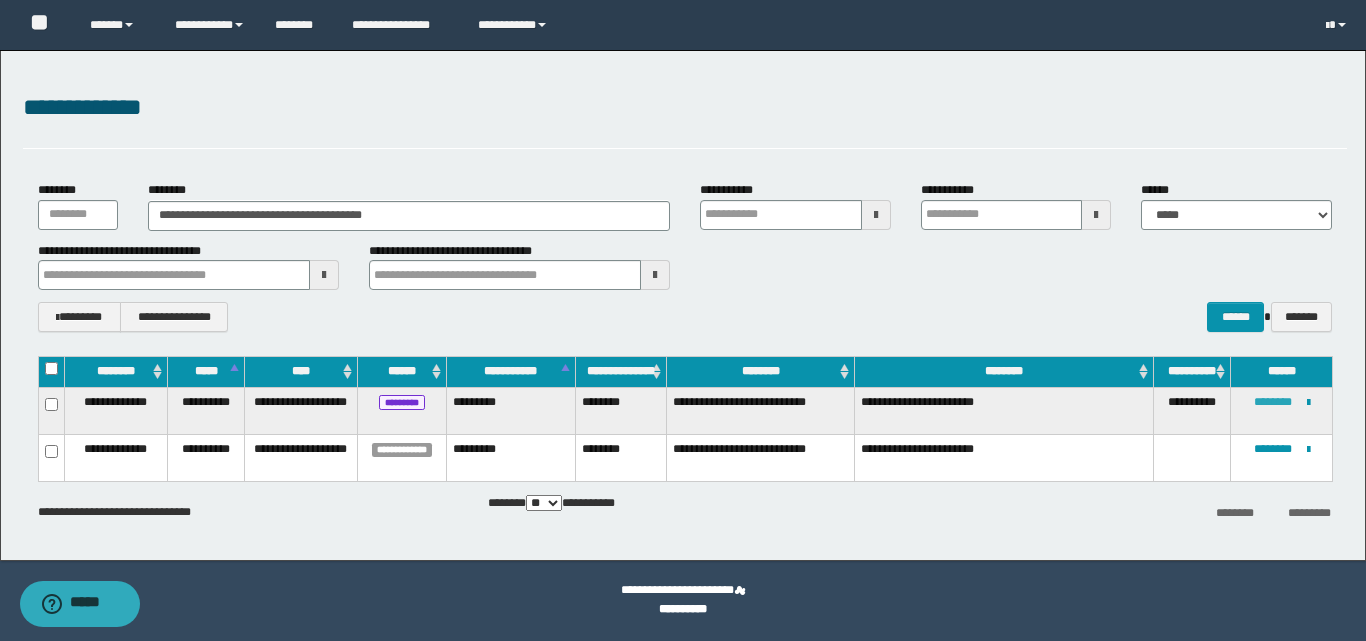 click on "********" at bounding box center (1273, 402) 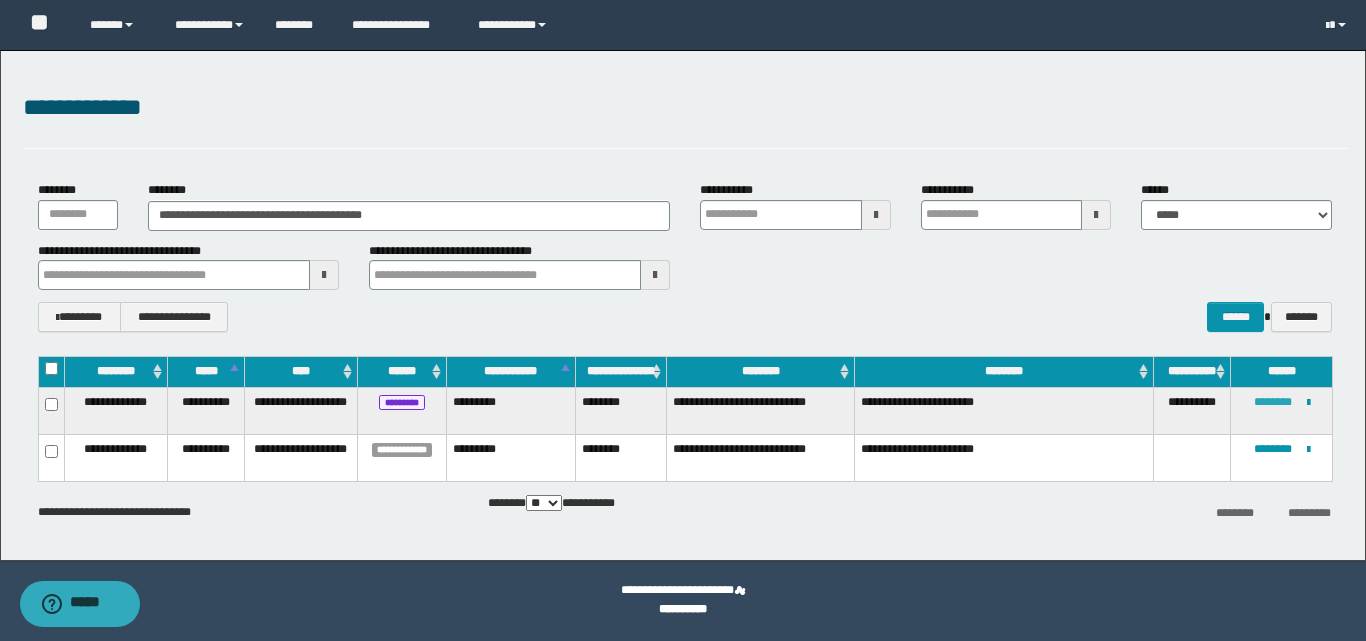 type 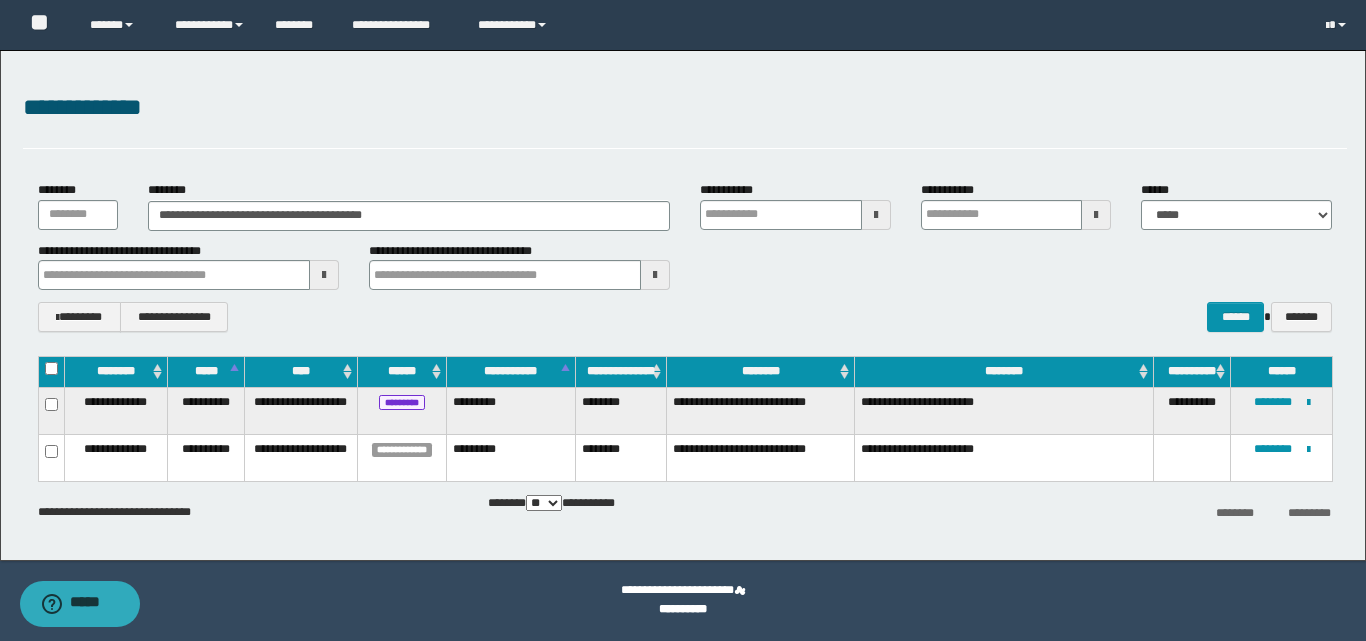 type 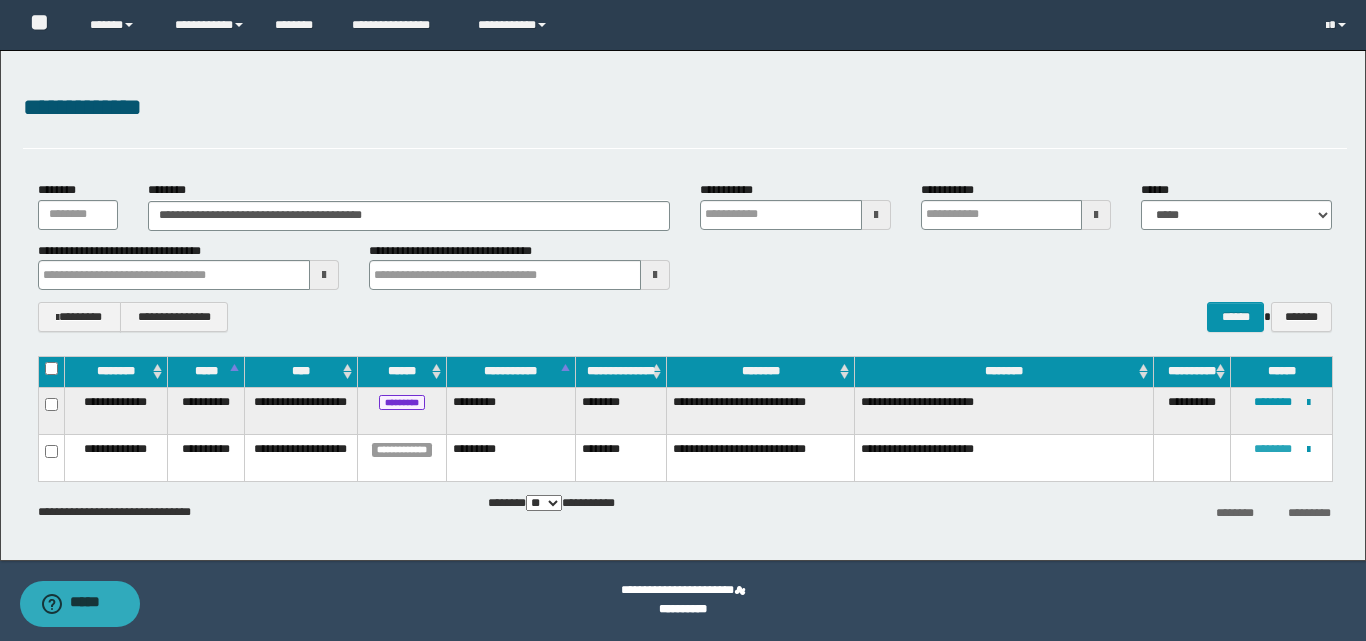 click on "********" at bounding box center (1273, 449) 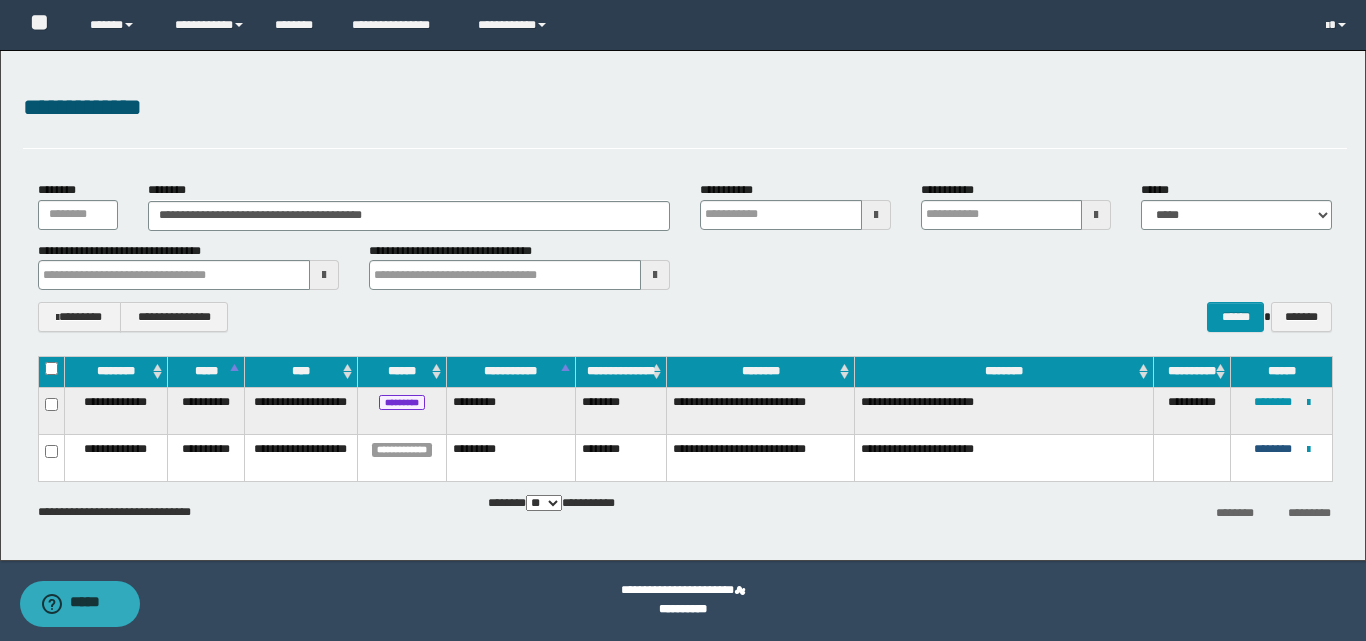 type 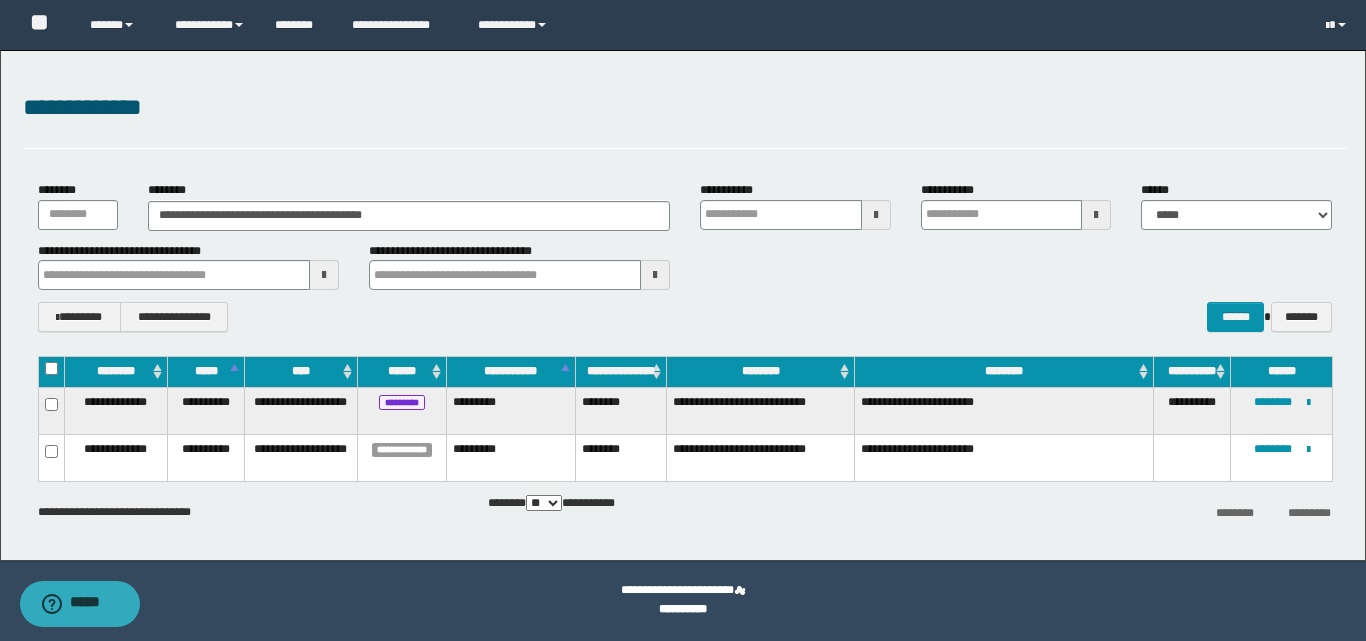 type 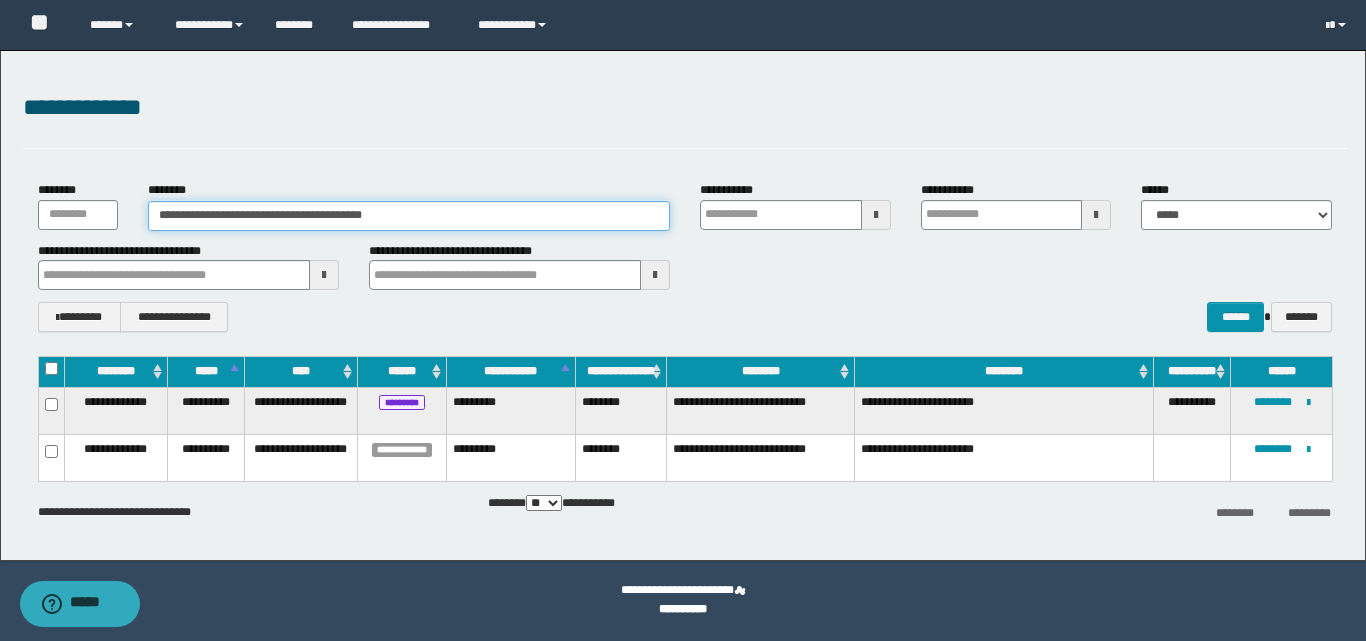 click on "**********" at bounding box center (409, 216) 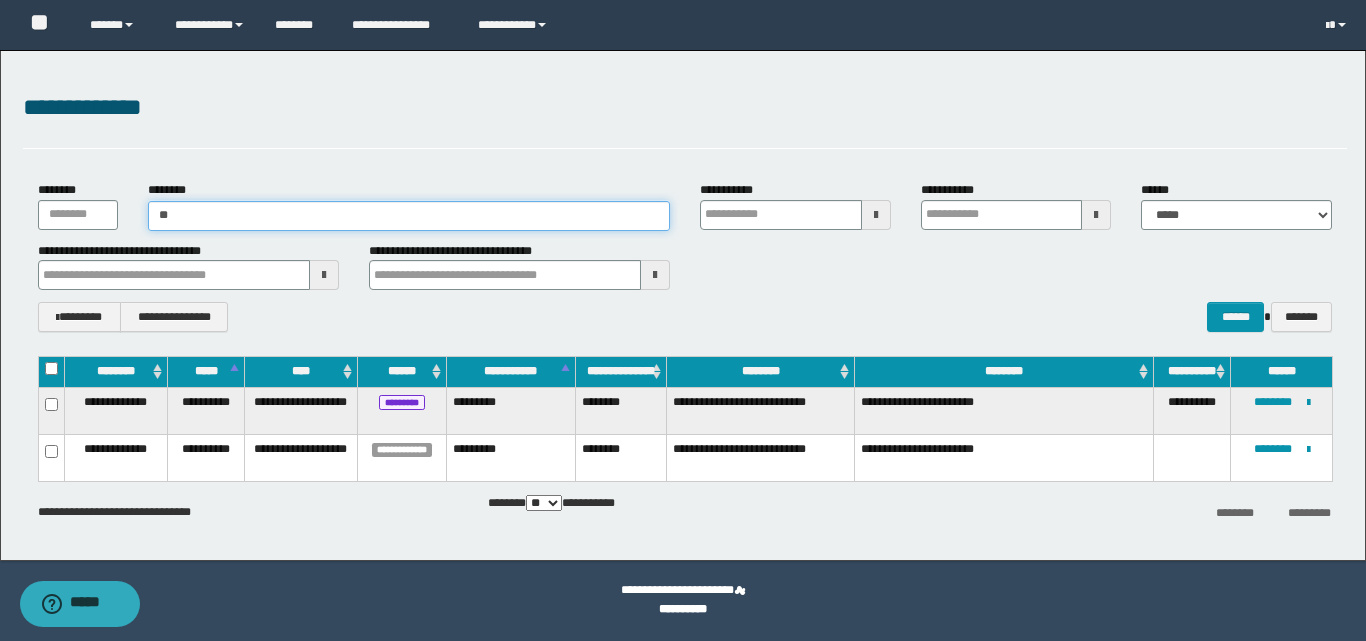 type on "*" 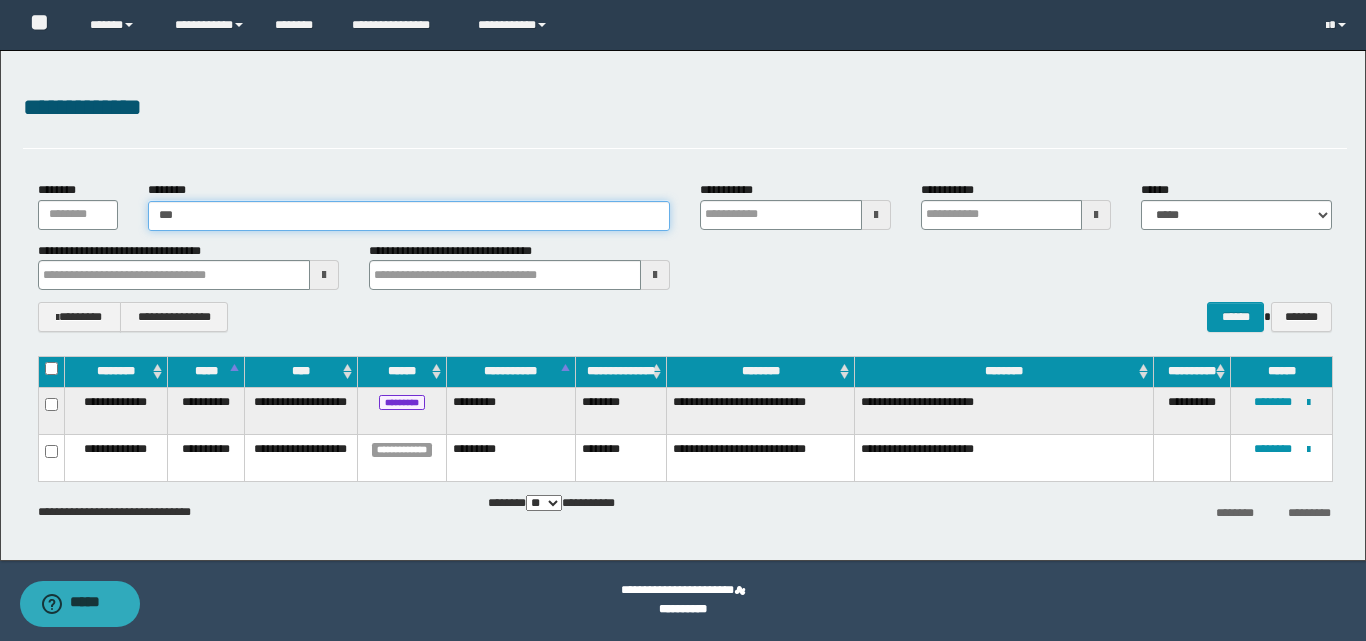 type on "****" 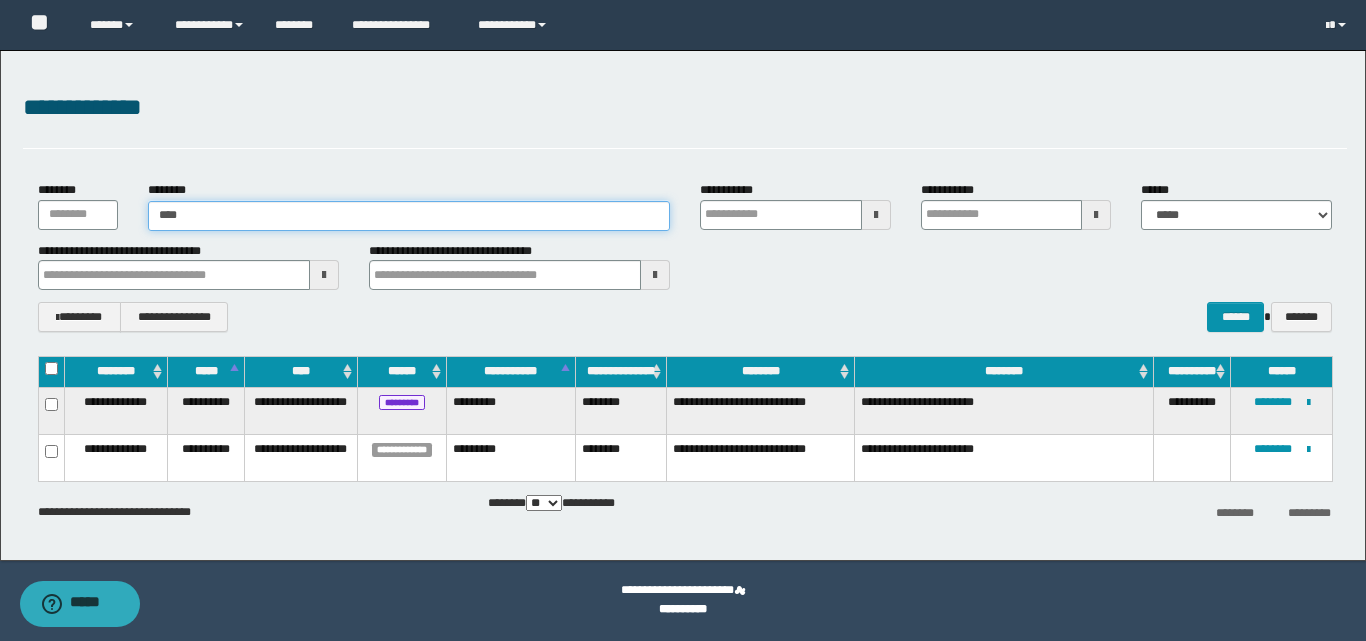 type on "****" 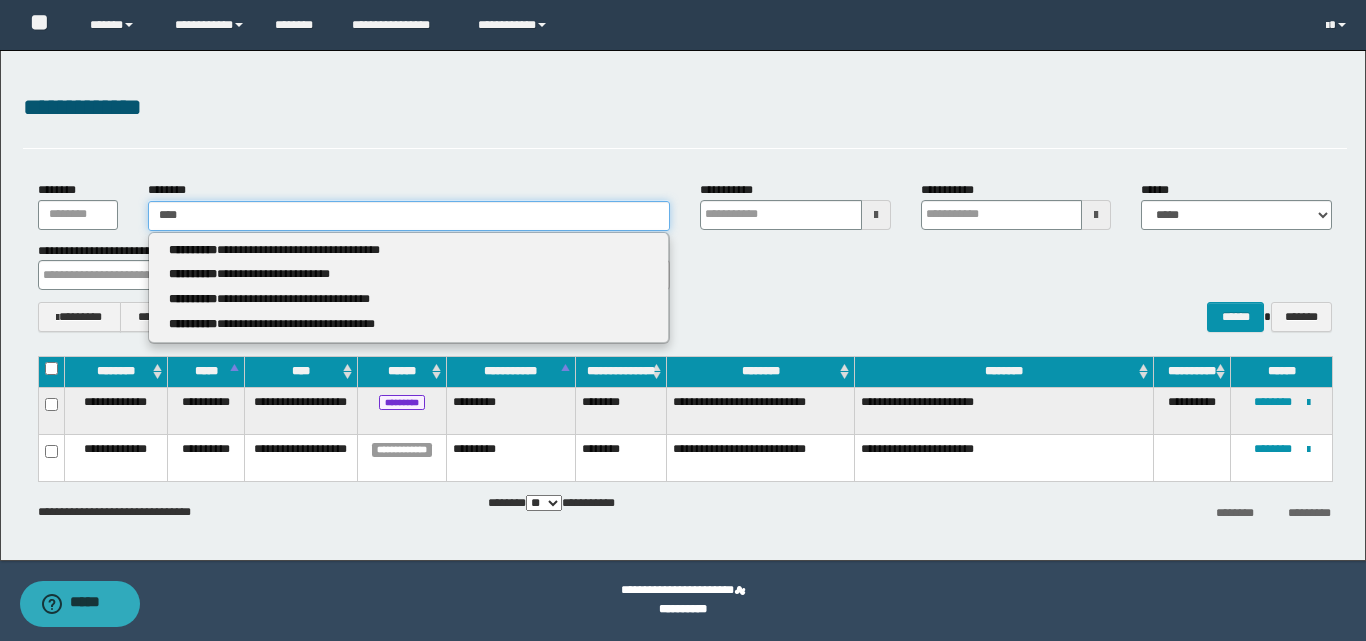 type 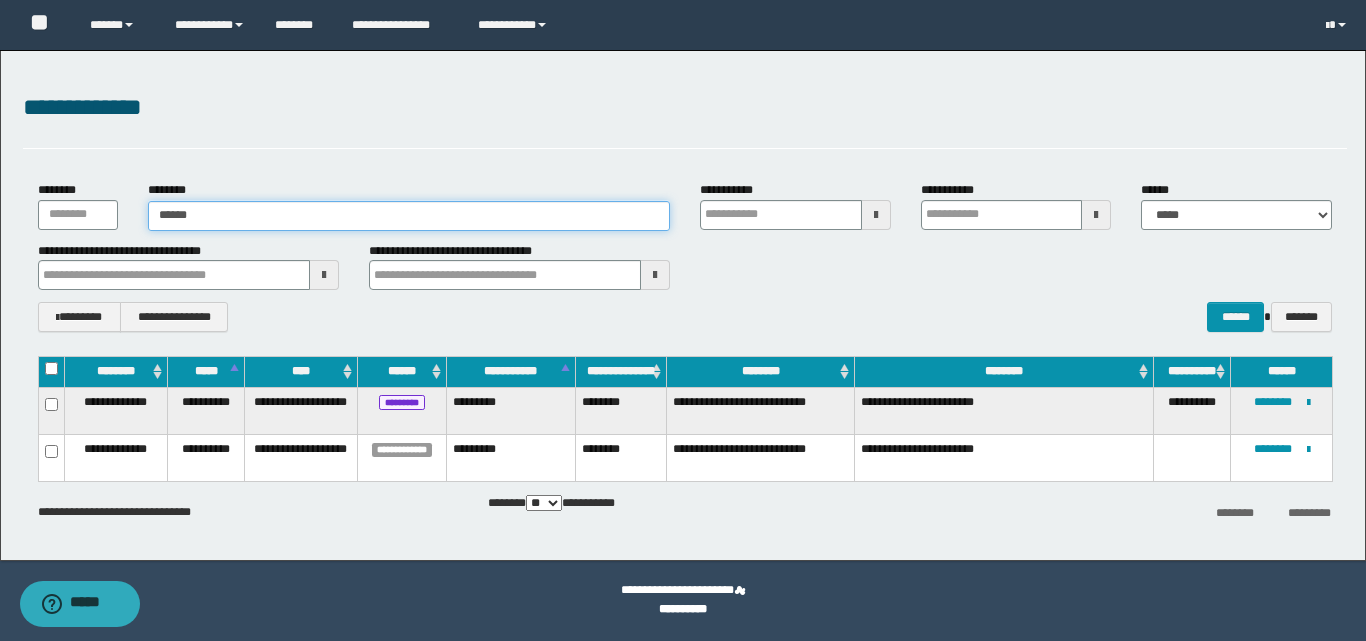 type on "*******" 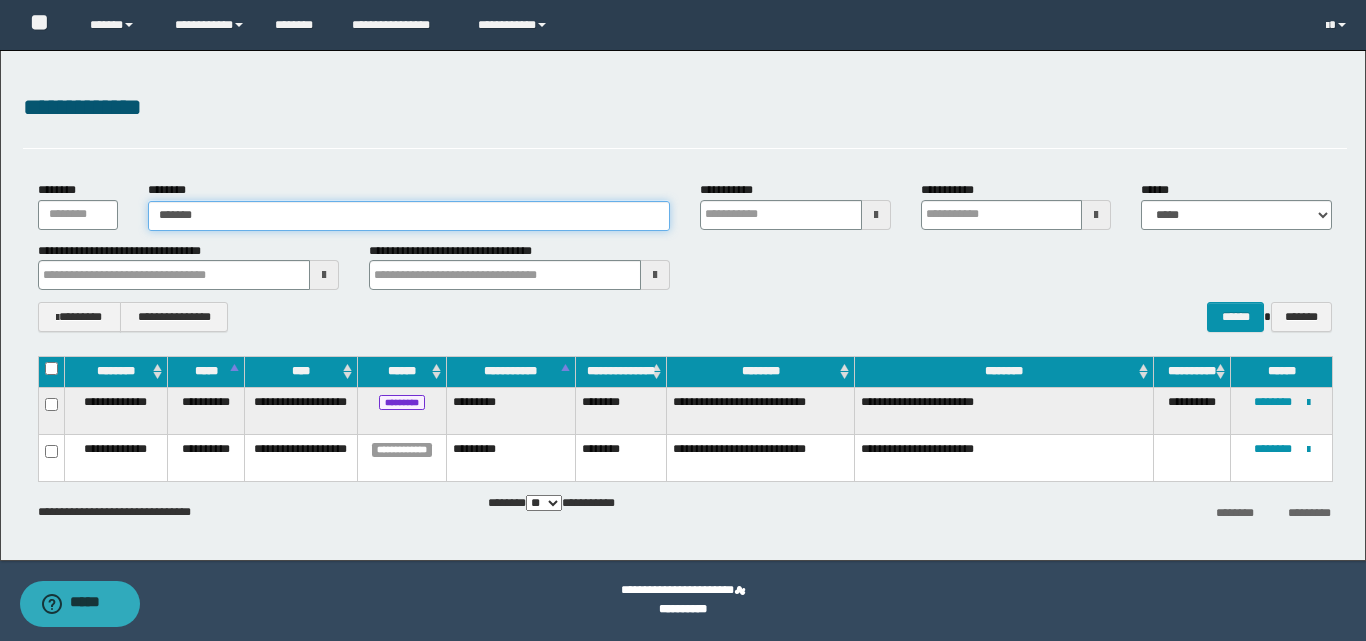 type on "*******" 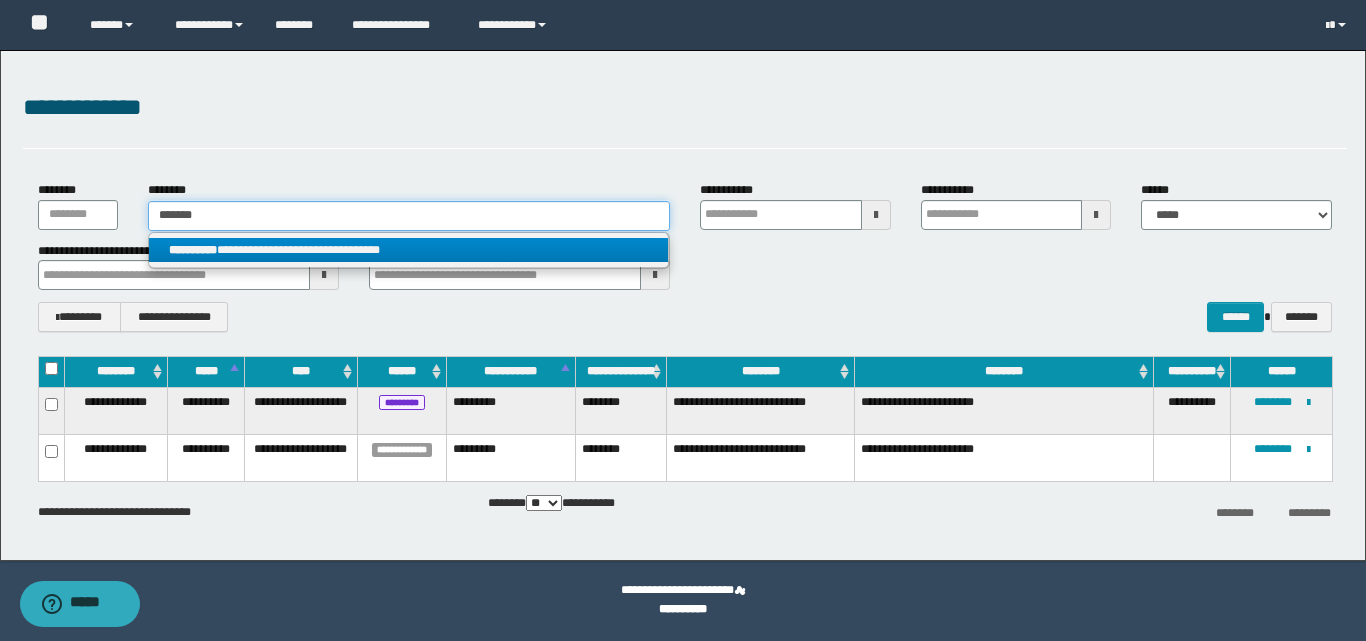type on "*******" 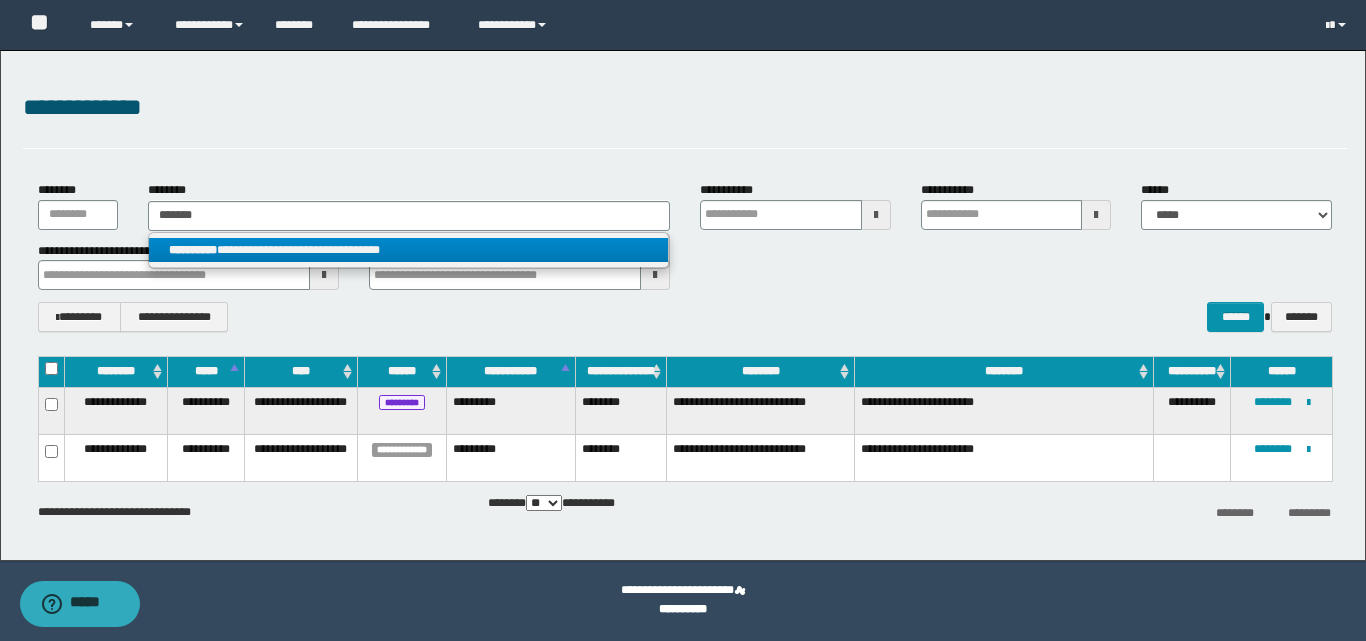 click on "**********" at bounding box center (408, 250) 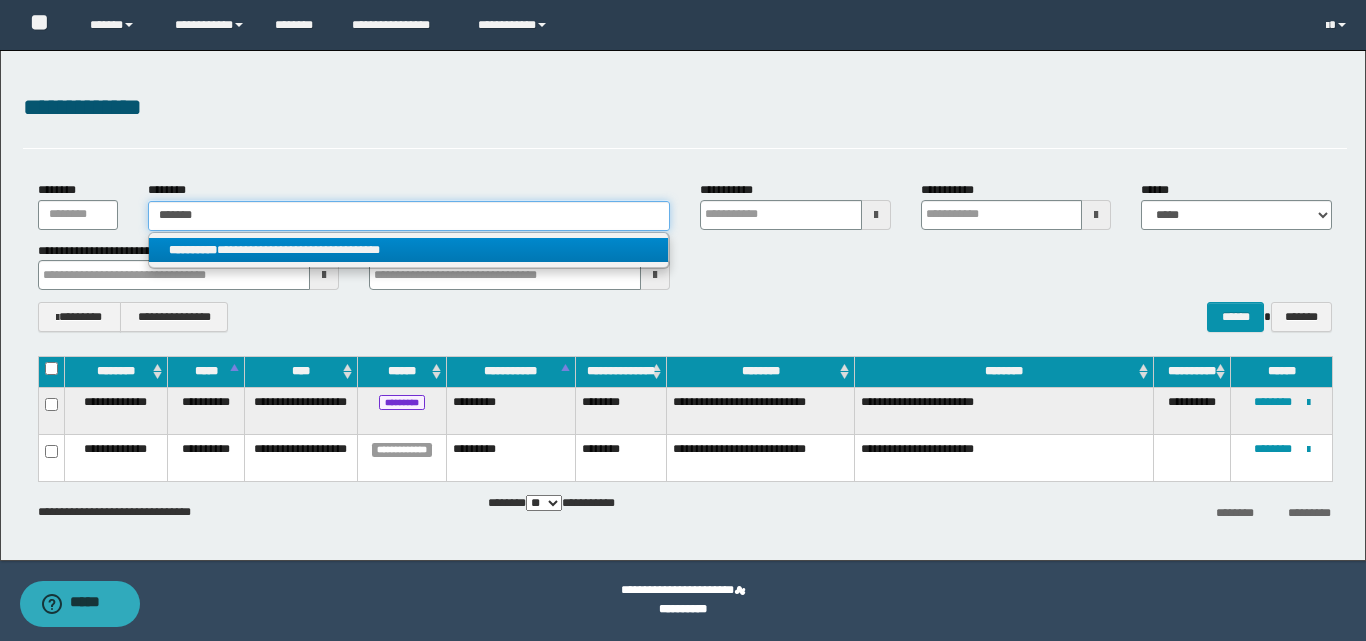 type 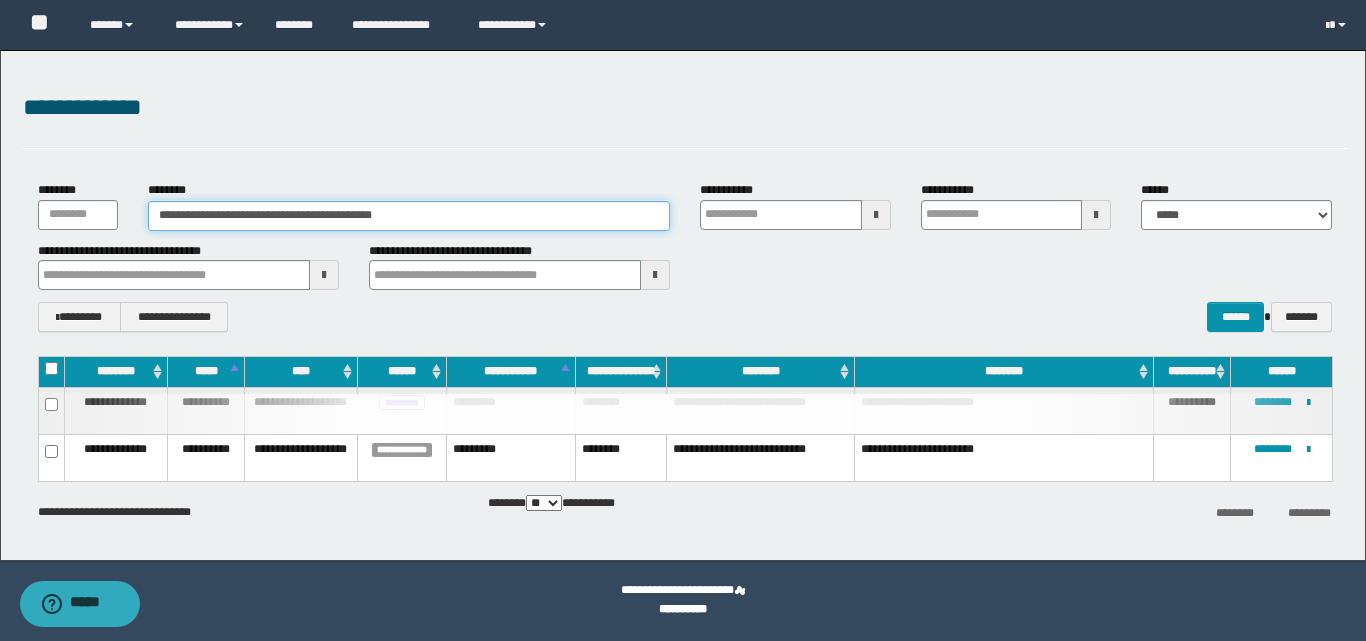 type 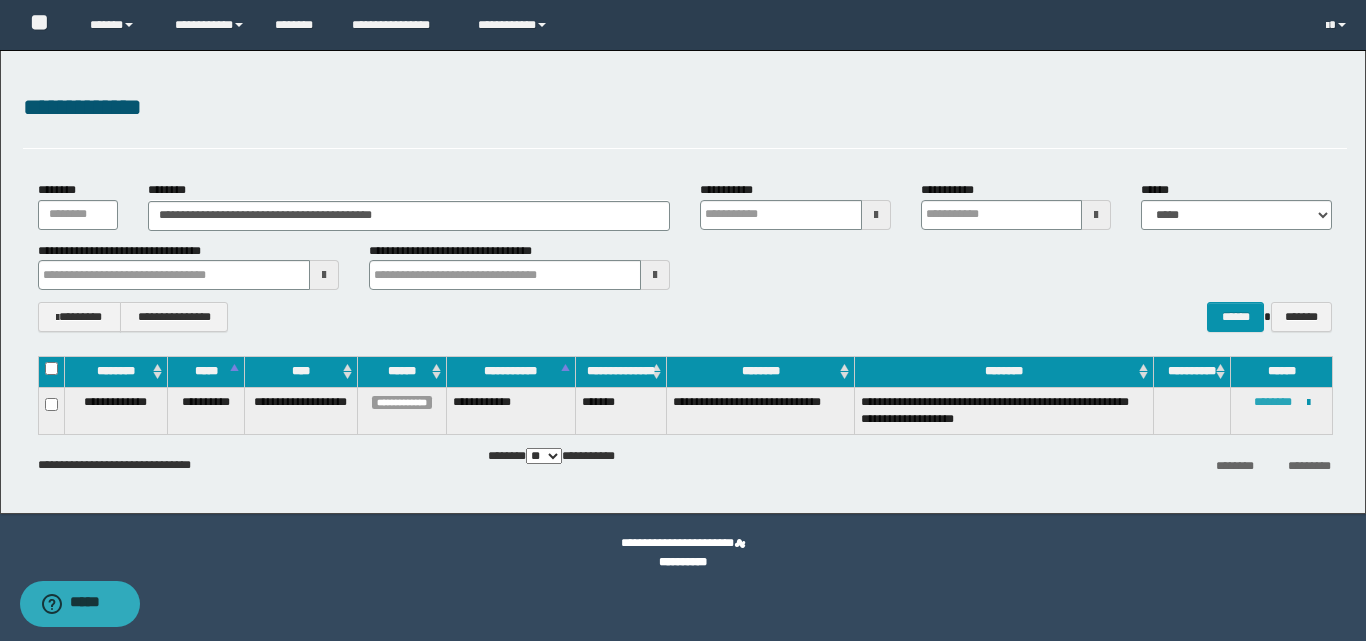 click on "********" at bounding box center (1273, 402) 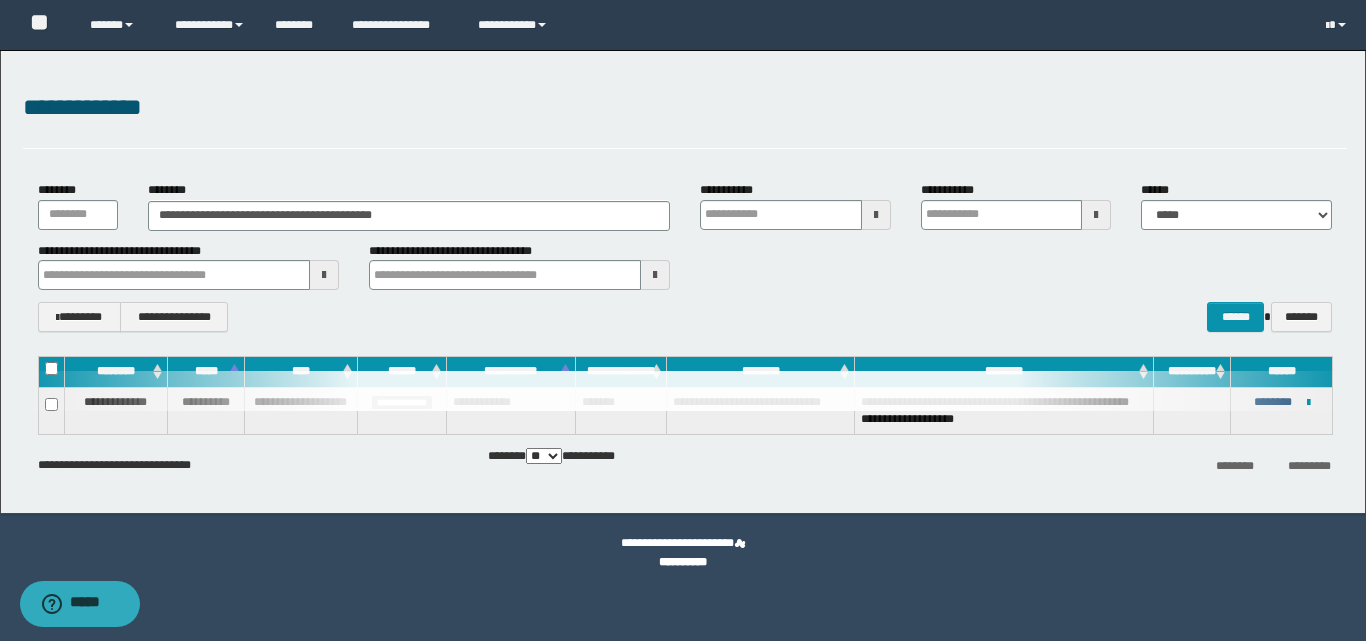 type 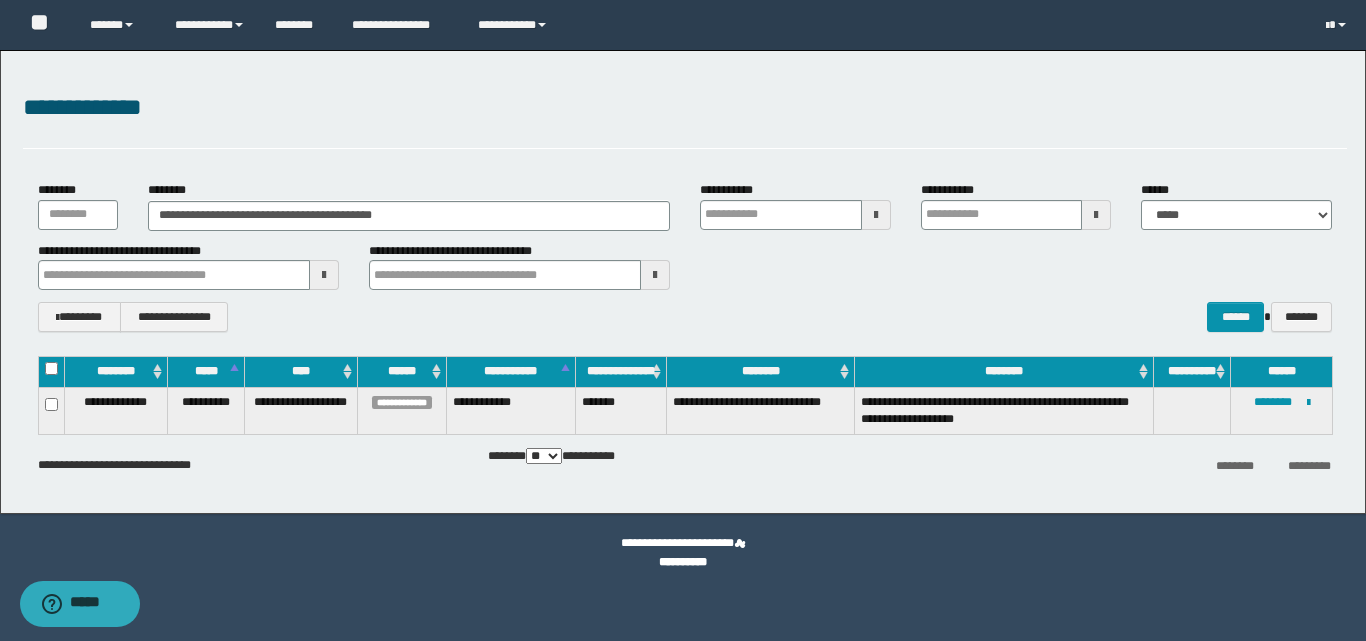 type 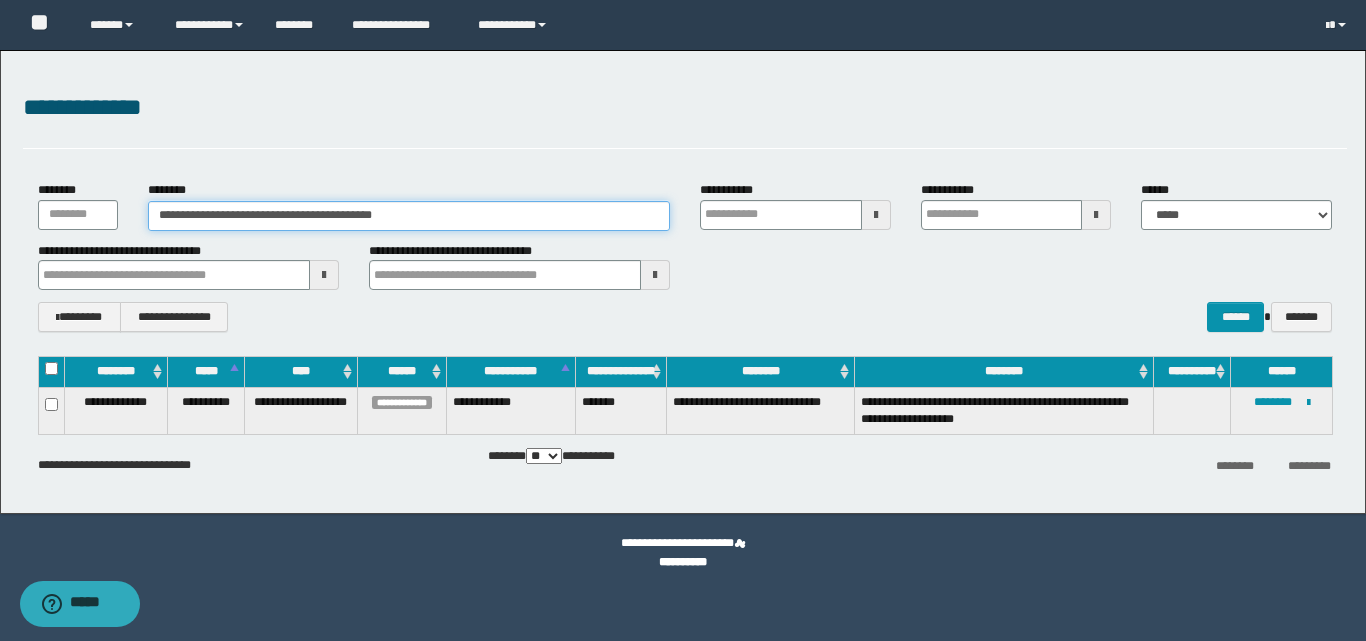 click on "**********" at bounding box center [409, 216] 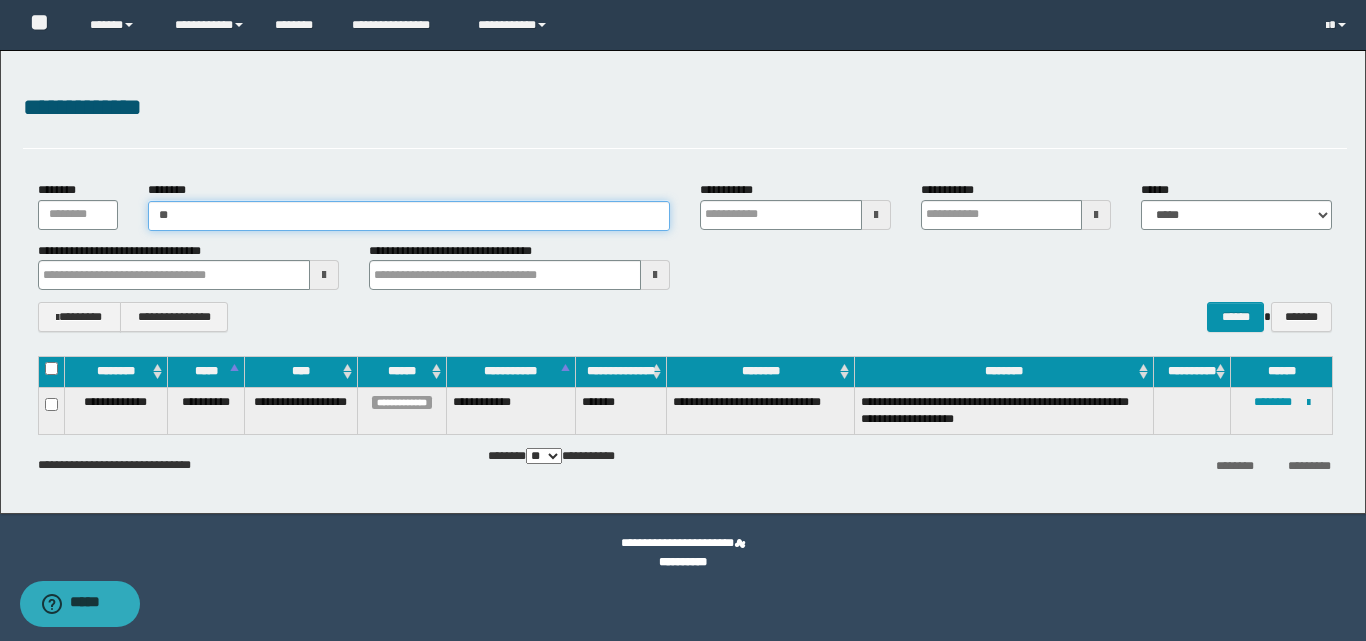 type on "*" 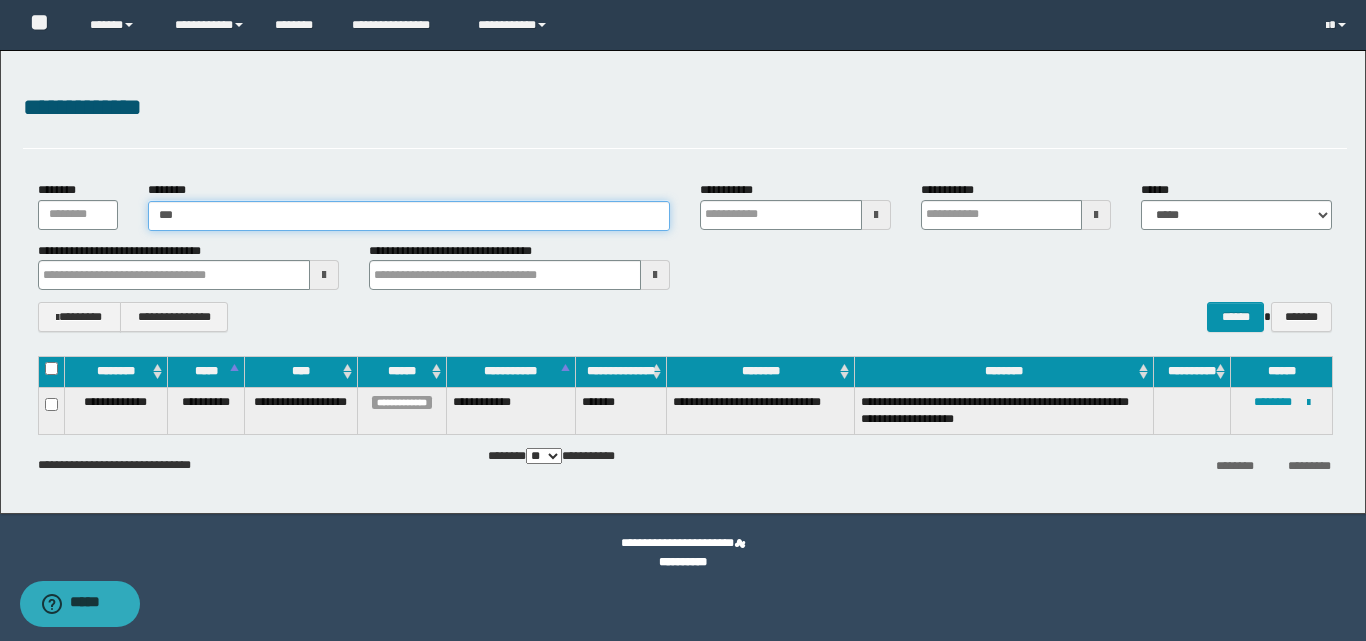 type on "***" 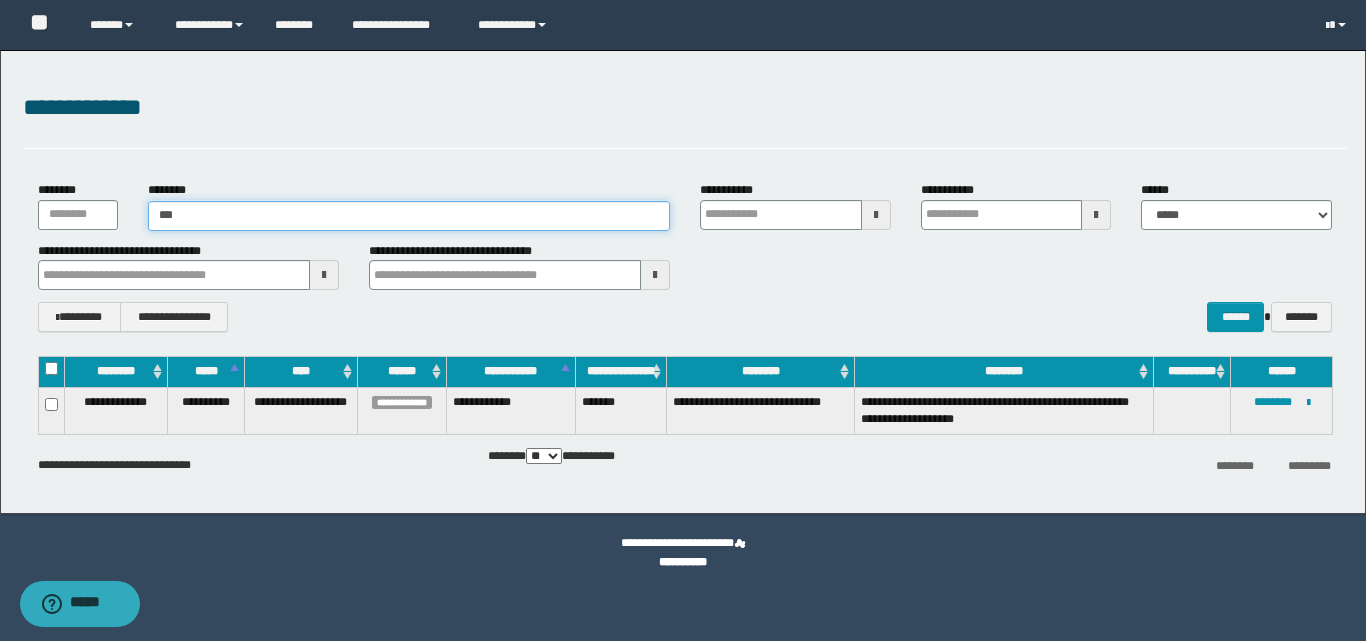 type 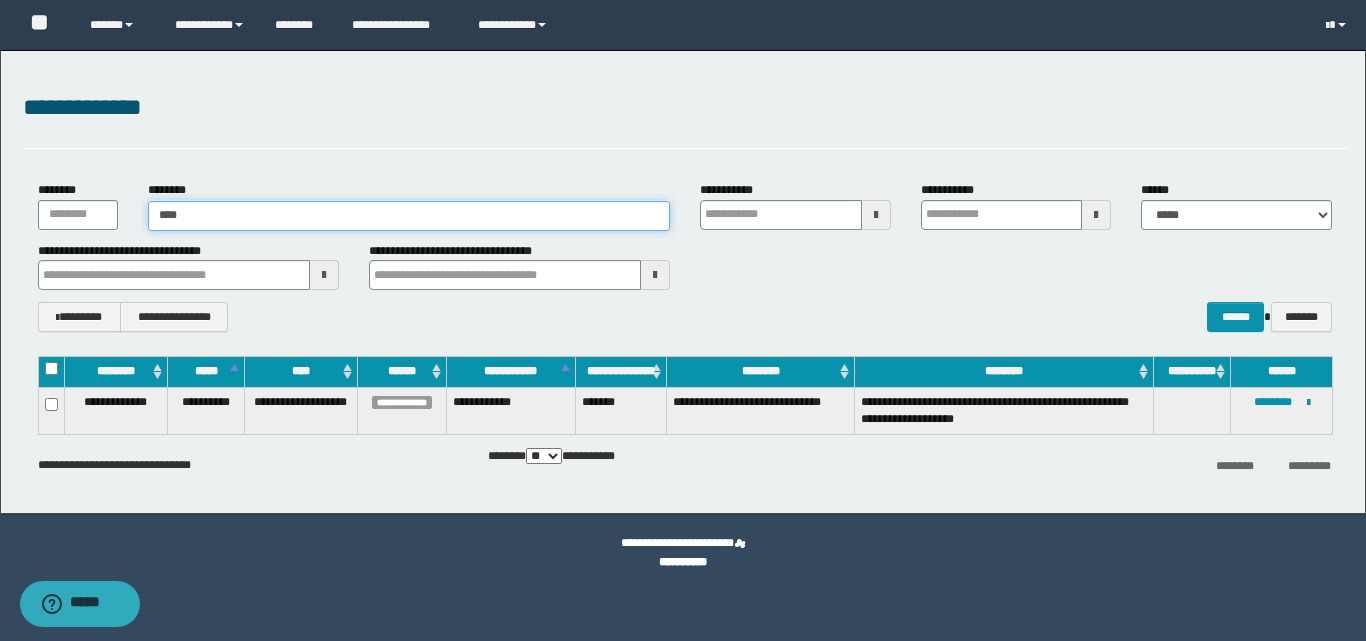 type on "****" 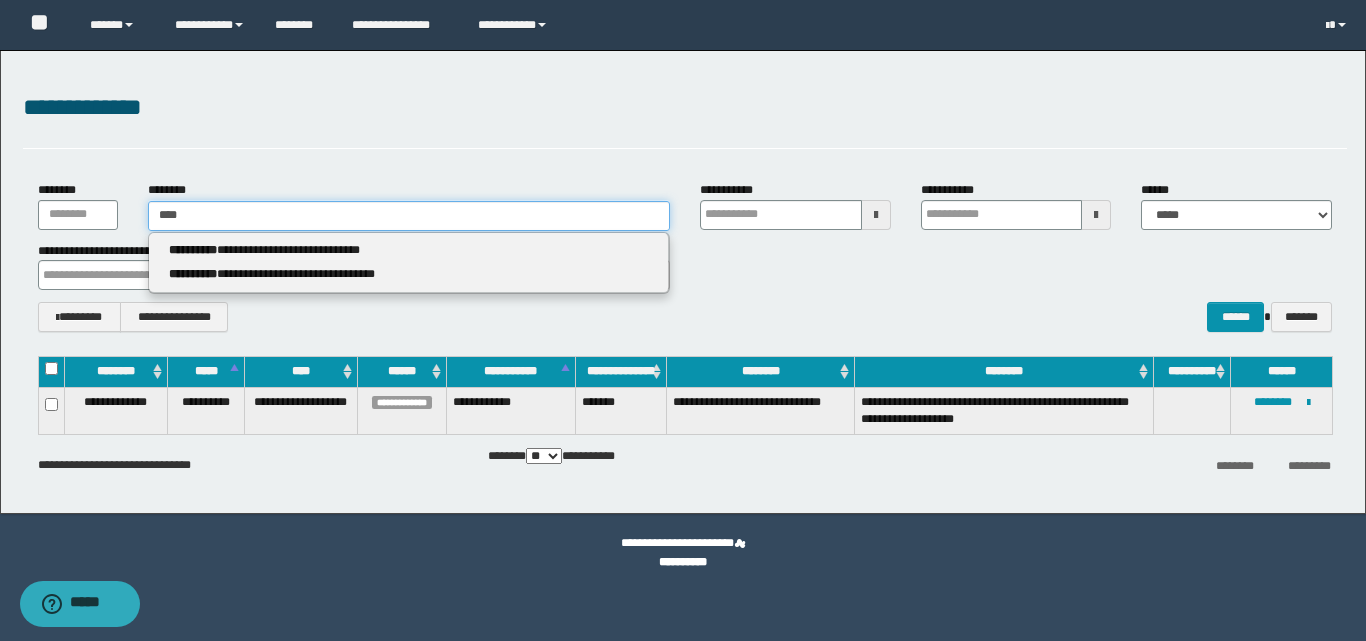 type 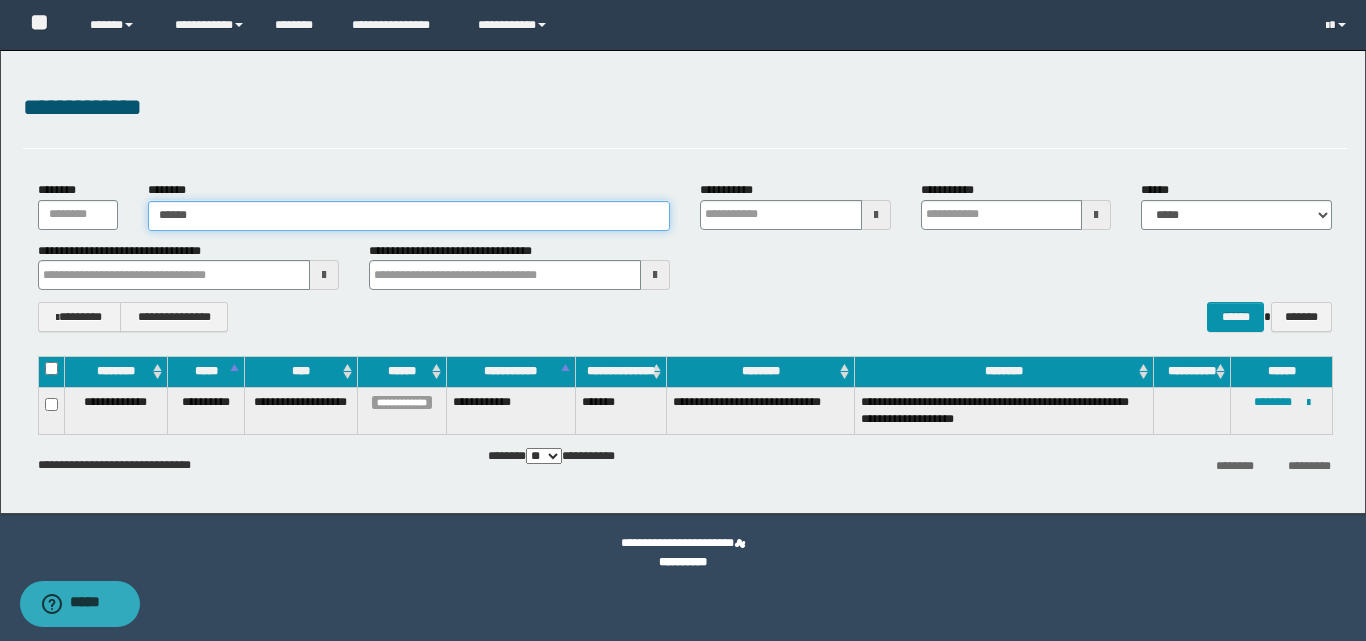 type on "*******" 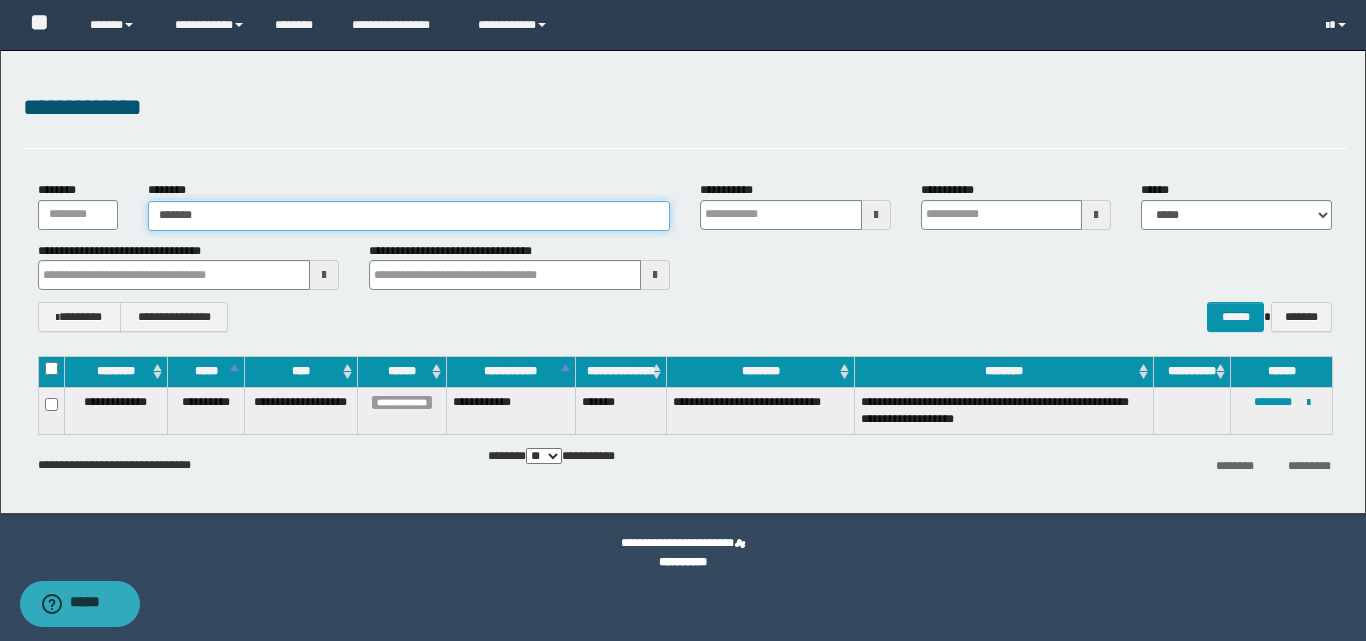 type on "*******" 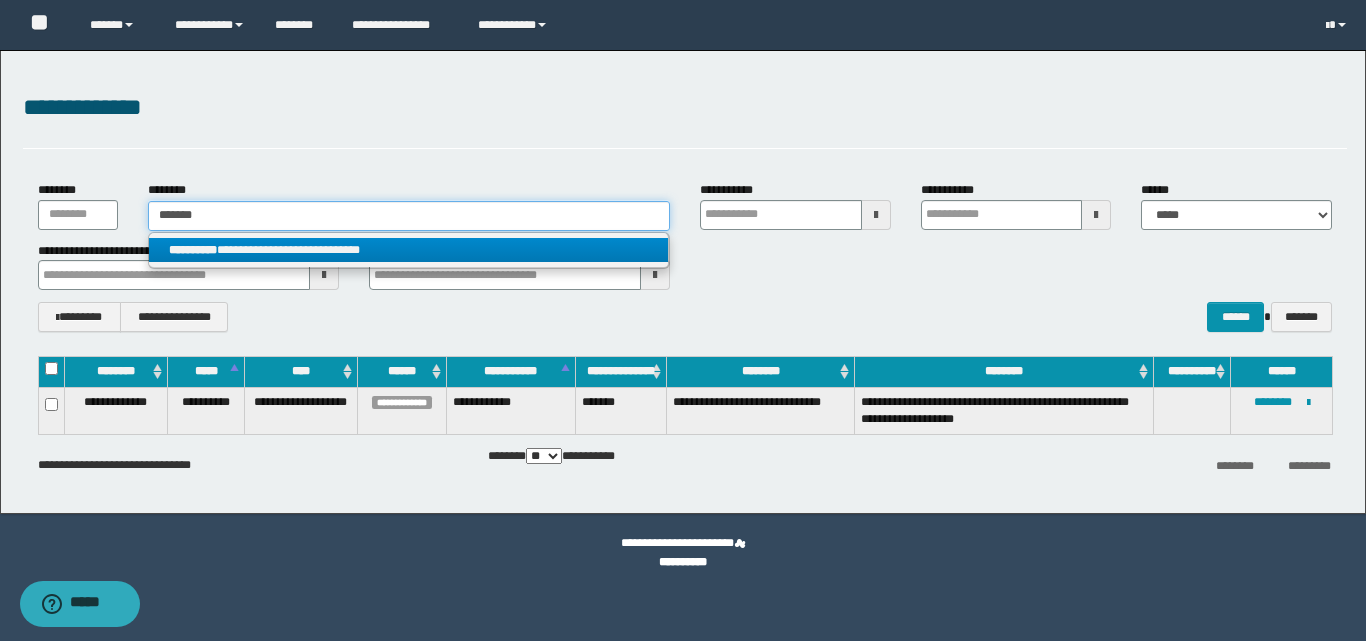 type on "*******" 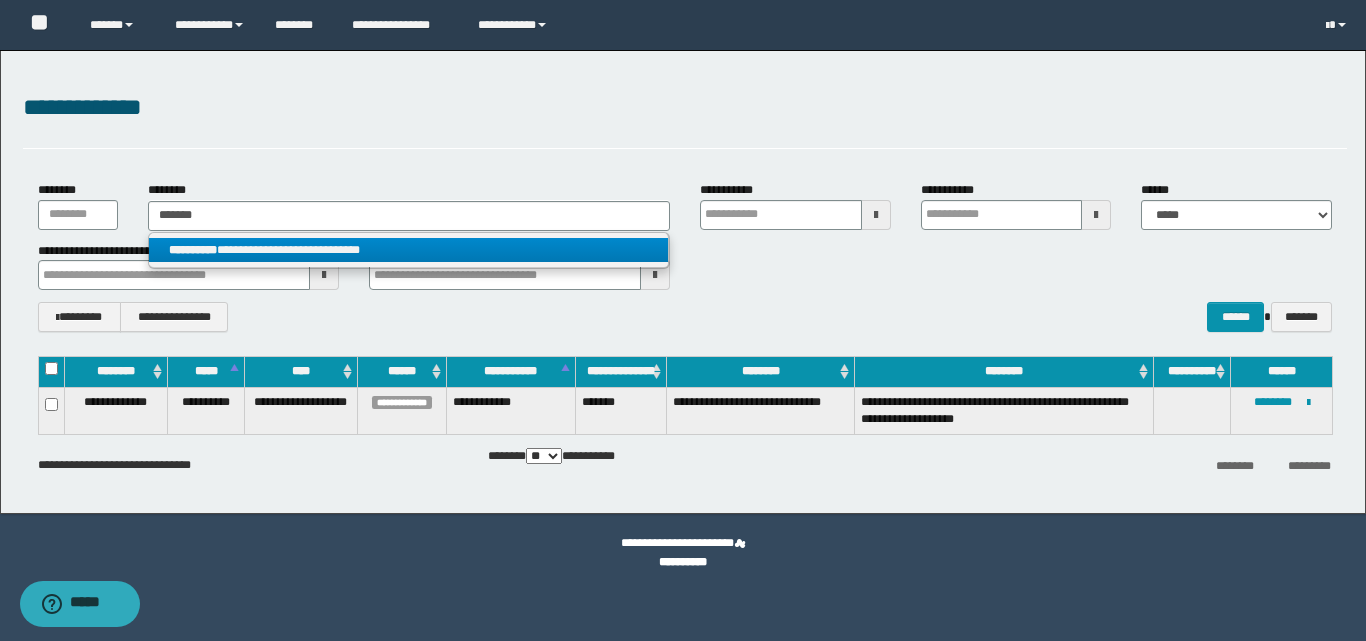 click on "**********" at bounding box center [408, 250] 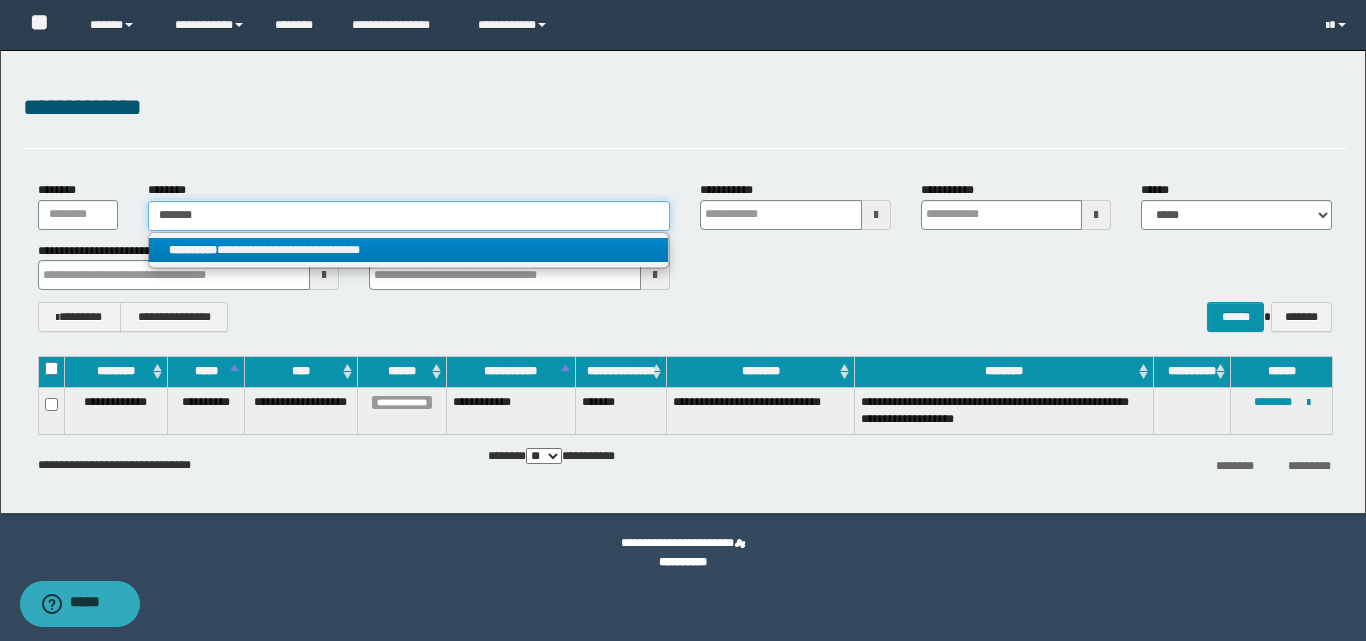 type 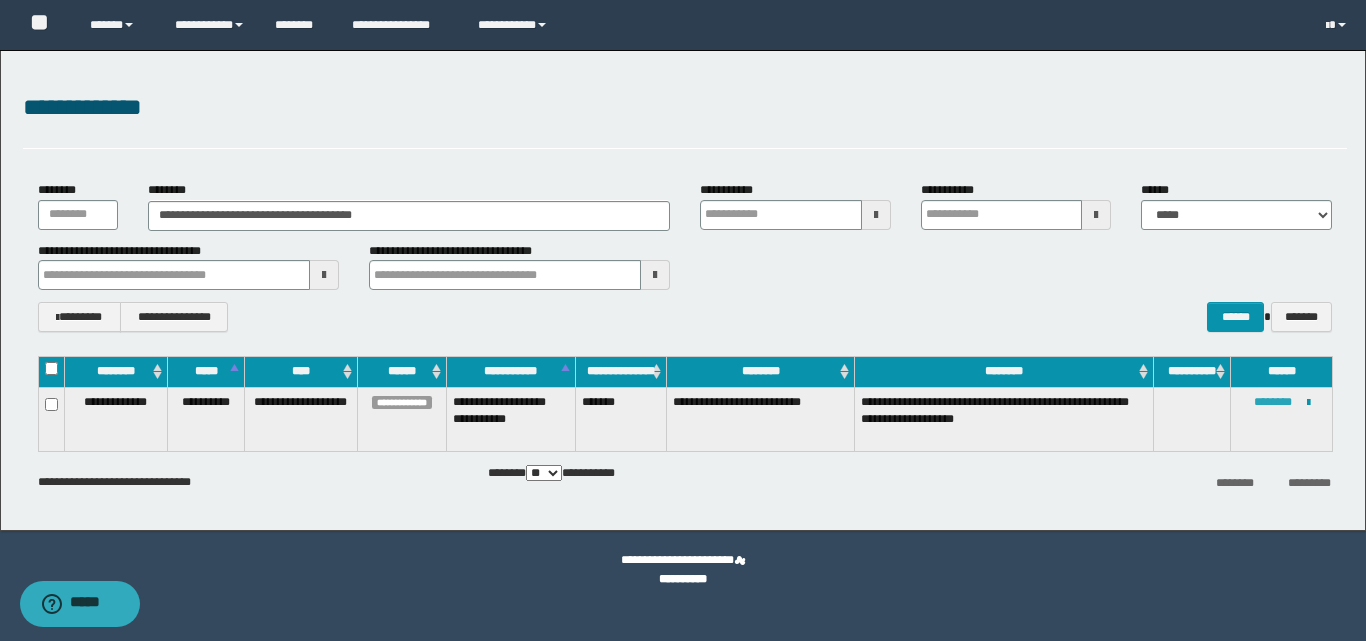 click on "********" at bounding box center (1273, 402) 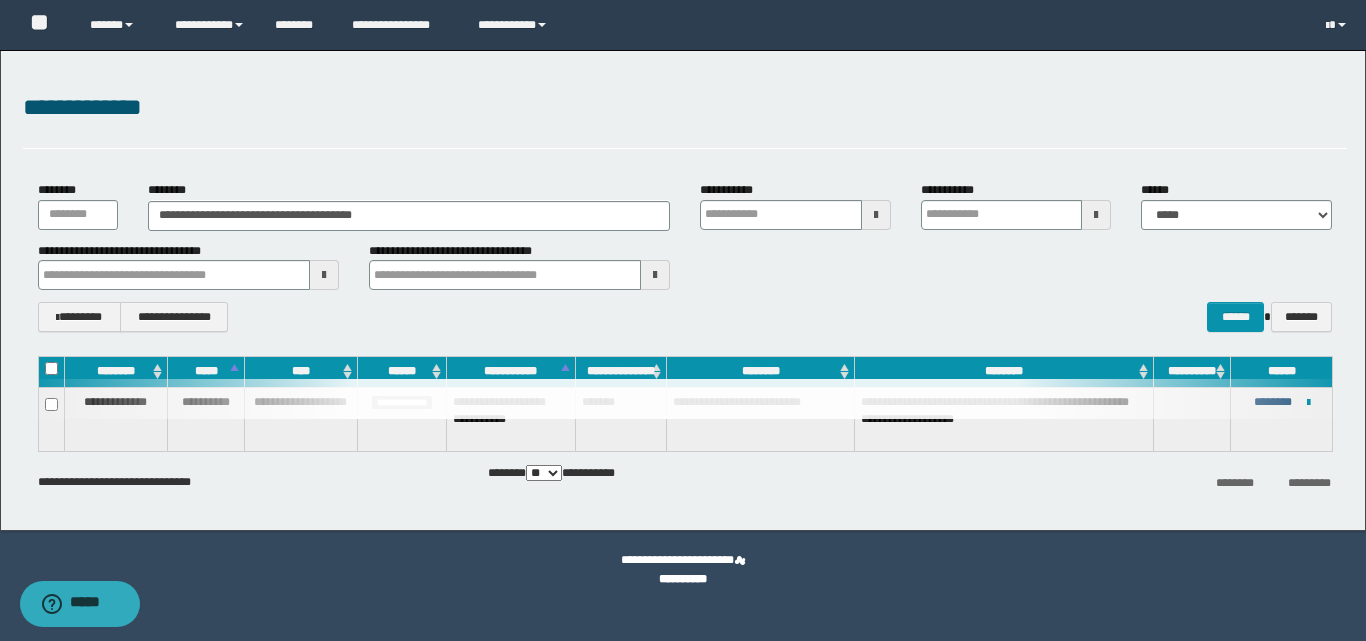 type 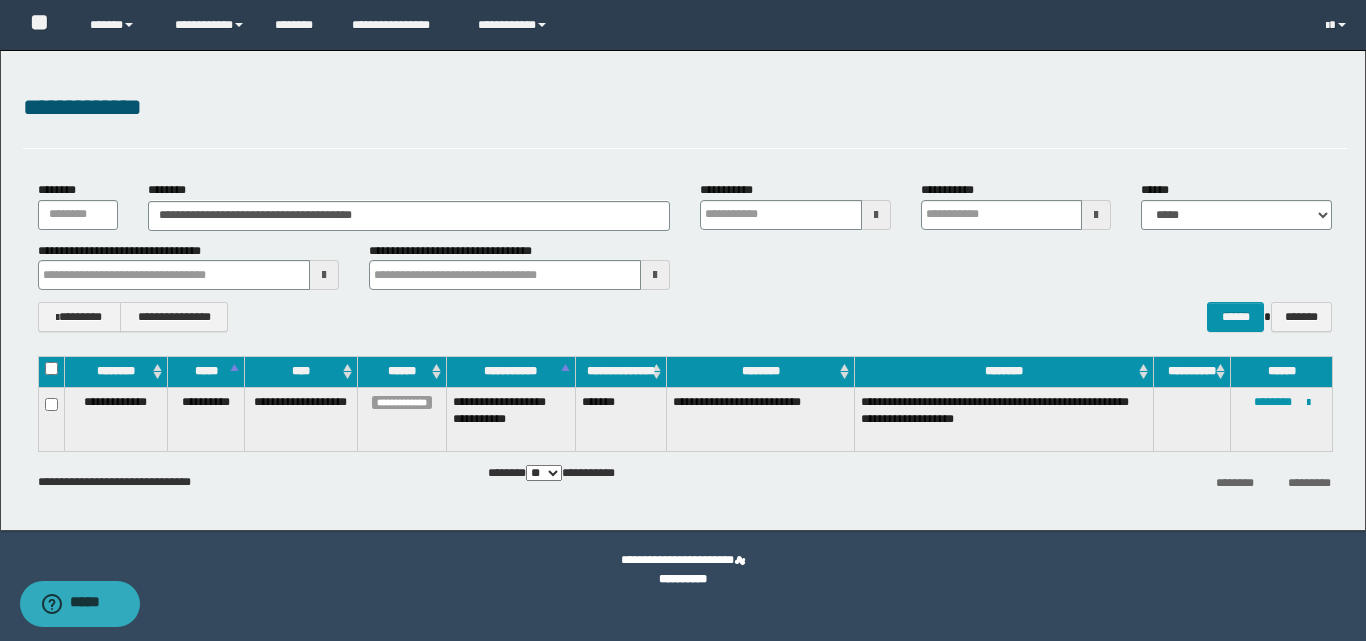 type 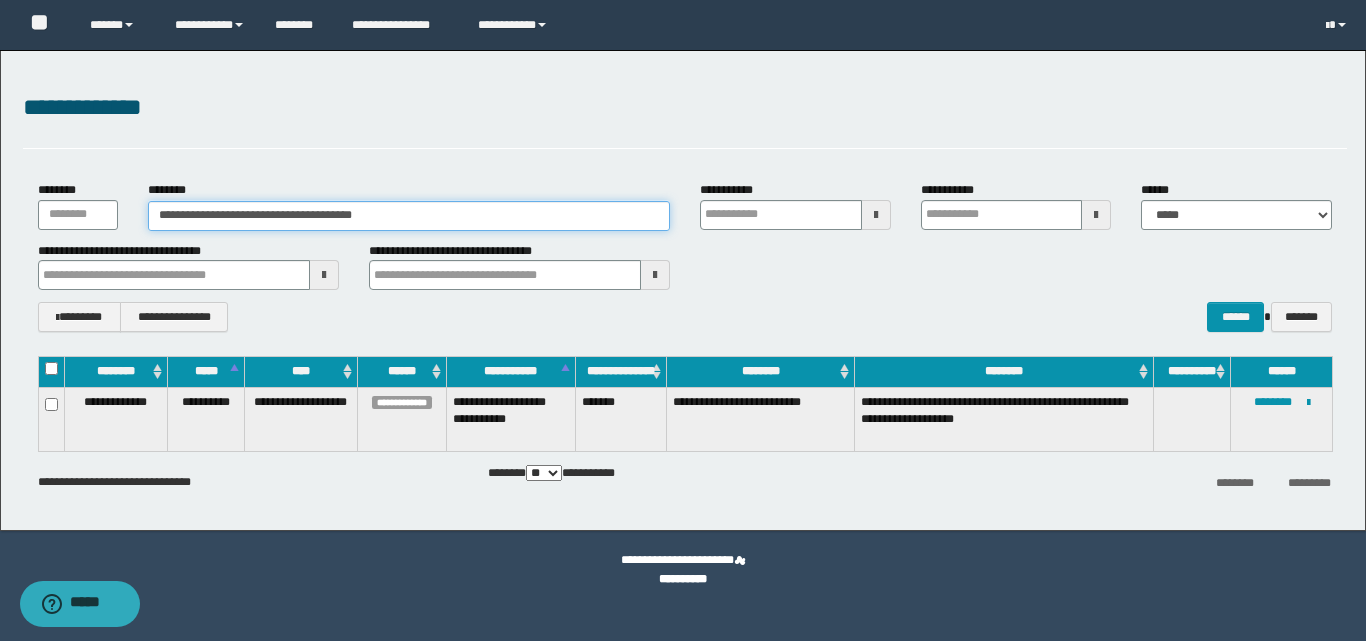 click on "**********" at bounding box center (409, 216) 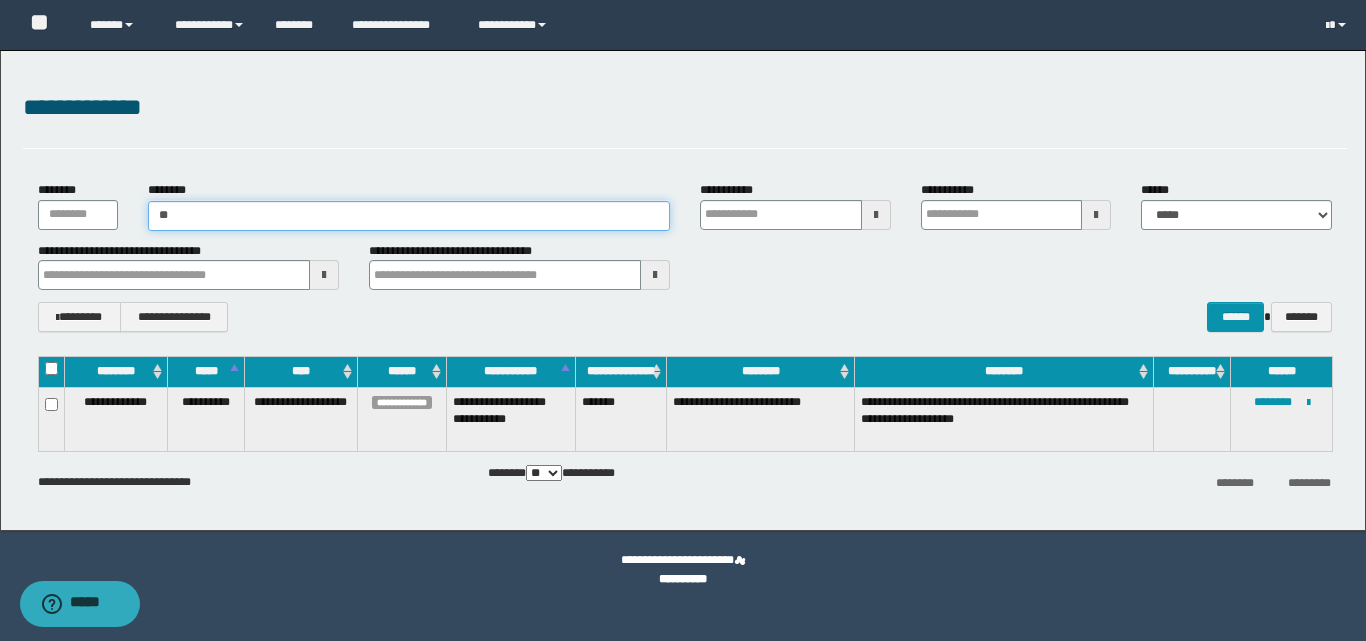 type on "*" 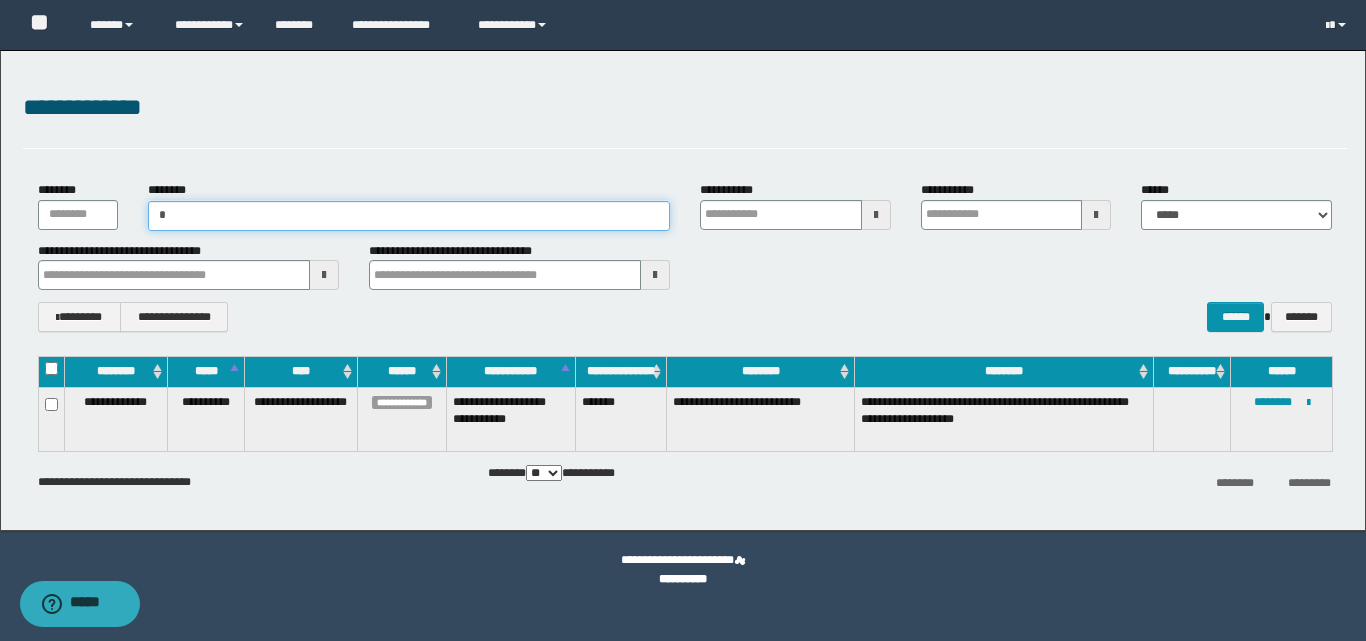 type on "**" 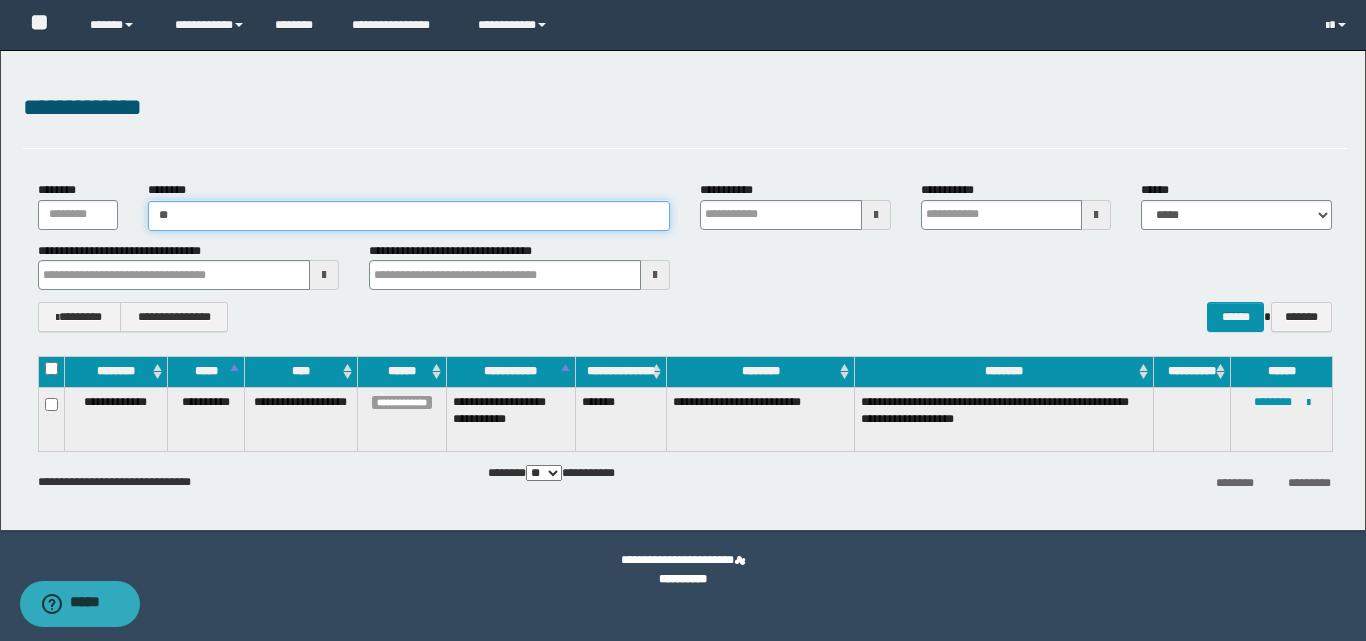 type on "**" 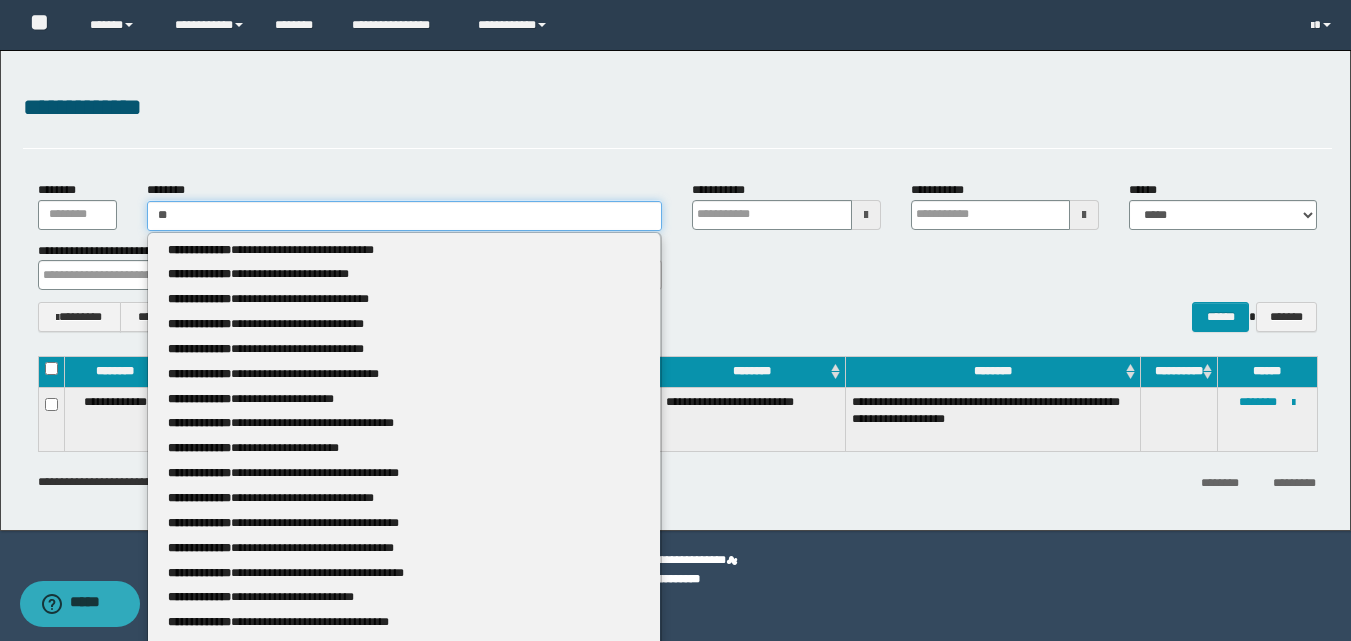 type 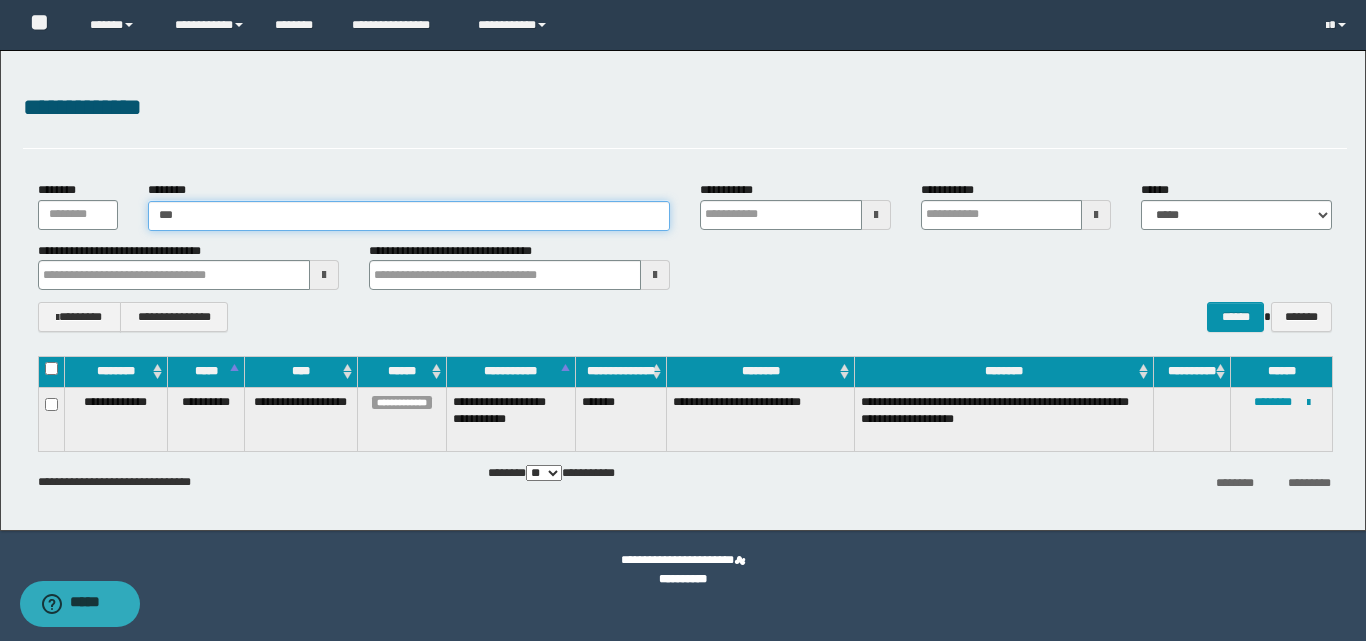 type on "***" 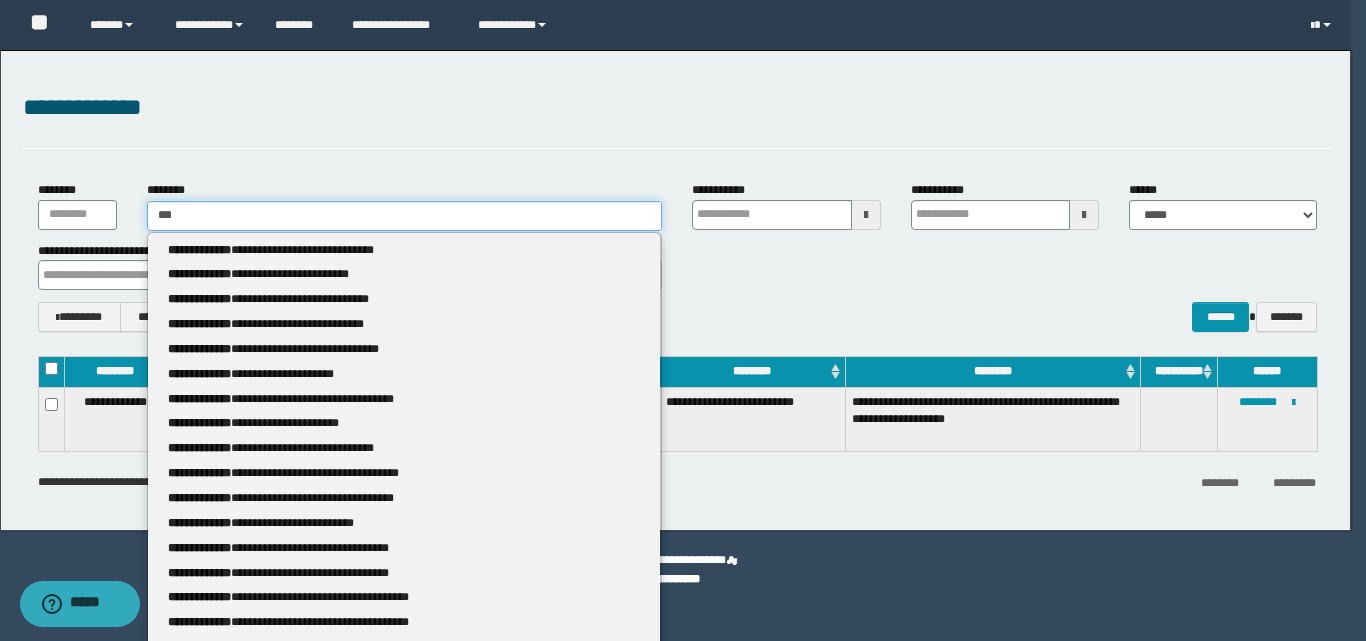 type 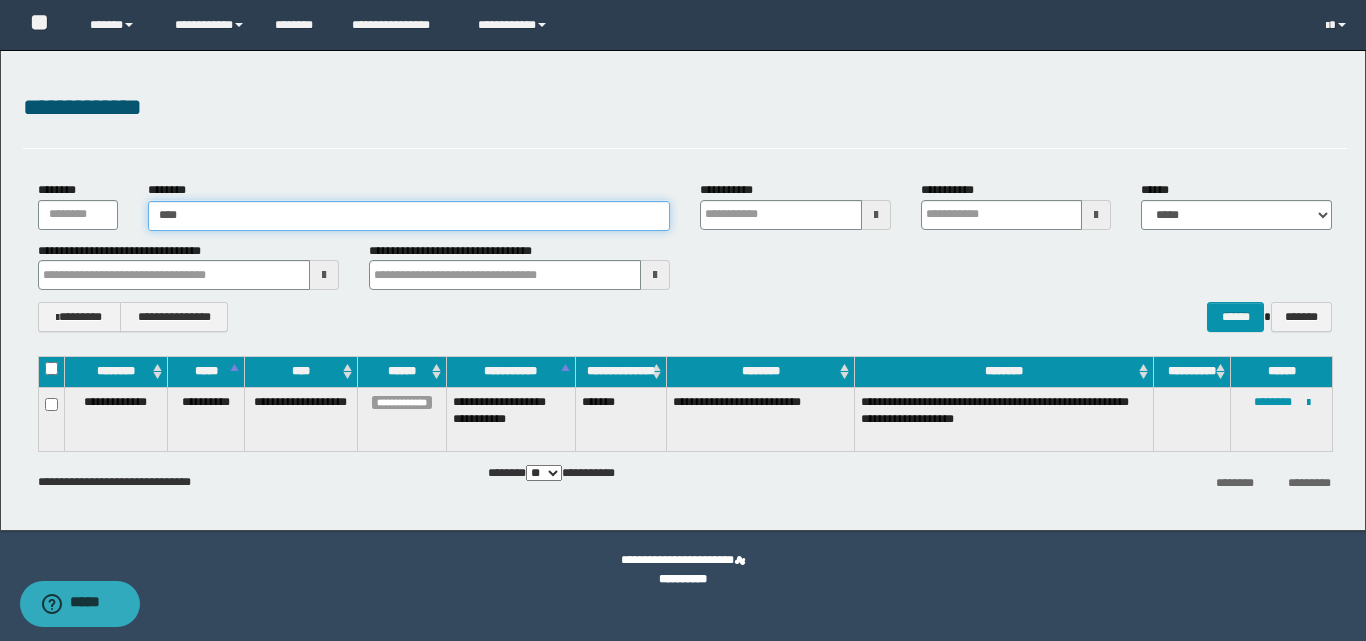 type on "****" 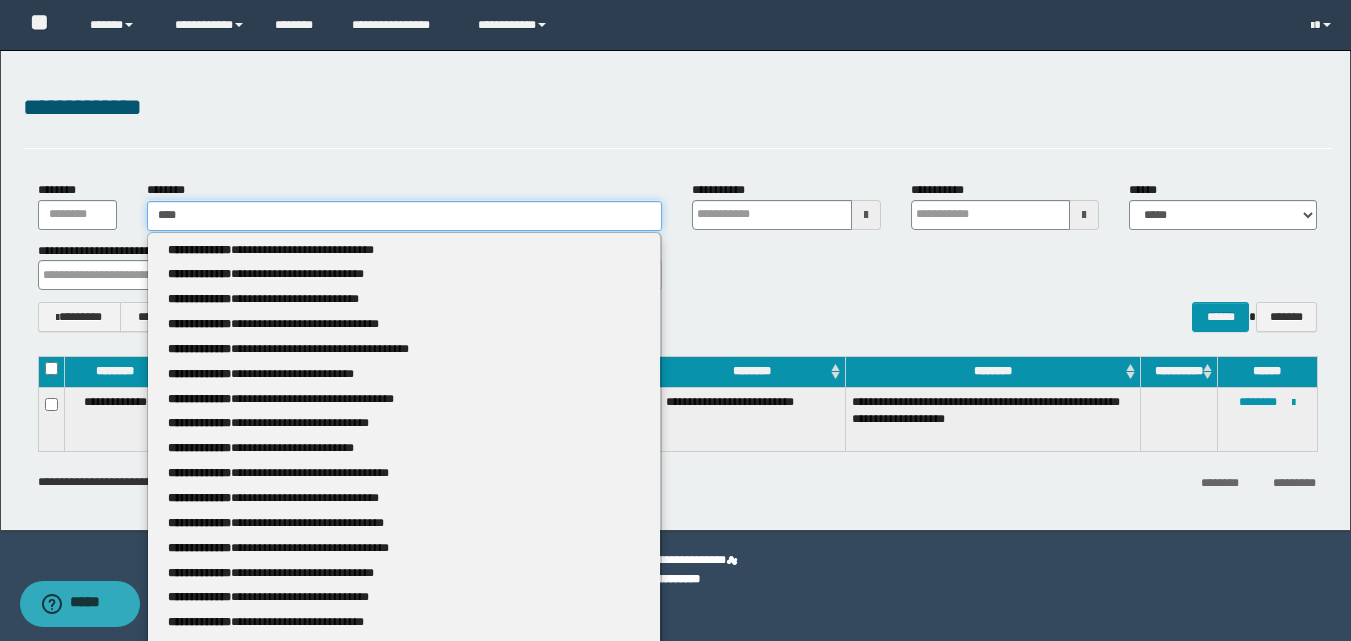type 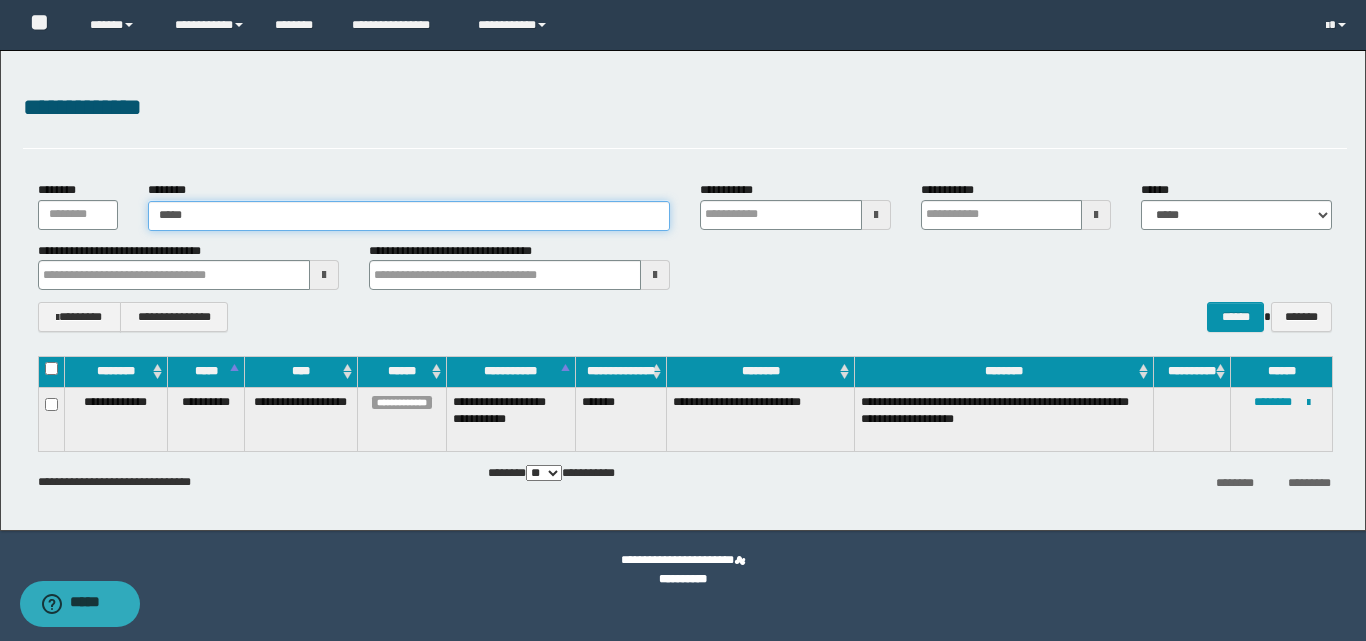 type on "******" 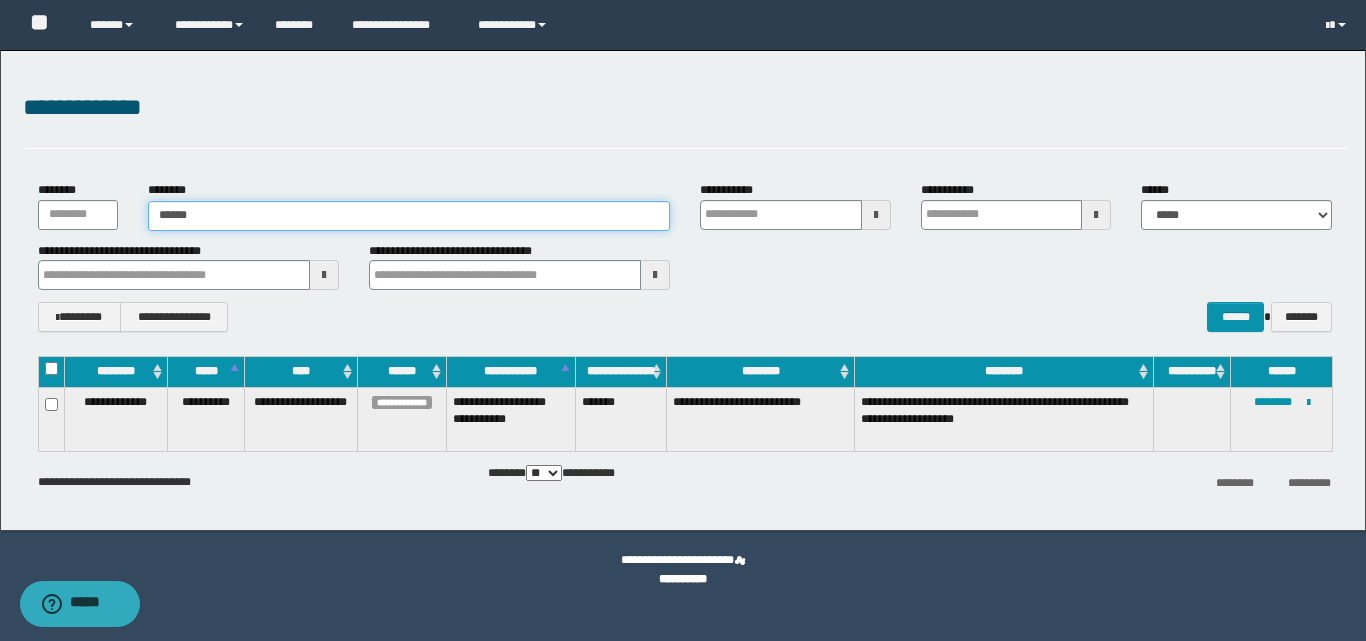 type on "******" 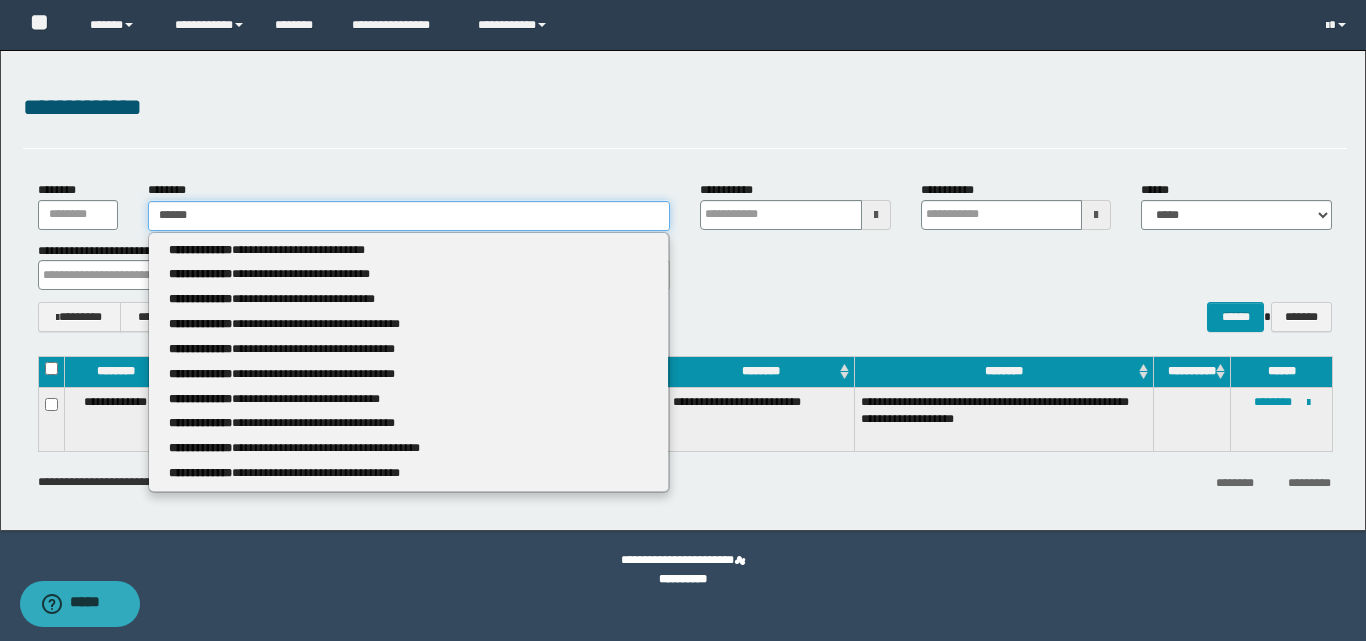 type 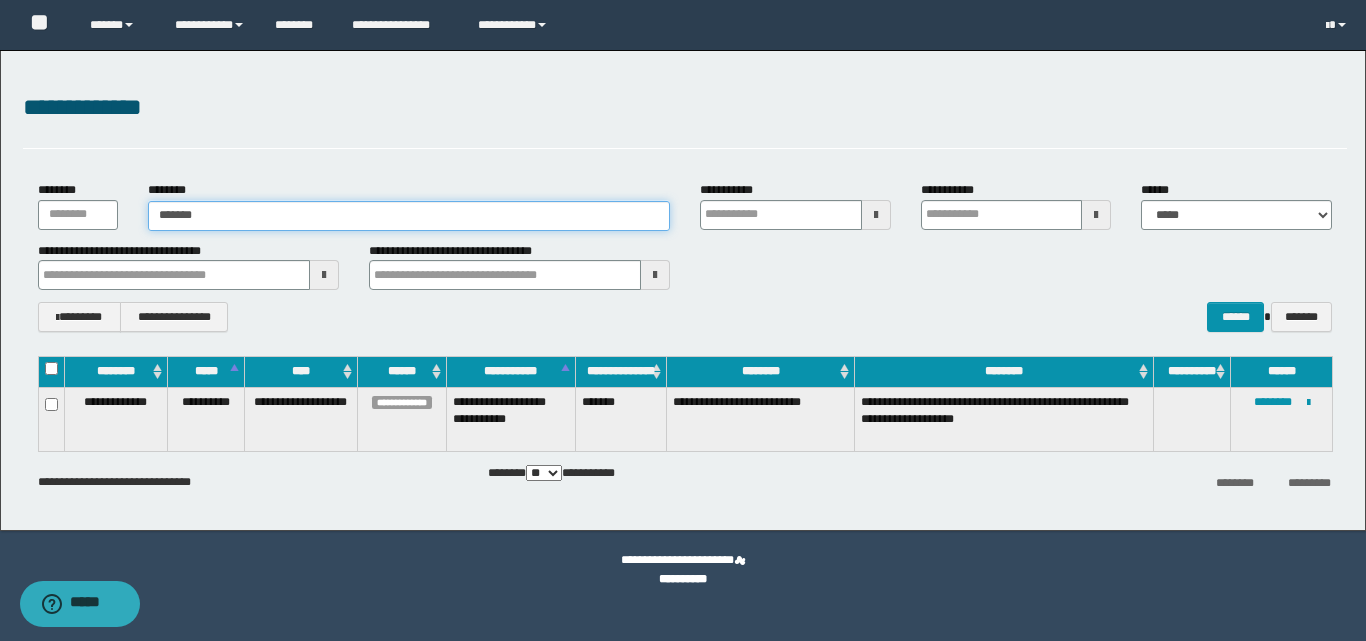 type on "*******" 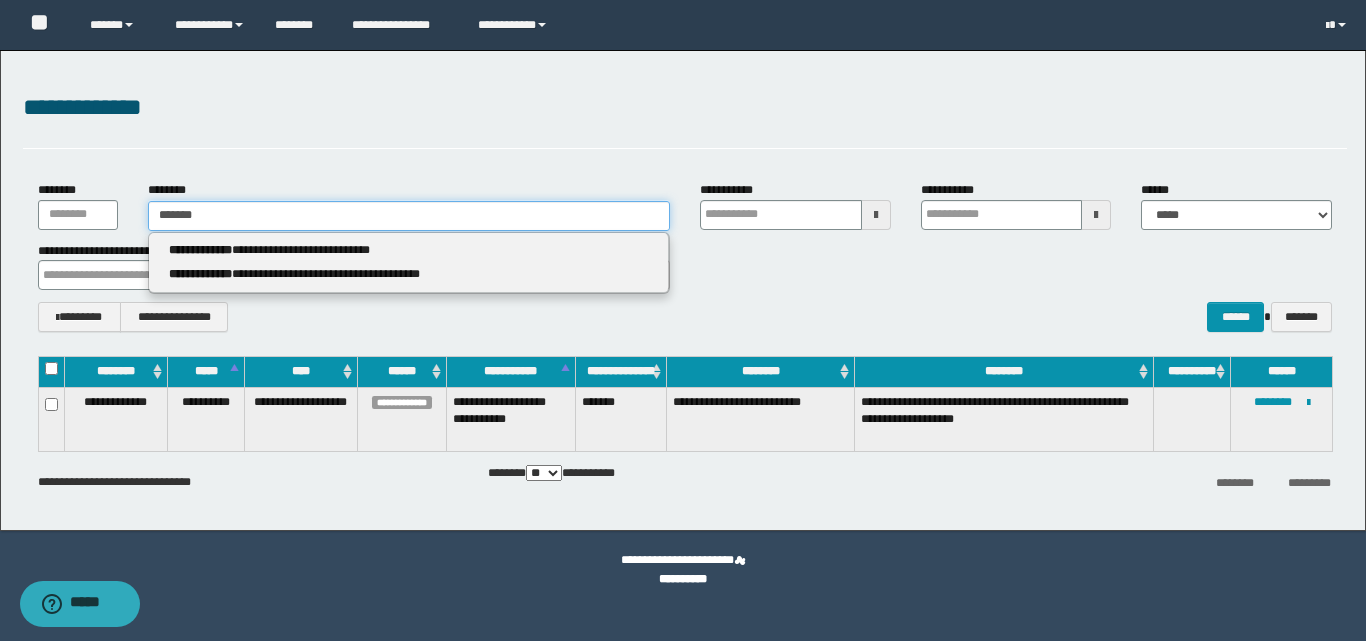 type 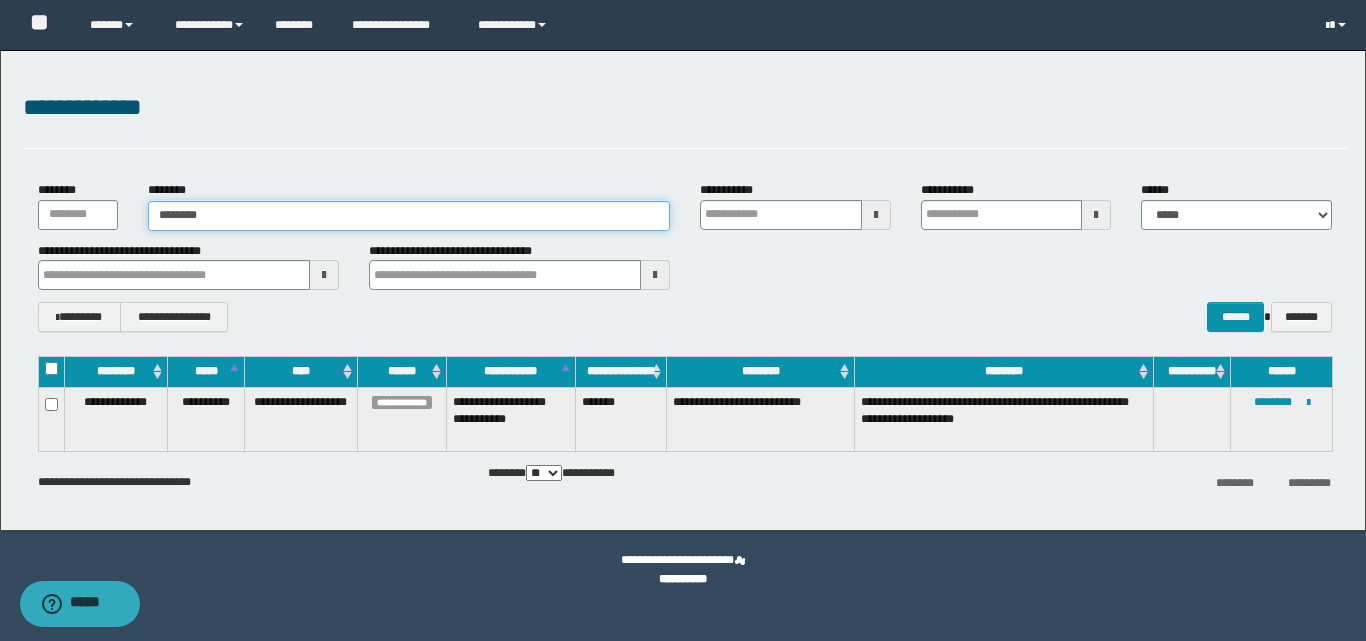 type on "********" 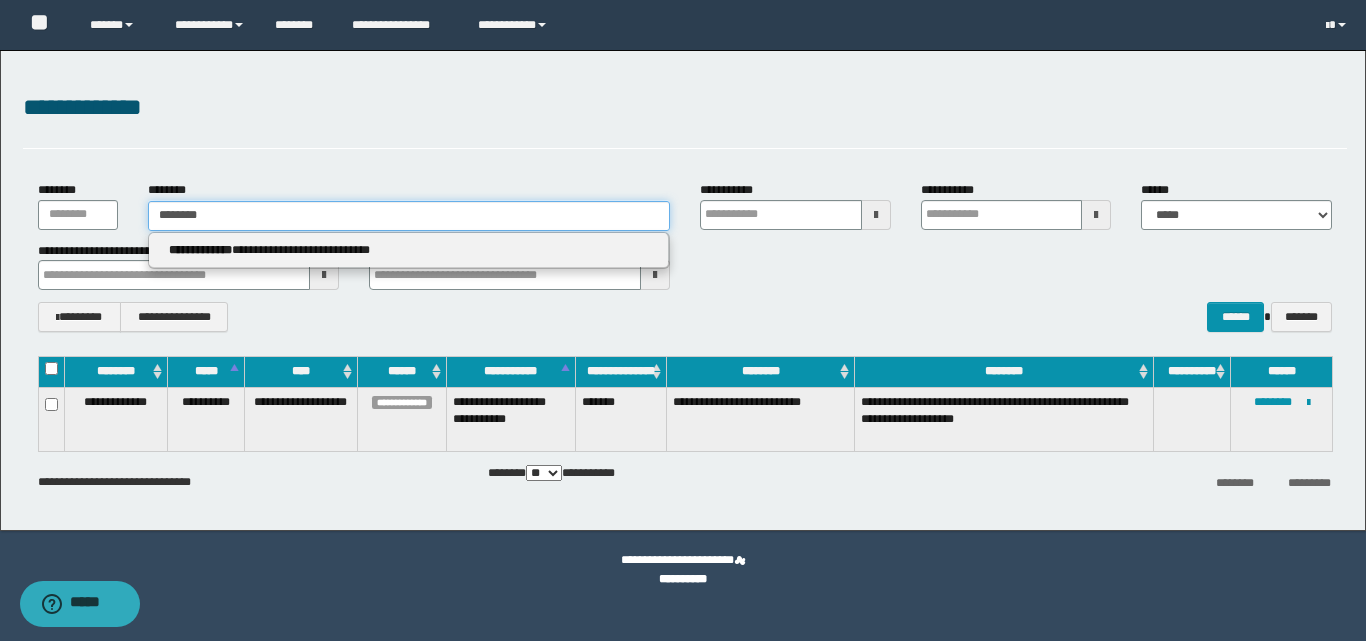 type 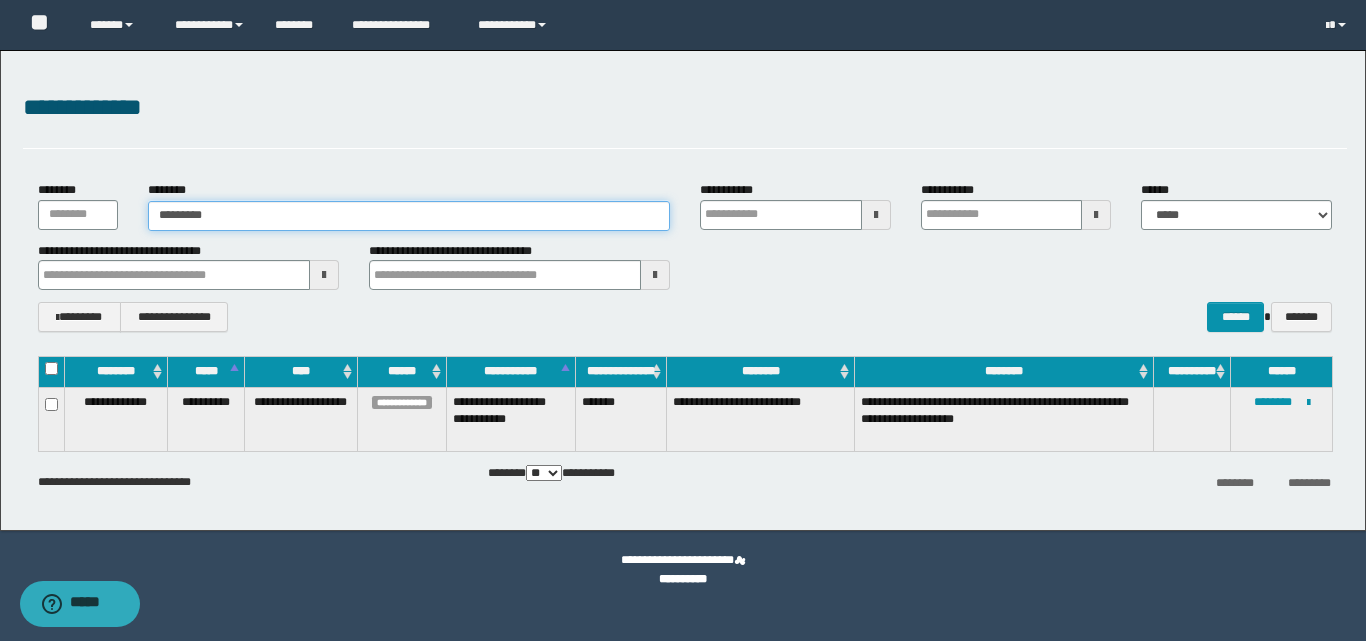 type on "*********" 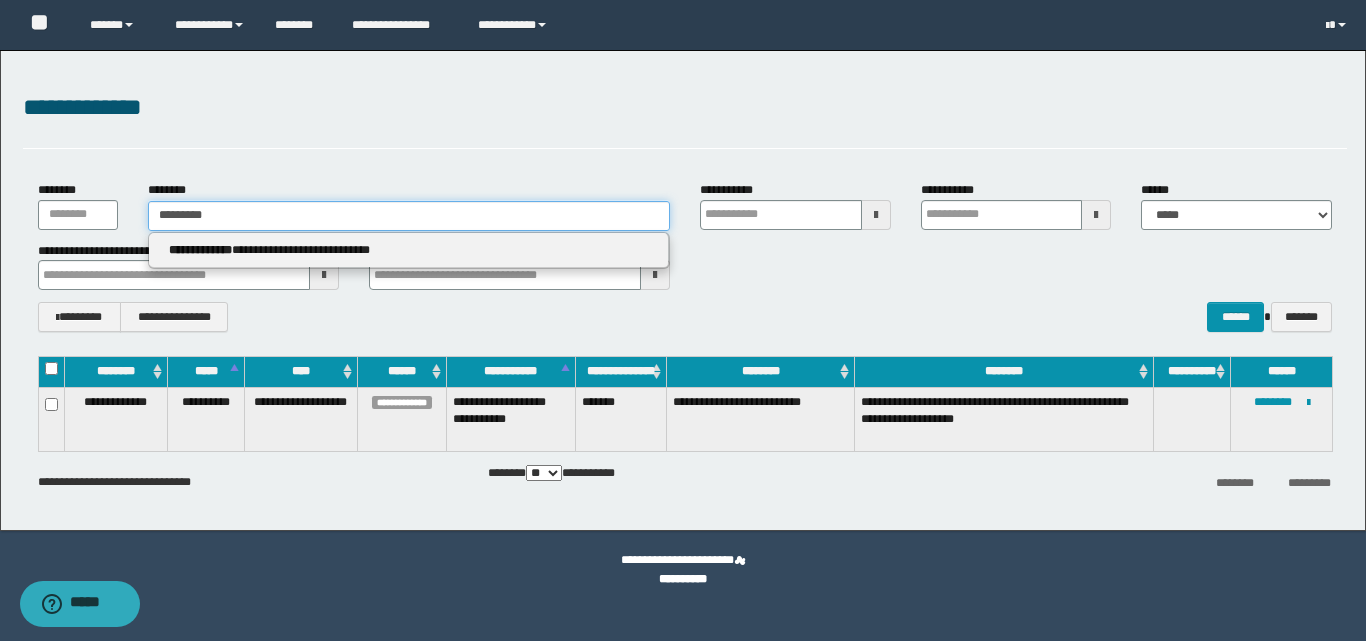 type 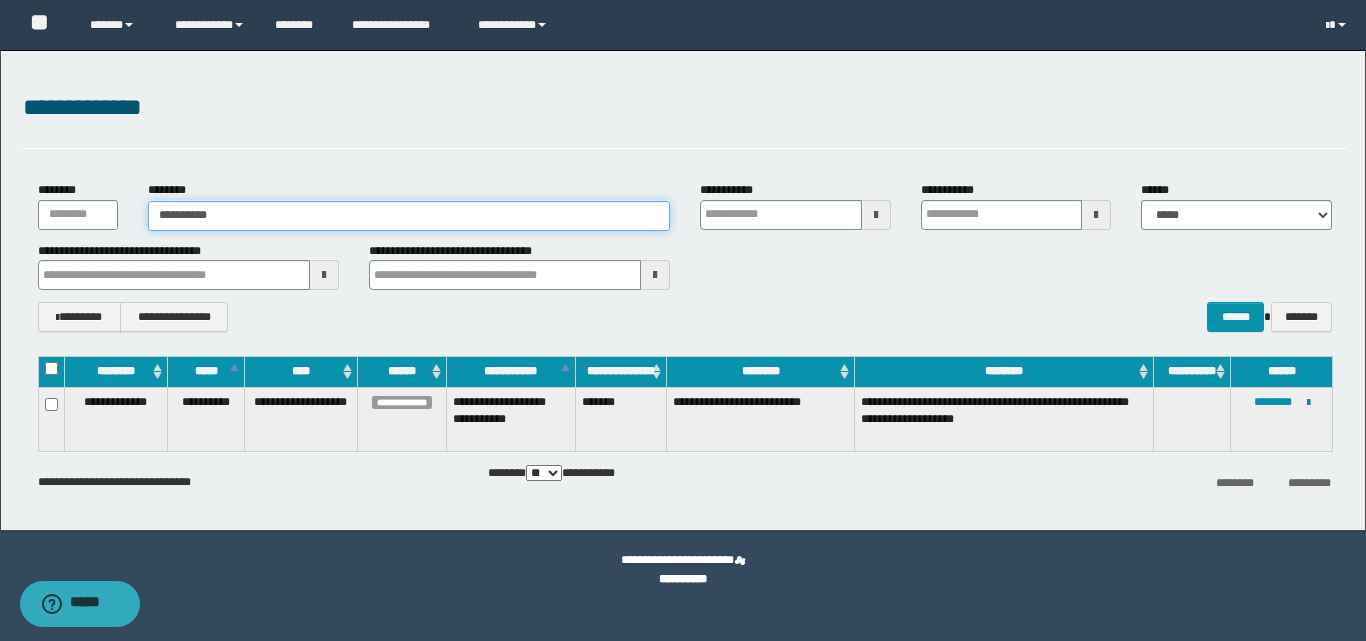 type on "**********" 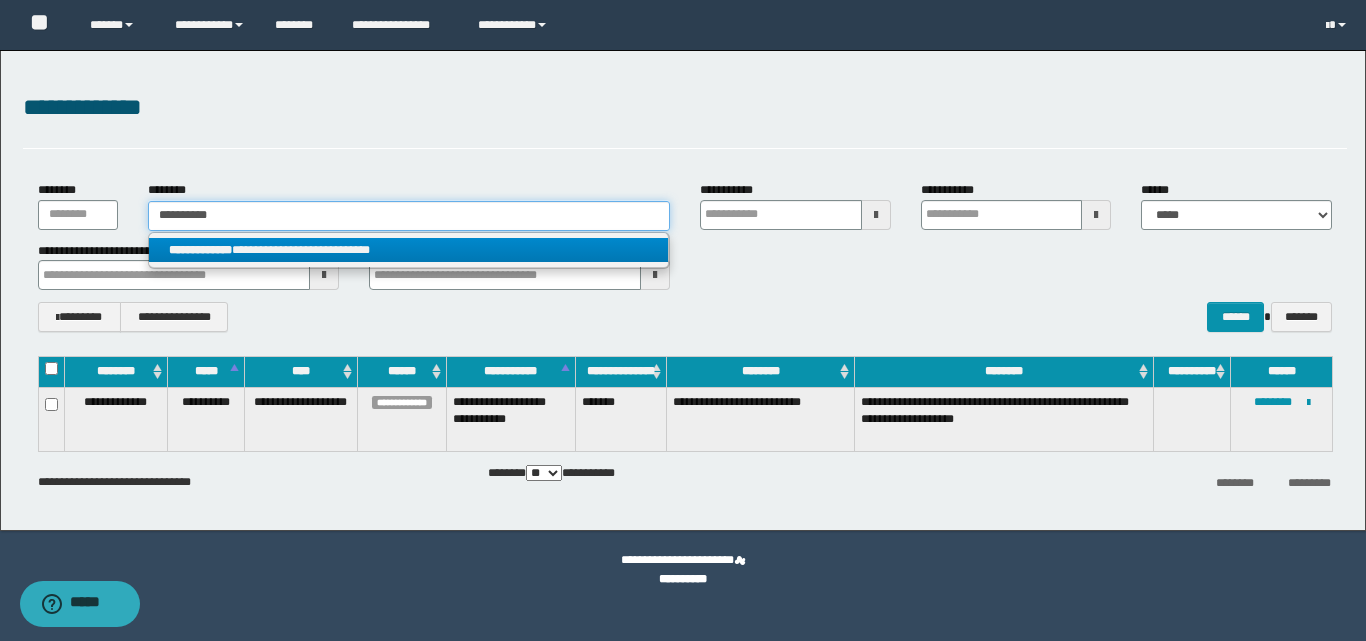 type on "**********" 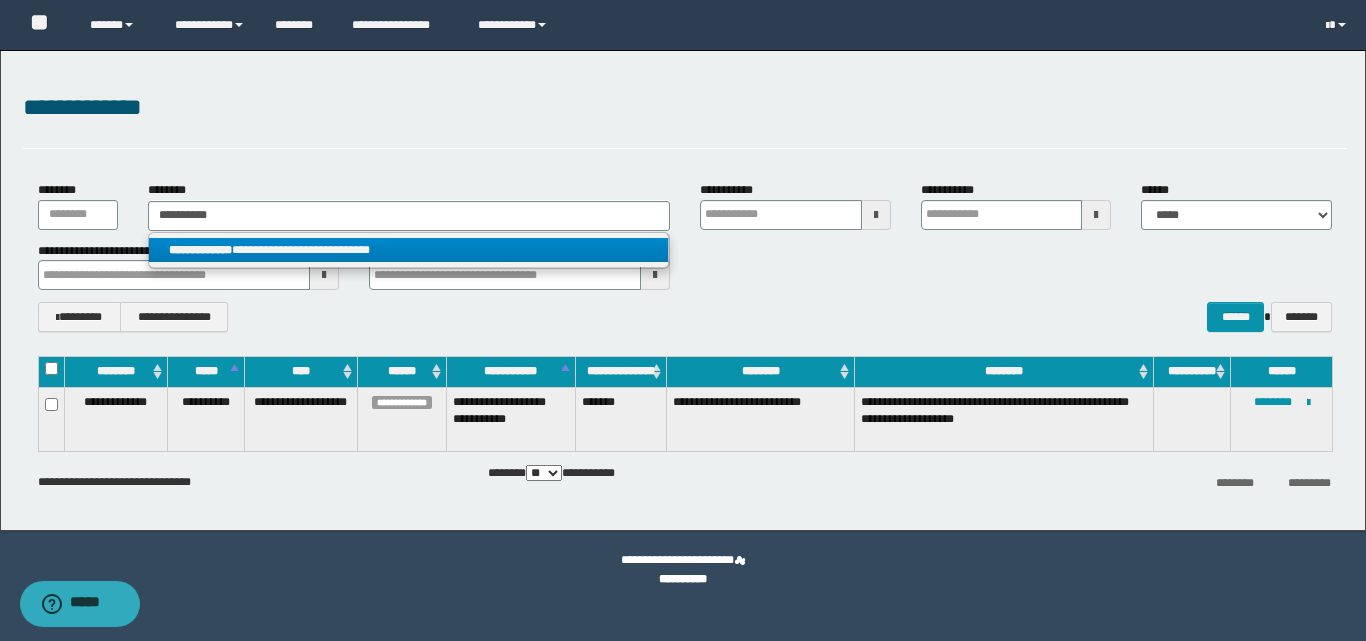 click on "**********" at bounding box center [408, 250] 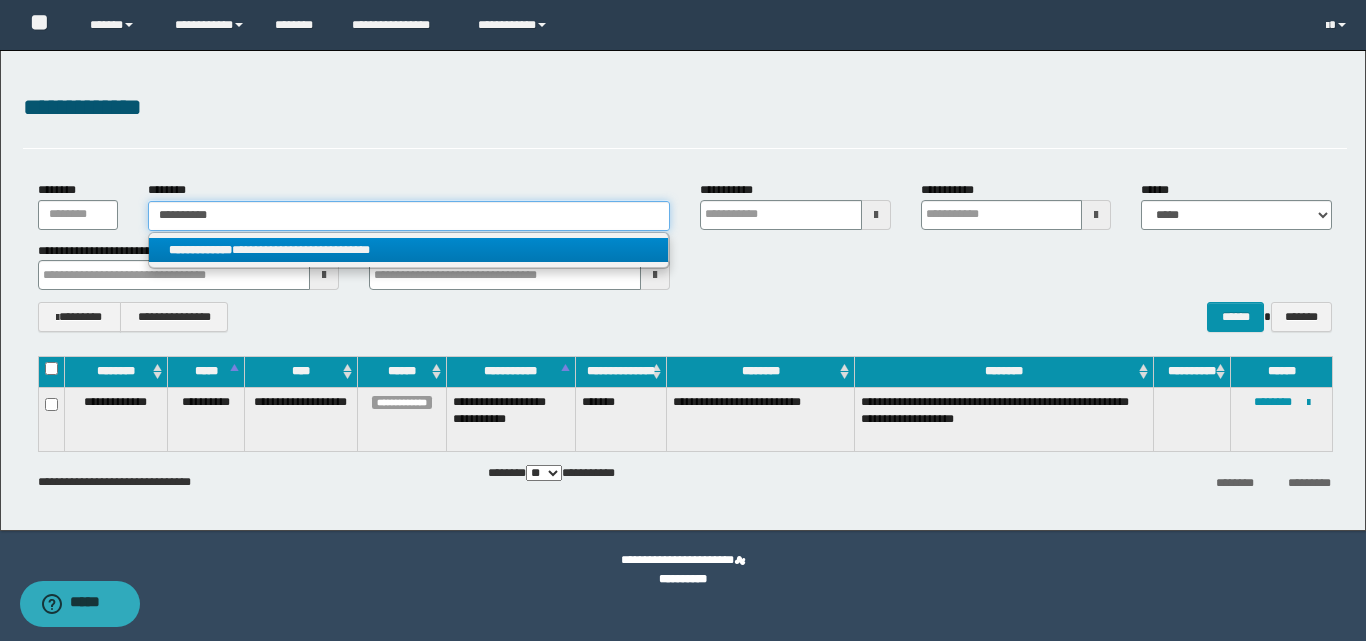 type 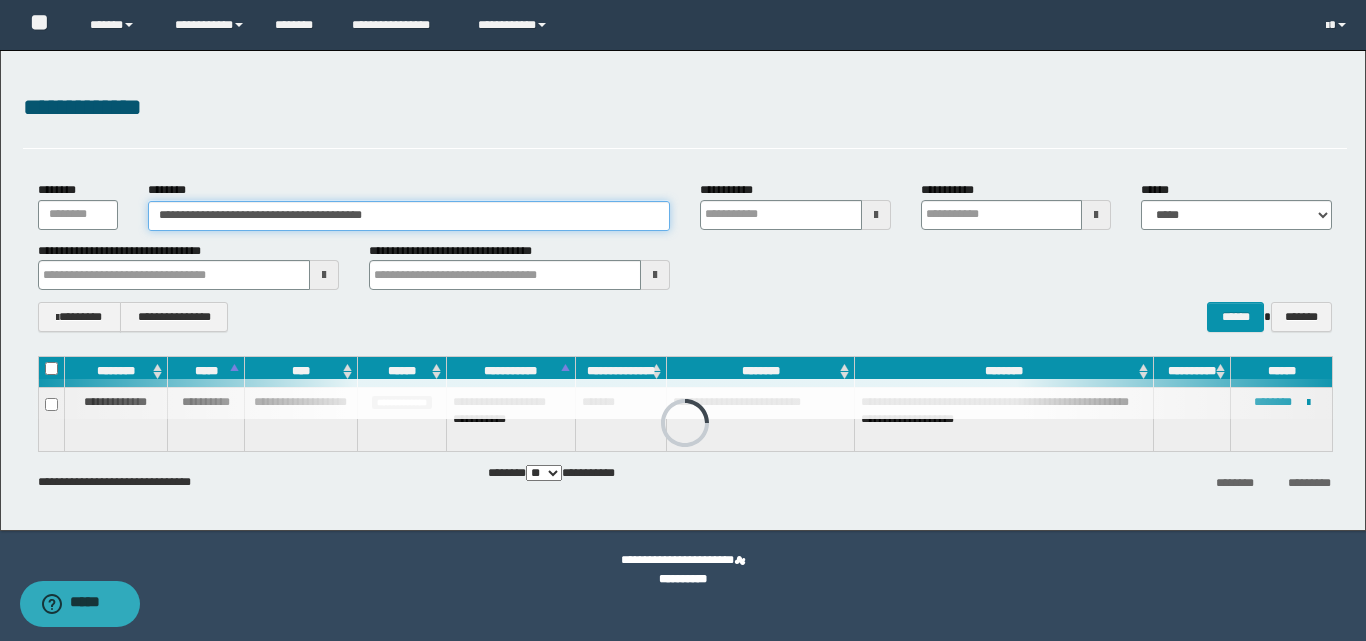 type 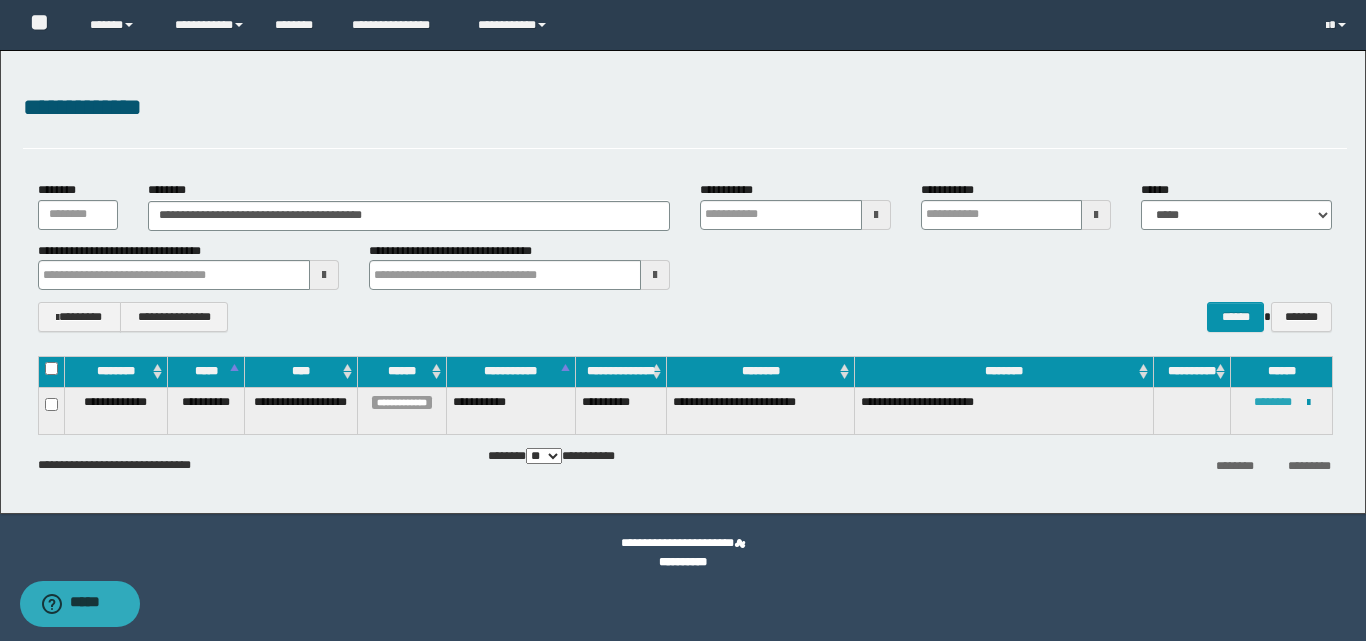 click on "********" at bounding box center [1273, 402] 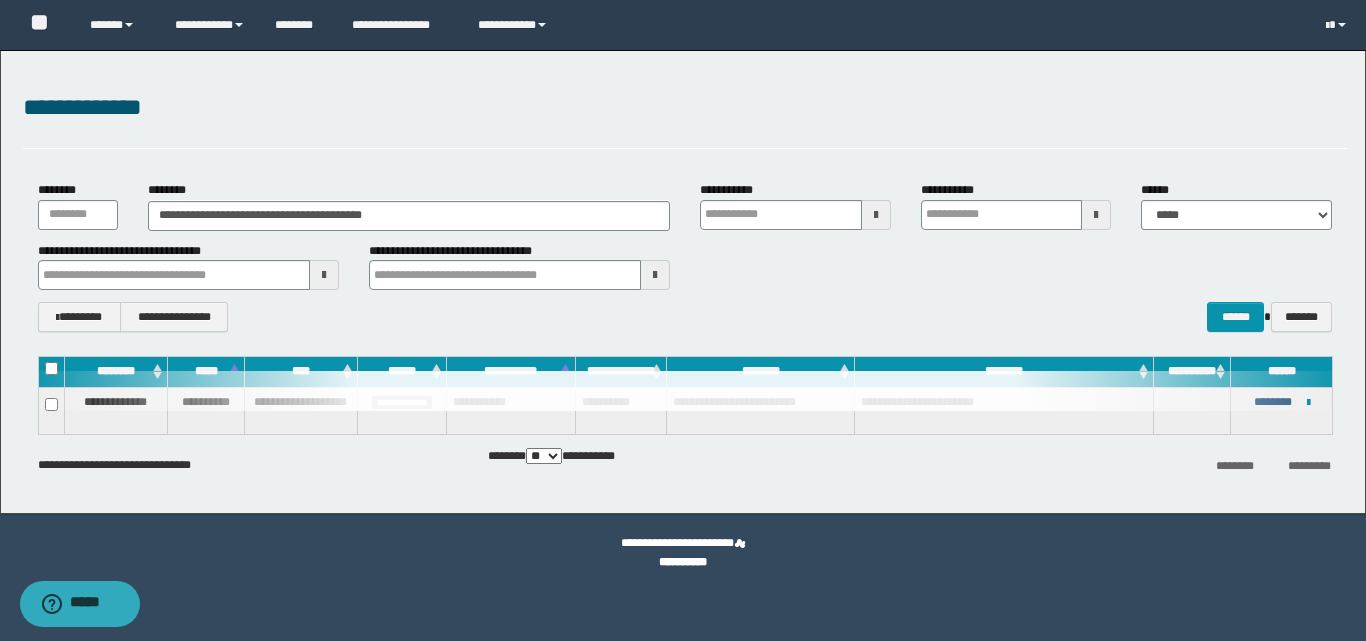 type 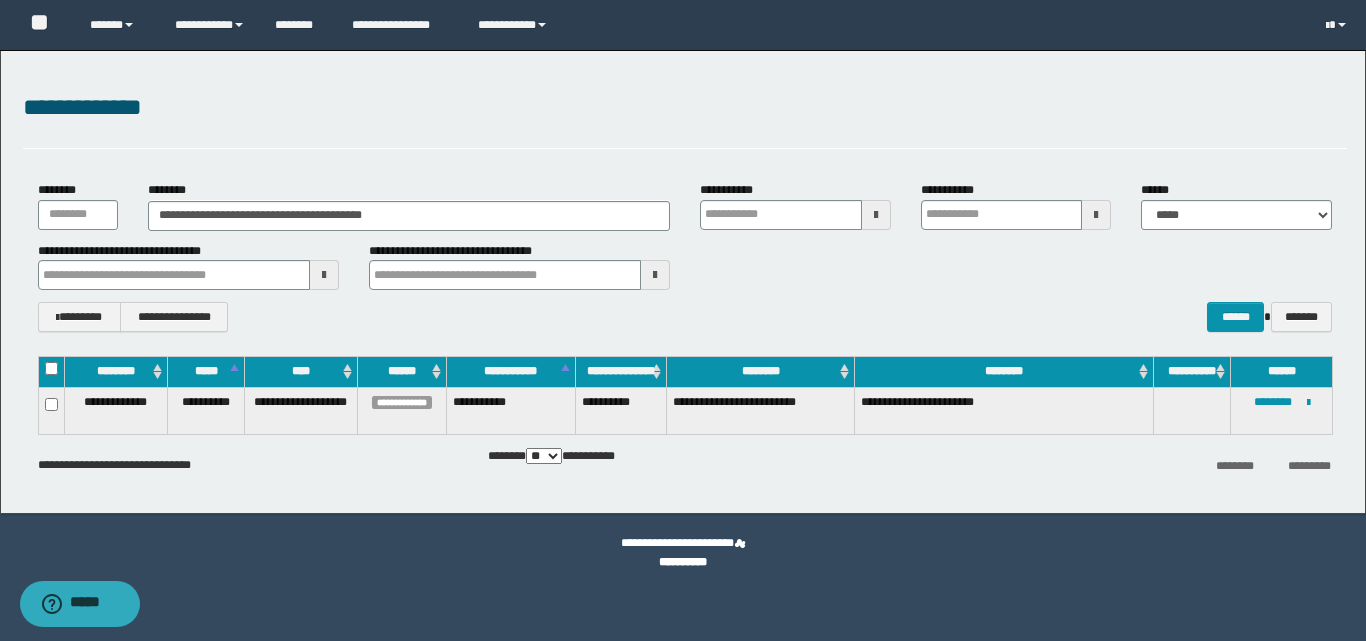 type 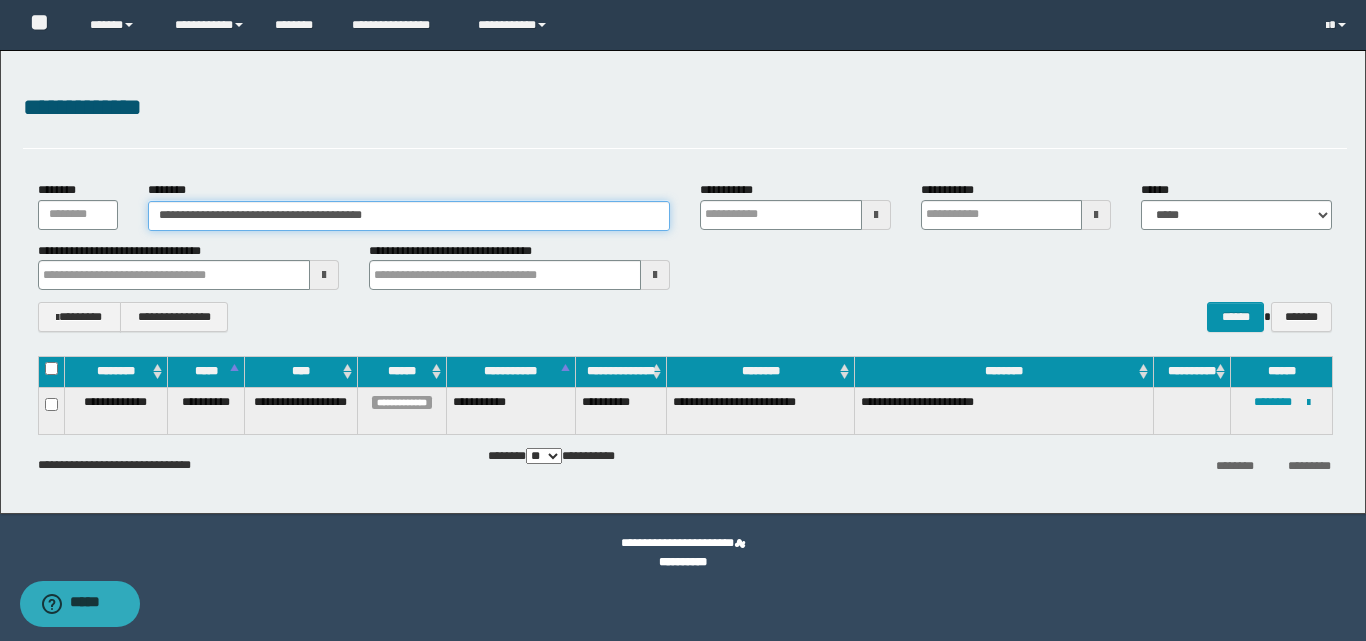click on "**********" at bounding box center (409, 216) 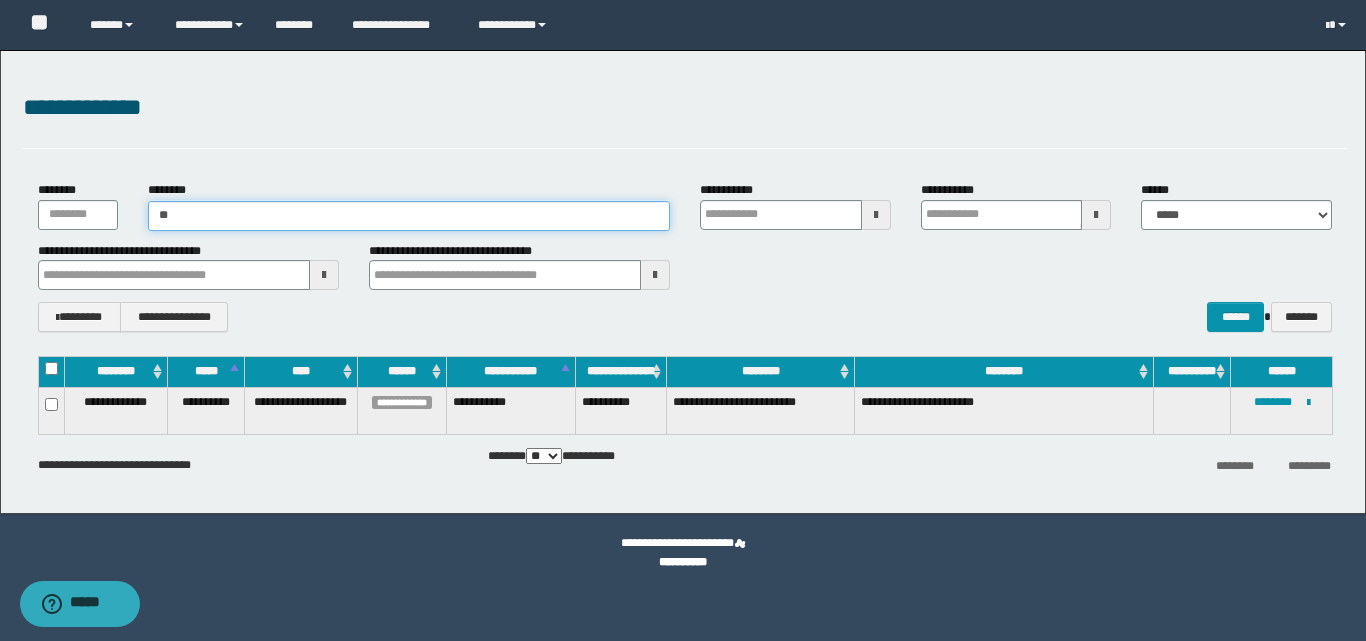 type on "*" 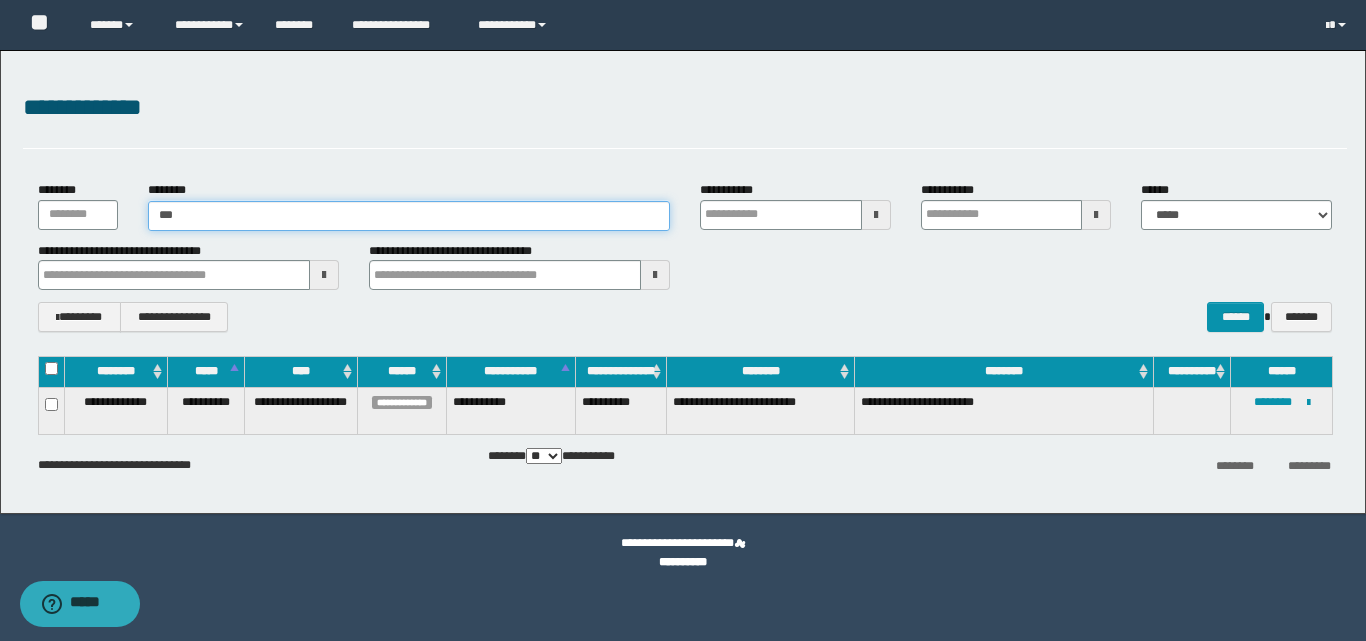 type on "***" 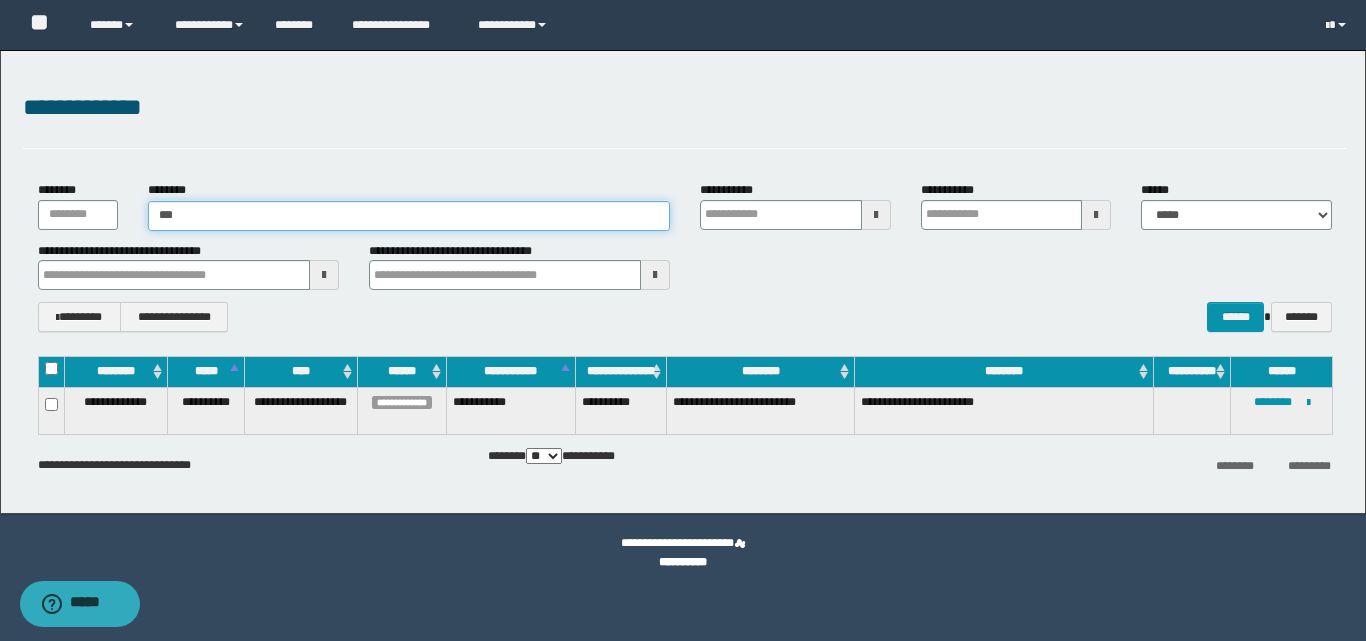 type 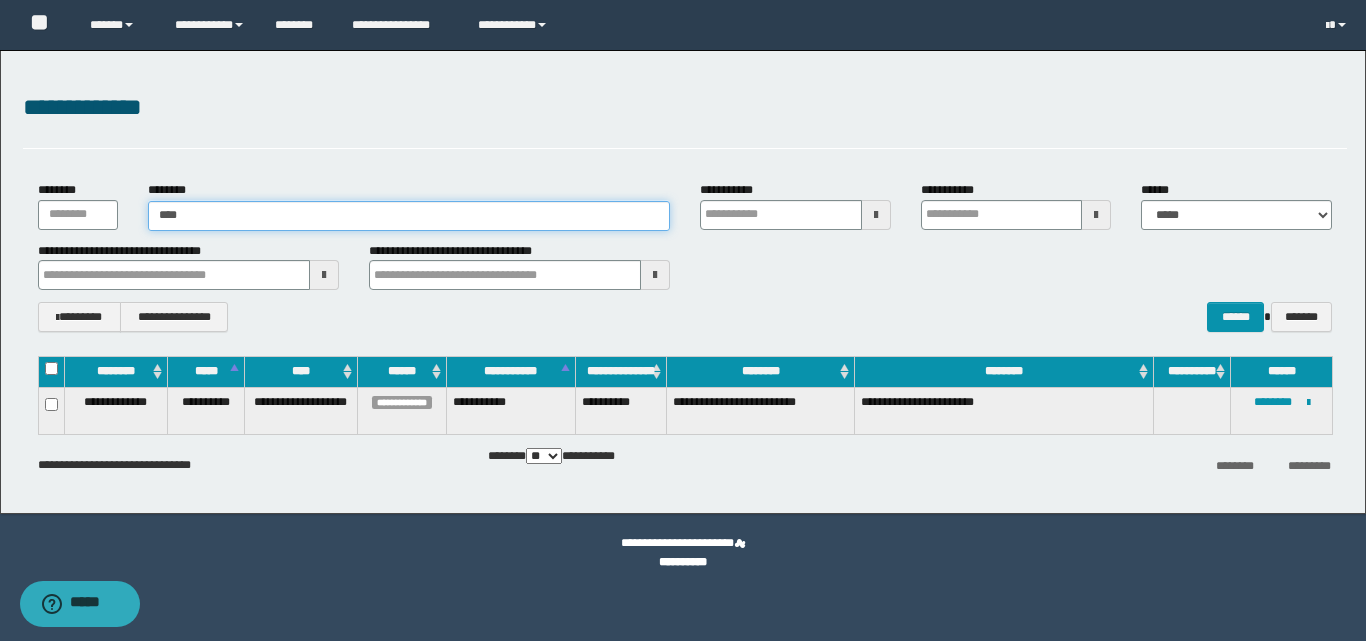 type on "****" 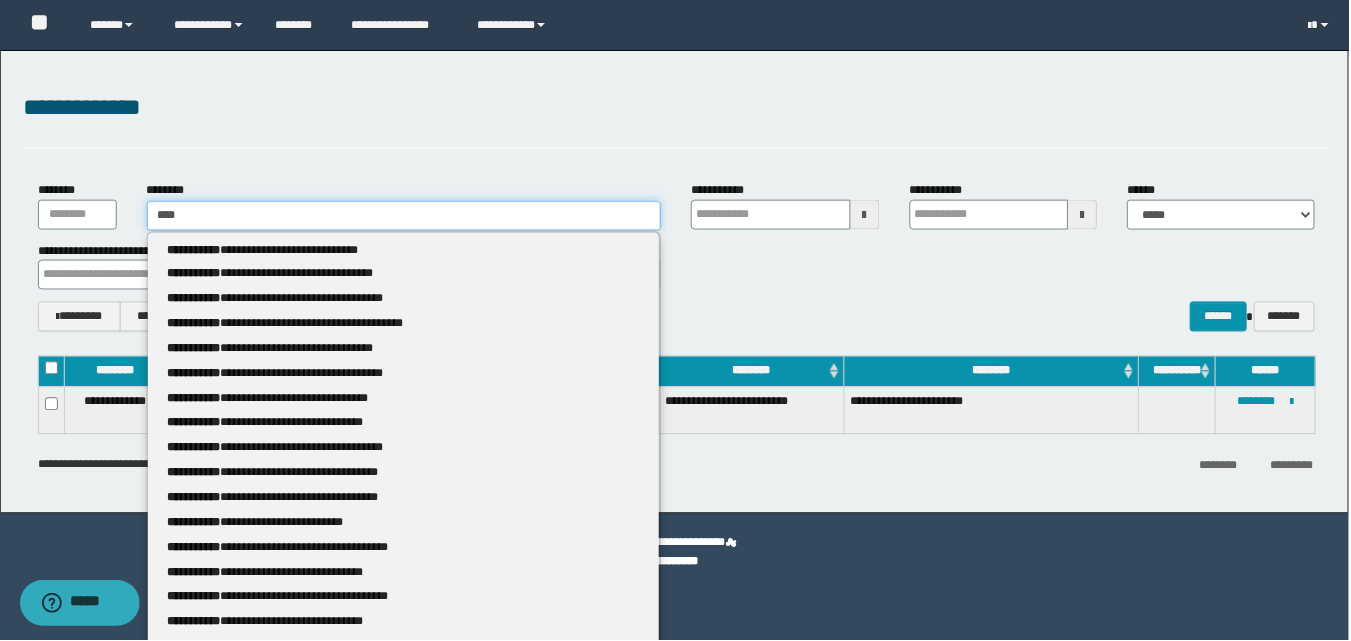 type 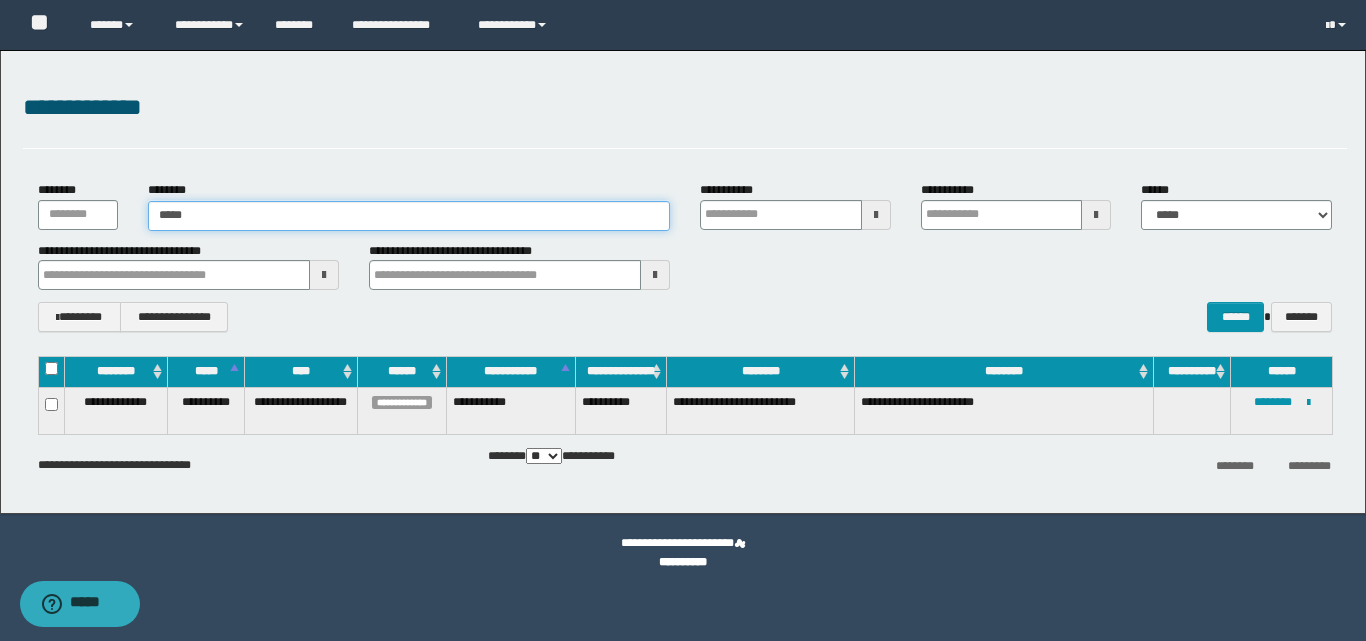 type on "*****" 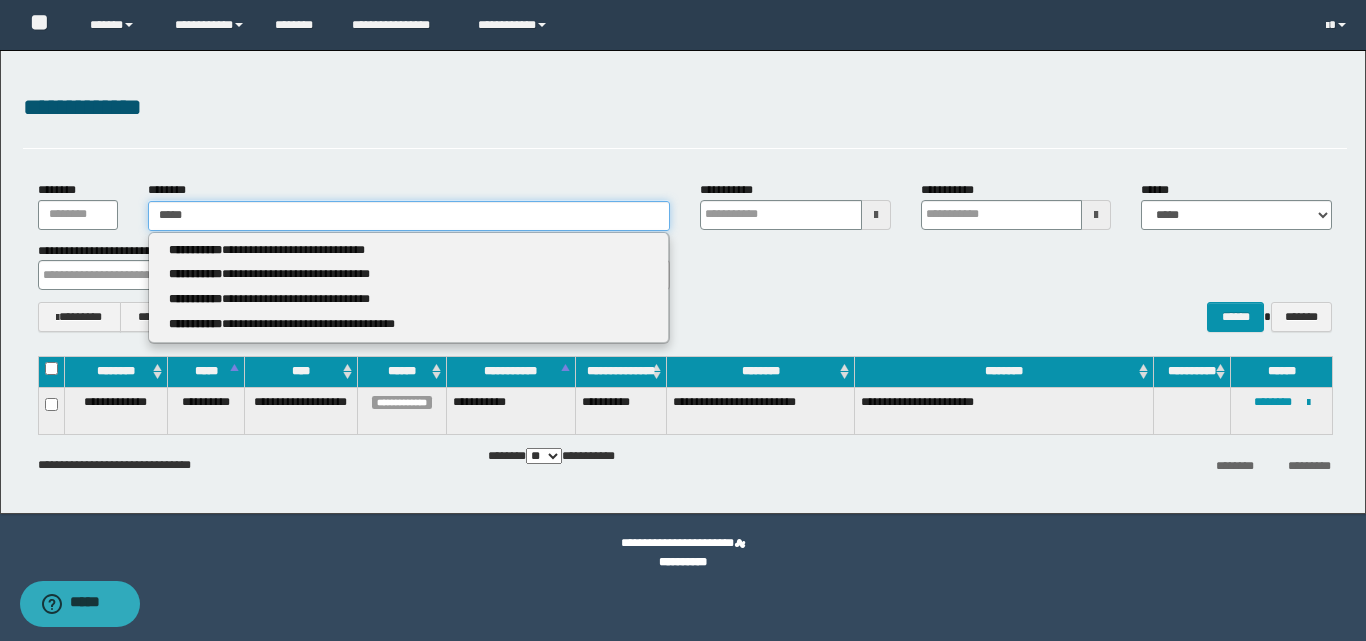 type 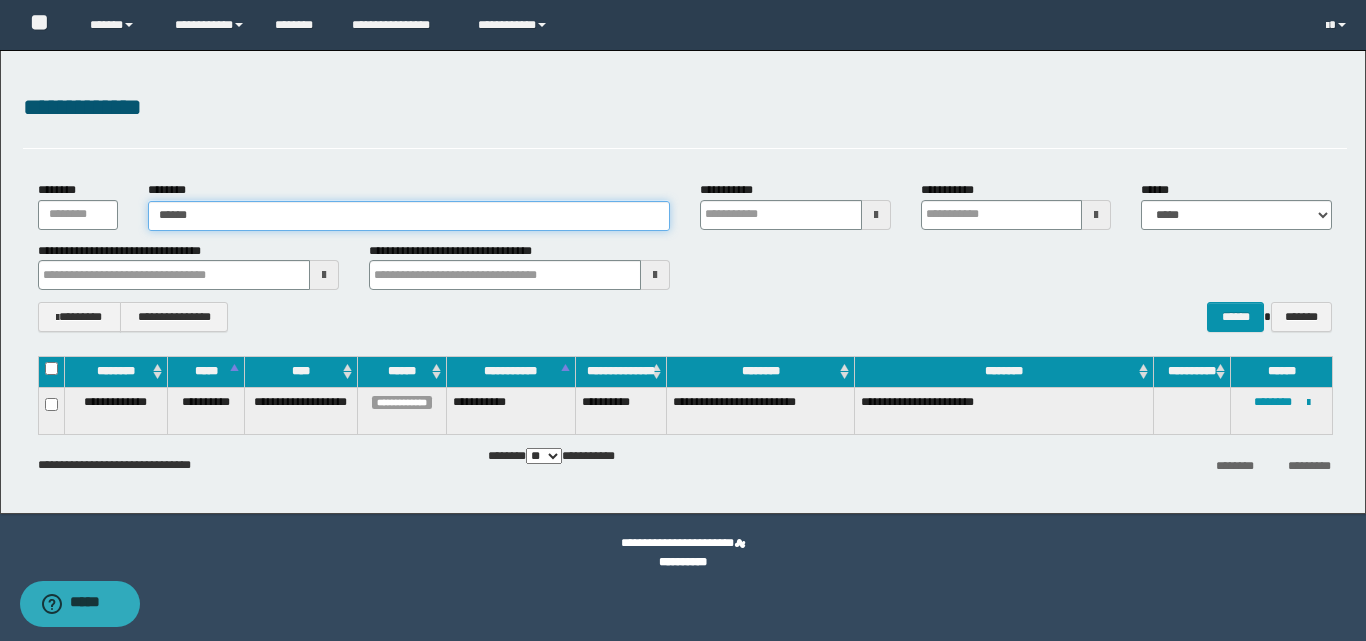 type on "*******" 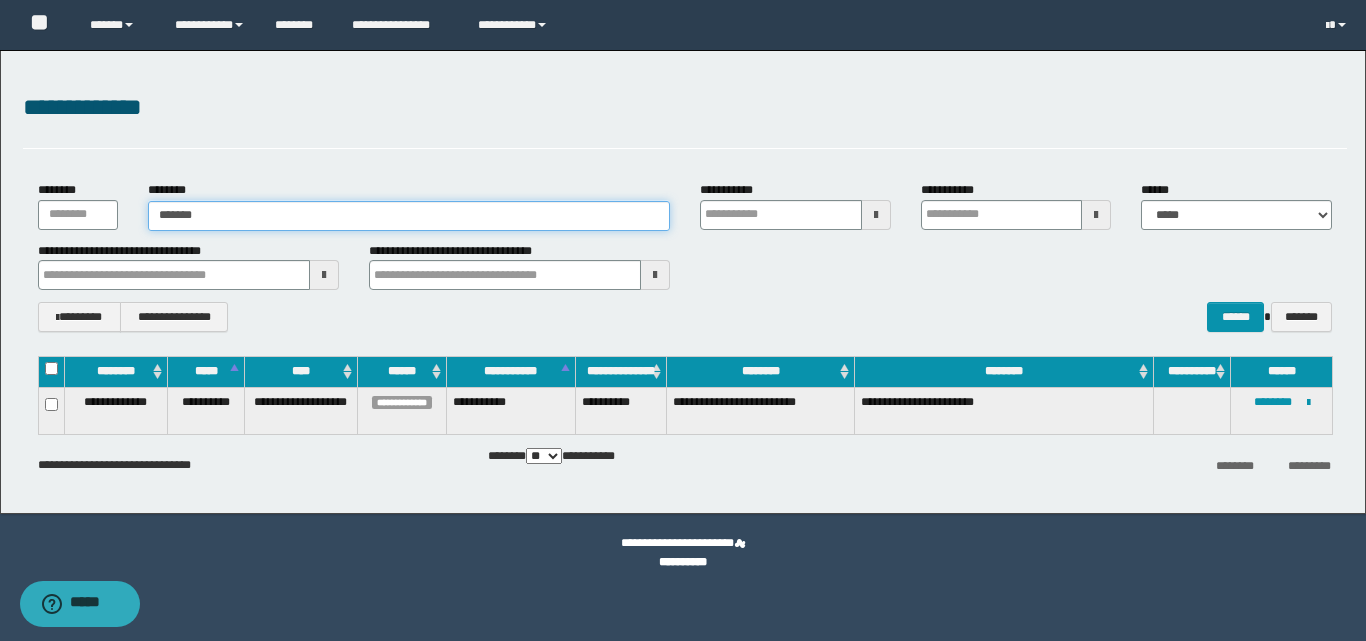 type on "*******" 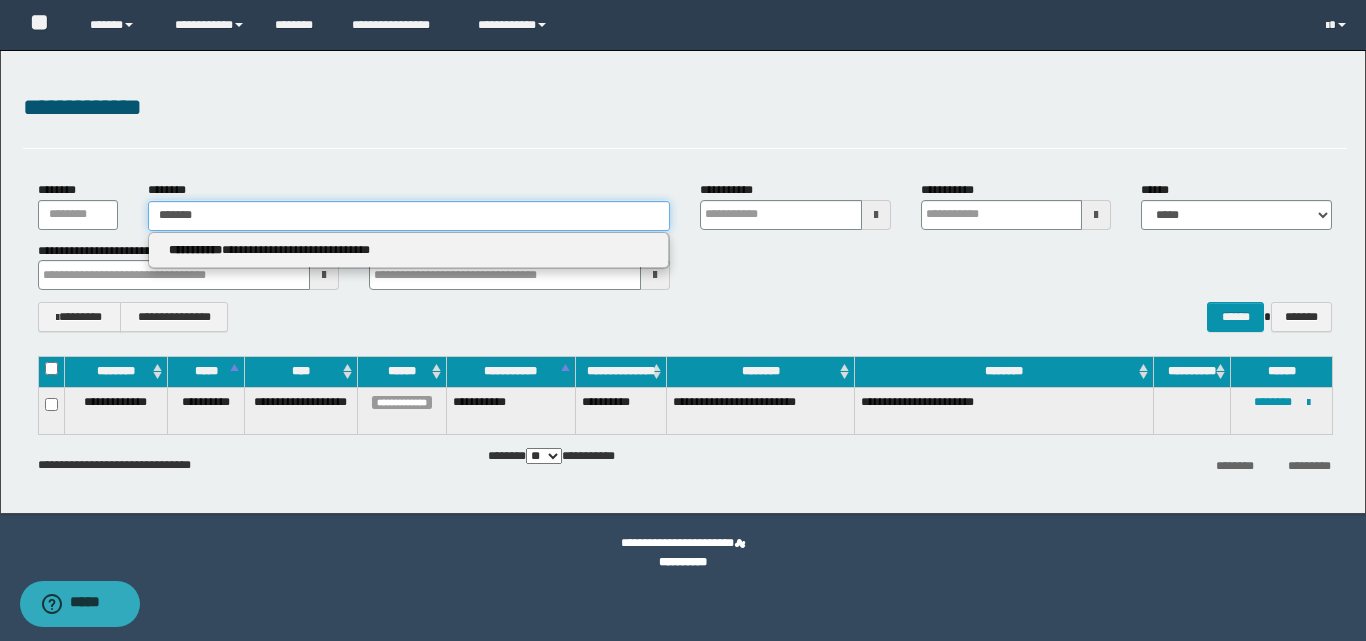 type 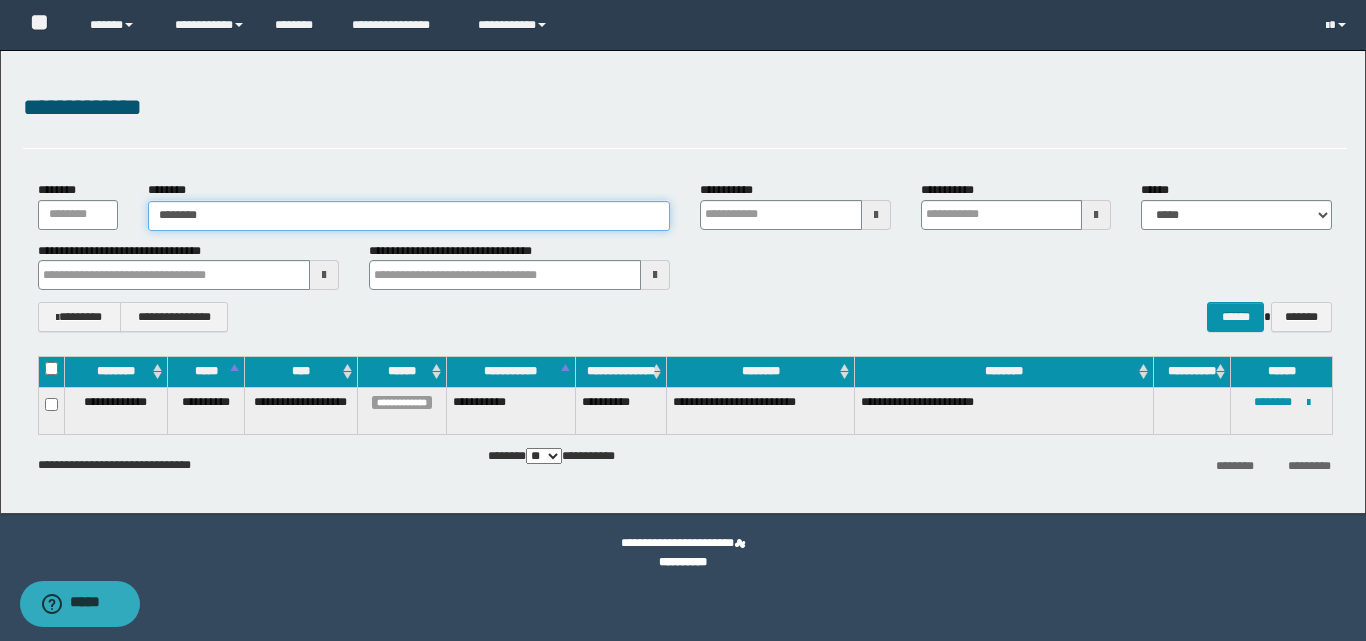 type on "********" 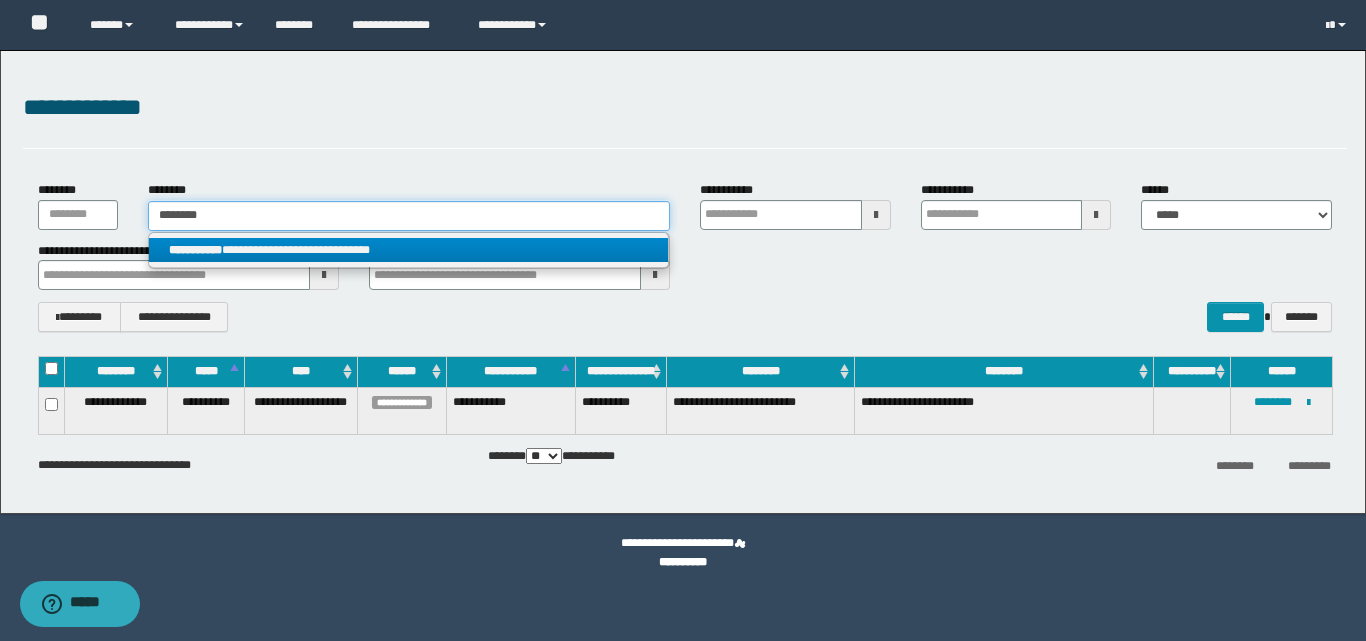 type on "********" 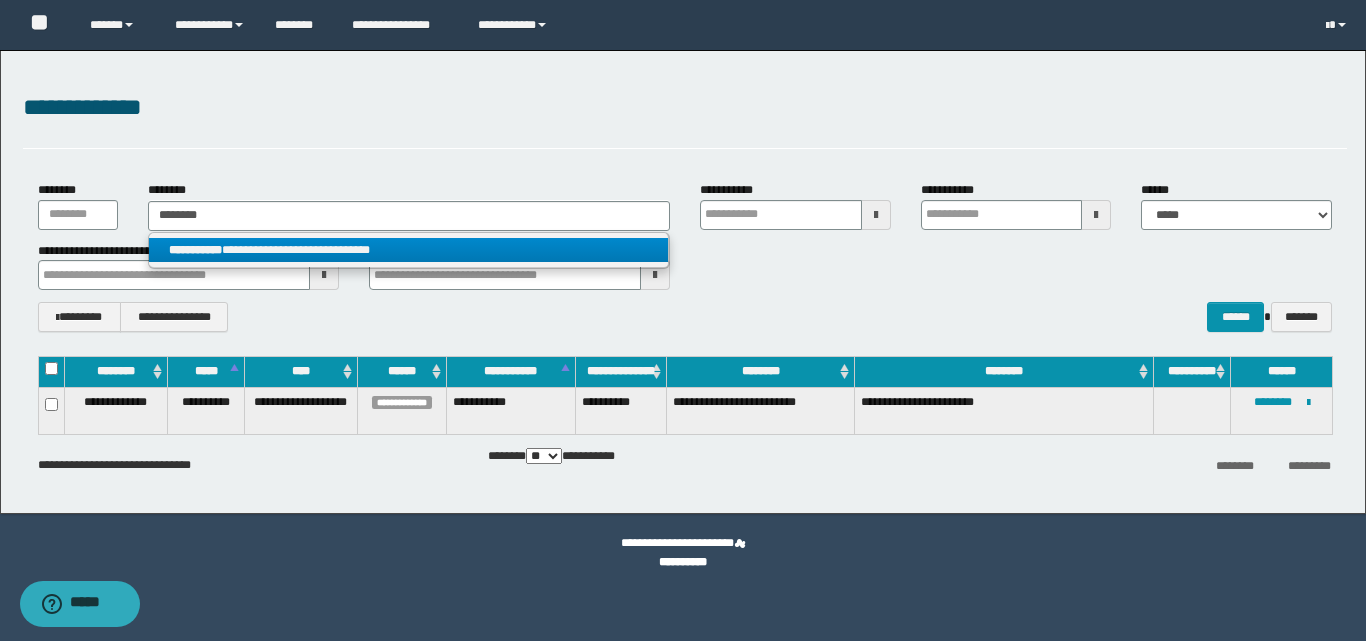 click on "**********" at bounding box center (408, 250) 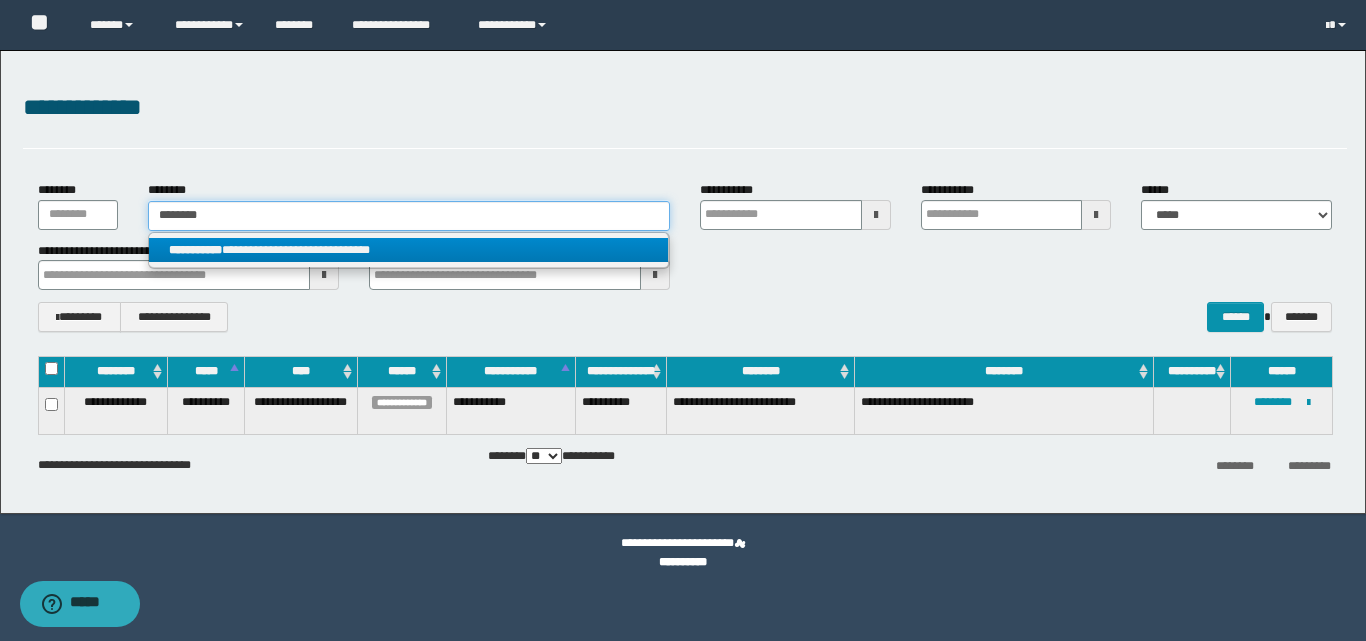 type 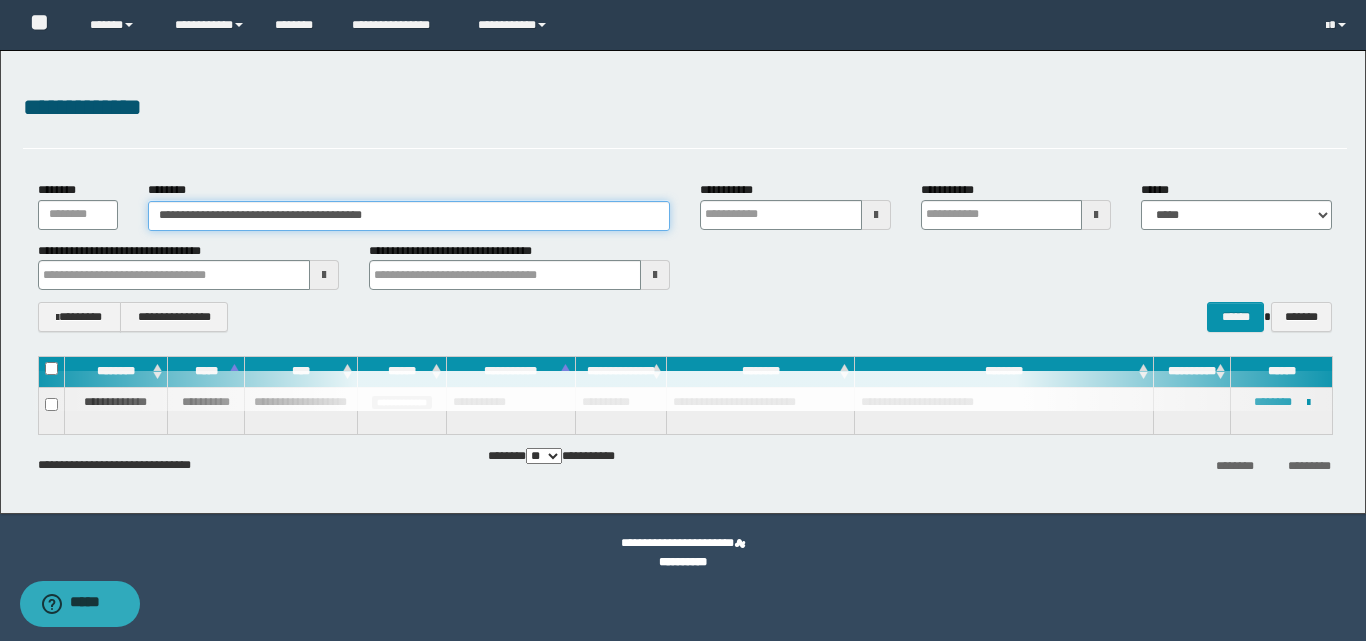 type 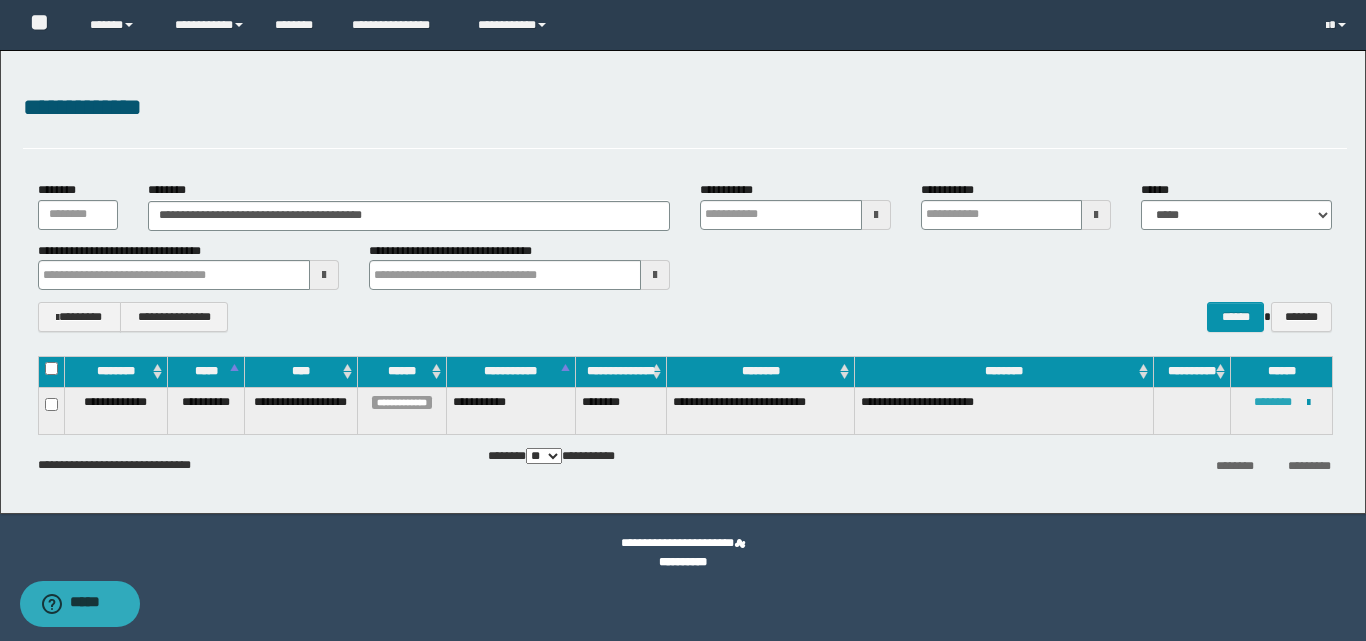 click on "********" at bounding box center [1273, 402] 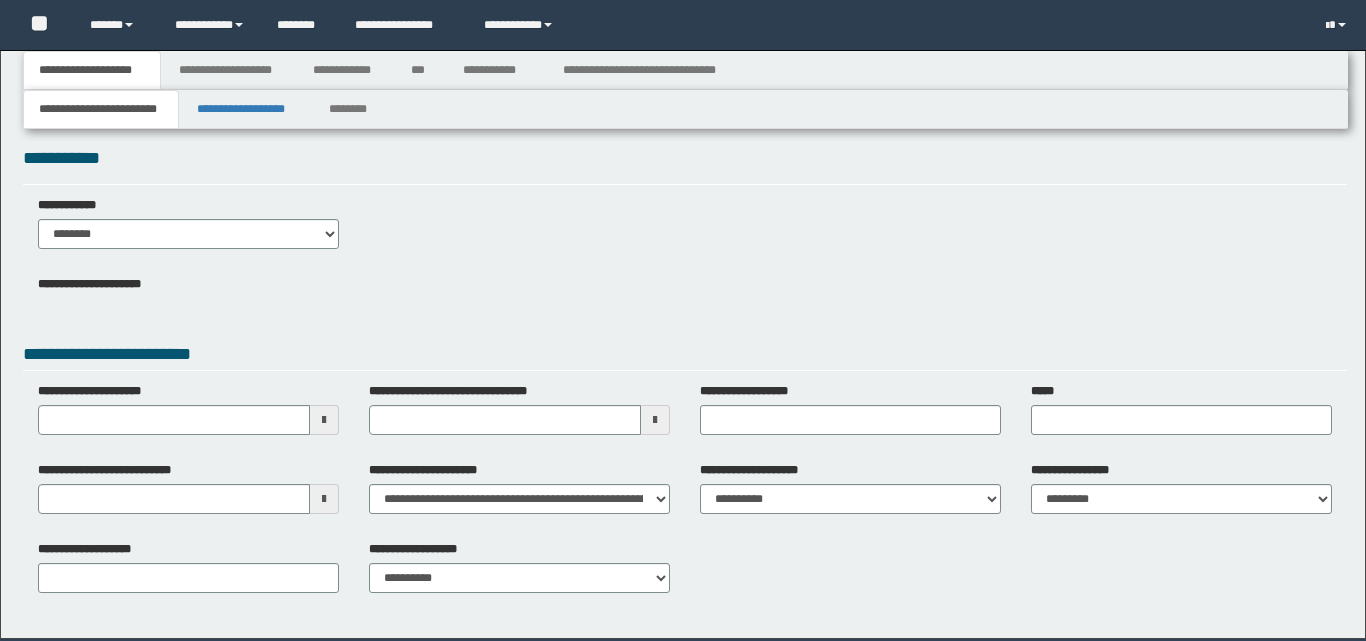 scroll, scrollTop: 0, scrollLeft: 0, axis: both 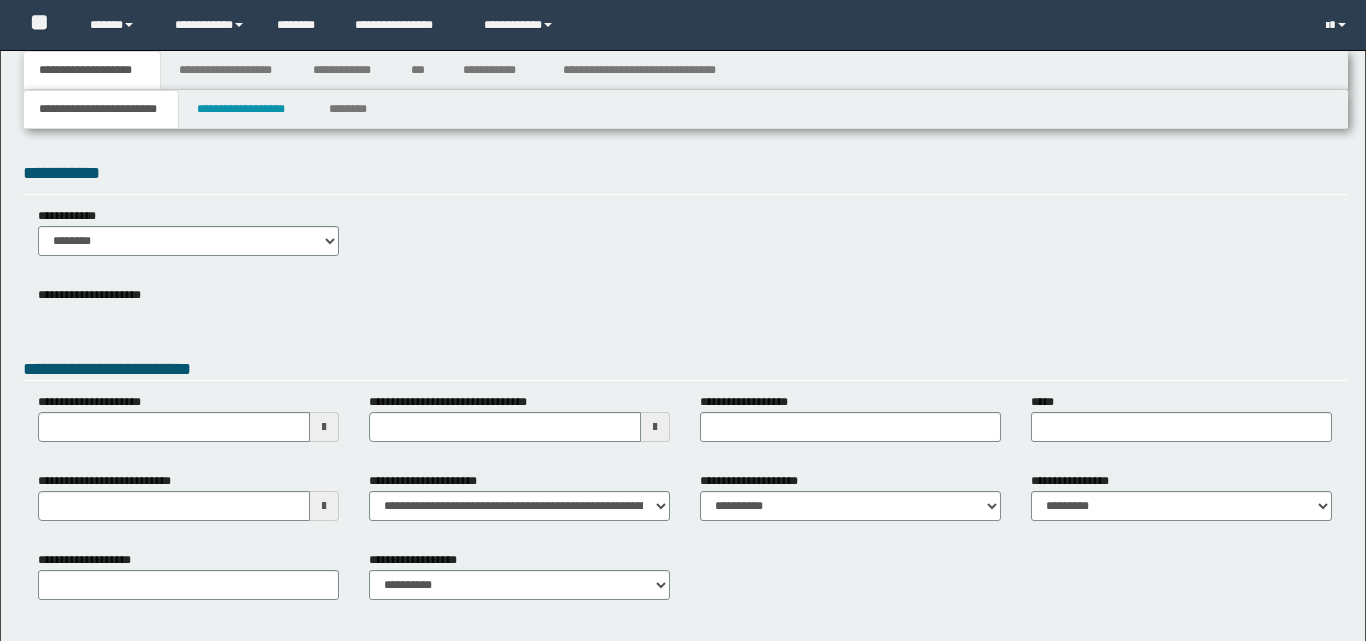 type 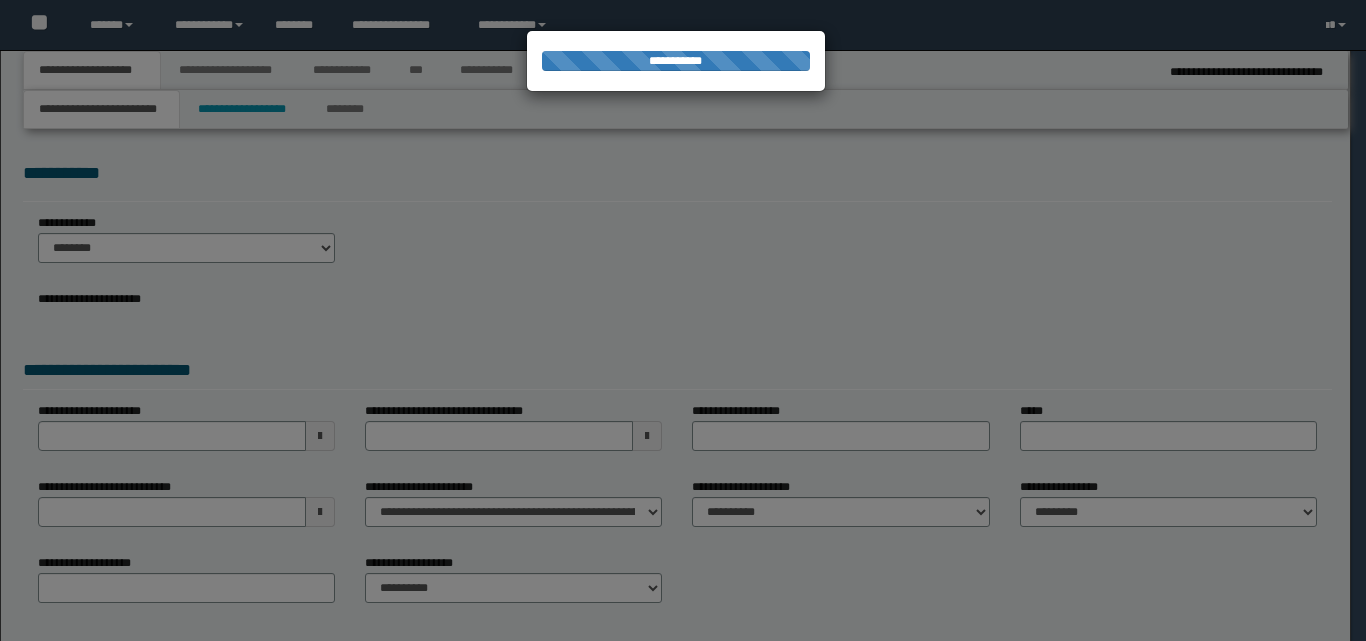 scroll, scrollTop: 0, scrollLeft: 0, axis: both 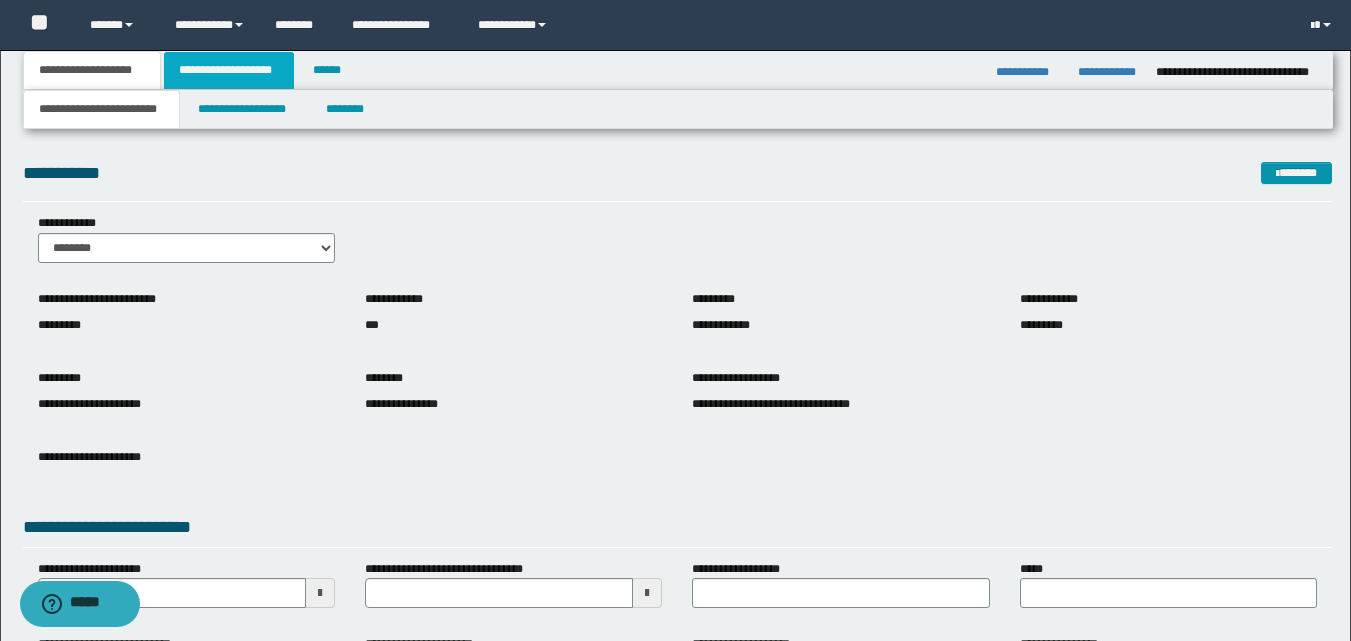 click on "**********" at bounding box center [229, 70] 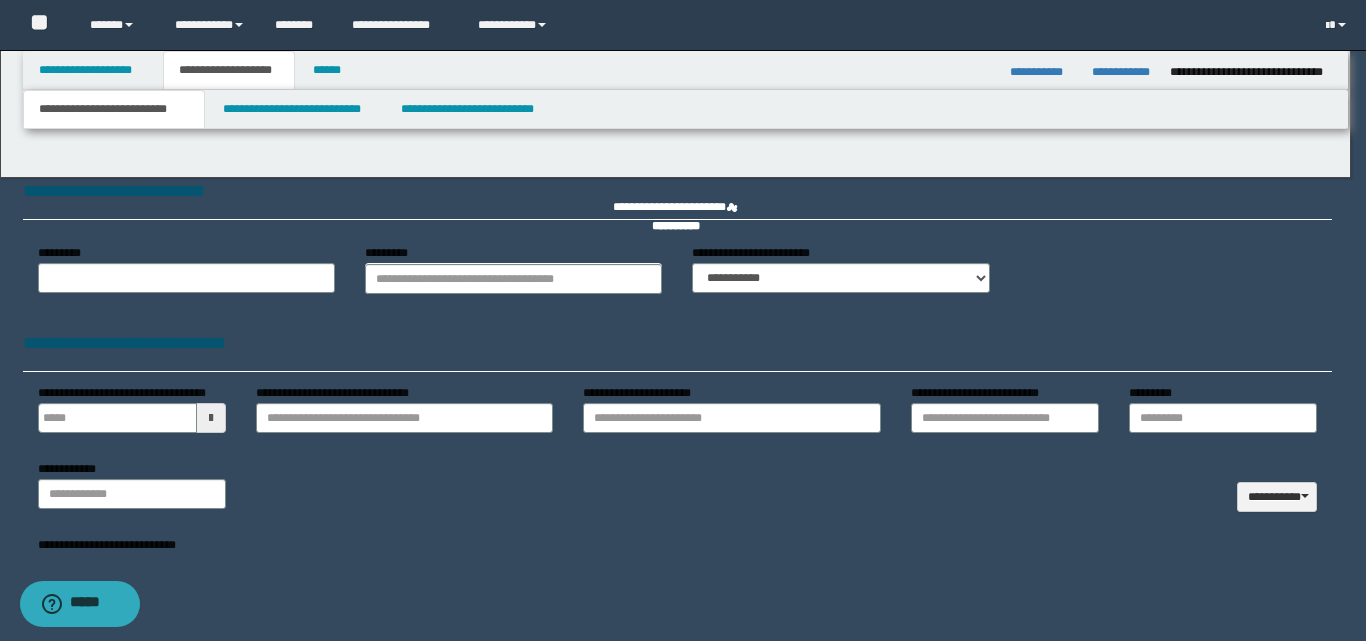 type on "**********" 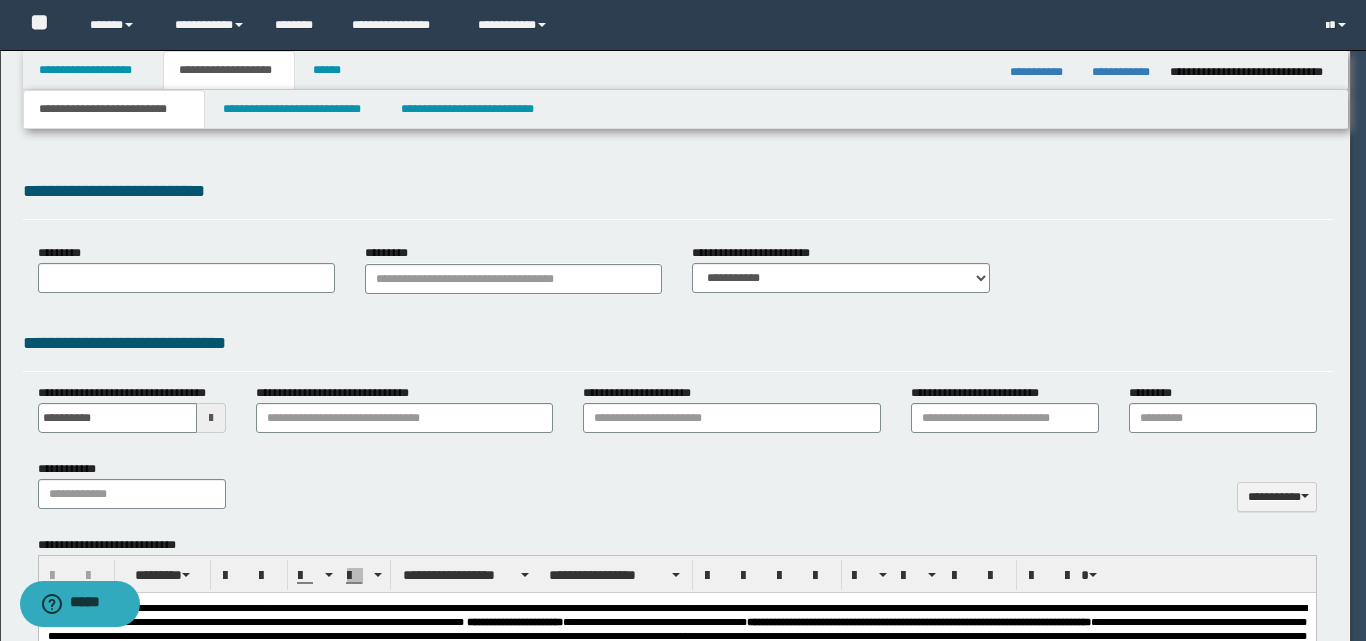 scroll, scrollTop: 0, scrollLeft: 0, axis: both 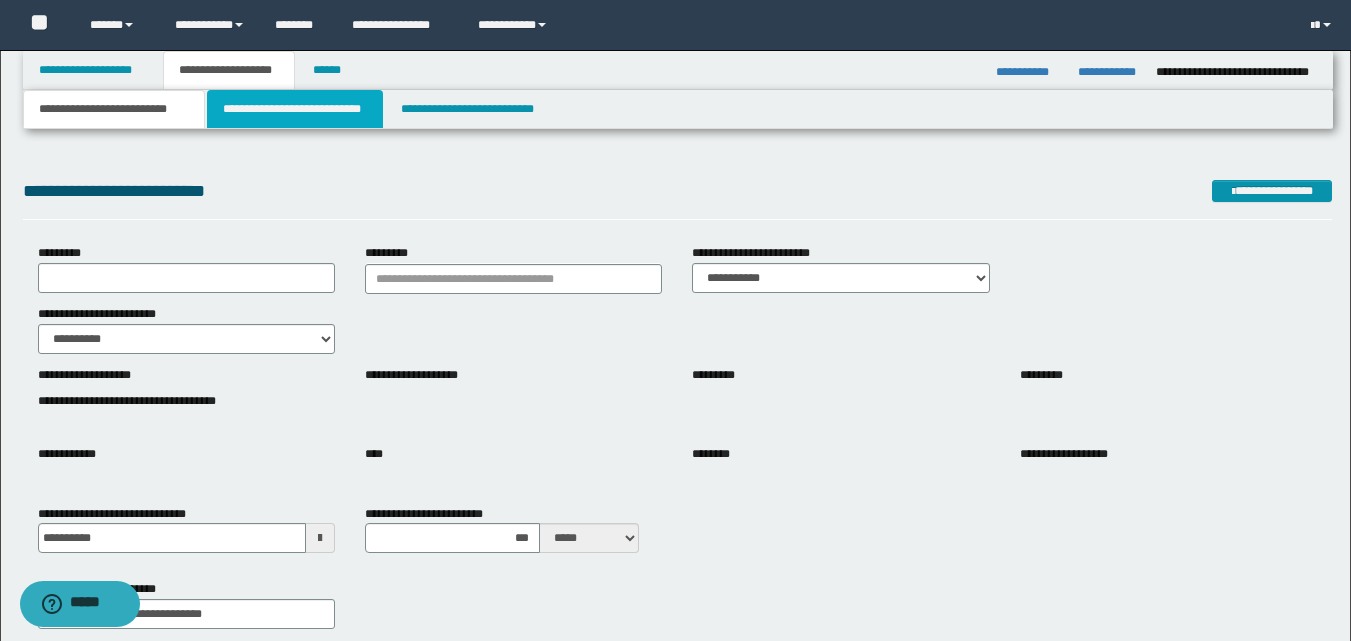 click on "**********" at bounding box center [295, 109] 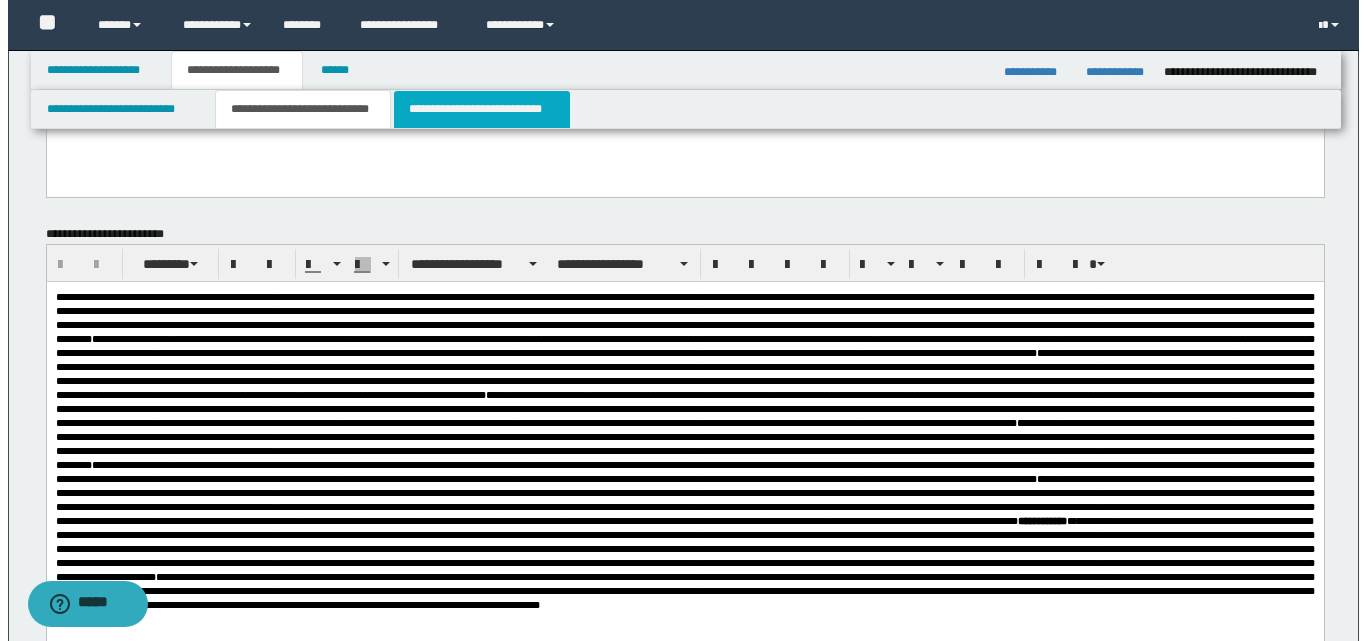 scroll, scrollTop: 0, scrollLeft: 0, axis: both 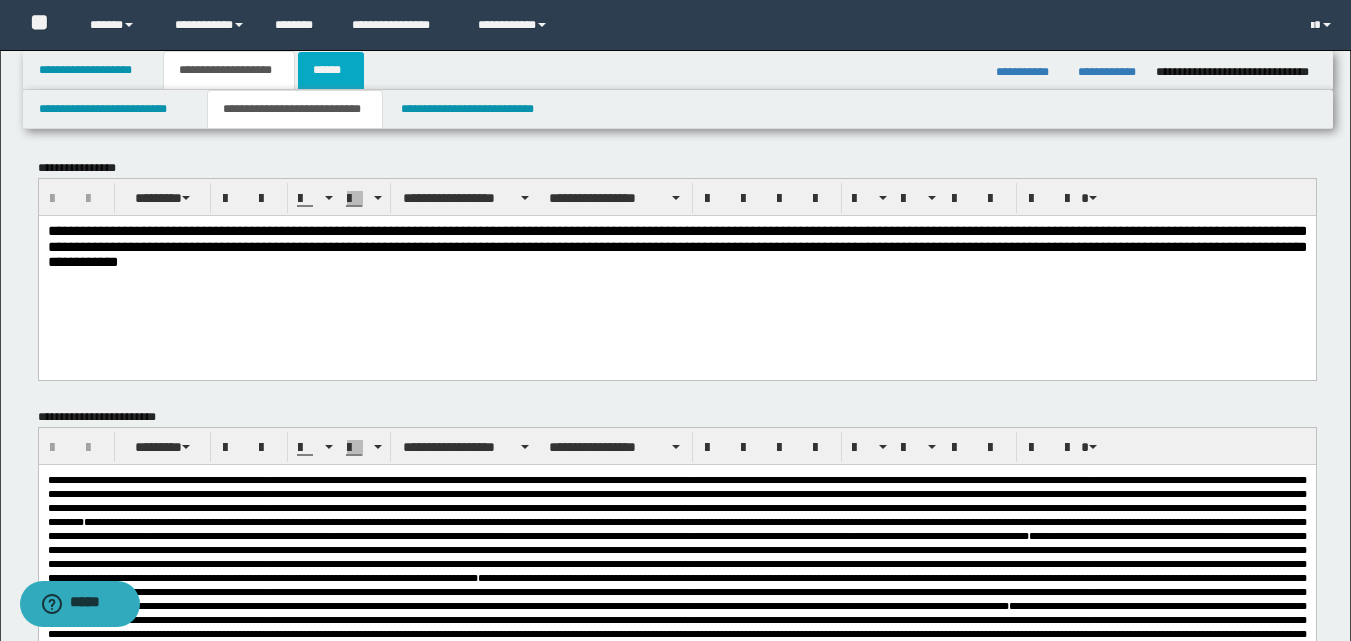 click on "******" at bounding box center (331, 70) 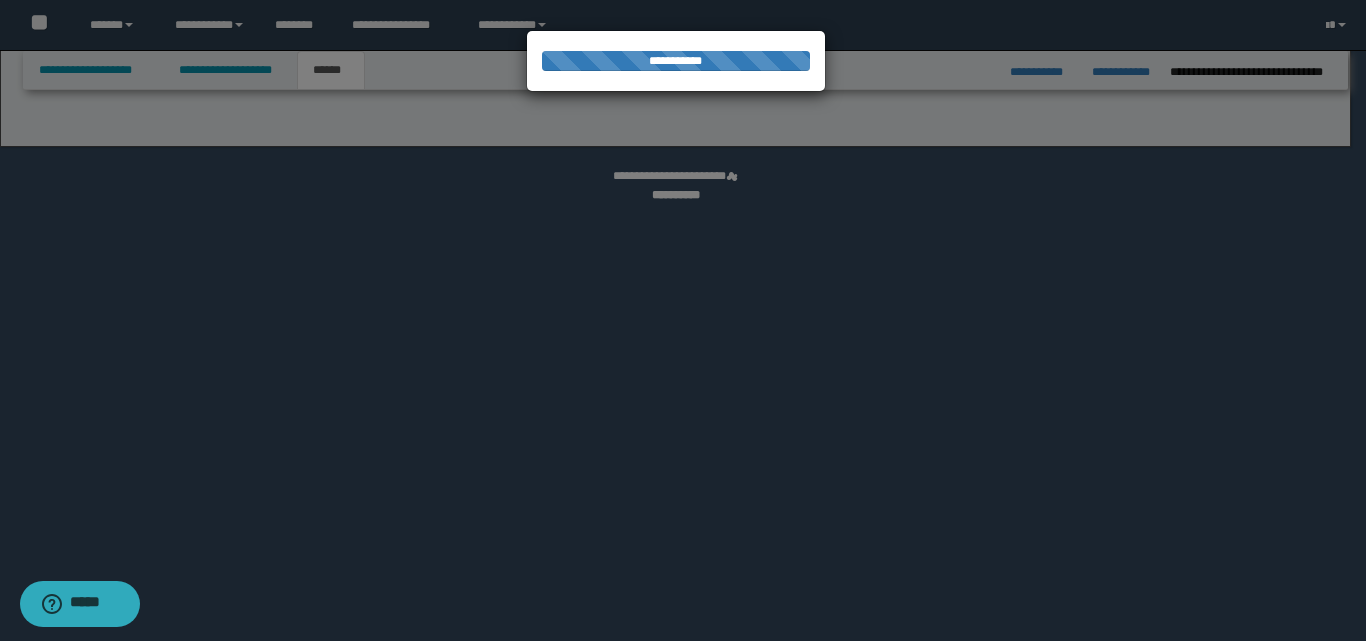 select on "*" 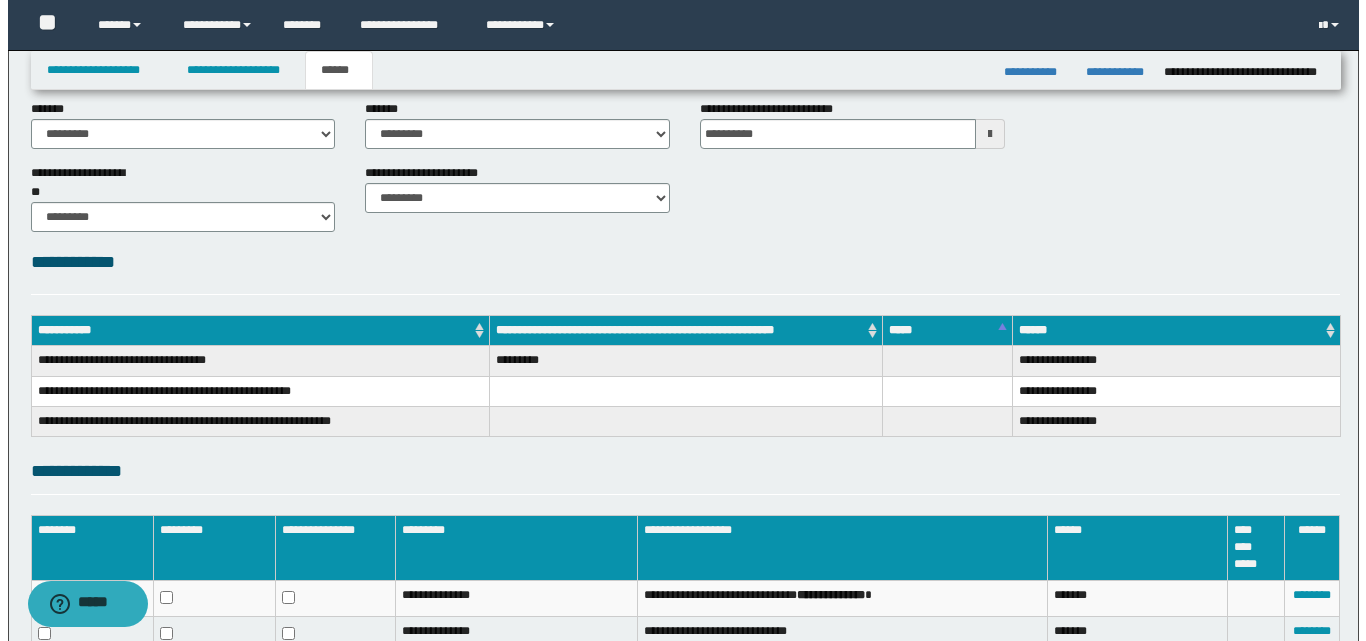 scroll, scrollTop: 266, scrollLeft: 0, axis: vertical 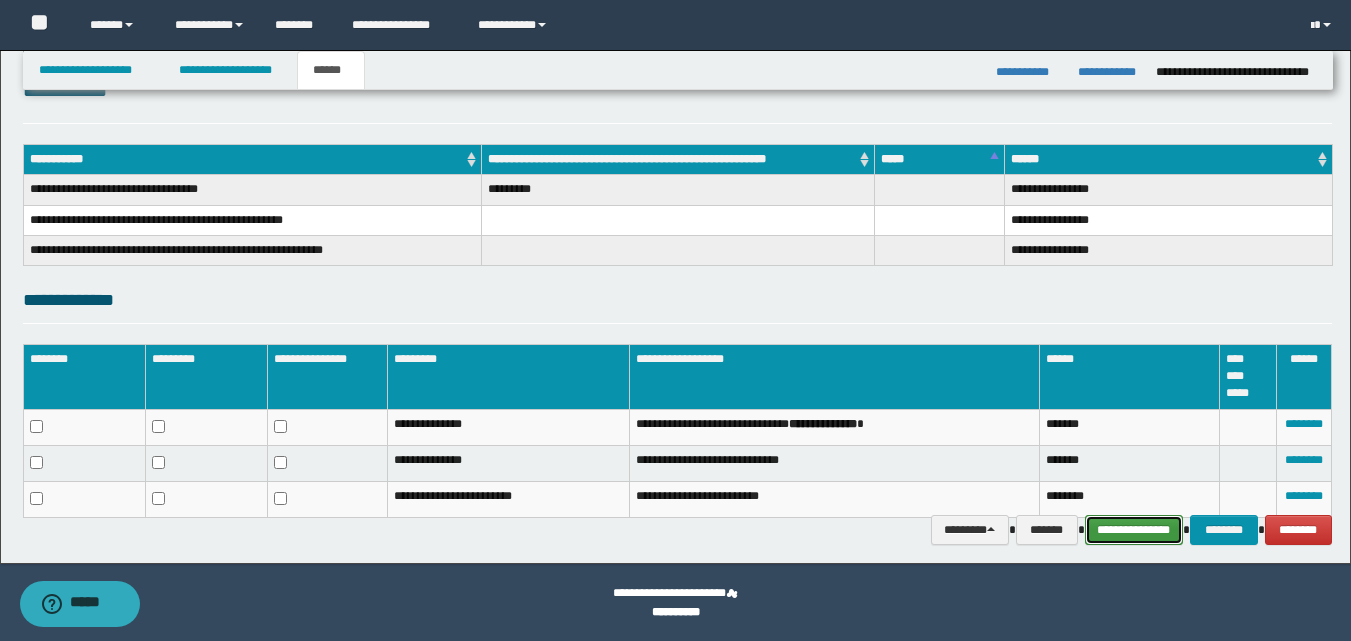 click on "**********" at bounding box center [1134, 530] 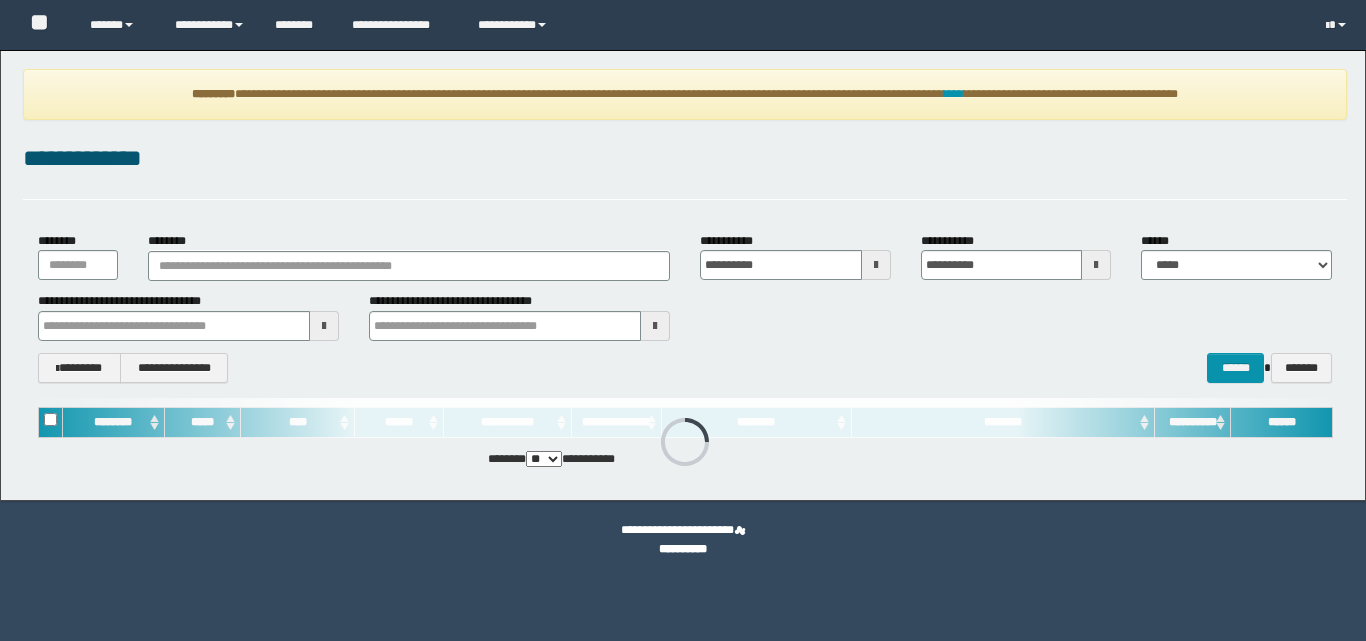 scroll, scrollTop: 0, scrollLeft: 0, axis: both 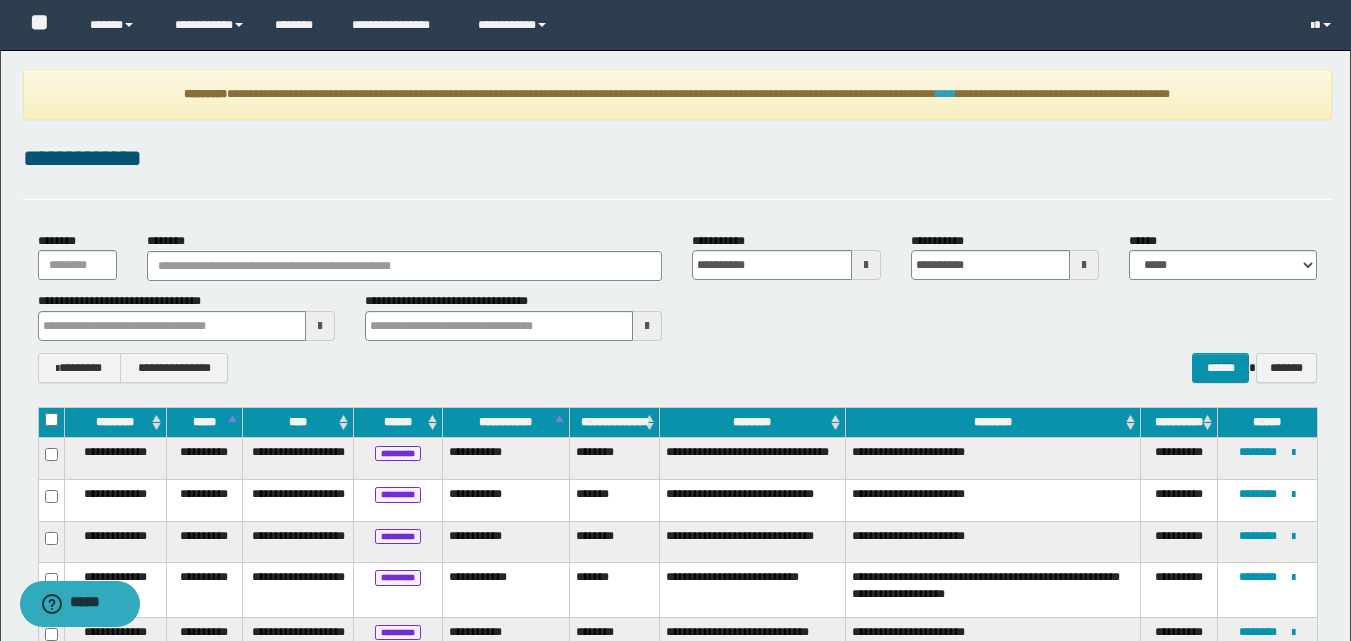 click on "****" at bounding box center (946, 94) 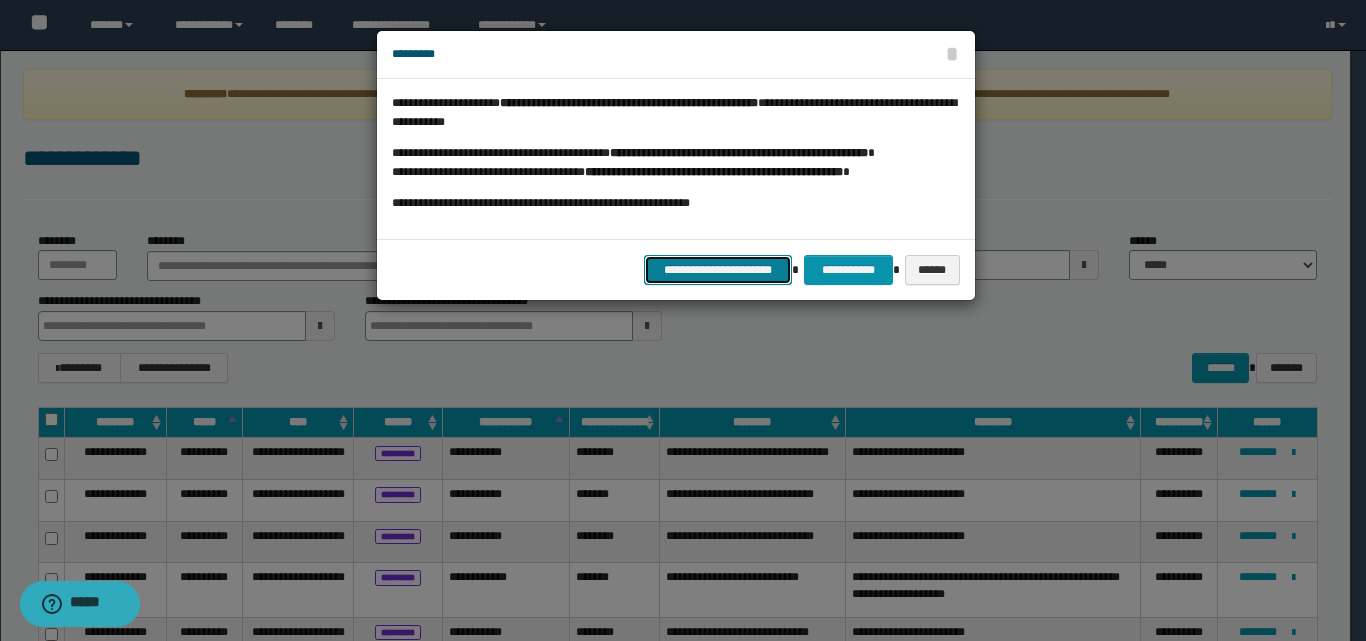 click on "**********" at bounding box center [718, 270] 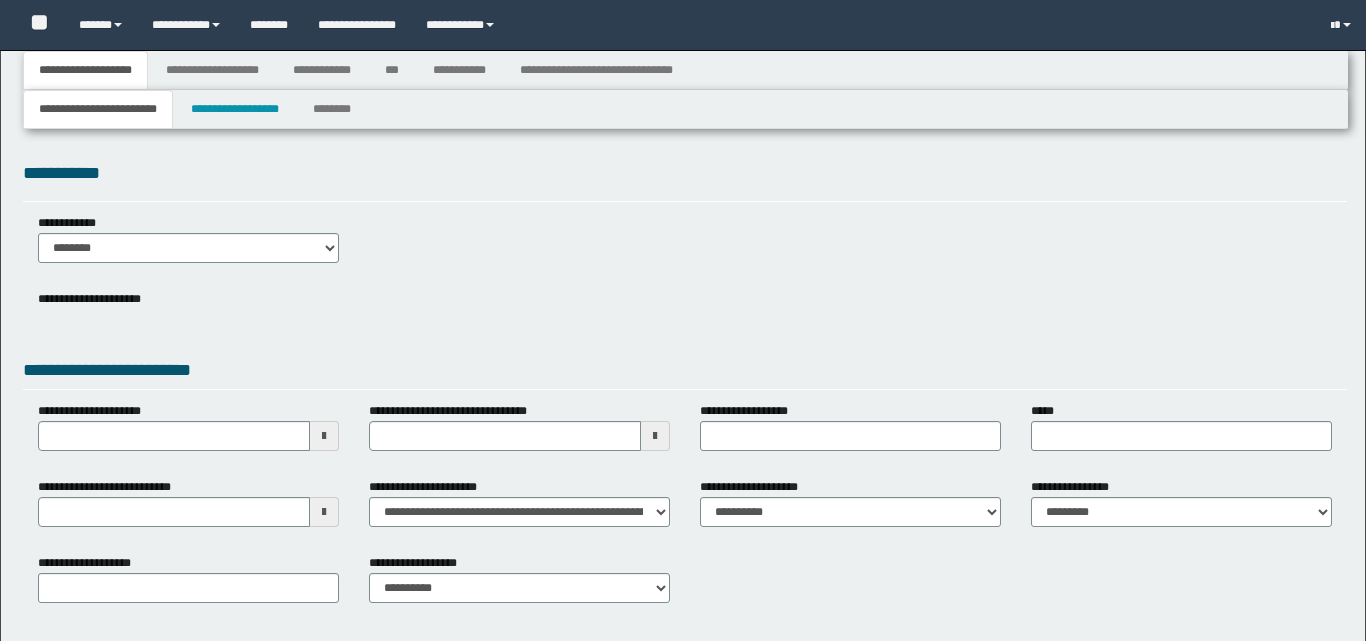 type 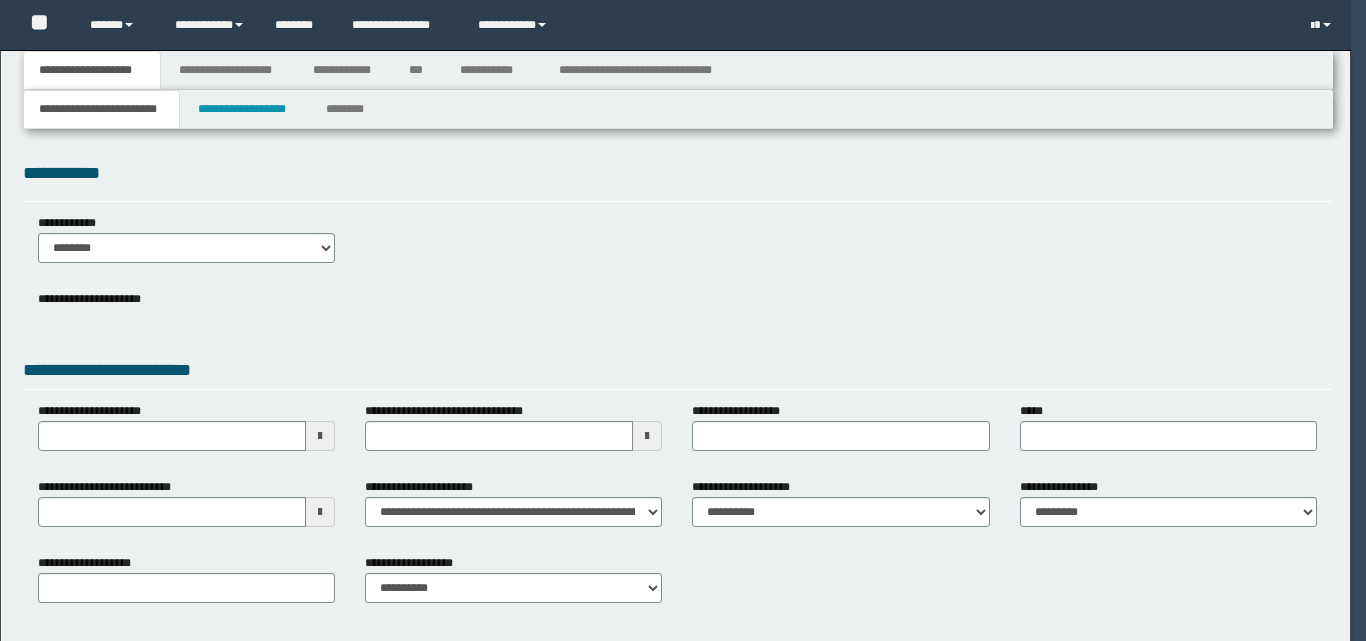 scroll, scrollTop: 0, scrollLeft: 0, axis: both 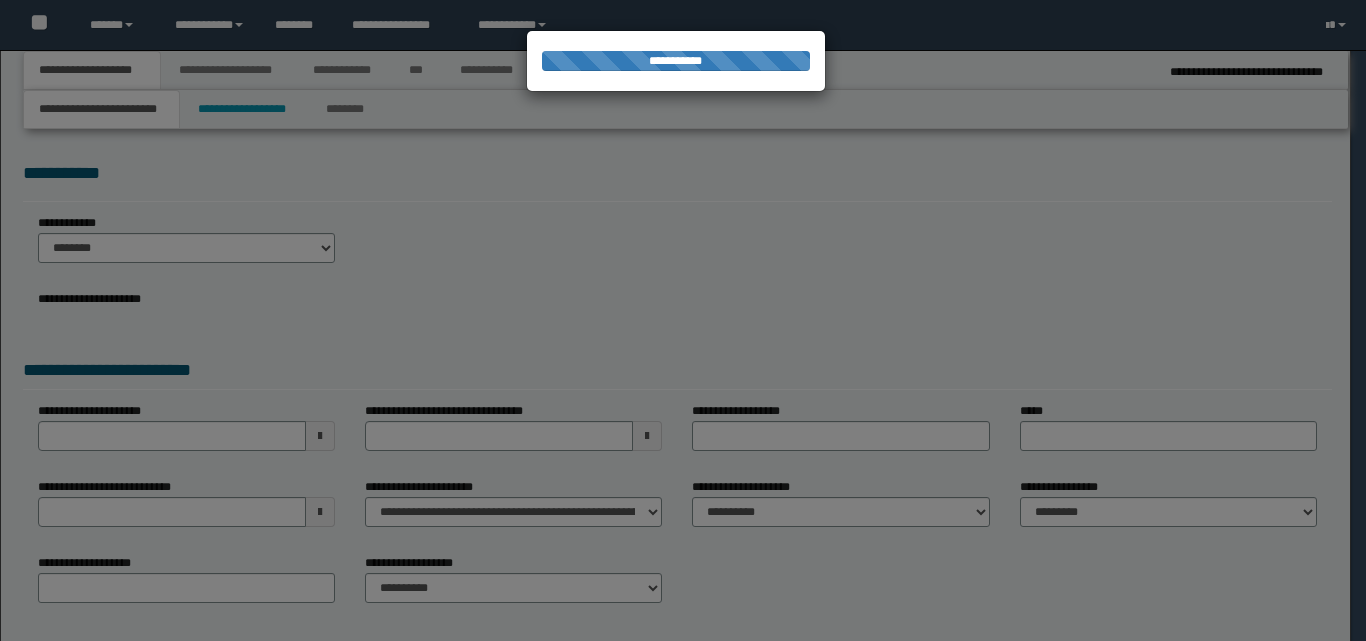 type on "**********" 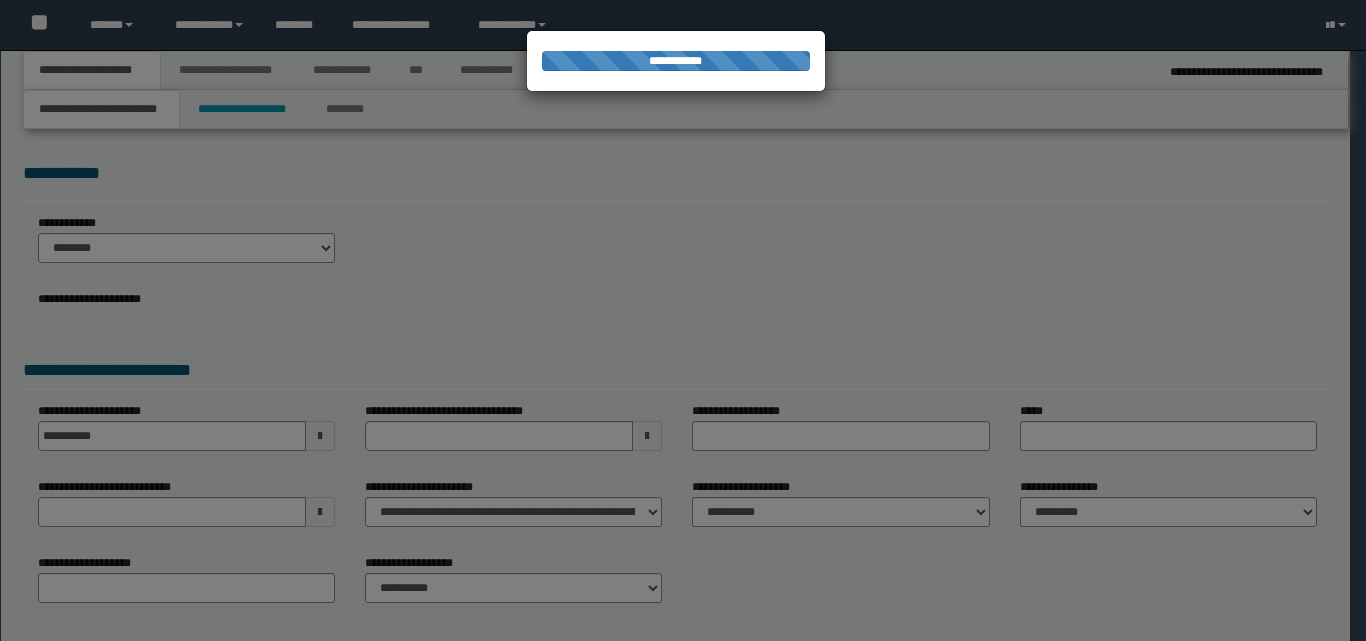 select on "*" 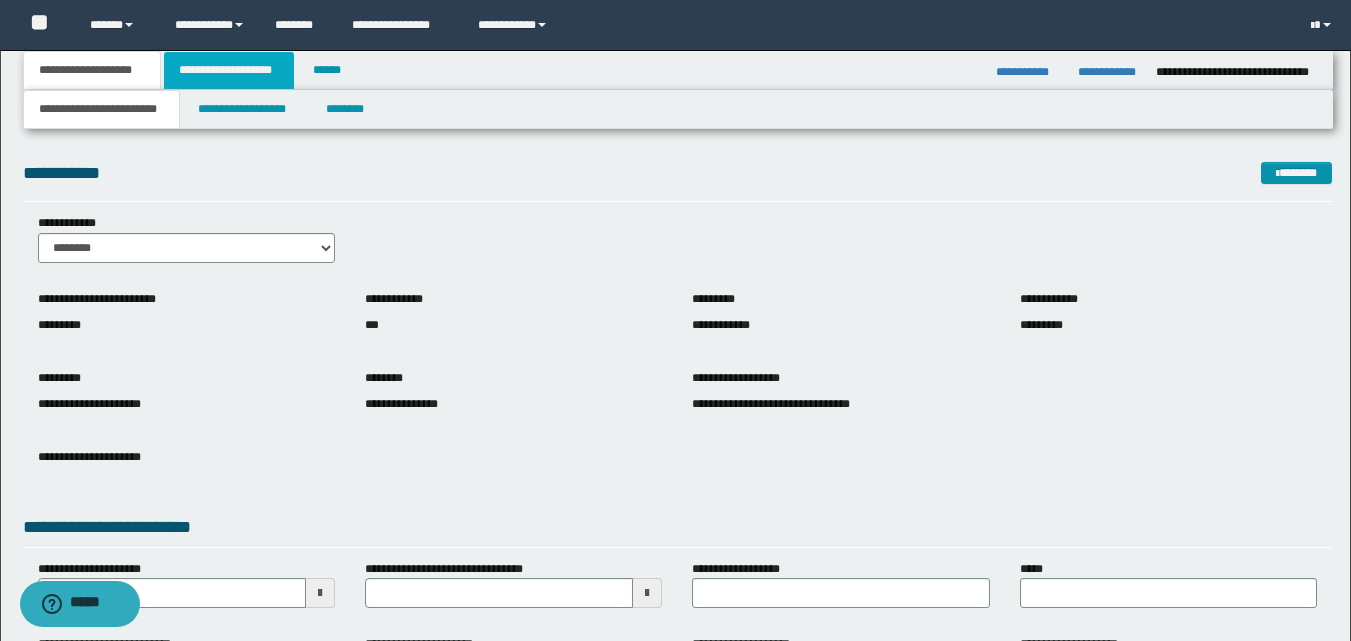 click on "**********" at bounding box center (229, 70) 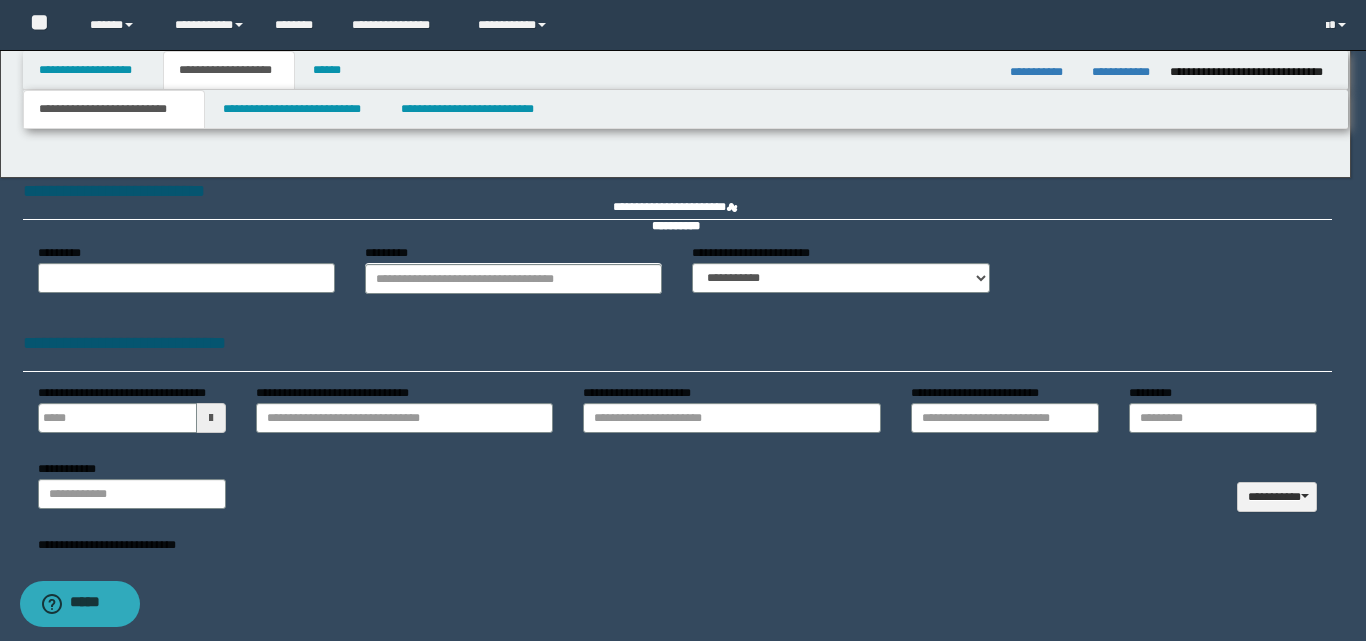 type on "**********" 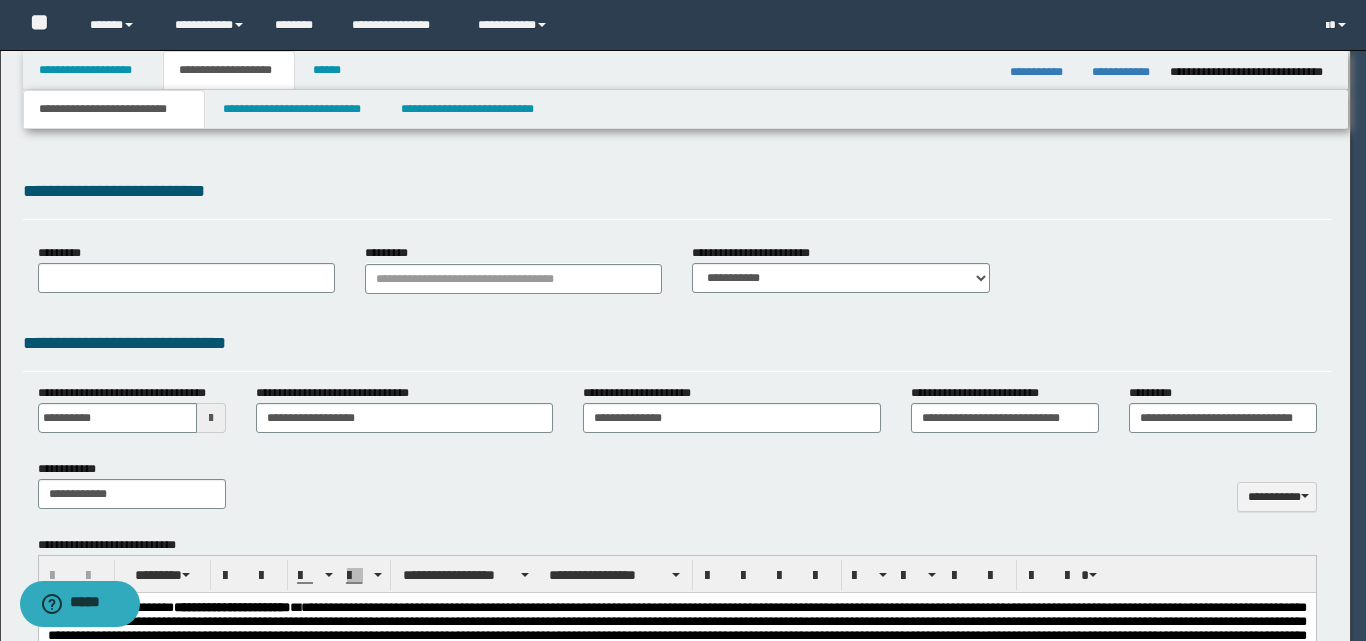 scroll, scrollTop: 0, scrollLeft: 0, axis: both 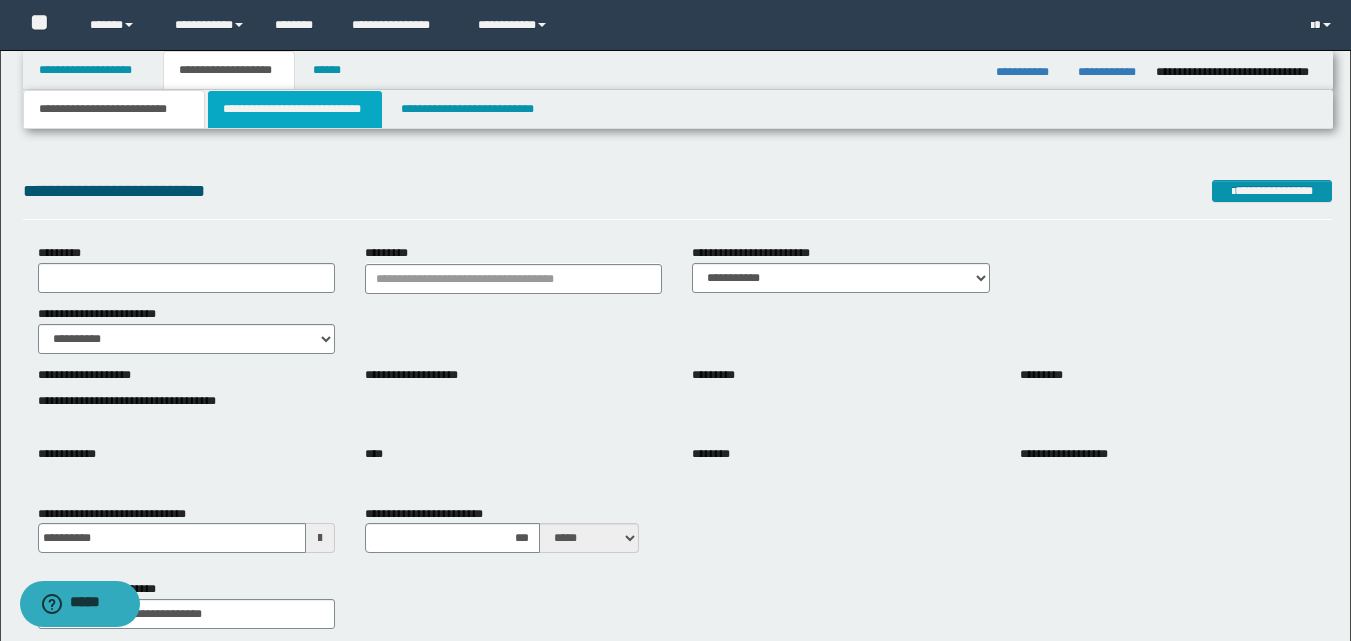 click on "**********" at bounding box center [295, 109] 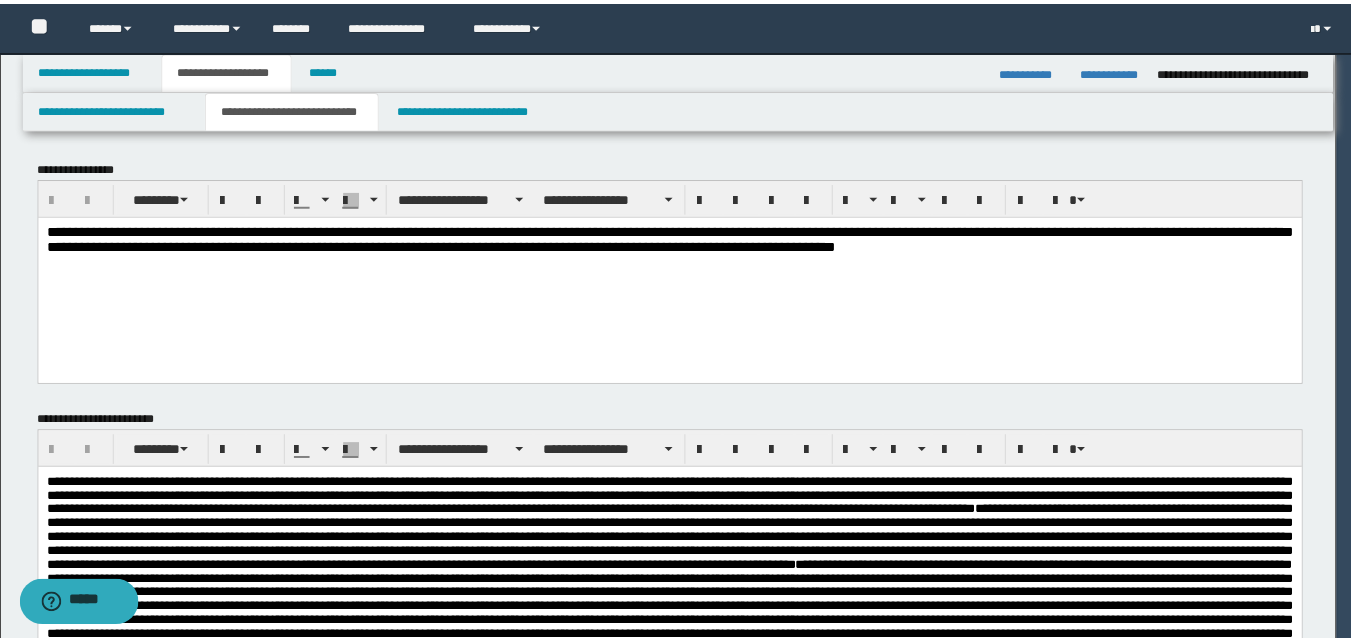 scroll, scrollTop: 0, scrollLeft: 0, axis: both 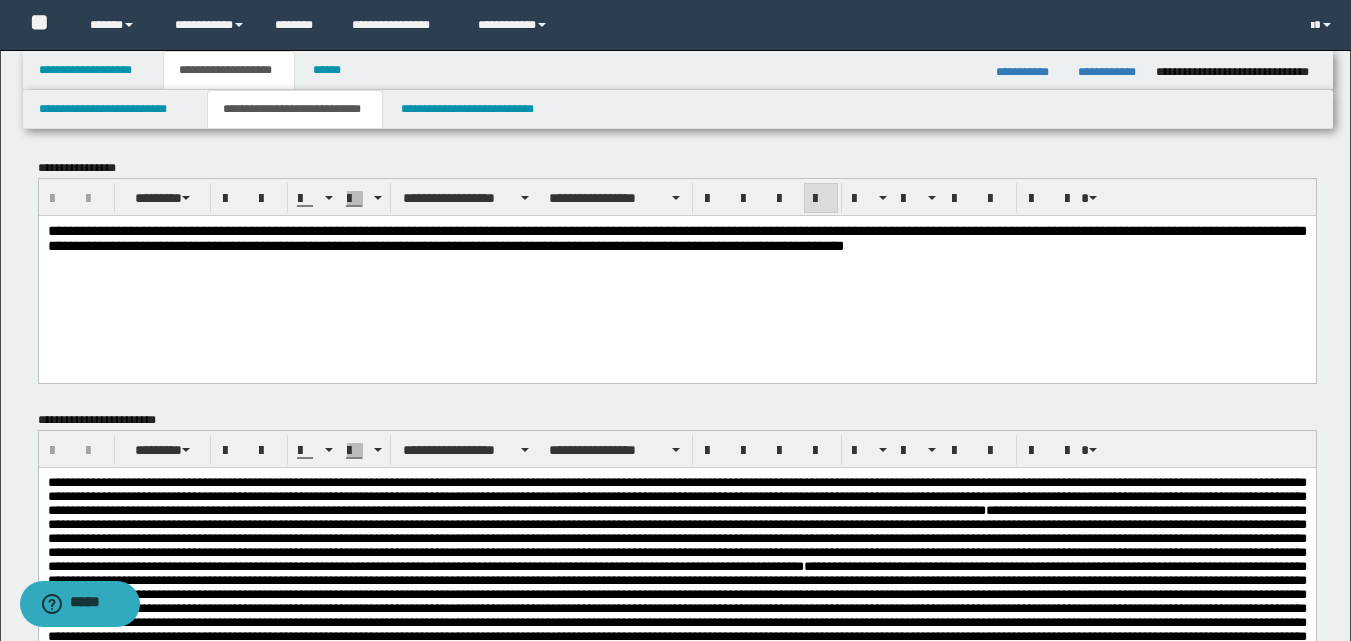 click on "**********" at bounding box center (676, 238) 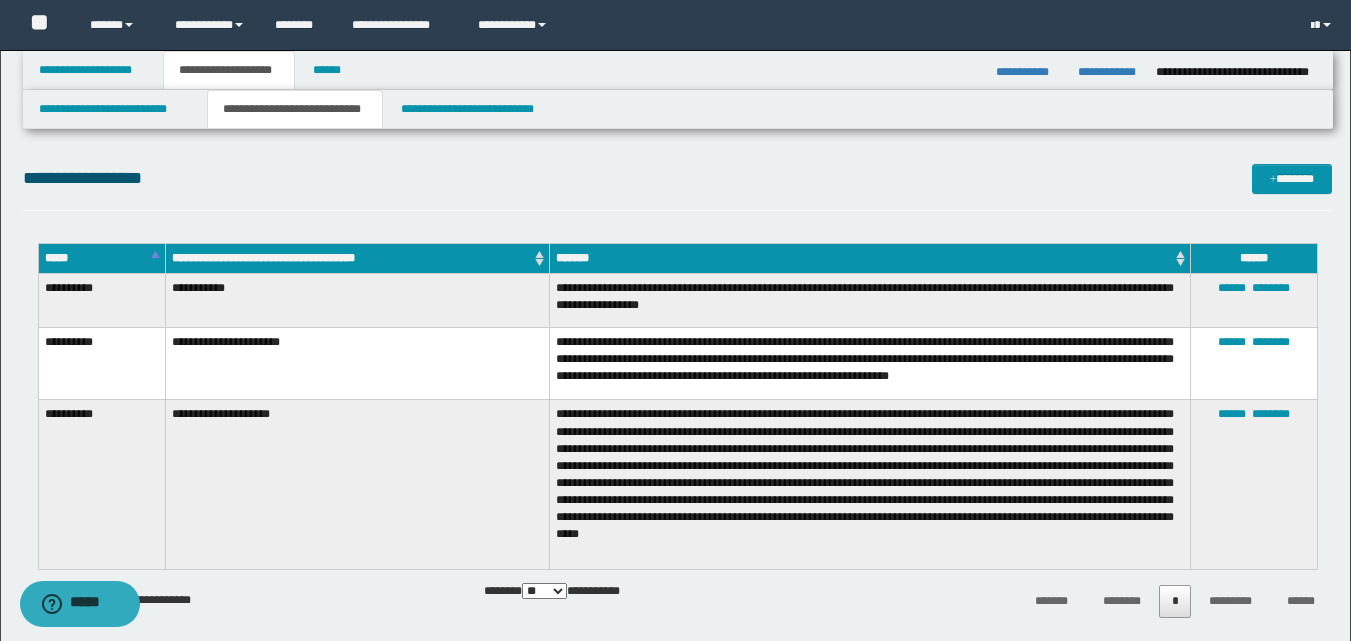 scroll, scrollTop: 700, scrollLeft: 0, axis: vertical 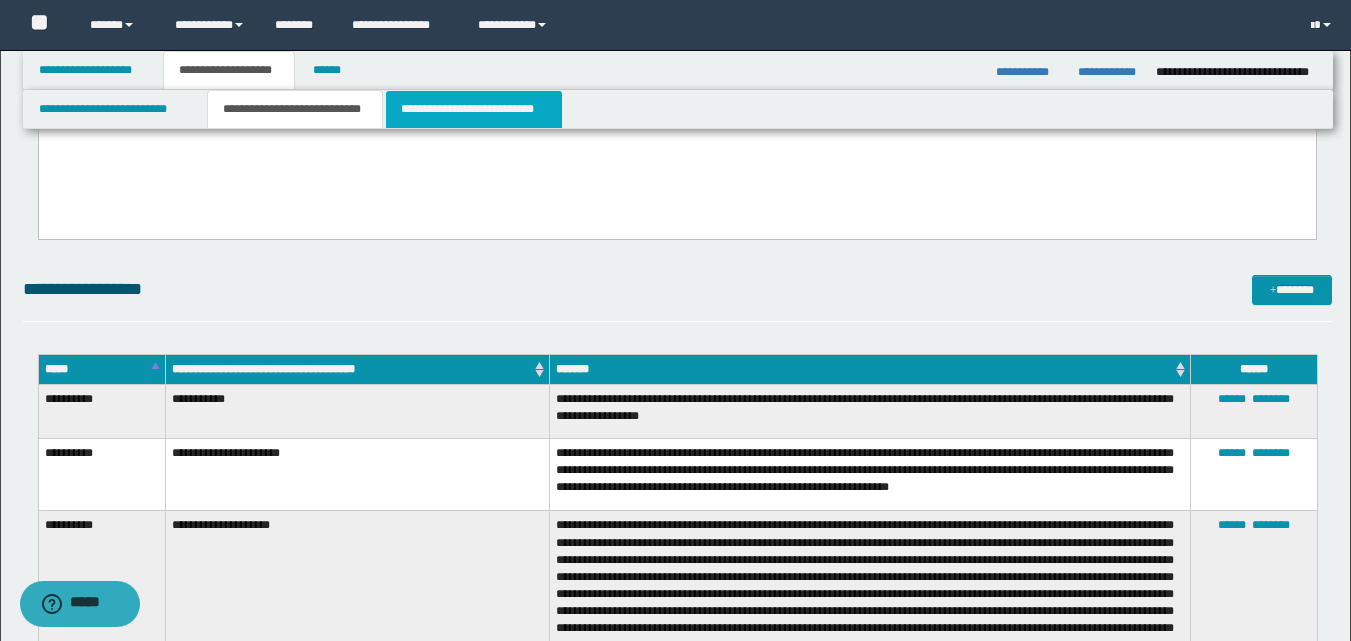 click on "**********" at bounding box center [474, 109] 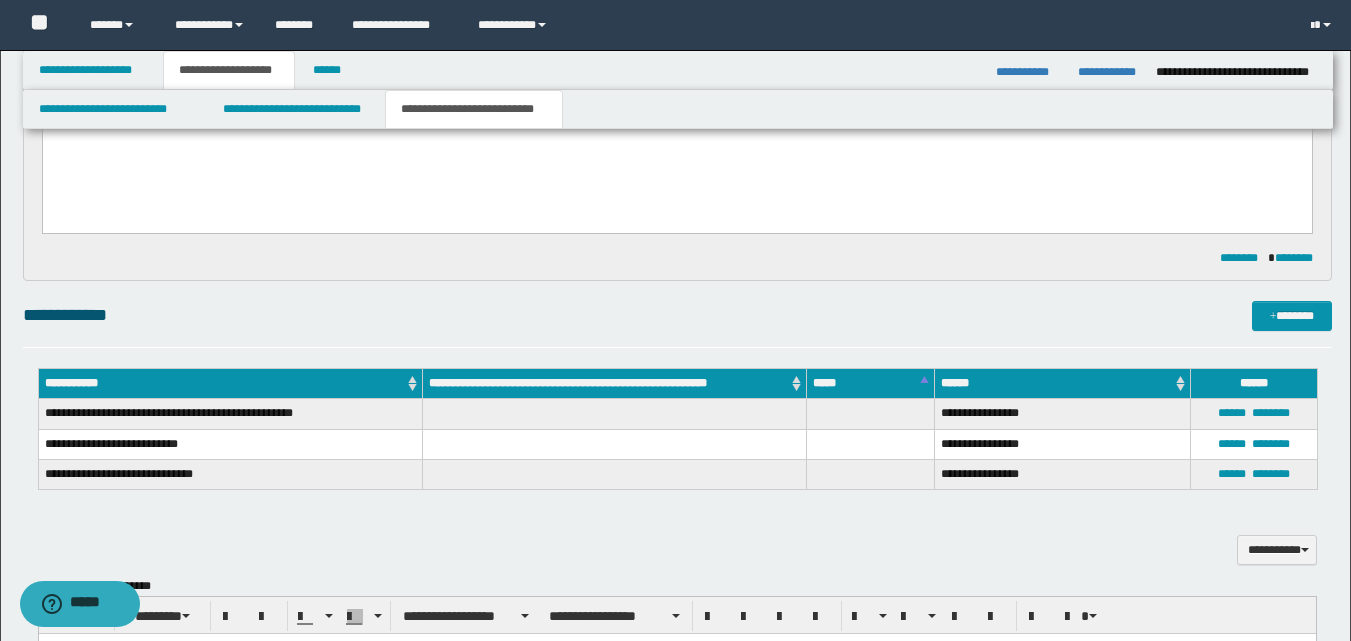 scroll, scrollTop: 300, scrollLeft: 0, axis: vertical 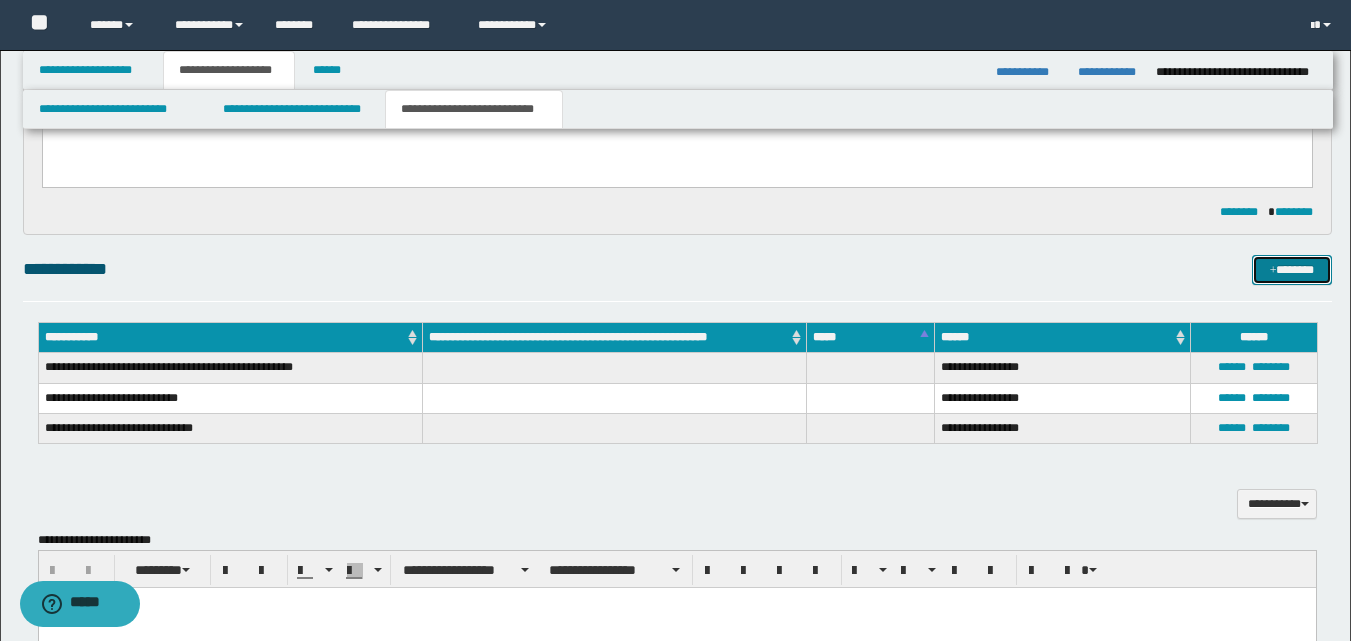 click on "*******" at bounding box center (1292, 270) 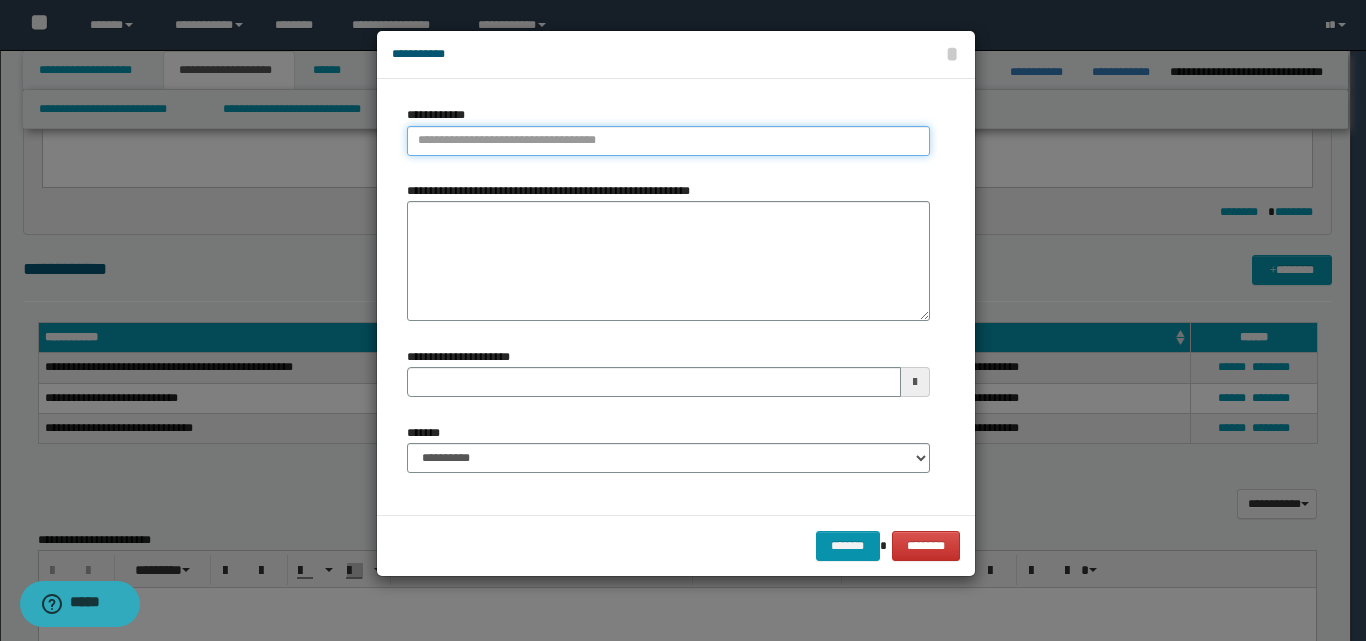 click on "**********" at bounding box center [668, 141] 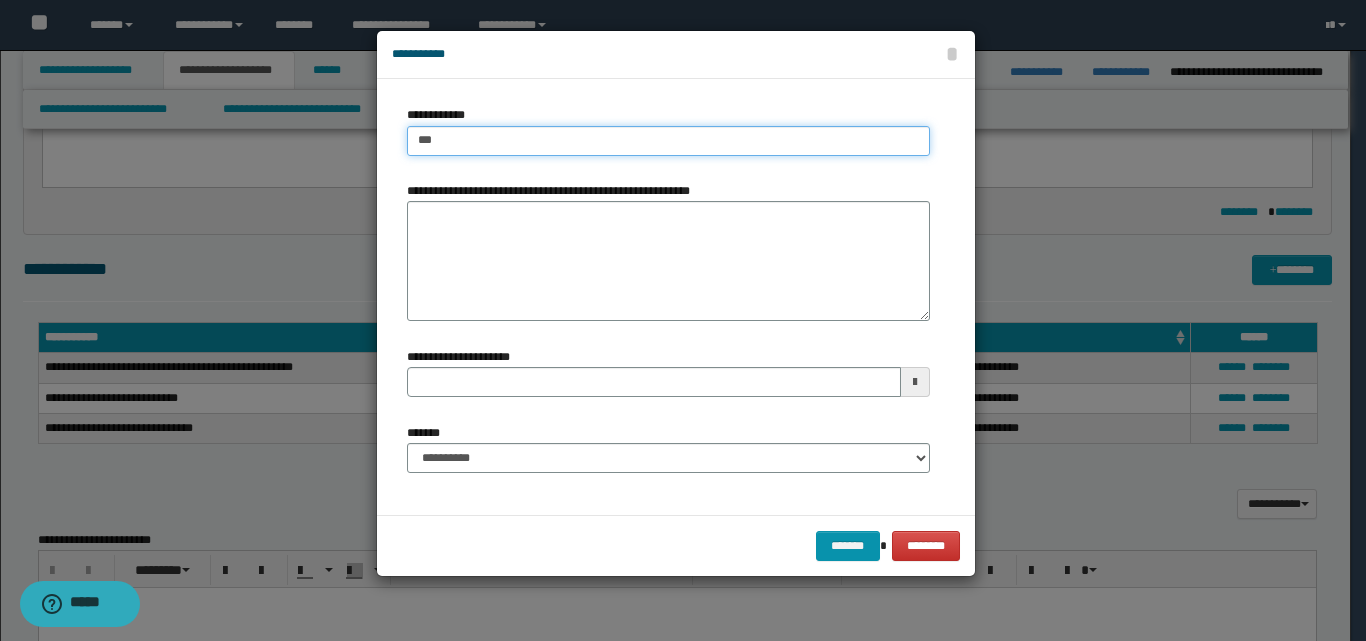 type on "****" 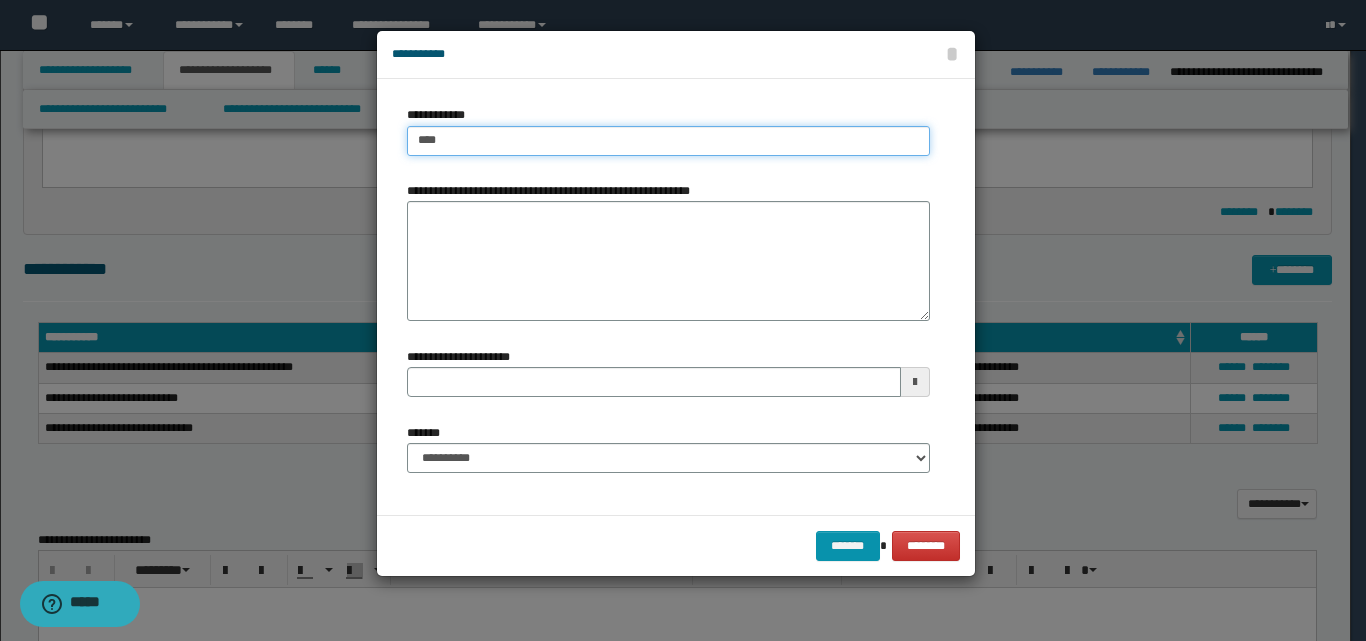 type on "****" 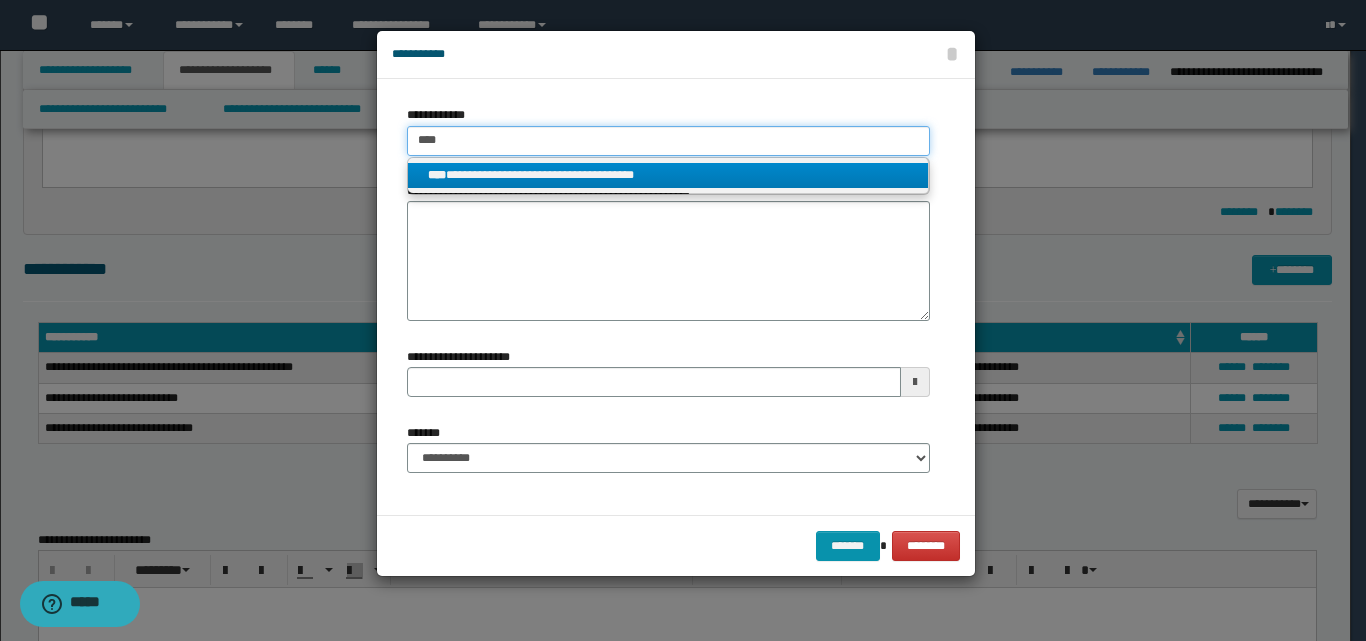 type on "****" 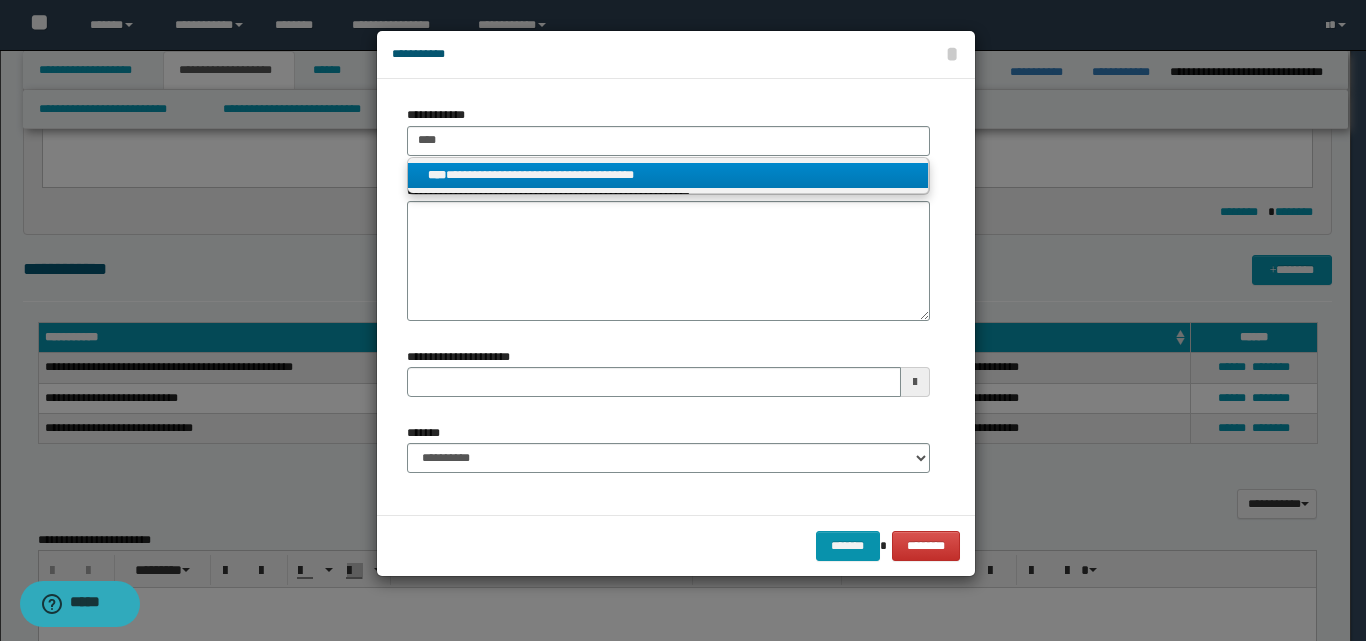 click on "**********" at bounding box center (668, 175) 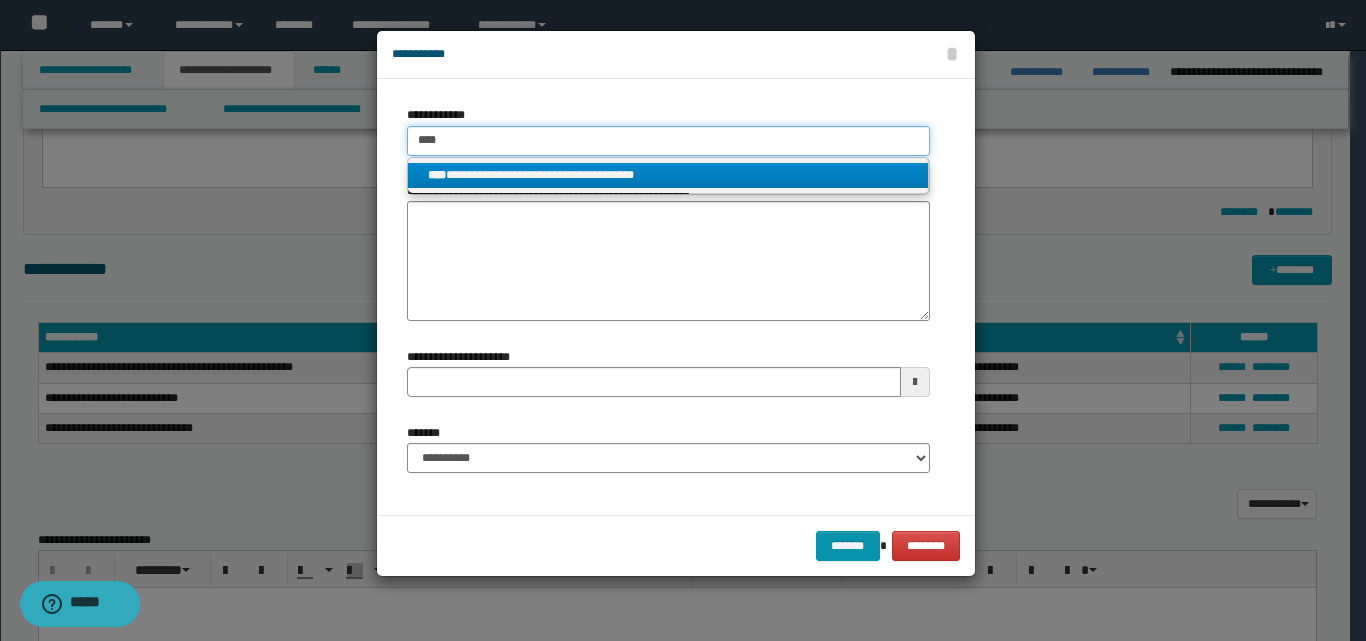 type 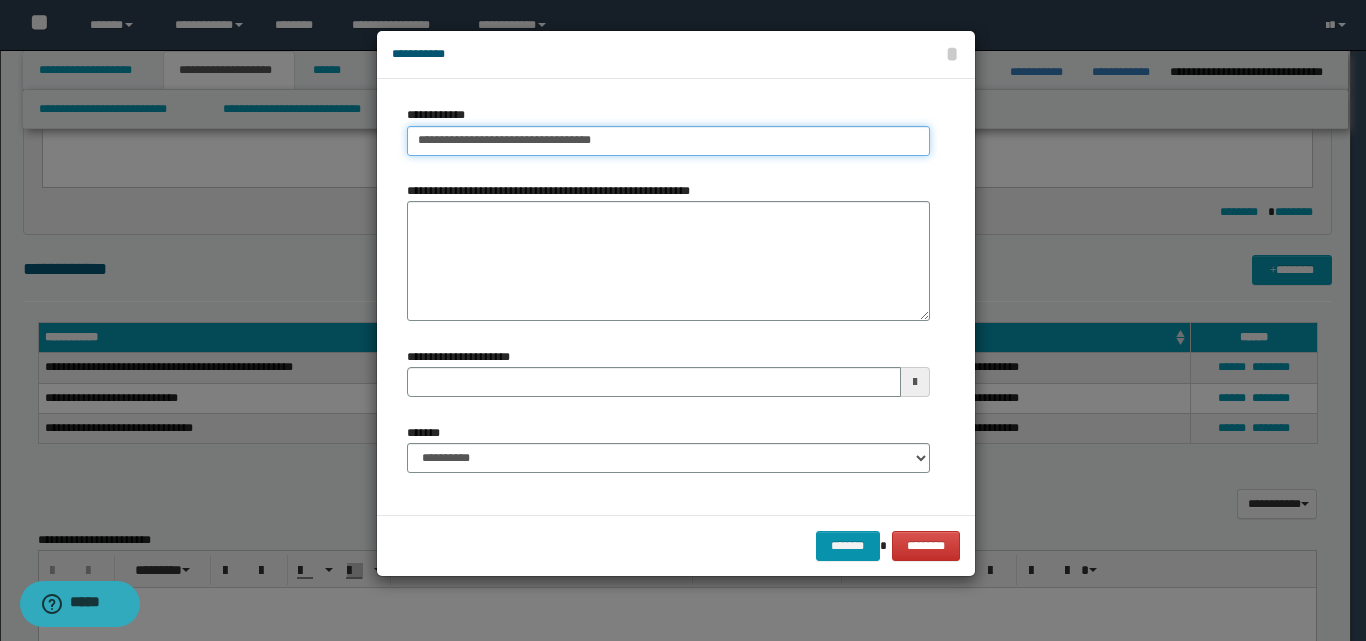 type 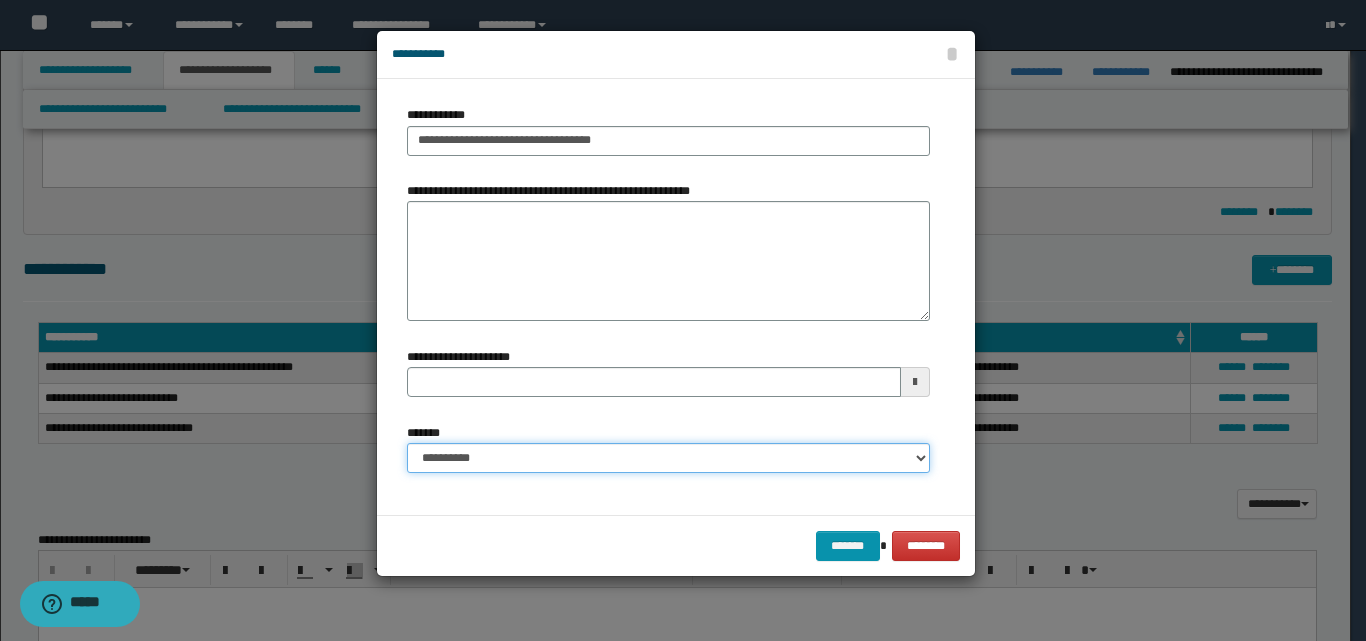 drag, startPoint x: 922, startPoint y: 454, endPoint x: 910, endPoint y: 444, distance: 15.6205 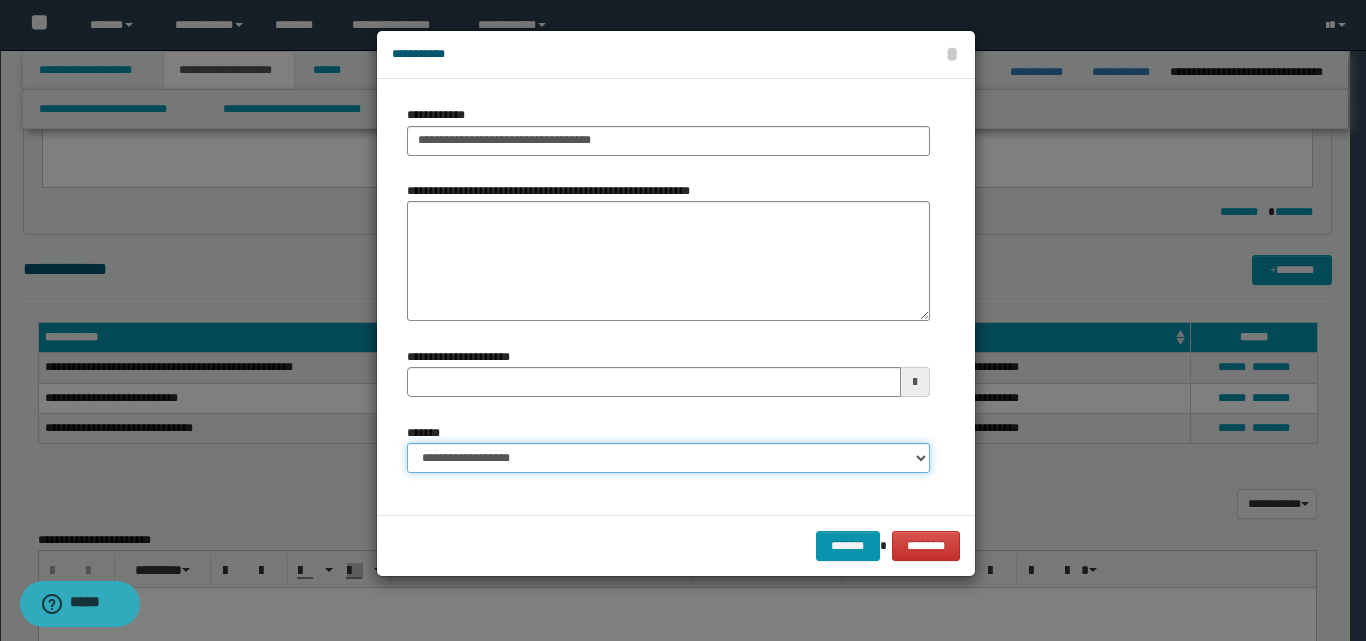 click on "**********" at bounding box center (668, 458) 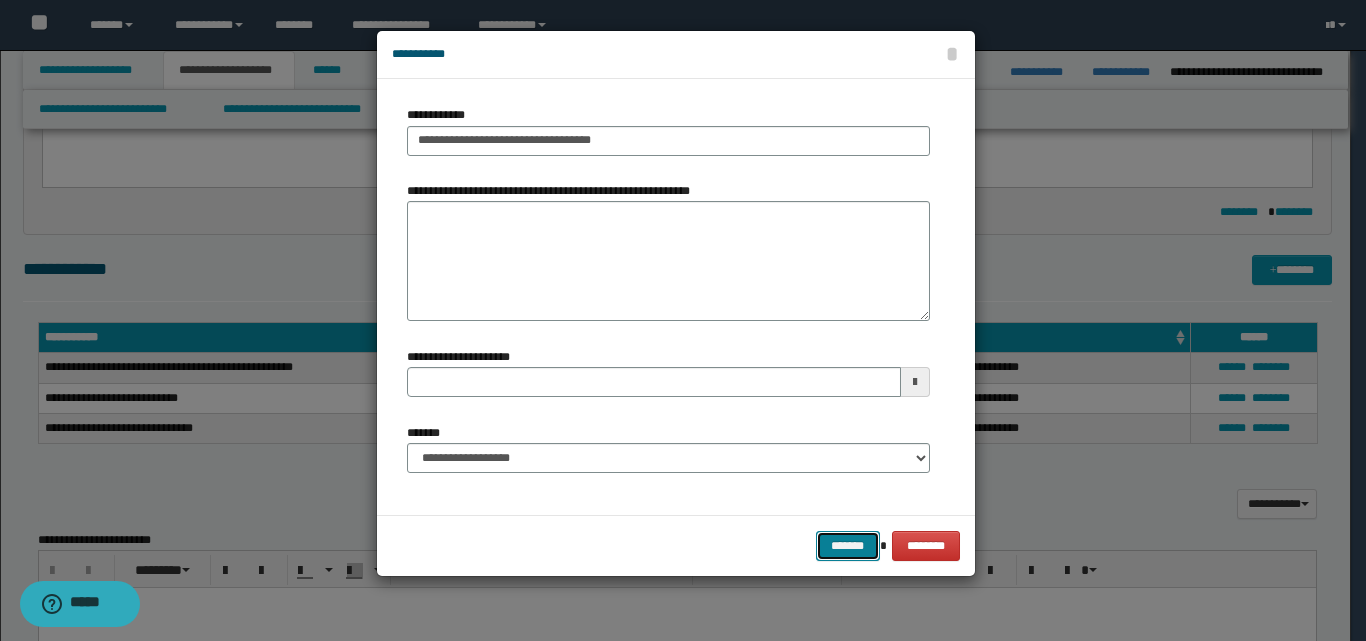 click on "*******" at bounding box center (848, 546) 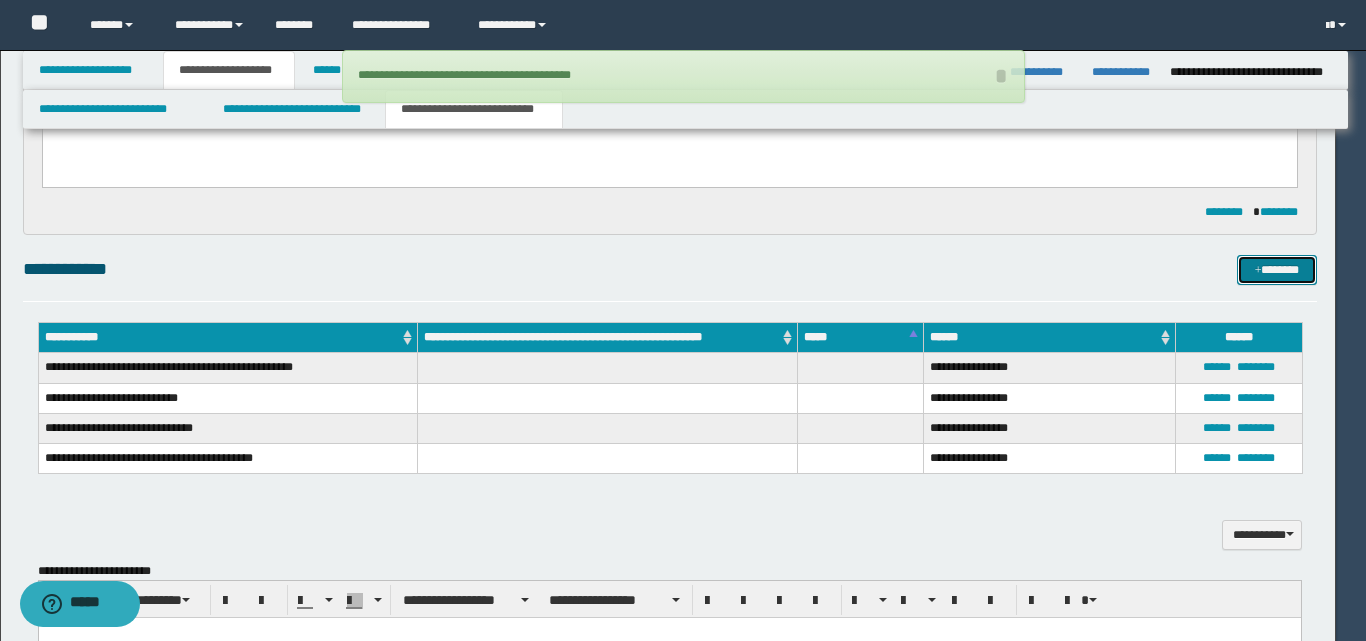 type 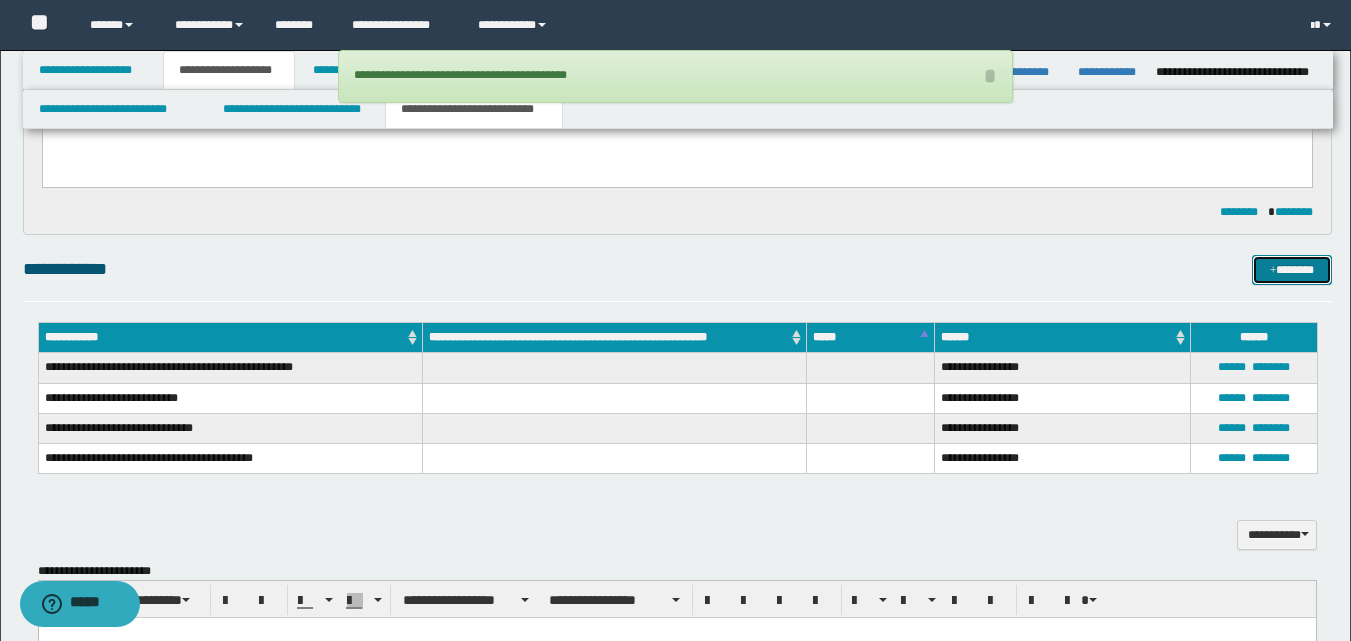 click on "*******" at bounding box center [1292, 270] 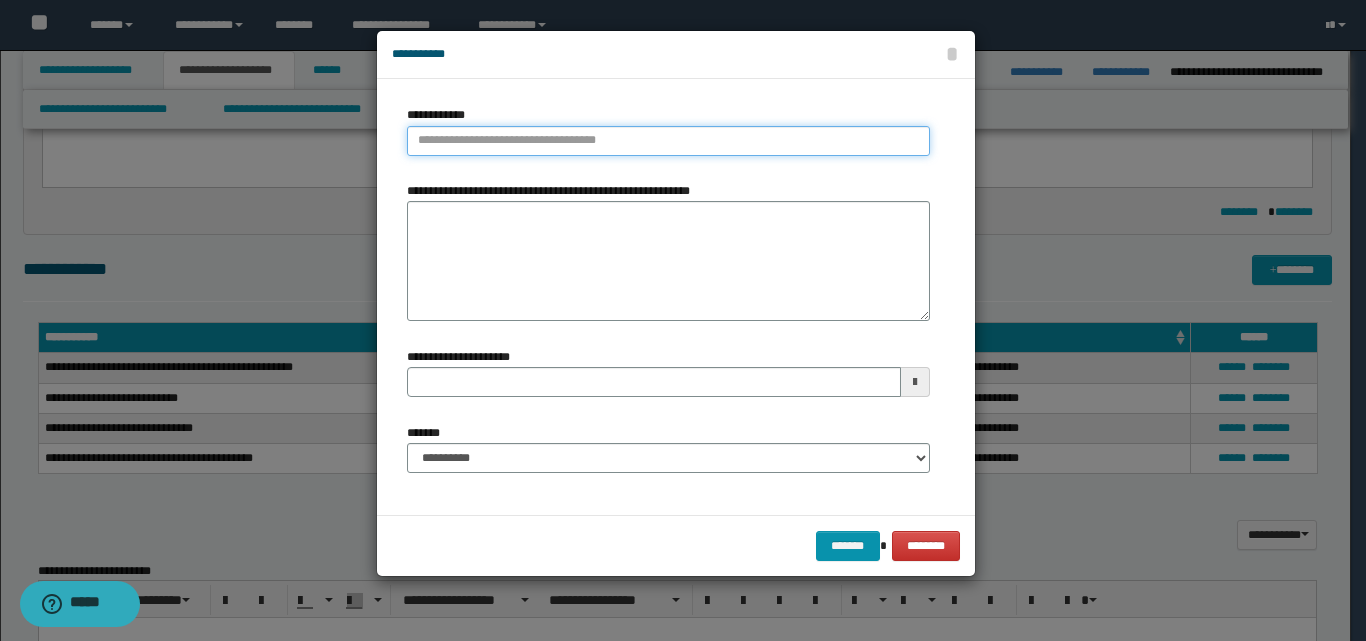 type on "**********" 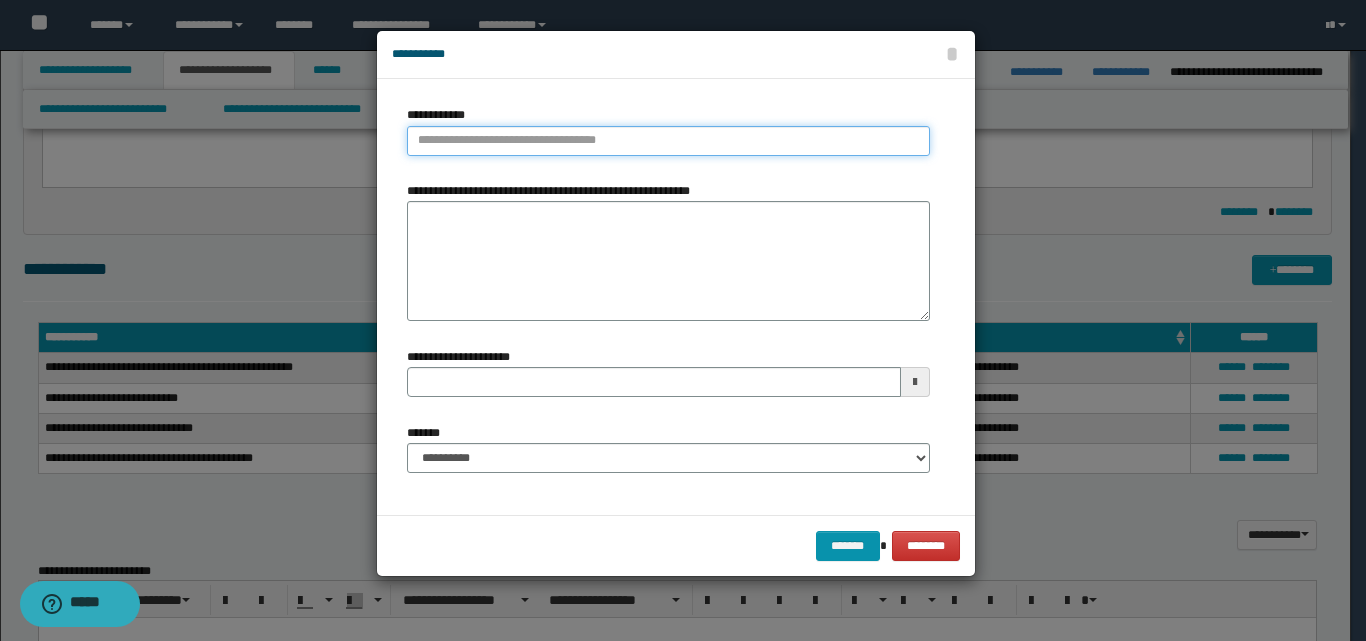 click on "**********" at bounding box center [668, 141] 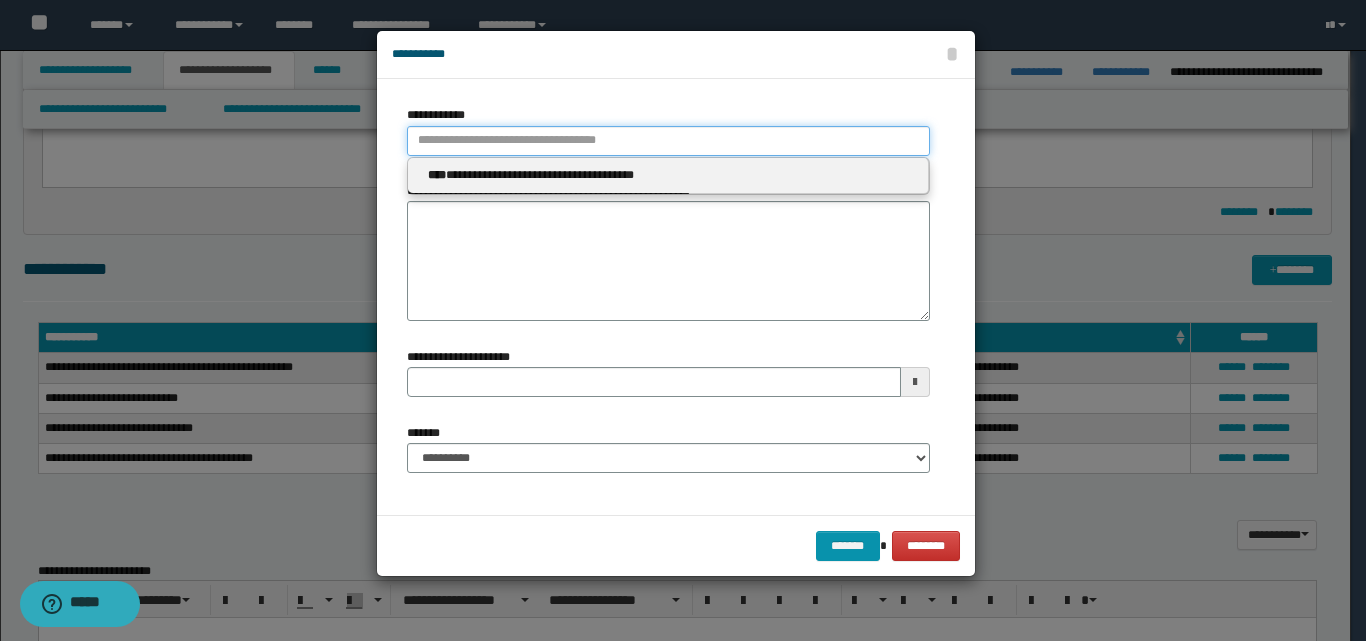 type 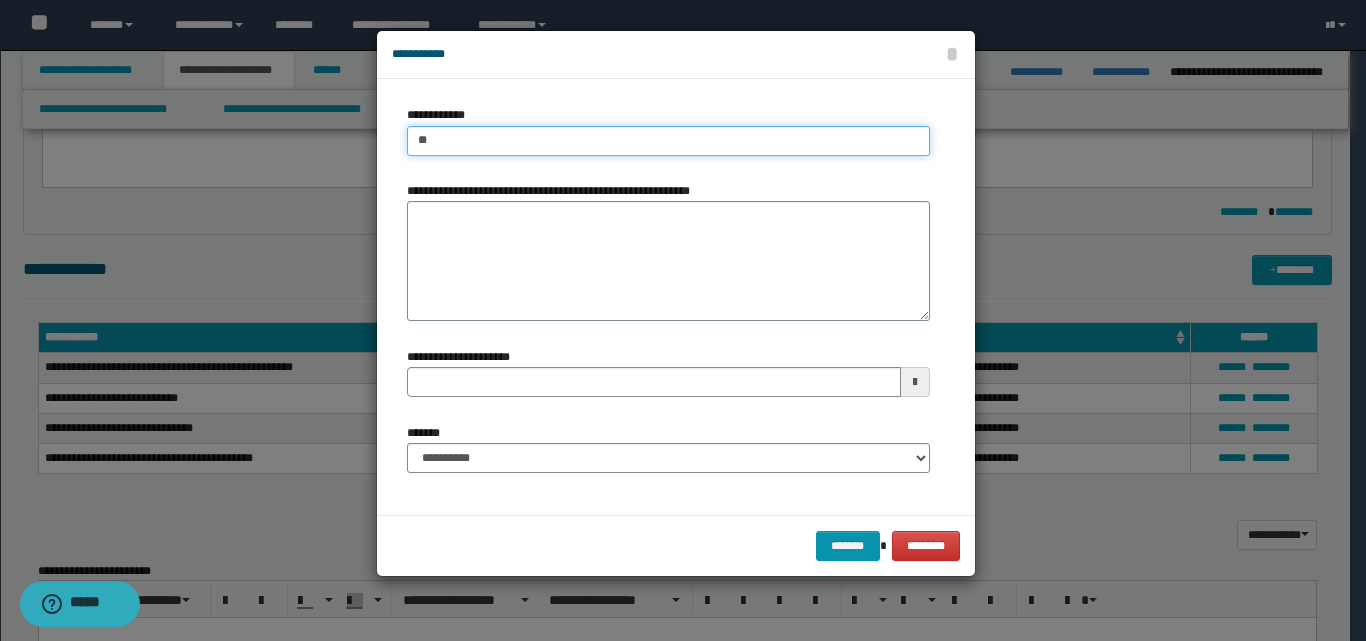 type on "***" 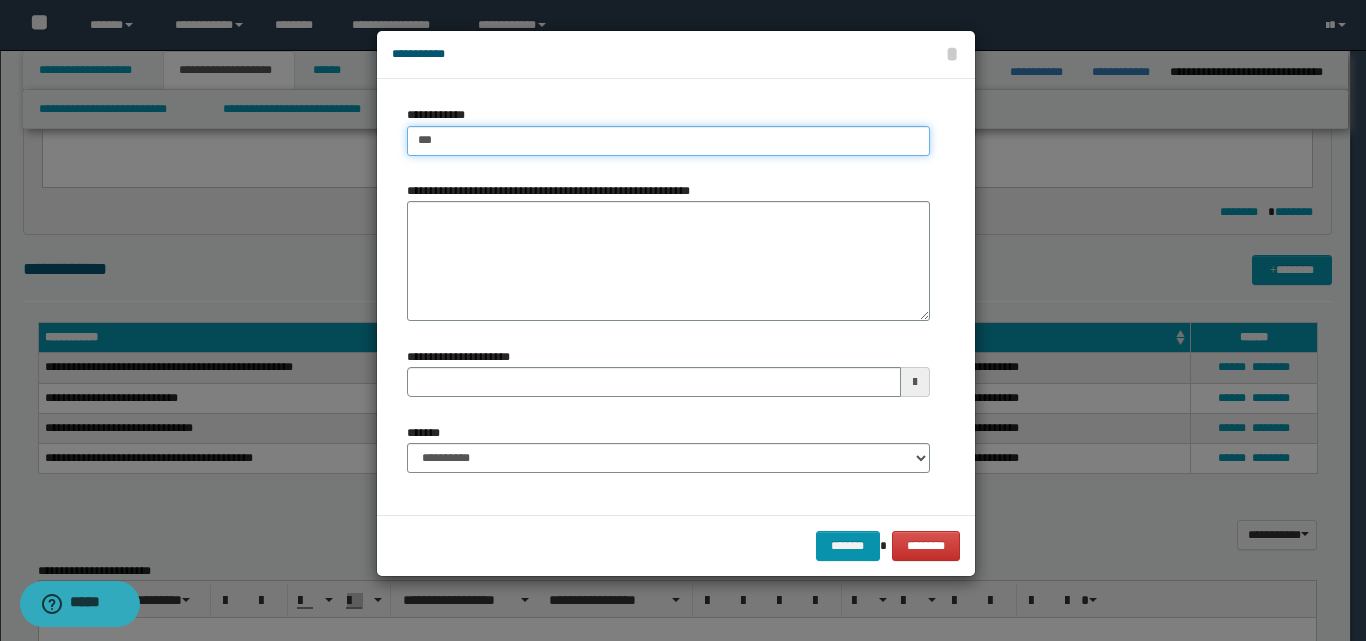 type on "***" 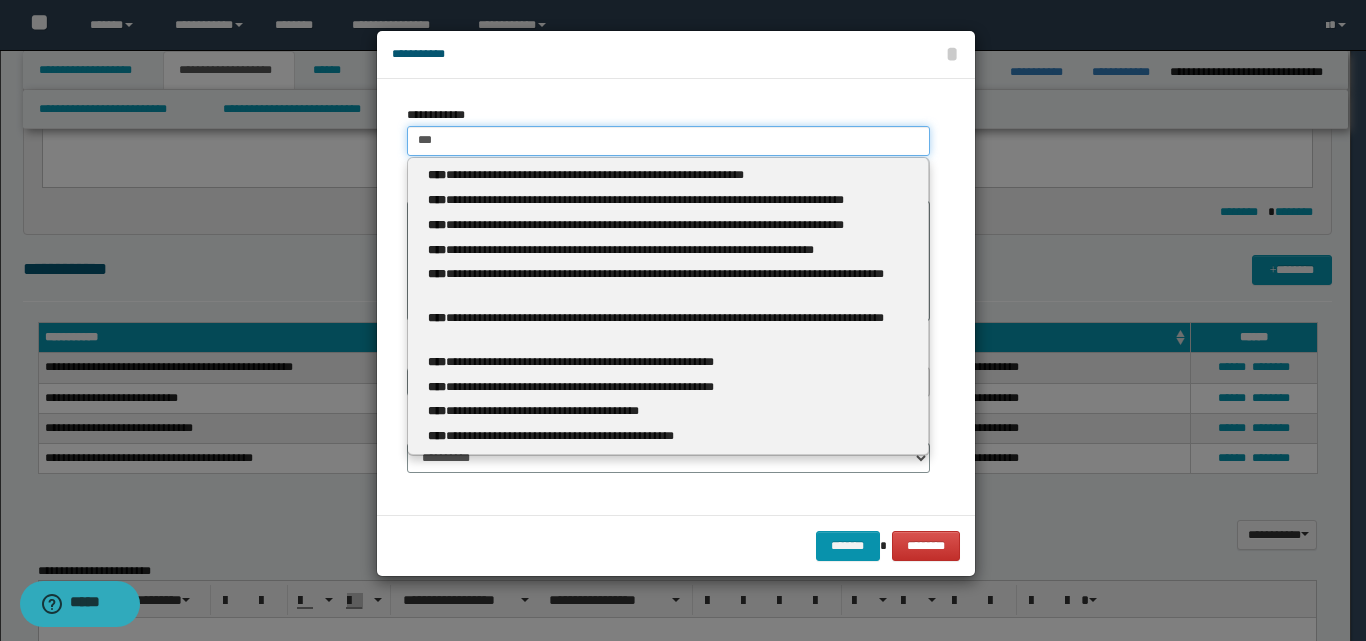 type 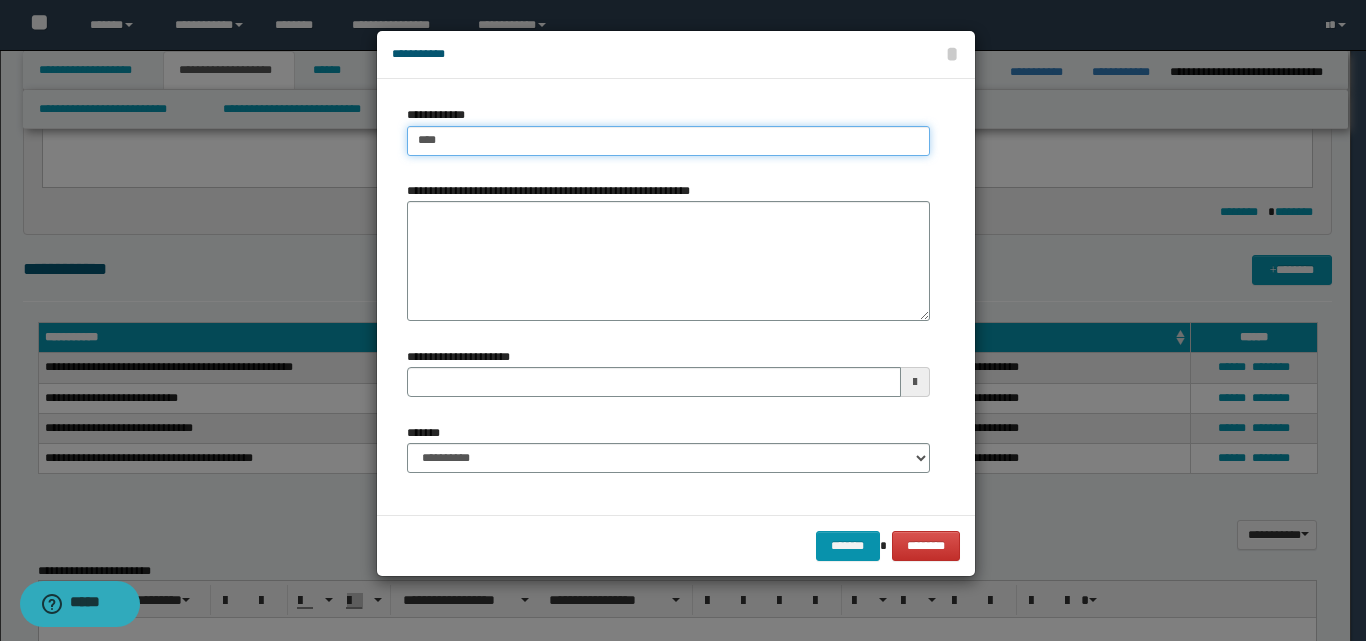 type on "****" 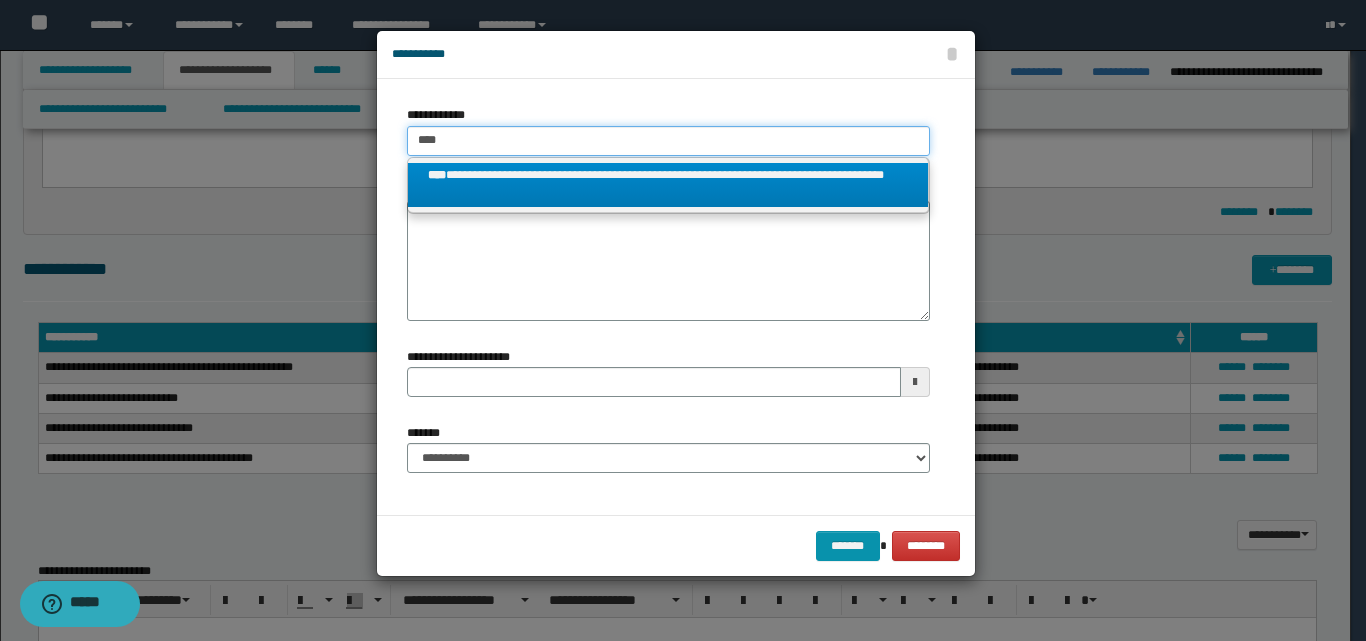 type on "****" 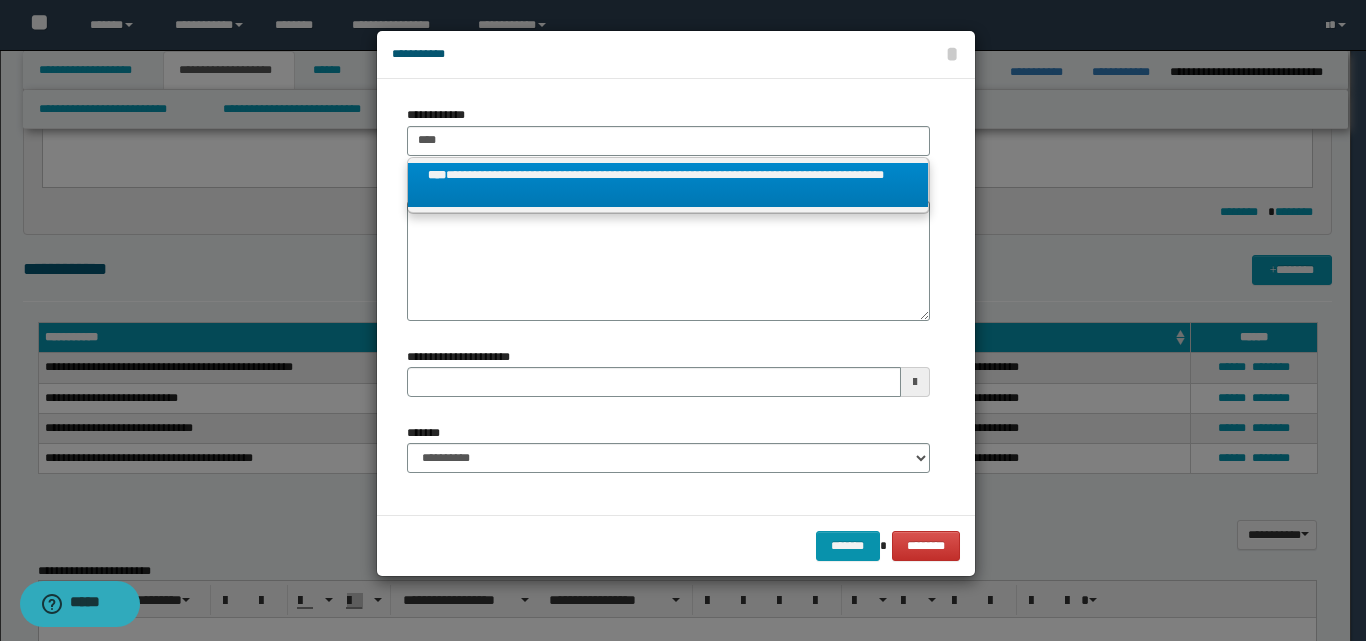 click on "**********" at bounding box center [668, 185] 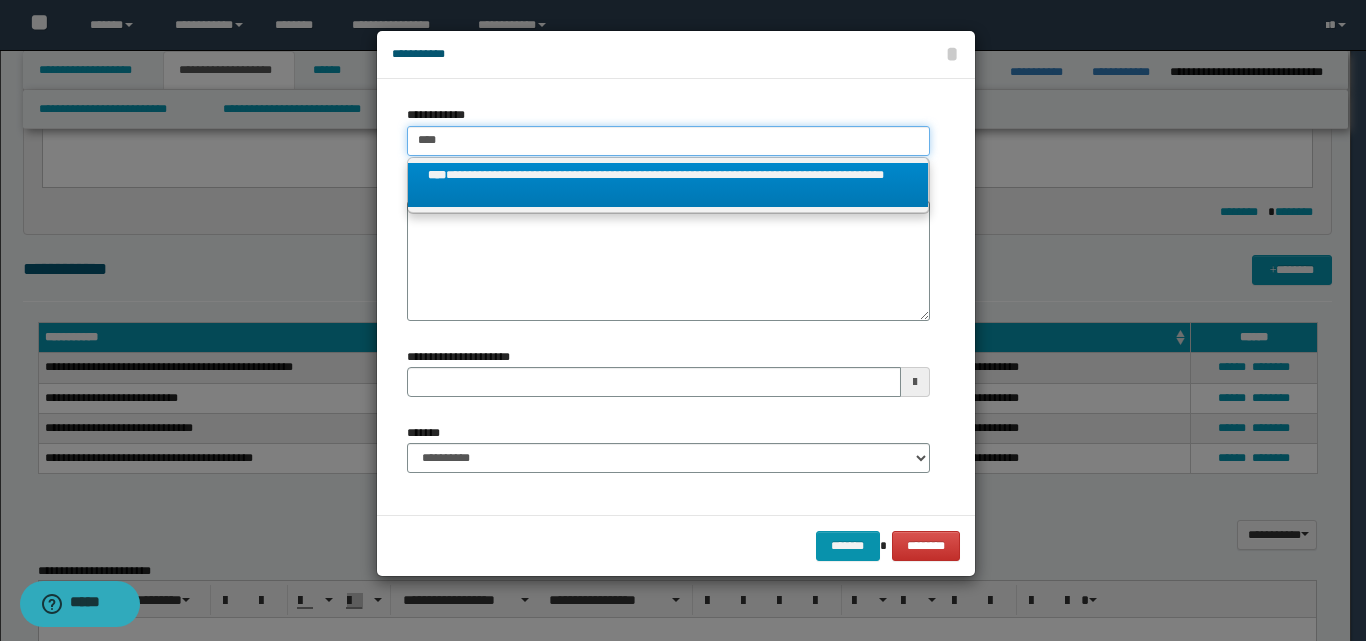 type 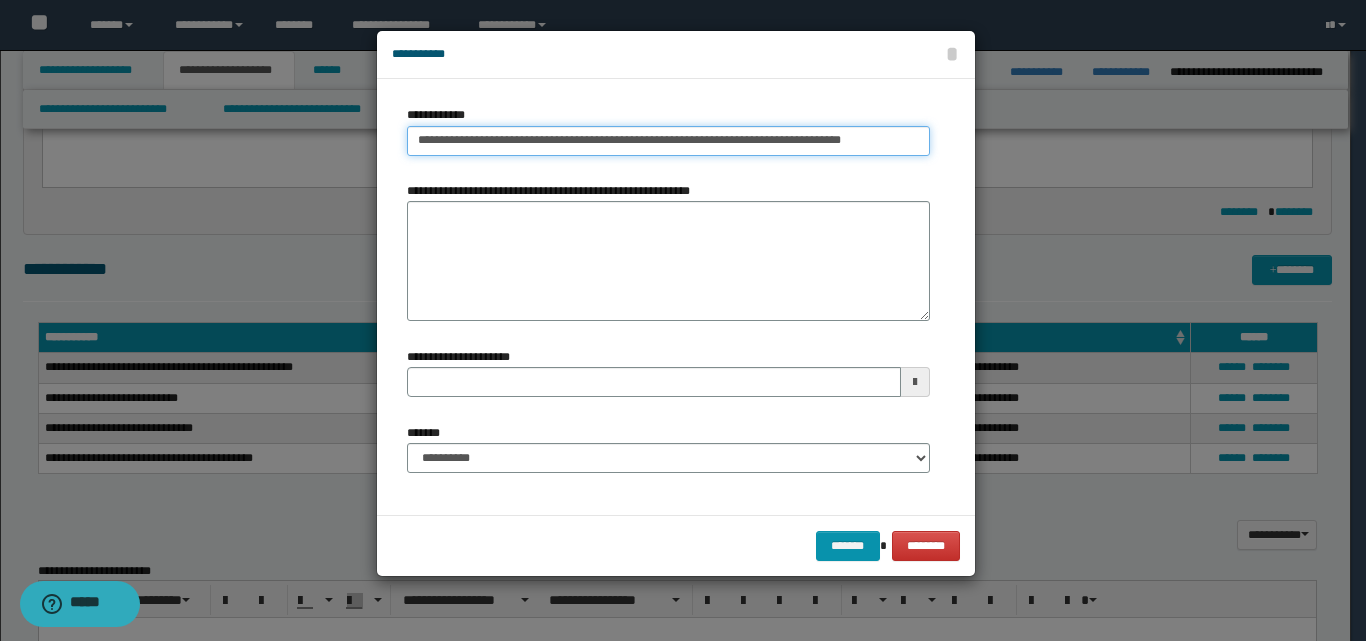 type 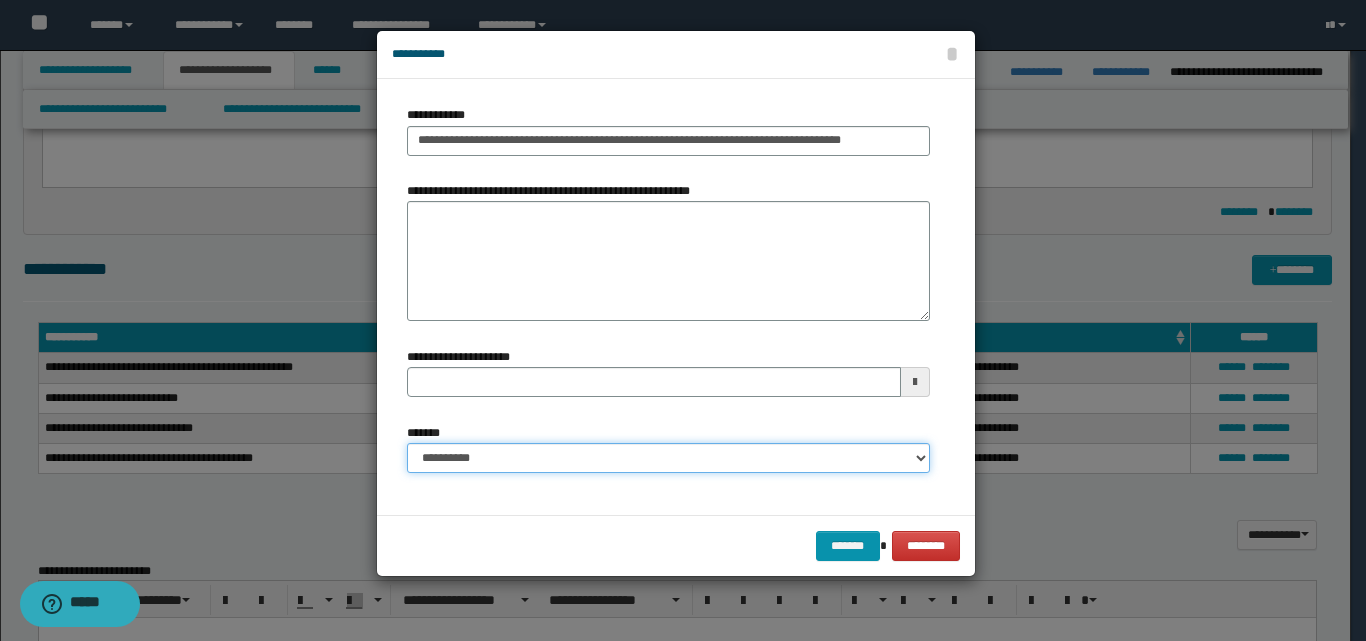 click on "**********" at bounding box center (668, 458) 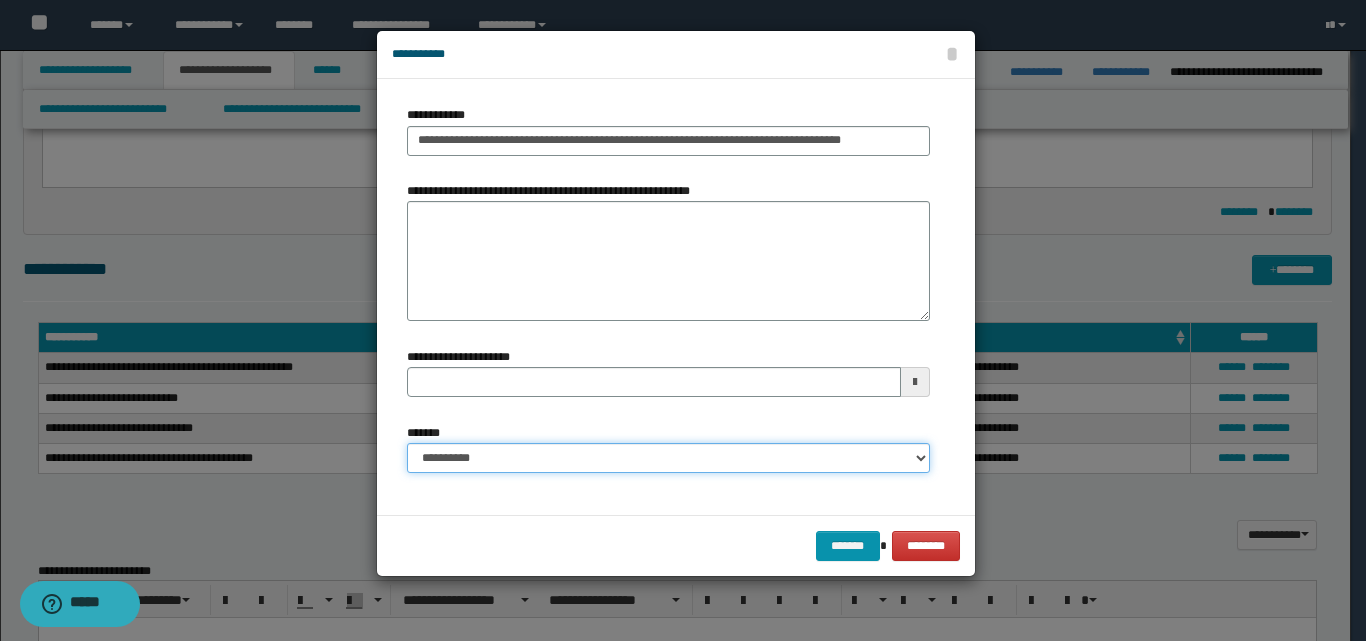 select on "*" 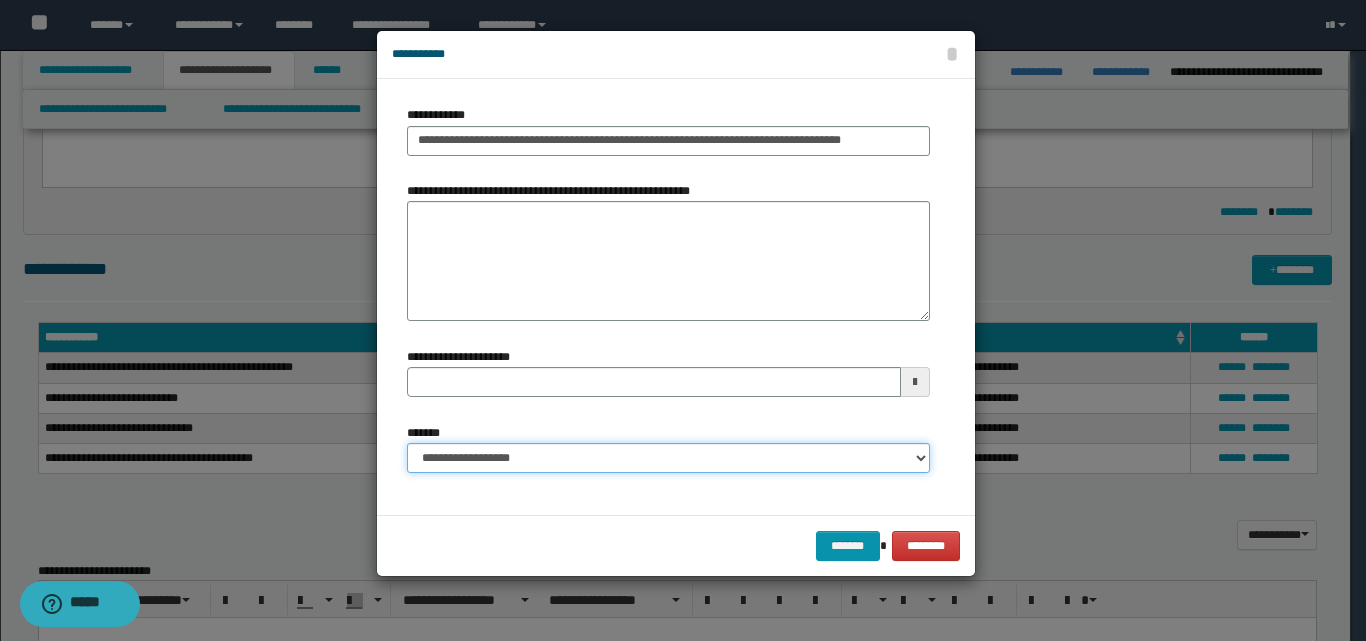 click on "**********" at bounding box center (668, 458) 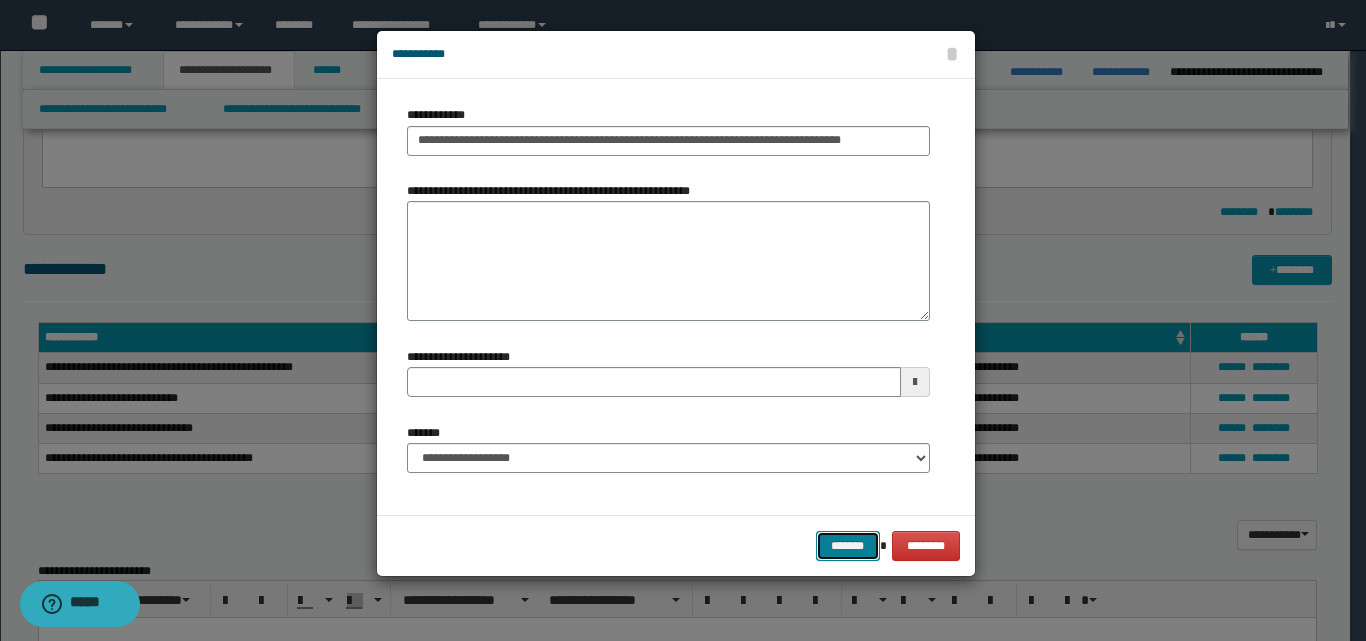 click on "*******" at bounding box center [848, 546] 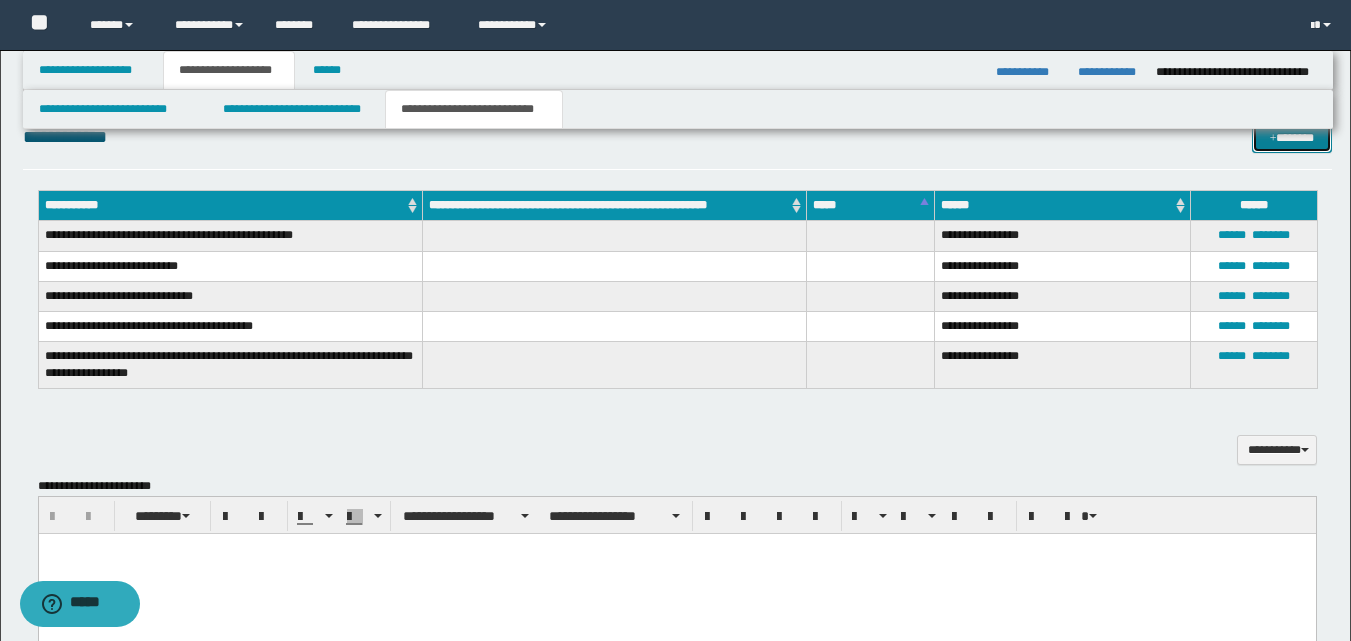 scroll, scrollTop: 400, scrollLeft: 0, axis: vertical 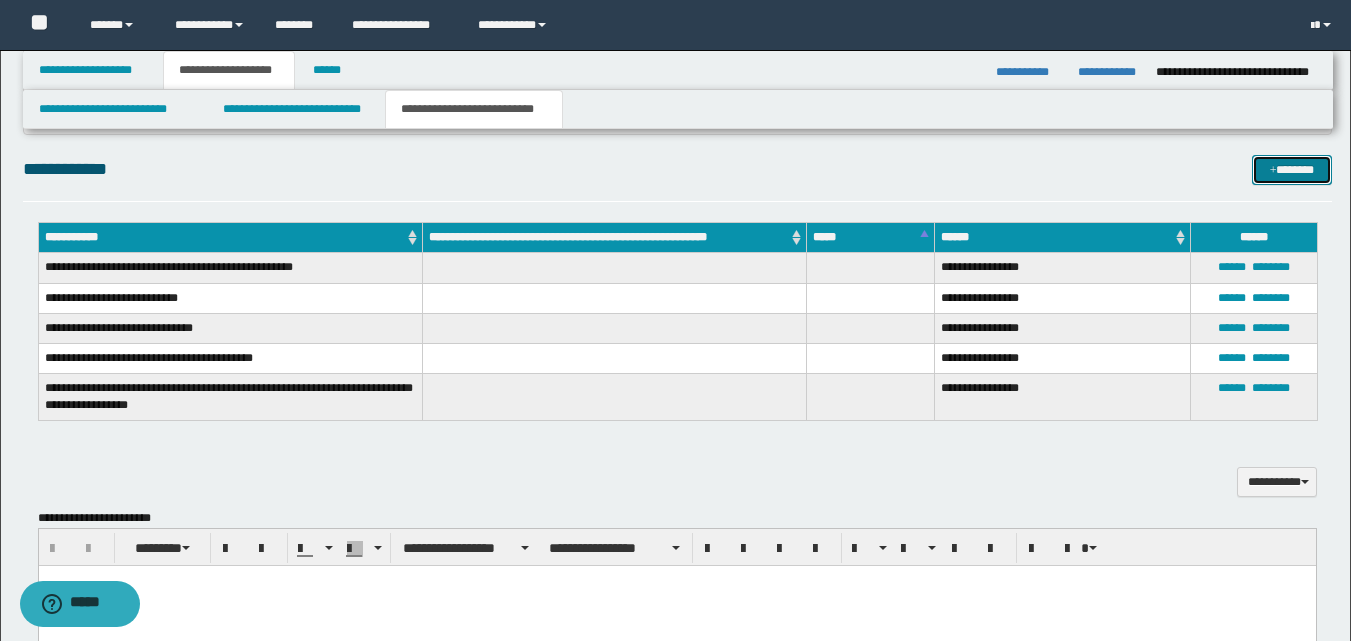 click on "*******" at bounding box center (1292, 170) 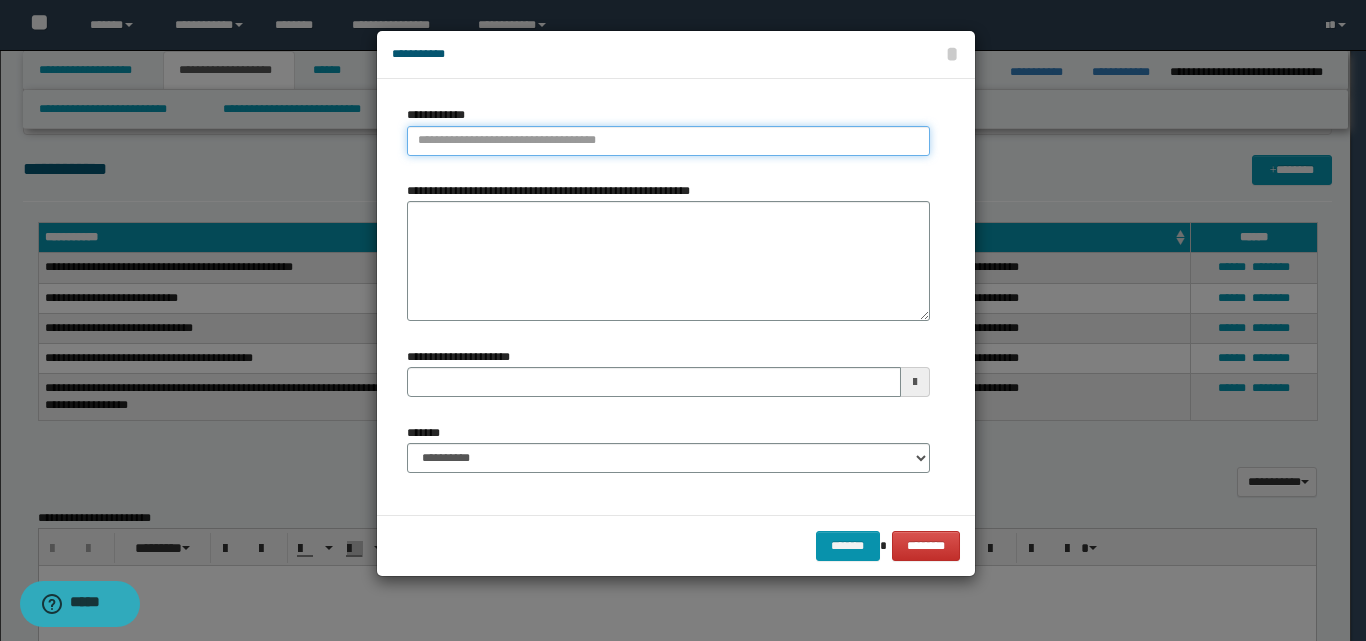 type on "**********" 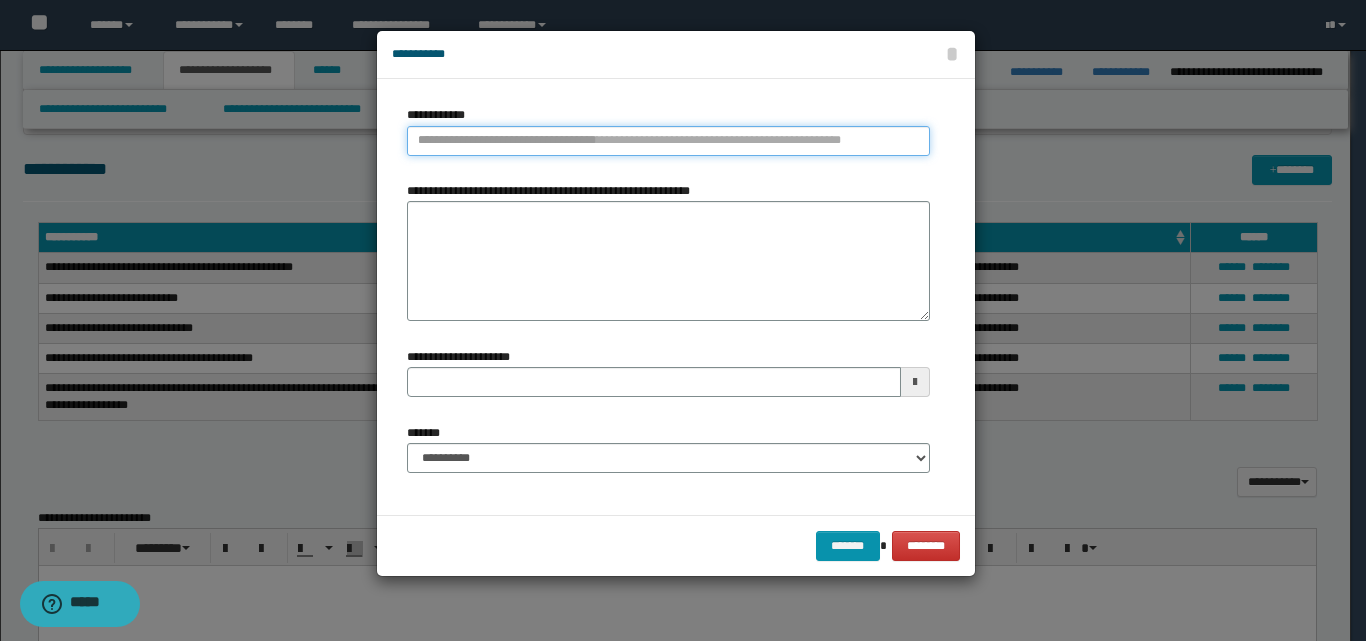 click on "**********" at bounding box center (668, 141) 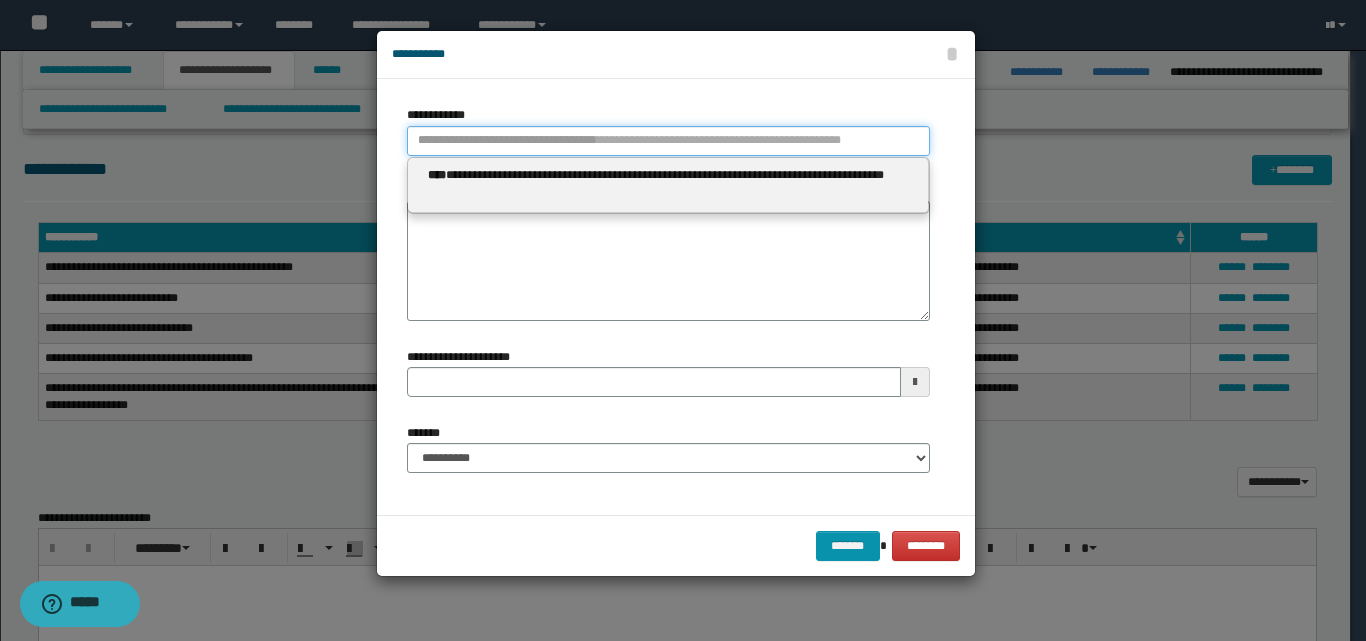 type 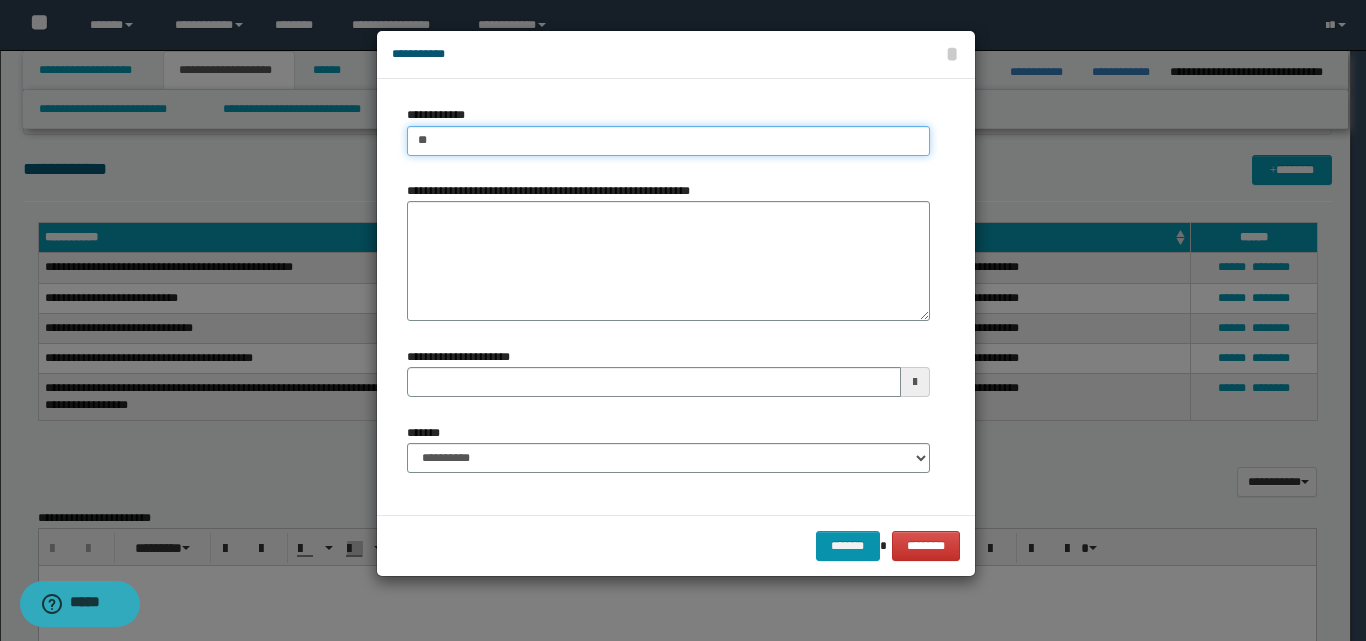 type on "***" 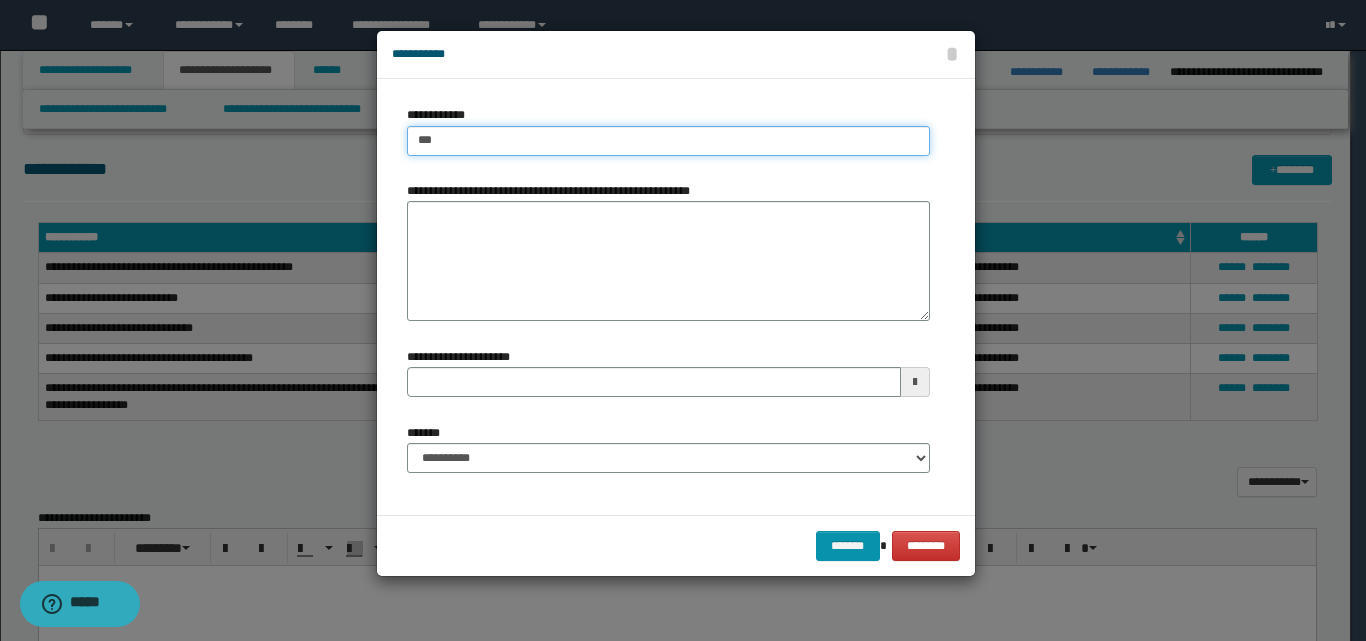 type on "***" 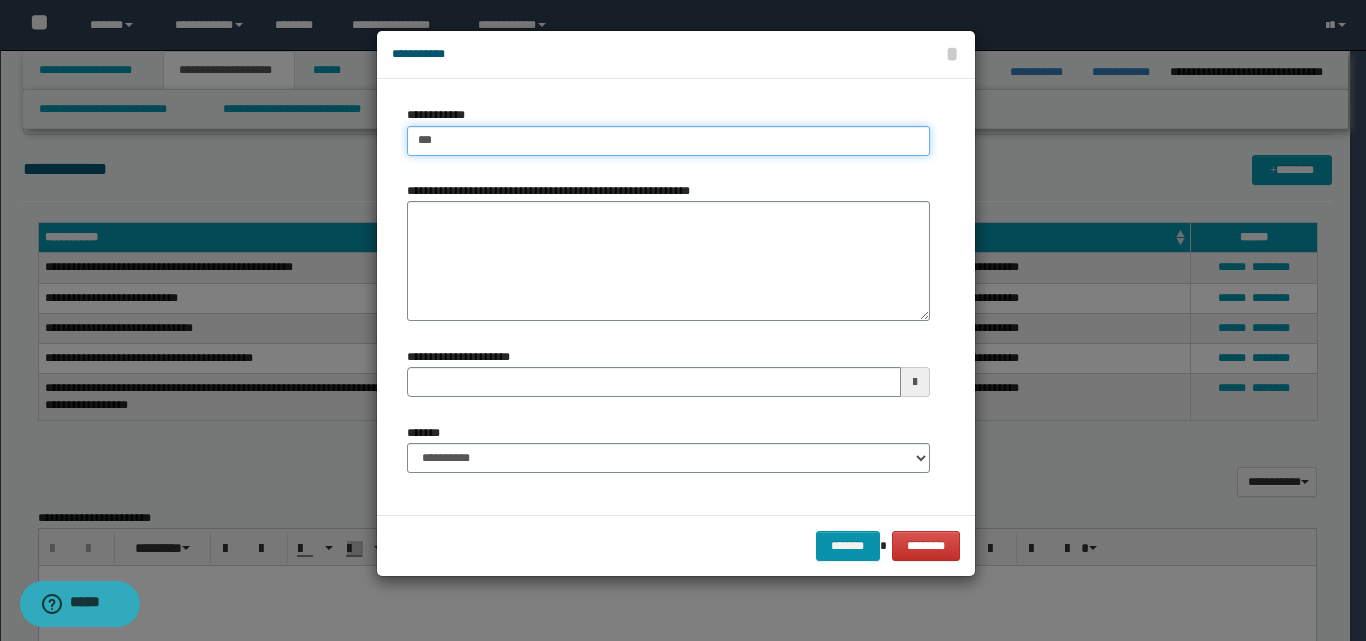 type 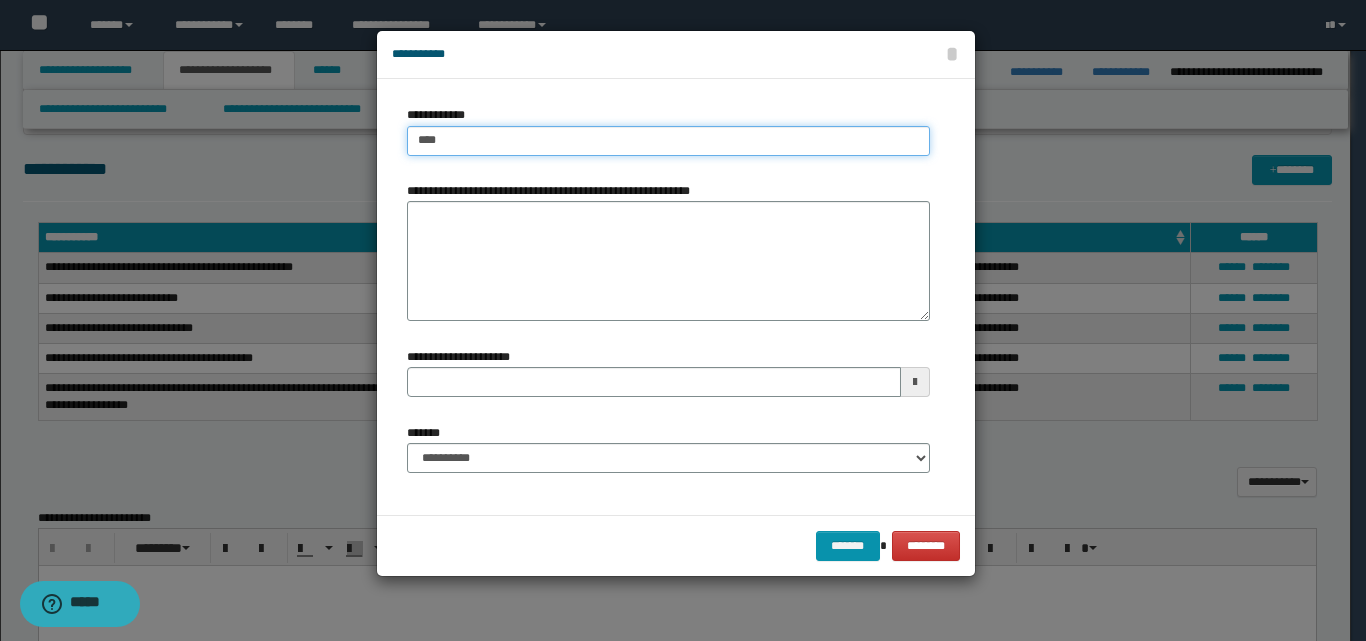type on "****" 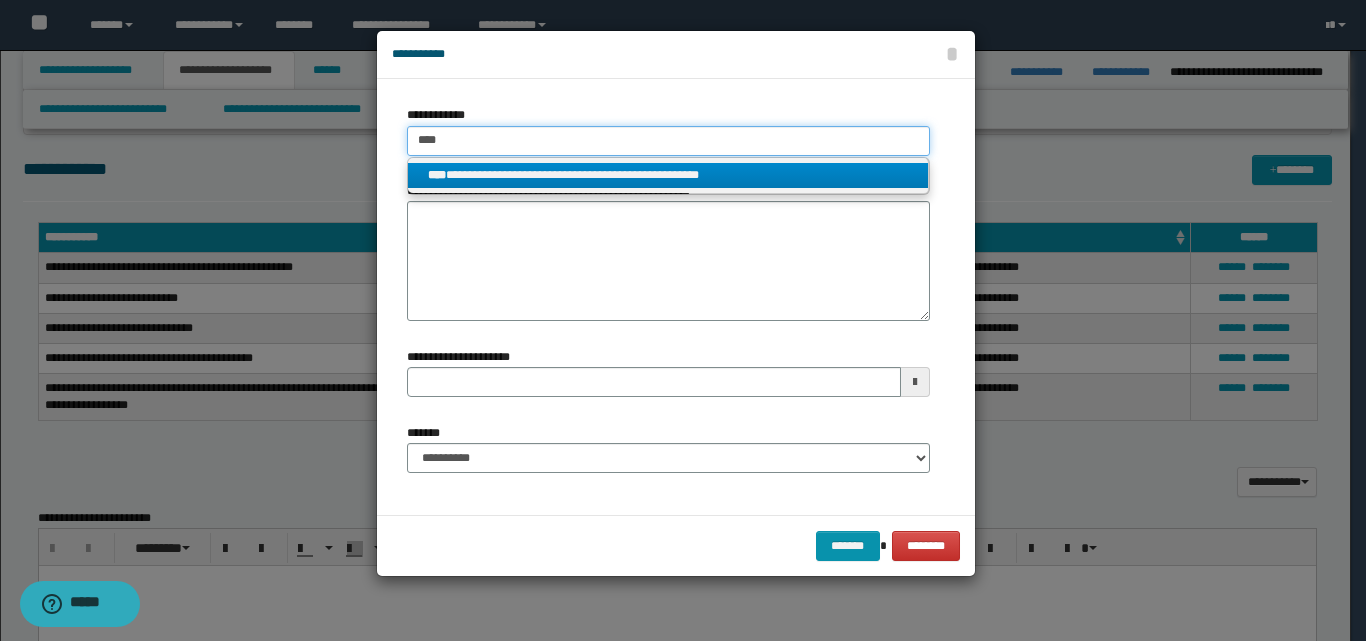 type on "****" 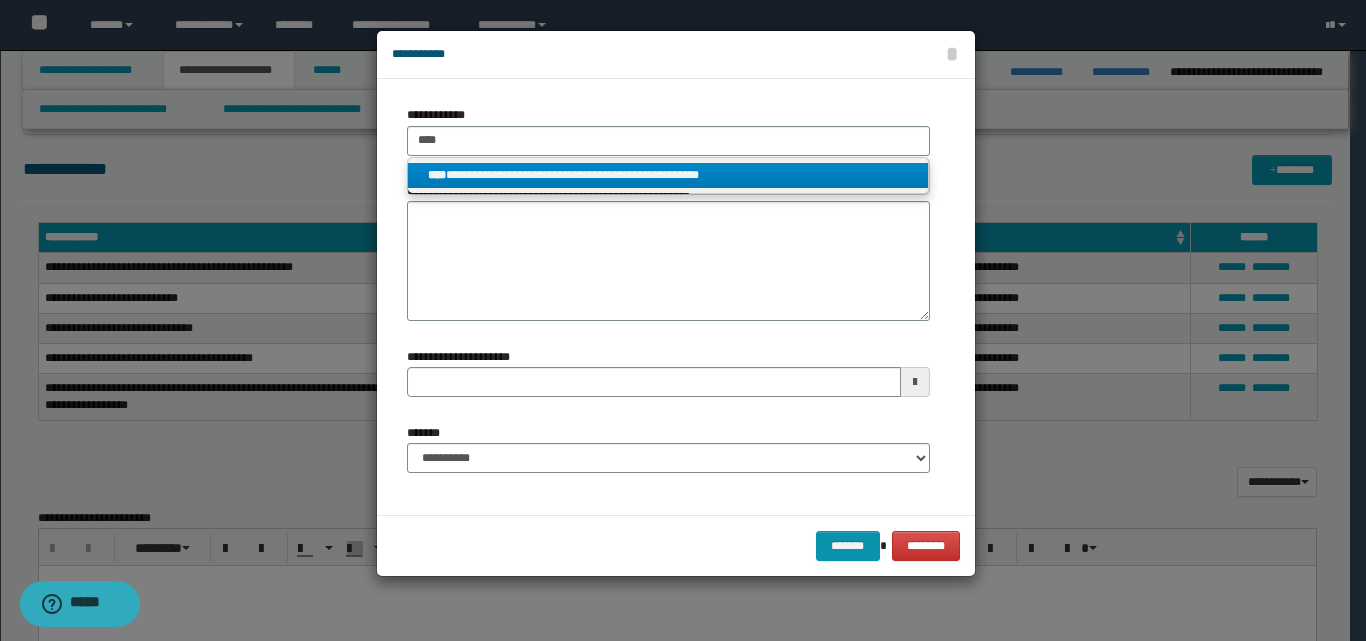 click on "**********" at bounding box center (668, 175) 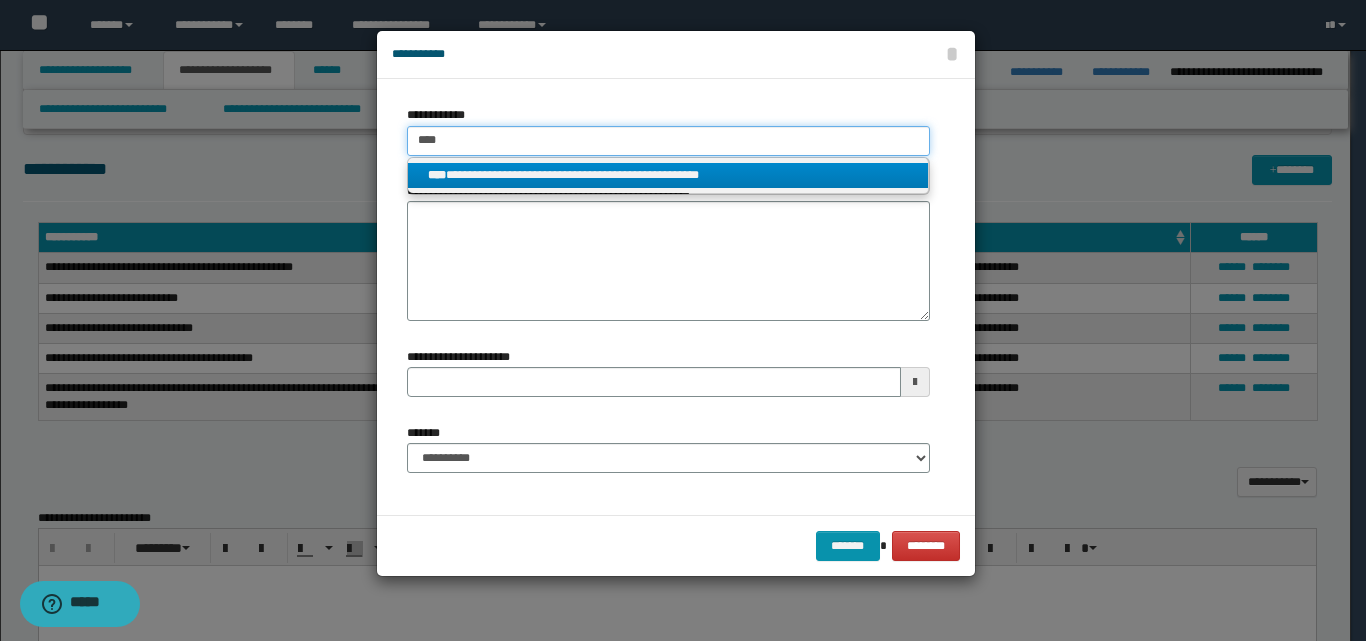 type 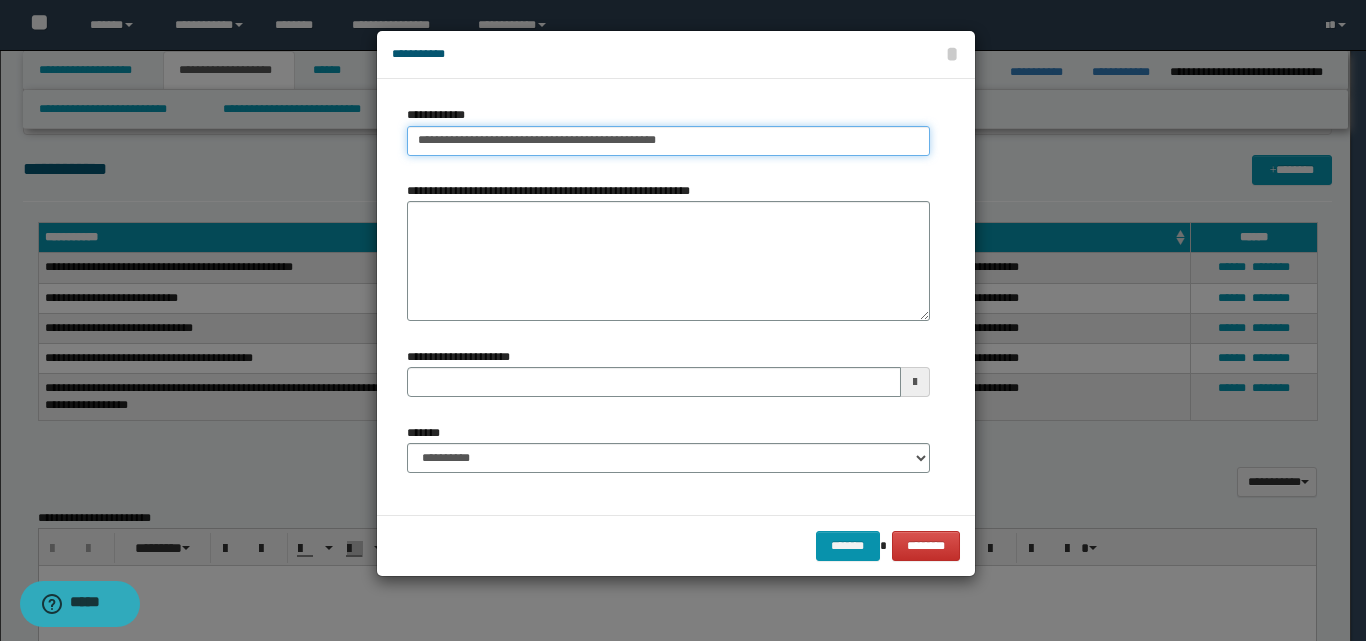 type 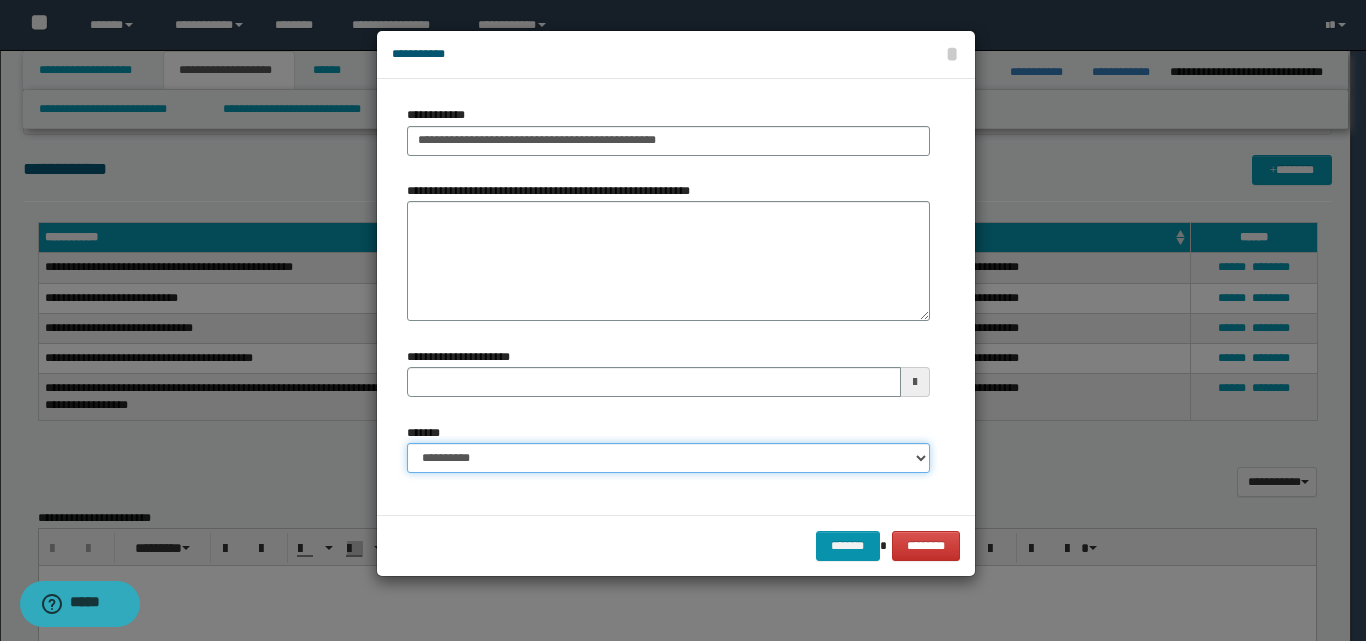 click on "**********" at bounding box center (668, 458) 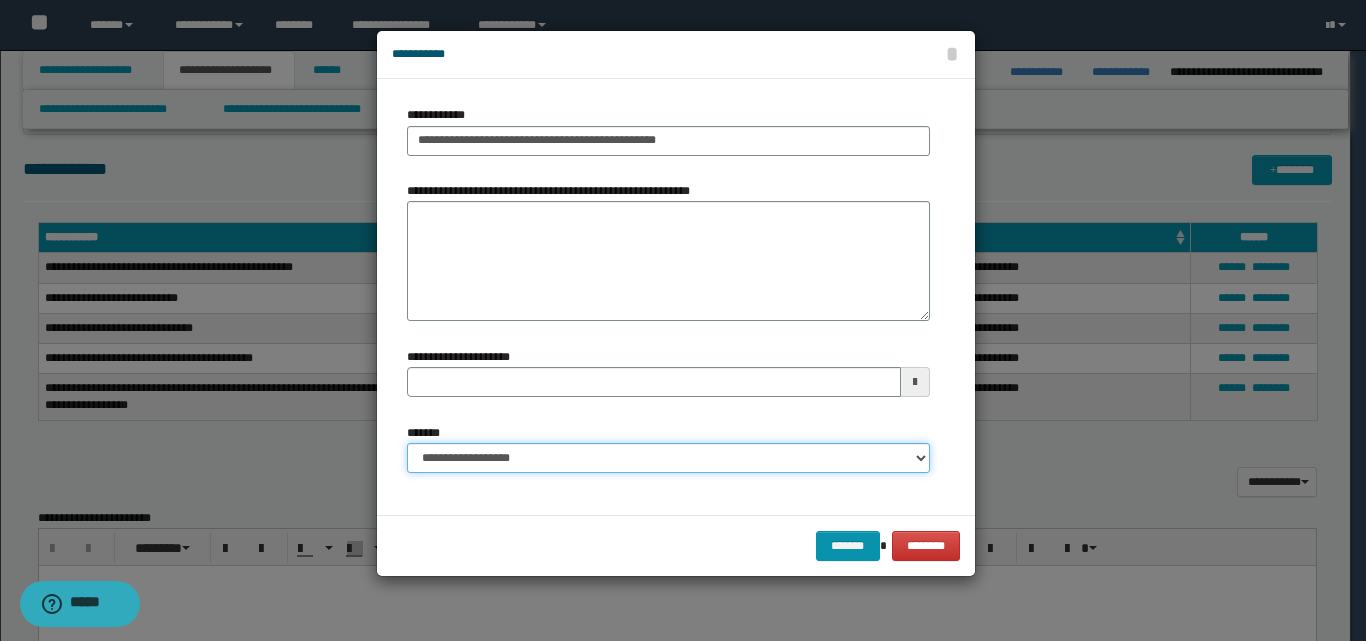 click on "**********" at bounding box center (668, 458) 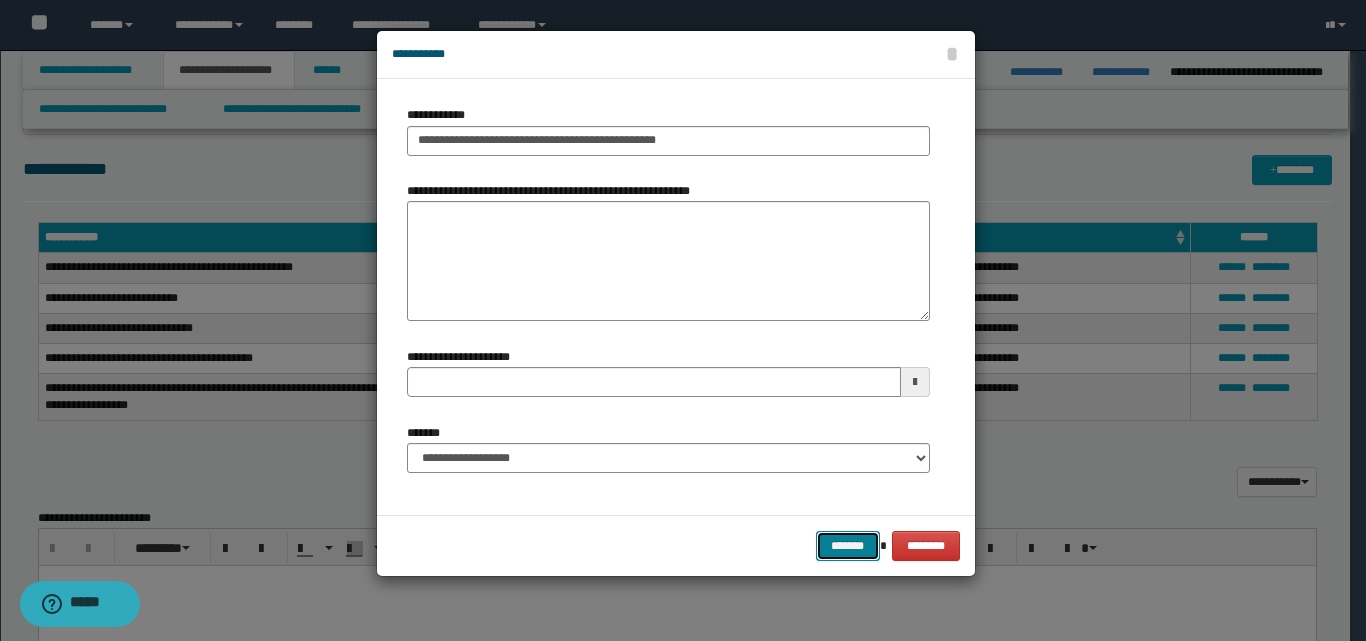 click on "*******" at bounding box center (848, 546) 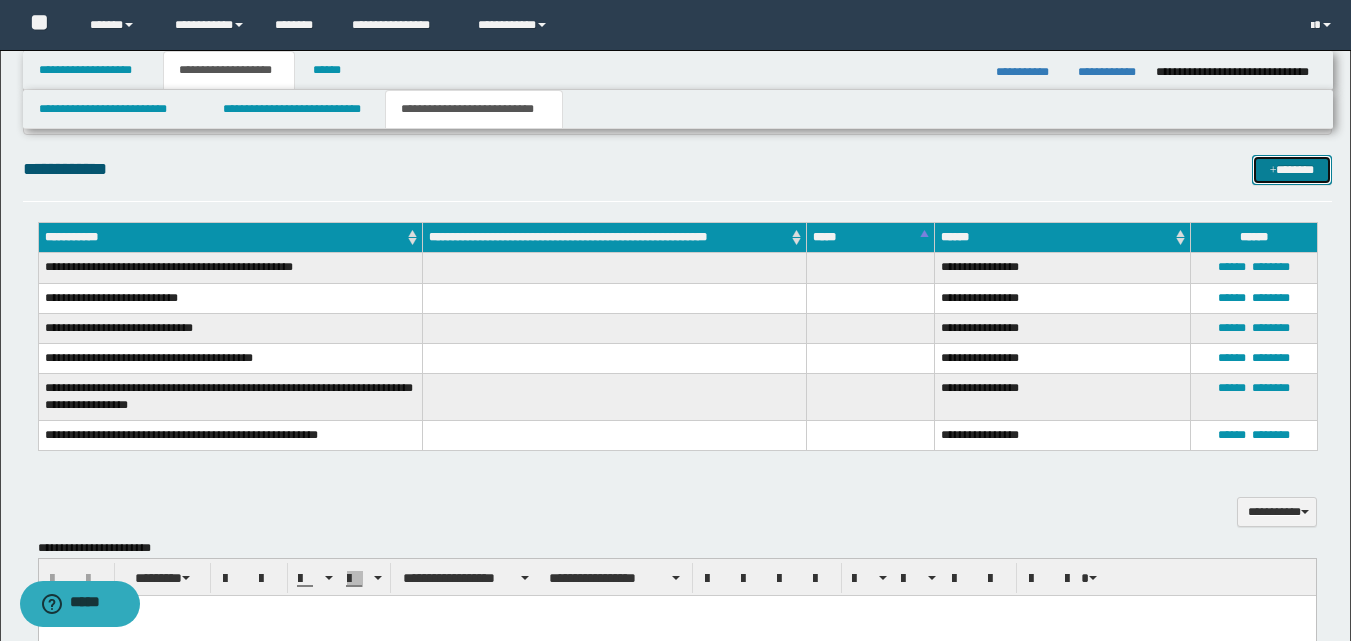 click on "*******" at bounding box center [1292, 170] 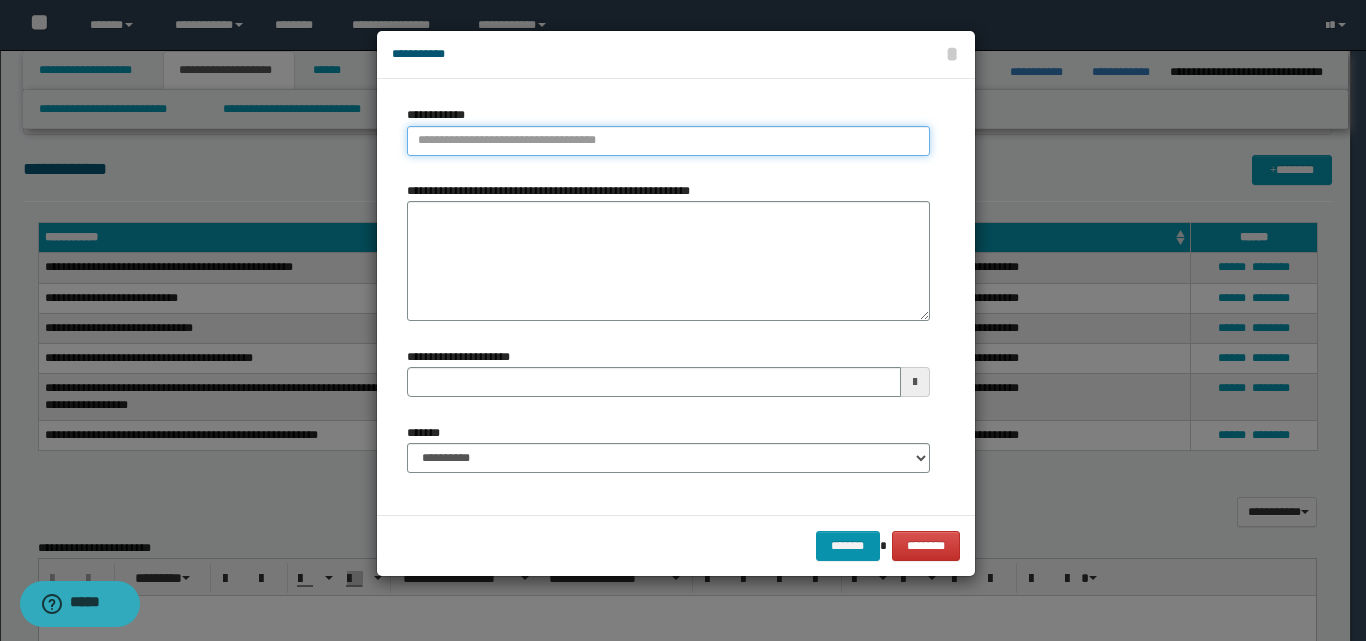 type on "**********" 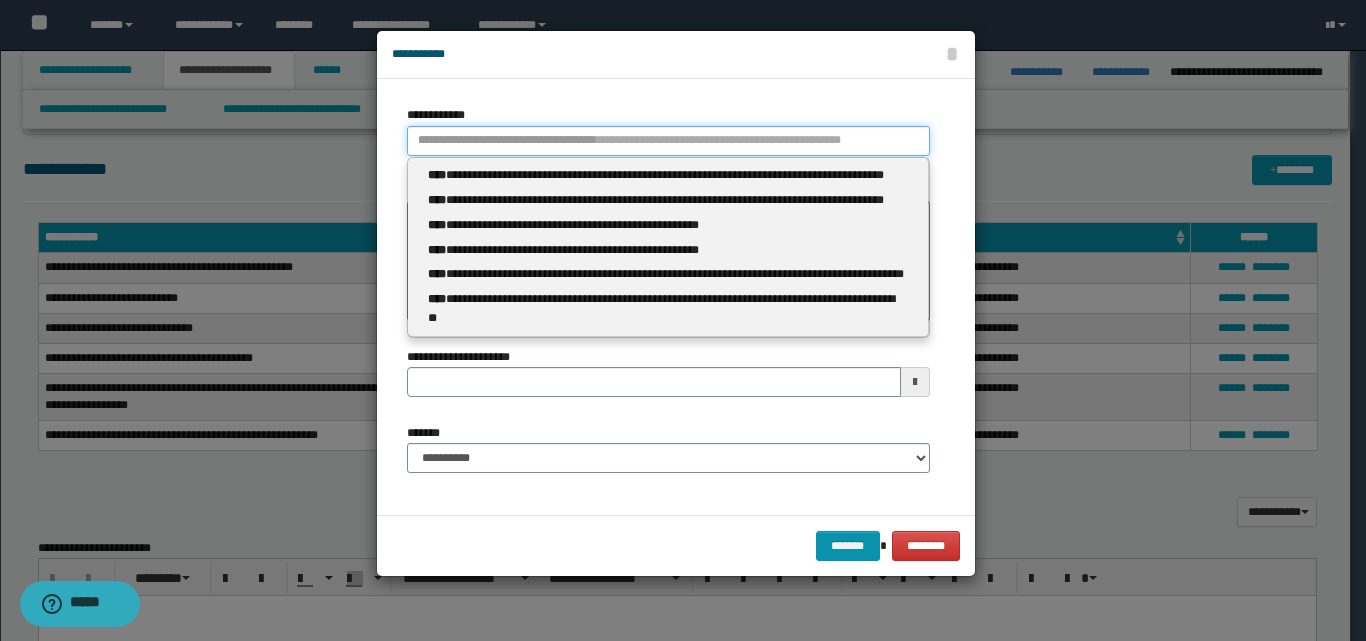 click on "**********" at bounding box center [668, 141] 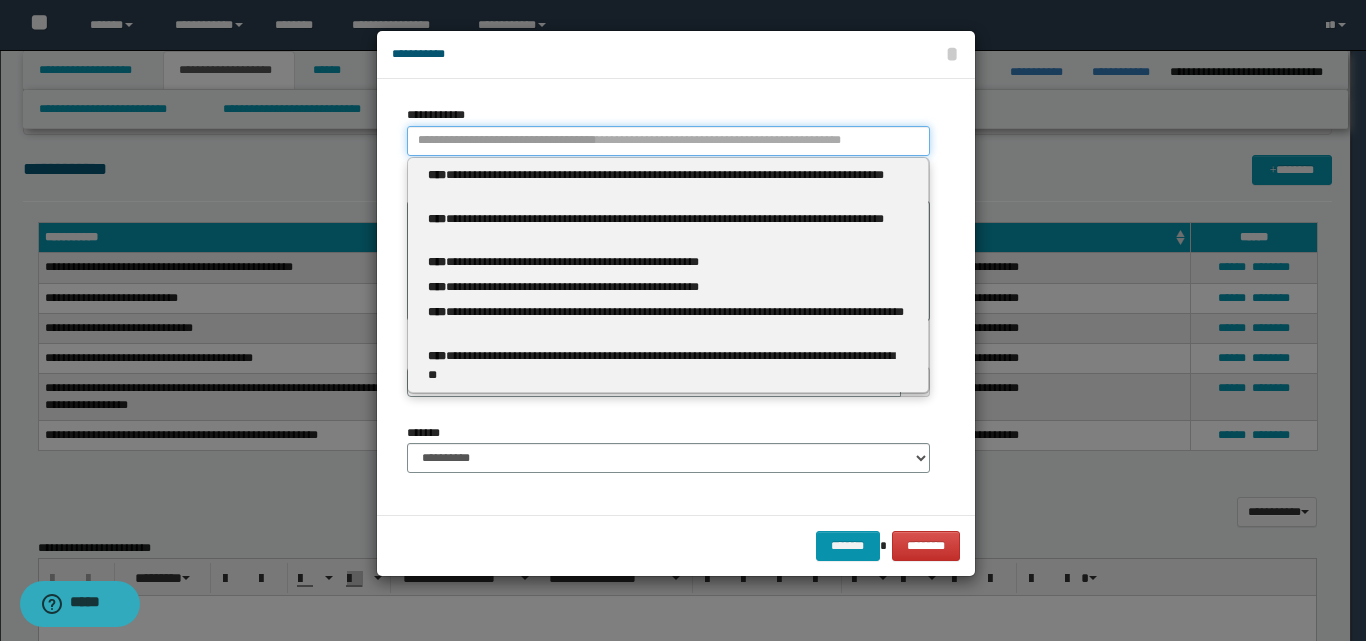 type 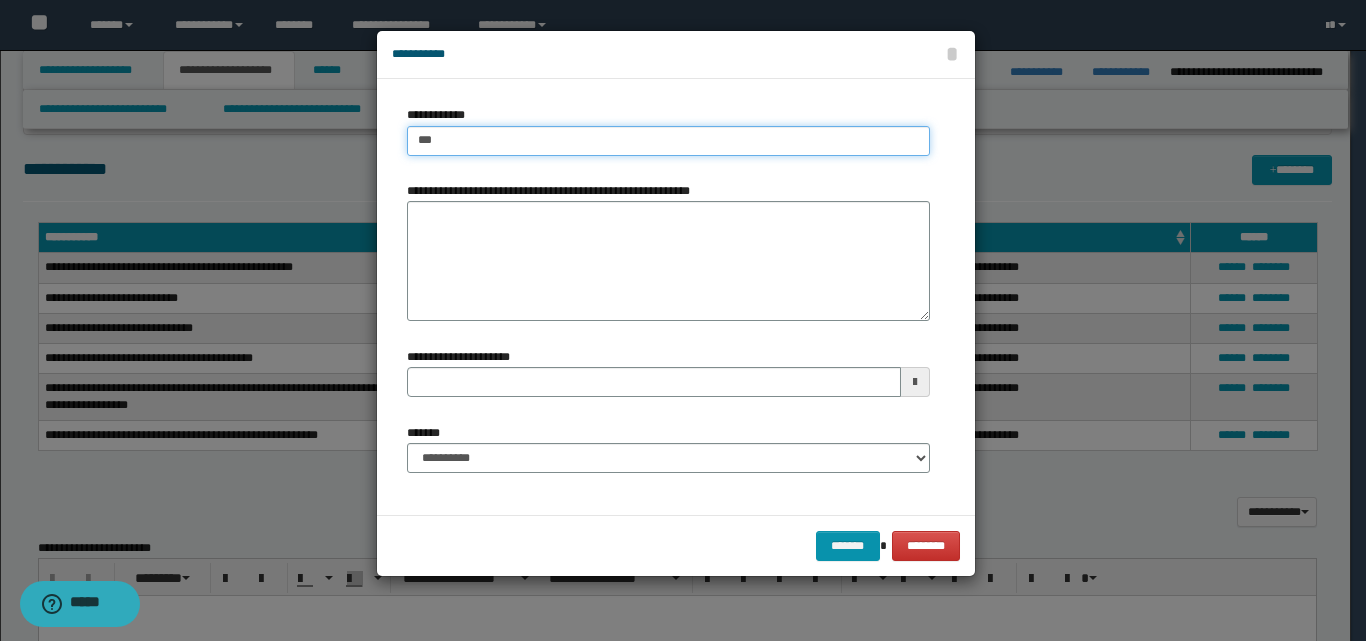type on "****" 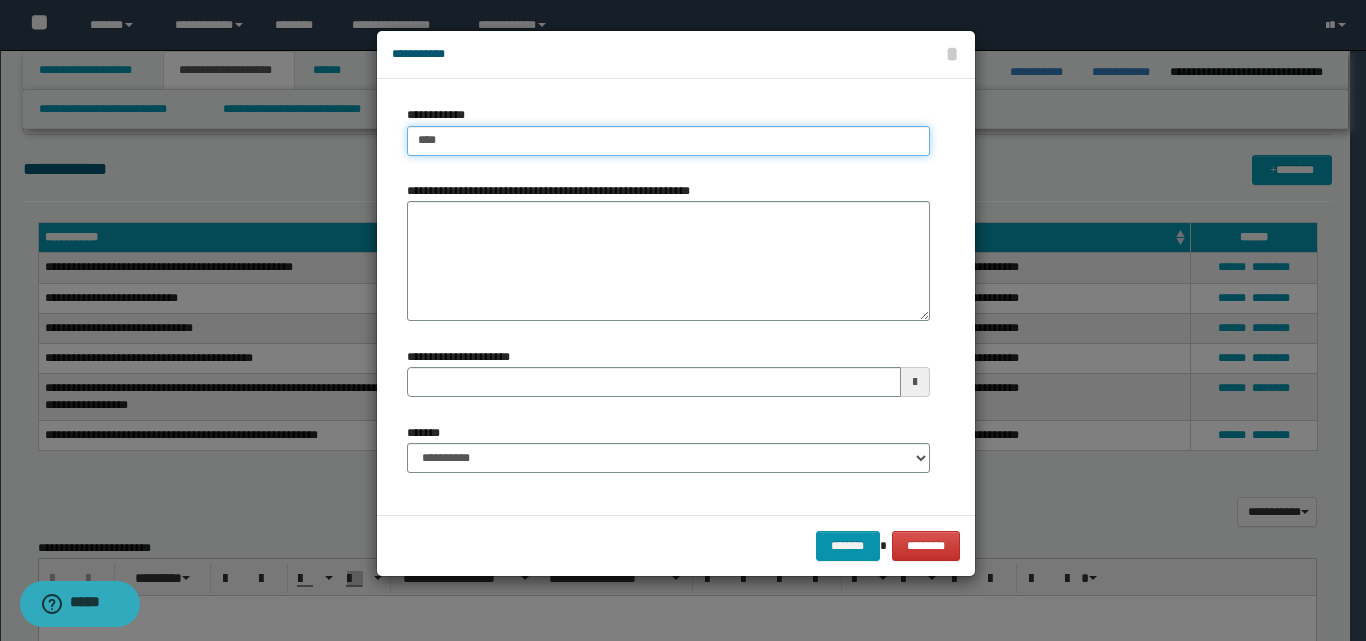 type on "****" 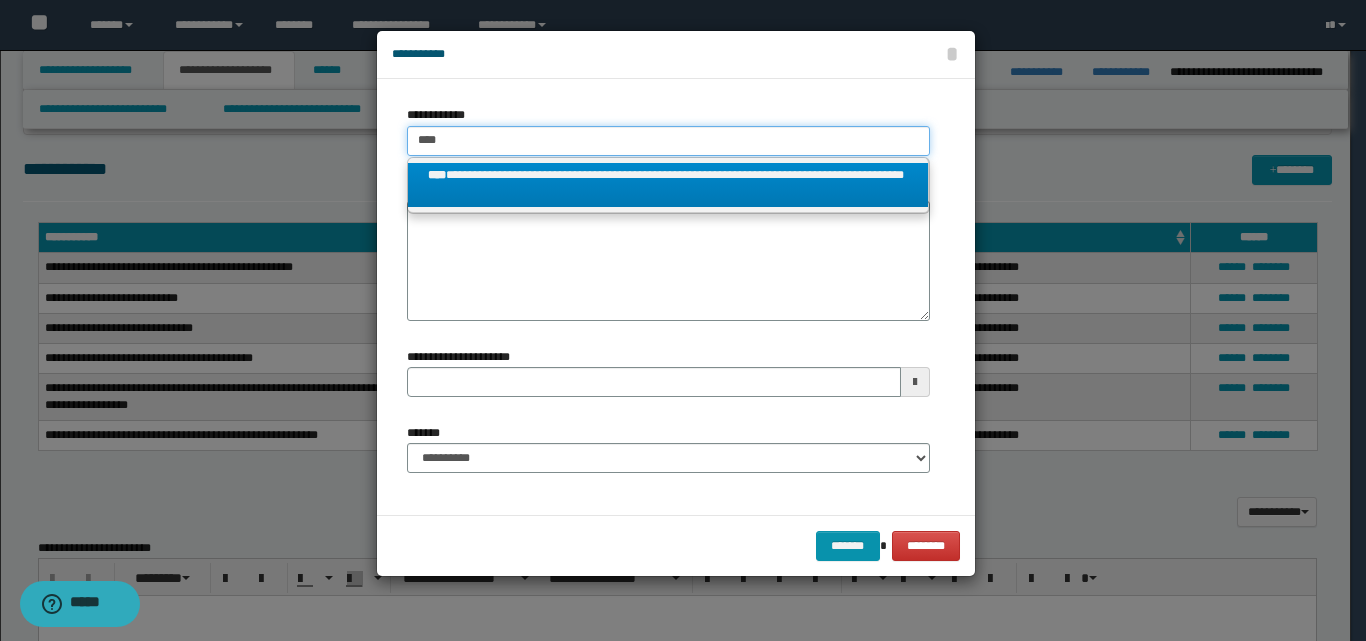 type on "****" 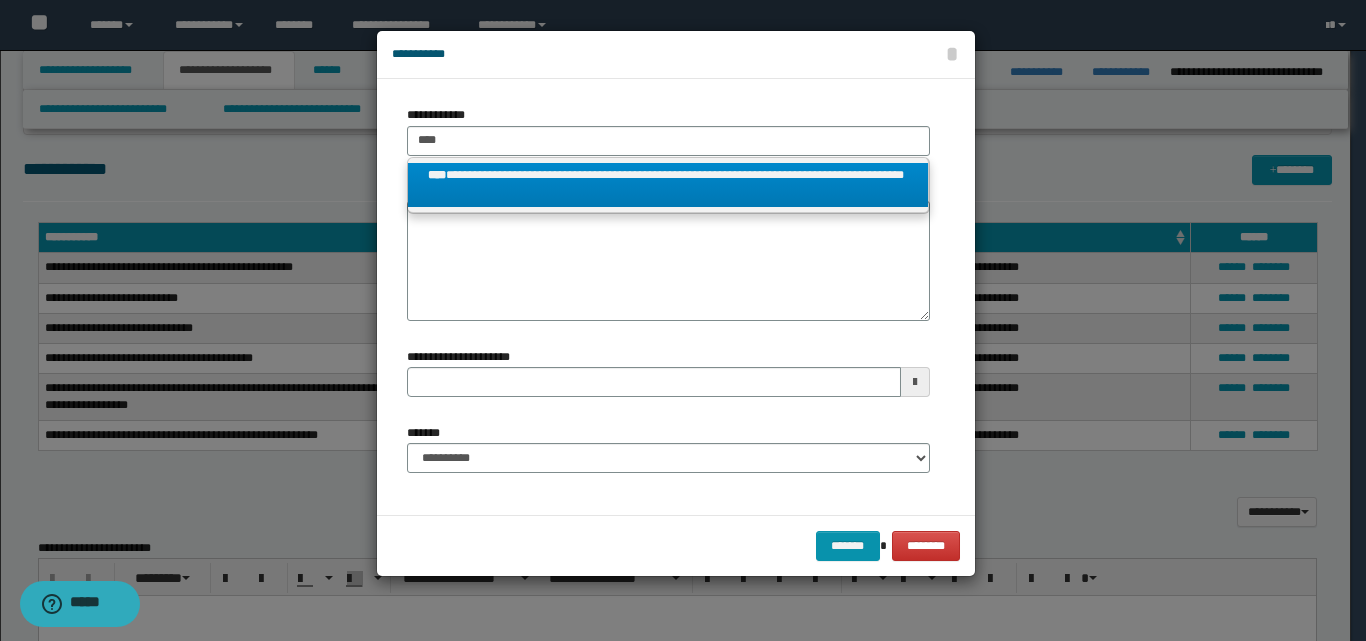 click on "**********" at bounding box center [668, 185] 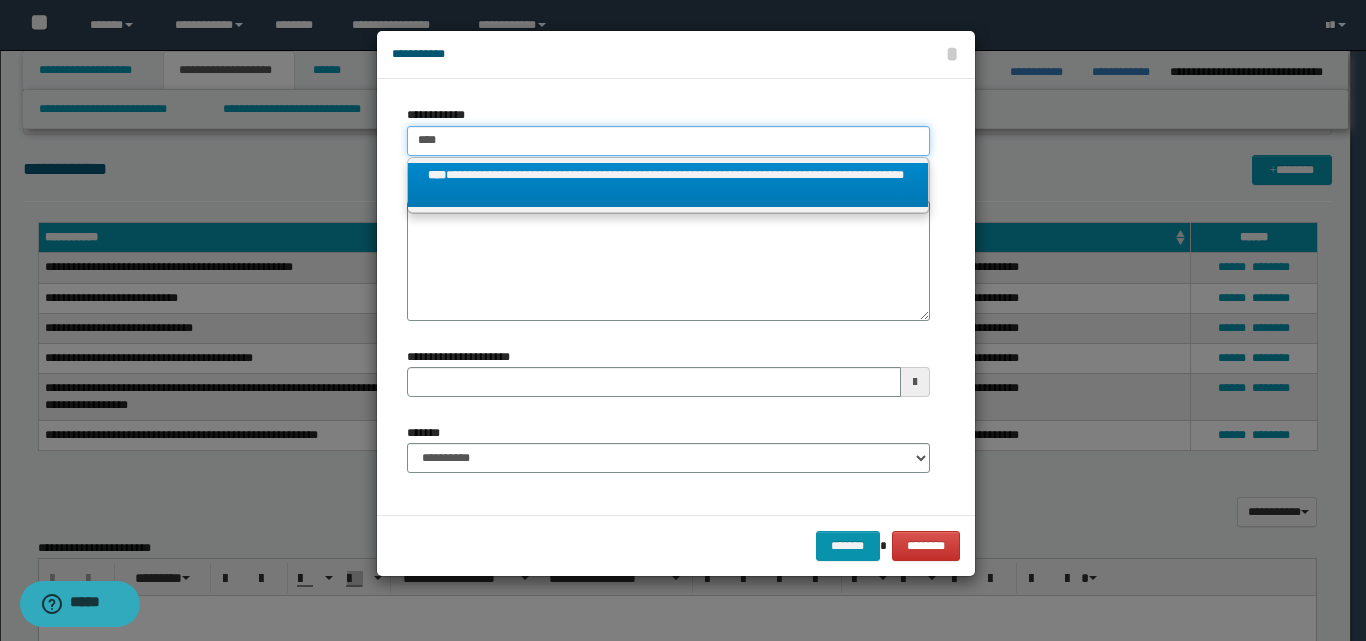 type 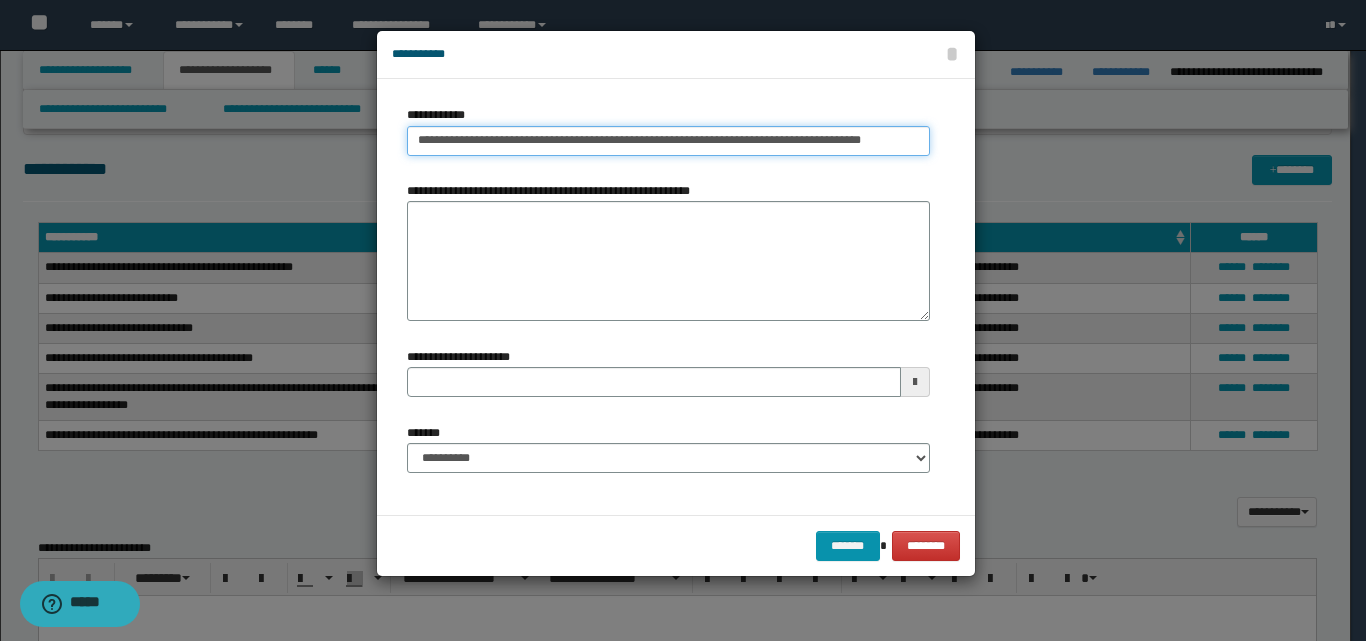 type 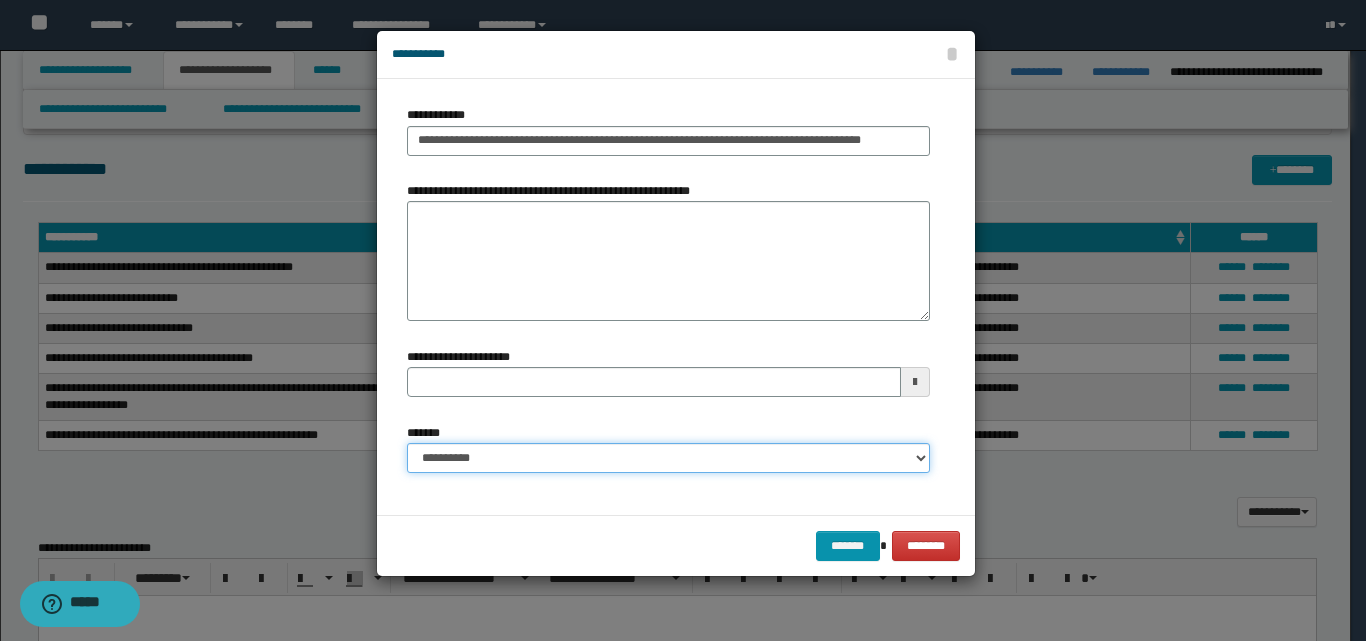 click on "**********" at bounding box center [668, 458] 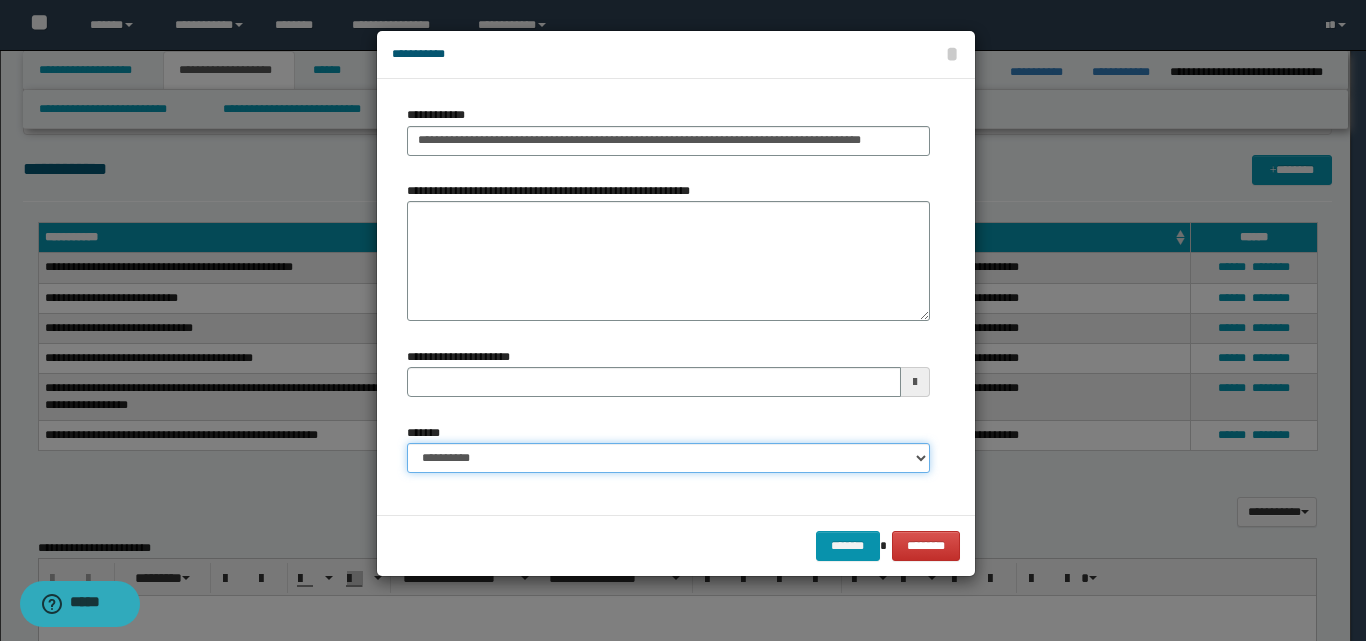 select on "*" 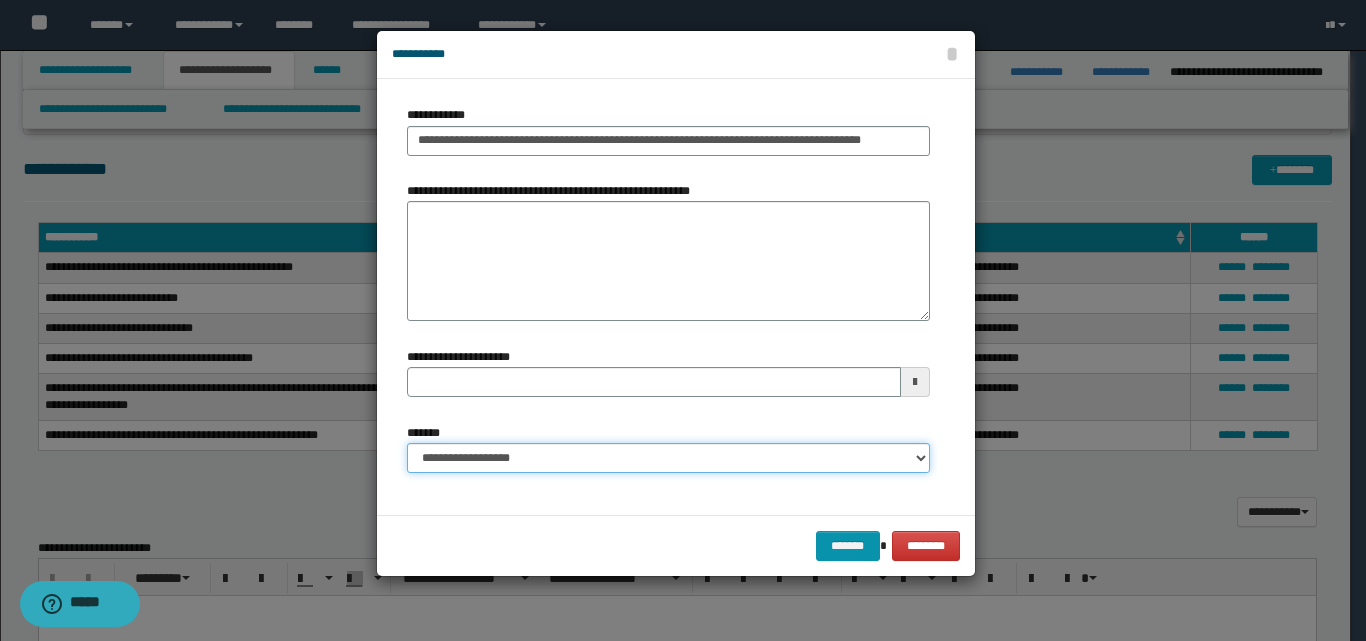 type 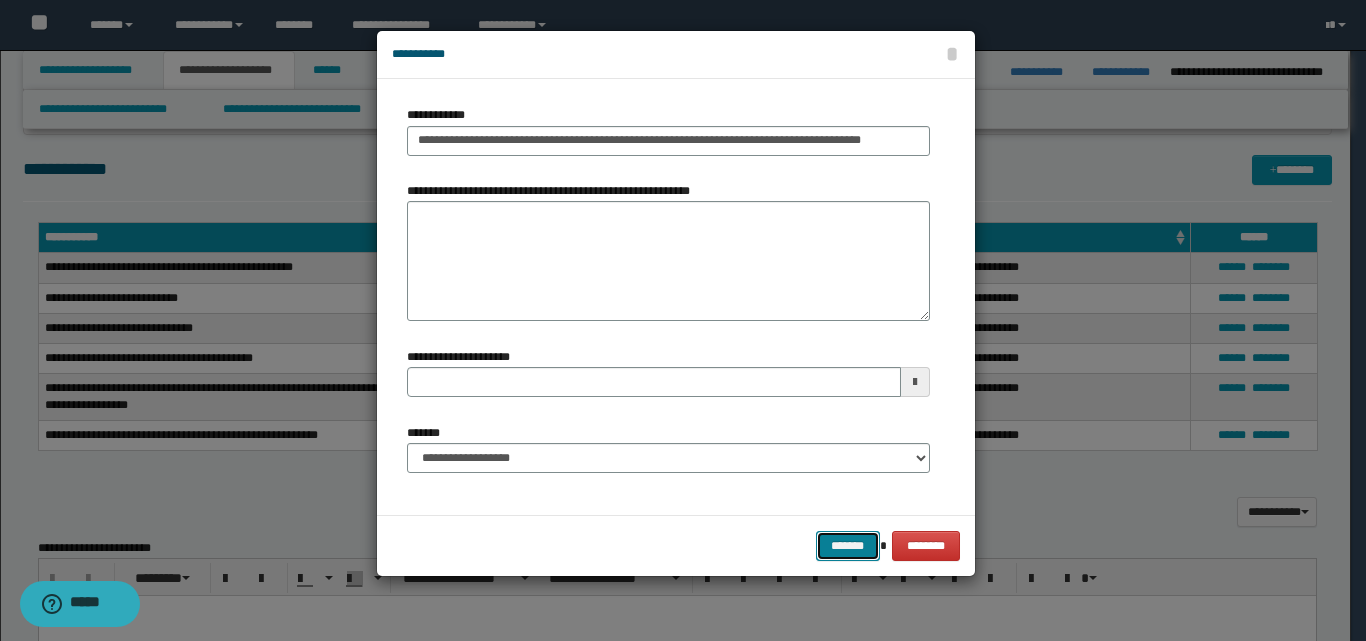 click on "*******" at bounding box center [848, 546] 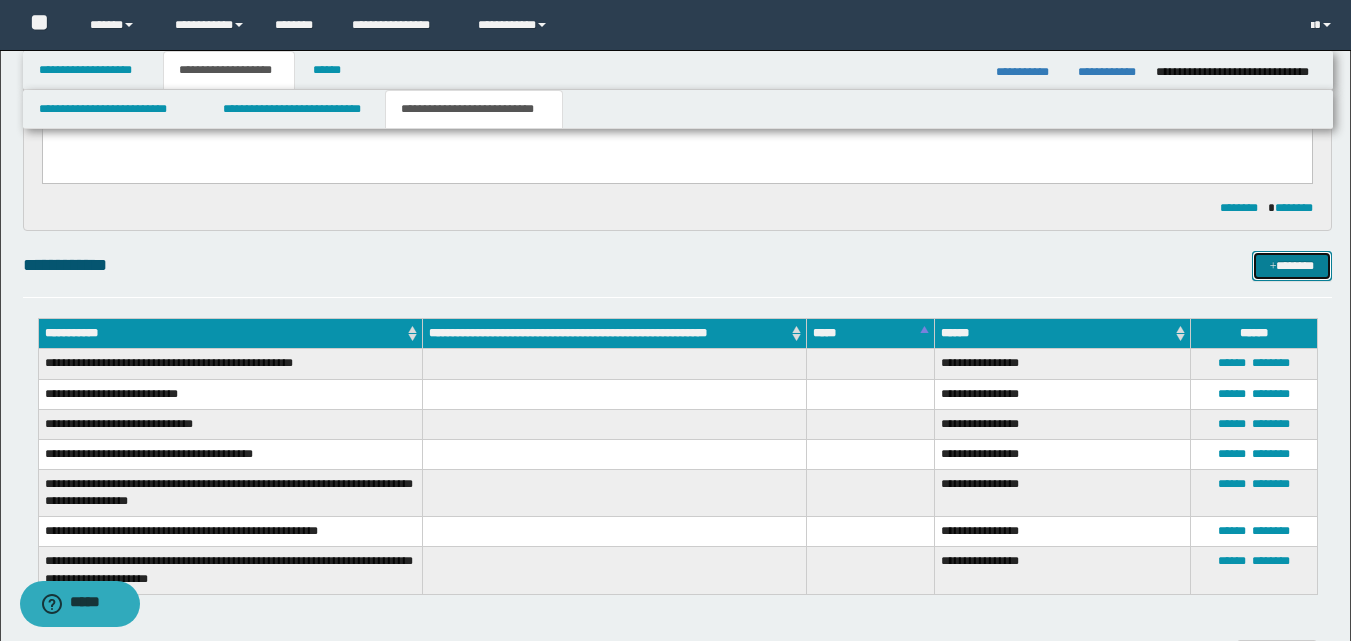 scroll, scrollTop: 300, scrollLeft: 0, axis: vertical 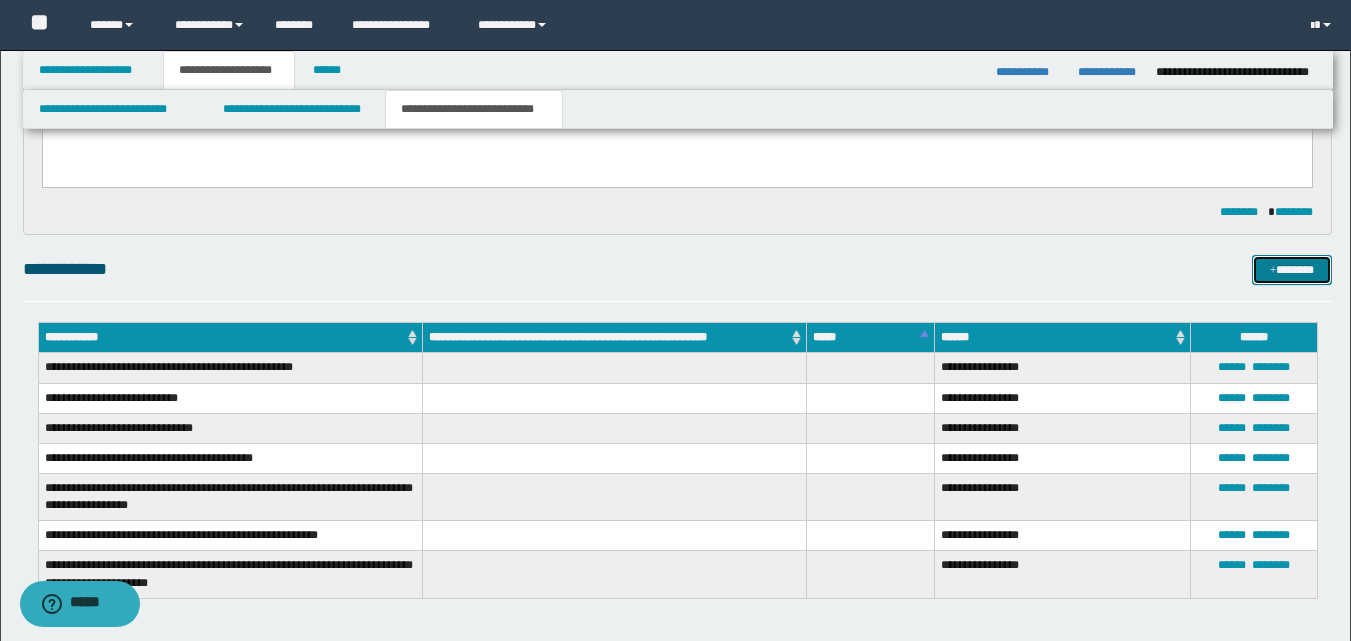 click on "*******" at bounding box center (1292, 270) 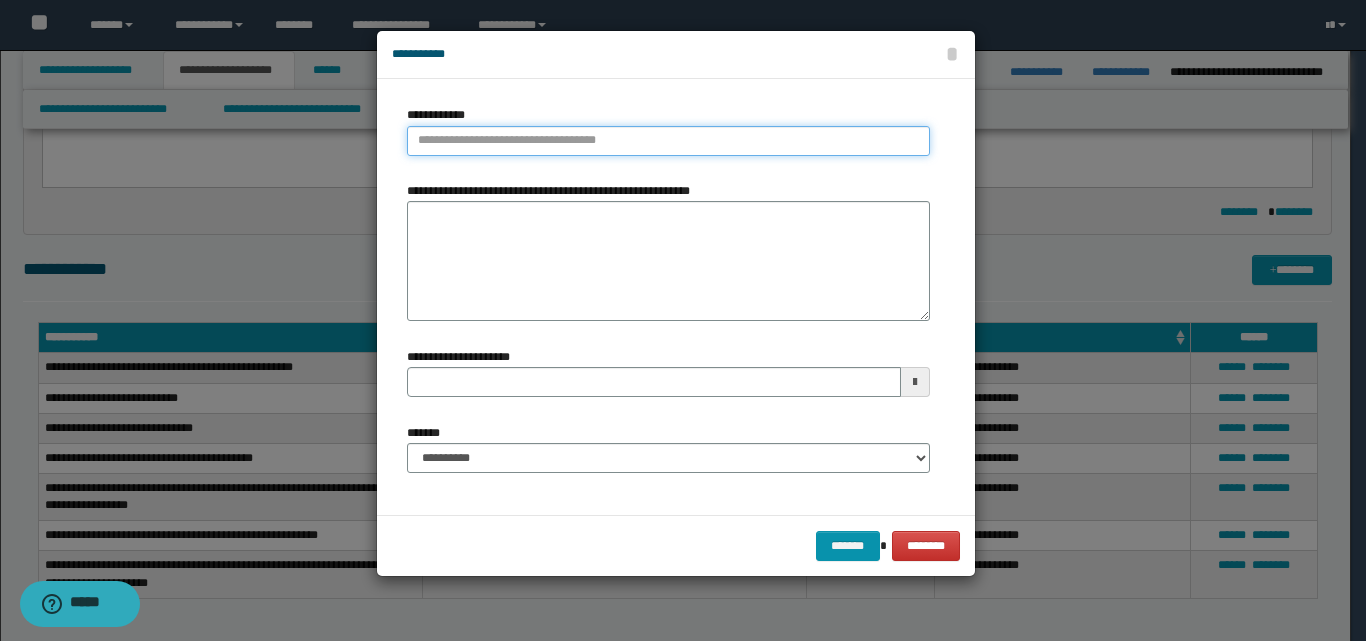 type on "**********" 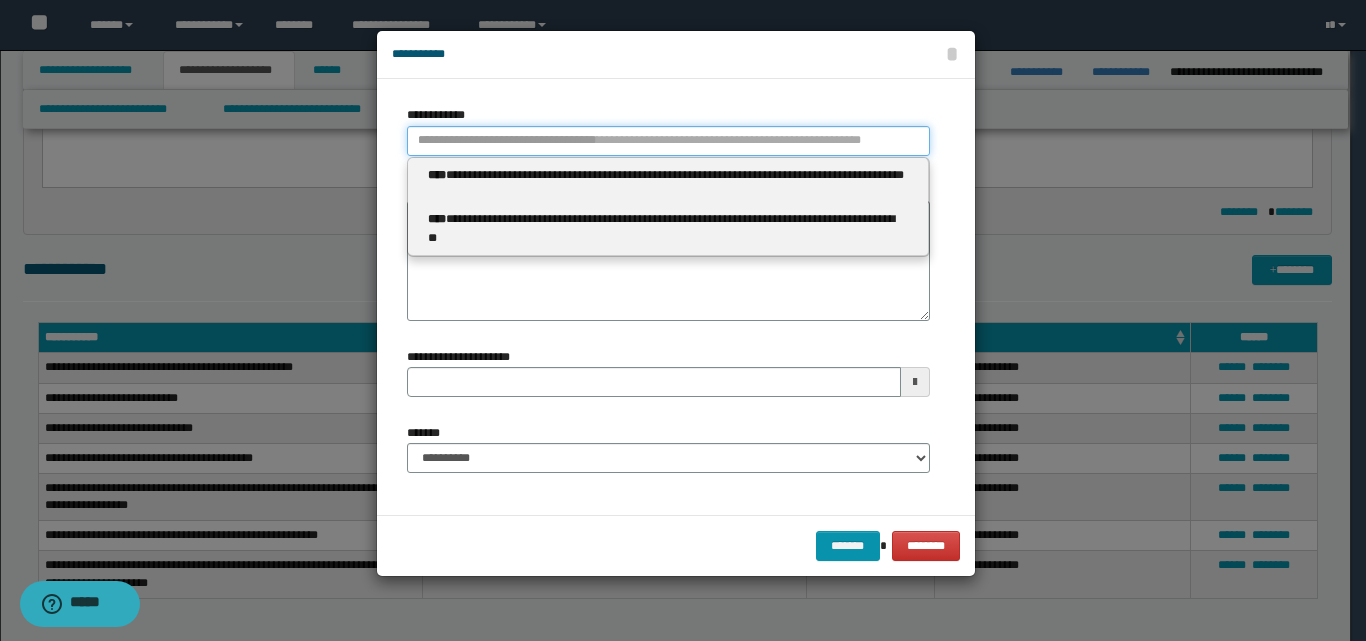 click on "**********" at bounding box center [668, 141] 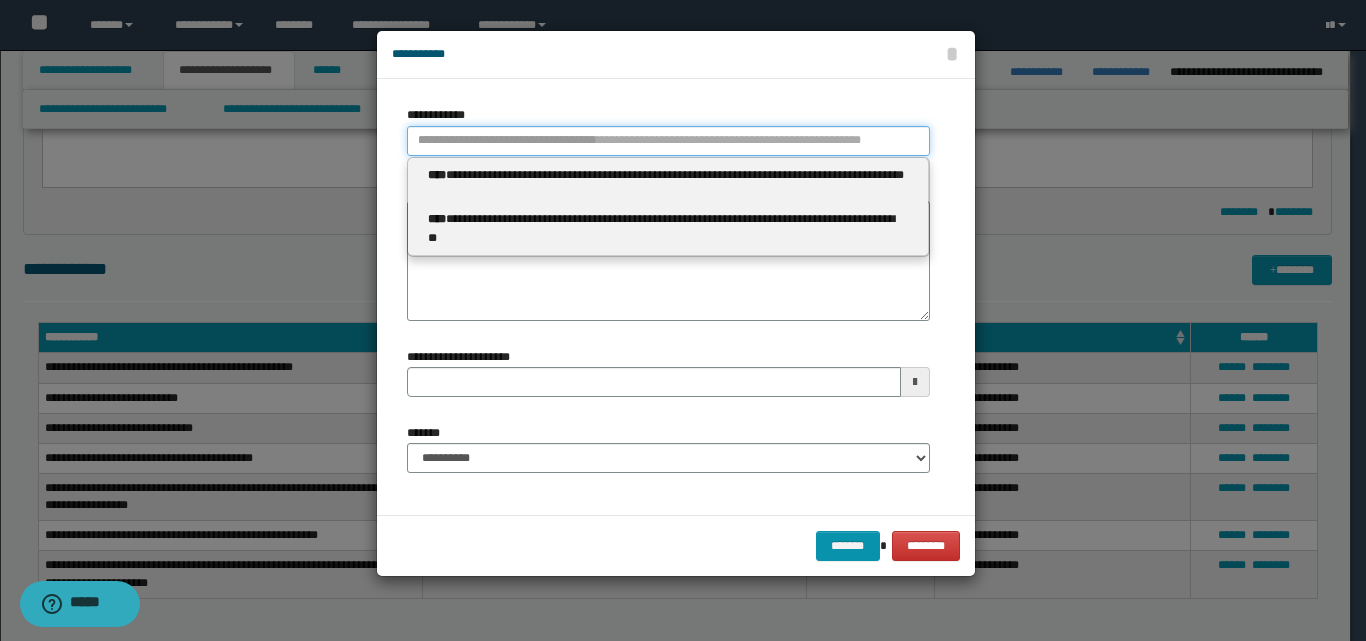 type 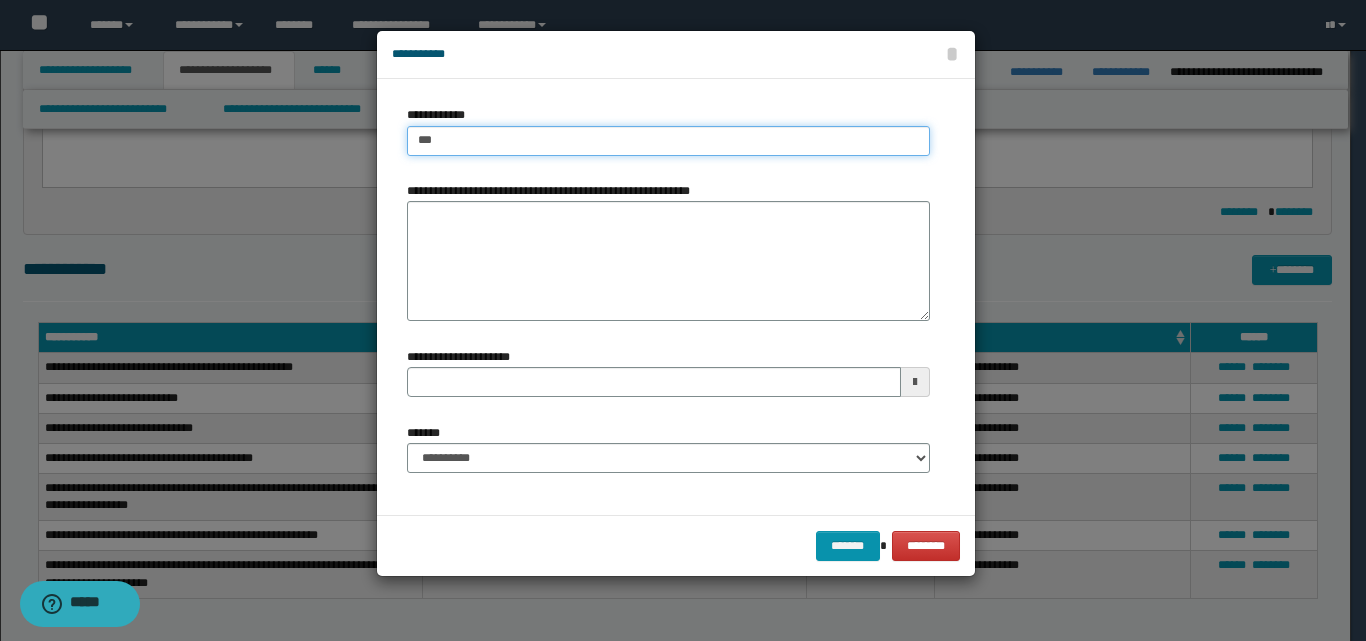 type on "****" 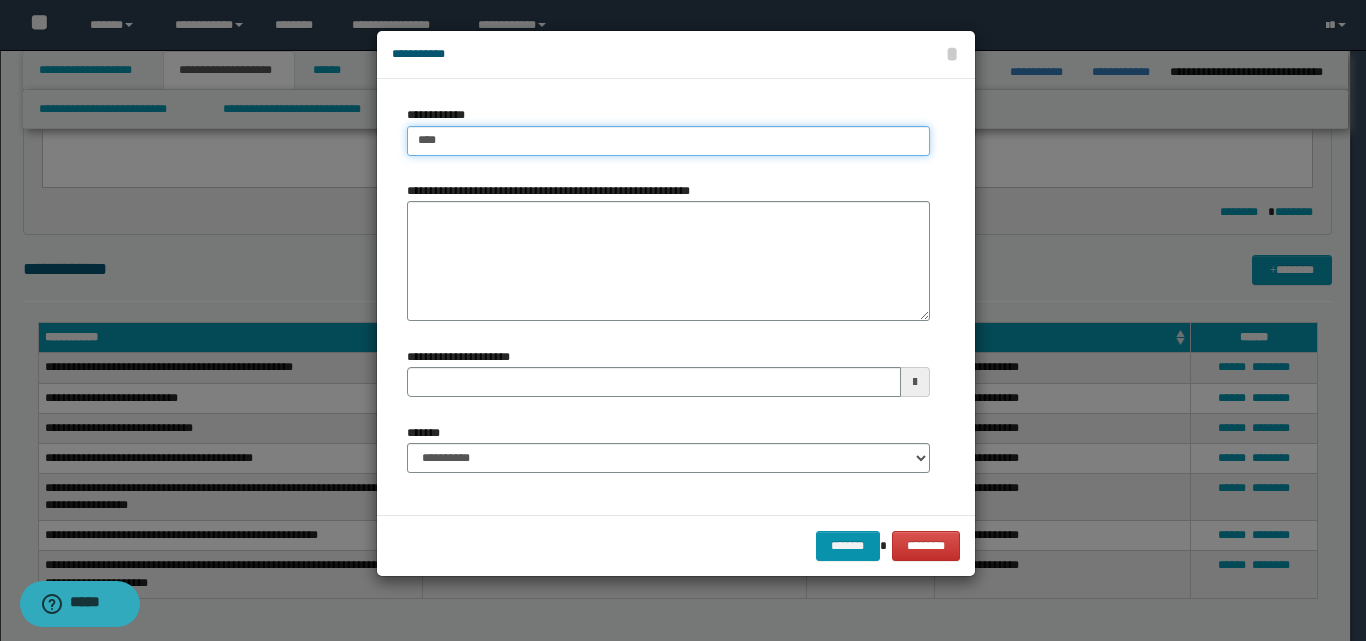 type on "****" 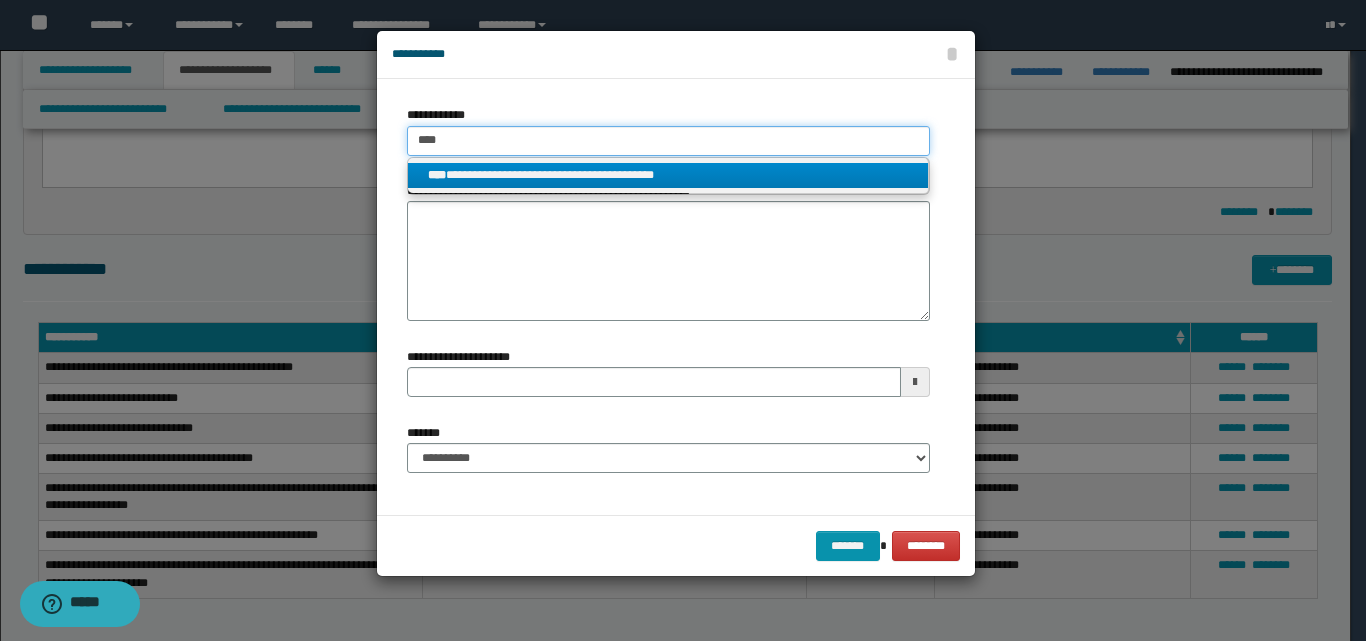 type on "****" 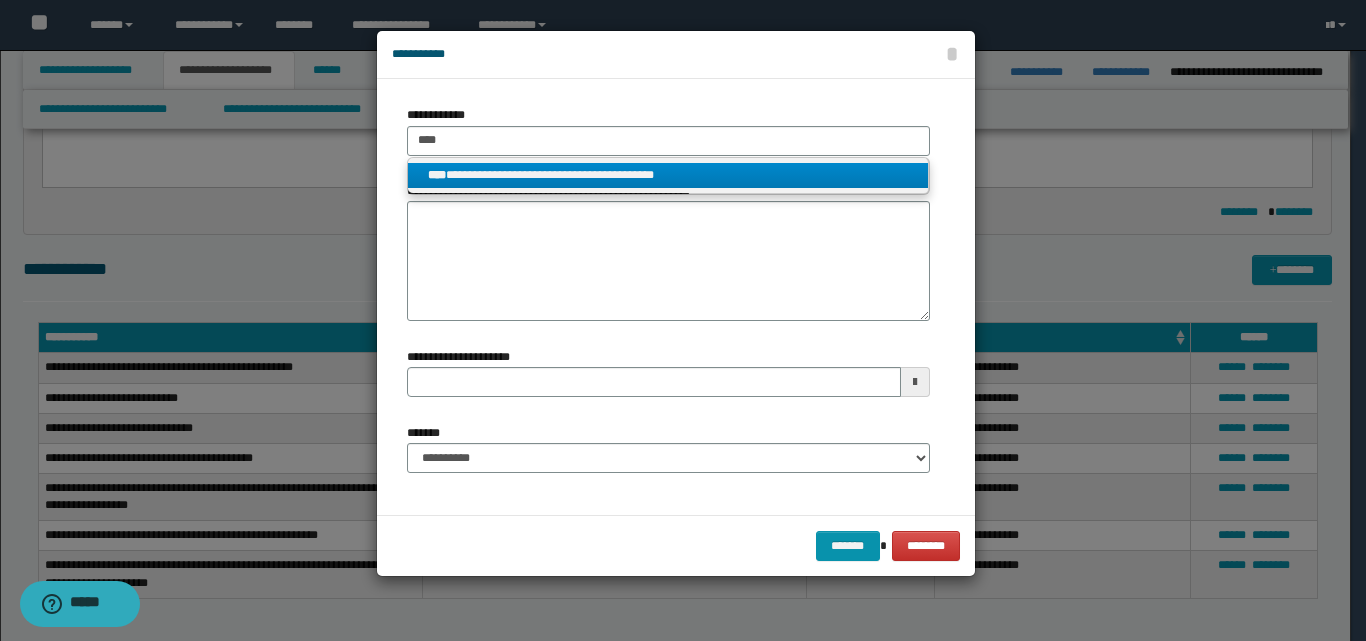 click on "**********" at bounding box center (668, 175) 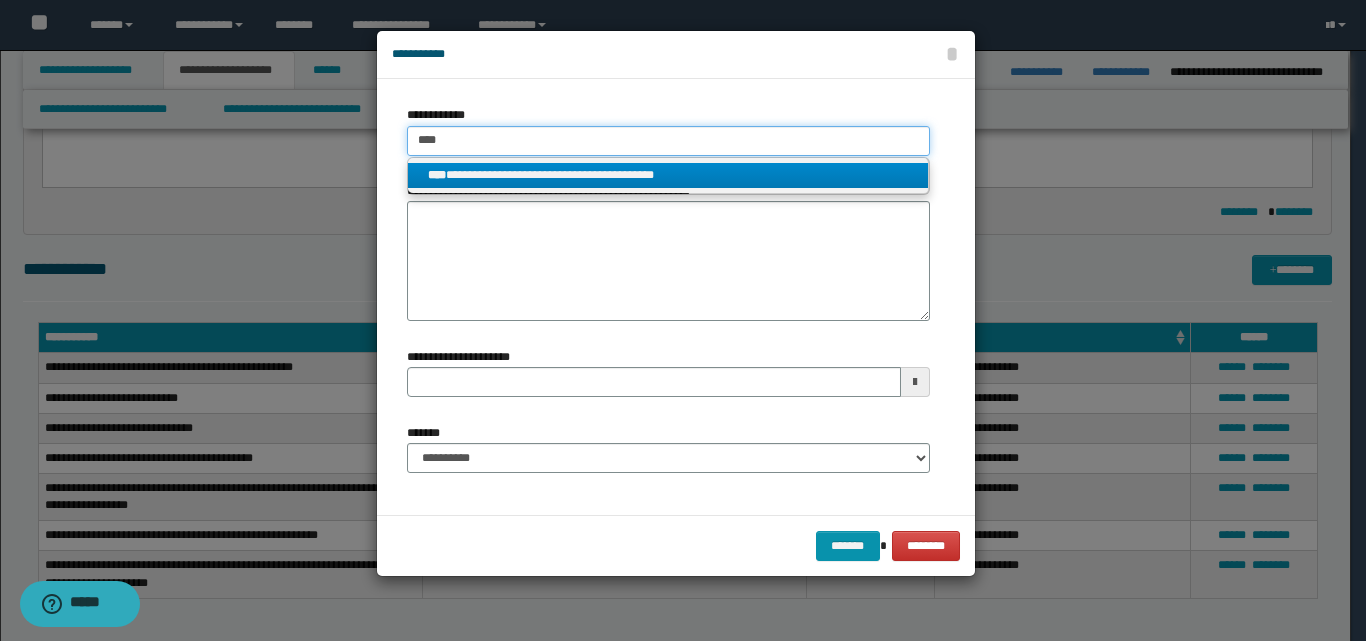 type 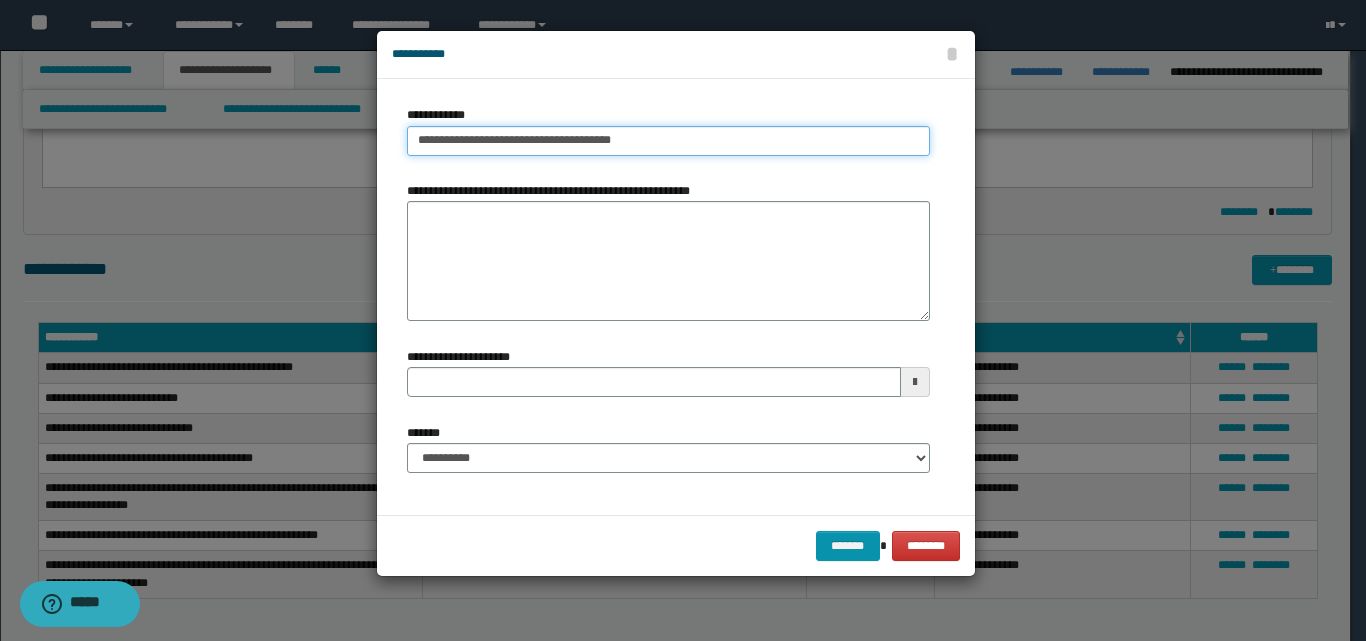 type 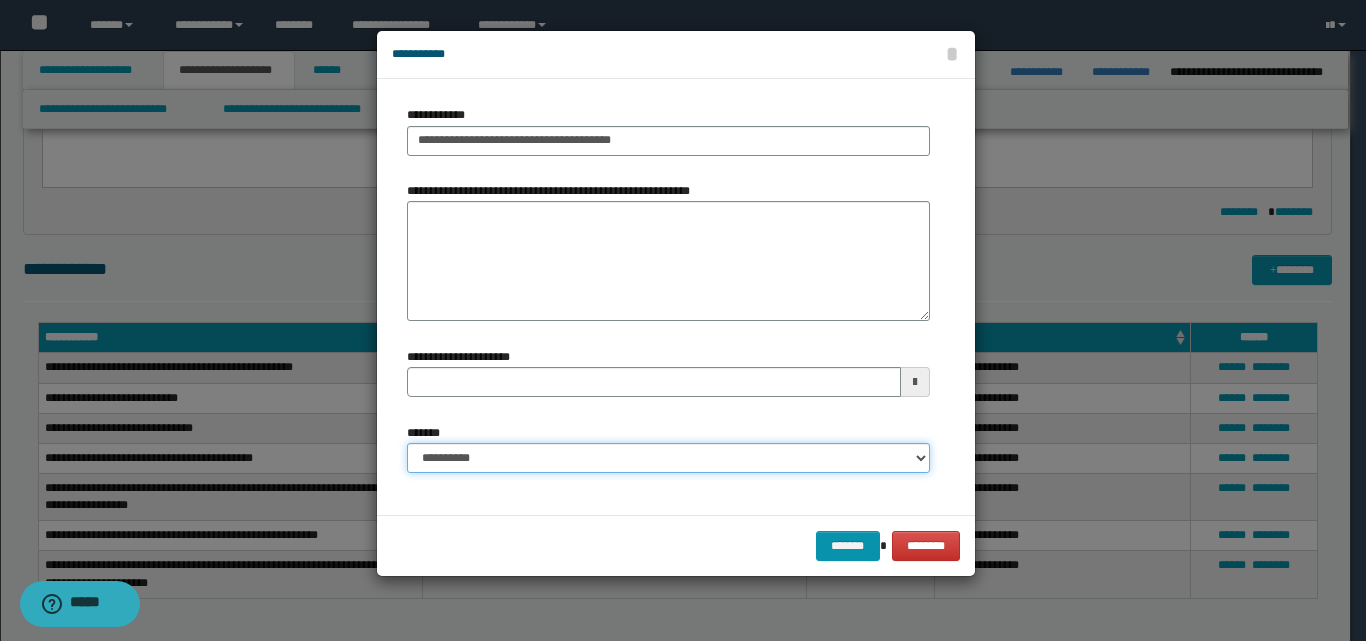 click on "**********" at bounding box center [668, 458] 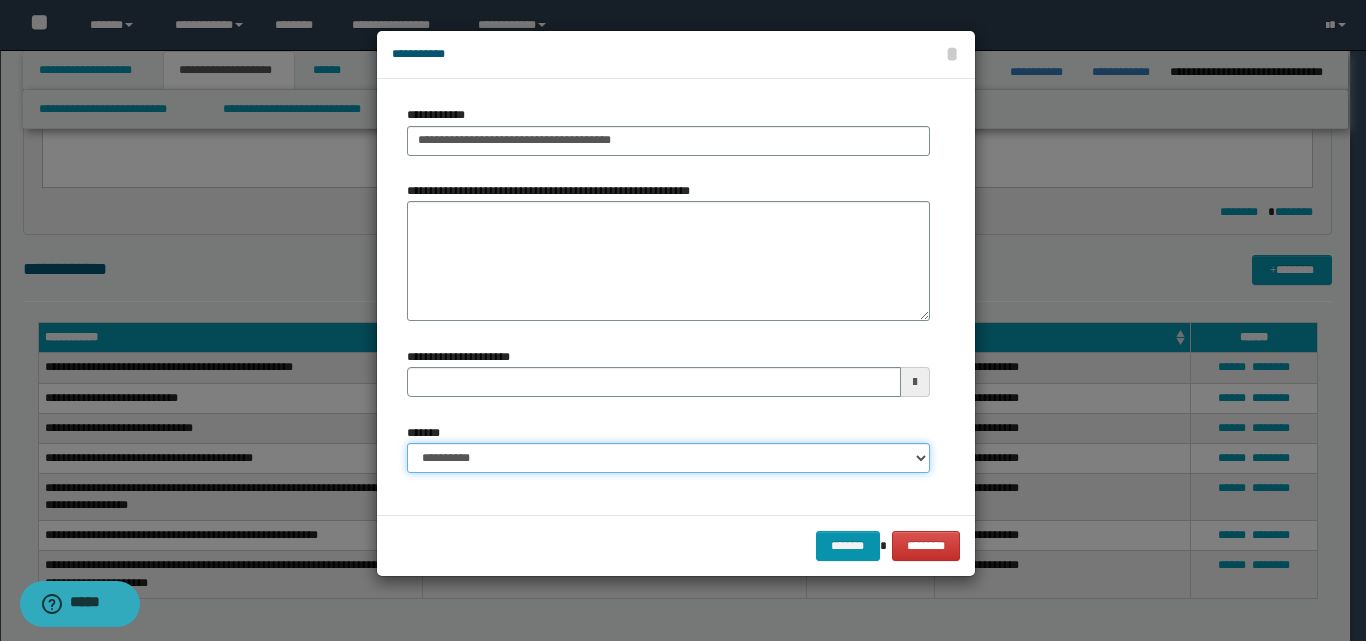 select on "*" 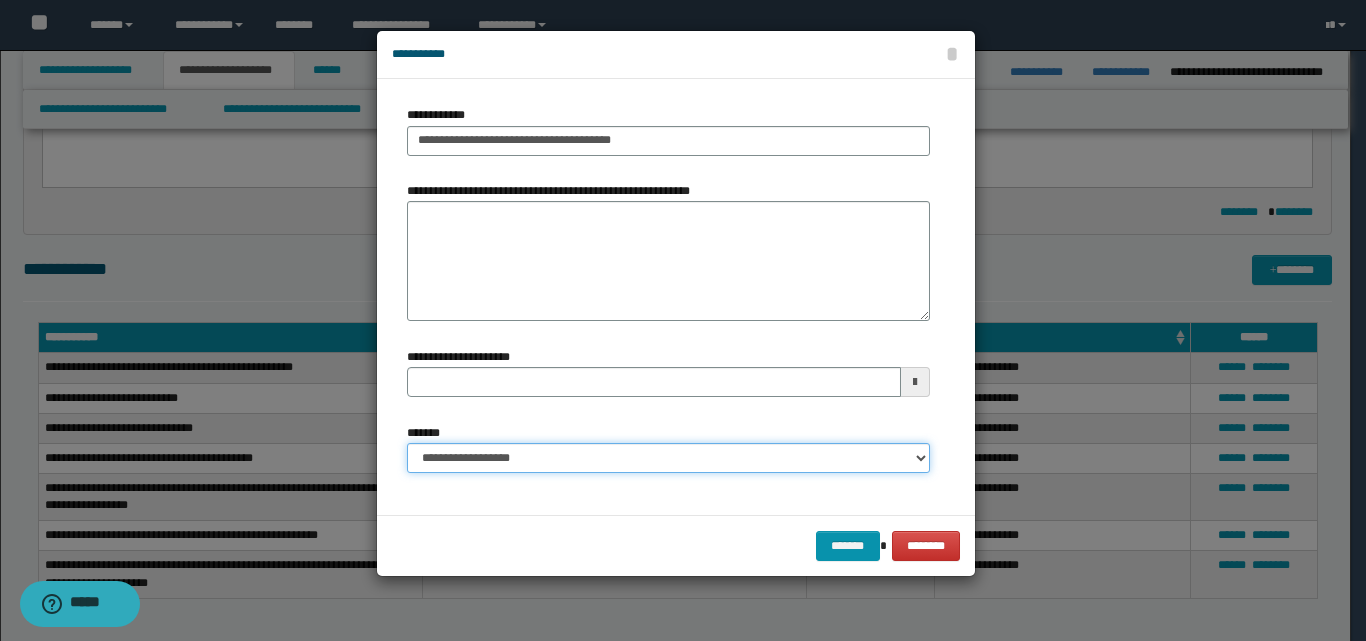 type 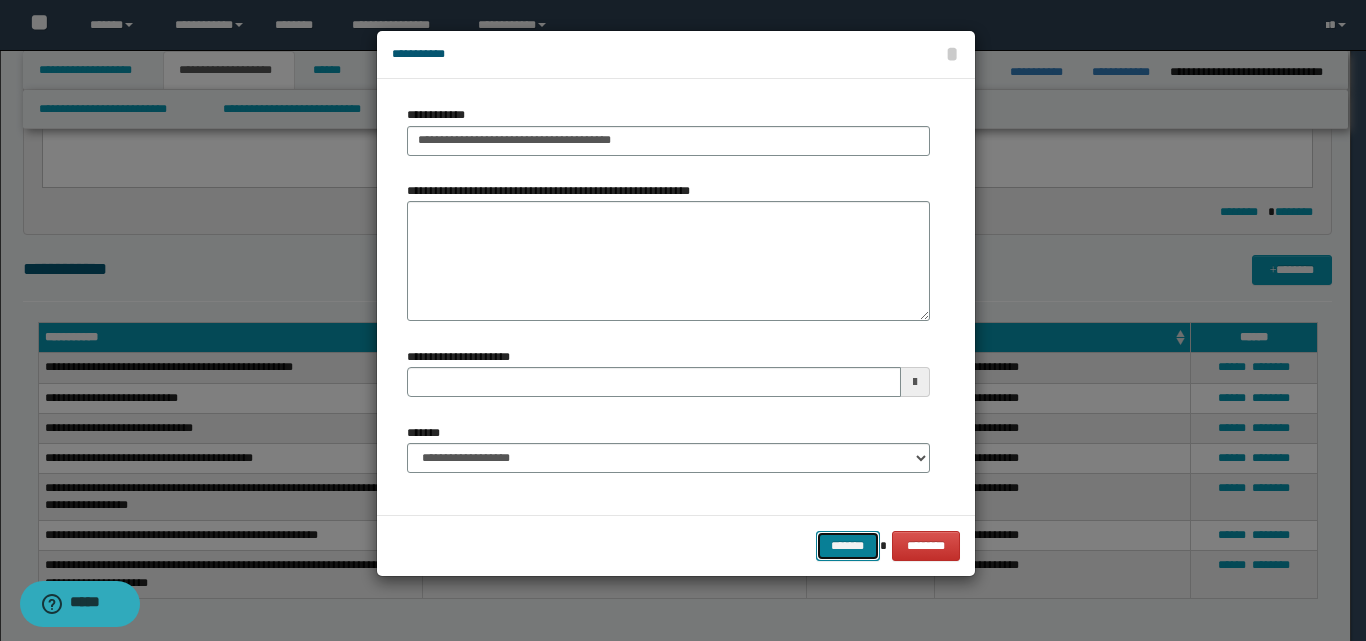 click on "*******" at bounding box center [848, 546] 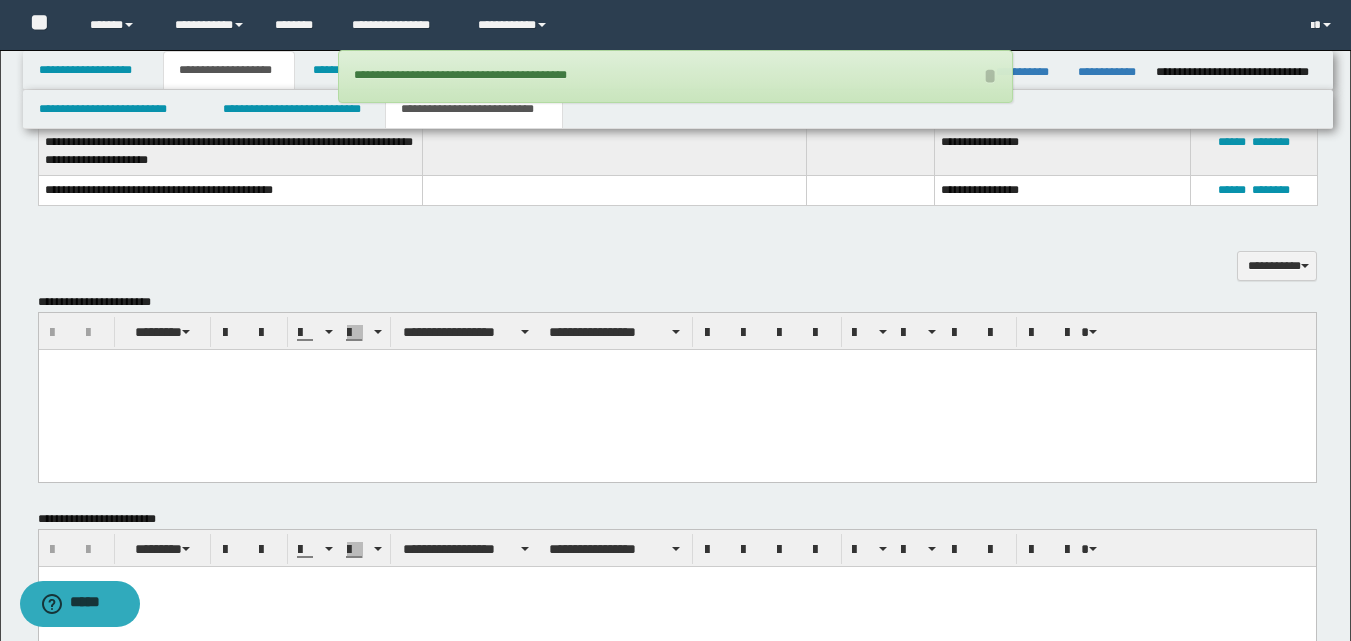 scroll, scrollTop: 700, scrollLeft: 0, axis: vertical 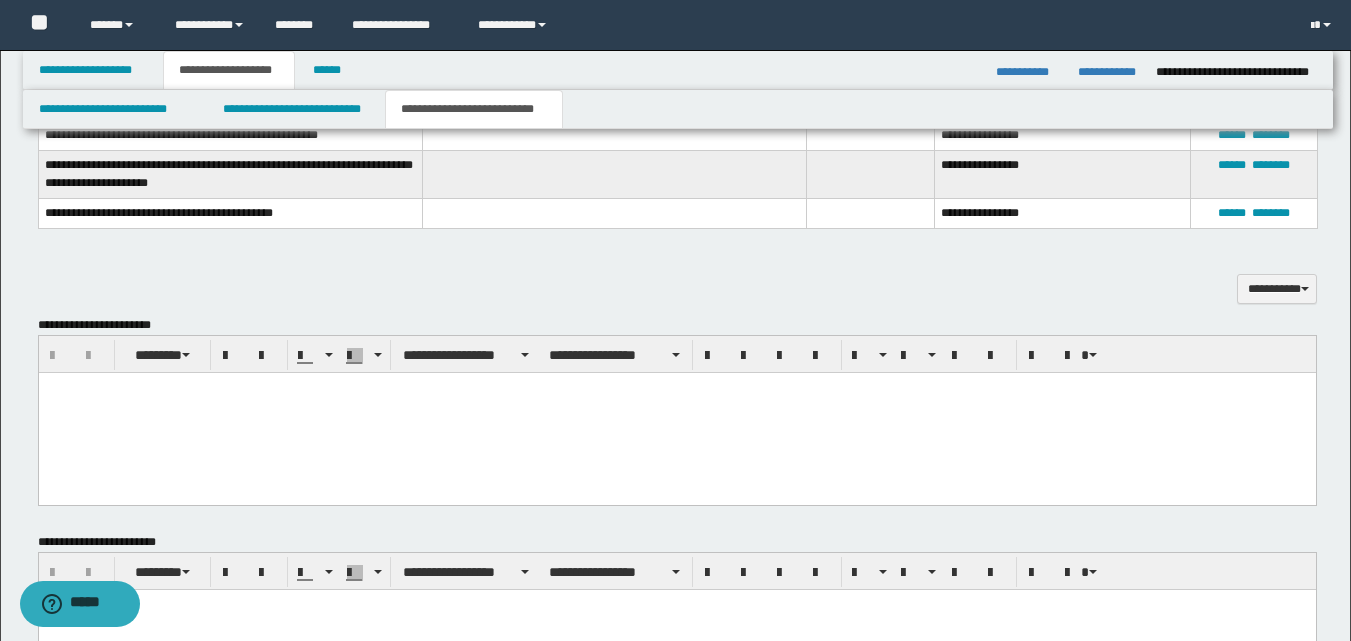 click at bounding box center (676, 413) 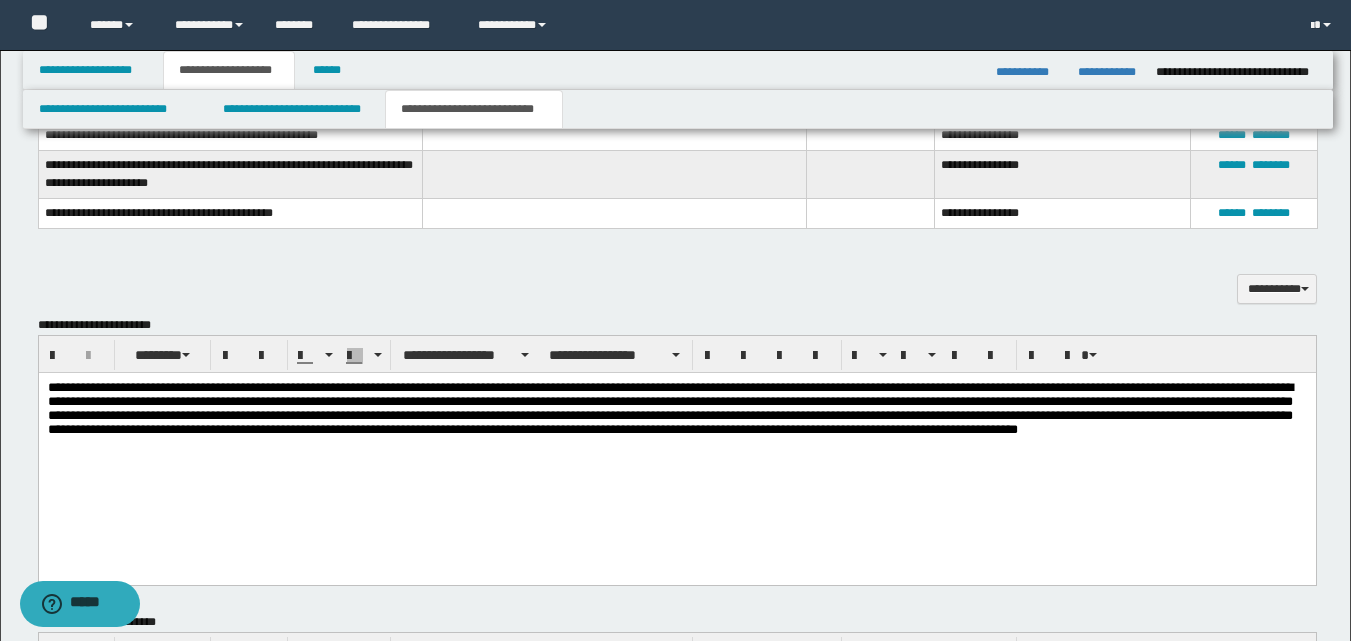 click on "**********" at bounding box center (676, 429) 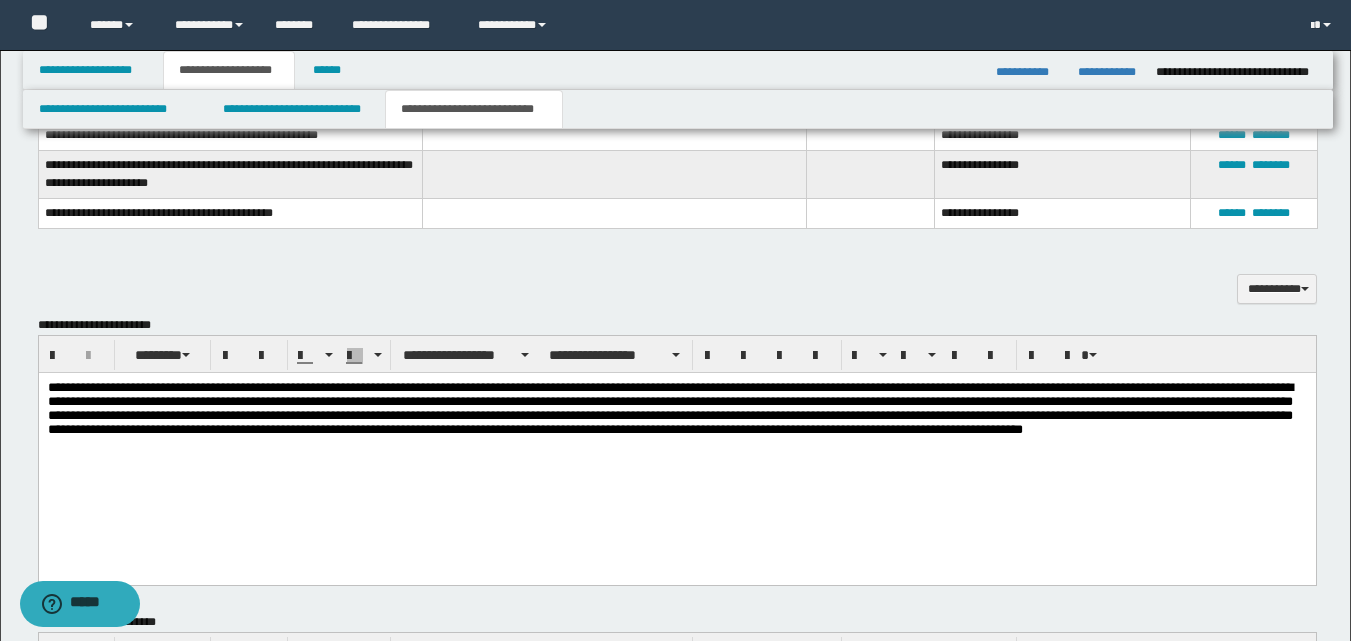 click on "**********" at bounding box center (676, 429) 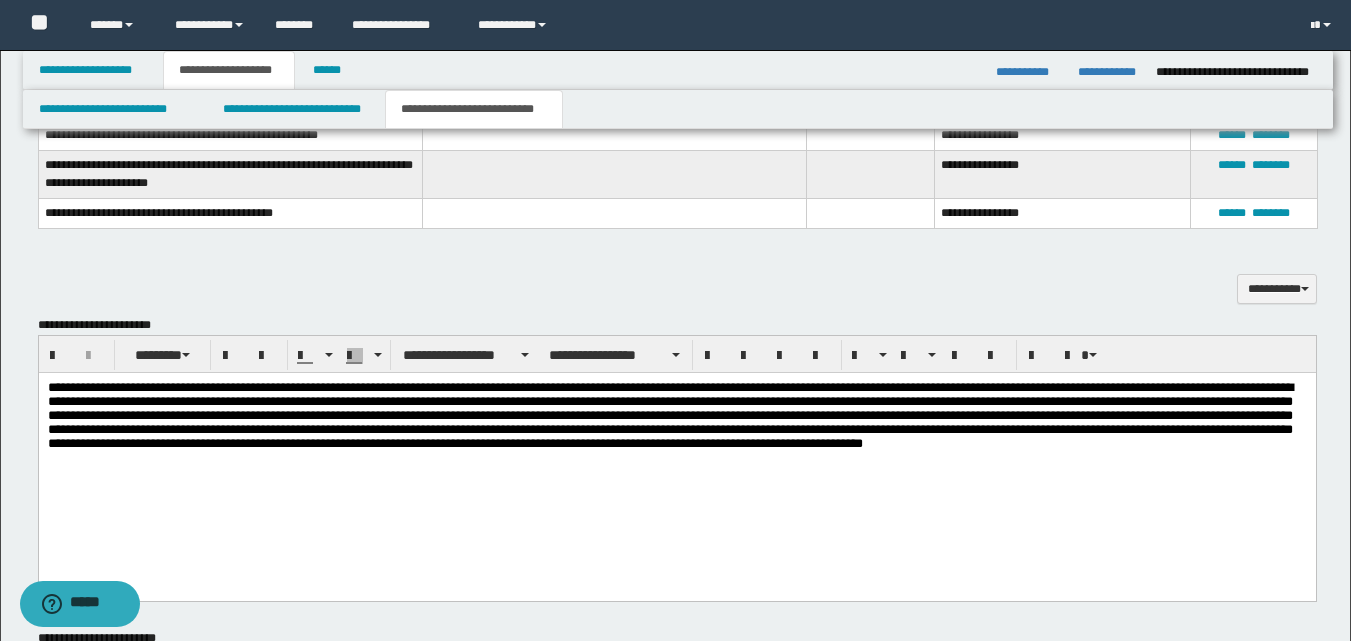 click at bounding box center [676, 437] 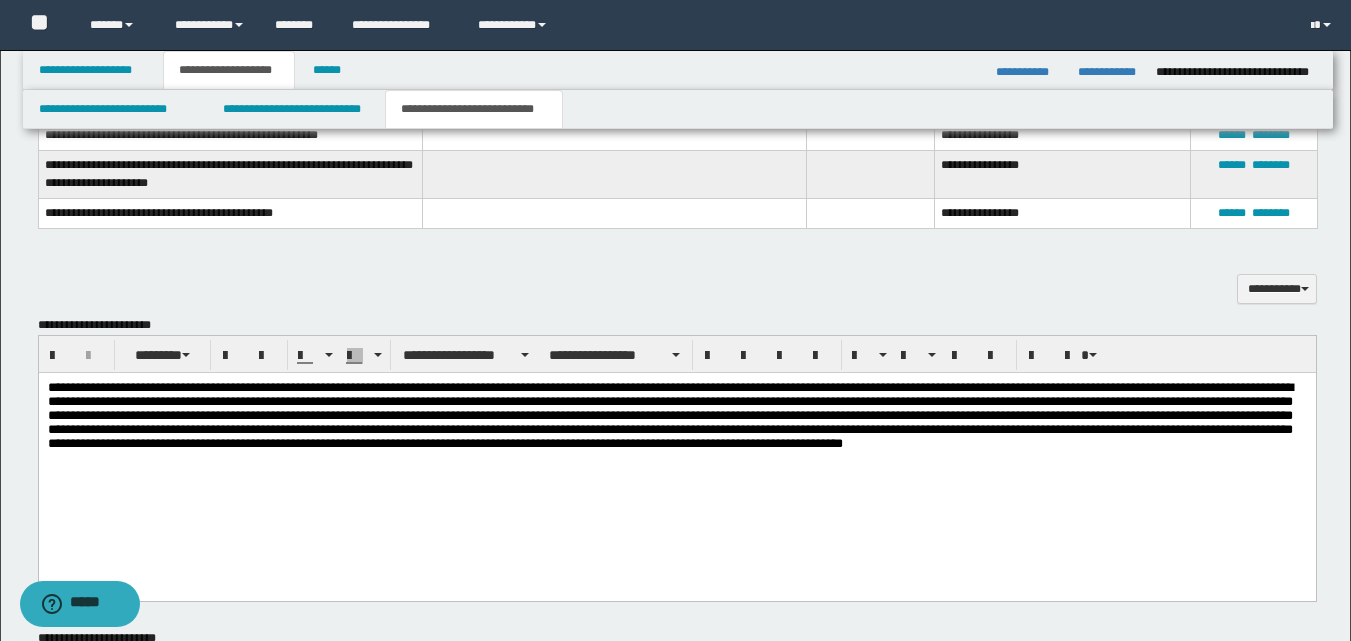 click at bounding box center (676, 437) 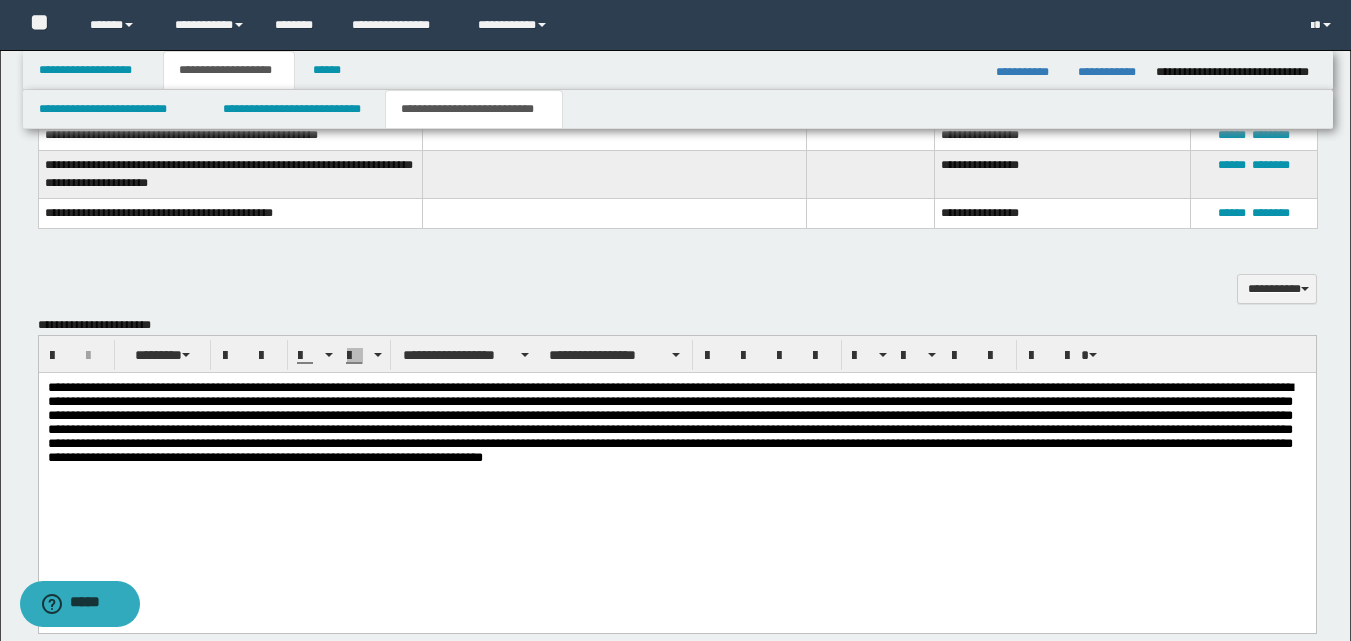 click at bounding box center (676, 453) 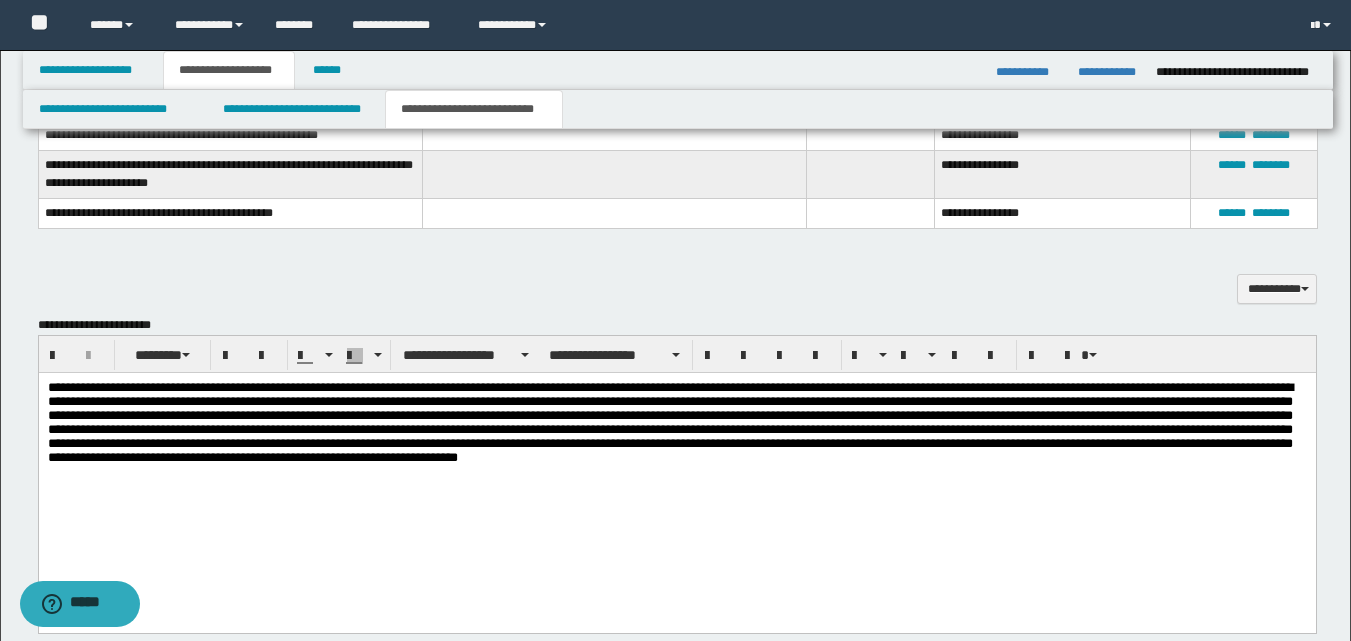 click at bounding box center [676, 453] 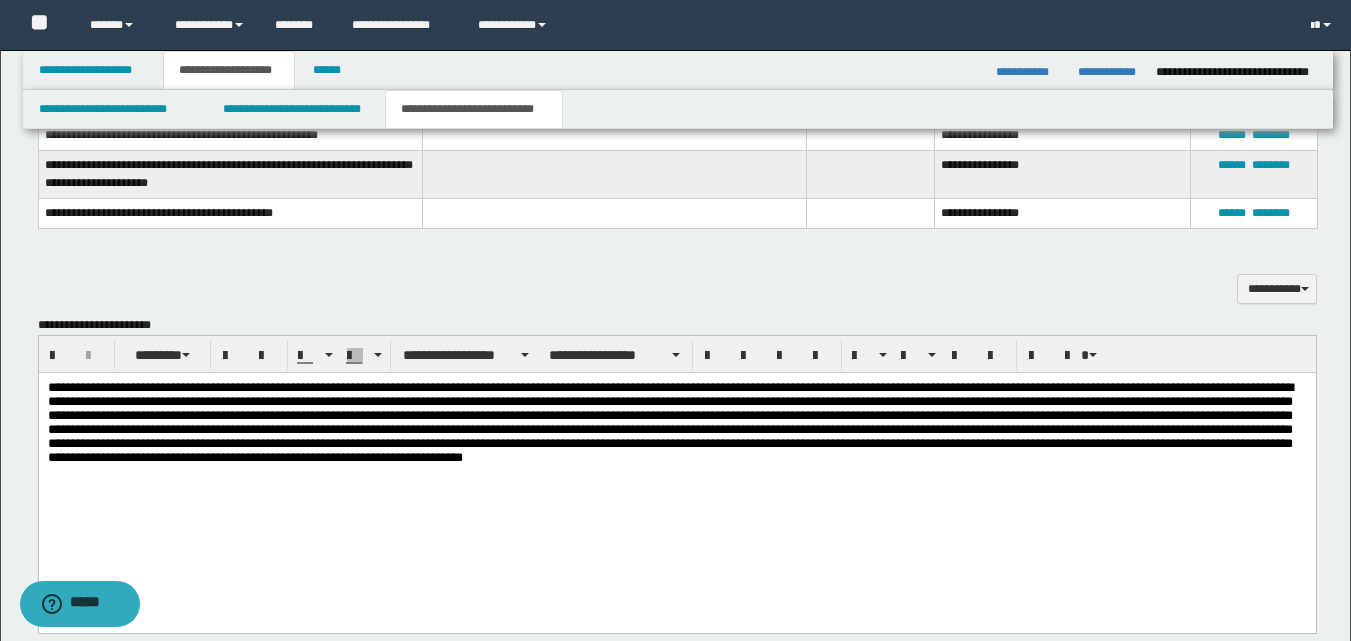 click at bounding box center [676, 453] 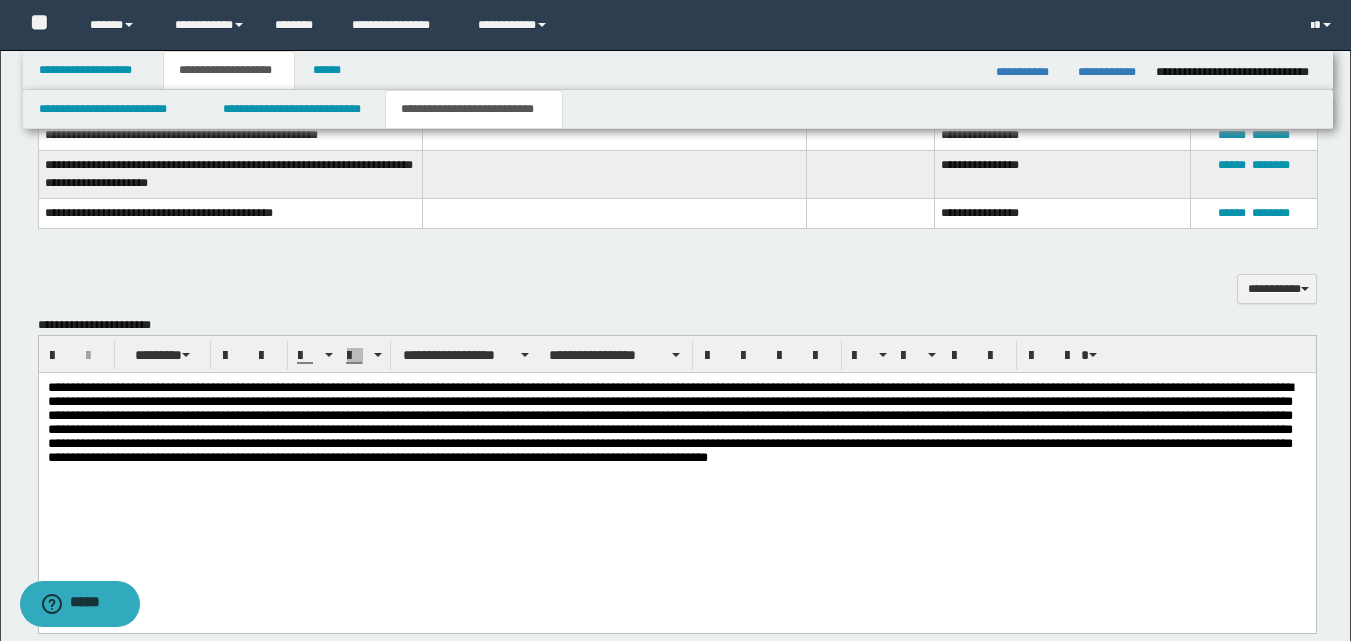 click at bounding box center (676, 453) 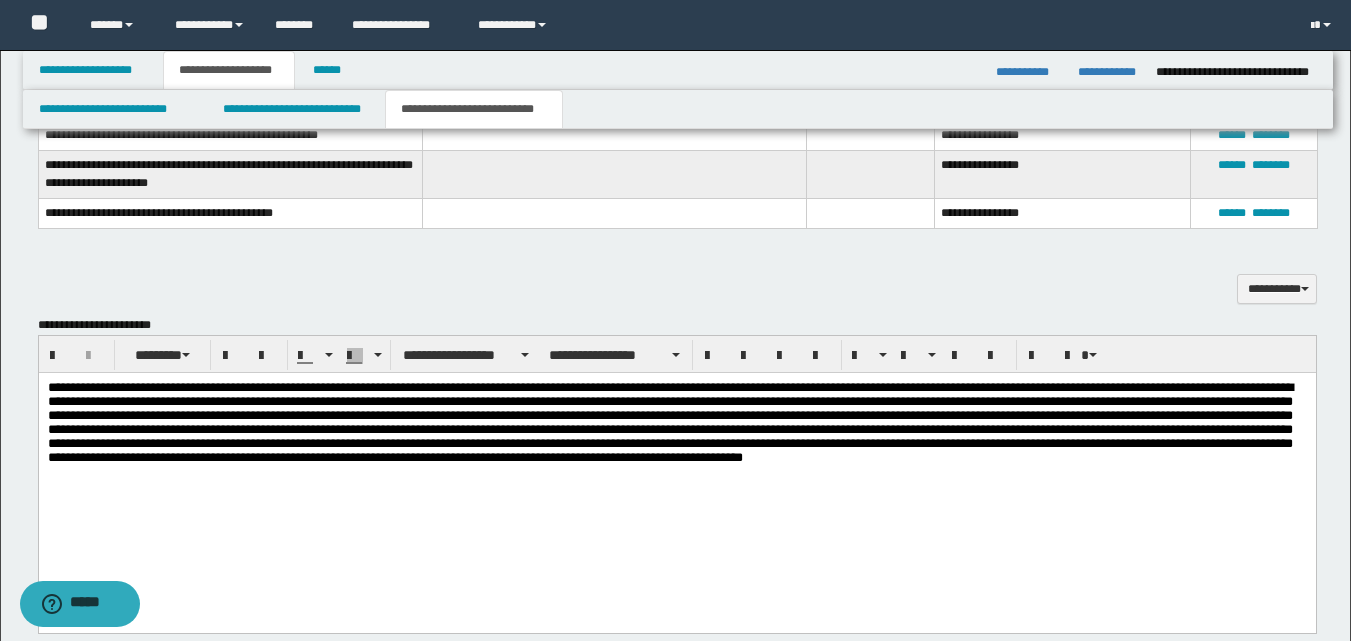 click at bounding box center (676, 453) 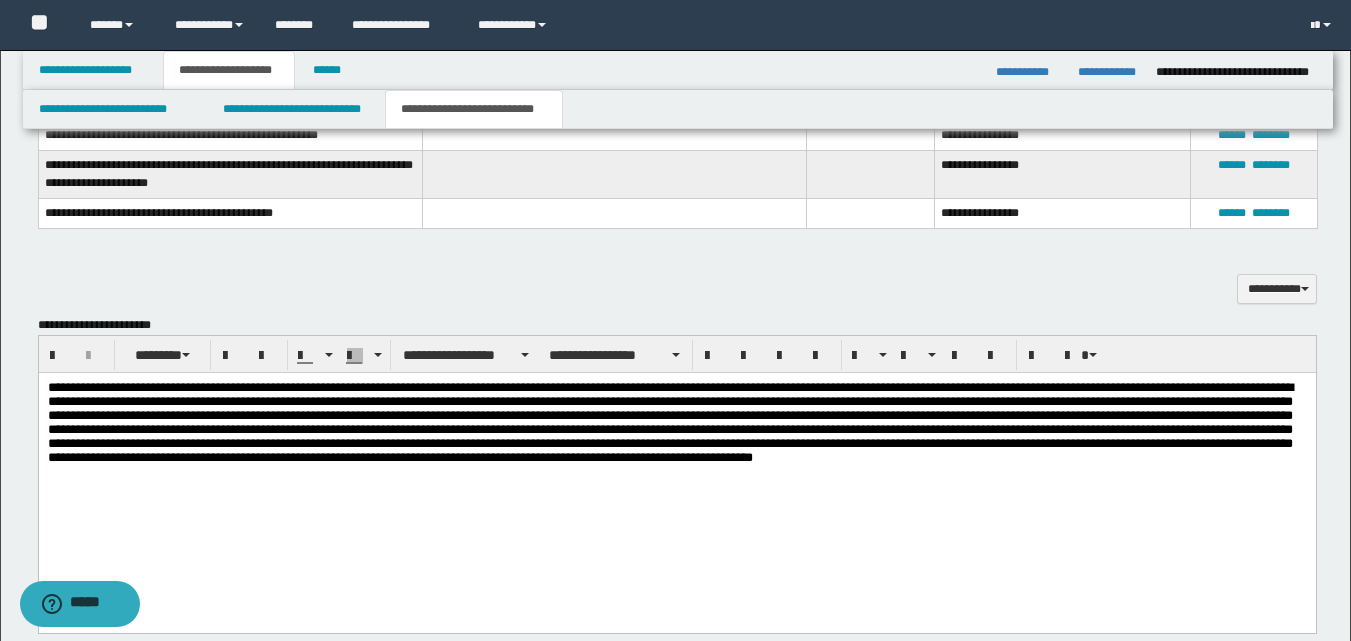 click at bounding box center (676, 453) 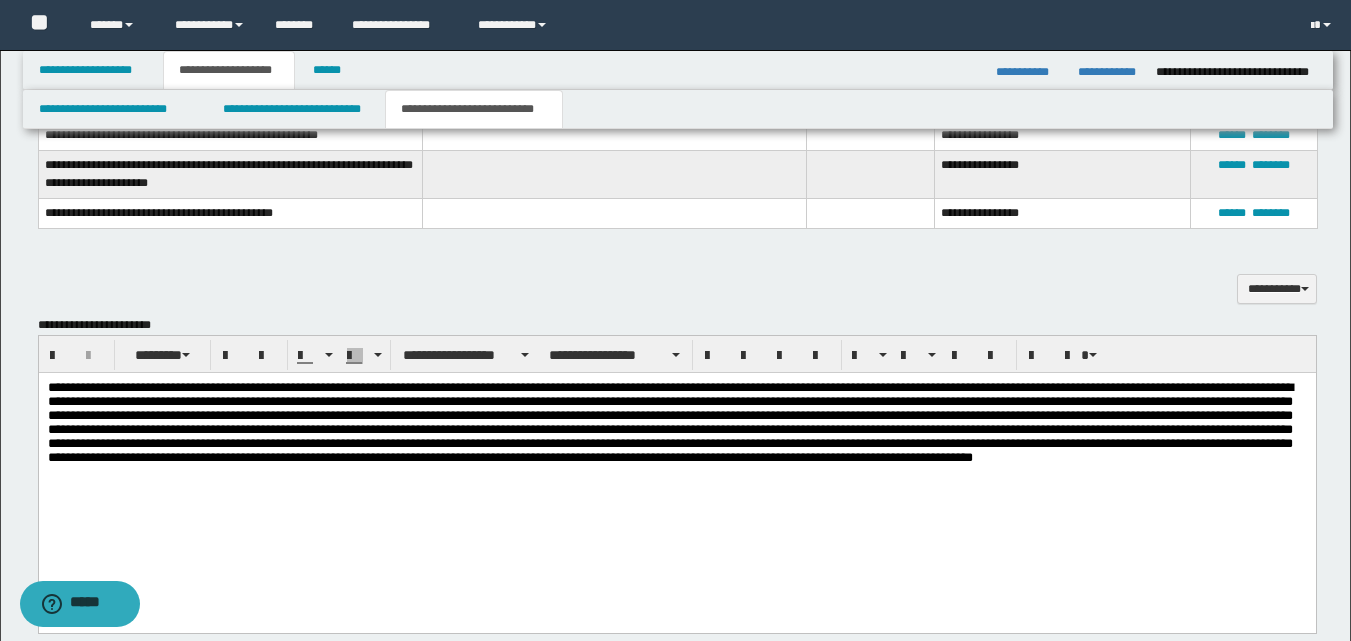 click at bounding box center [676, 453] 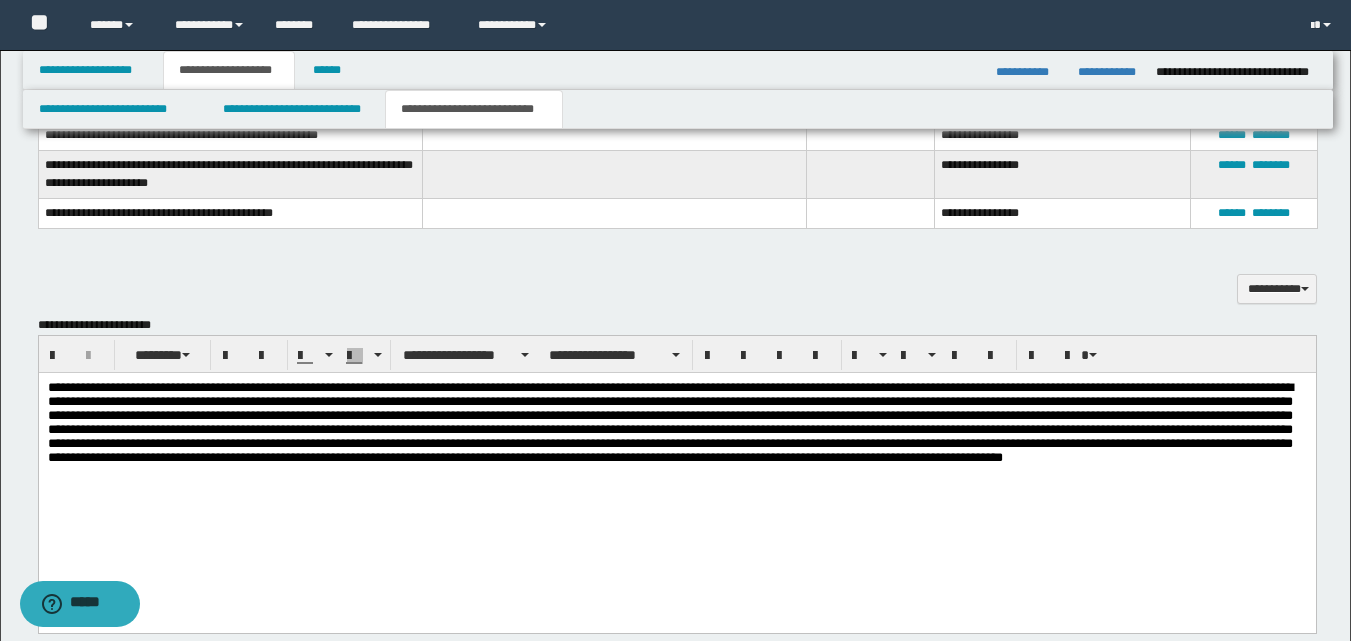 click at bounding box center [676, 453] 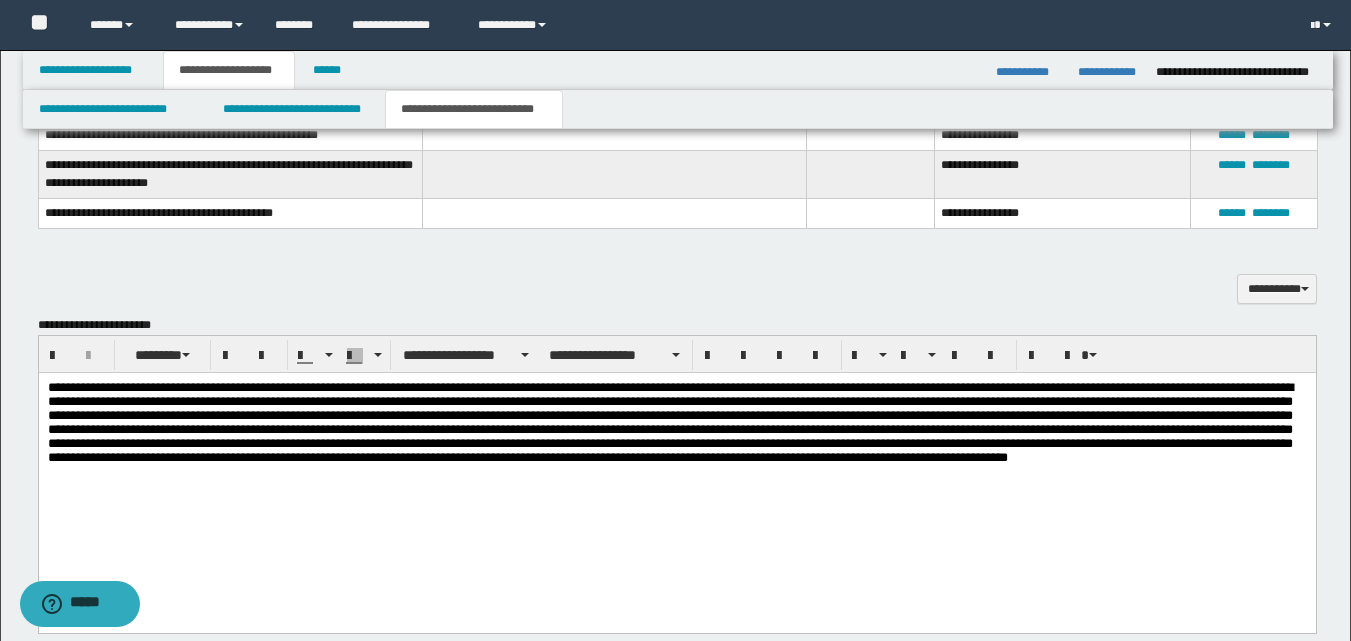 click at bounding box center [676, 453] 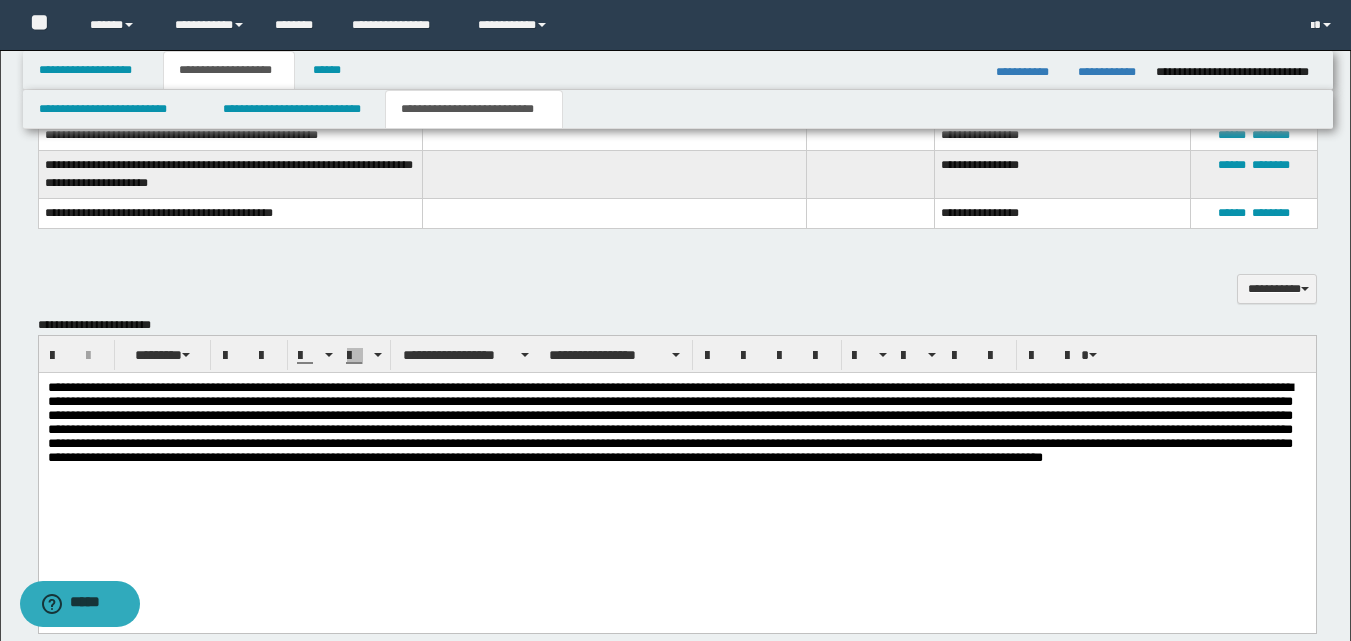 click at bounding box center (676, 453) 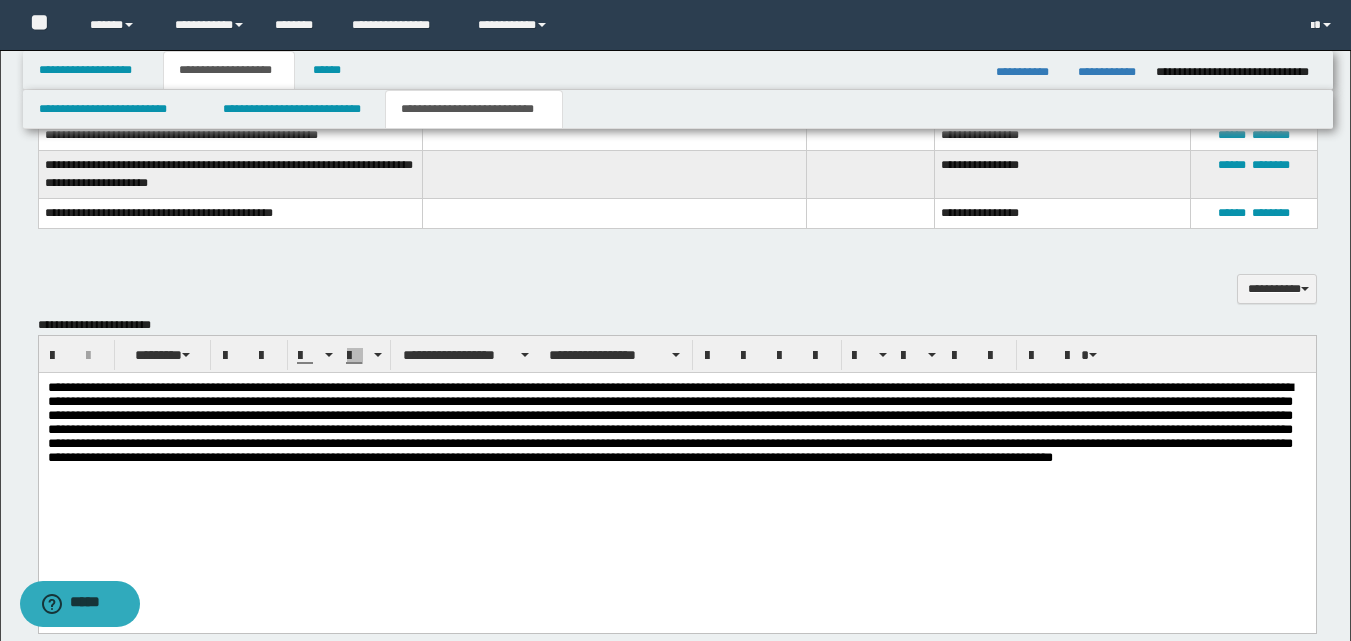 click at bounding box center (676, 453) 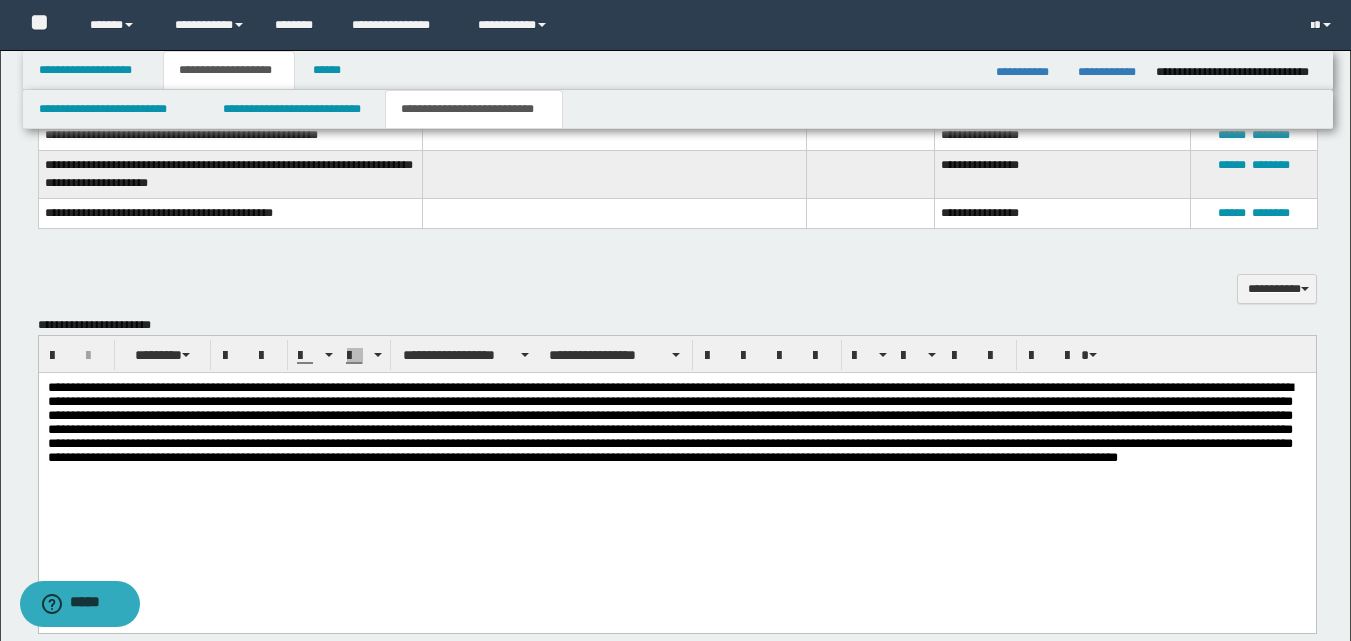 click at bounding box center [676, 453] 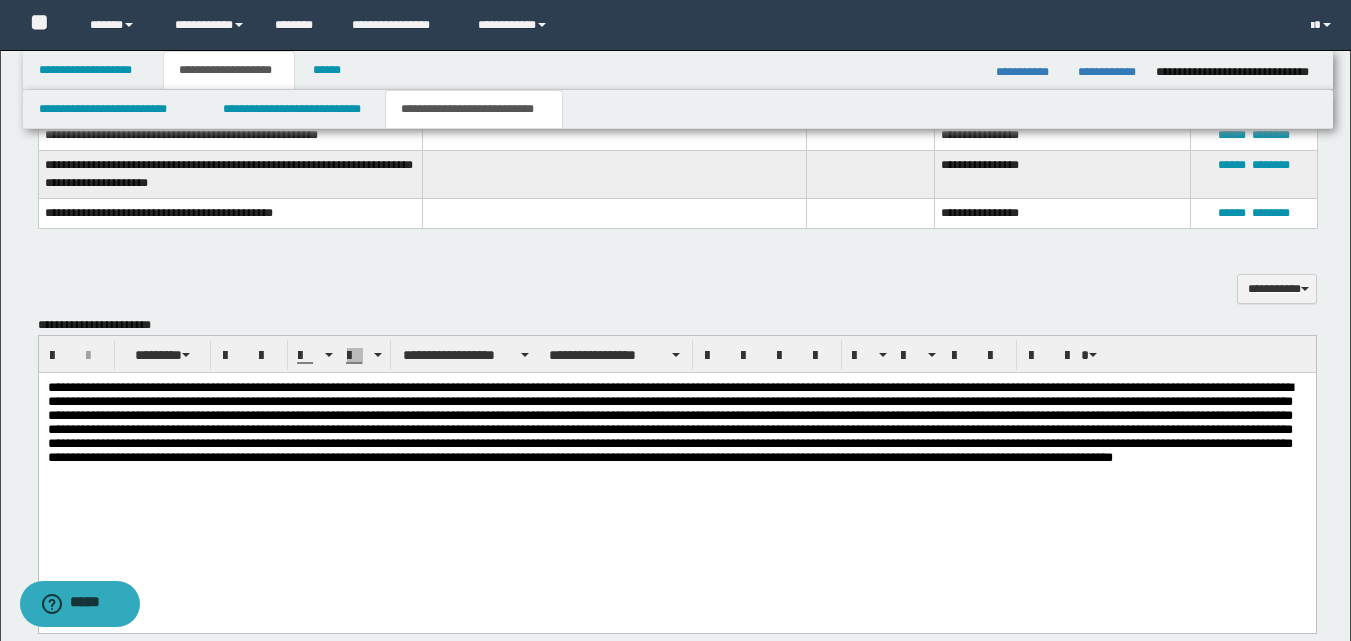 click at bounding box center [676, 453] 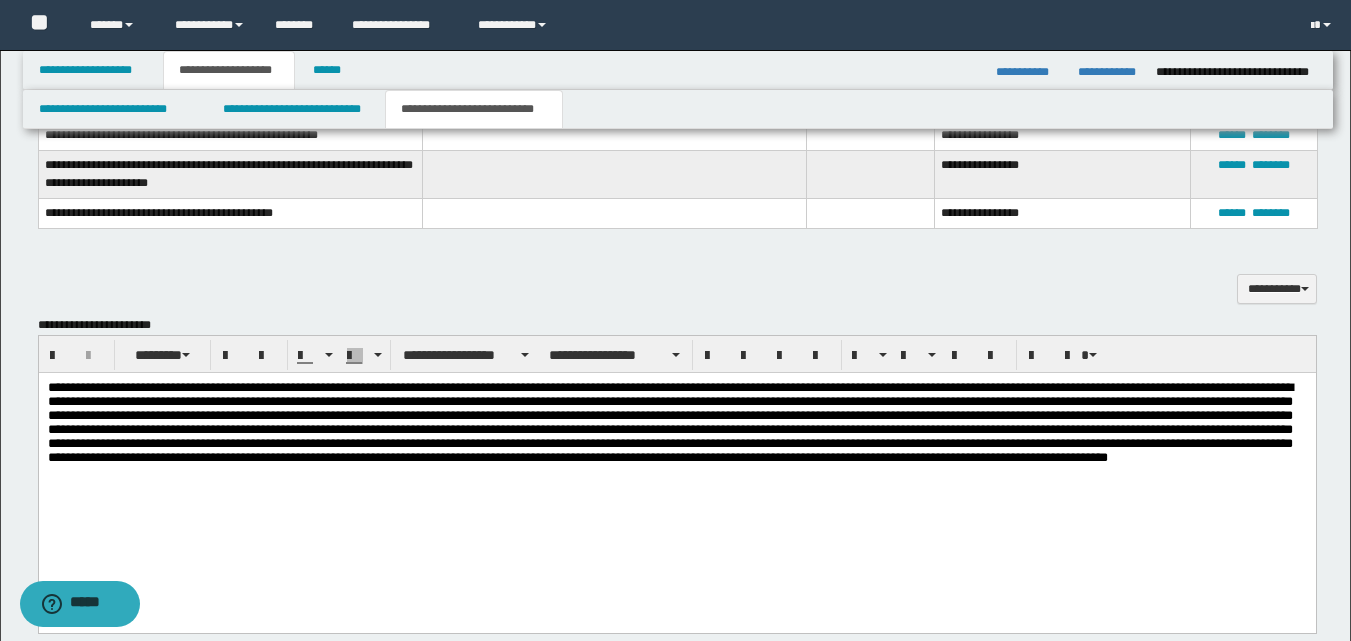 click at bounding box center (676, 453) 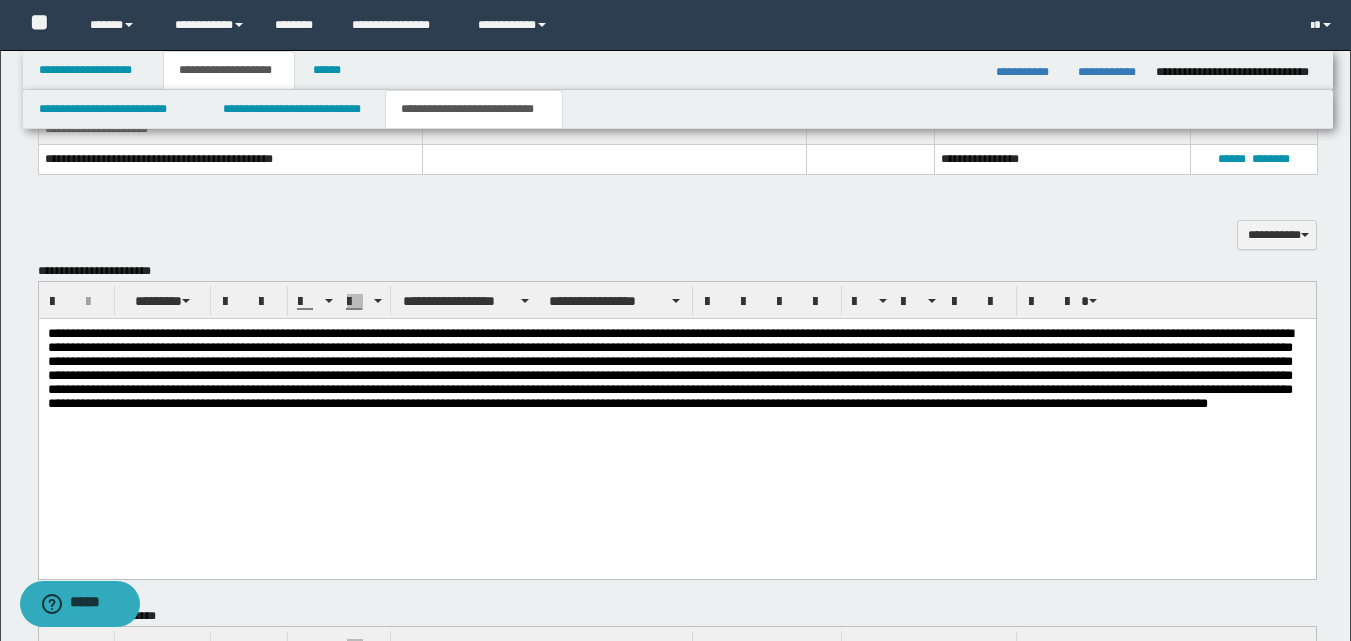scroll, scrollTop: 800, scrollLeft: 0, axis: vertical 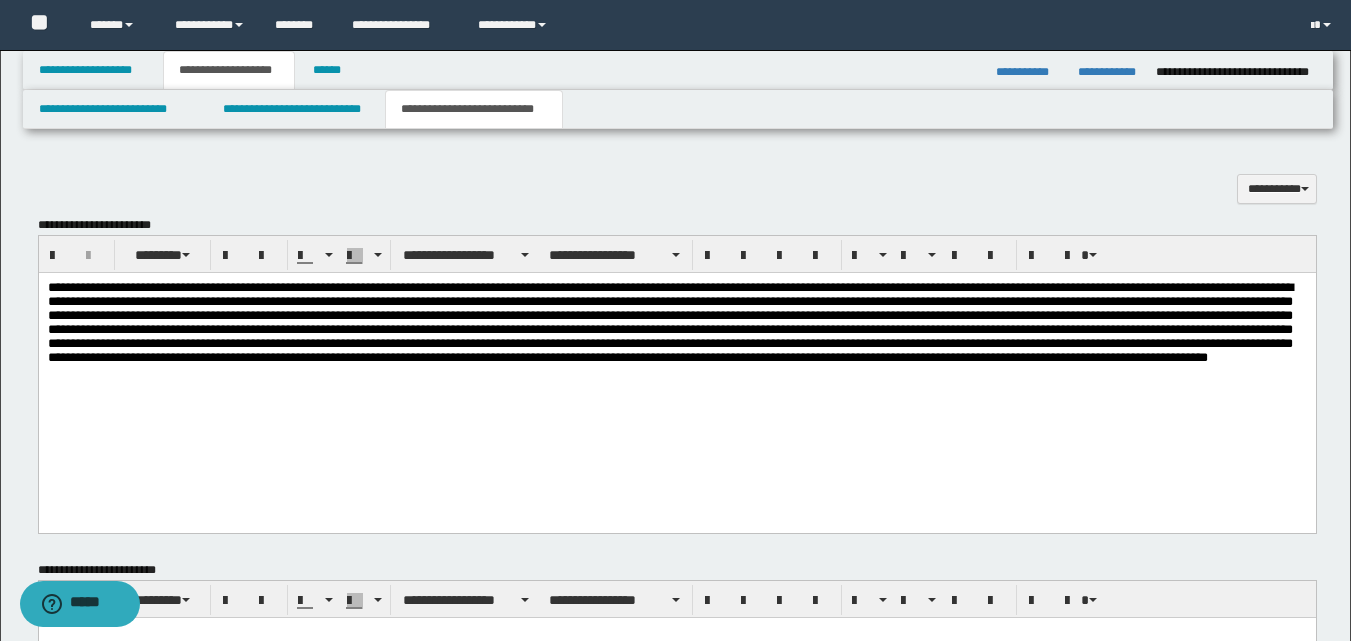 click at bounding box center [676, 353] 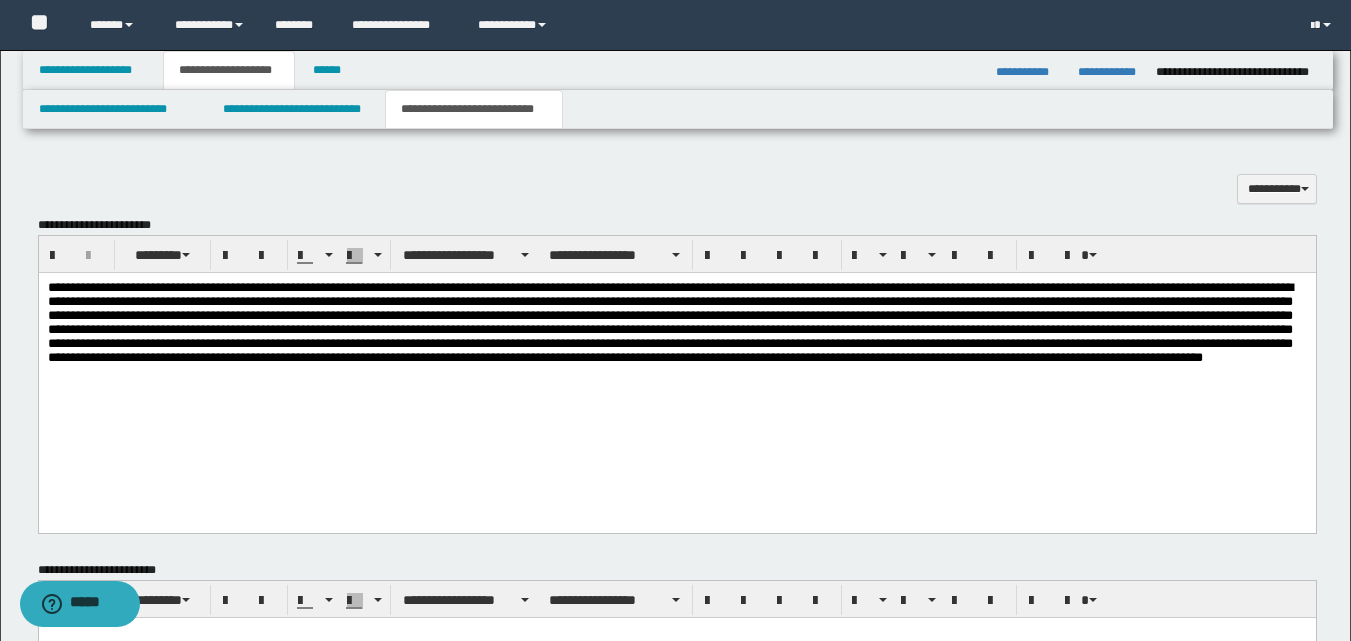 click at bounding box center (676, 353) 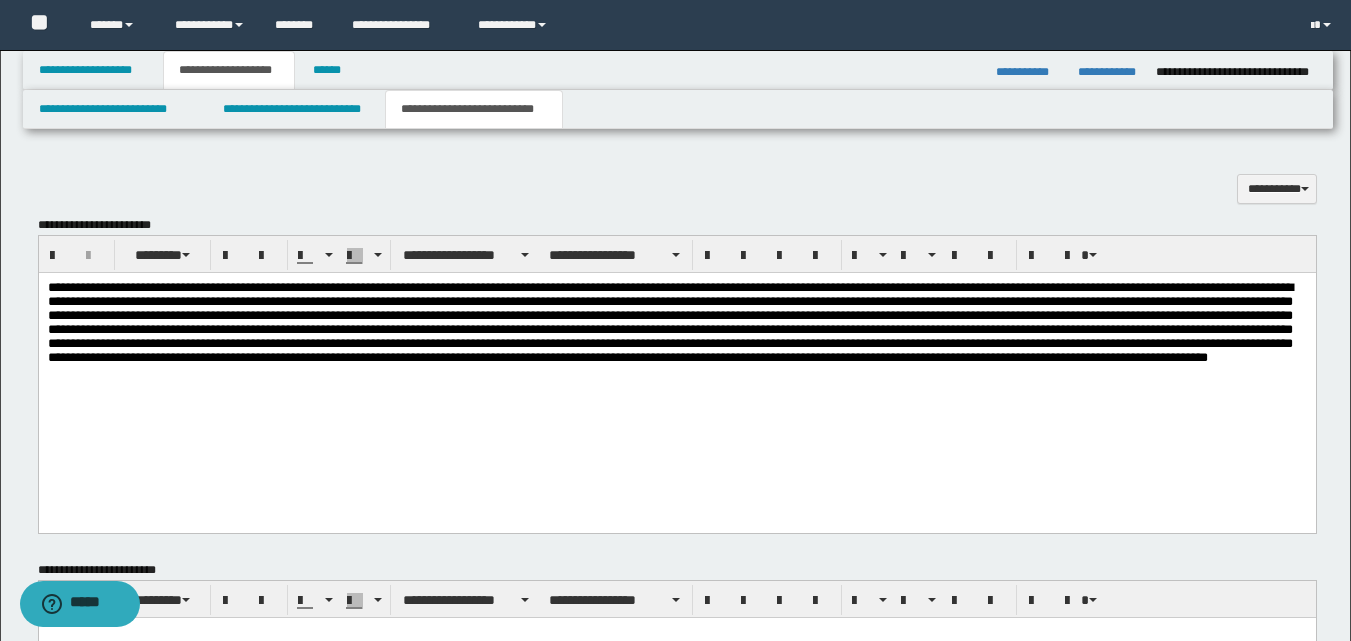 click at bounding box center [676, 353] 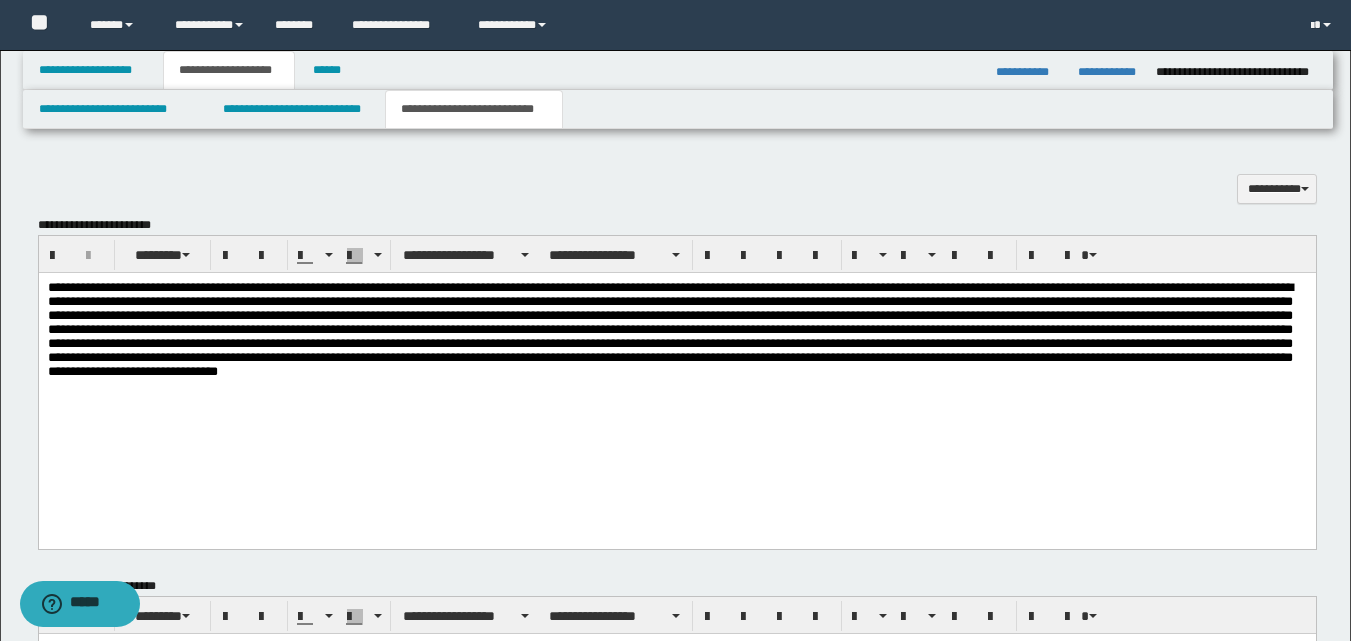 click at bounding box center [676, 361] 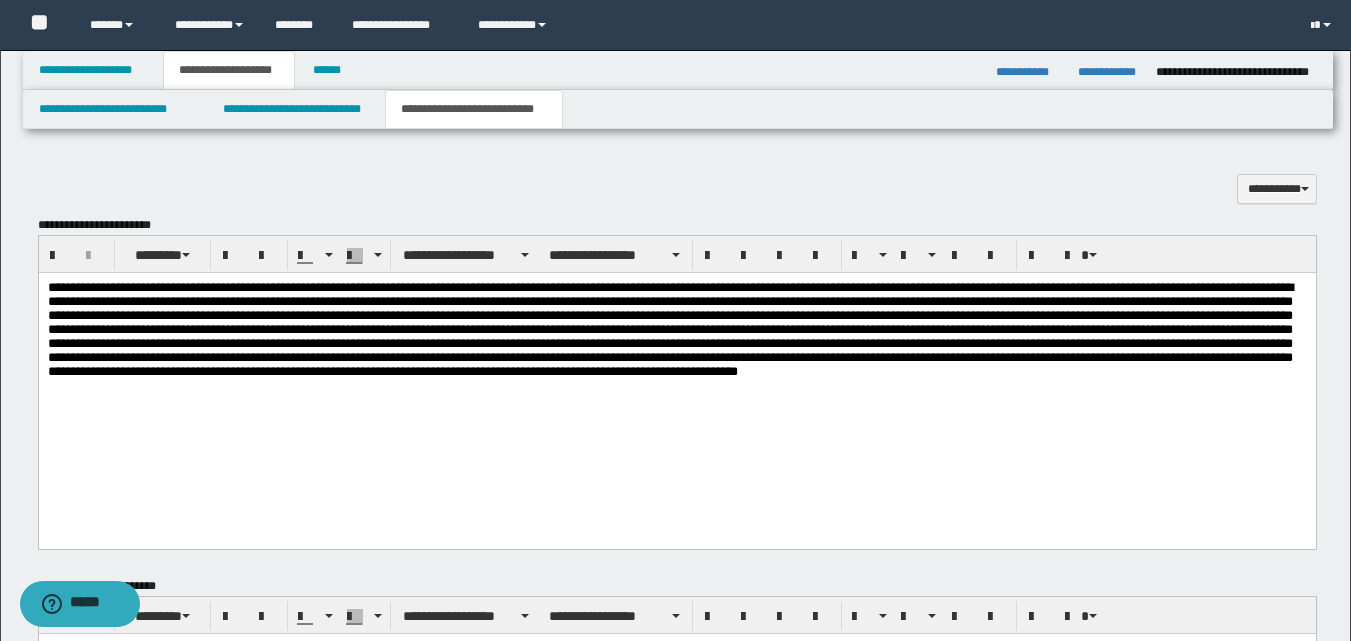 click at bounding box center (676, 361) 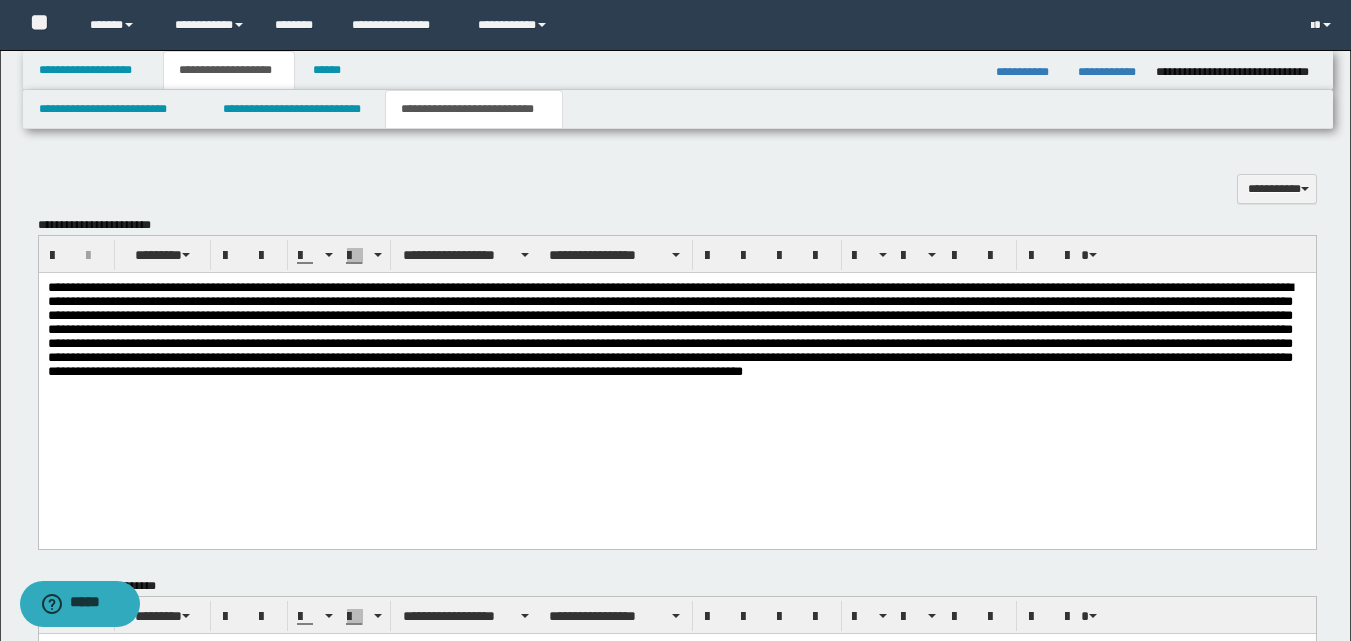 click at bounding box center (676, 361) 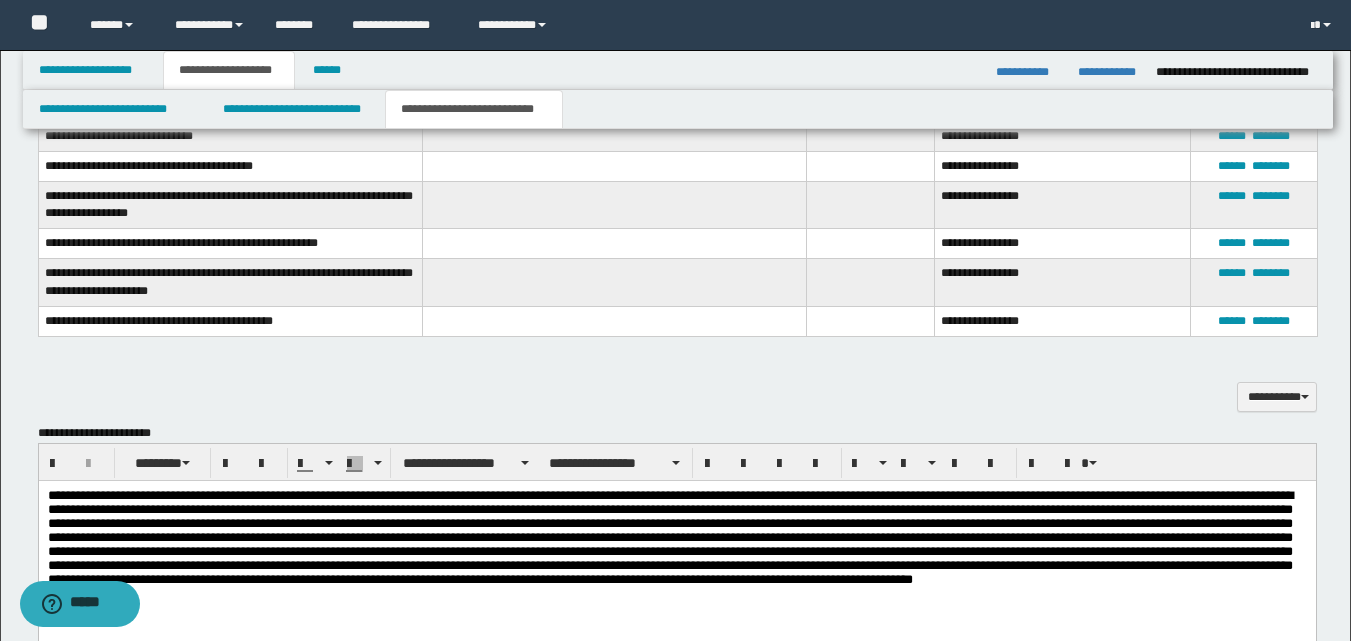 scroll, scrollTop: 367, scrollLeft: 0, axis: vertical 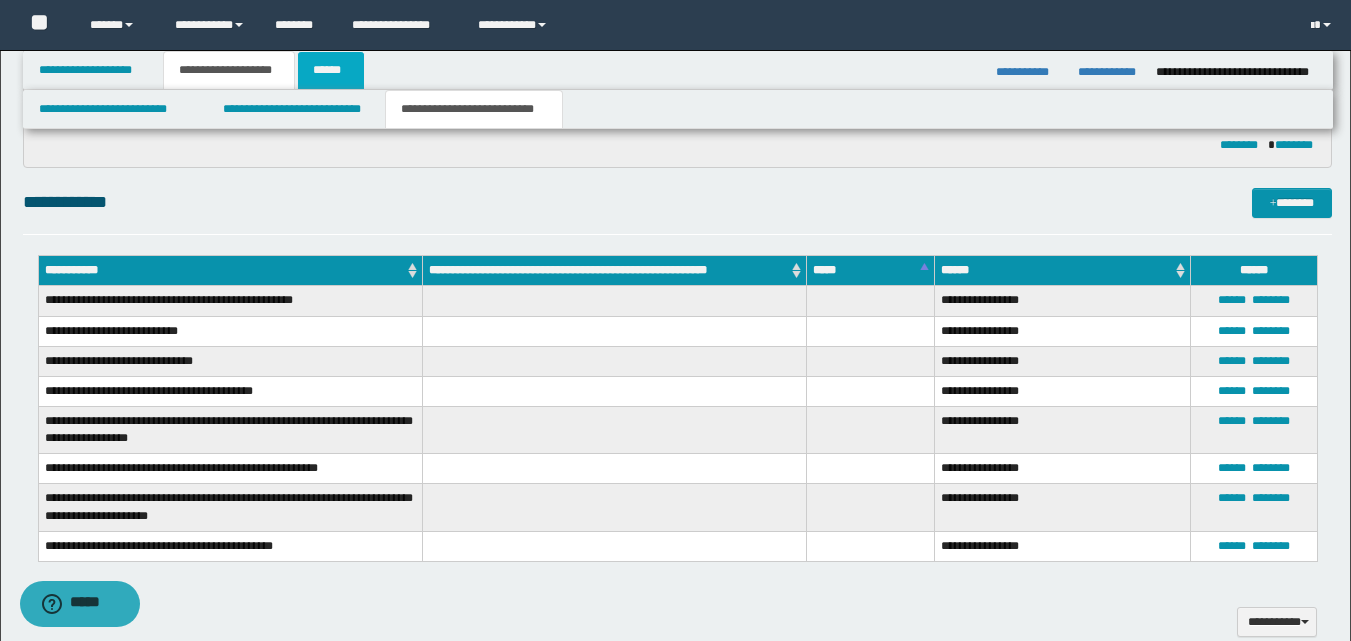 click on "******" at bounding box center [331, 70] 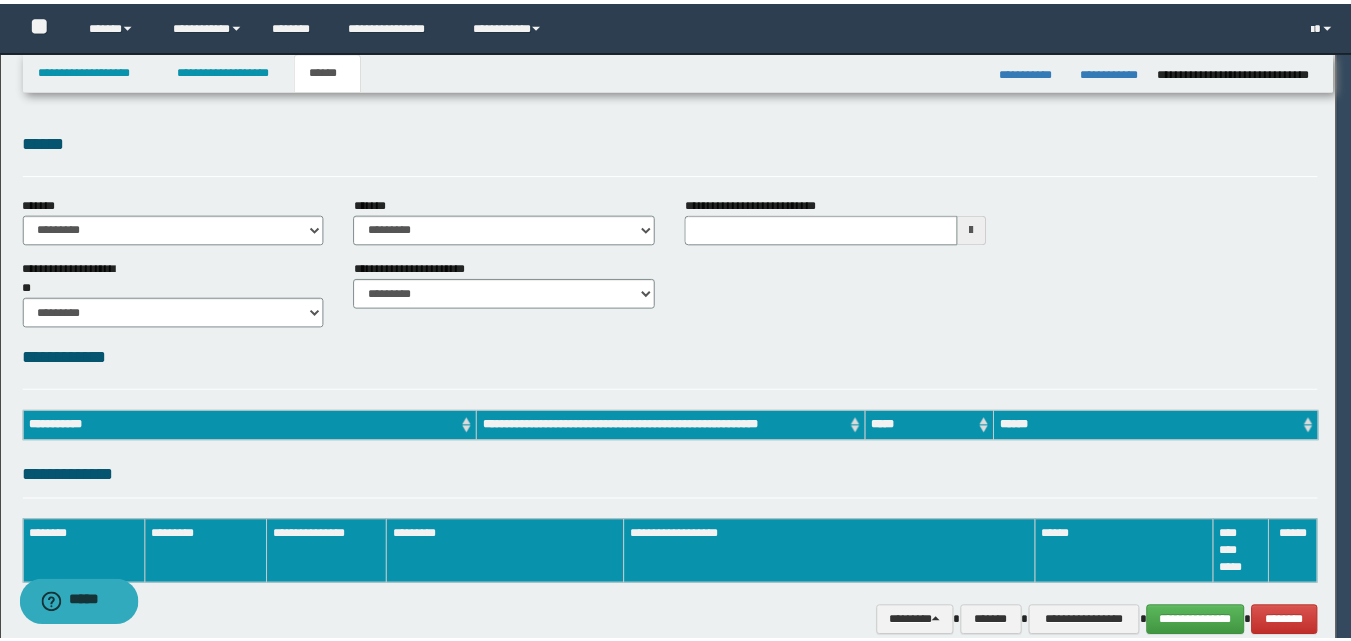 scroll, scrollTop: 0, scrollLeft: 0, axis: both 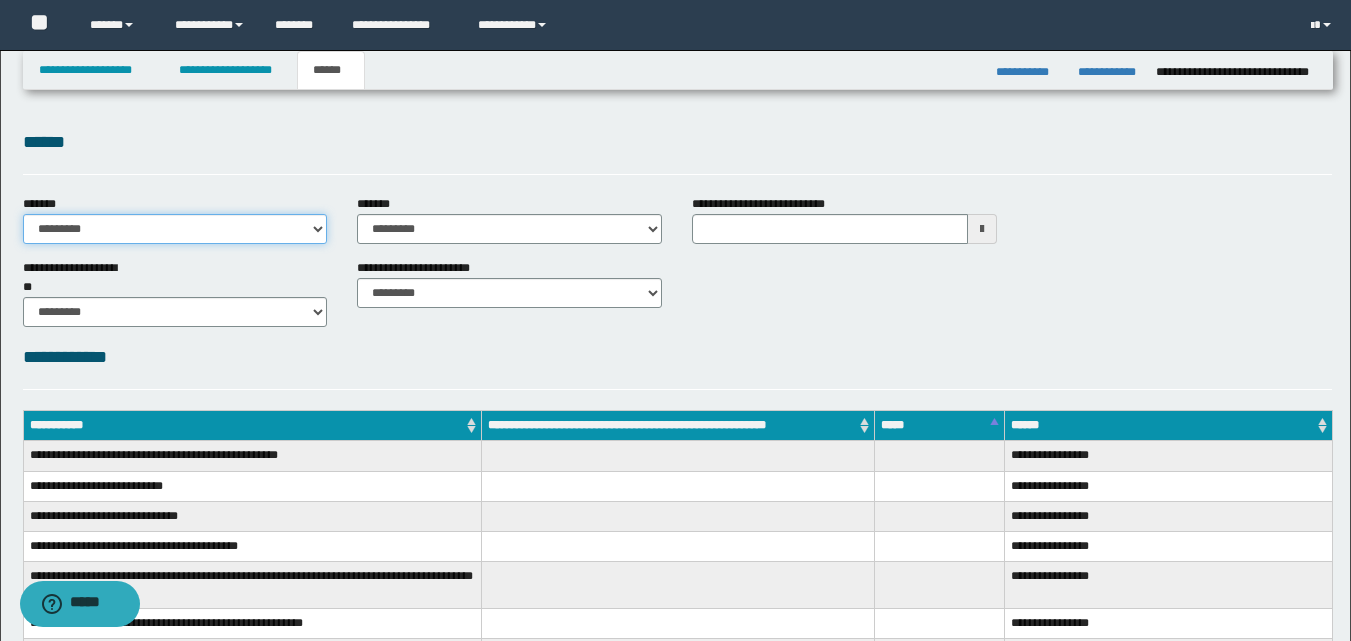 click on "**********" at bounding box center (175, 229) 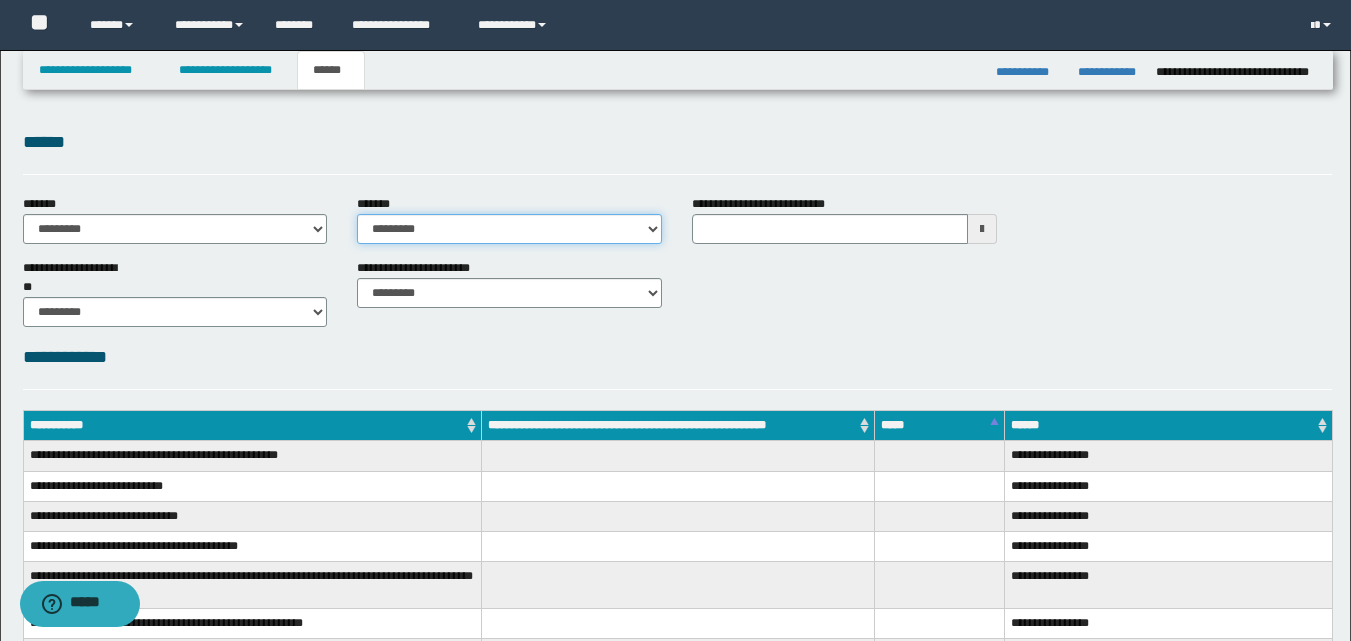 click on "**********" at bounding box center [509, 229] 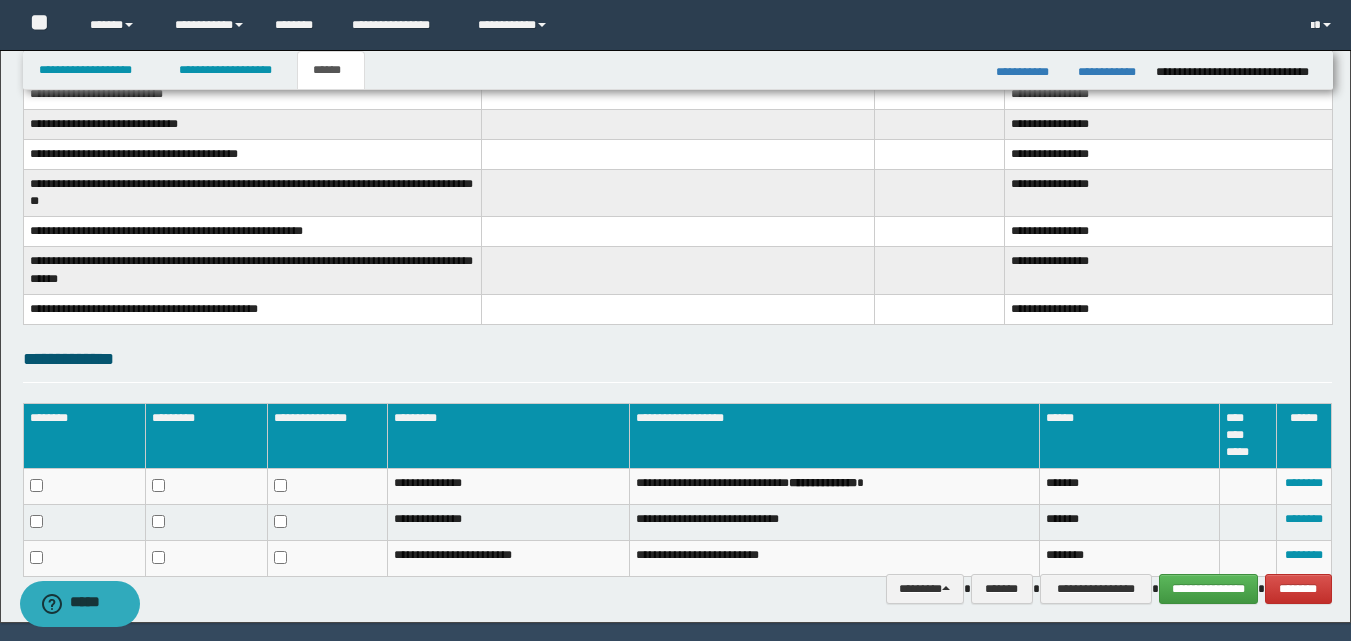 scroll, scrollTop: 451, scrollLeft: 0, axis: vertical 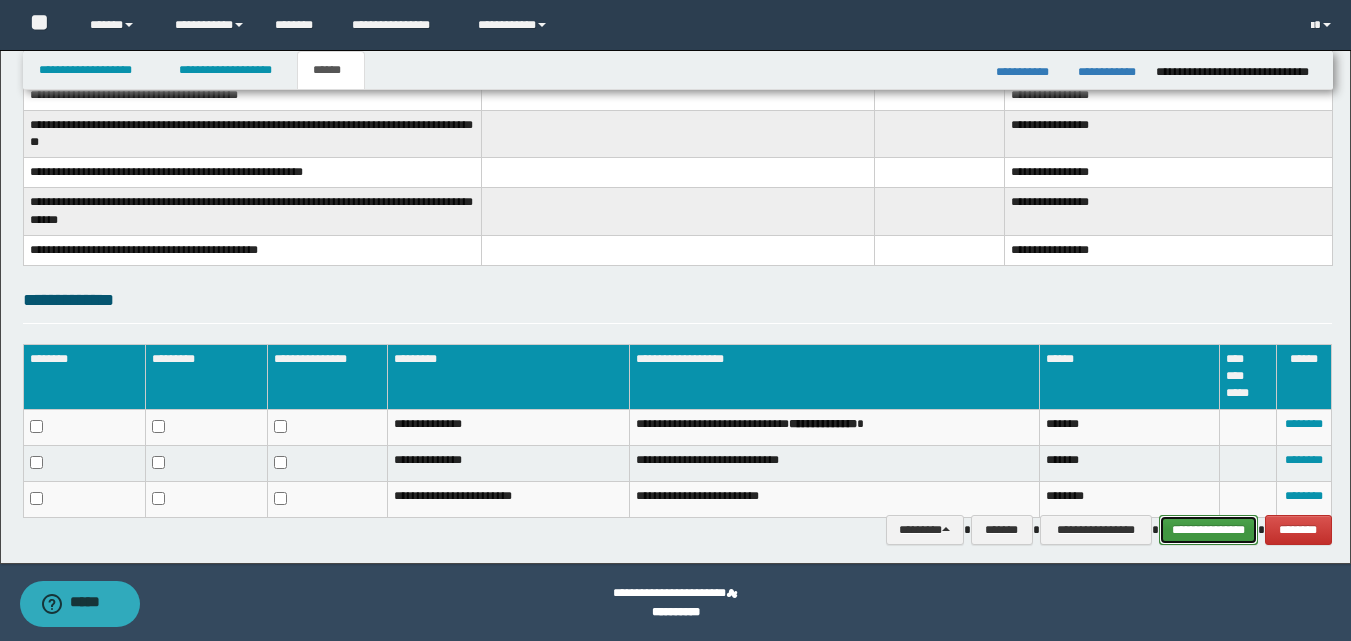 click on "**********" at bounding box center [1208, 530] 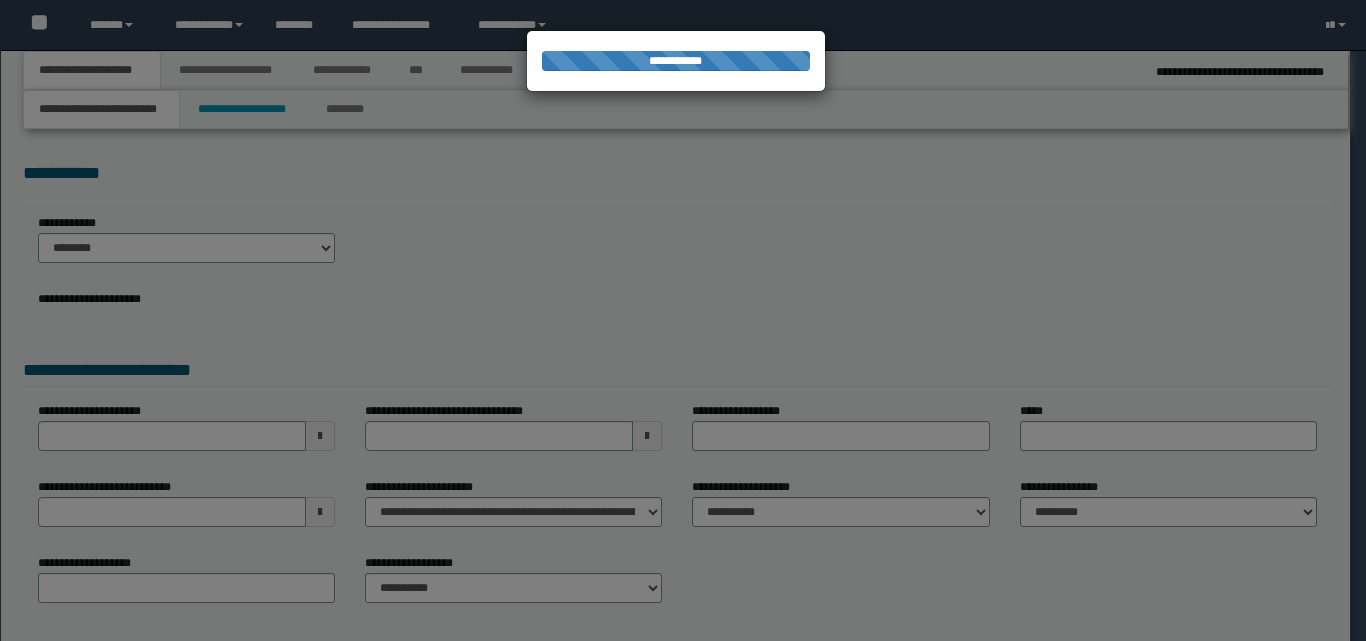 scroll, scrollTop: 0, scrollLeft: 0, axis: both 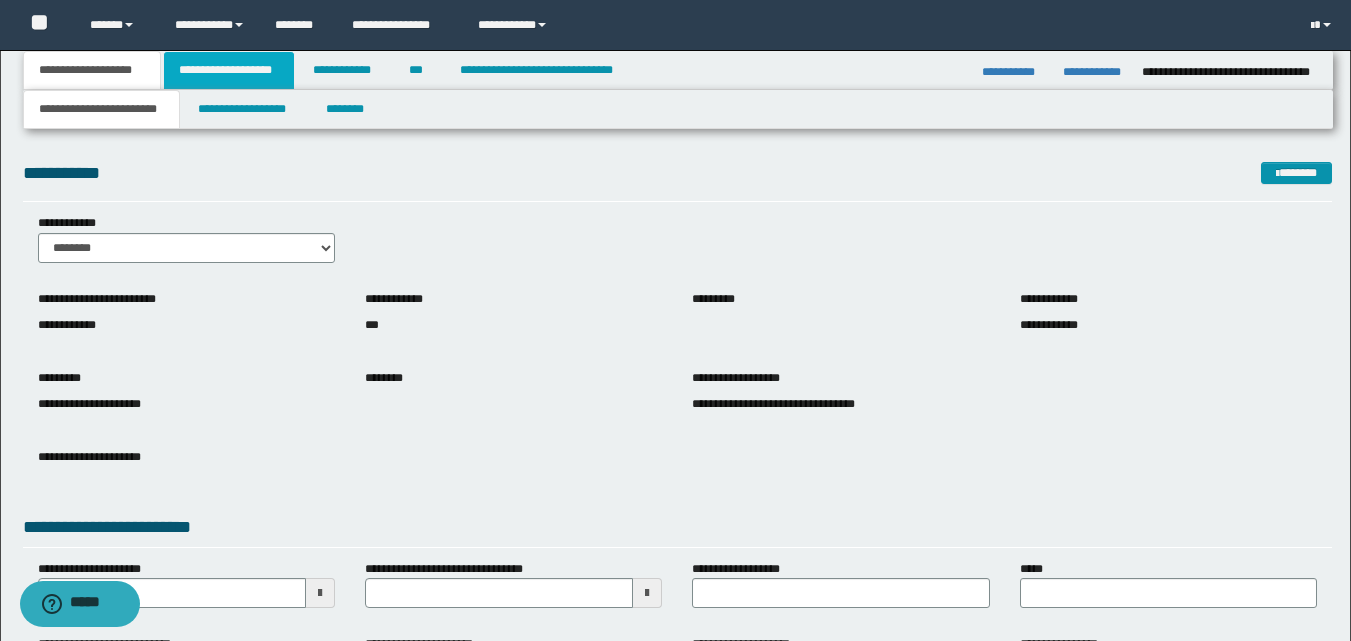 click on "**********" at bounding box center (229, 70) 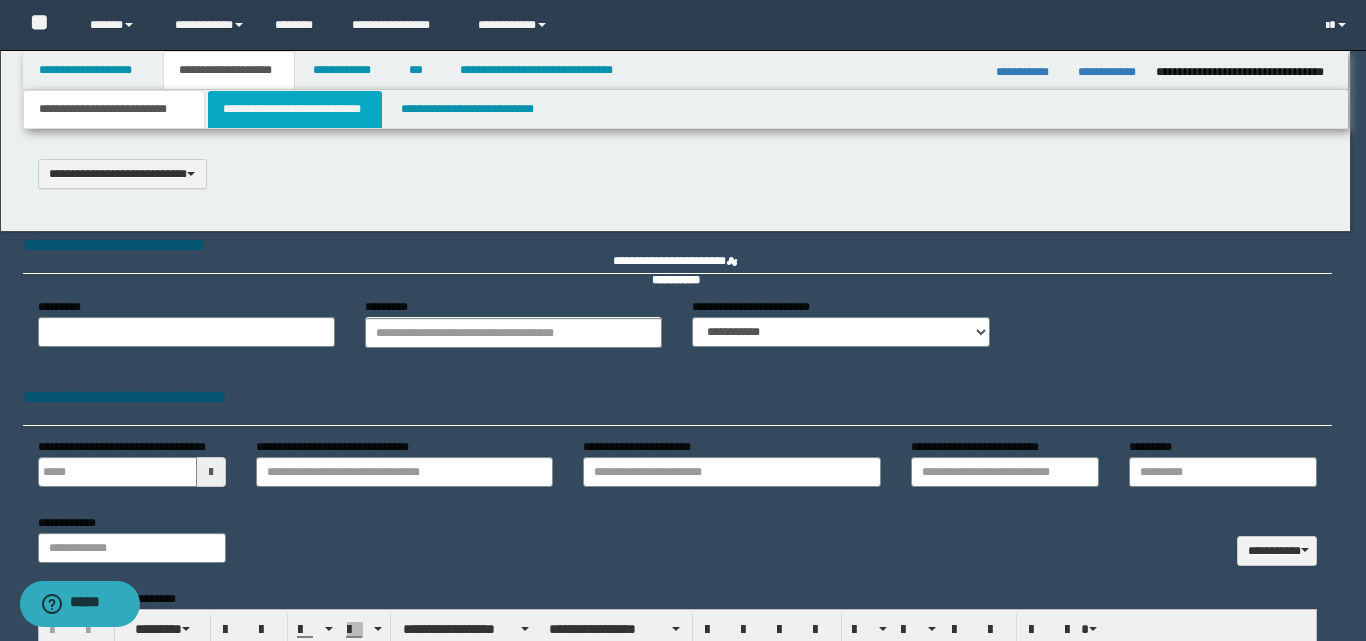 scroll, scrollTop: 0, scrollLeft: 0, axis: both 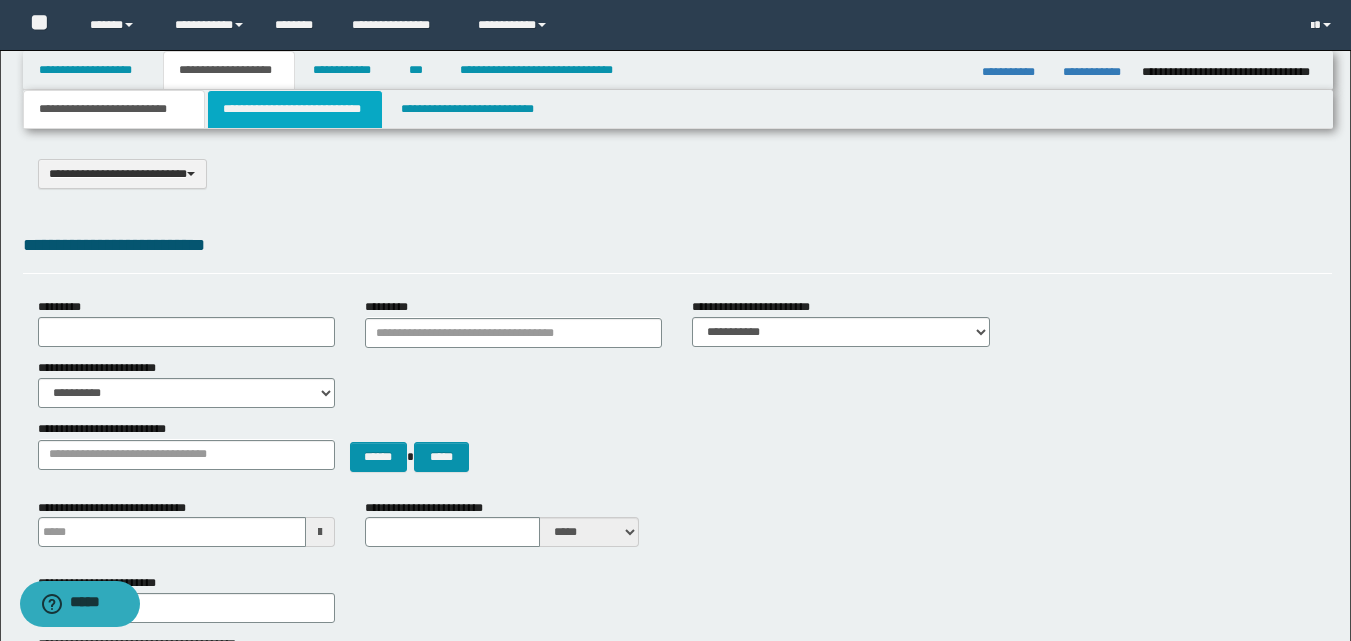 click on "**********" at bounding box center [295, 109] 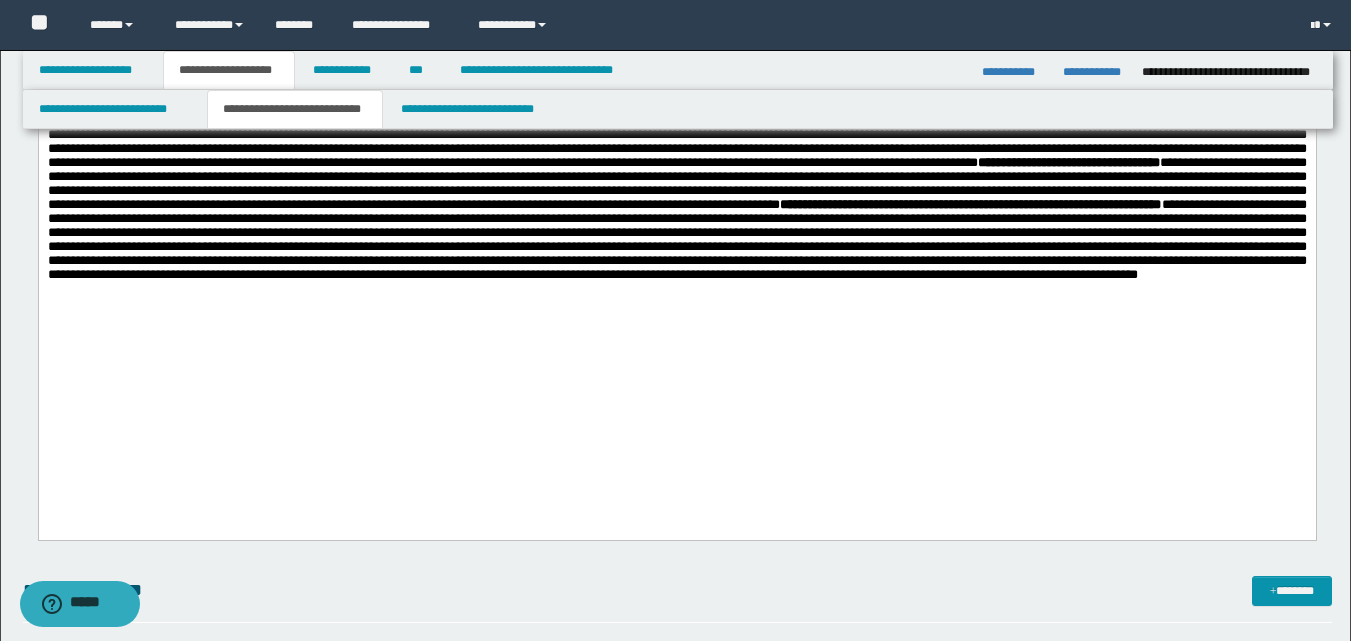 scroll, scrollTop: 600, scrollLeft: 0, axis: vertical 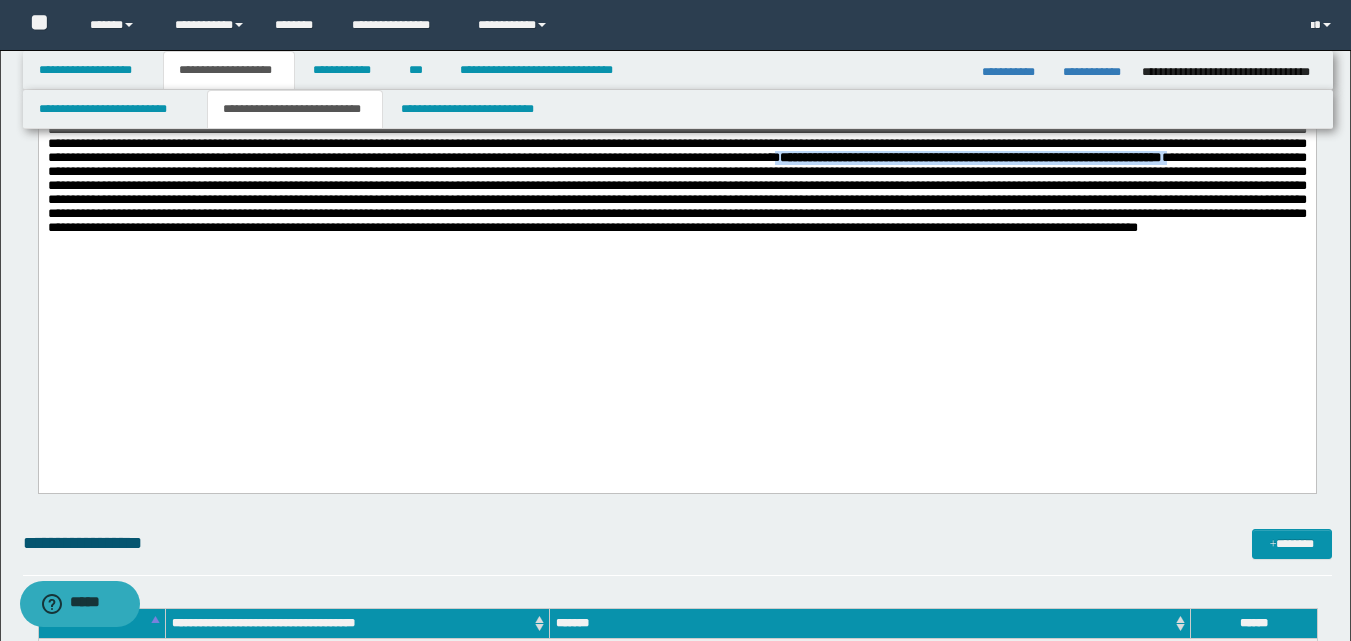 drag, startPoint x: 543, startPoint y: 283, endPoint x: 1016, endPoint y: 281, distance: 473.00424 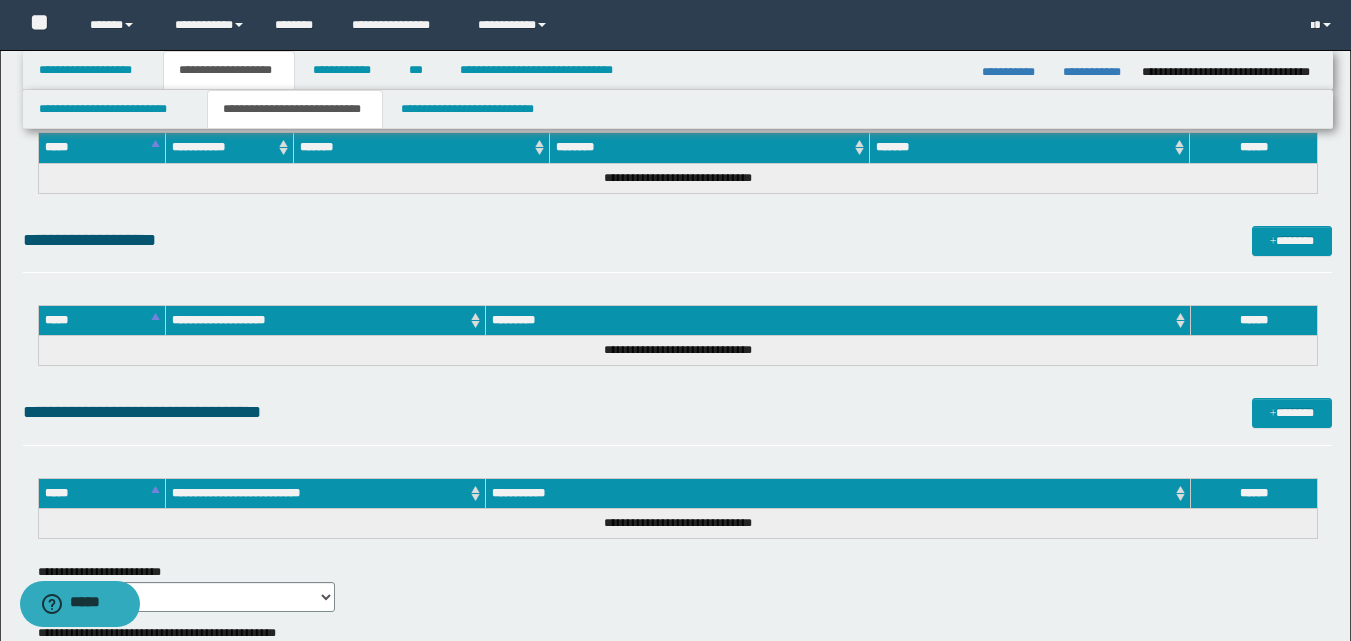 scroll, scrollTop: 1300, scrollLeft: 0, axis: vertical 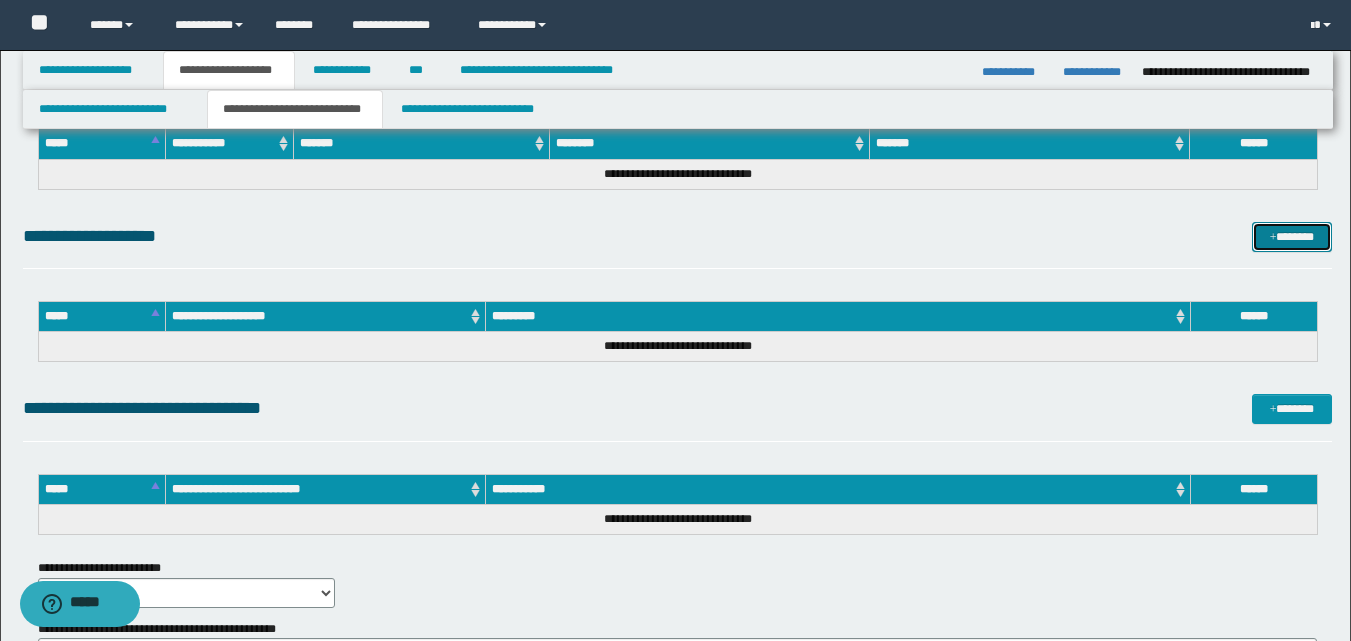 click on "*******" at bounding box center (1292, 237) 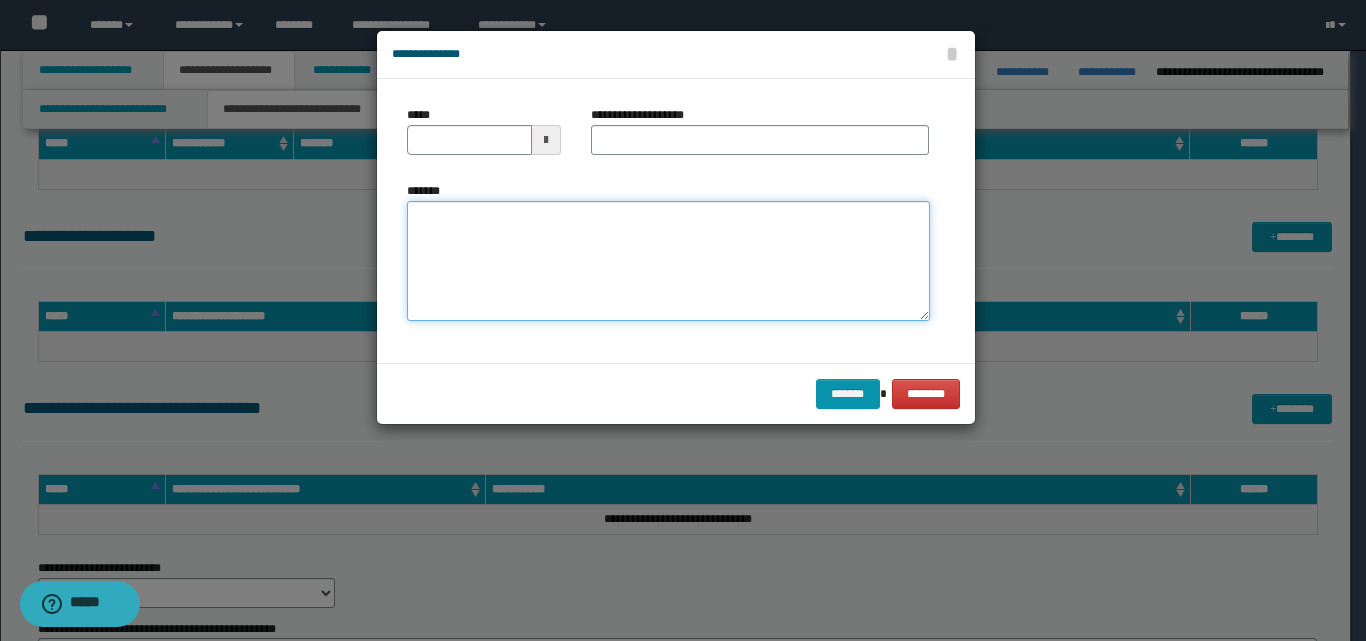 paste on "**********" 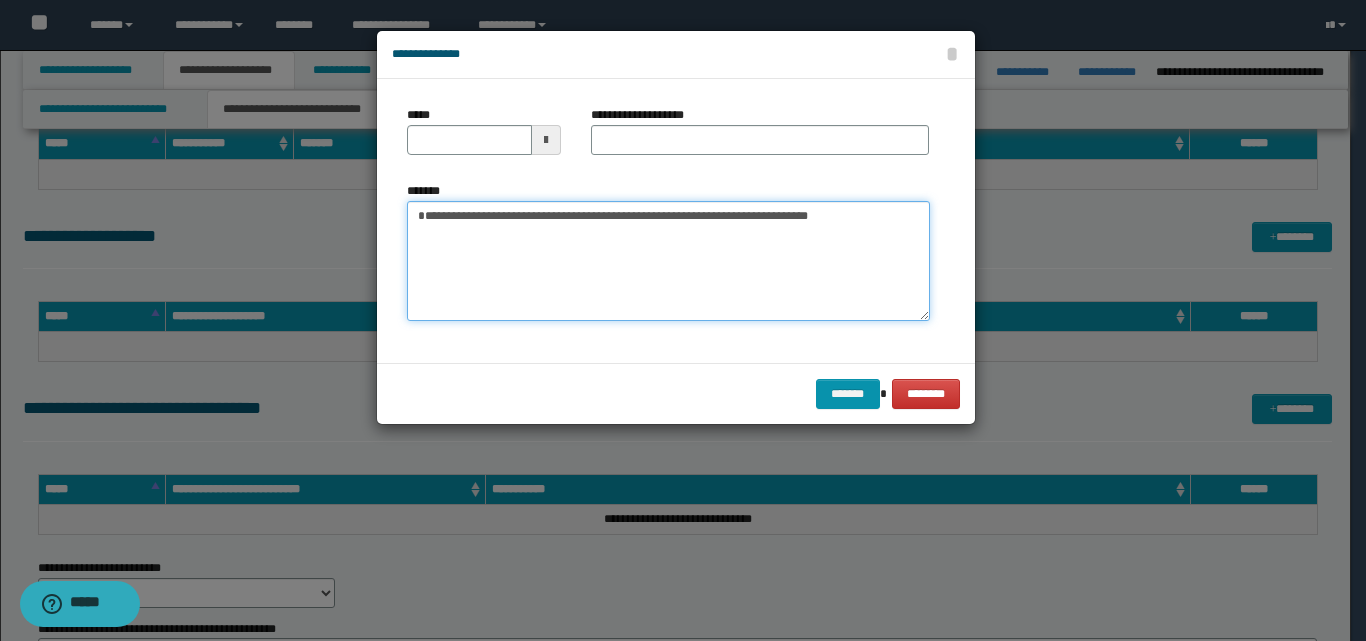 type on "**********" 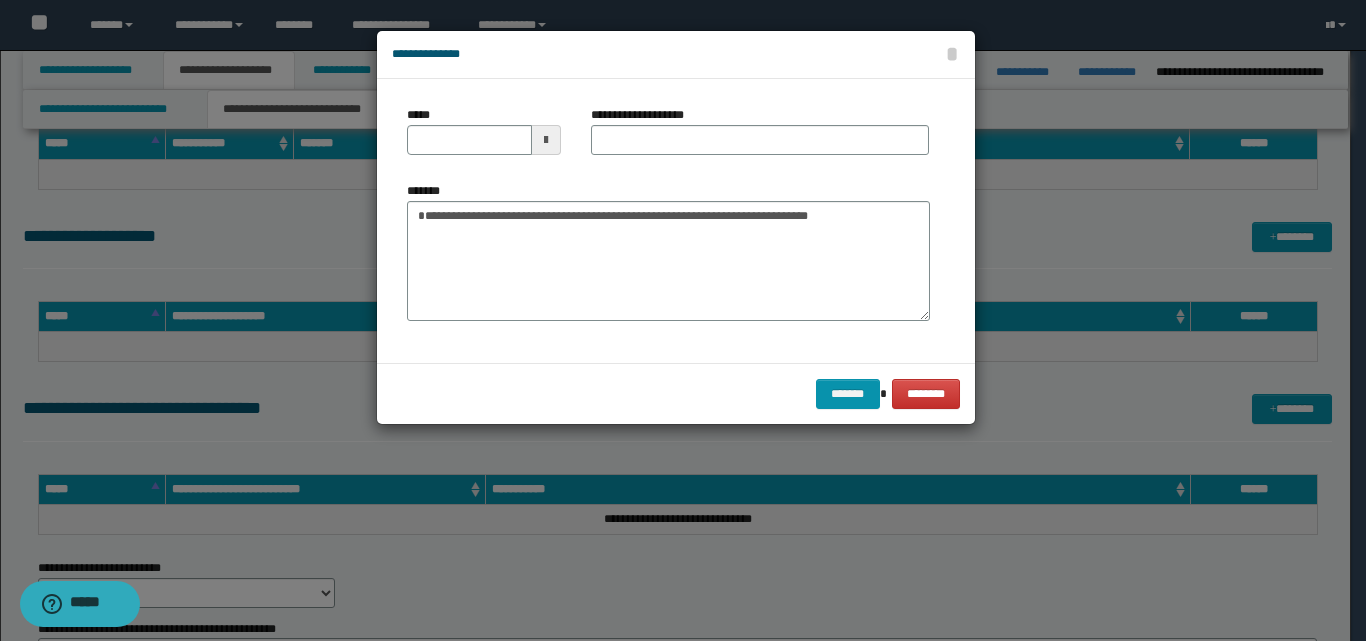click at bounding box center (546, 140) 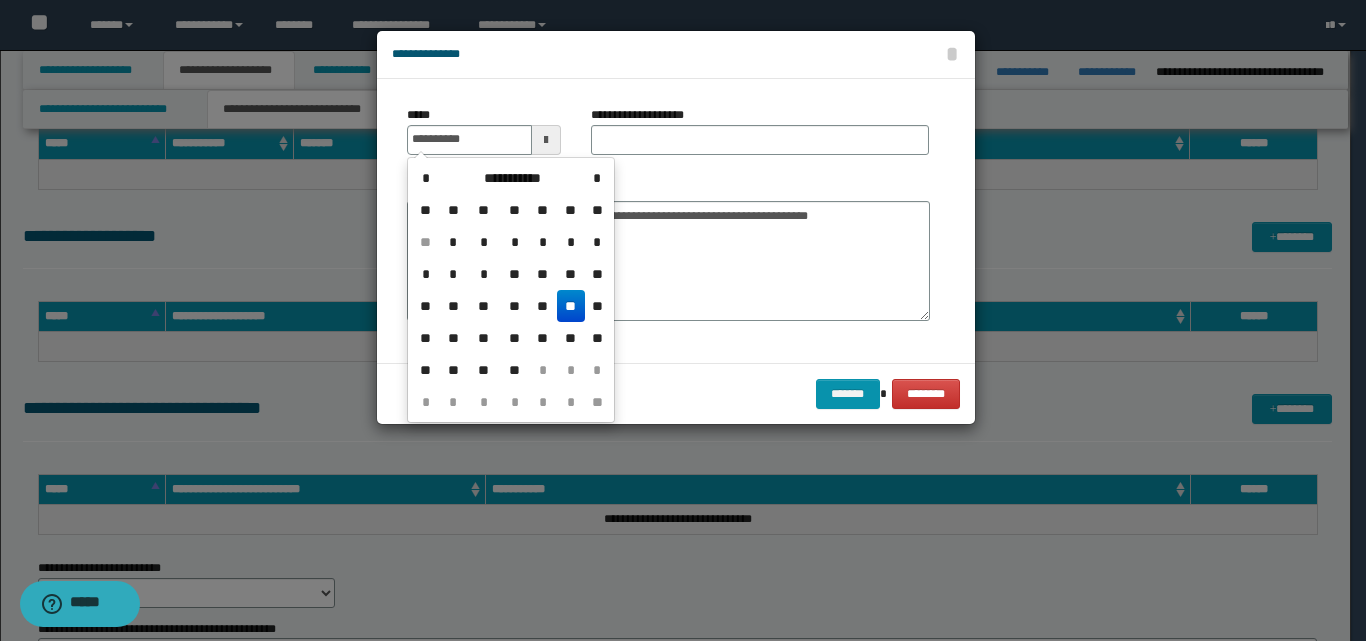 click on "**" at bounding box center (571, 306) 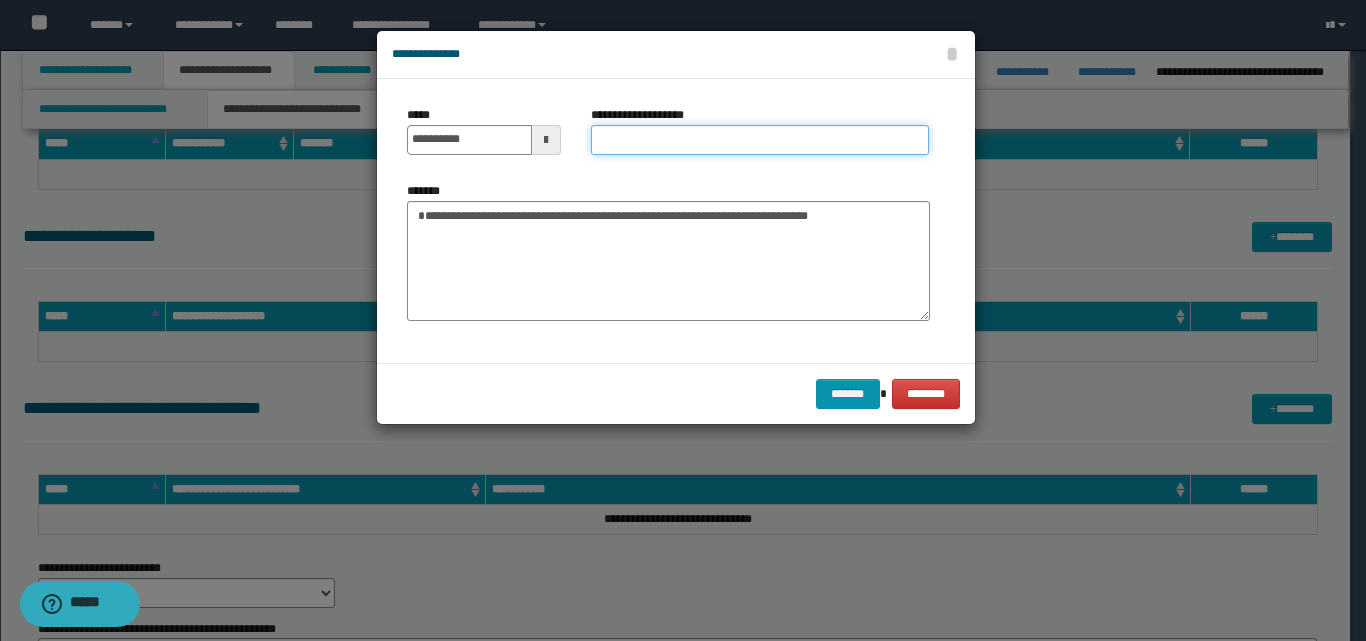 click on "**********" at bounding box center [760, 140] 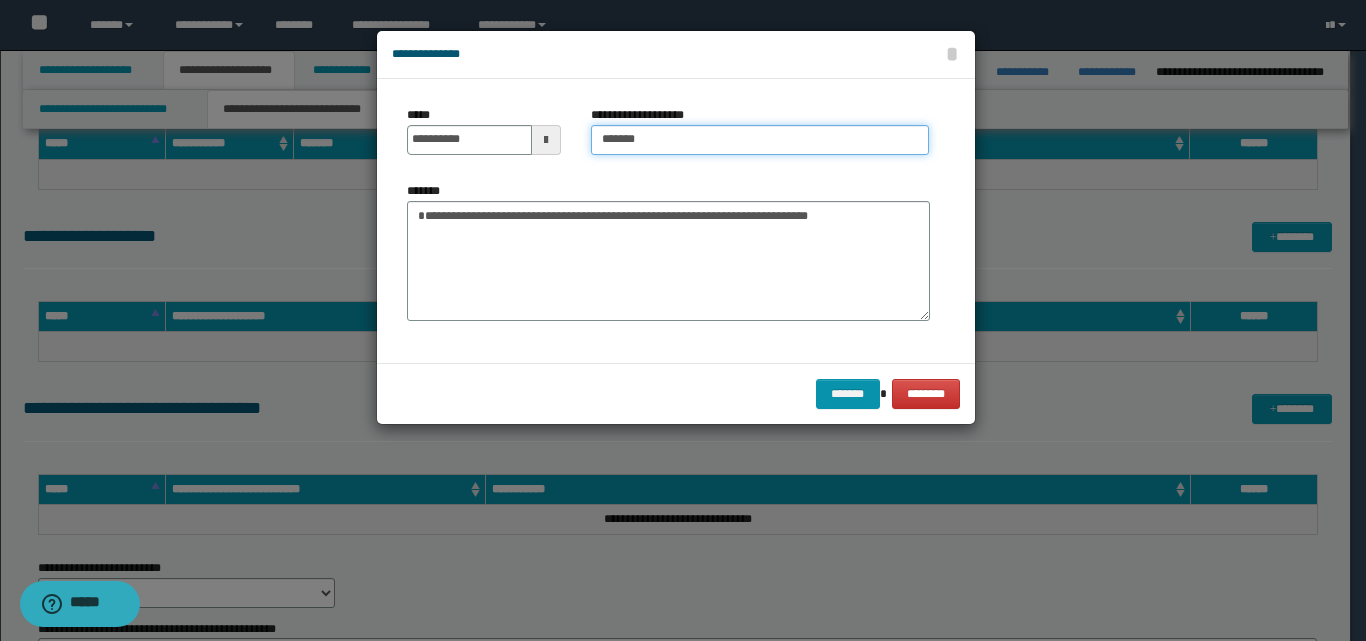 type on "*******" 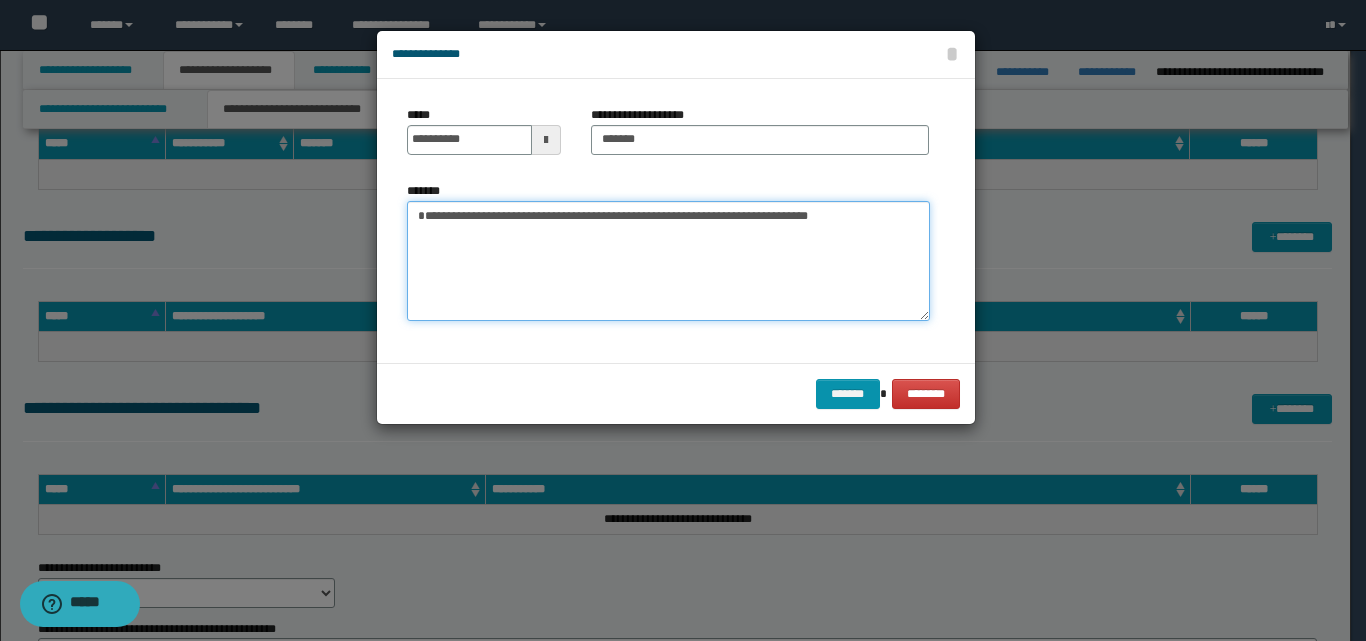 click on "**********" at bounding box center (668, 261) 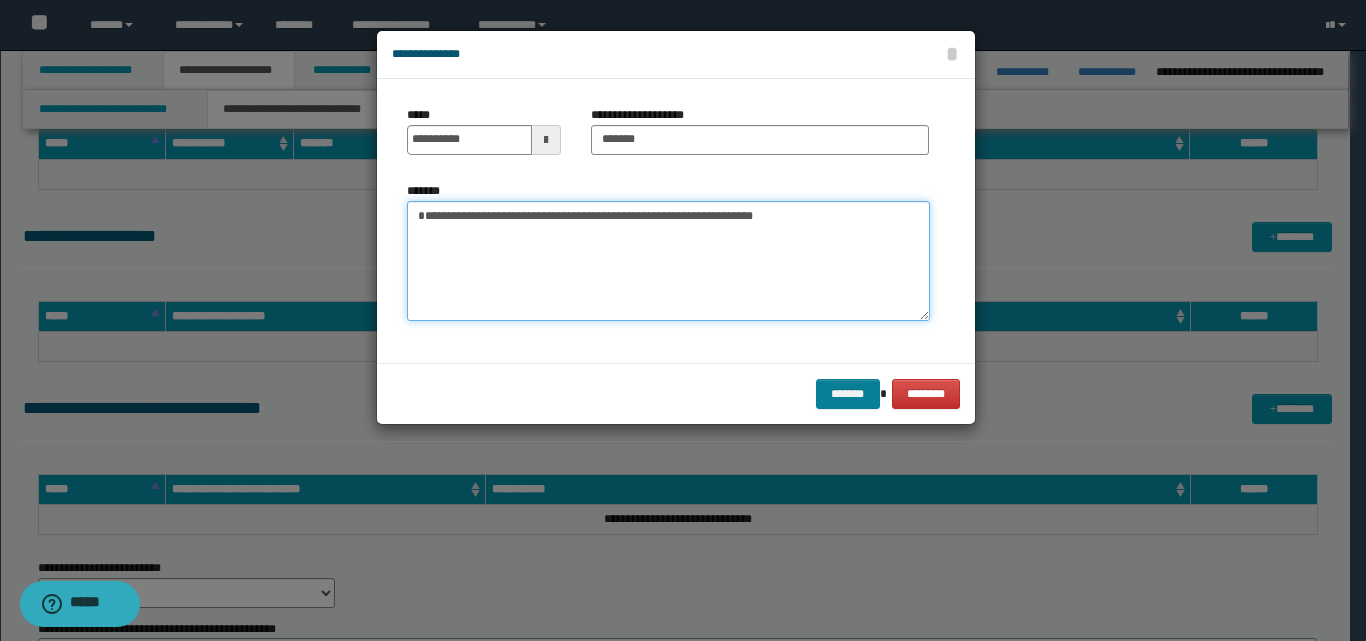 type on "**********" 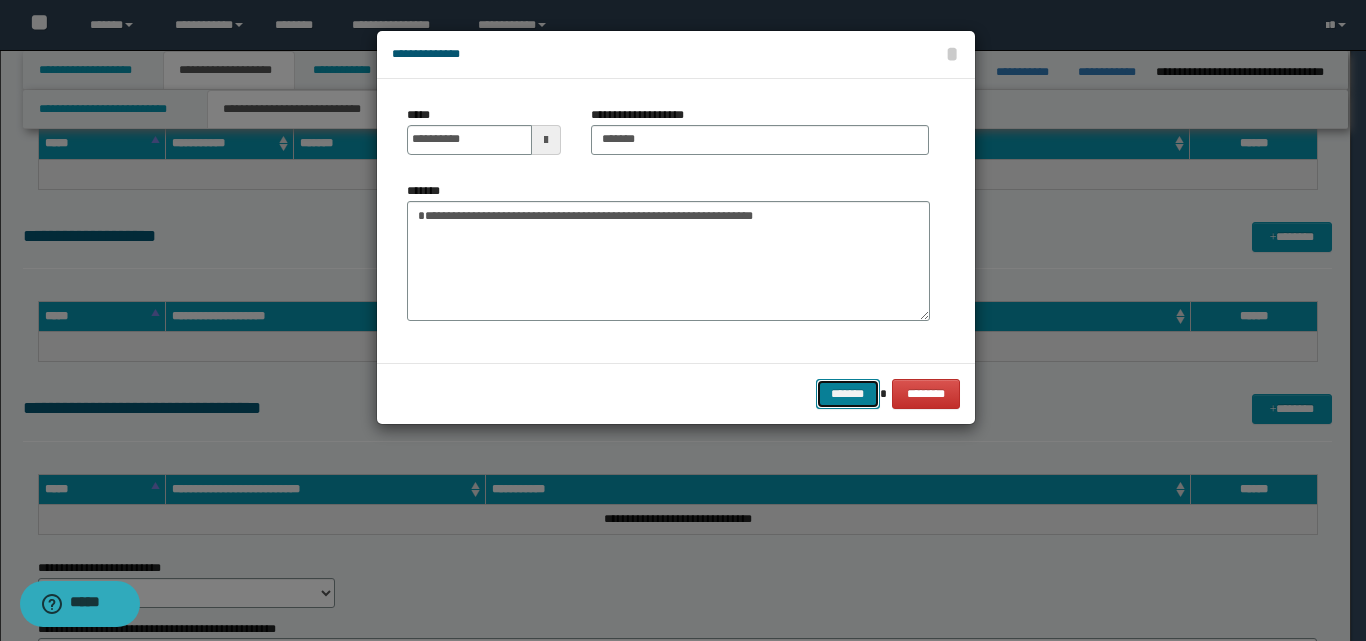 click on "*******" at bounding box center [848, 394] 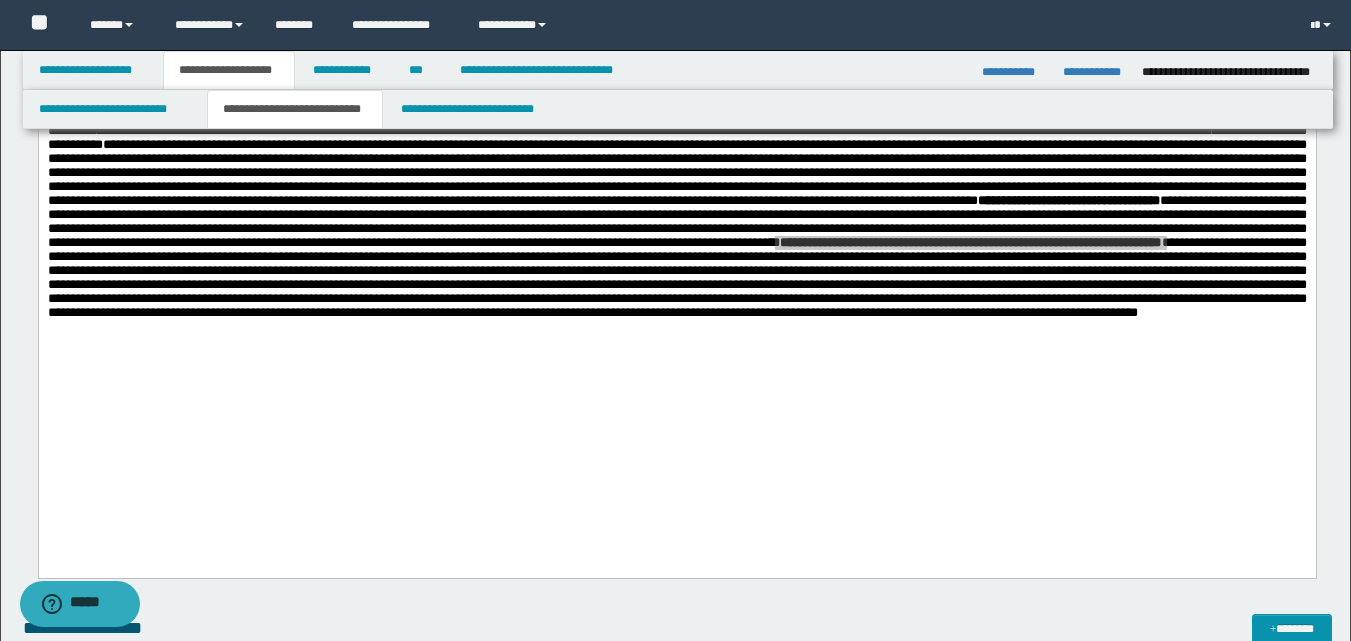 scroll, scrollTop: 400, scrollLeft: 0, axis: vertical 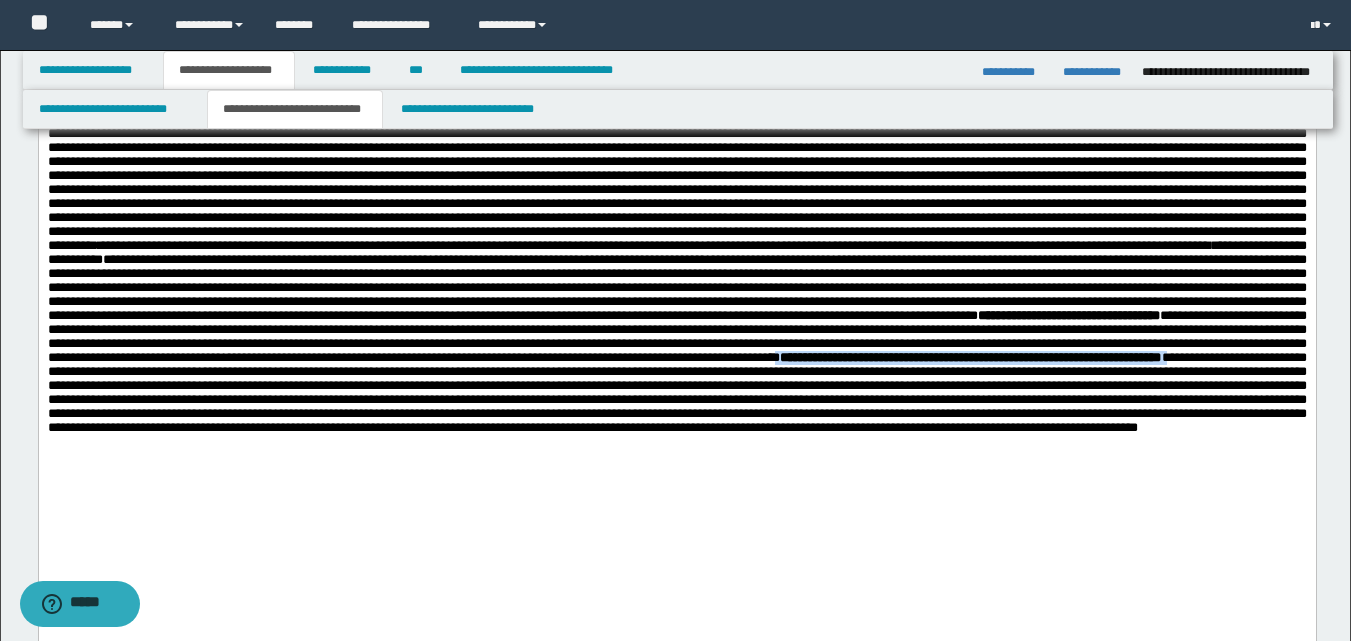 click on "**********" at bounding box center (714, 244) 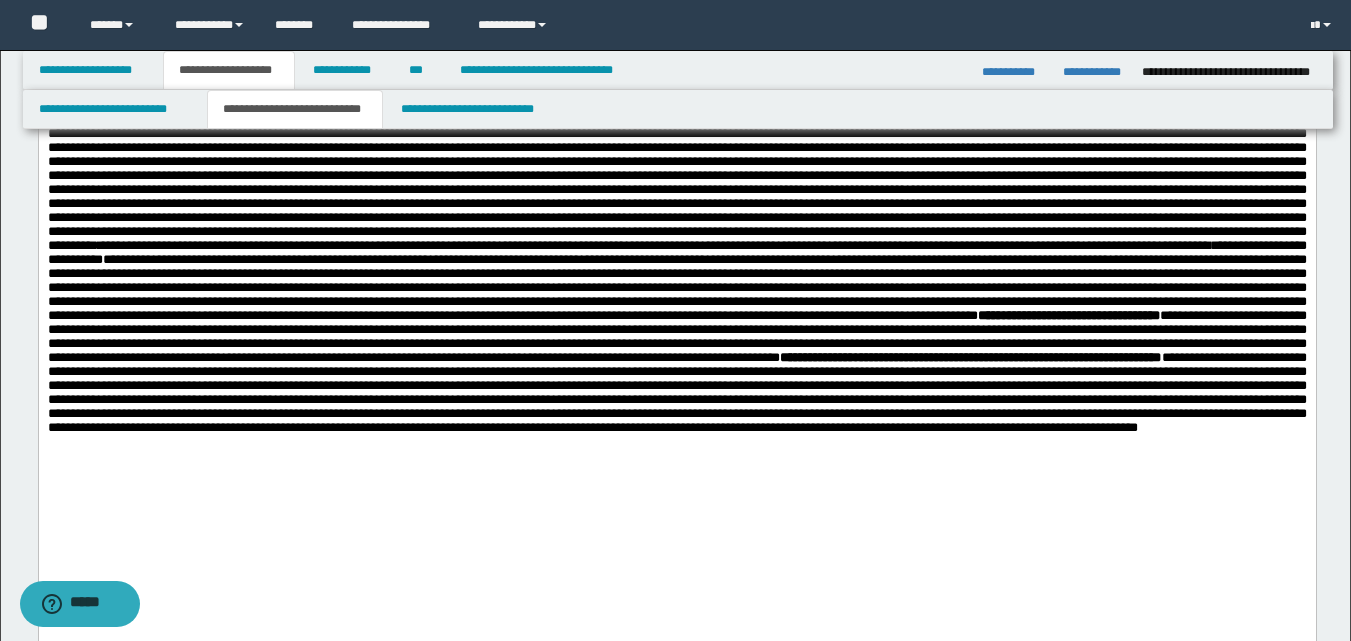 click on "**********" at bounding box center (676, 251) 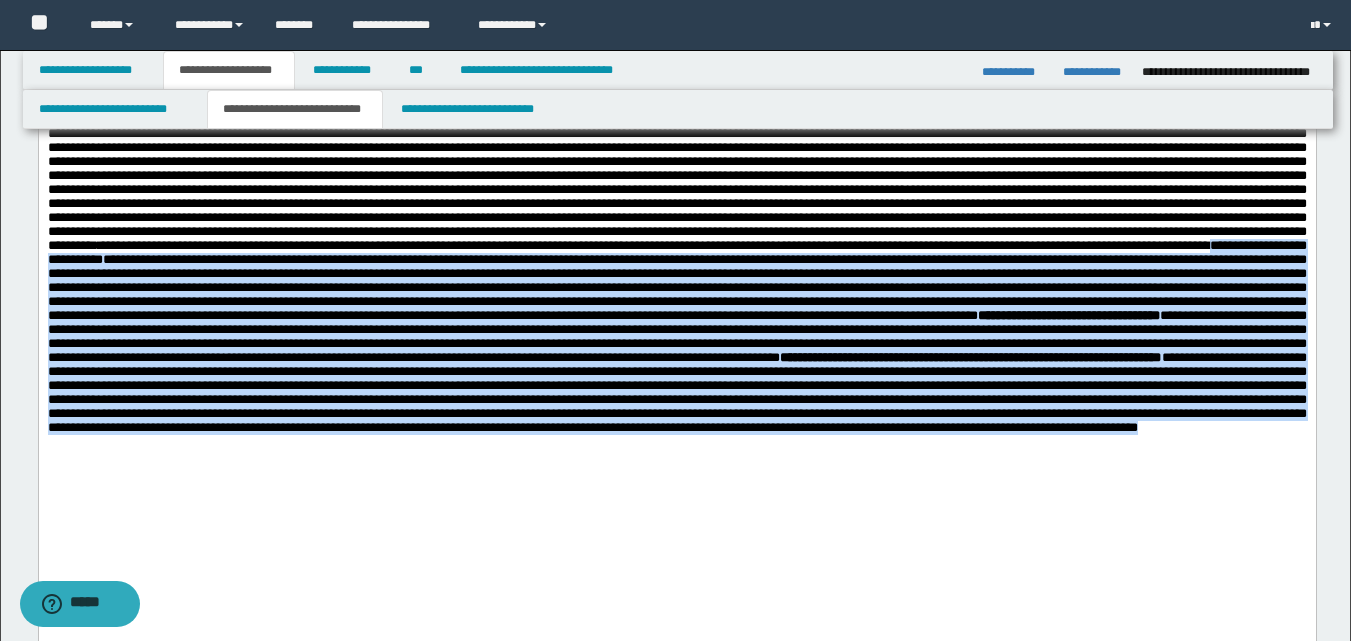drag, startPoint x: 143, startPoint y: 331, endPoint x: 1123, endPoint y: 570, distance: 1008.7225 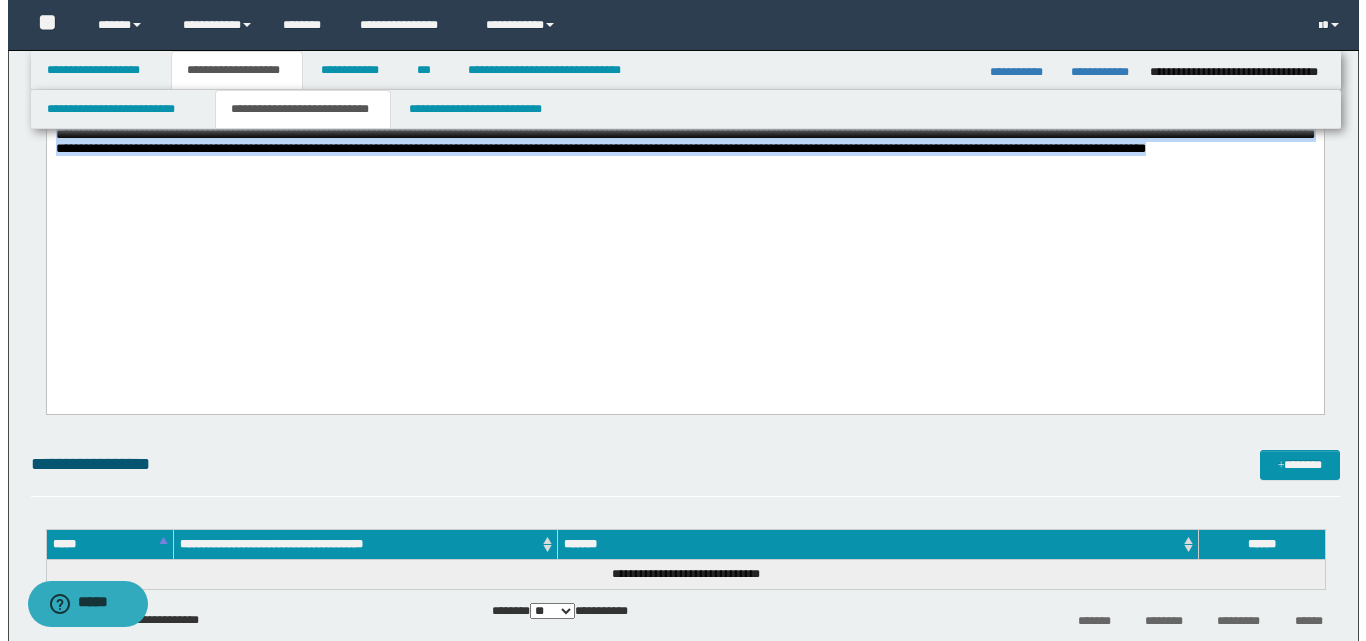 scroll, scrollTop: 700, scrollLeft: 0, axis: vertical 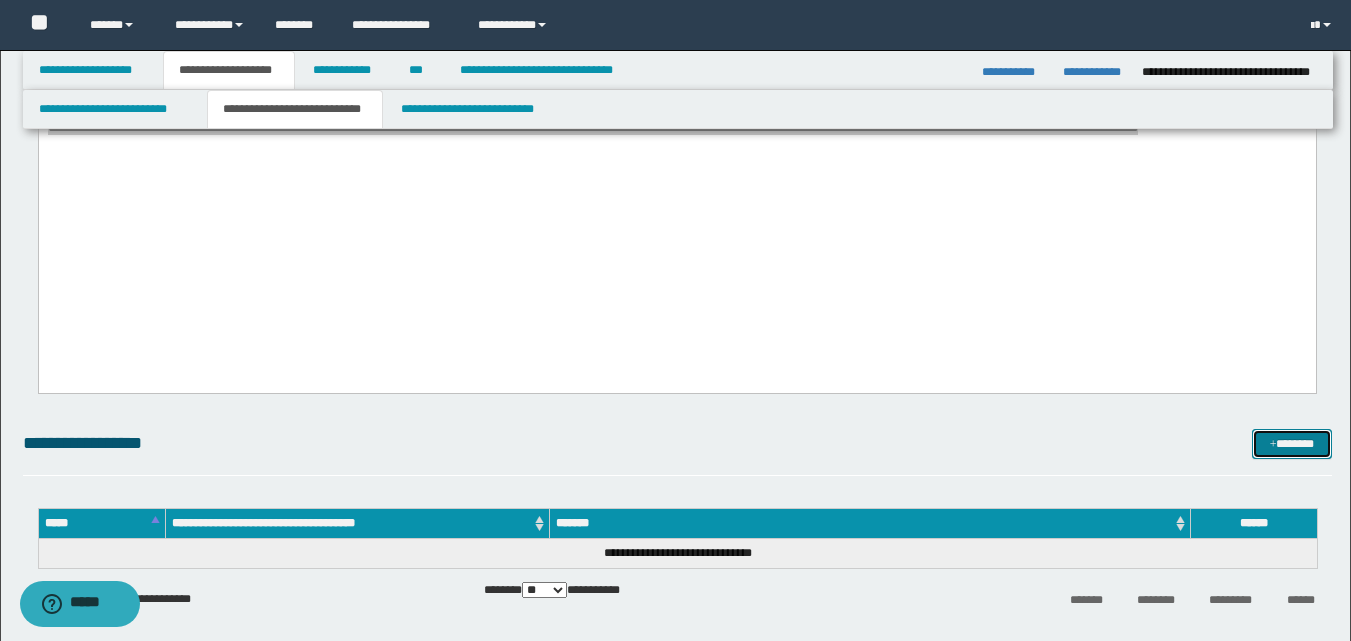 click on "*******" at bounding box center (1292, 444) 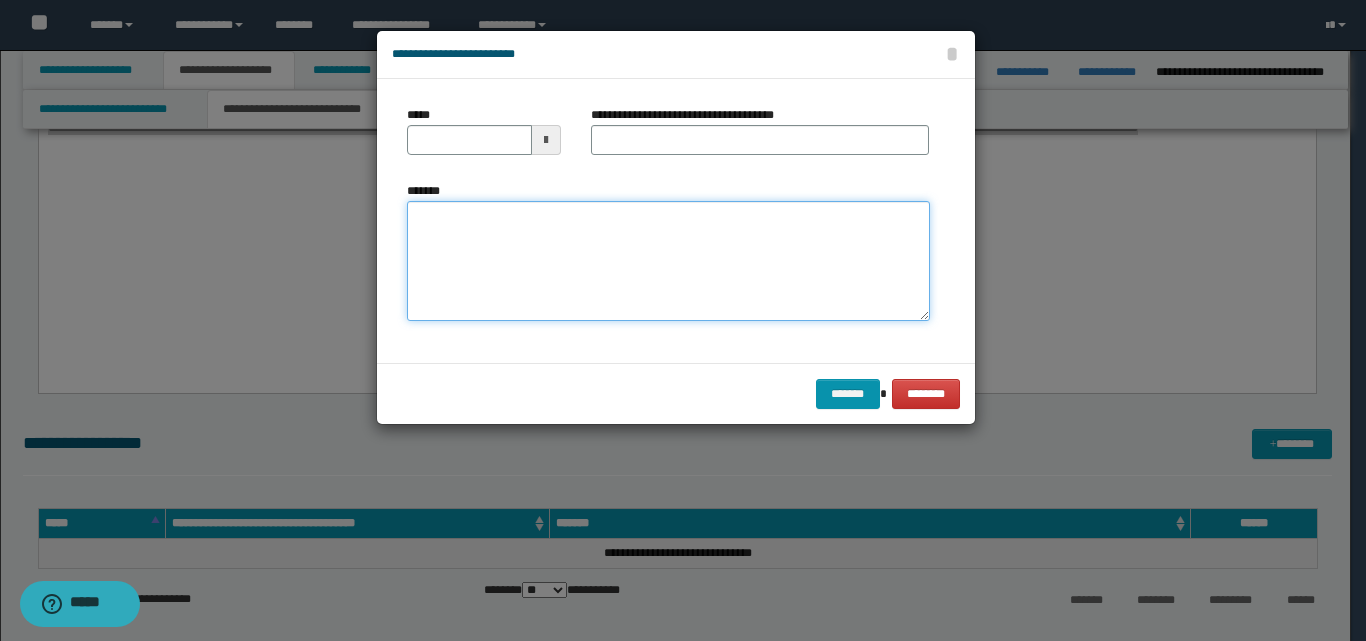 paste on "**********" 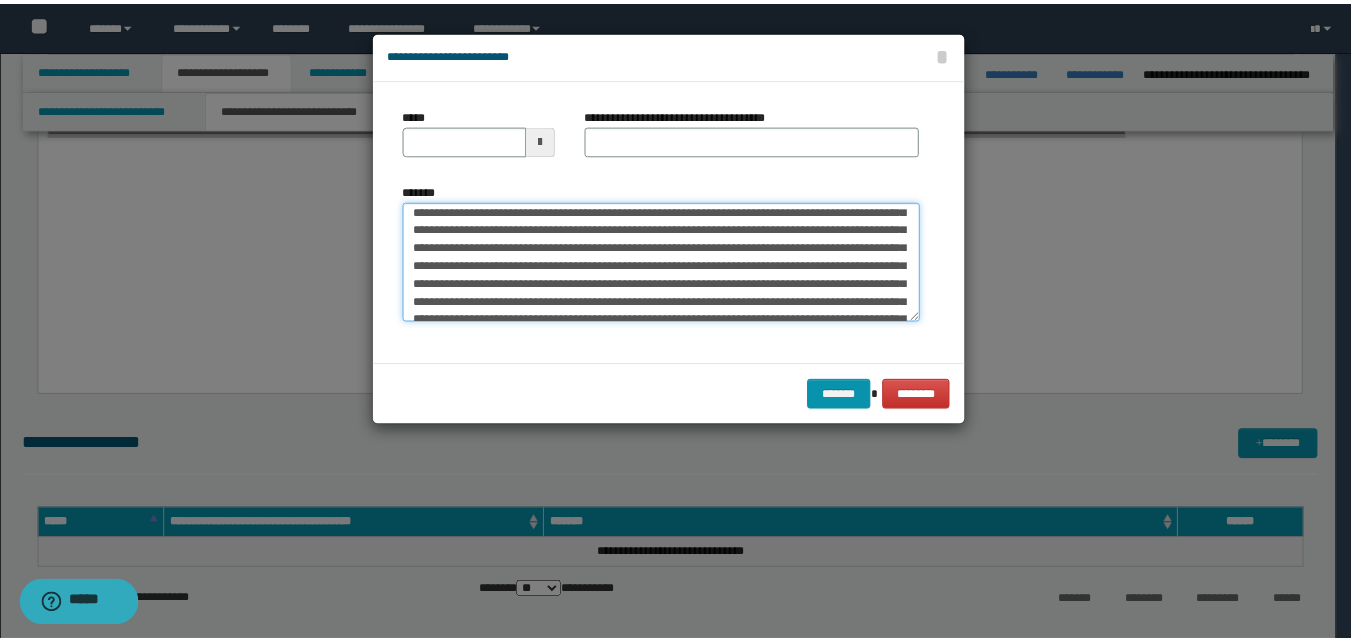 scroll, scrollTop: 0, scrollLeft: 0, axis: both 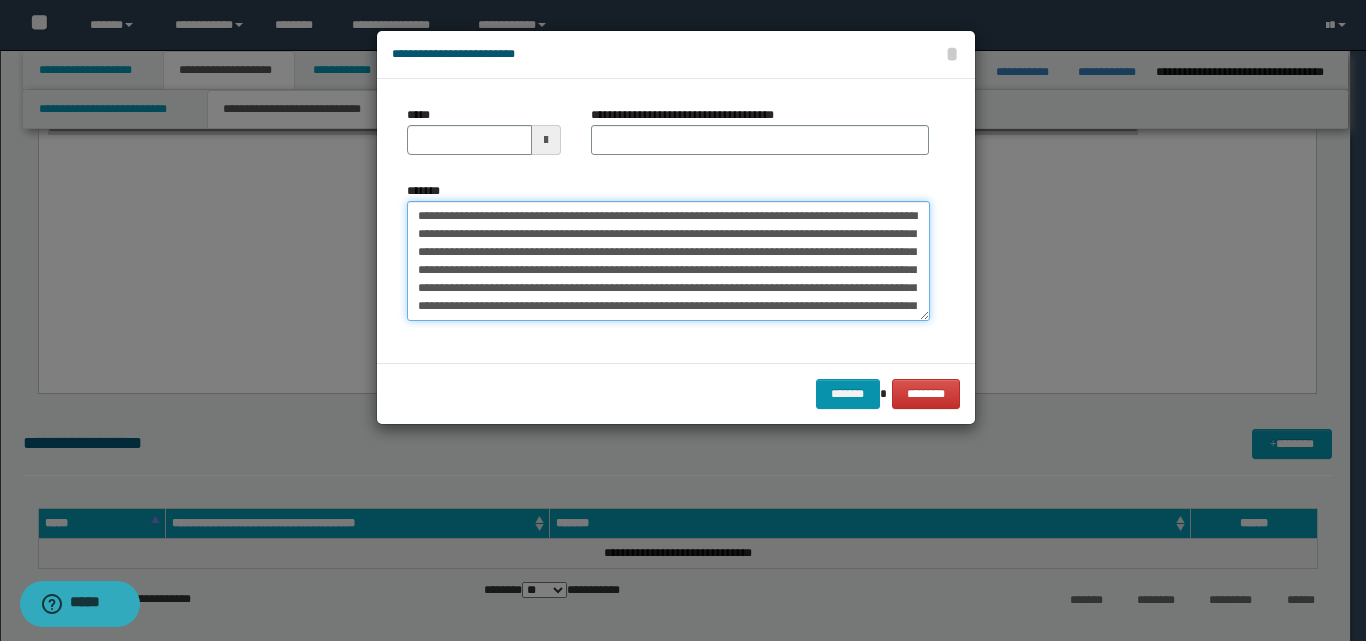 type on "**********" 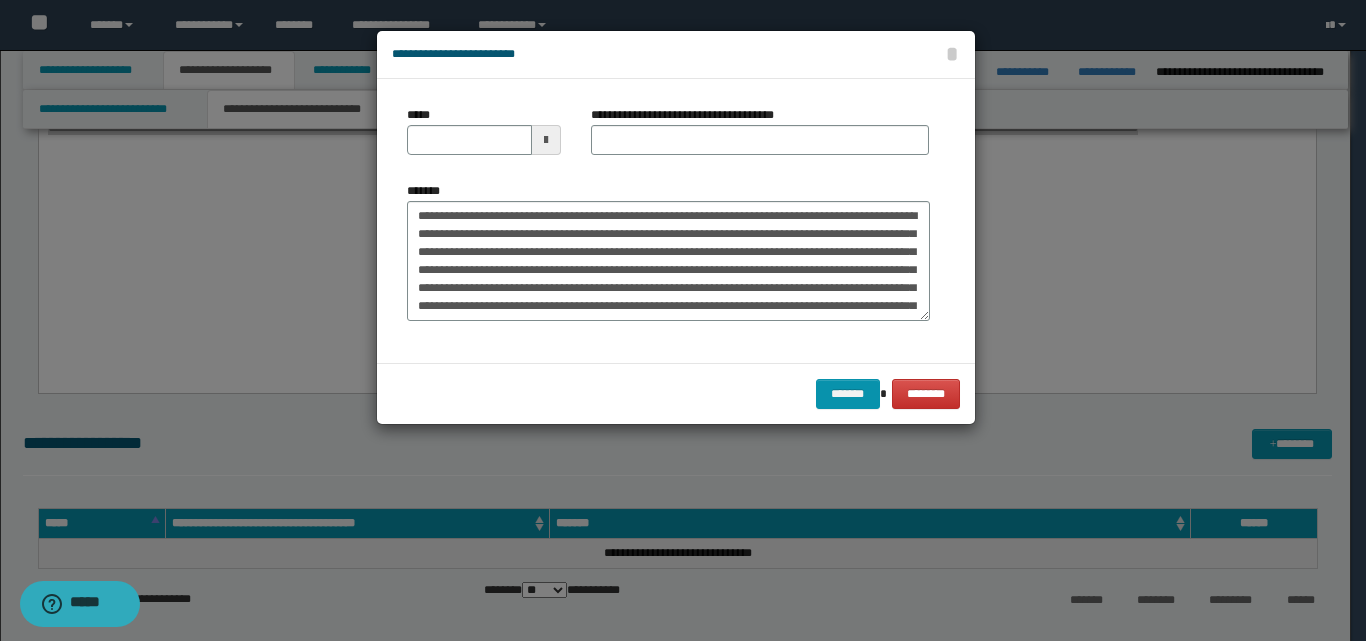 click at bounding box center (546, 140) 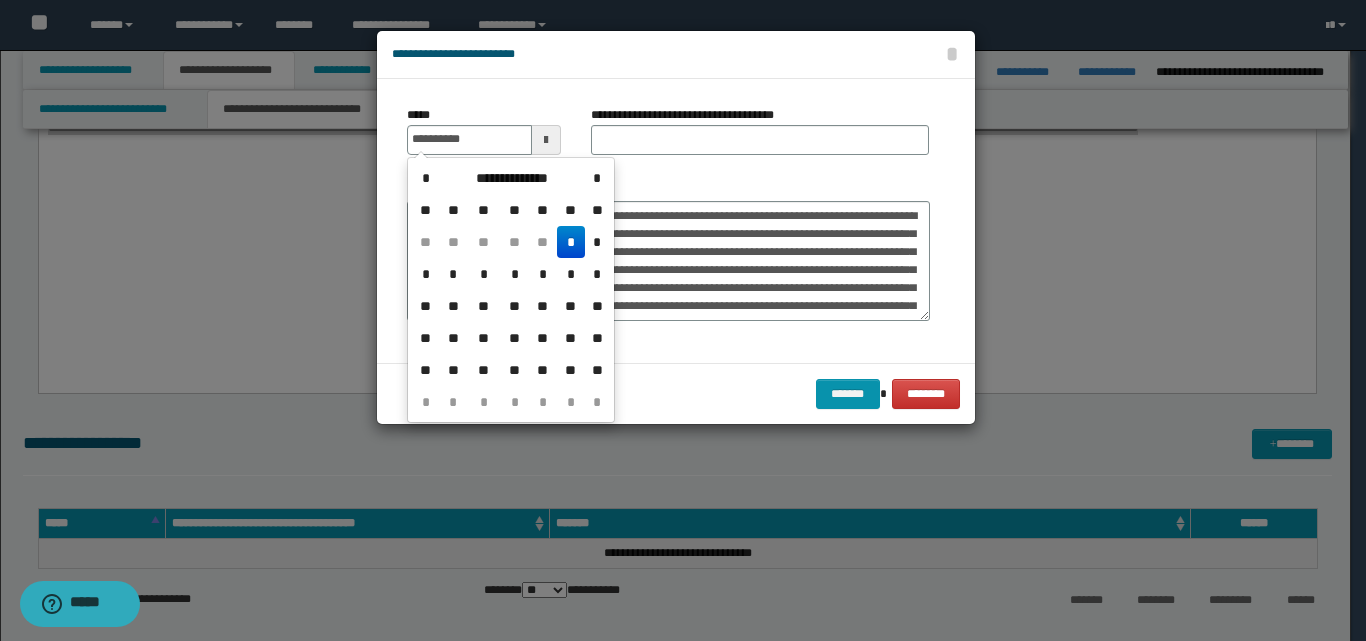 click on "*" at bounding box center (571, 242) 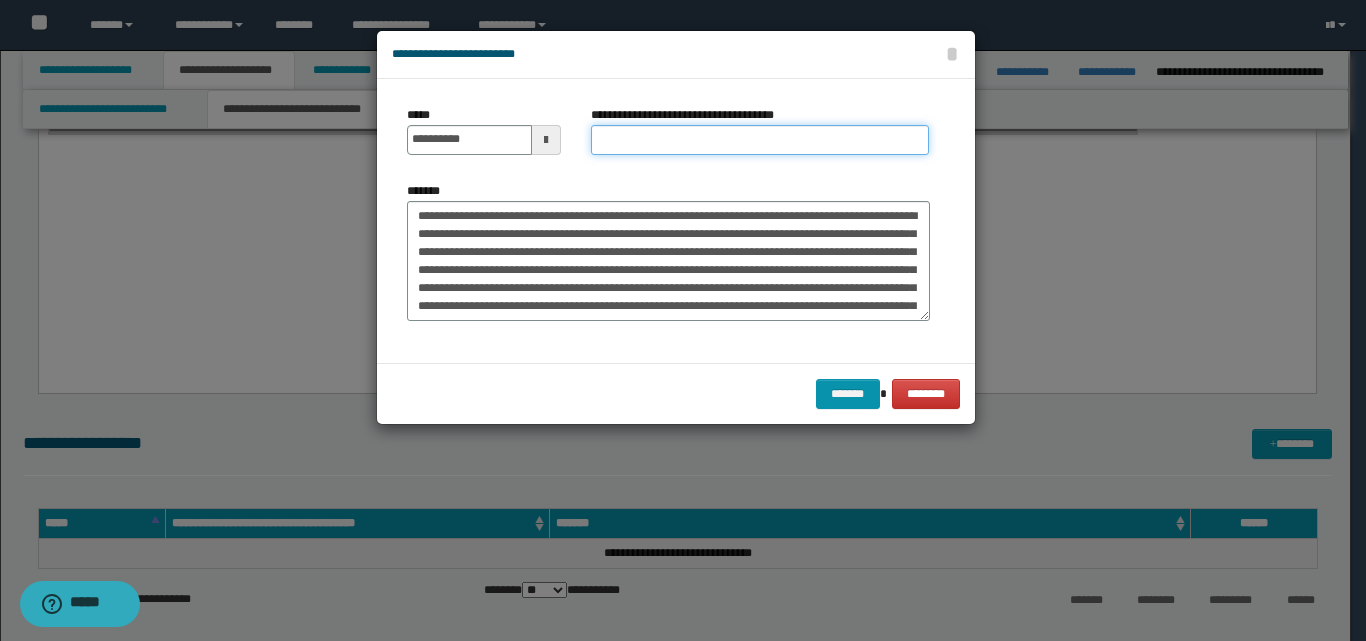 click on "**********" at bounding box center [760, 140] 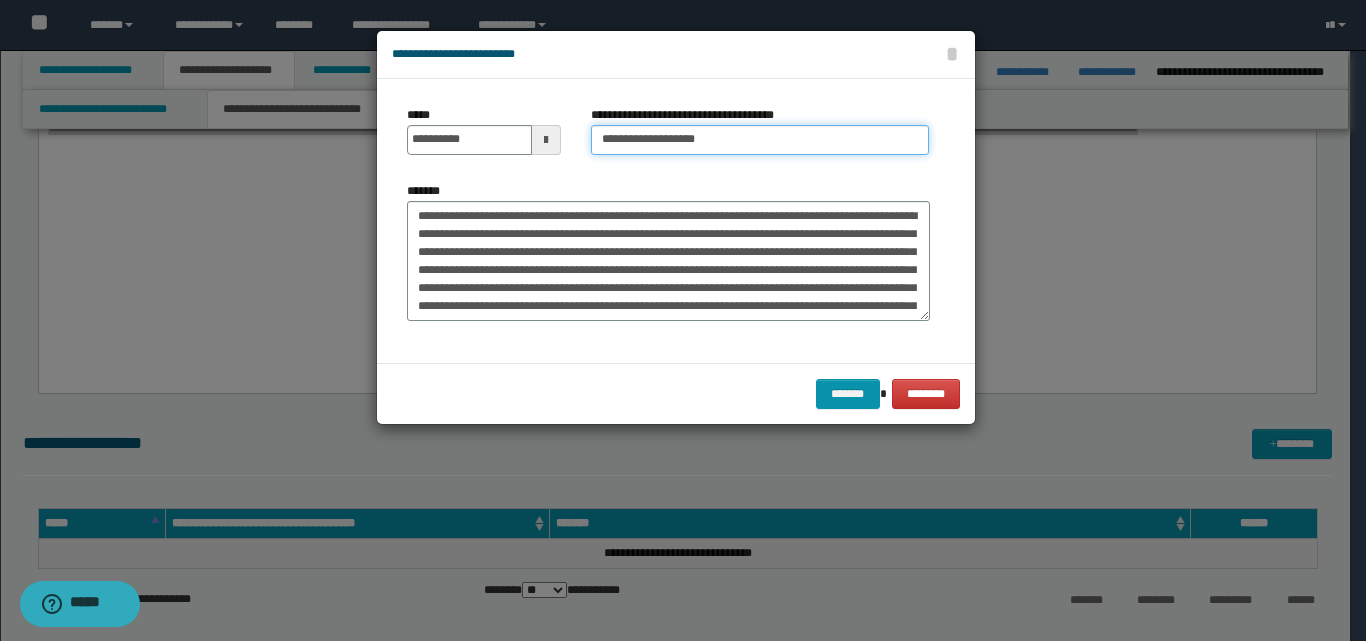 type on "**********" 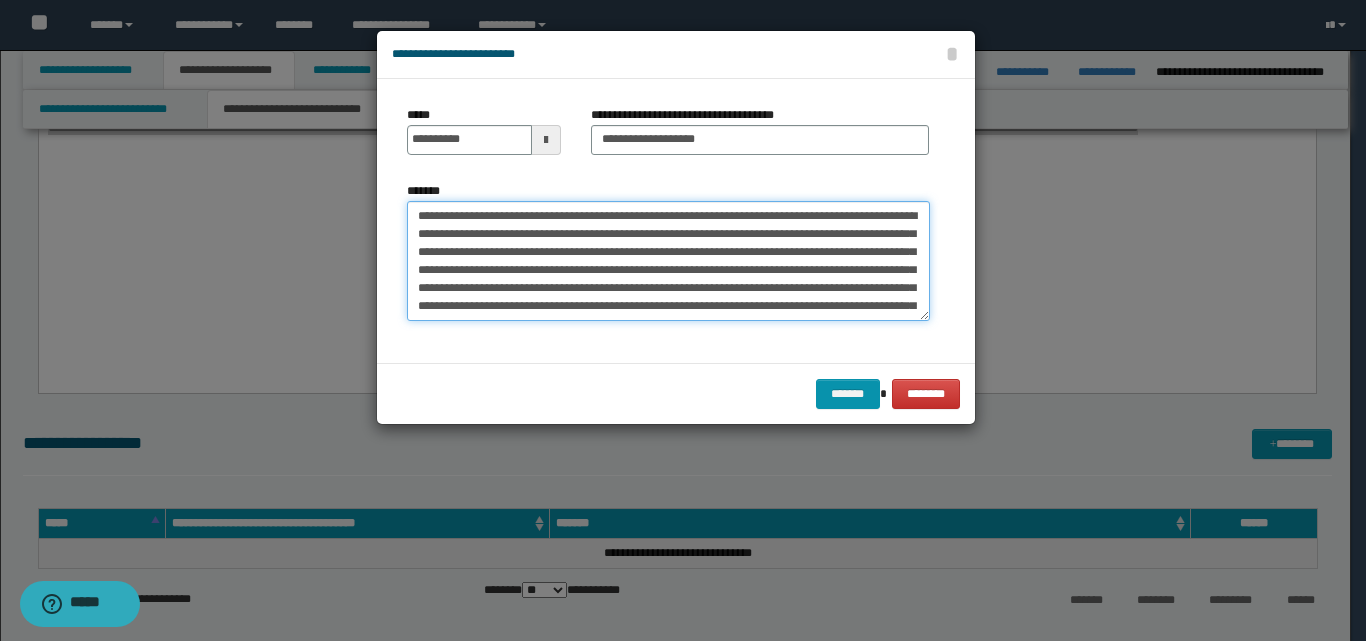 click on "*******" at bounding box center (668, 261) 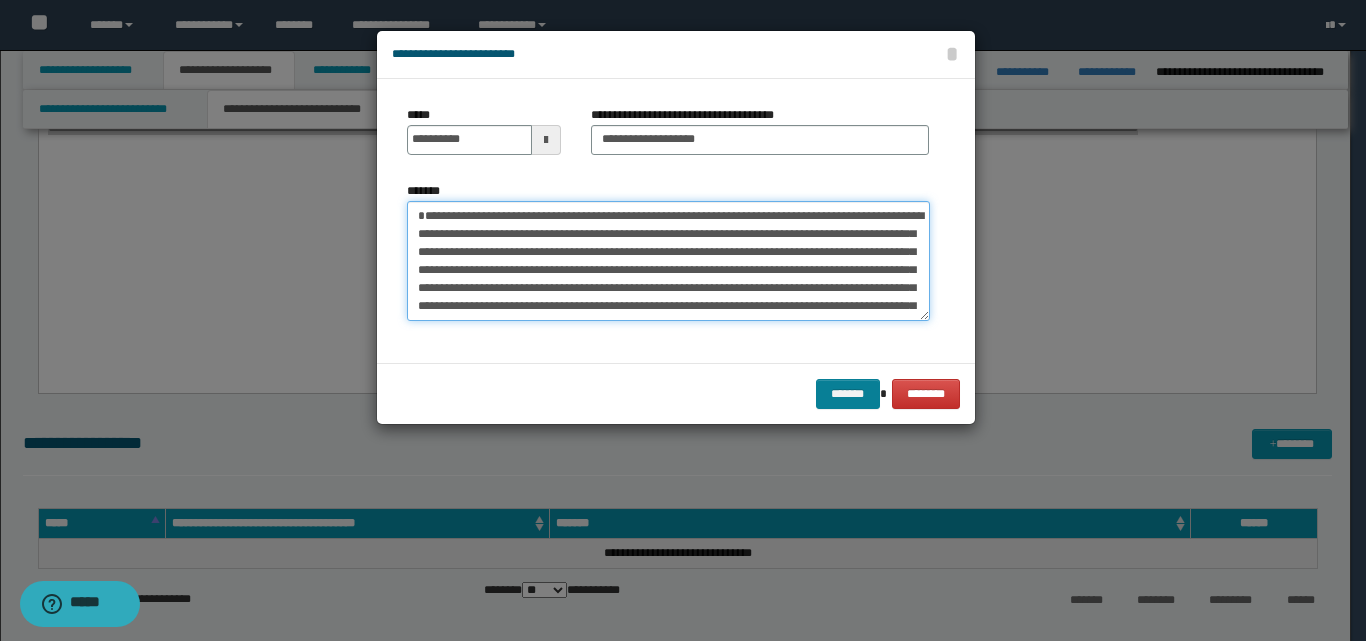 type on "**********" 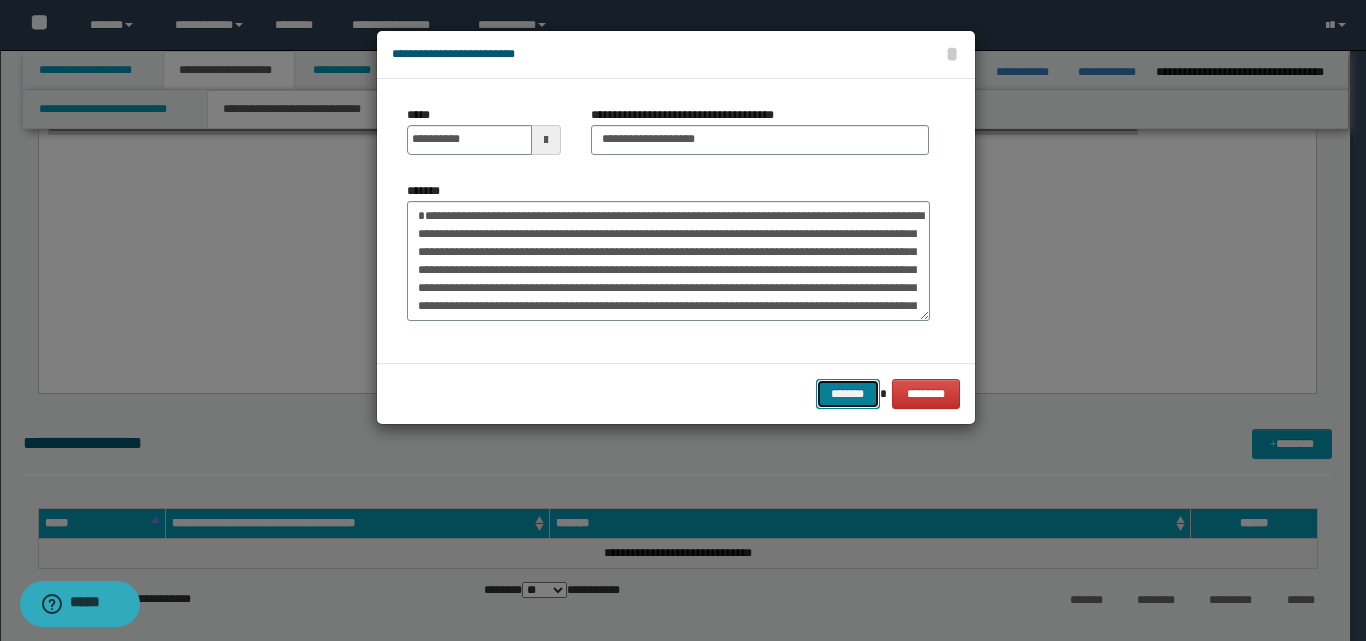 click on "*******" at bounding box center [848, 394] 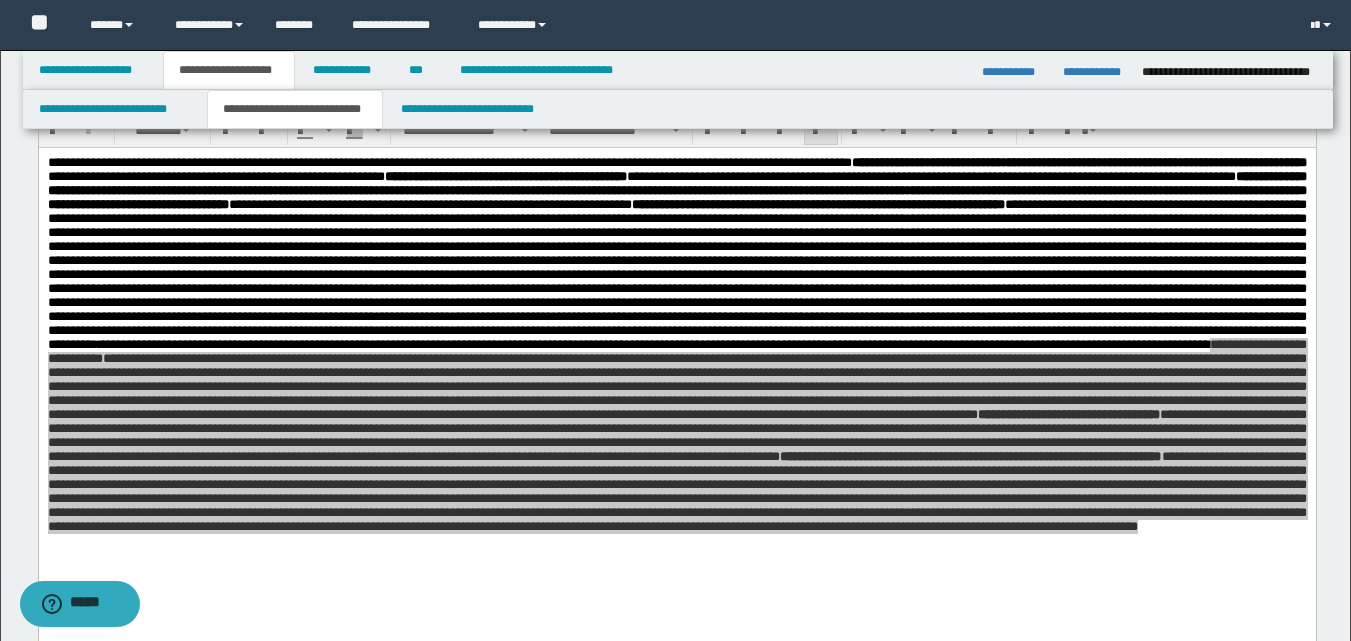 scroll, scrollTop: 300, scrollLeft: 0, axis: vertical 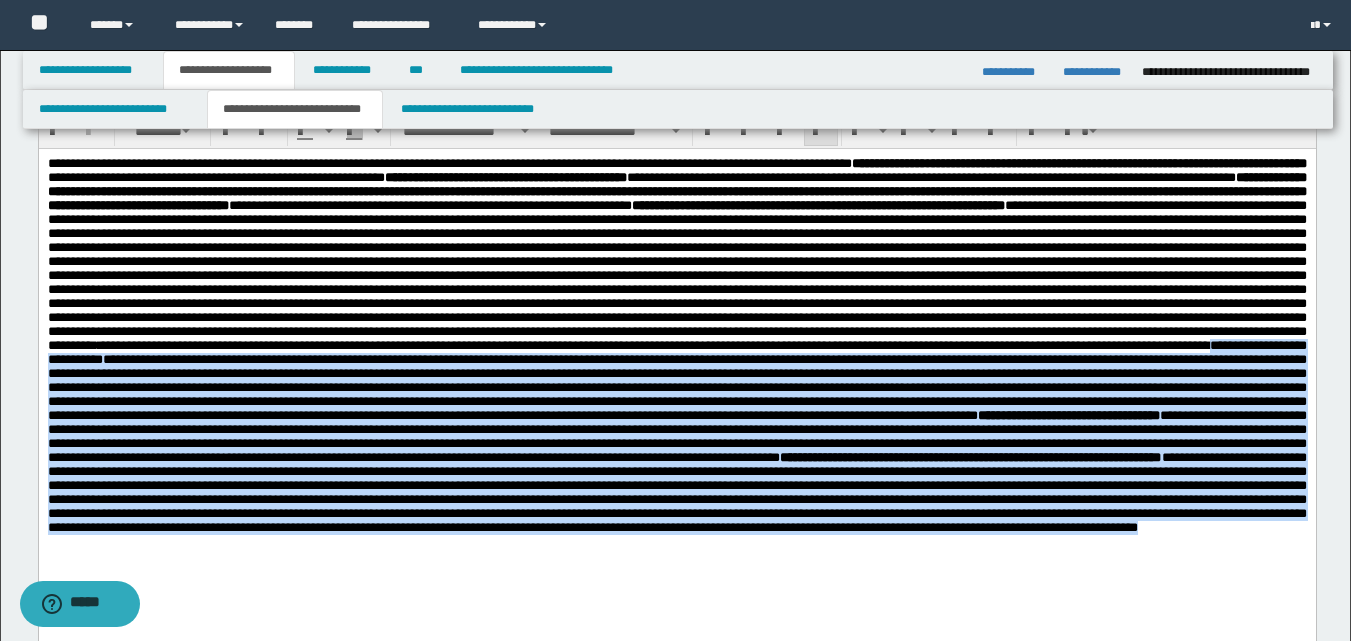 click on "**********" at bounding box center [158, 344] 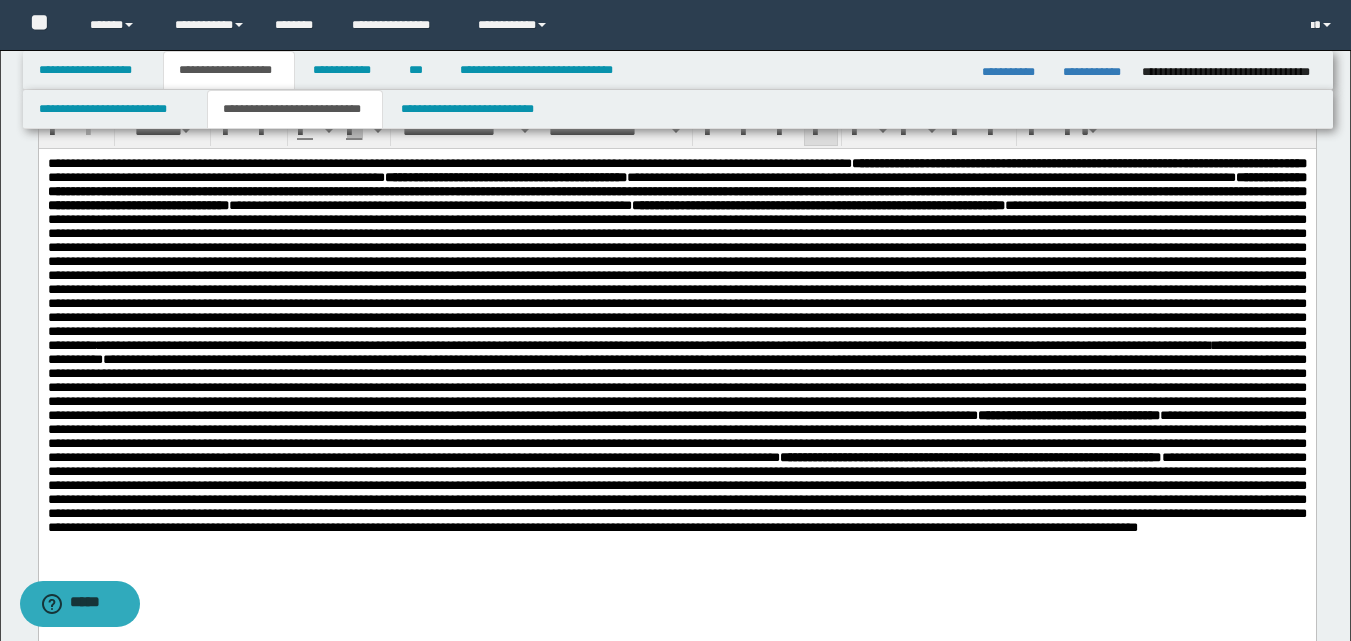 click on "**********" at bounding box center [158, 344] 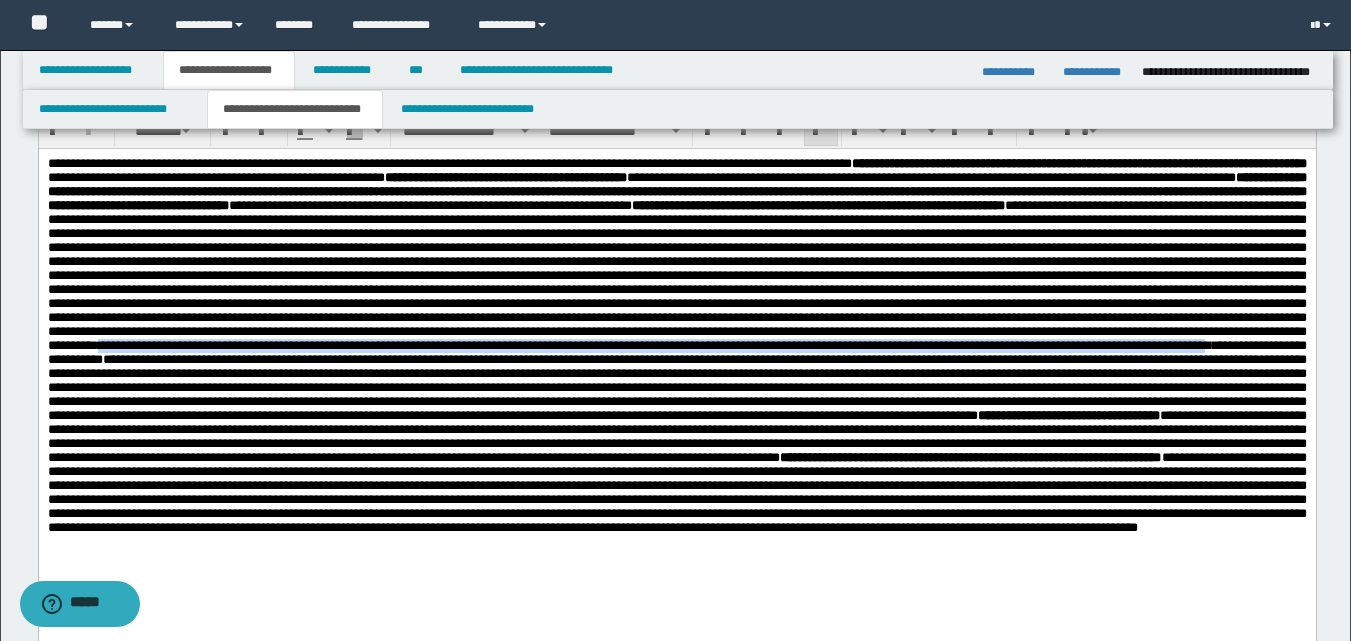 drag, startPoint x: 1237, startPoint y: 404, endPoint x: 136, endPoint y: 436, distance: 1101.465 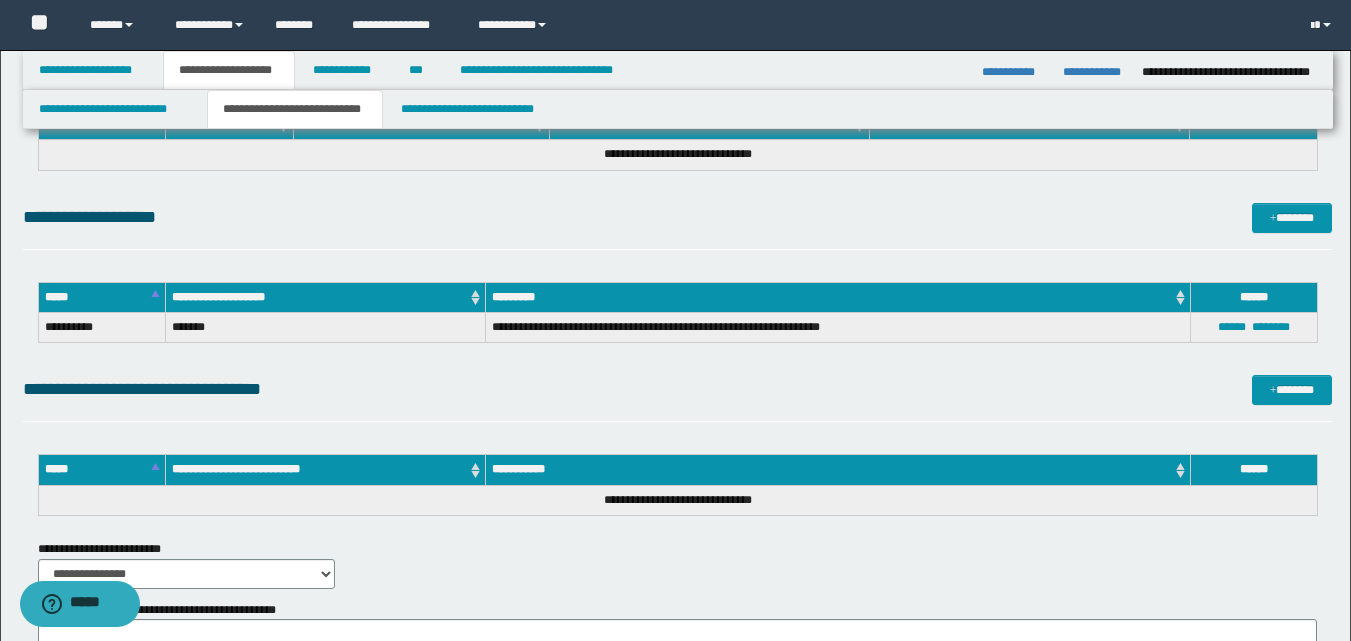 scroll, scrollTop: 1800, scrollLeft: 0, axis: vertical 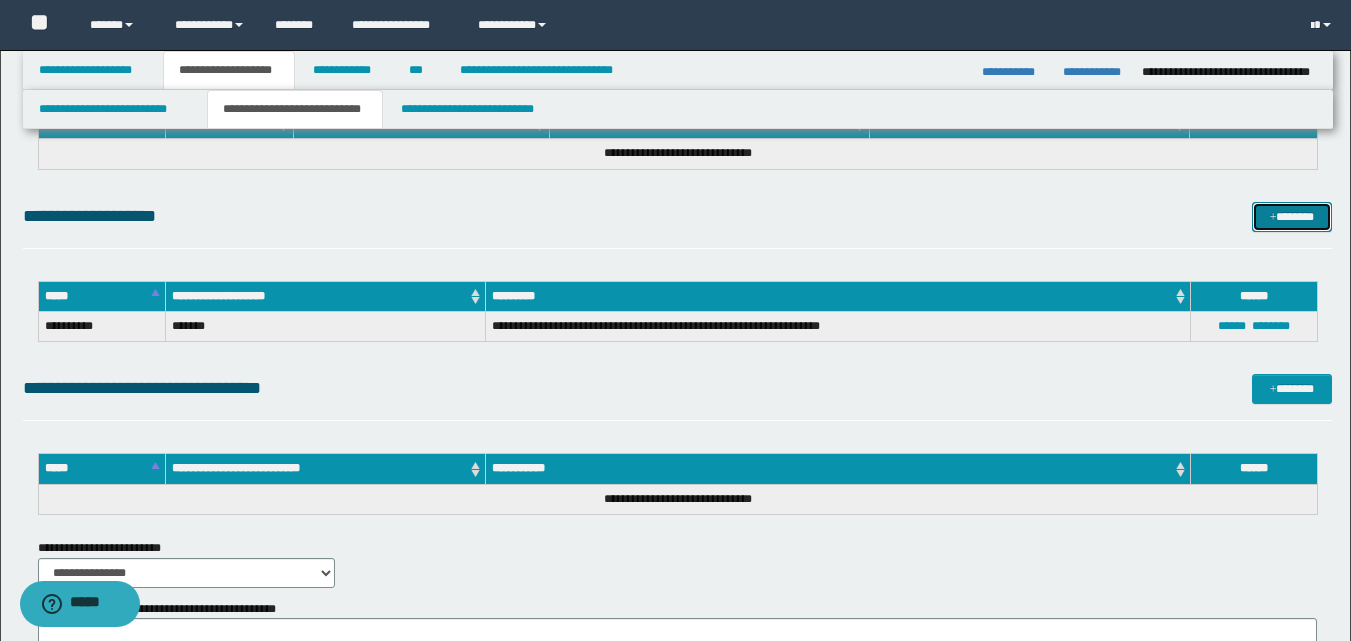 click on "*******" at bounding box center (1292, 217) 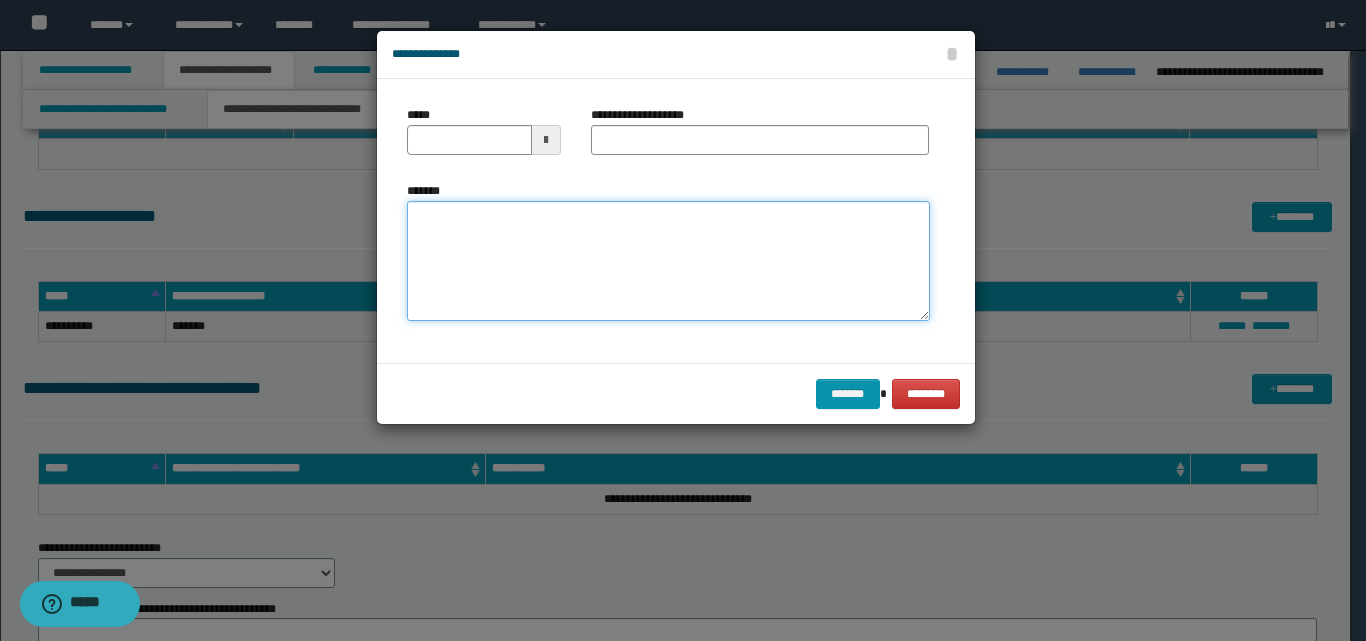 paste on "**********" 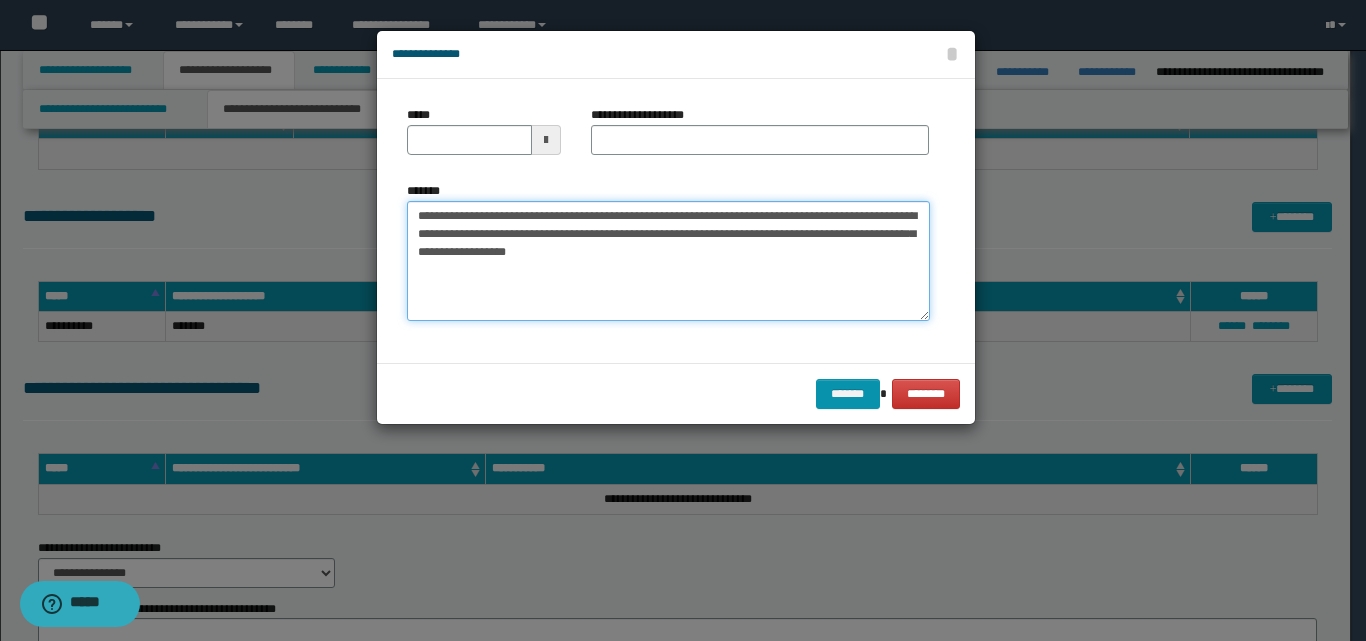 type on "**********" 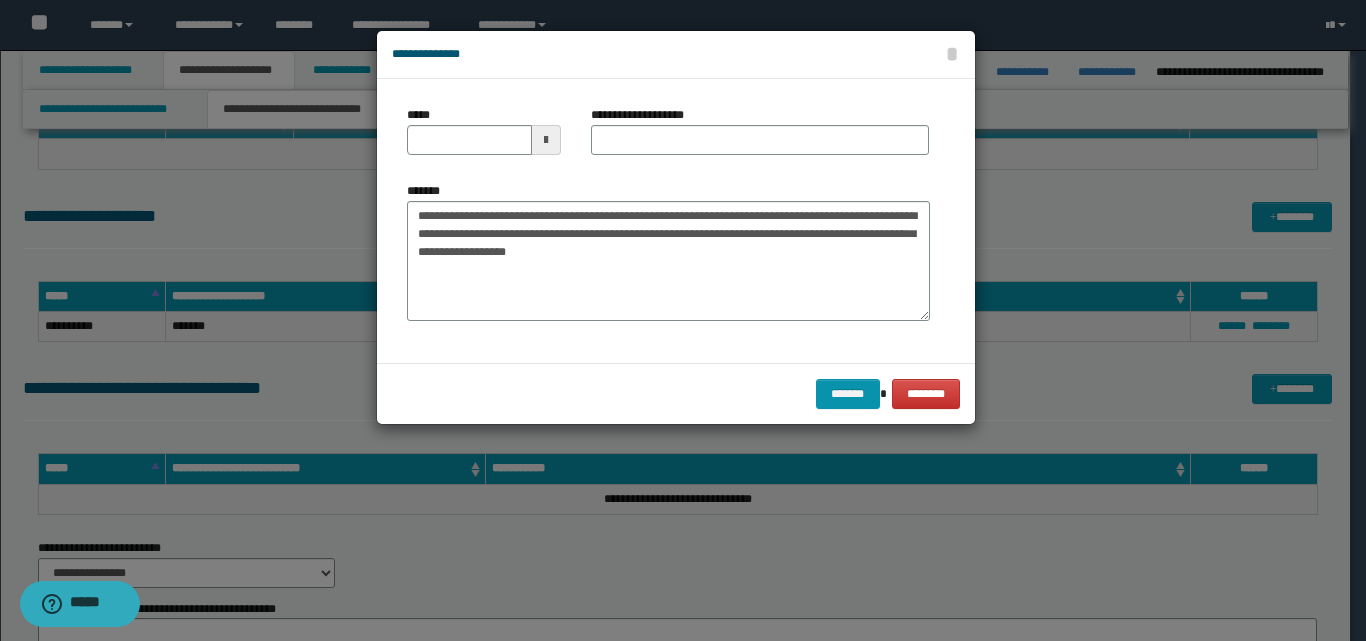 click at bounding box center (546, 140) 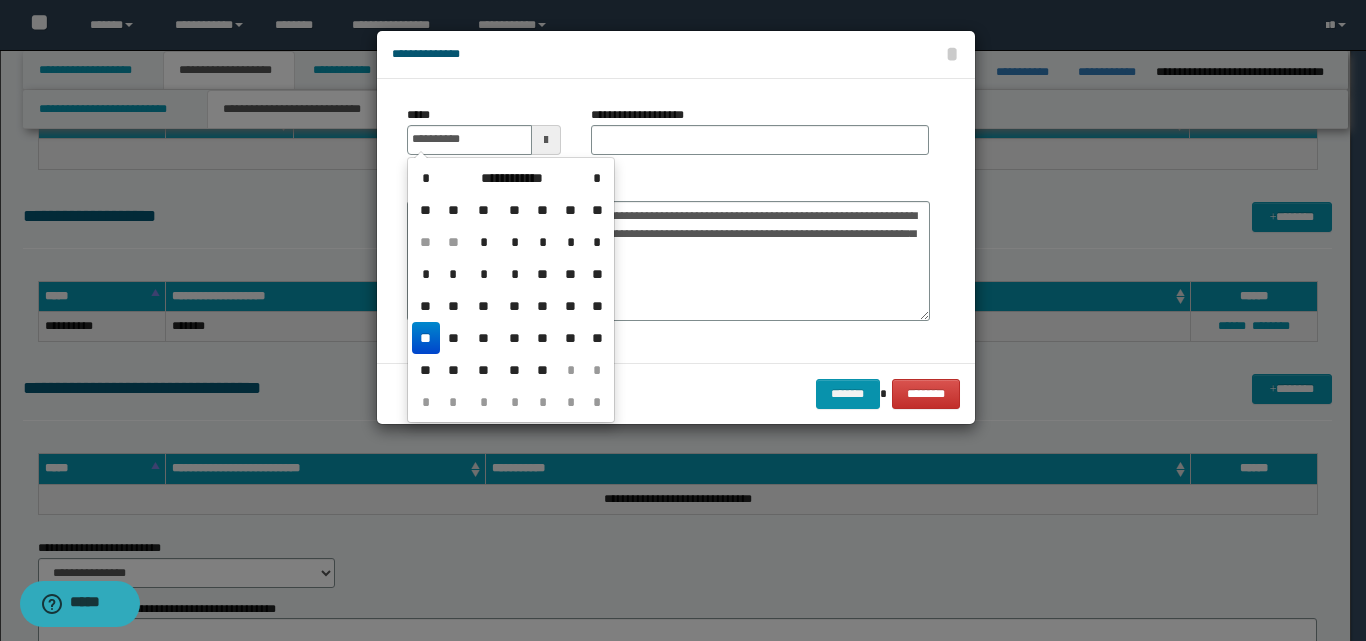 click on "**" at bounding box center [426, 338] 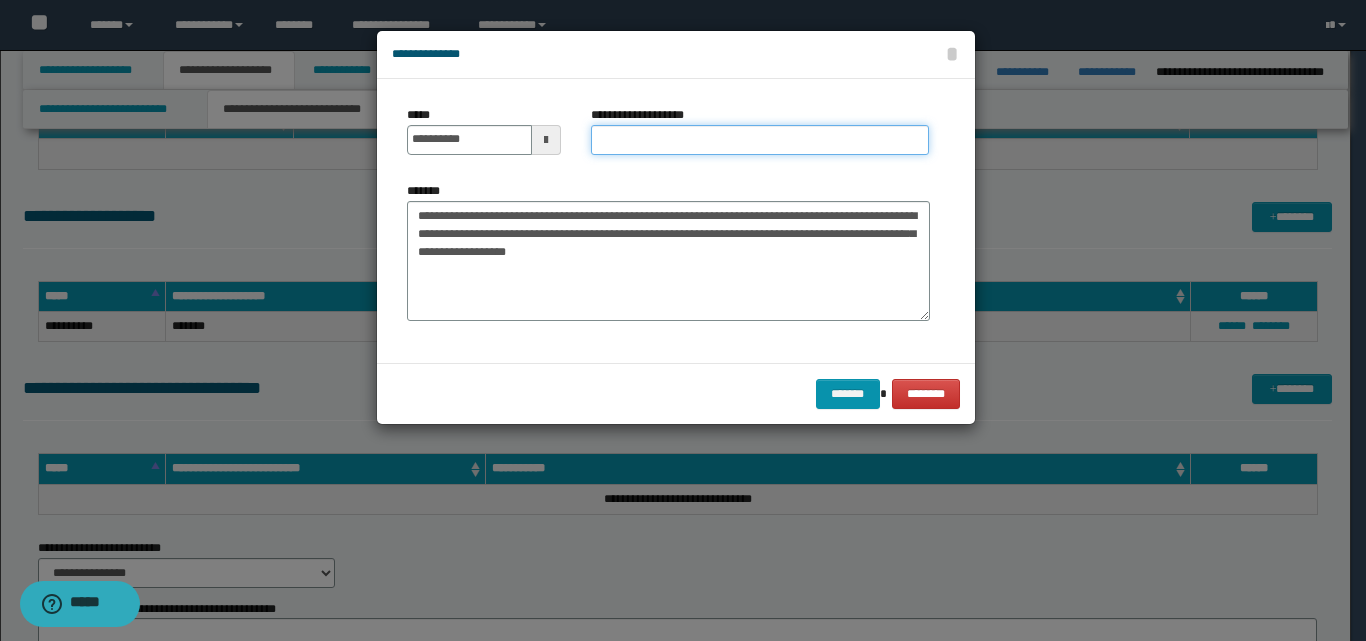 click on "**********" at bounding box center (760, 140) 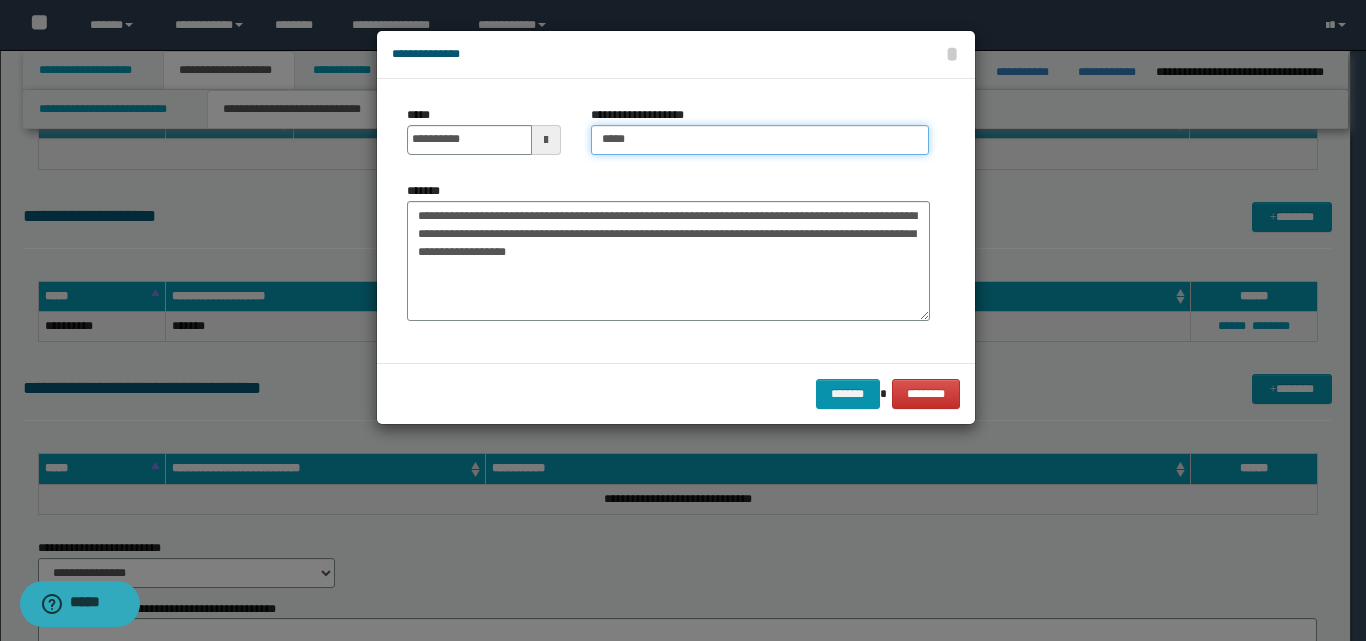 type on "**********" 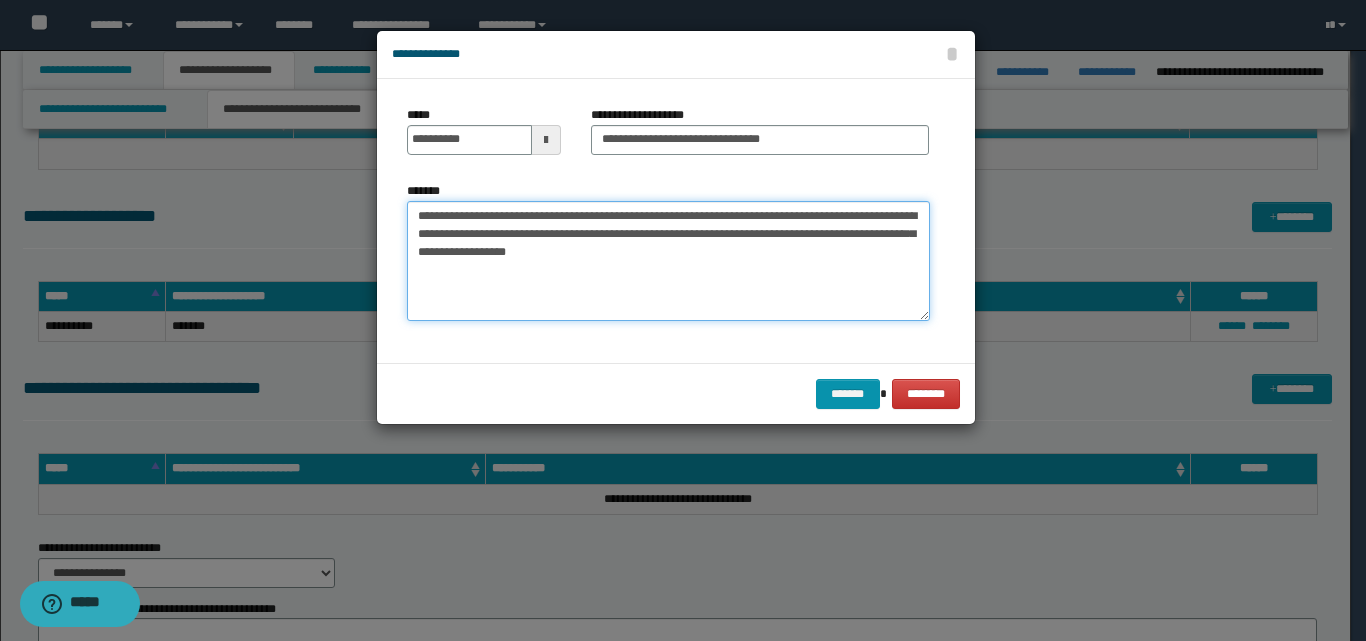 click on "**********" at bounding box center [668, 261] 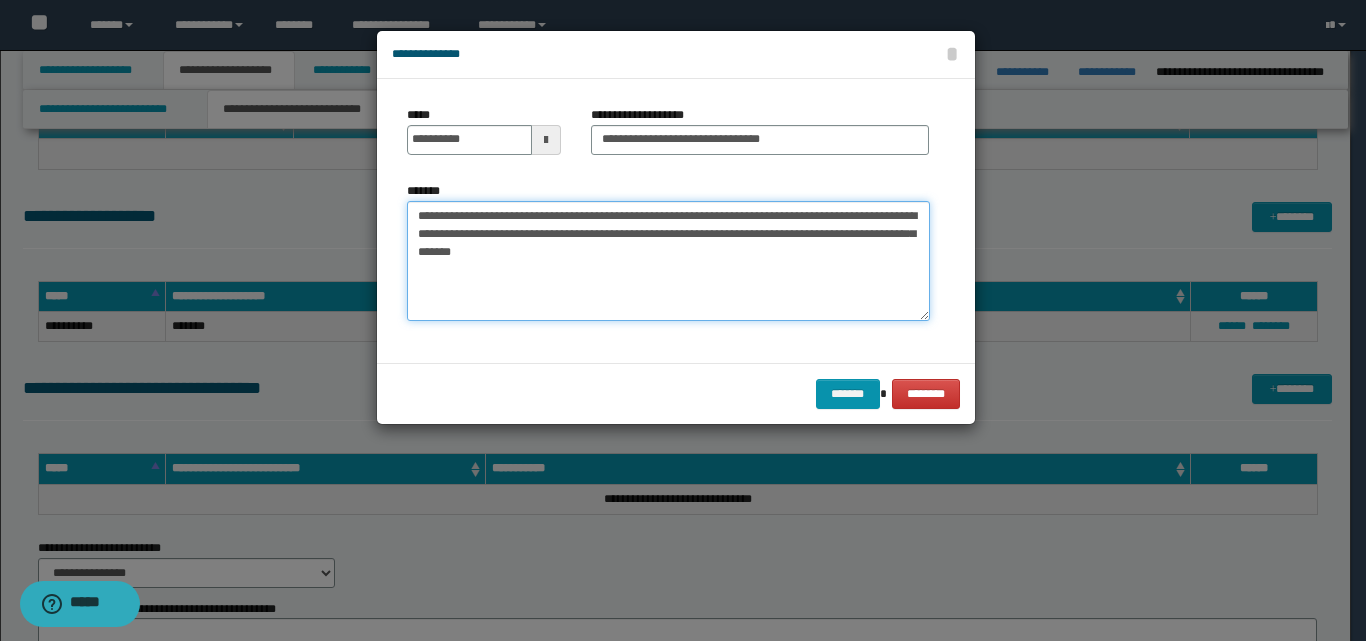 type on "**********" 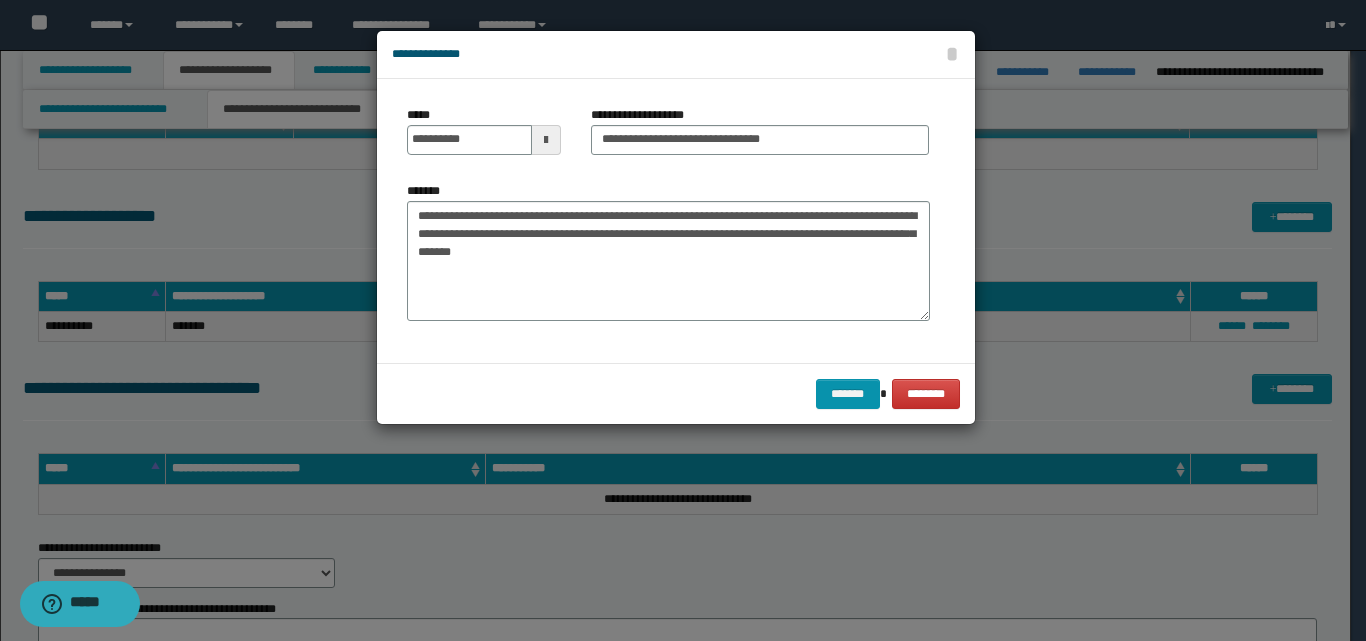 click at bounding box center (546, 140) 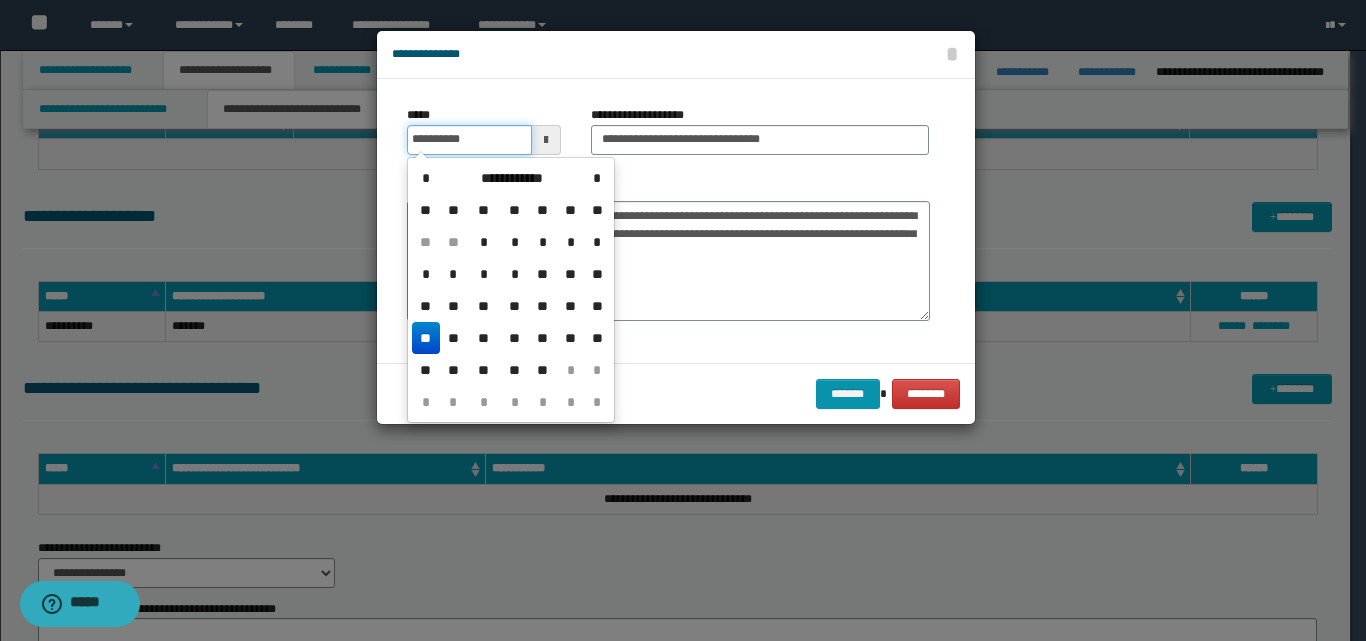 click on "**********" at bounding box center (469, 140) 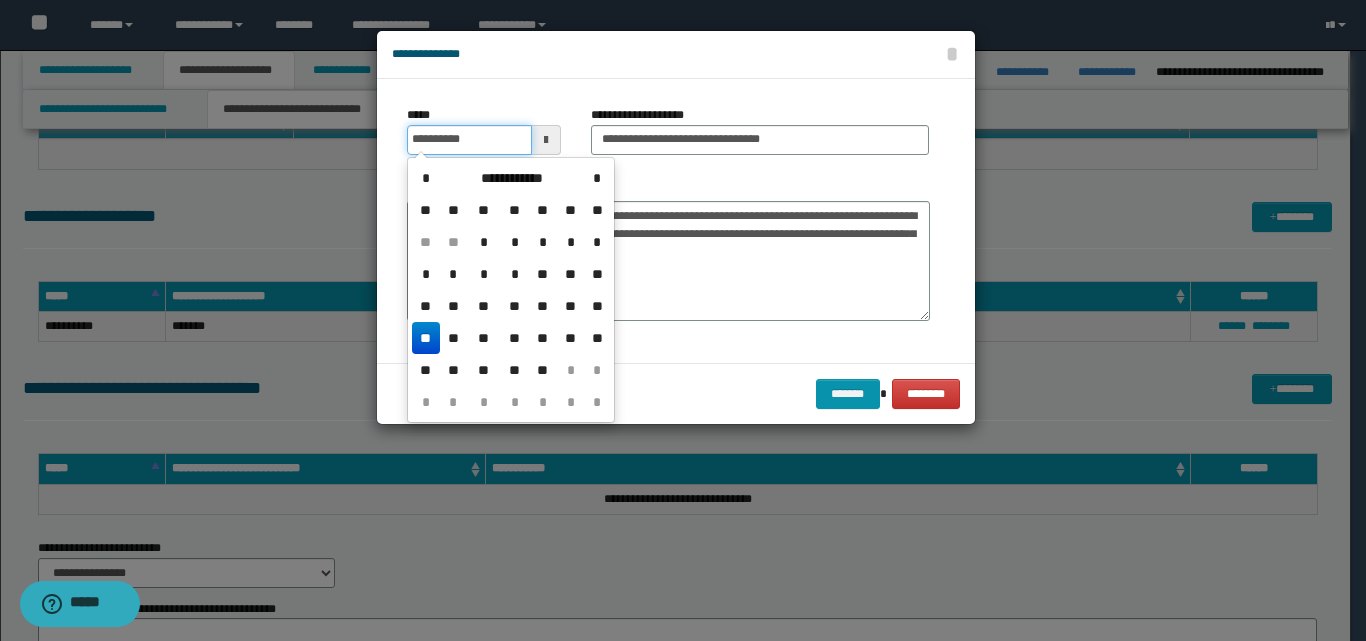 click on "**********" at bounding box center [469, 140] 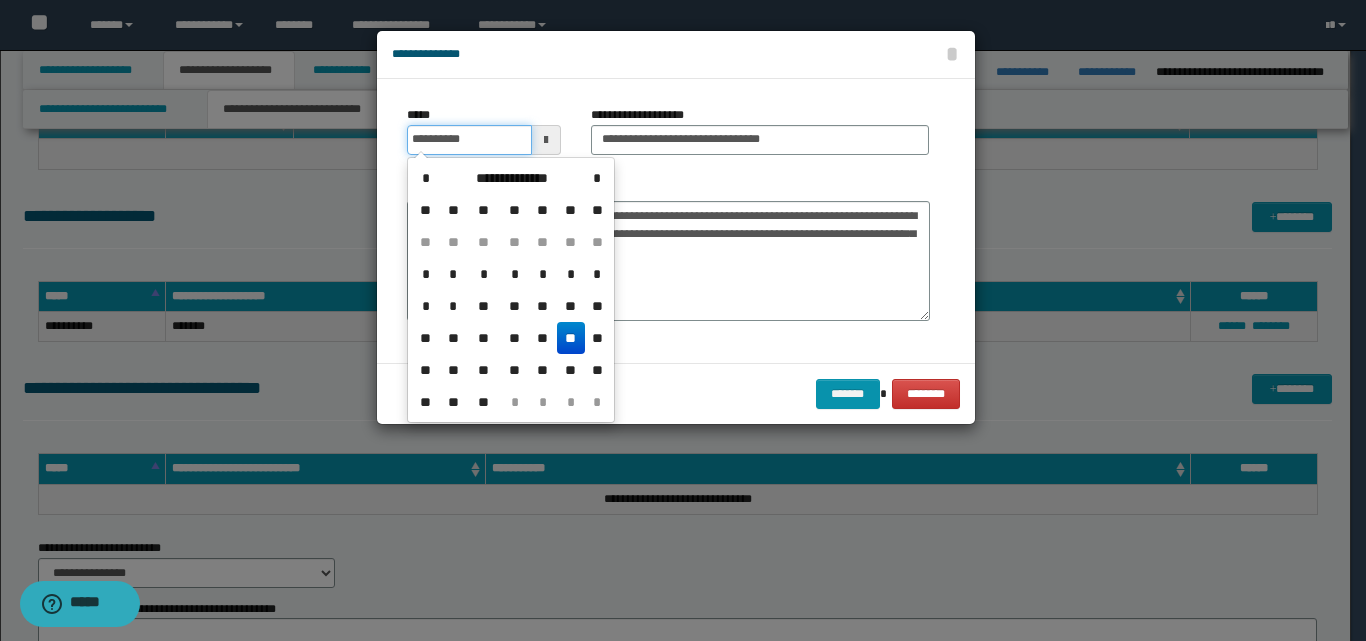 click on "**********" at bounding box center (469, 140) 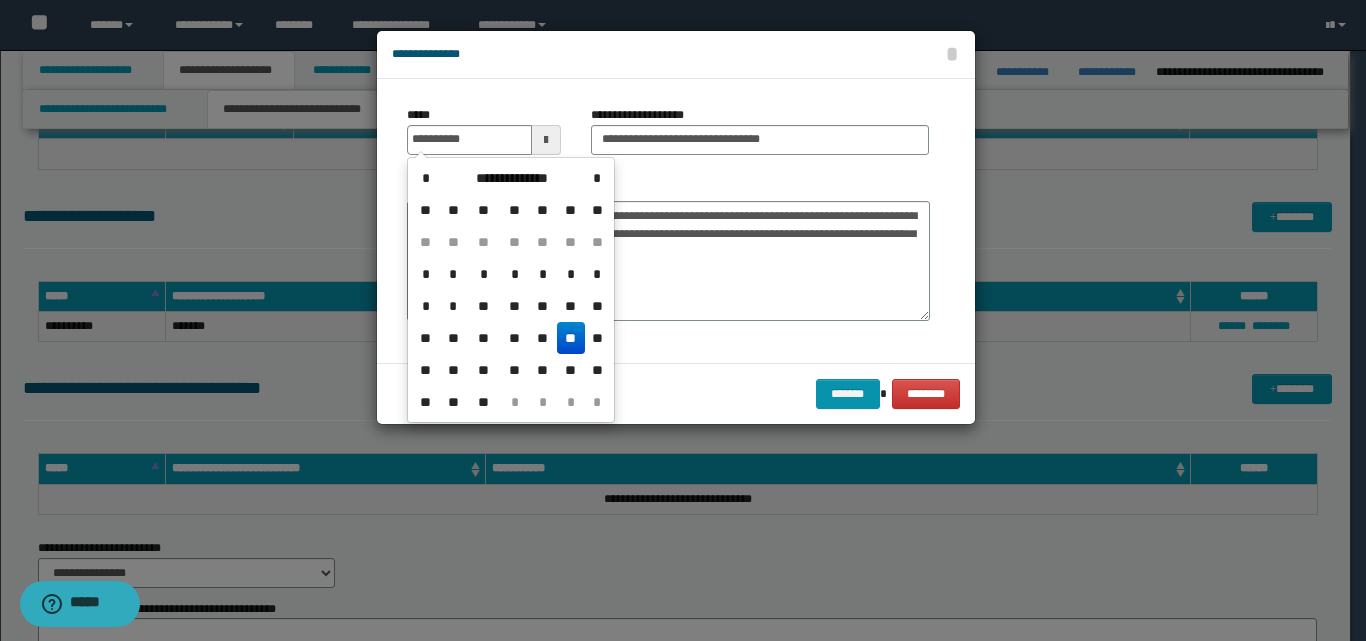 click on "**" at bounding box center [571, 338] 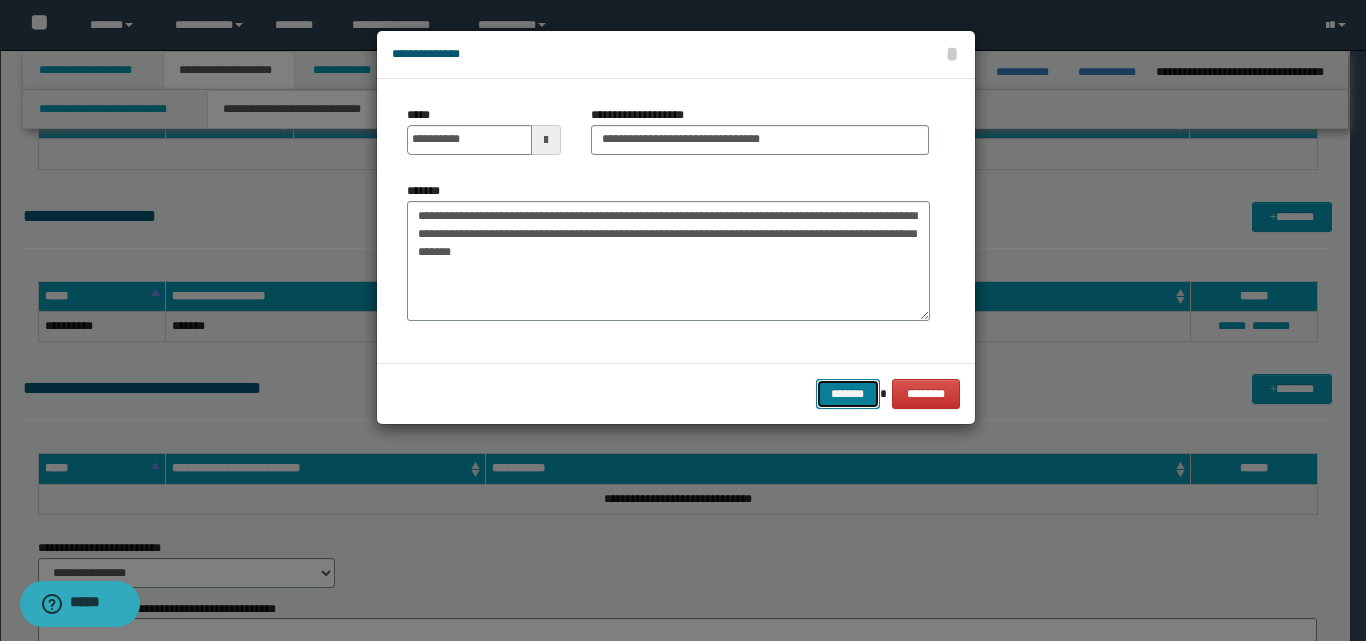 click on "*******" at bounding box center [848, 394] 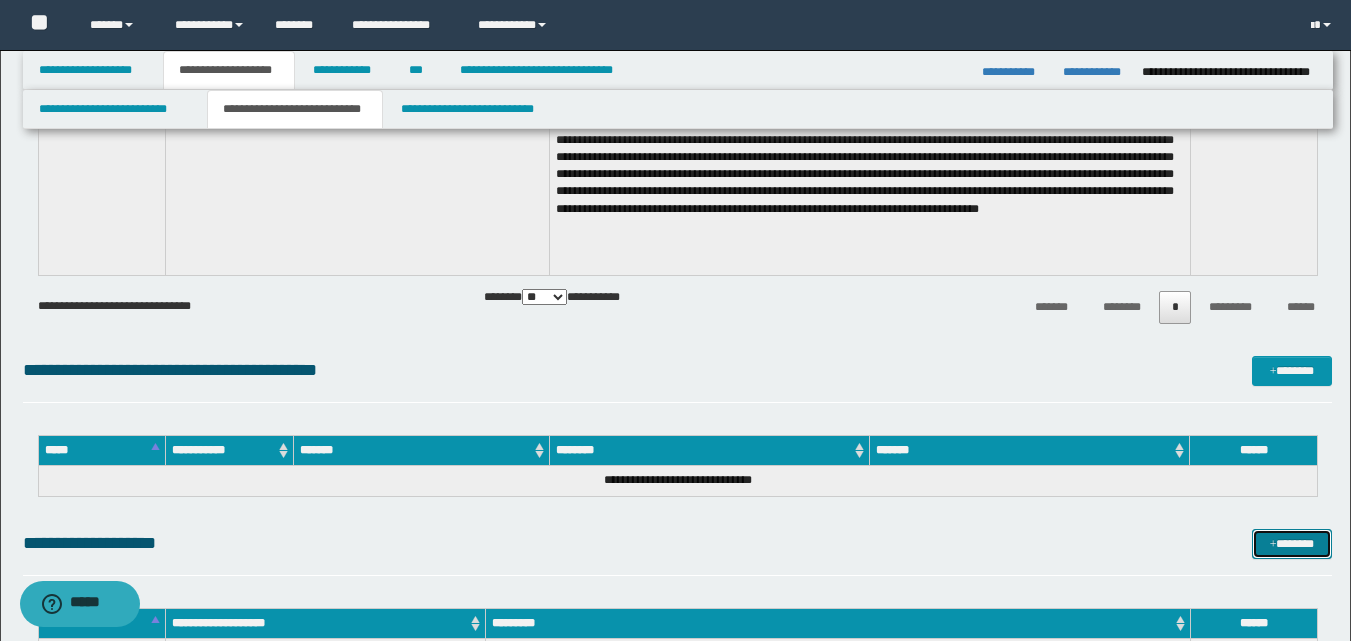 scroll, scrollTop: 1600, scrollLeft: 0, axis: vertical 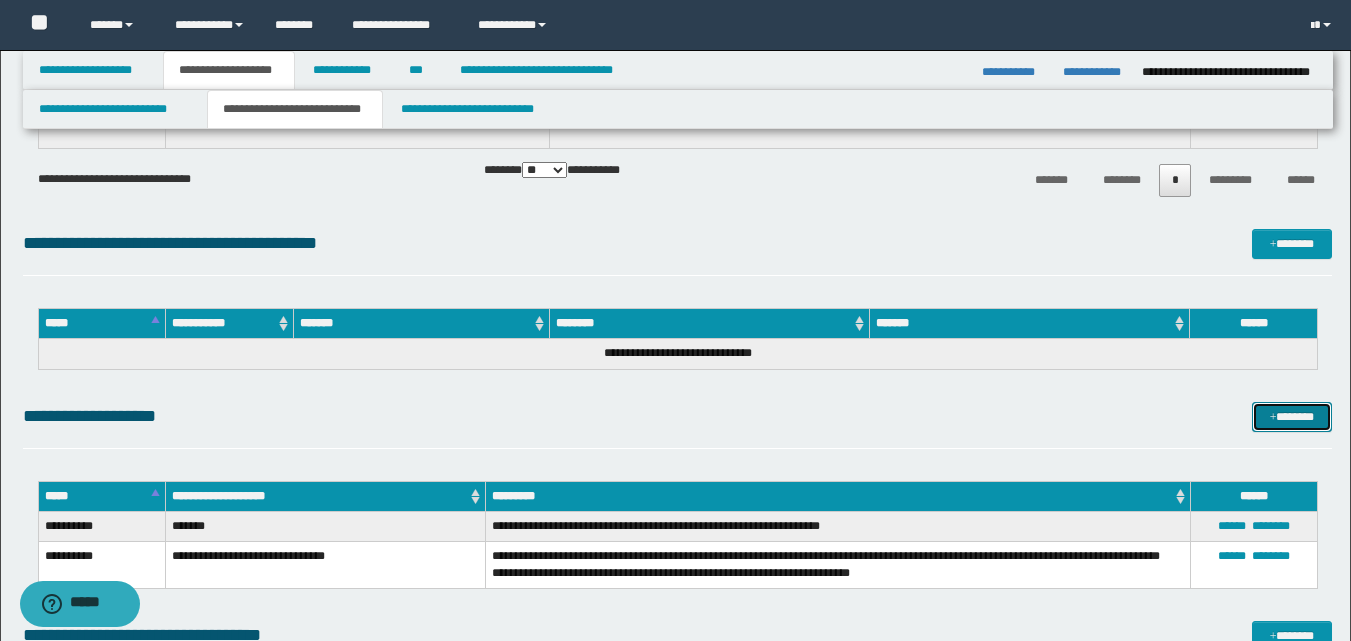 click at bounding box center [1273, 418] 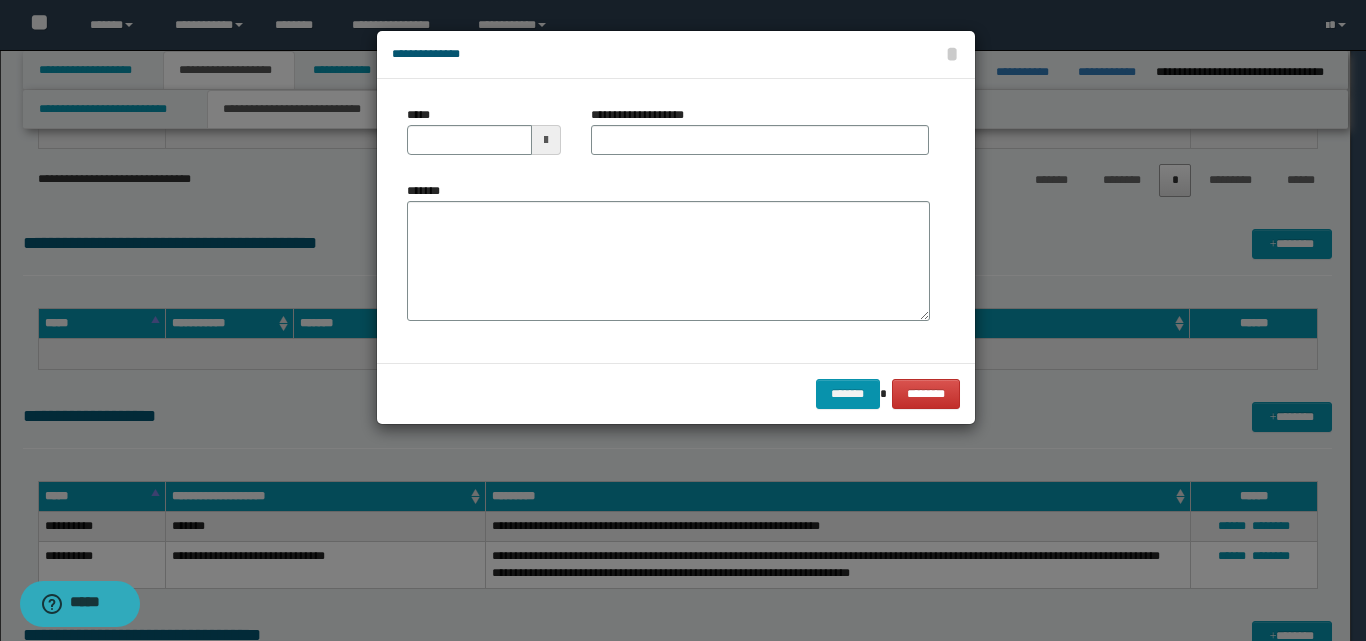 click at bounding box center [546, 140] 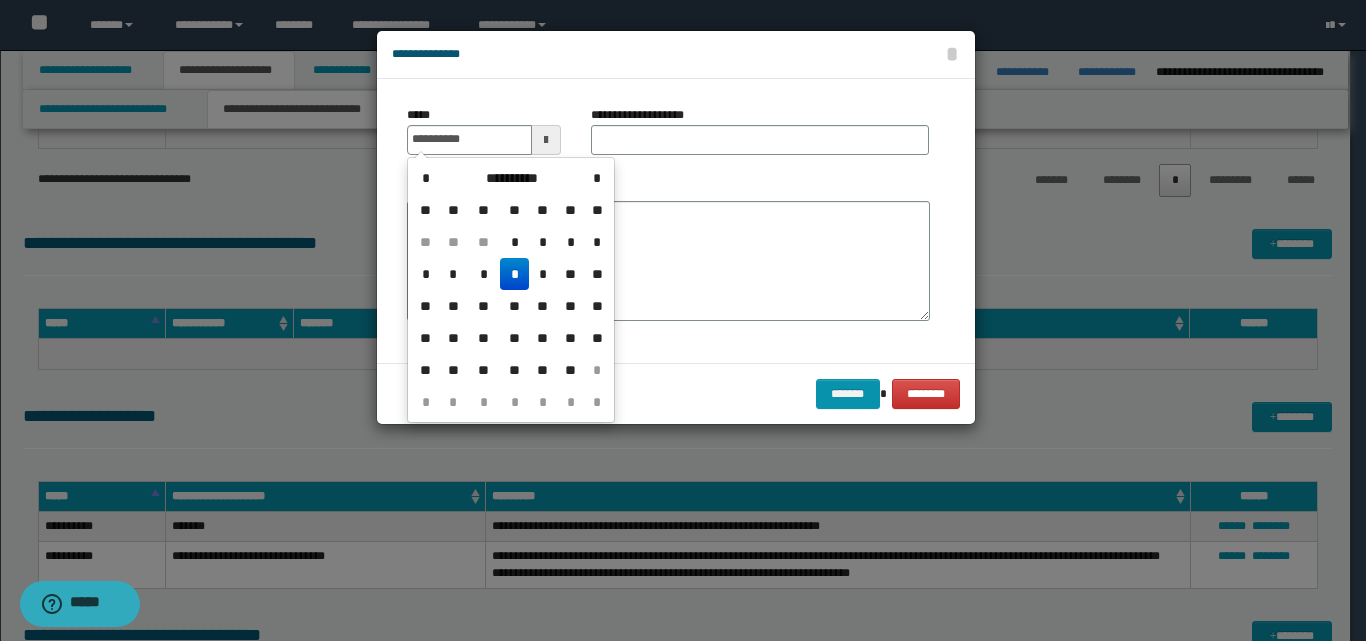 click on "*" at bounding box center (514, 274) 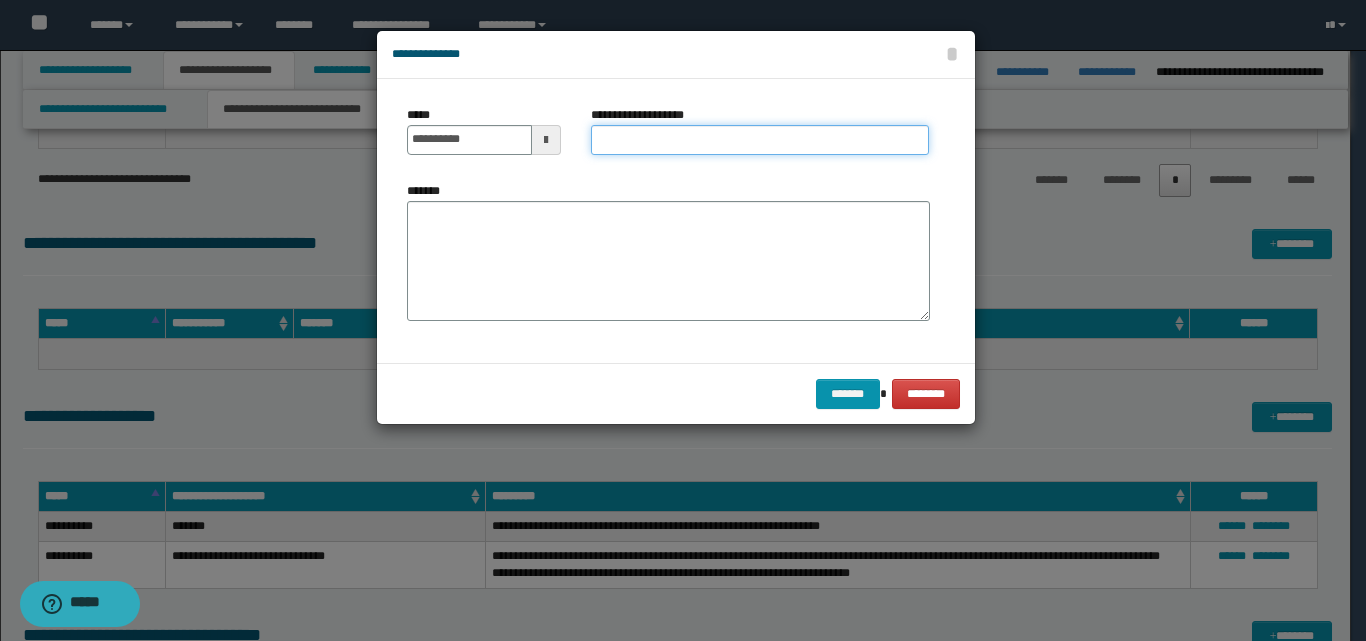 click on "**********" at bounding box center [760, 140] 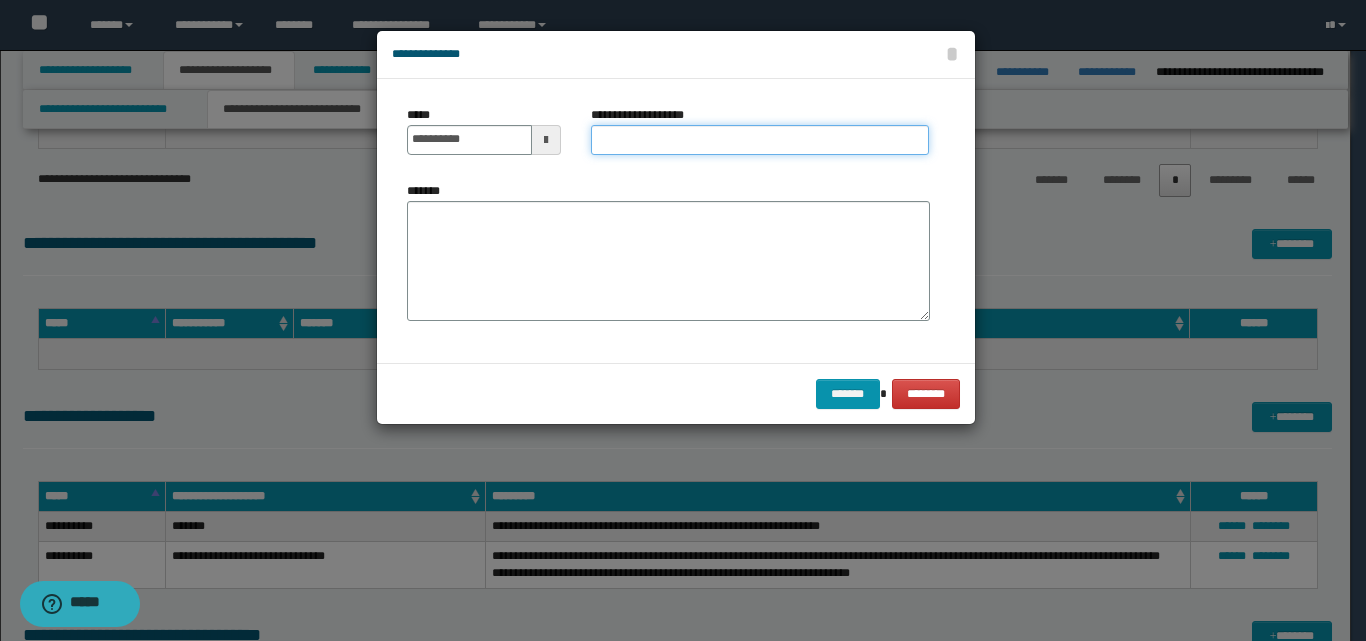 type on "********" 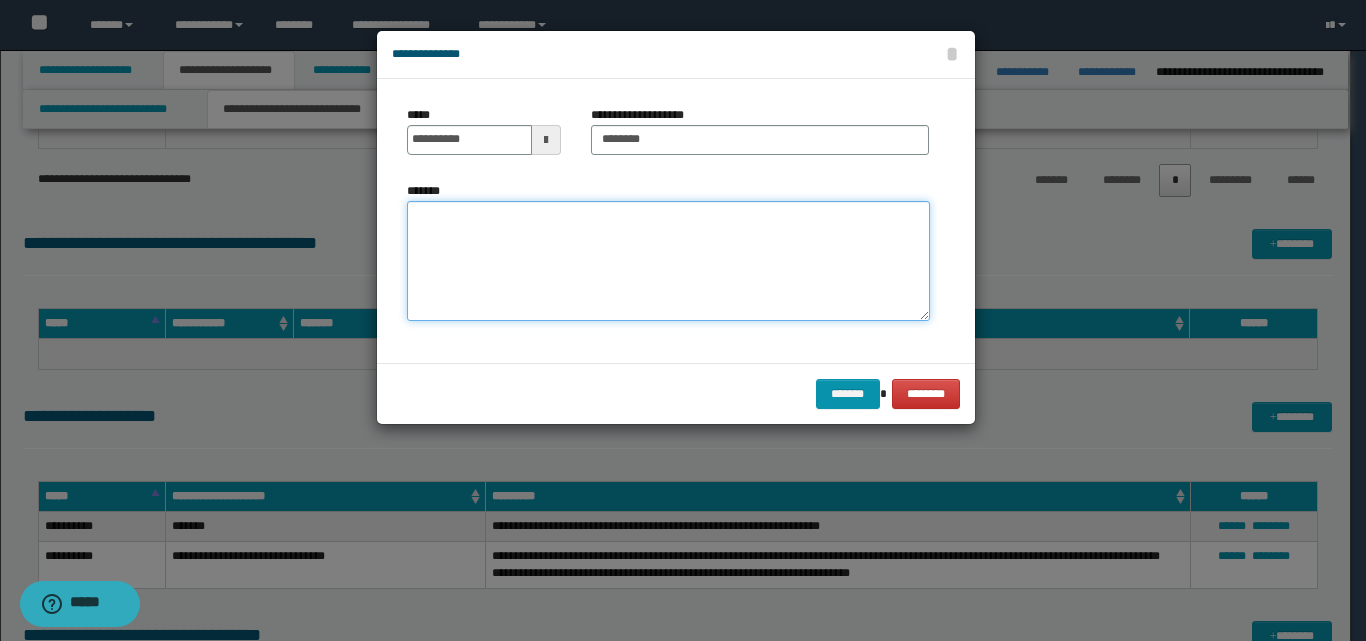 click on "*******" at bounding box center [668, 261] 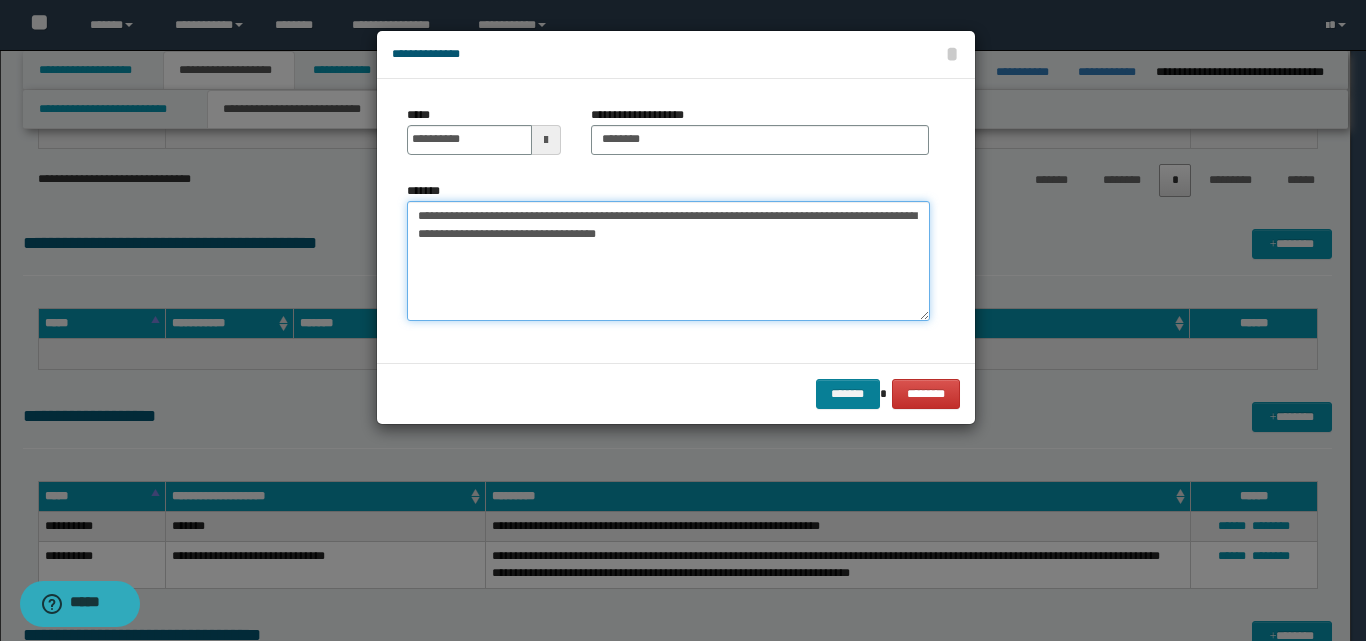 type on "**********" 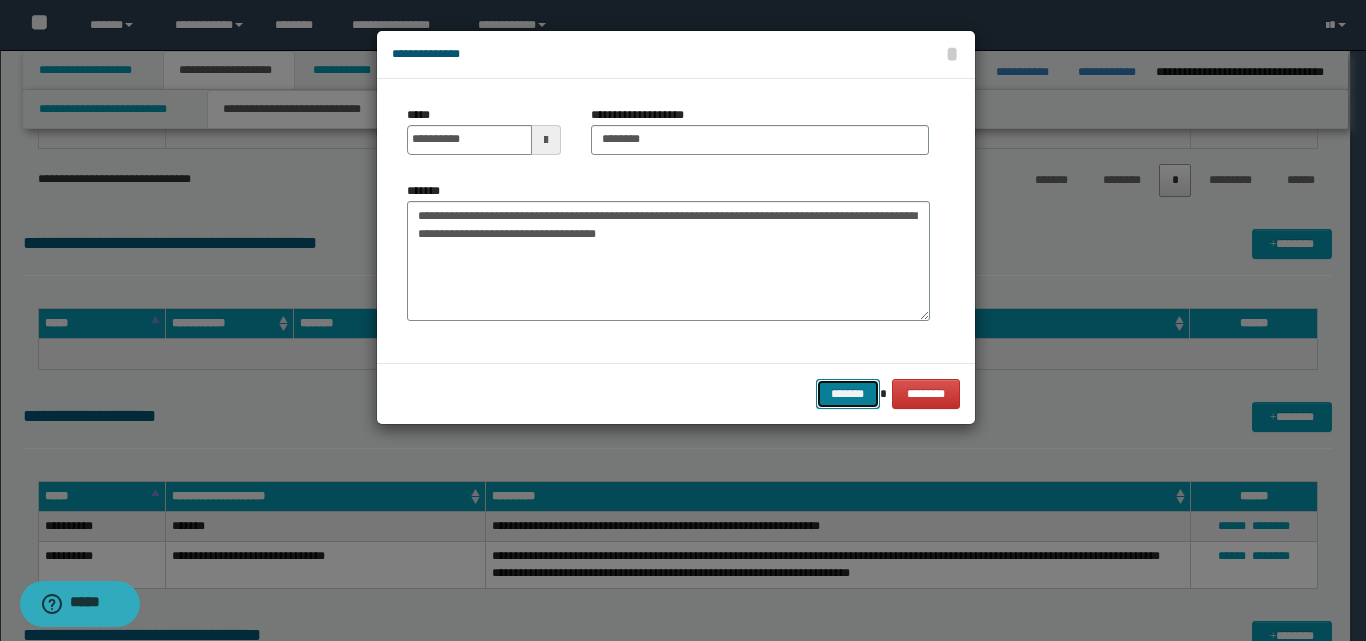 click on "*******" at bounding box center (848, 394) 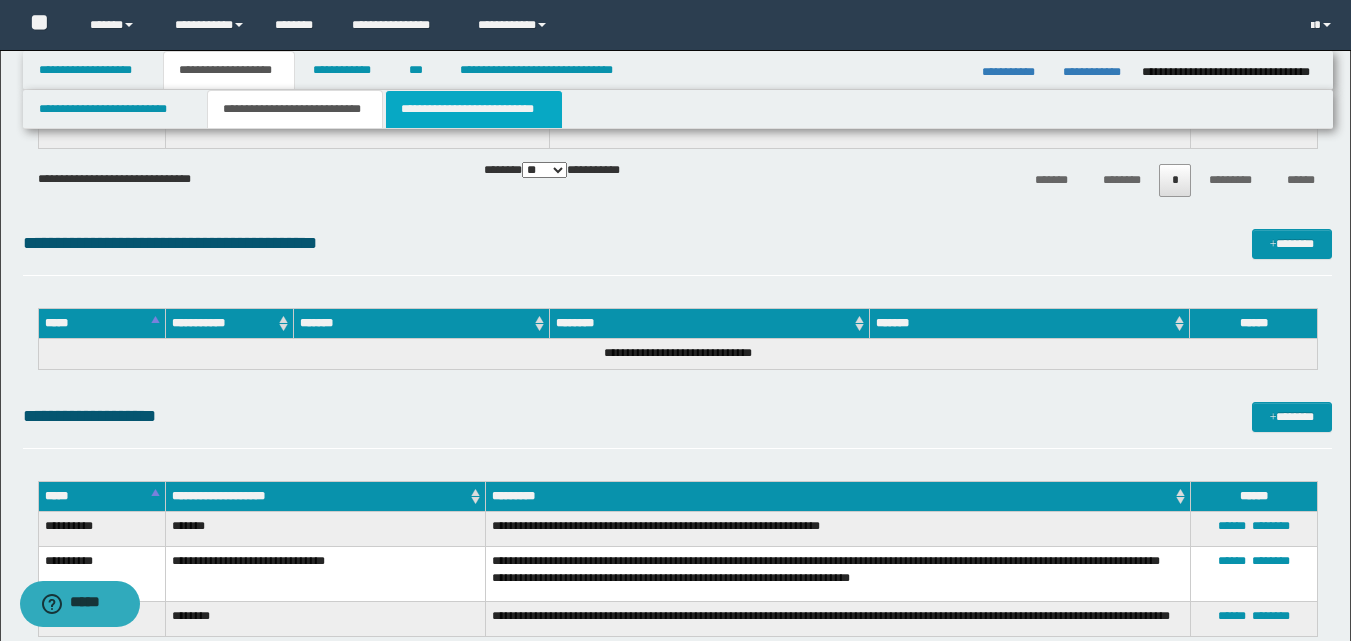 click on "**********" at bounding box center (474, 109) 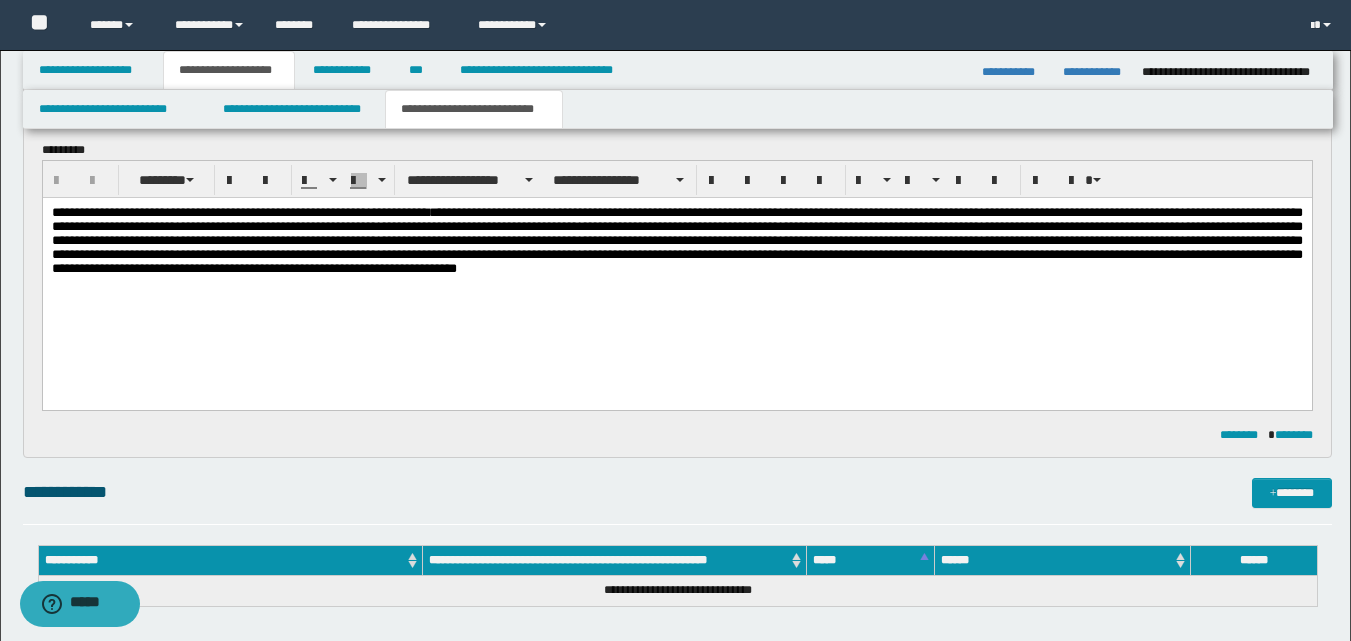 scroll, scrollTop: 200, scrollLeft: 0, axis: vertical 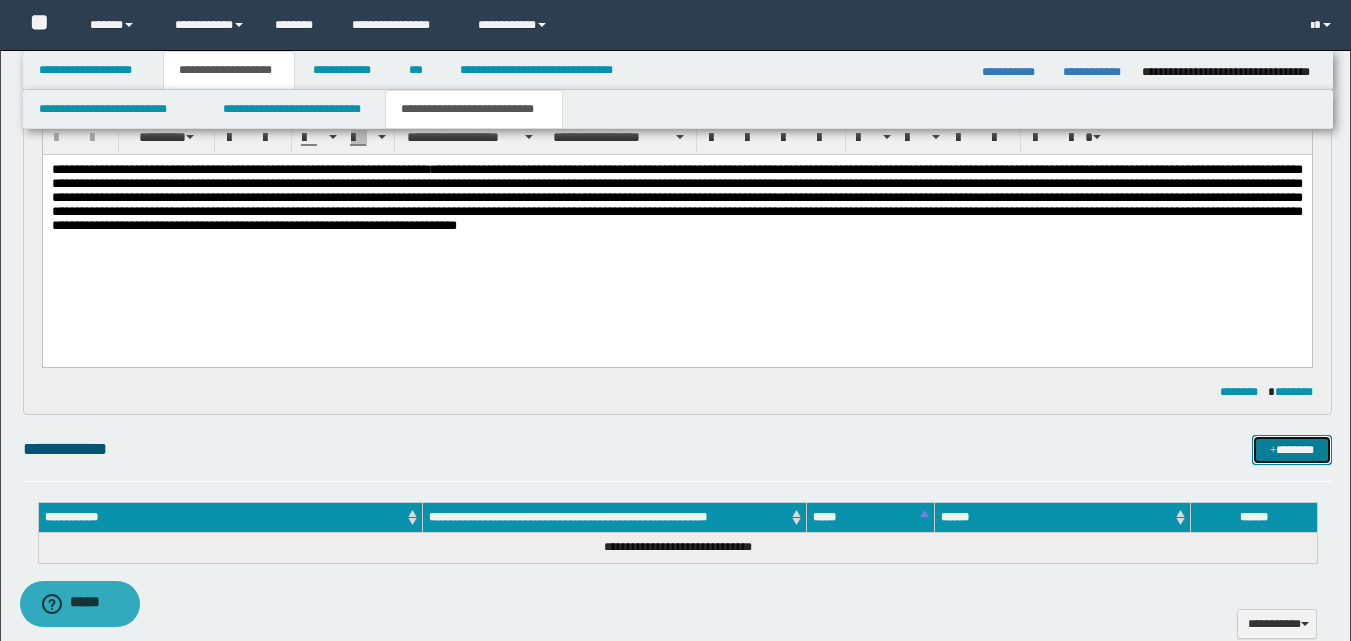 click on "*******" at bounding box center (1292, 450) 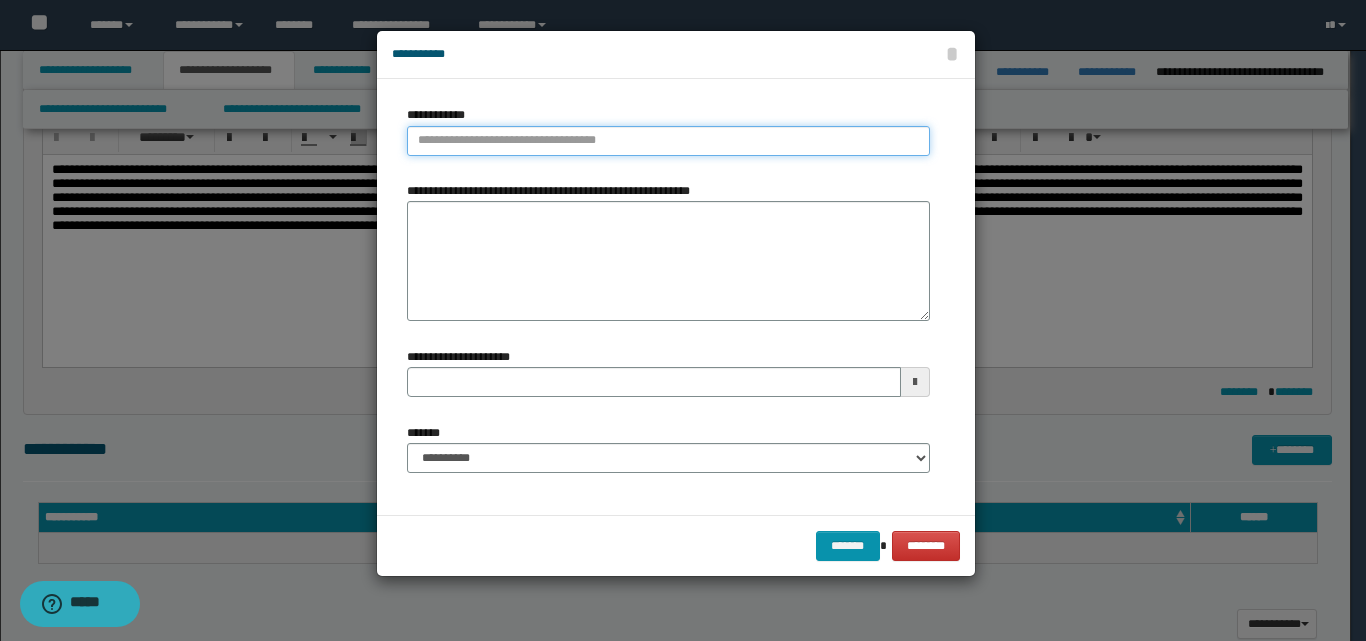 click on "**********" at bounding box center [668, 141] 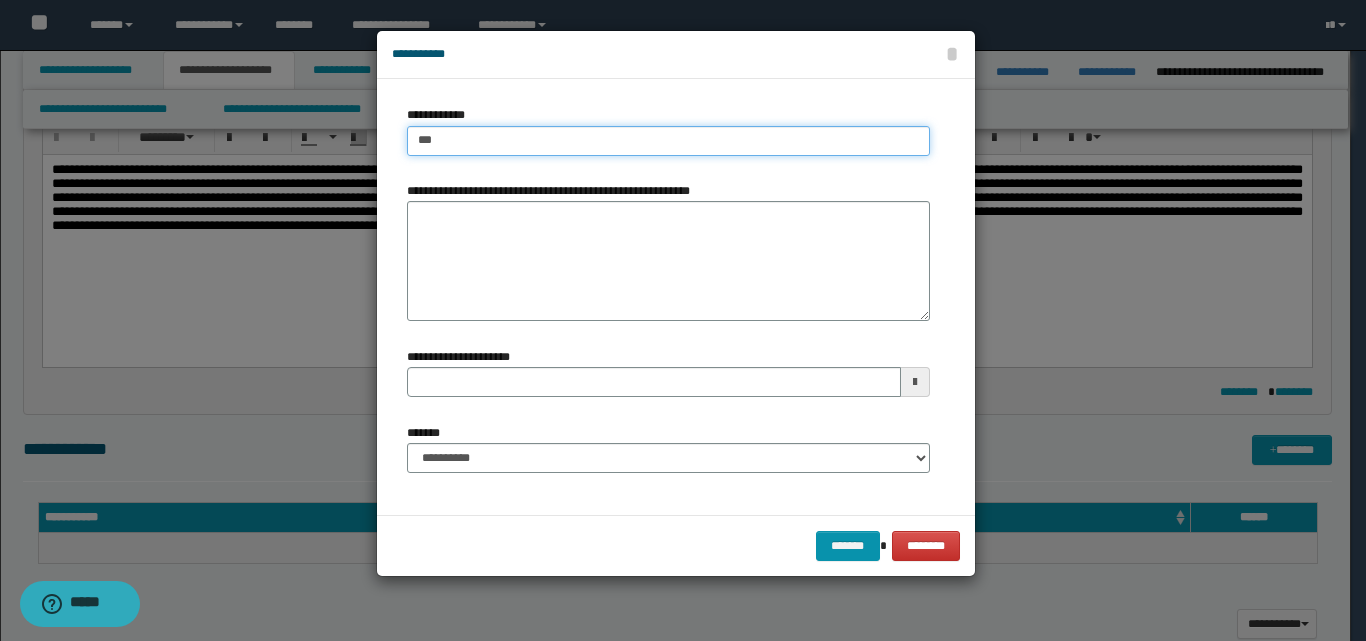 type on "****" 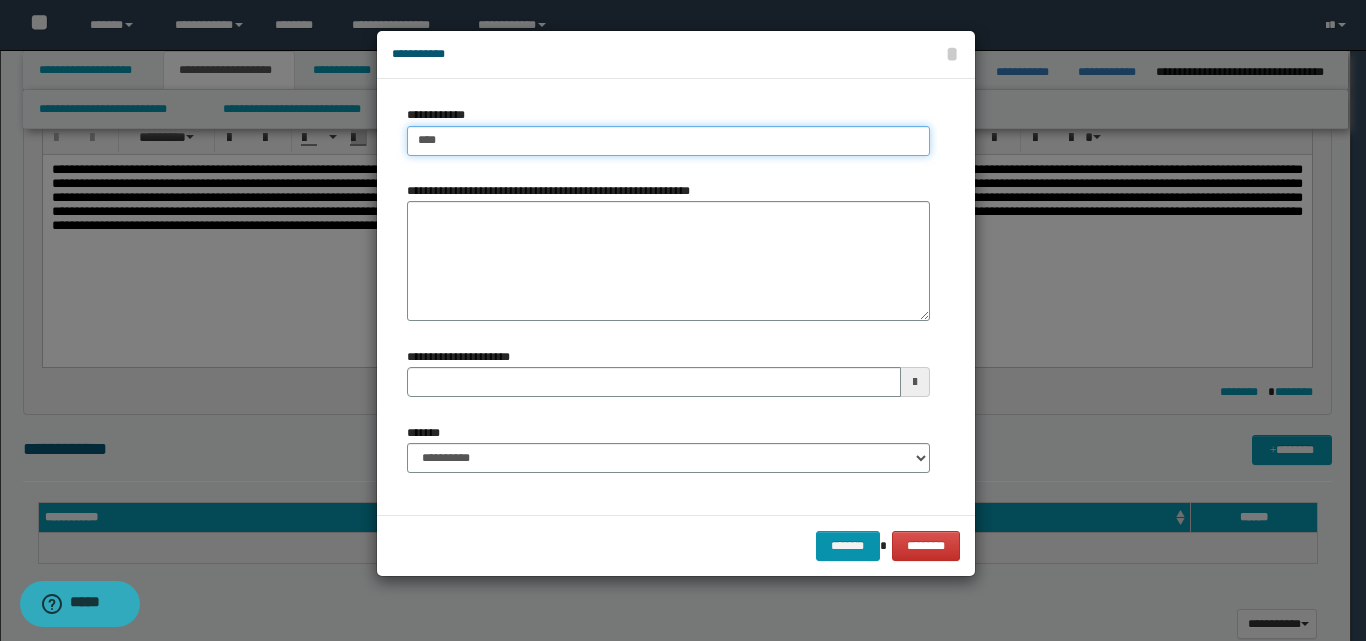 type on "****" 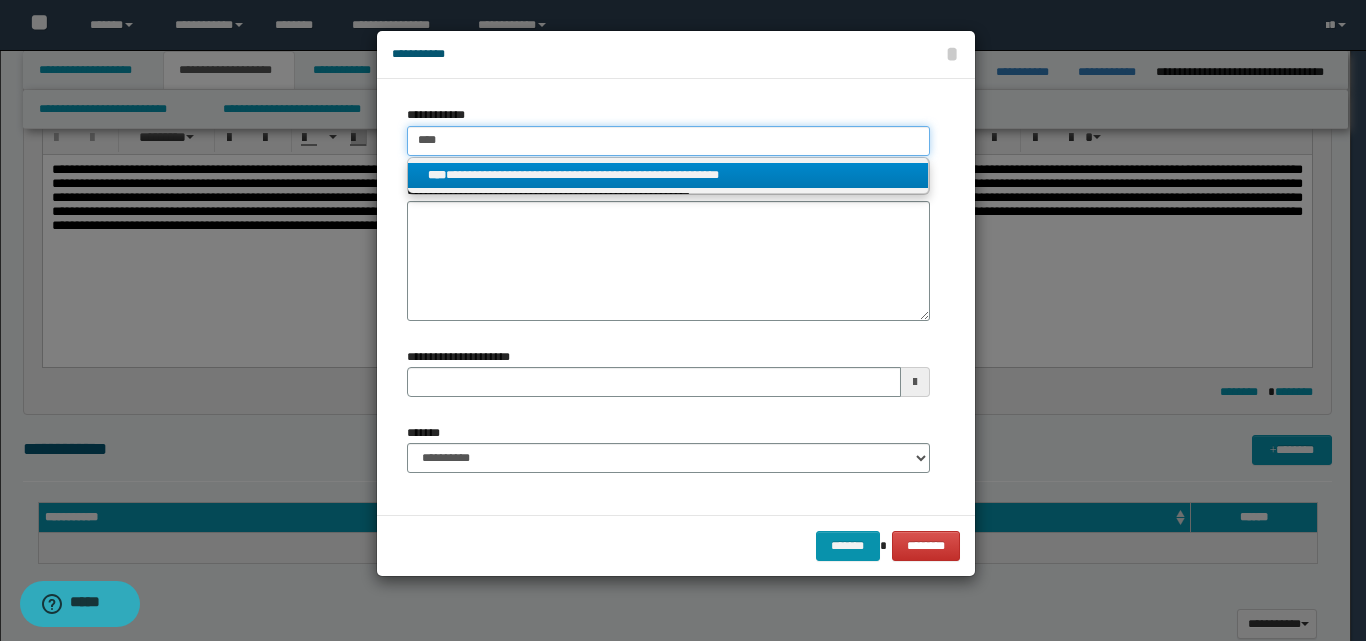 type on "****" 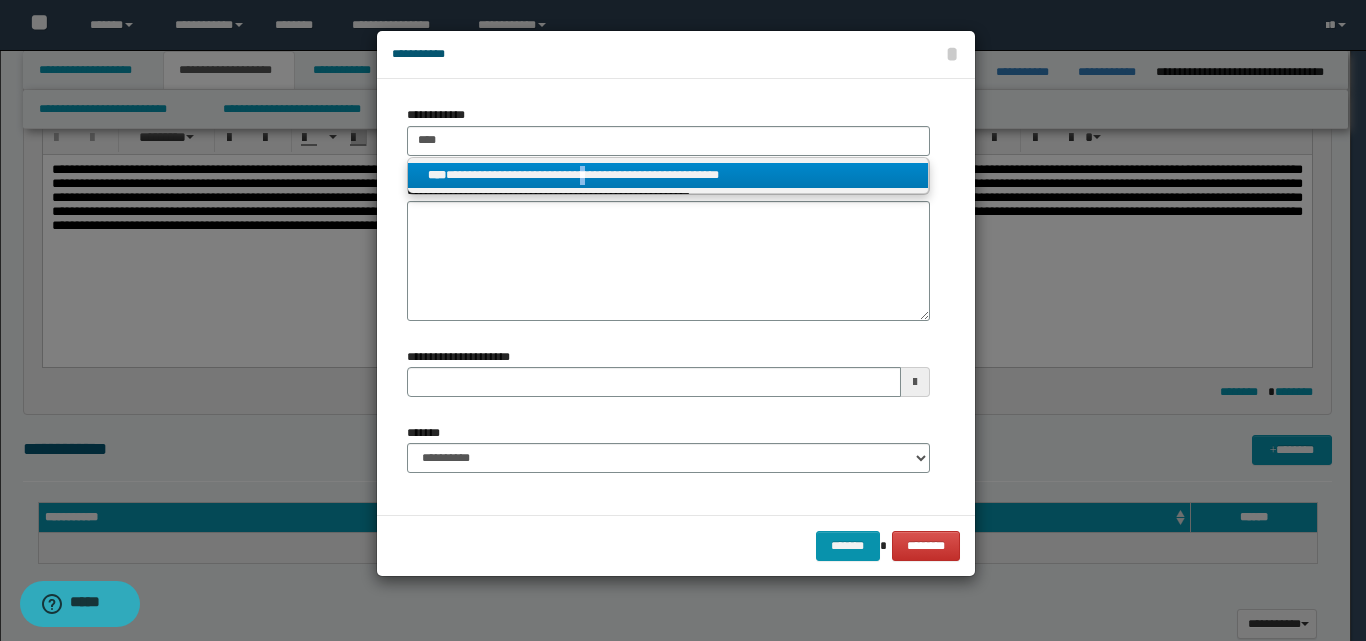 drag, startPoint x: 606, startPoint y: 168, endPoint x: 617, endPoint y: 168, distance: 11 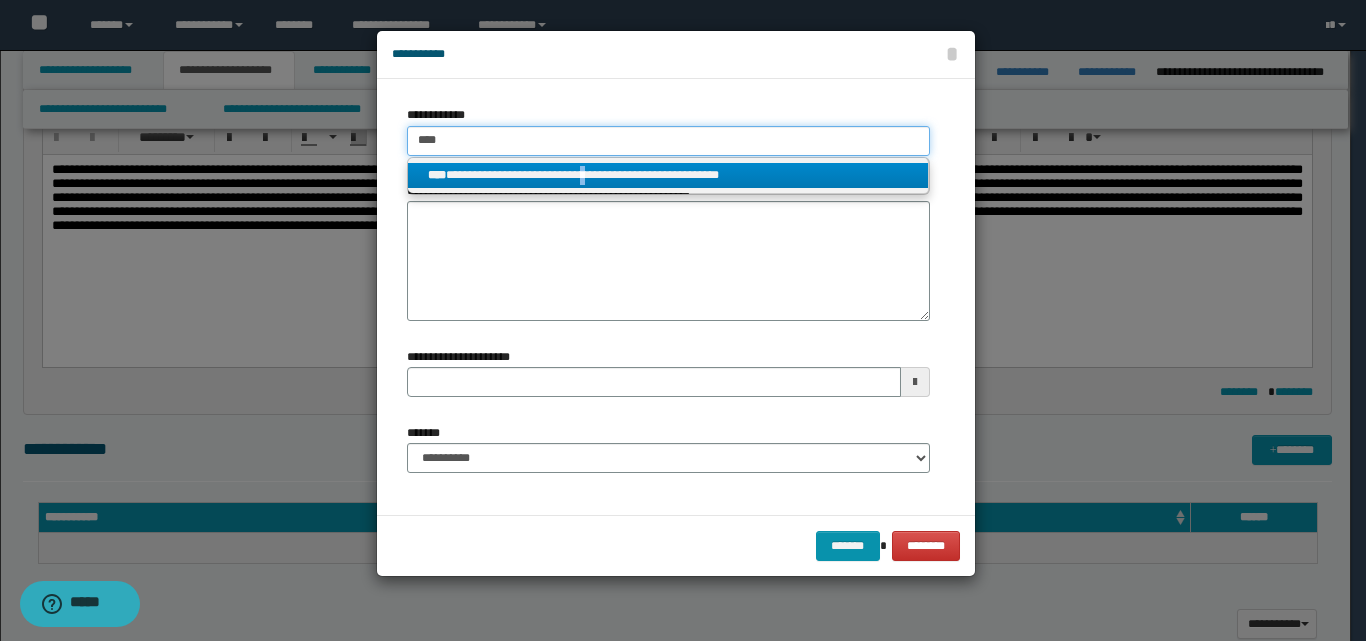 type 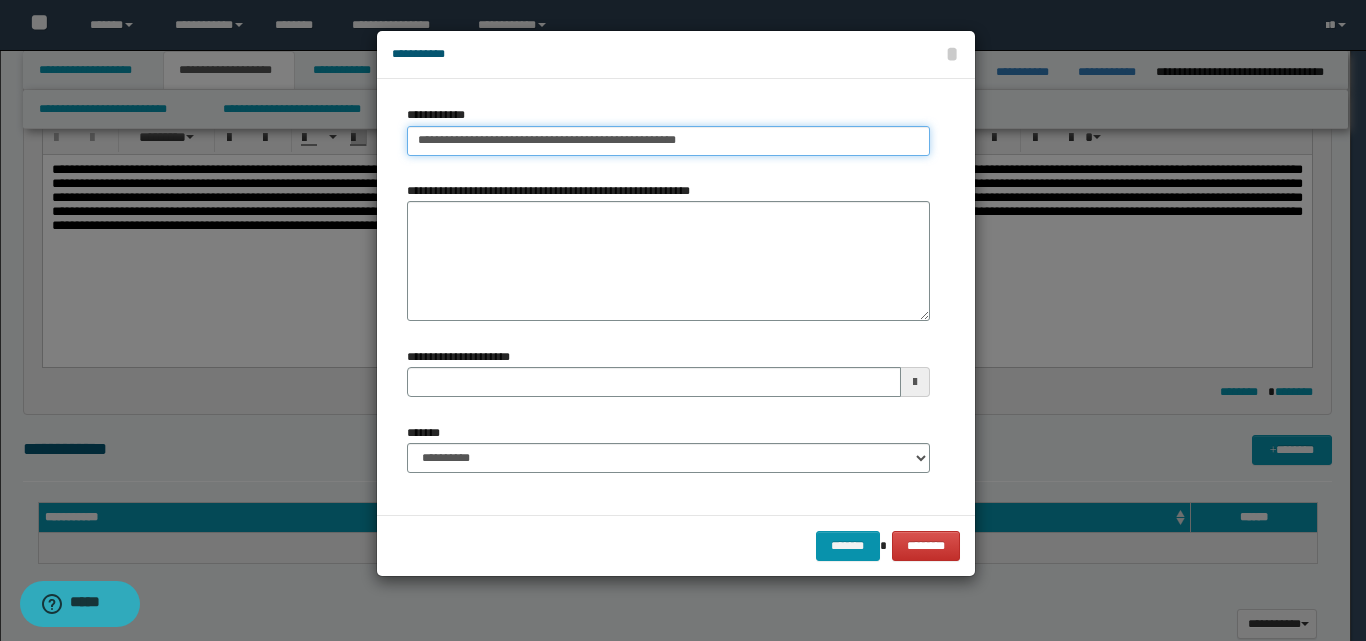 type 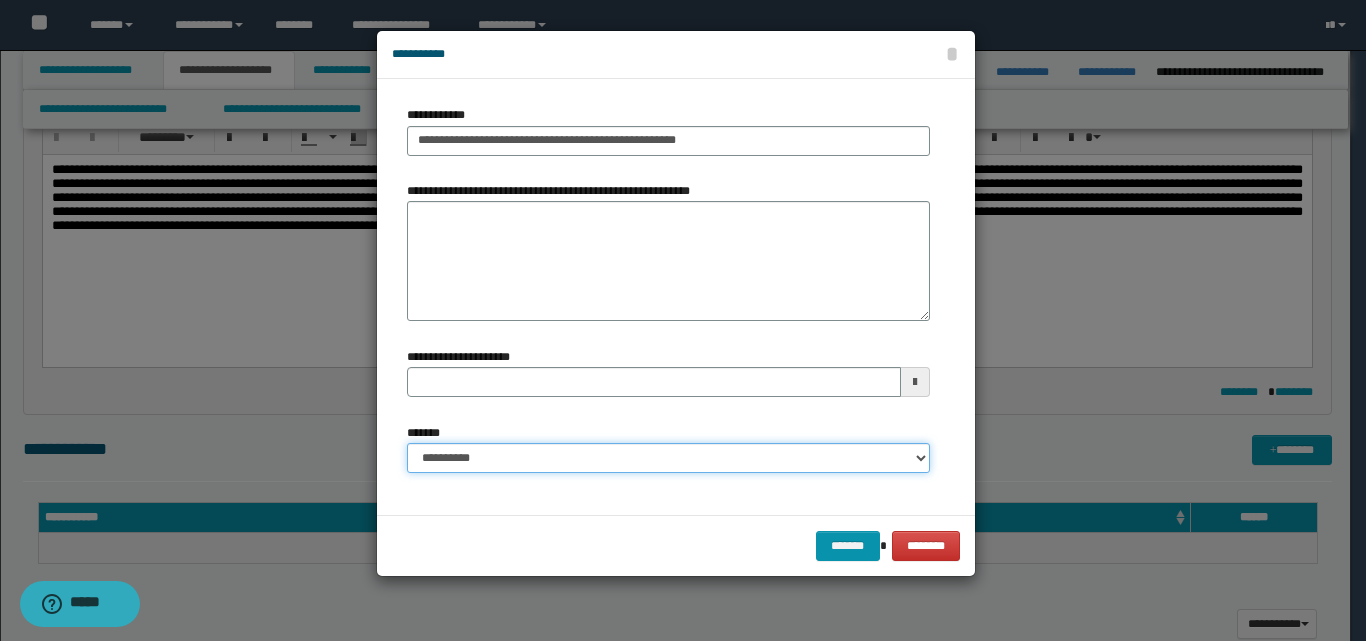 click on "**********" at bounding box center [668, 458] 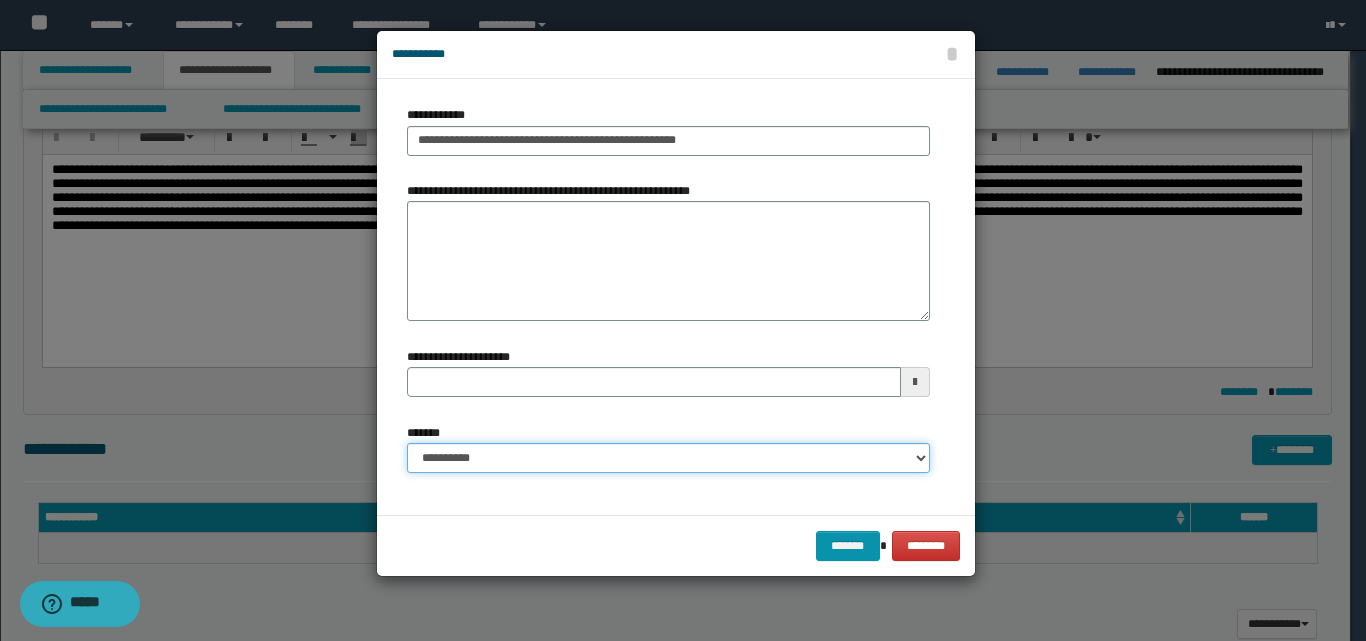 select on "*" 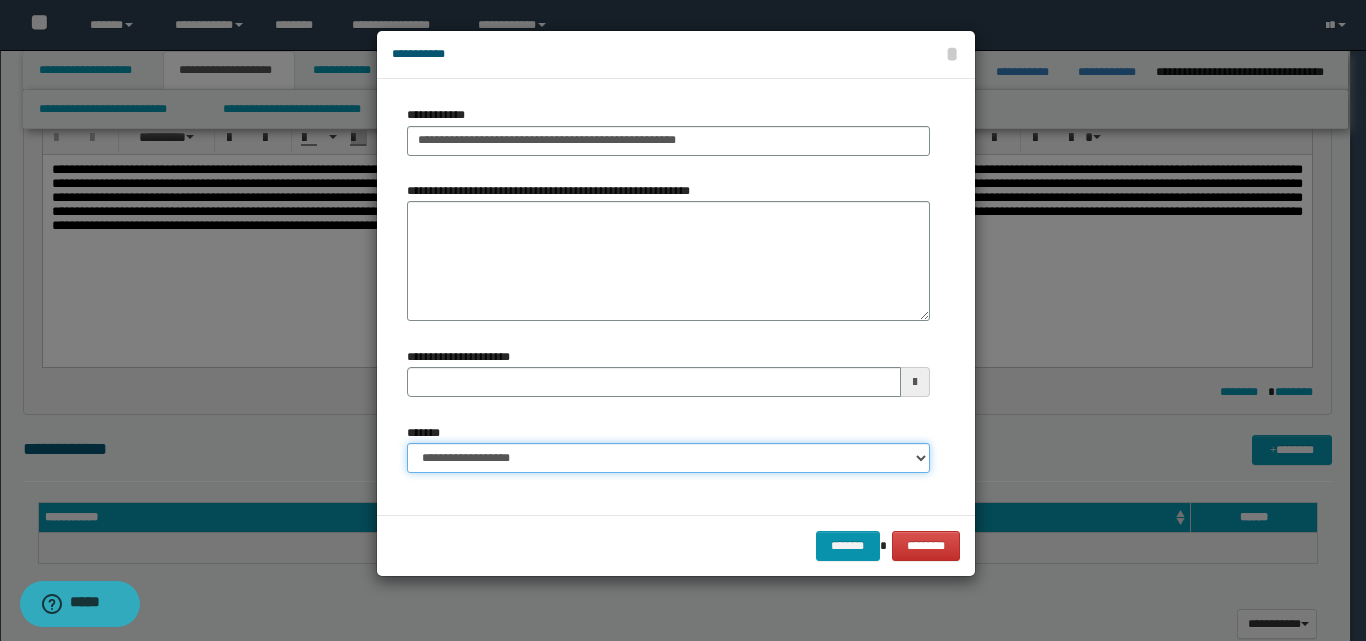 type 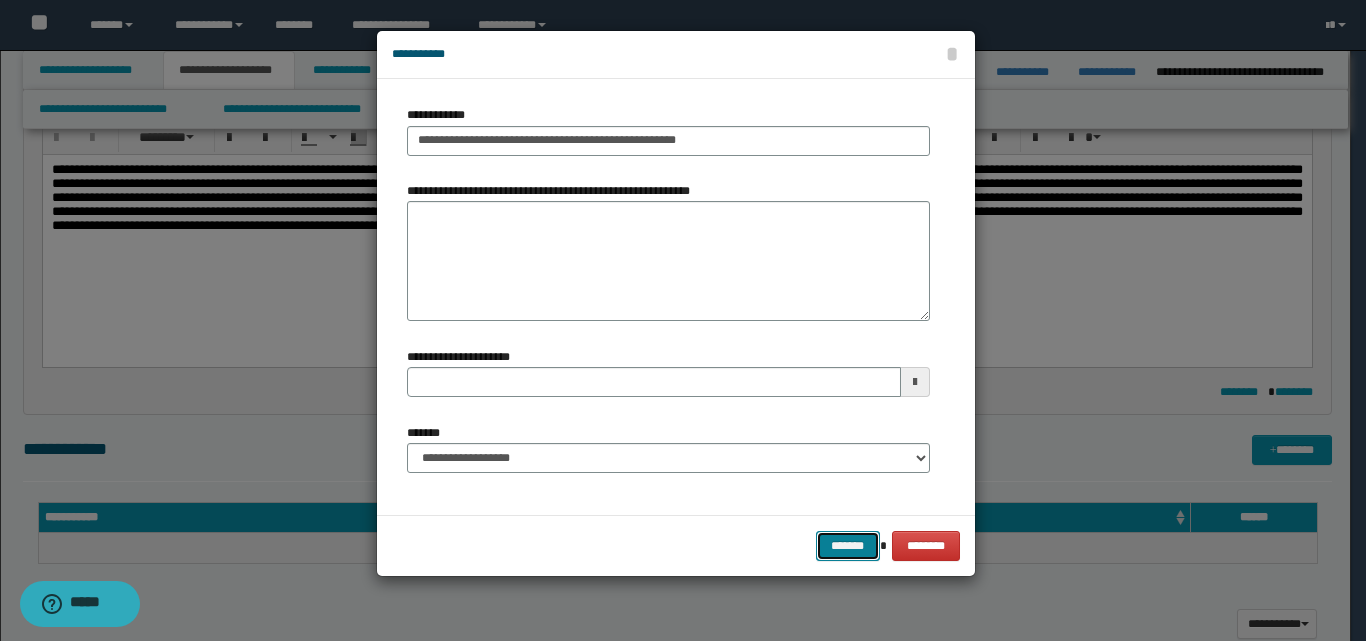 click on "*******" at bounding box center (848, 546) 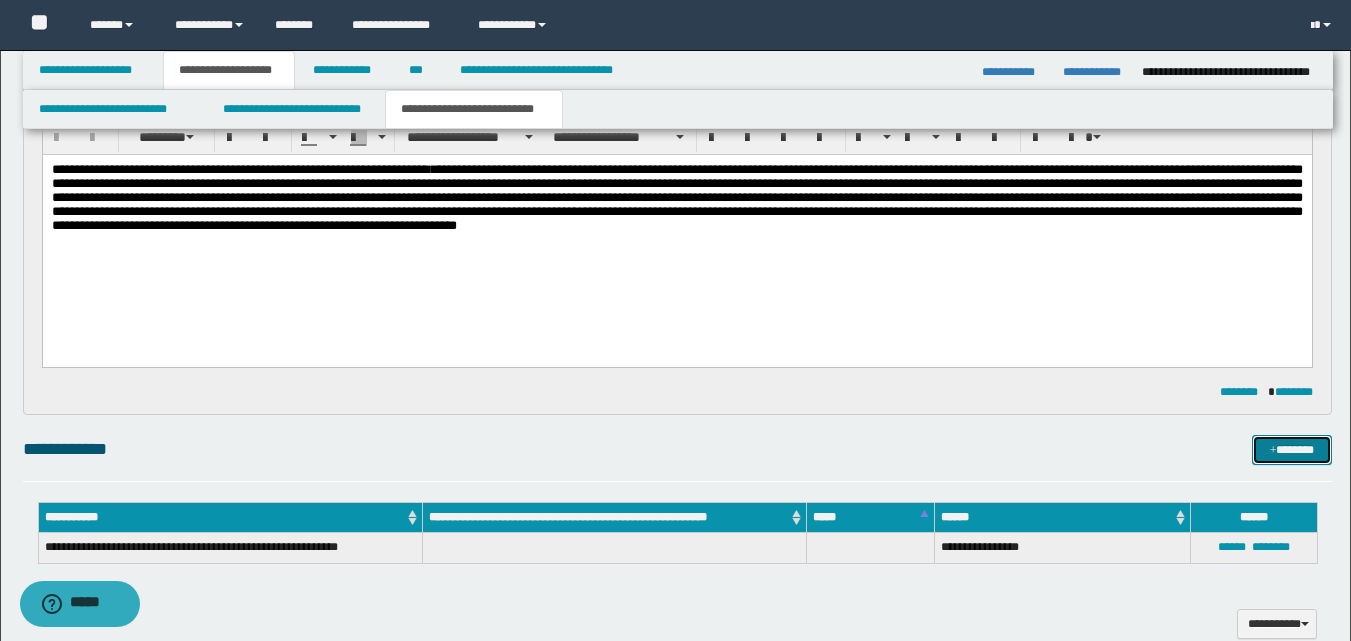 click on "*******" at bounding box center [1292, 450] 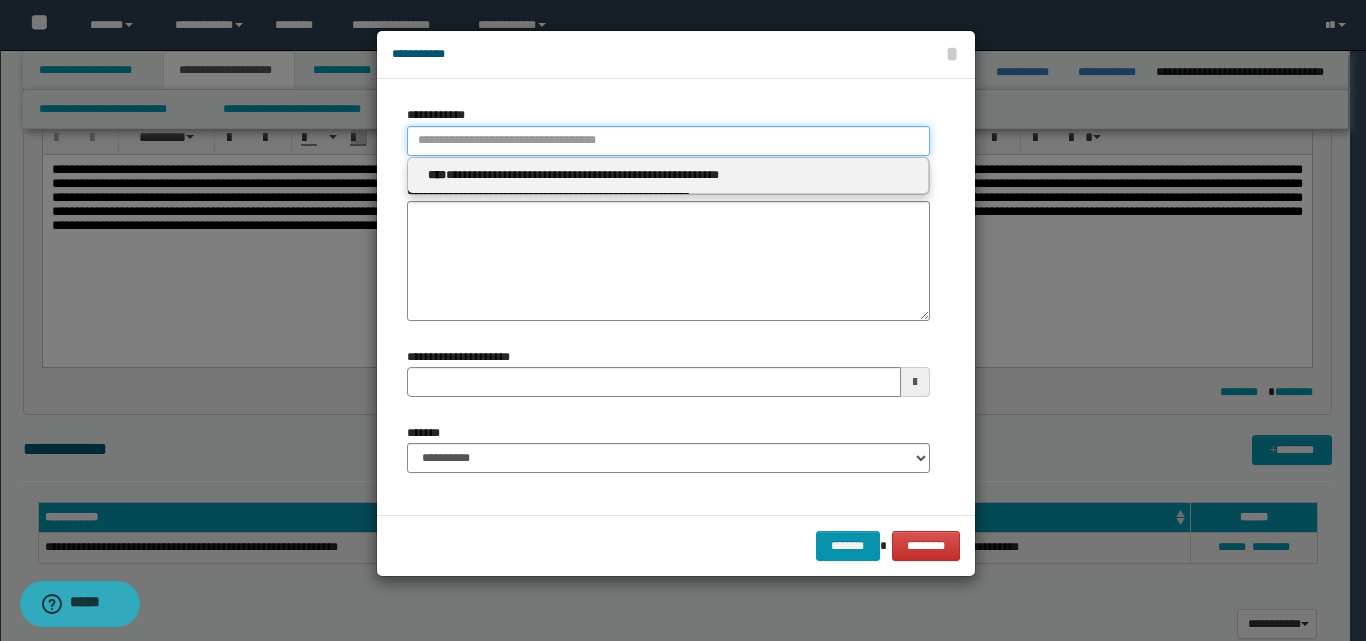 type on "**********" 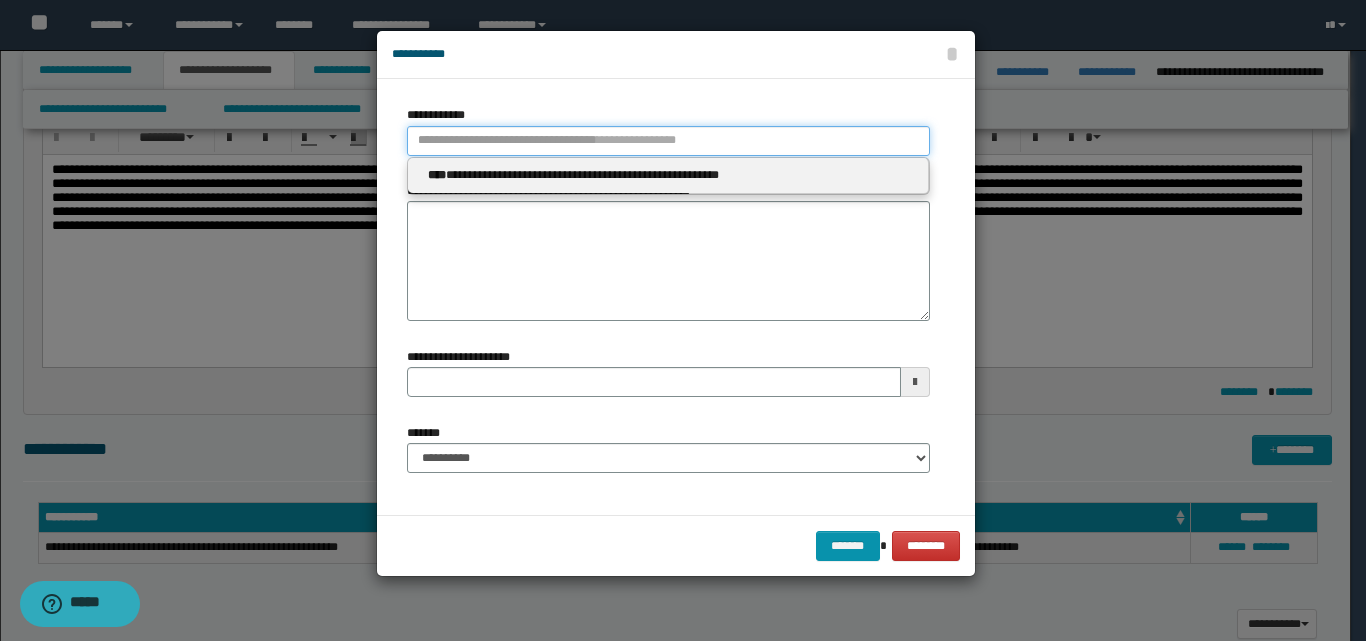 click on "**********" at bounding box center [668, 141] 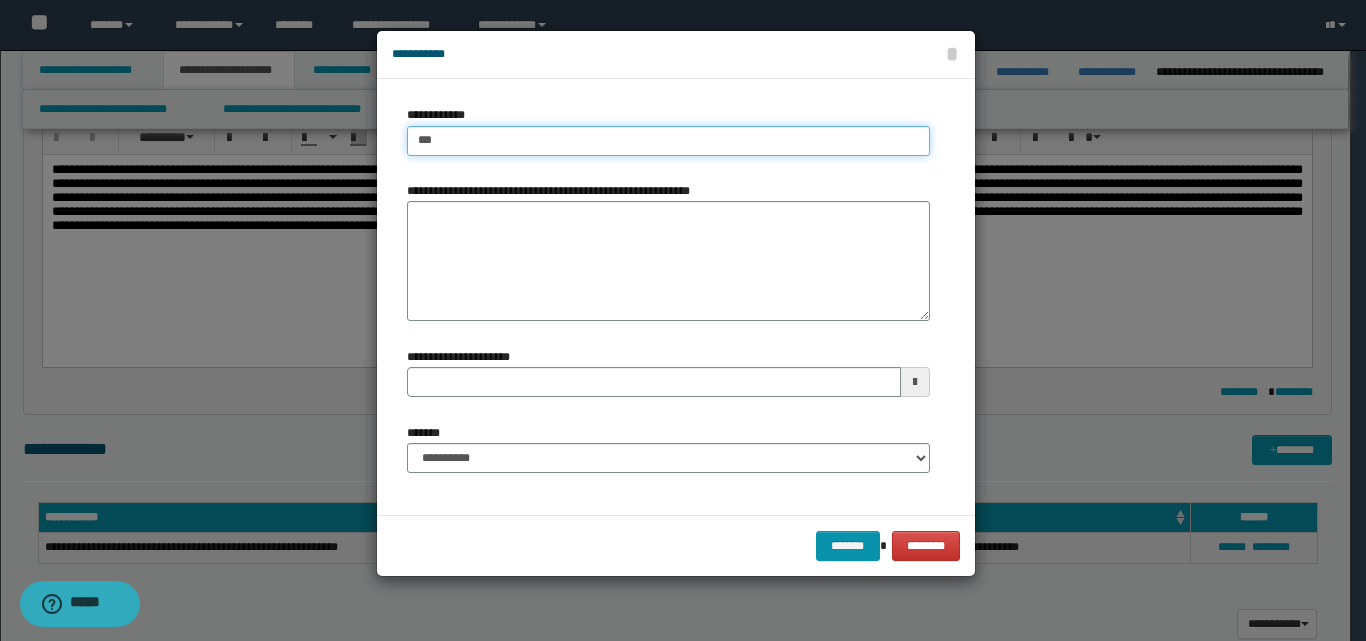 type on "****" 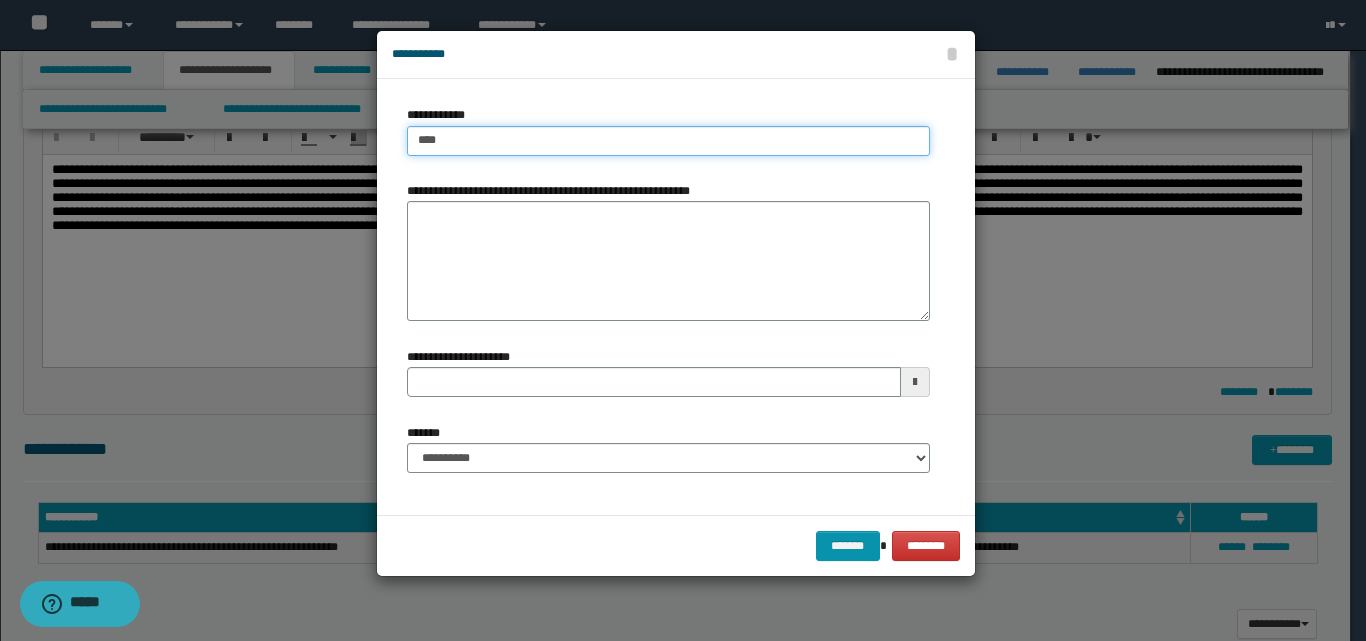 type on "****" 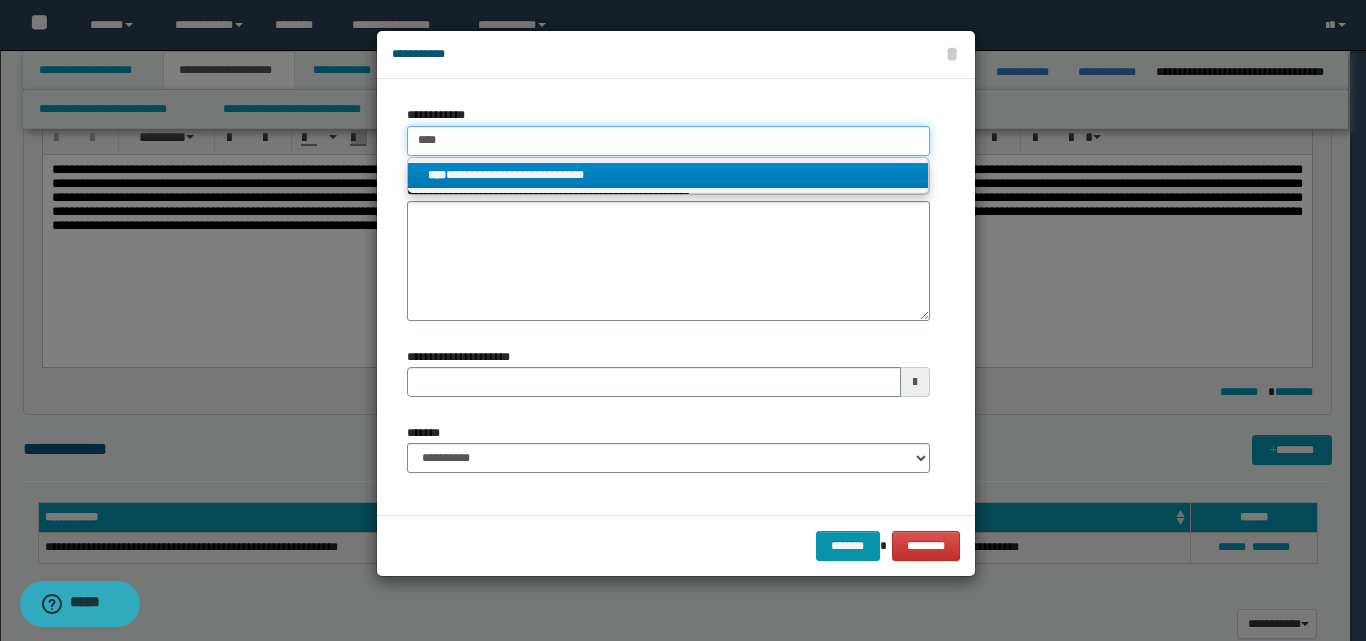 type on "****" 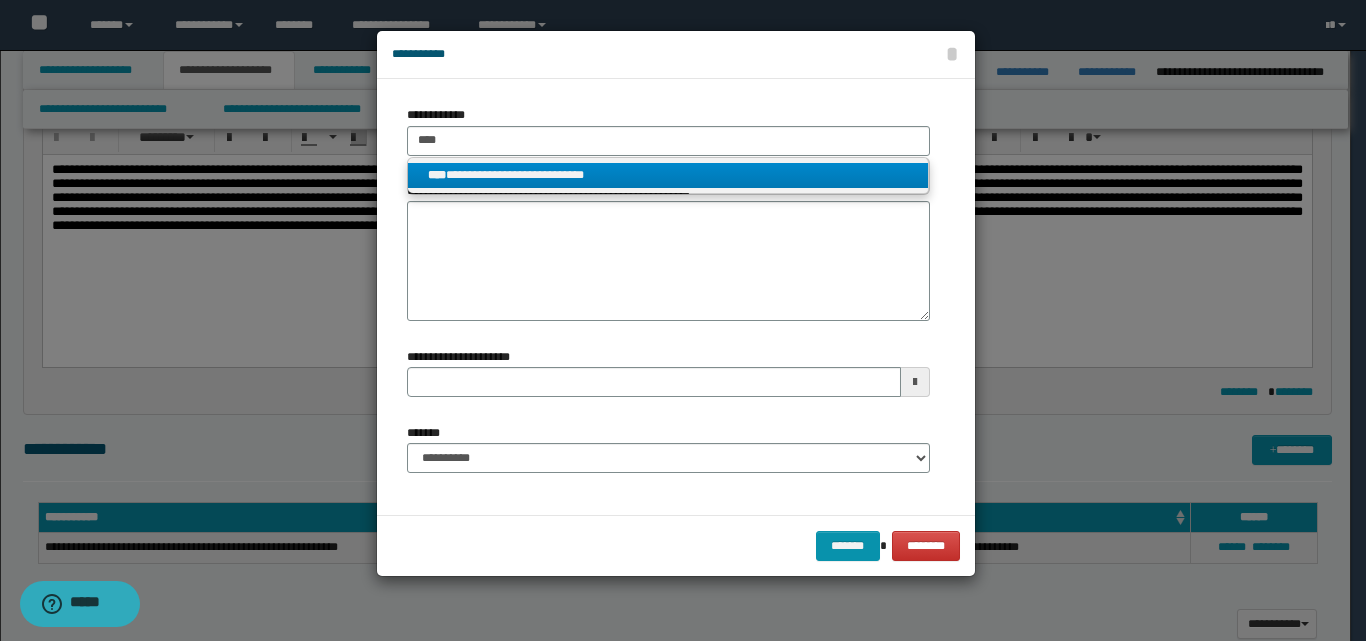 click on "**********" at bounding box center (668, 175) 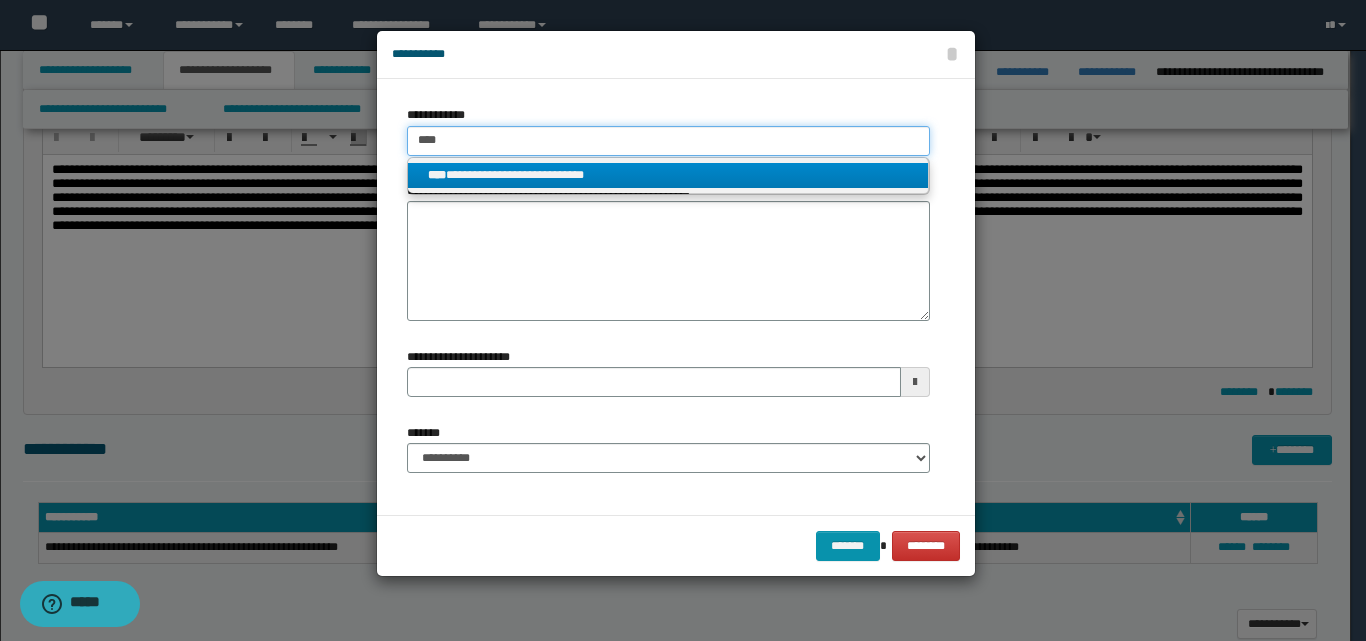 type 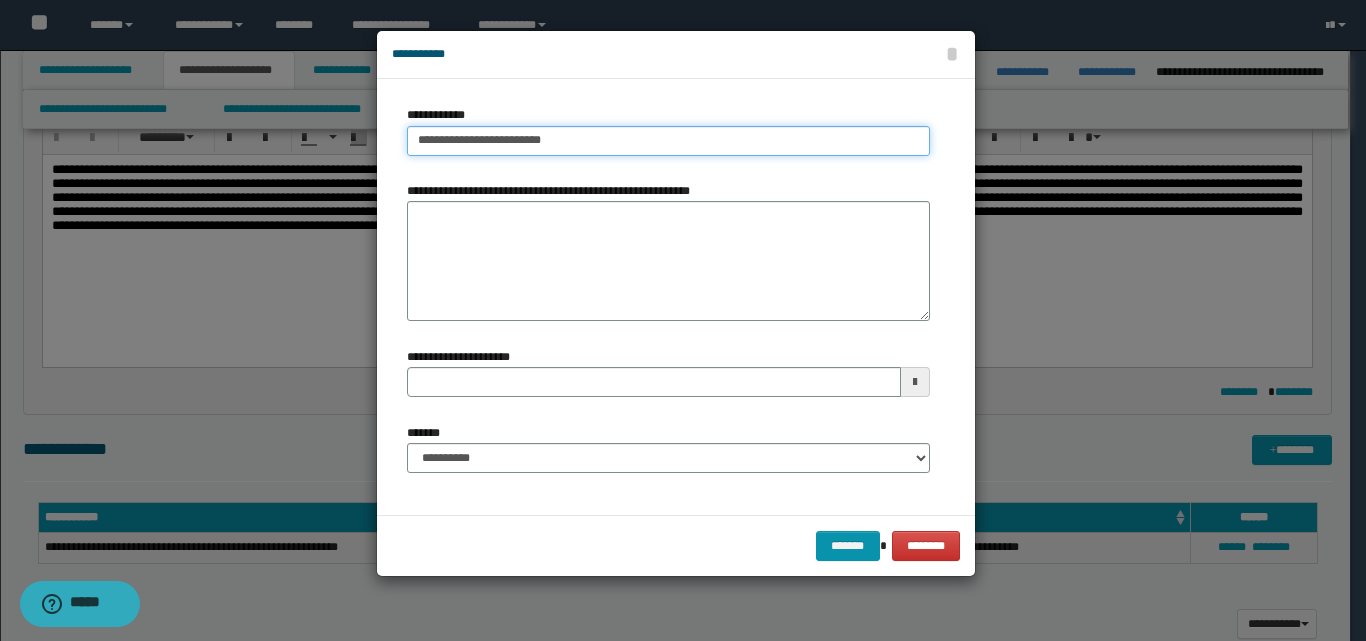 type 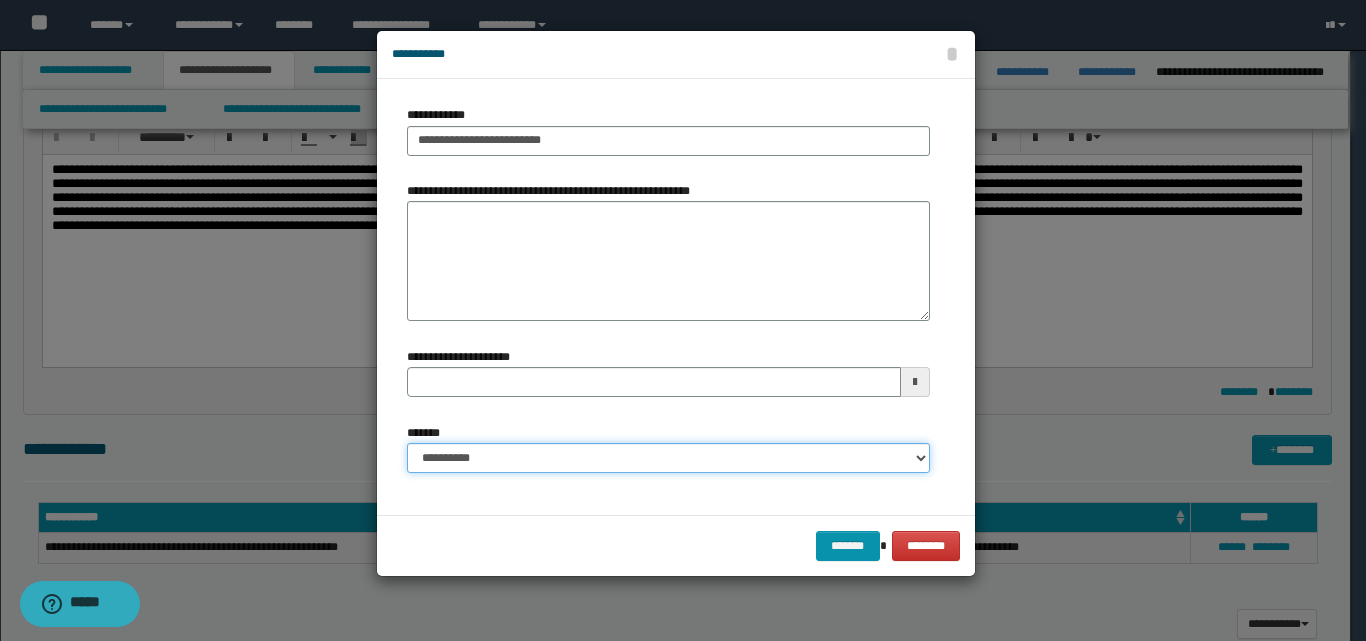 click on "**********" at bounding box center (668, 458) 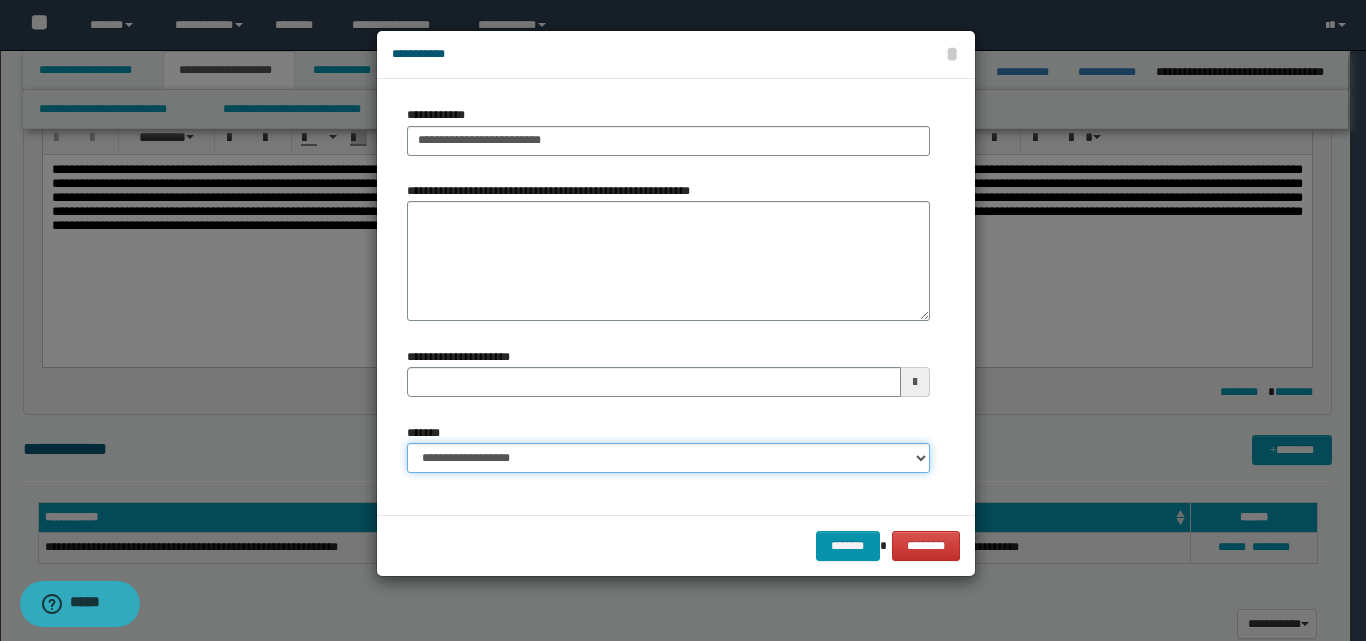 type 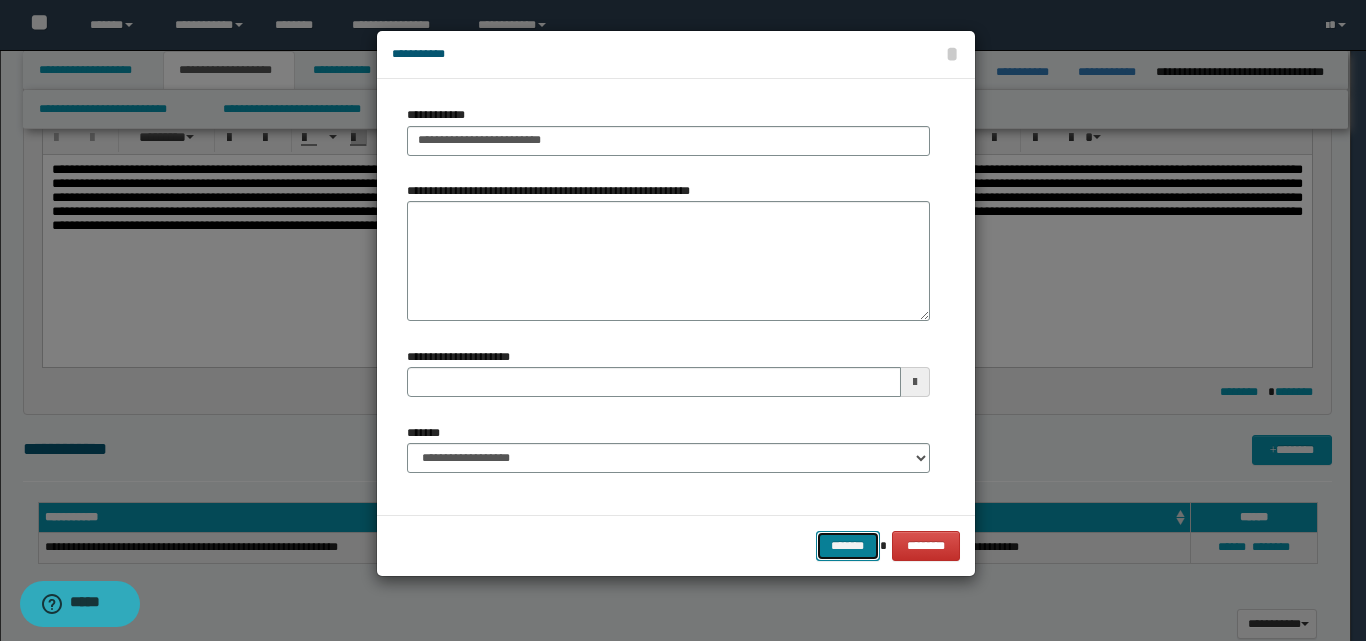 click on "*******" at bounding box center (848, 546) 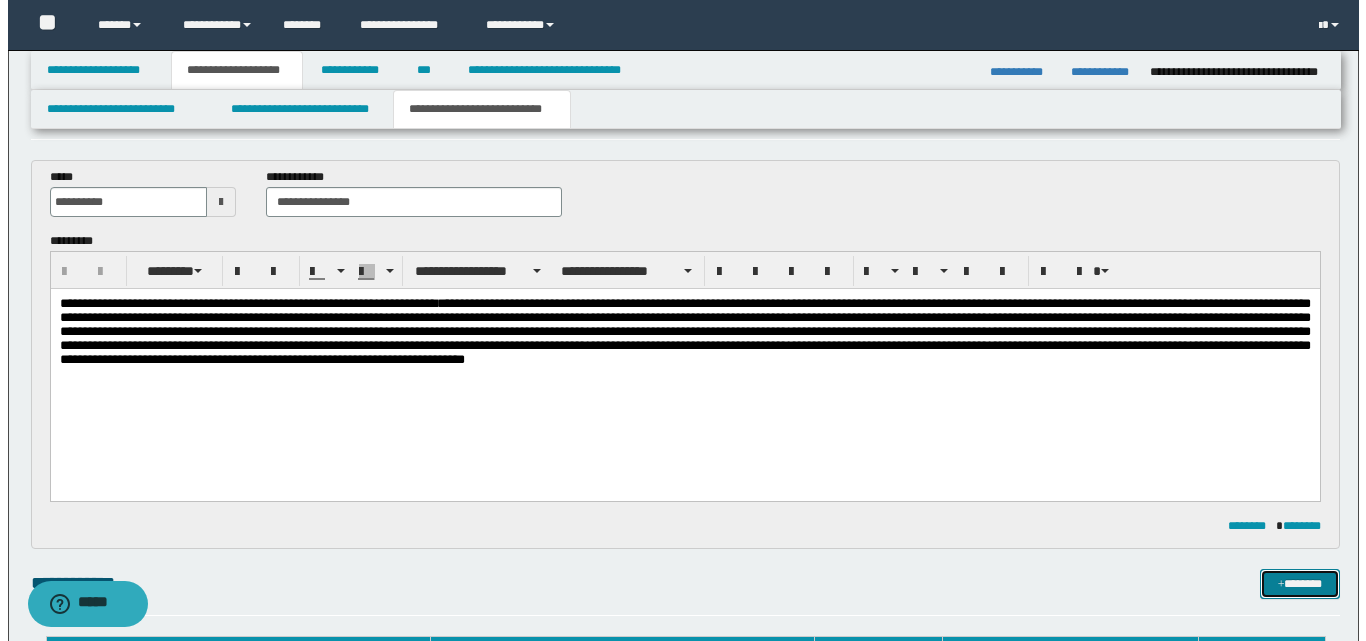 scroll, scrollTop: 0, scrollLeft: 0, axis: both 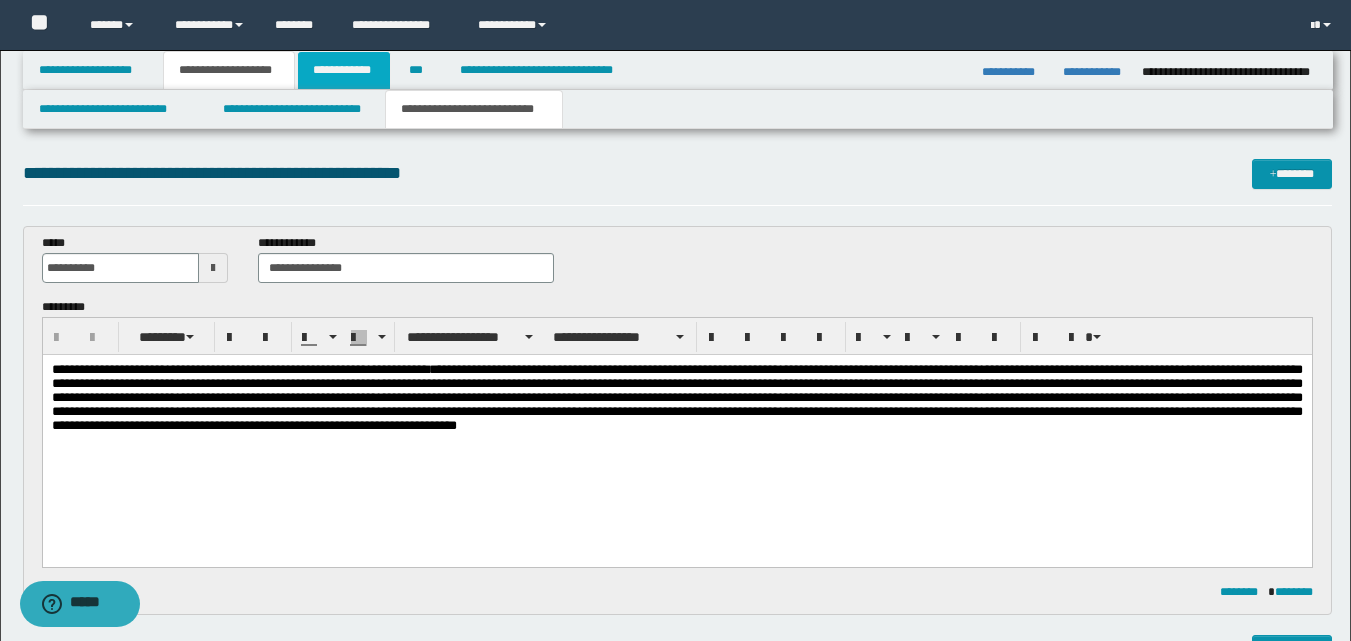 click on "**********" at bounding box center (344, 70) 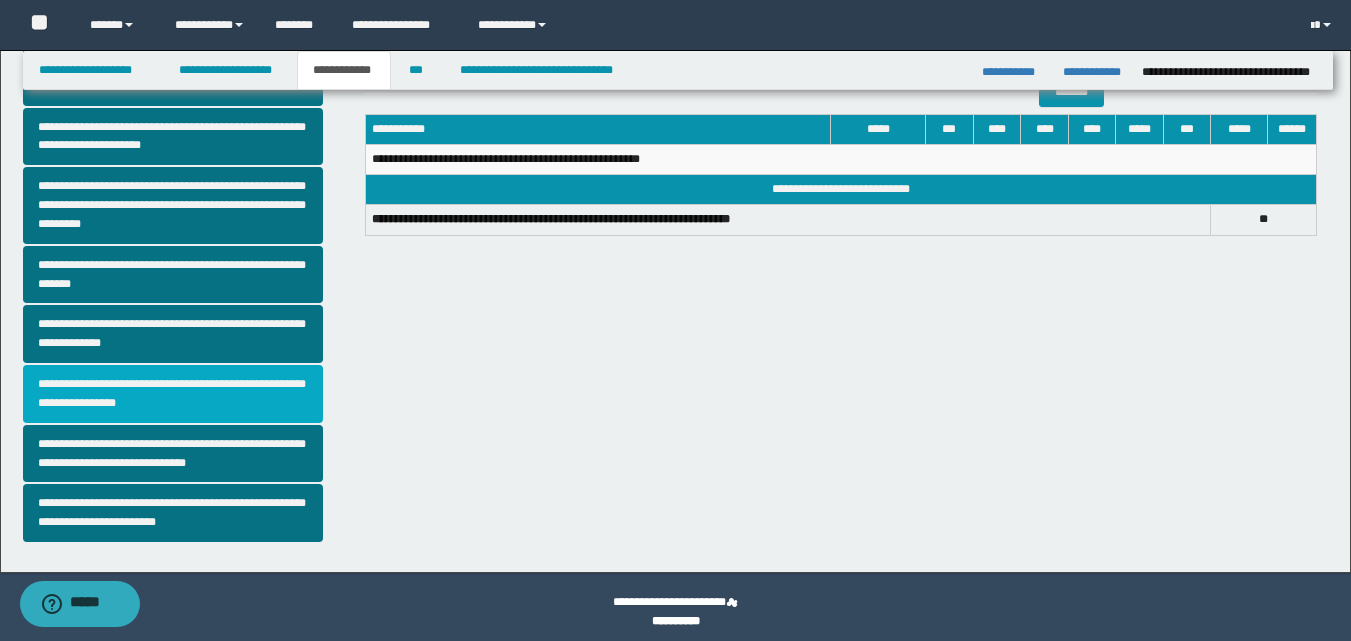 scroll, scrollTop: 508, scrollLeft: 0, axis: vertical 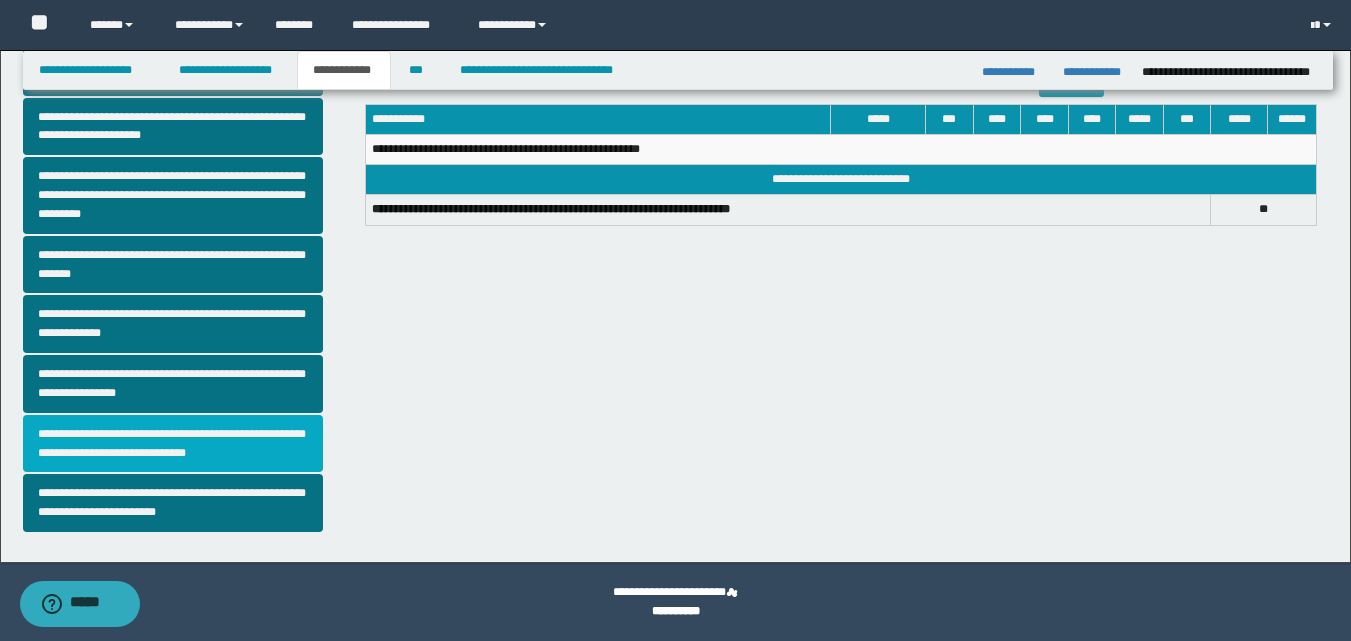 click on "**********" at bounding box center [173, 444] 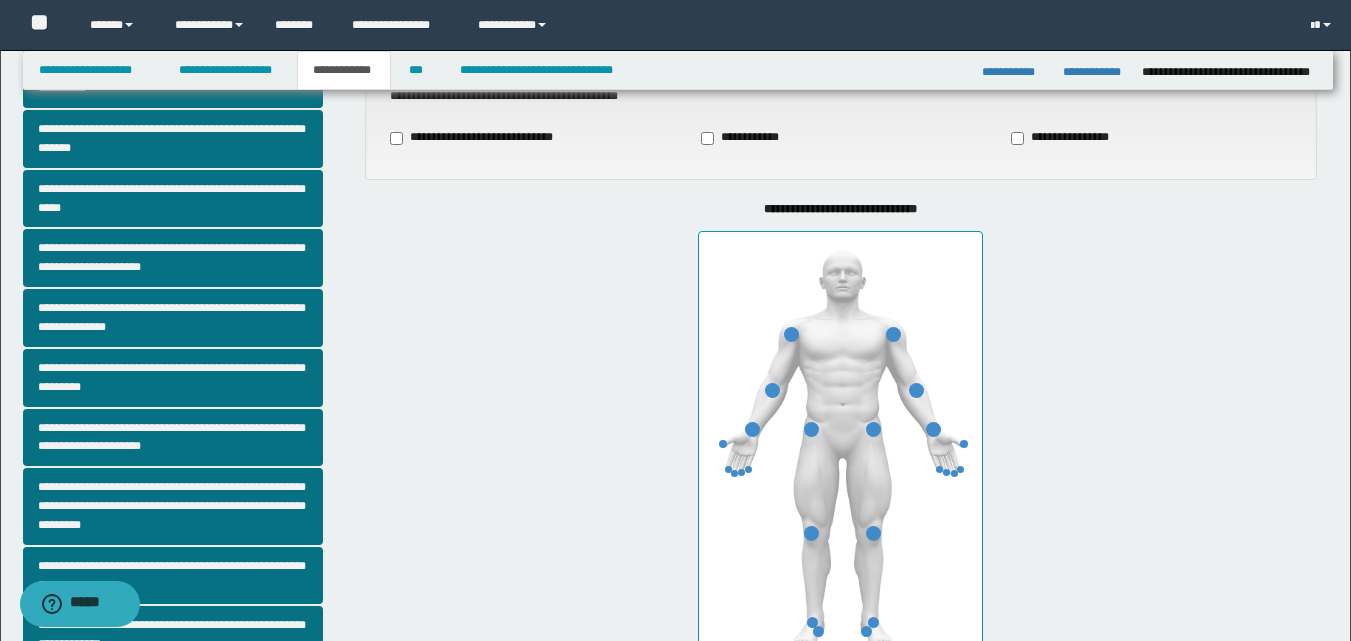 scroll, scrollTop: 0, scrollLeft: 0, axis: both 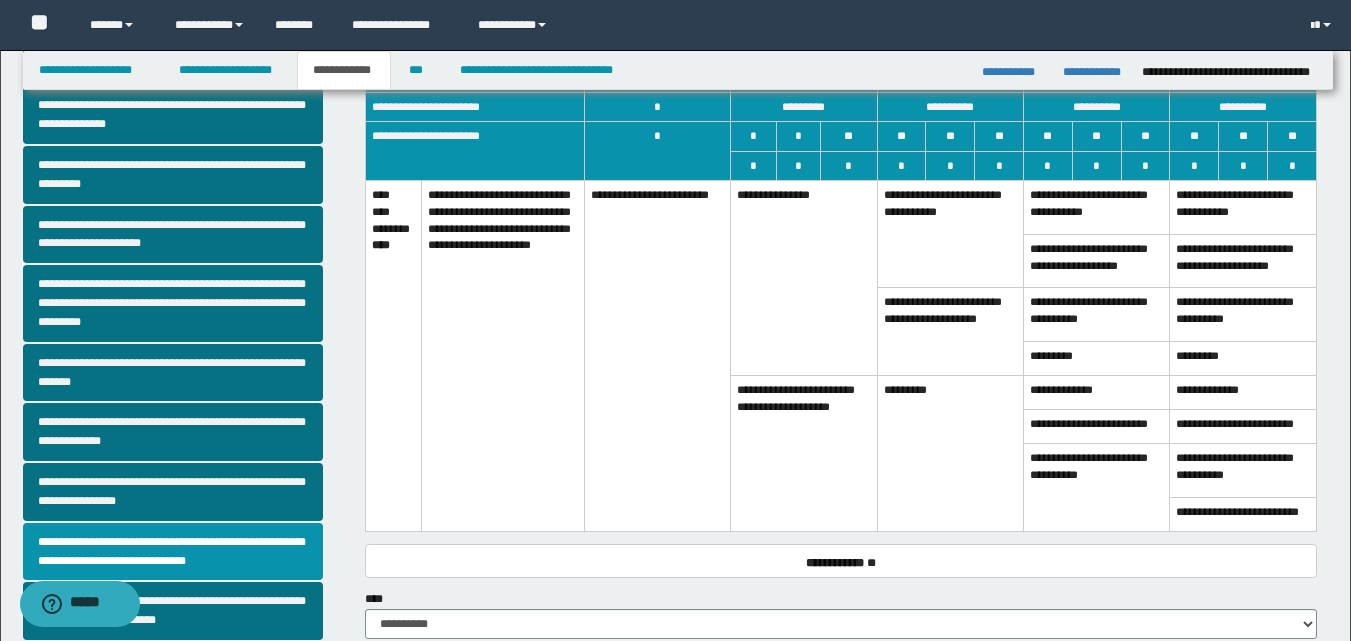 click on "**********" at bounding box center (804, 278) 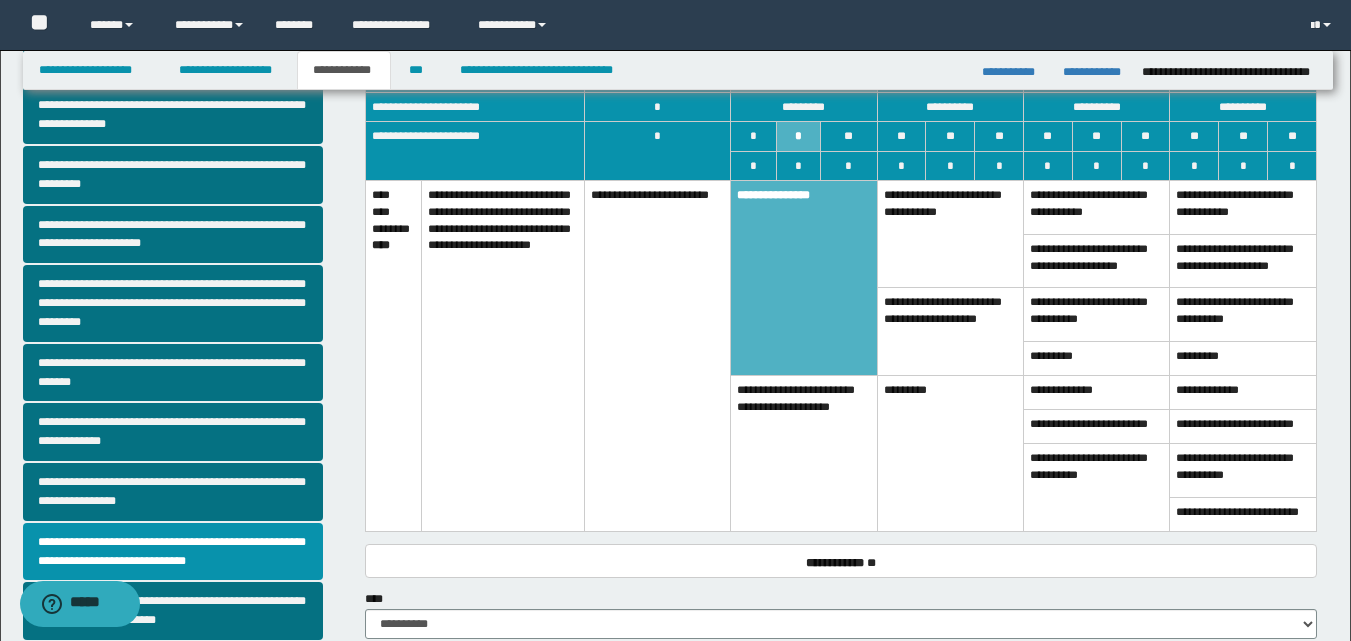 click on "**********" at bounding box center [950, 234] 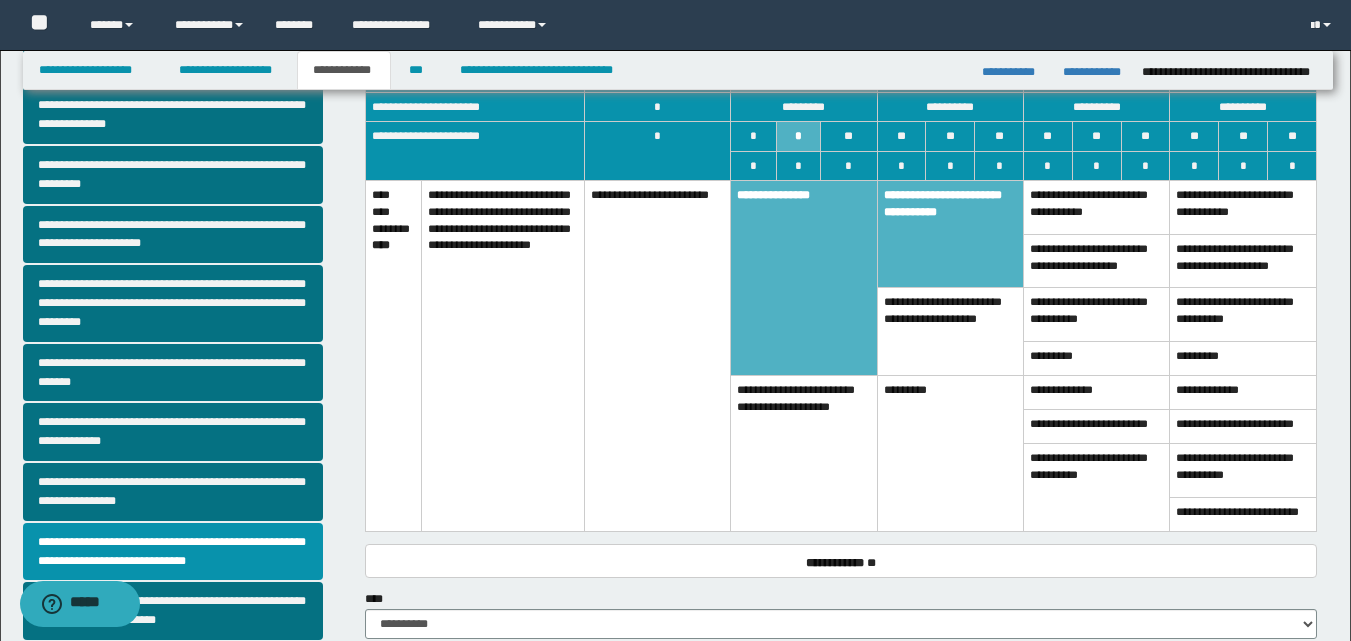 click on "**********" at bounding box center [804, 453] 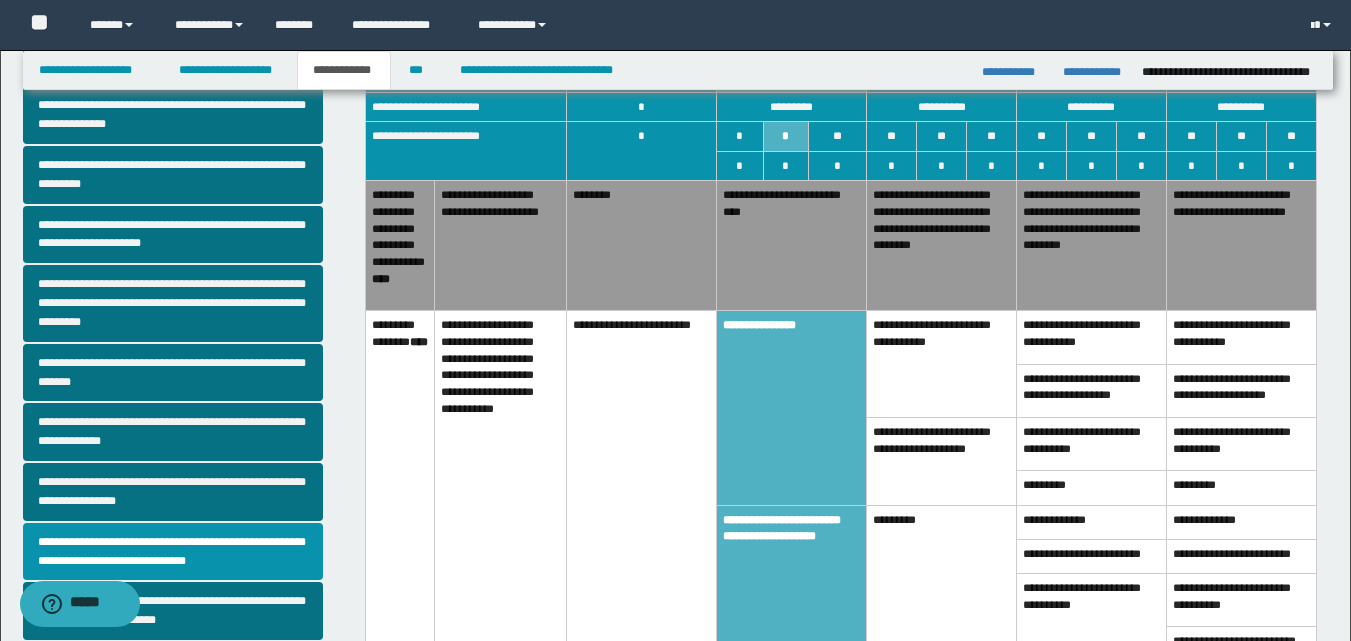 click on "**********" at bounding box center [942, 246] 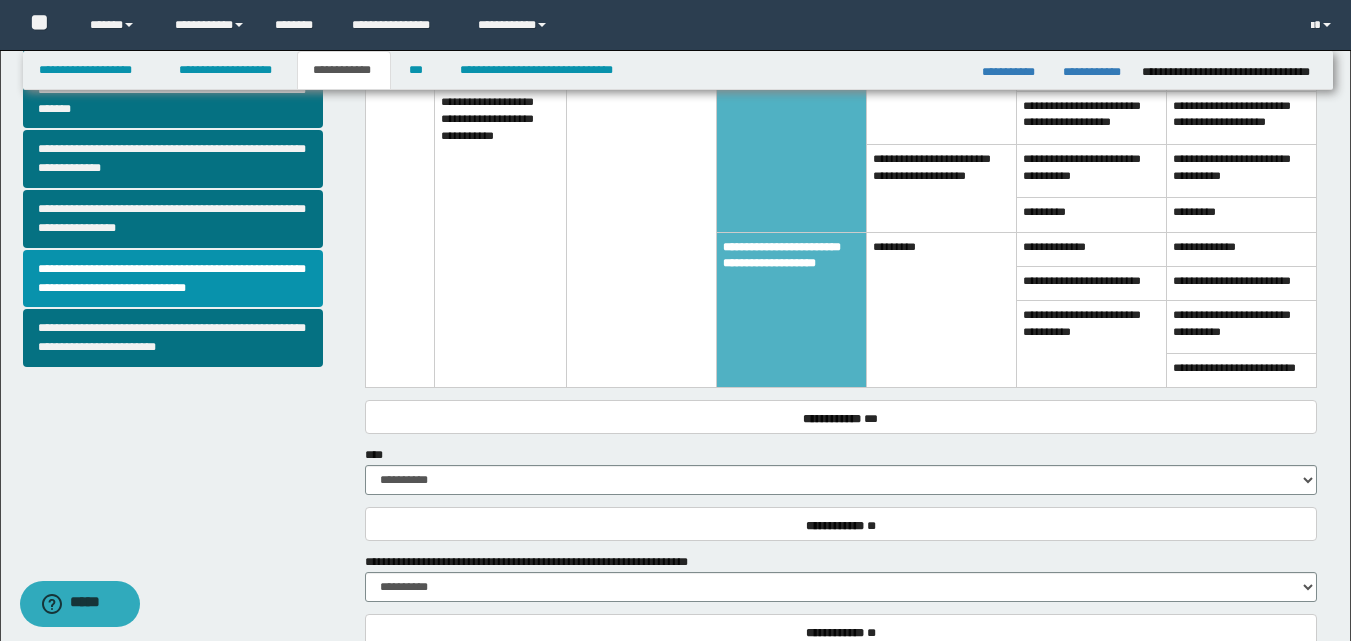 scroll, scrollTop: 700, scrollLeft: 0, axis: vertical 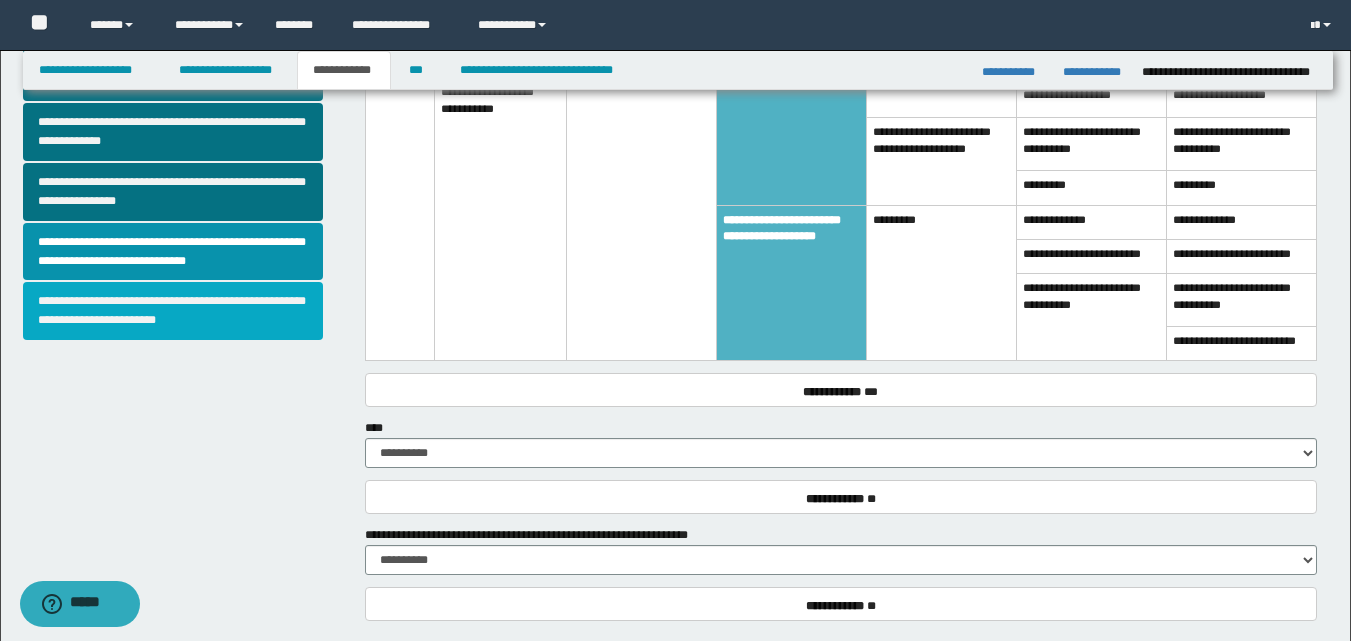 click on "**********" at bounding box center (173, 311) 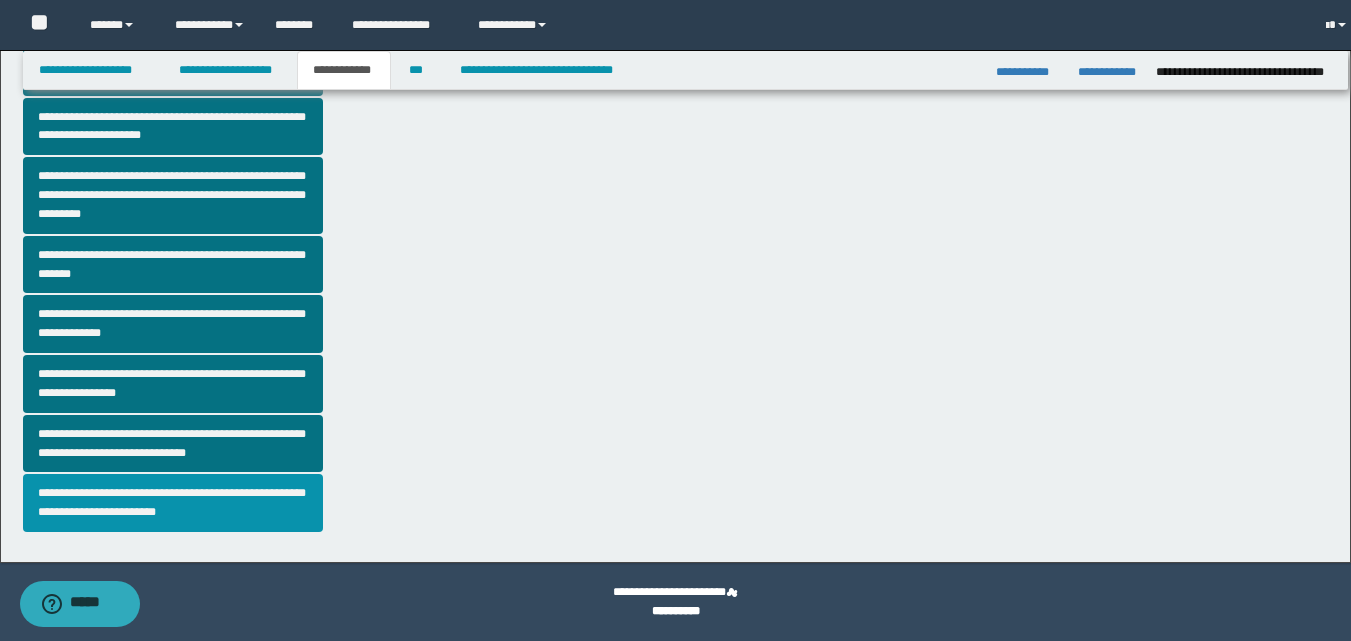 scroll, scrollTop: 0, scrollLeft: 0, axis: both 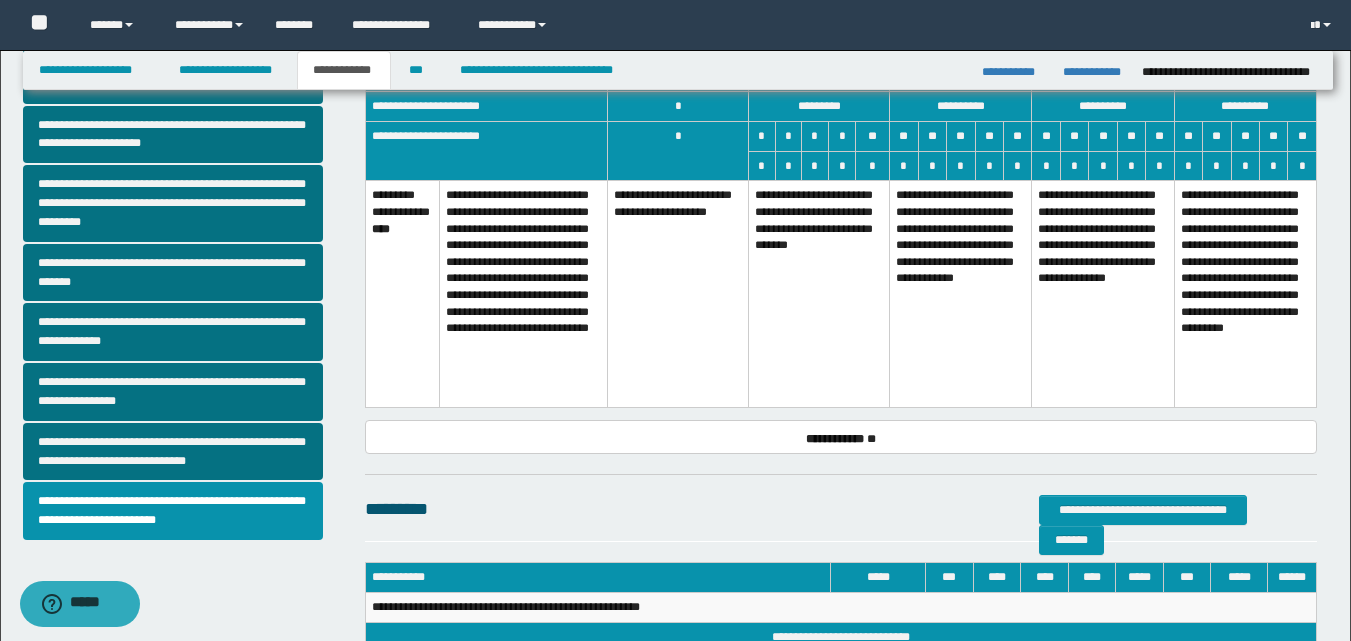 click on "**********" at bounding box center (961, 294) 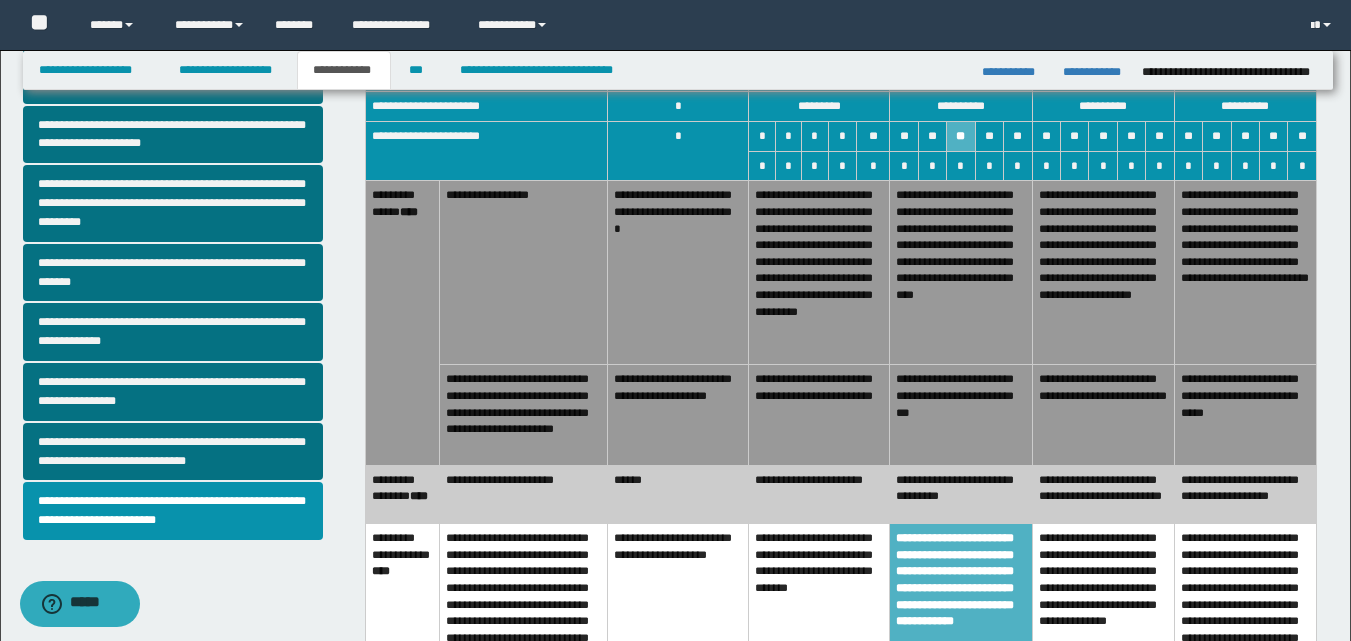 click on "**********" at bounding box center (961, 494) 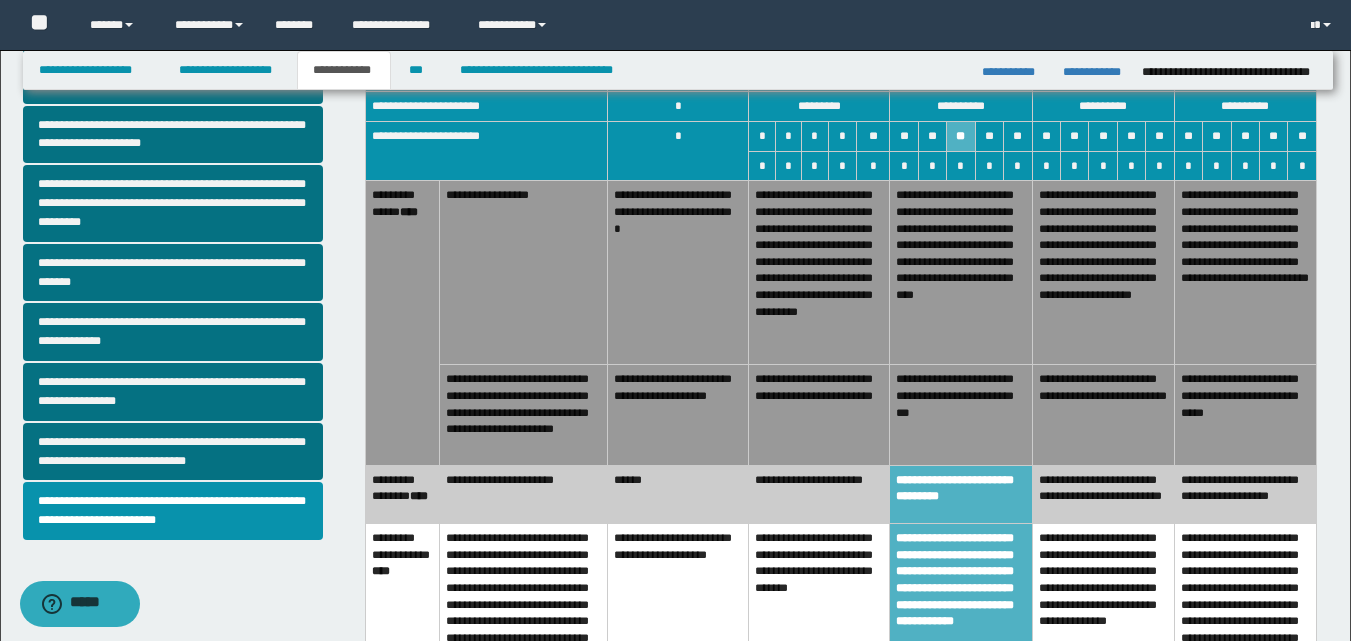 click on "**********" at bounding box center [961, 415] 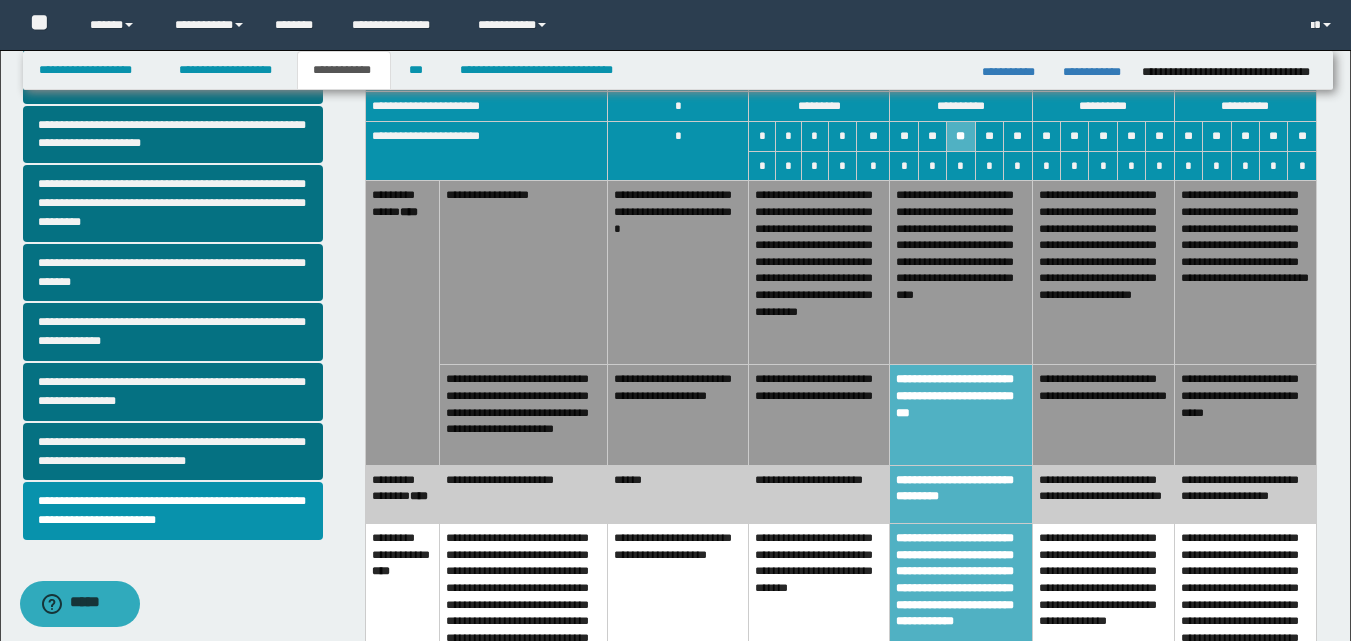click on "**********" at bounding box center (961, 273) 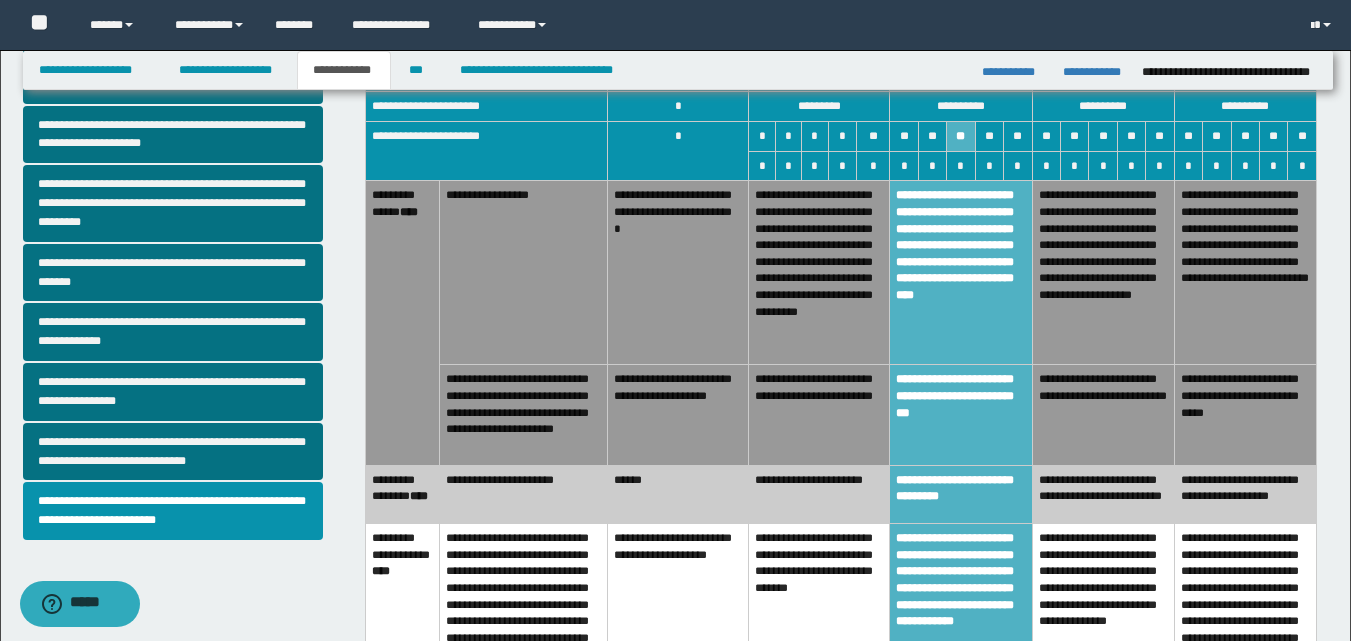 click on "**********" at bounding box center (818, 494) 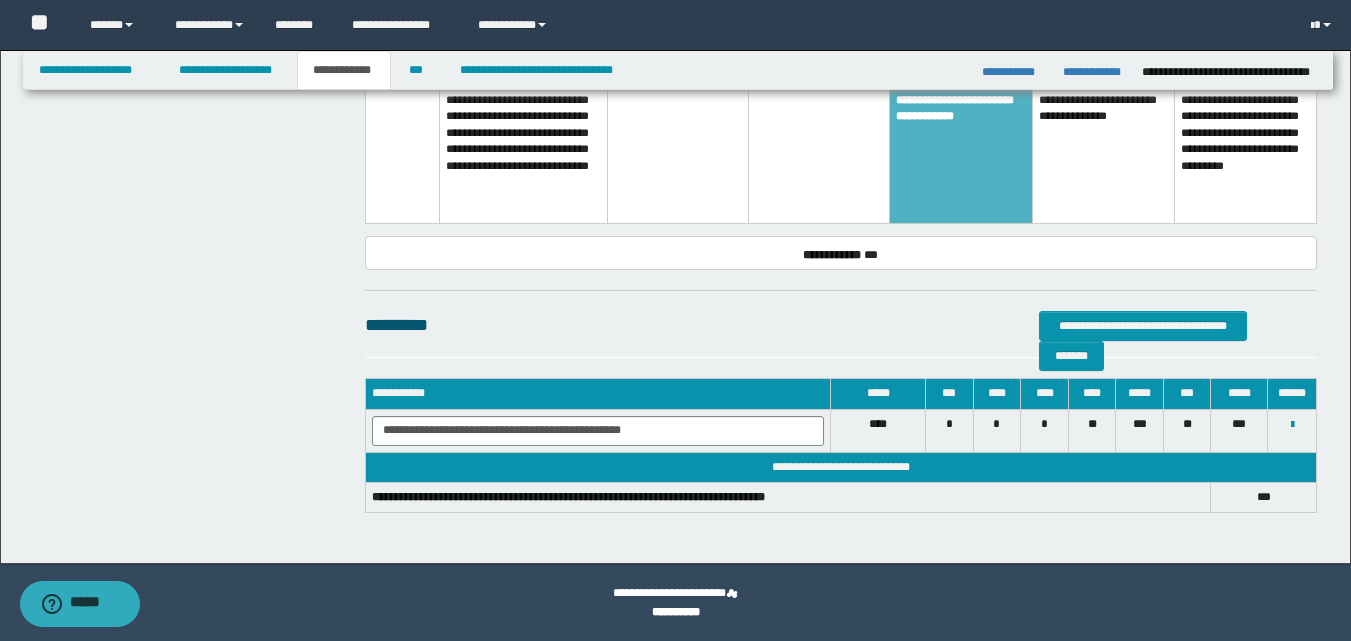 scroll, scrollTop: 1006, scrollLeft: 0, axis: vertical 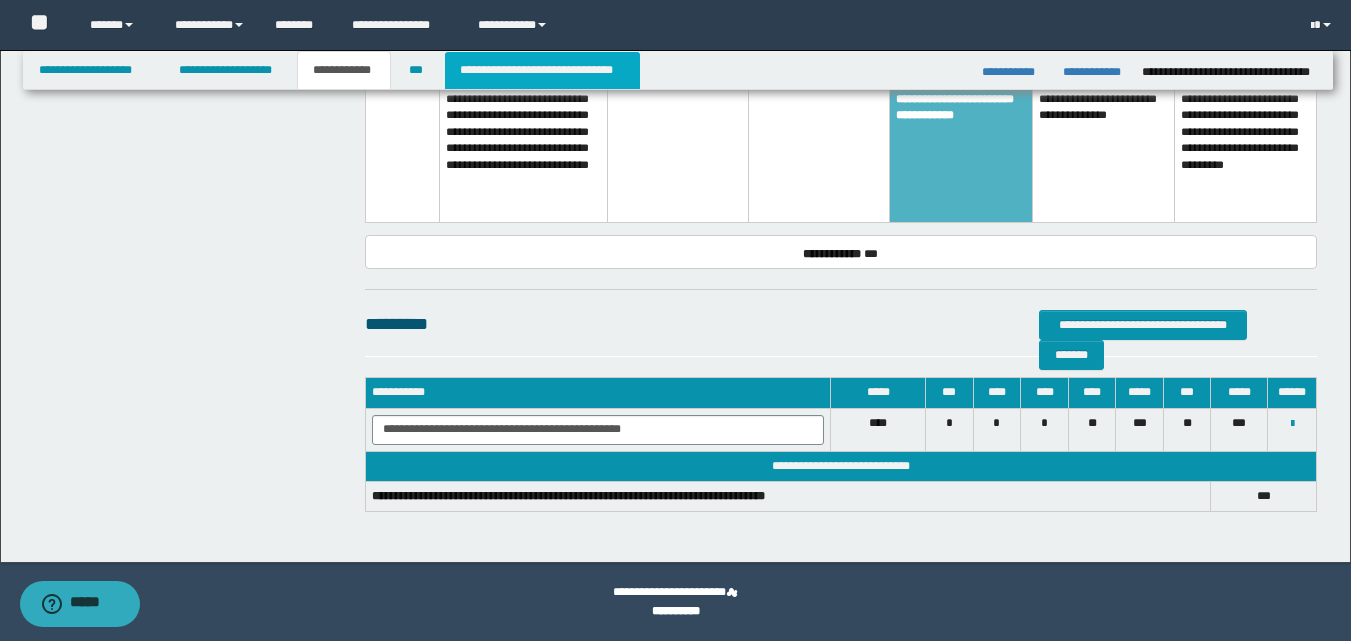click on "**********" at bounding box center (542, 70) 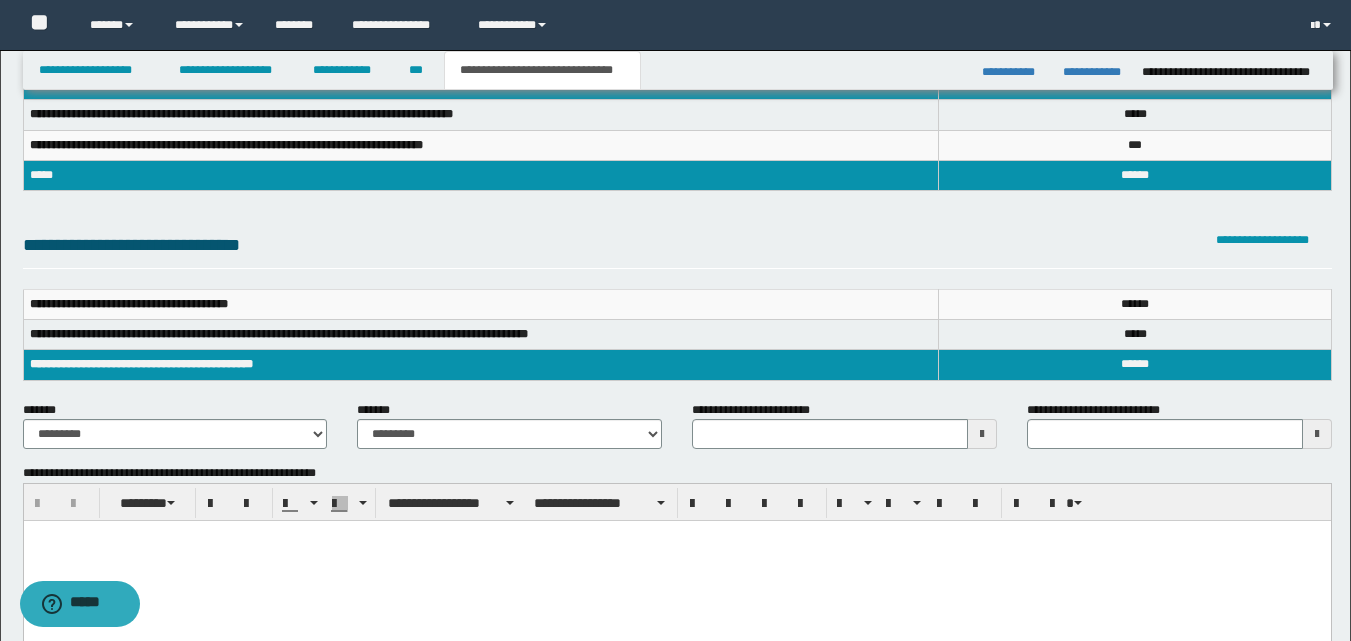 scroll, scrollTop: 200, scrollLeft: 0, axis: vertical 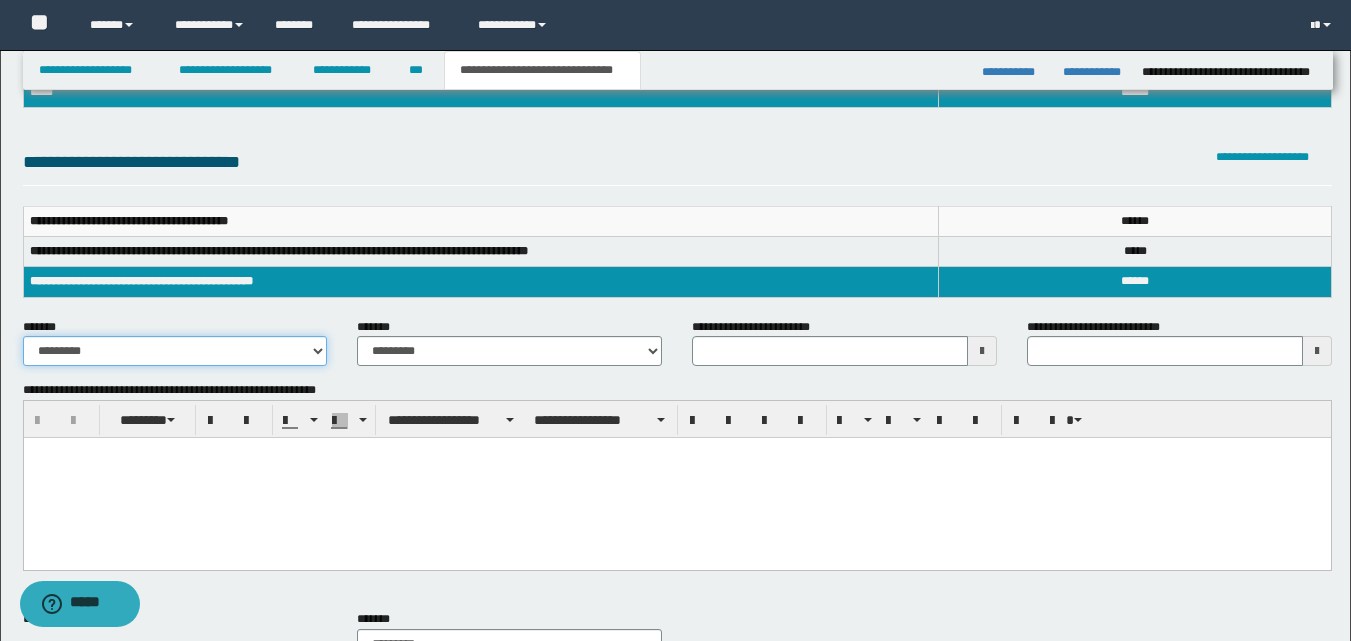click on "**********" at bounding box center [175, 351] 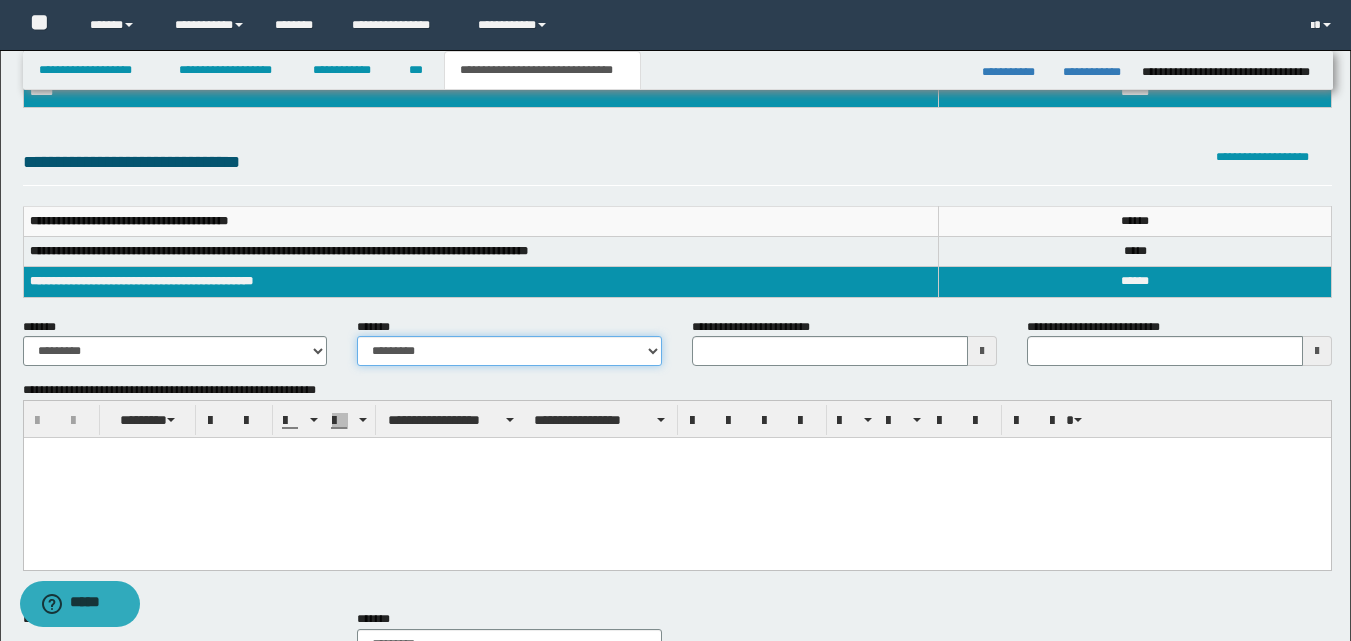 drag, startPoint x: 658, startPoint y: 347, endPoint x: 623, endPoint y: 354, distance: 35.69314 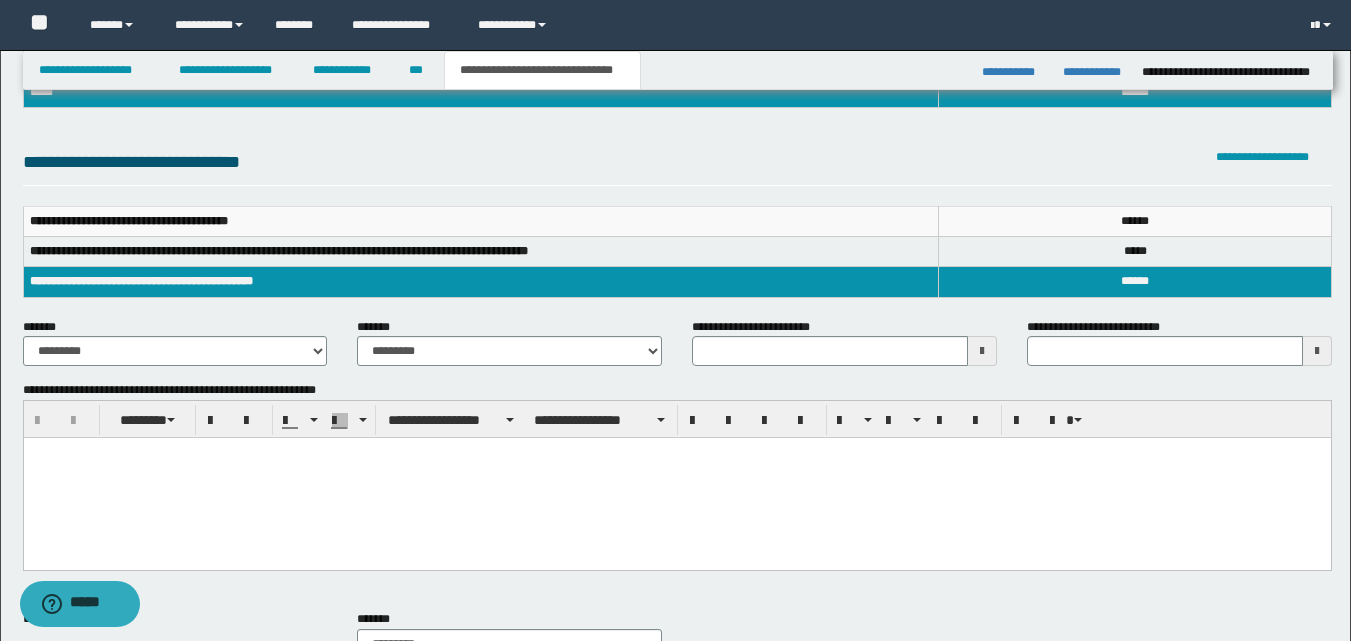 click at bounding box center (982, 351) 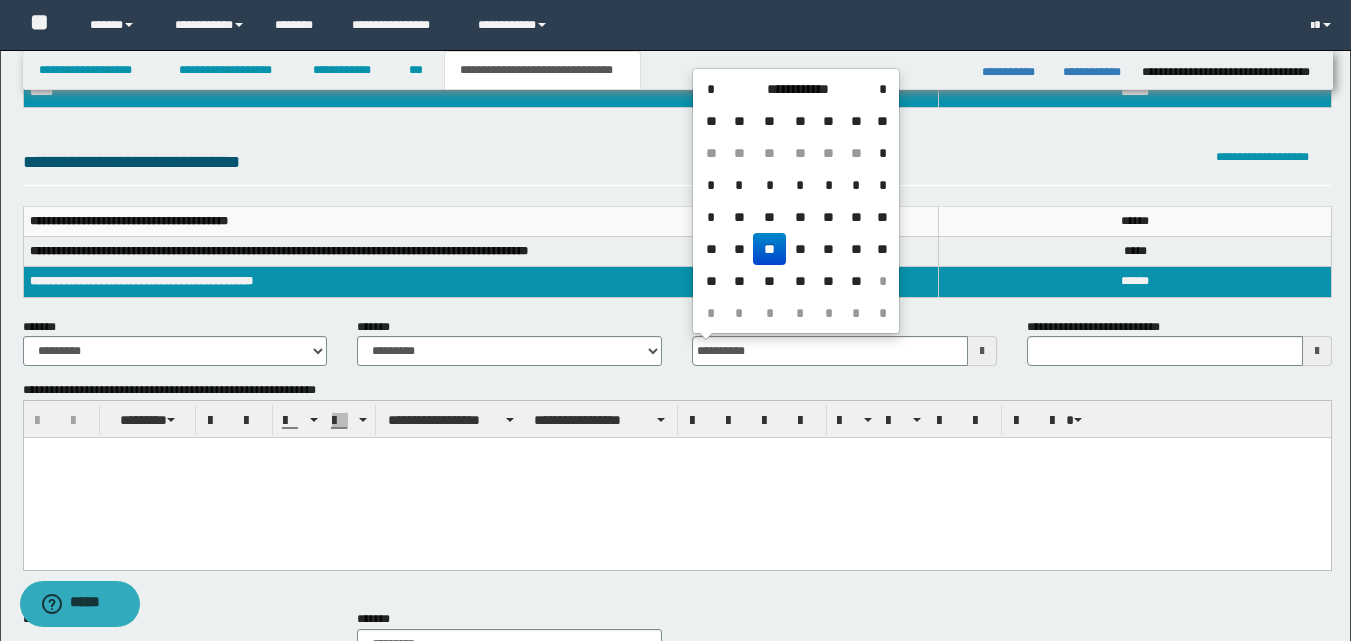 click on "**" at bounding box center (769, 249) 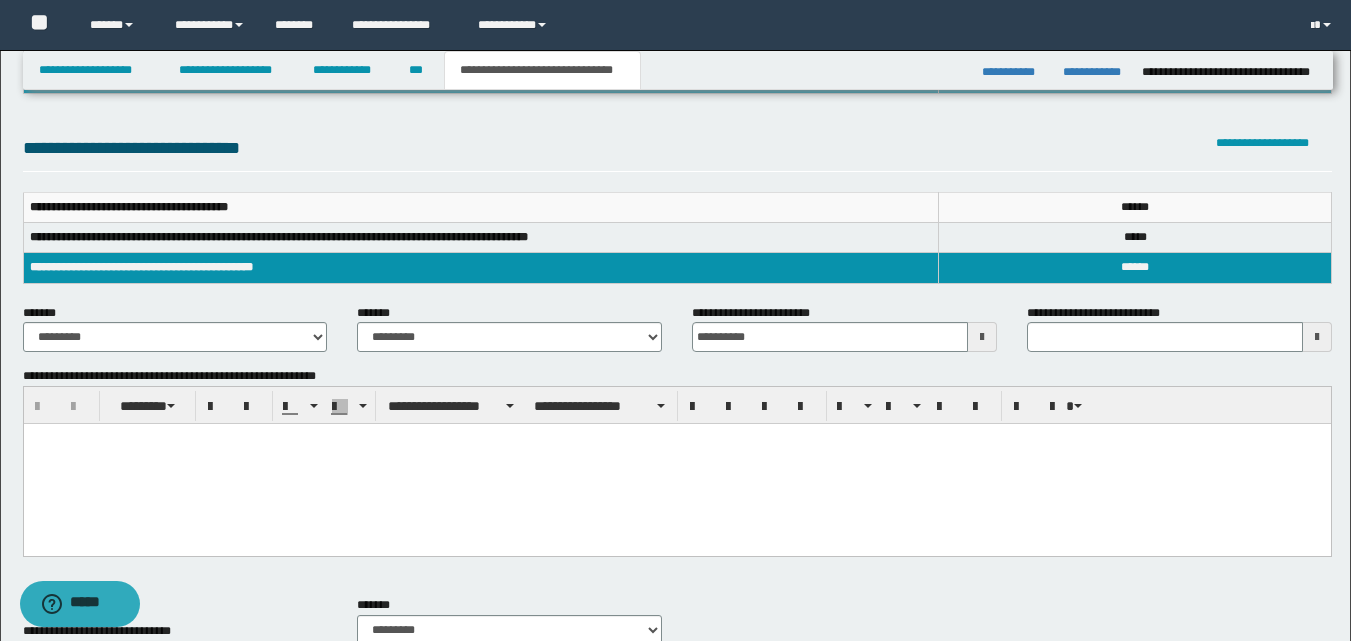 scroll, scrollTop: 300, scrollLeft: 0, axis: vertical 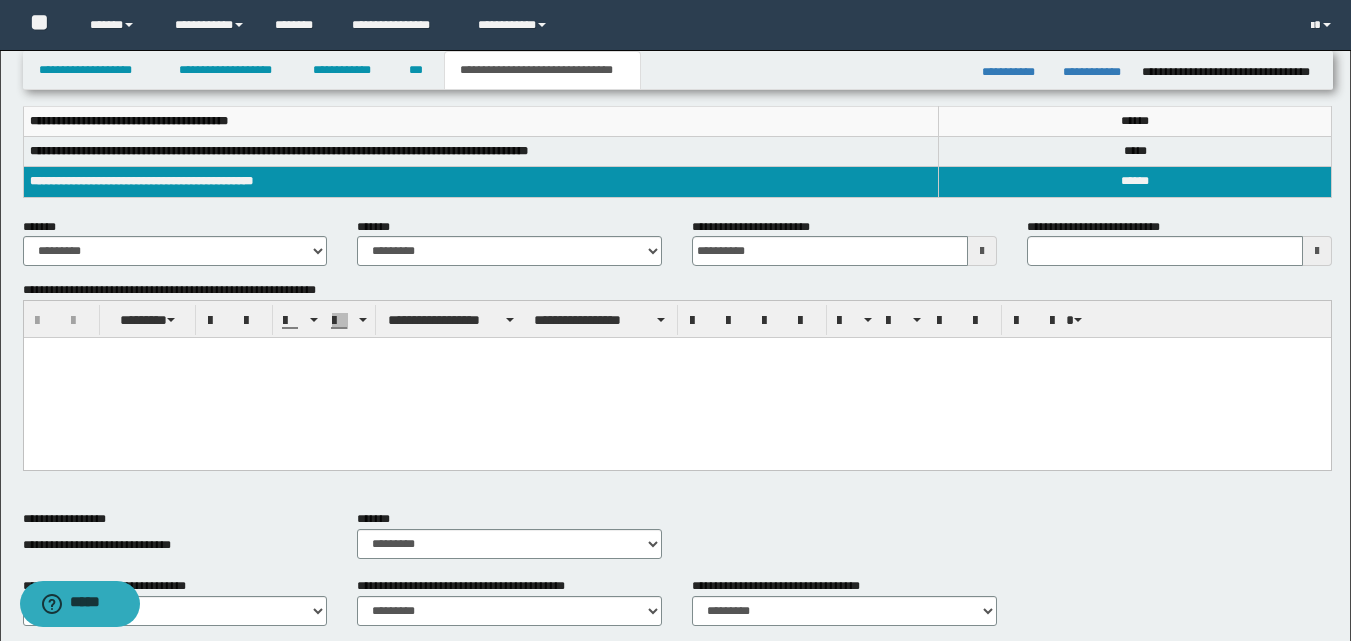 click at bounding box center (676, 353) 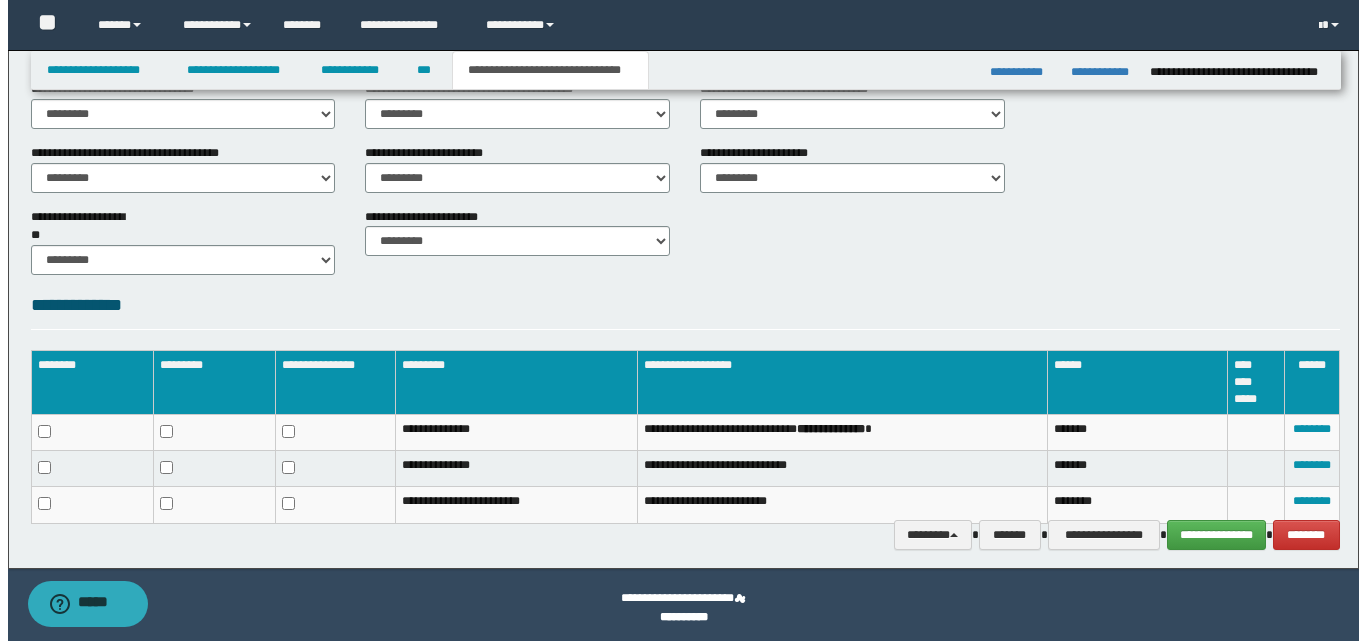 scroll, scrollTop: 819, scrollLeft: 0, axis: vertical 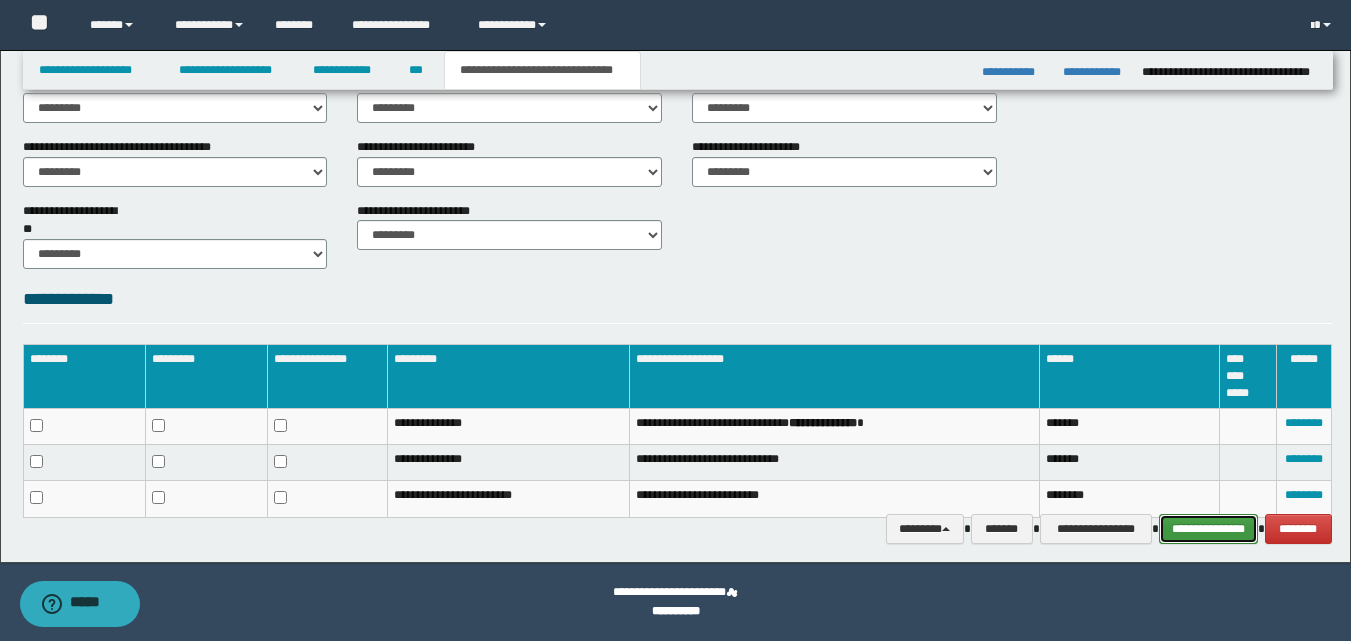 click on "**********" at bounding box center [1208, 529] 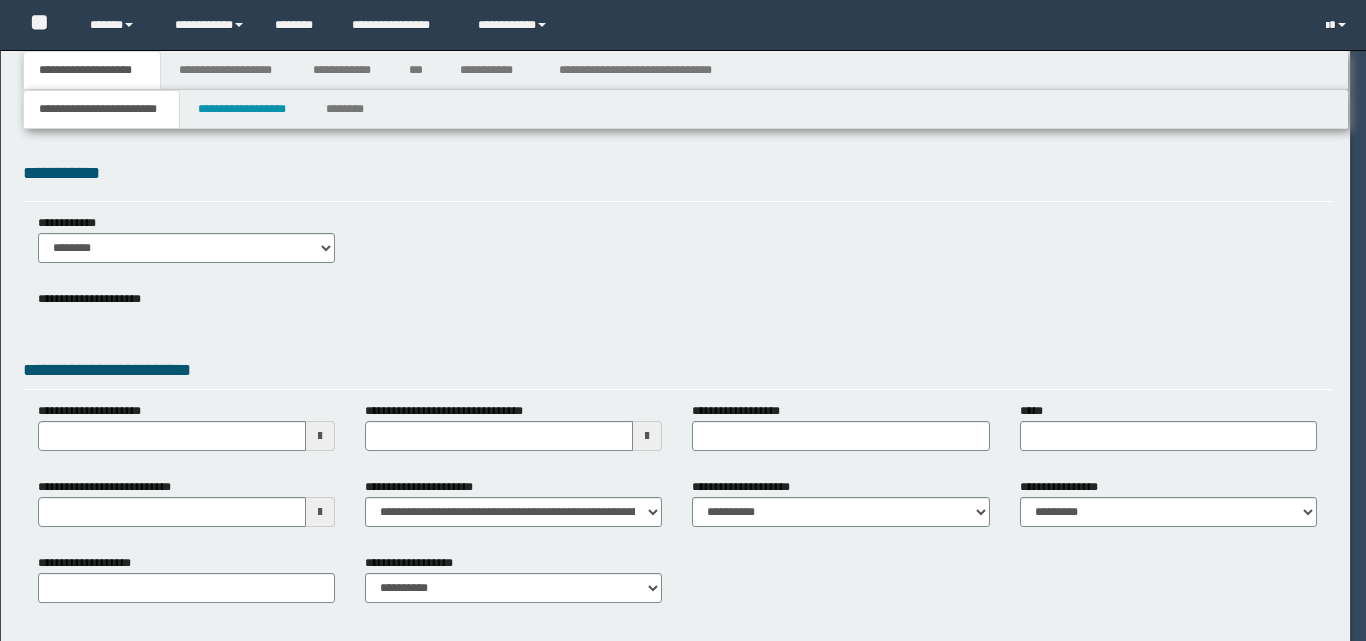 scroll, scrollTop: 0, scrollLeft: 0, axis: both 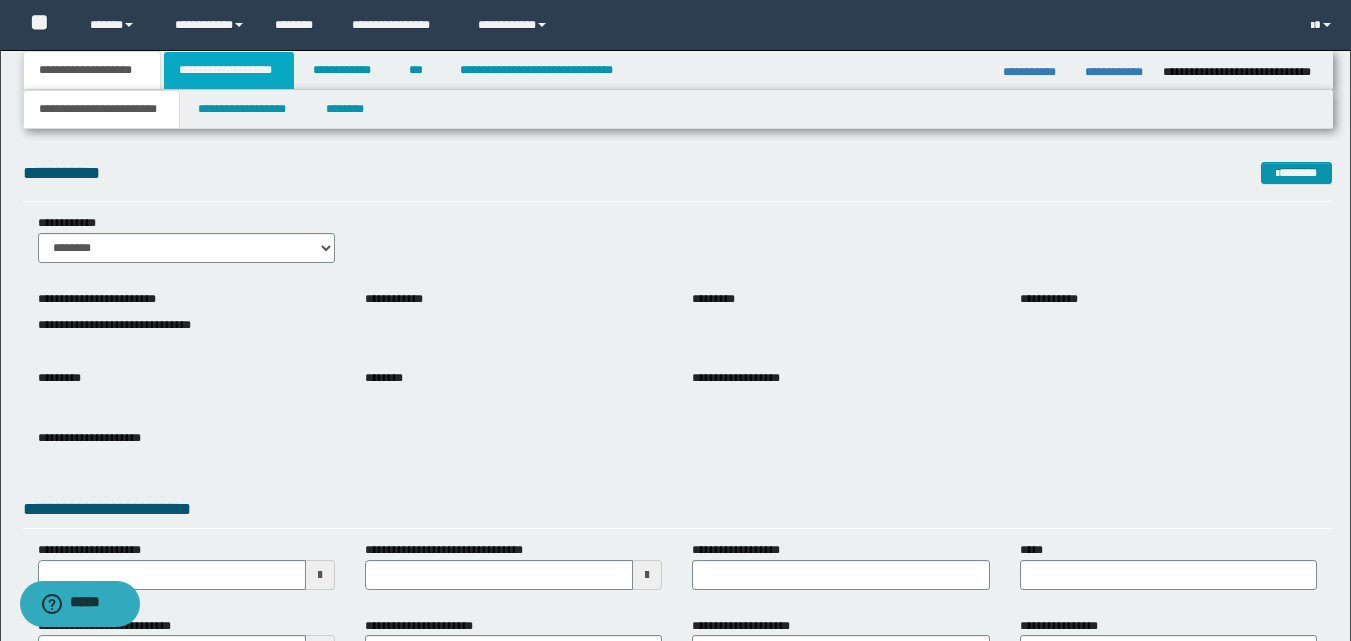 click on "**********" at bounding box center (229, 70) 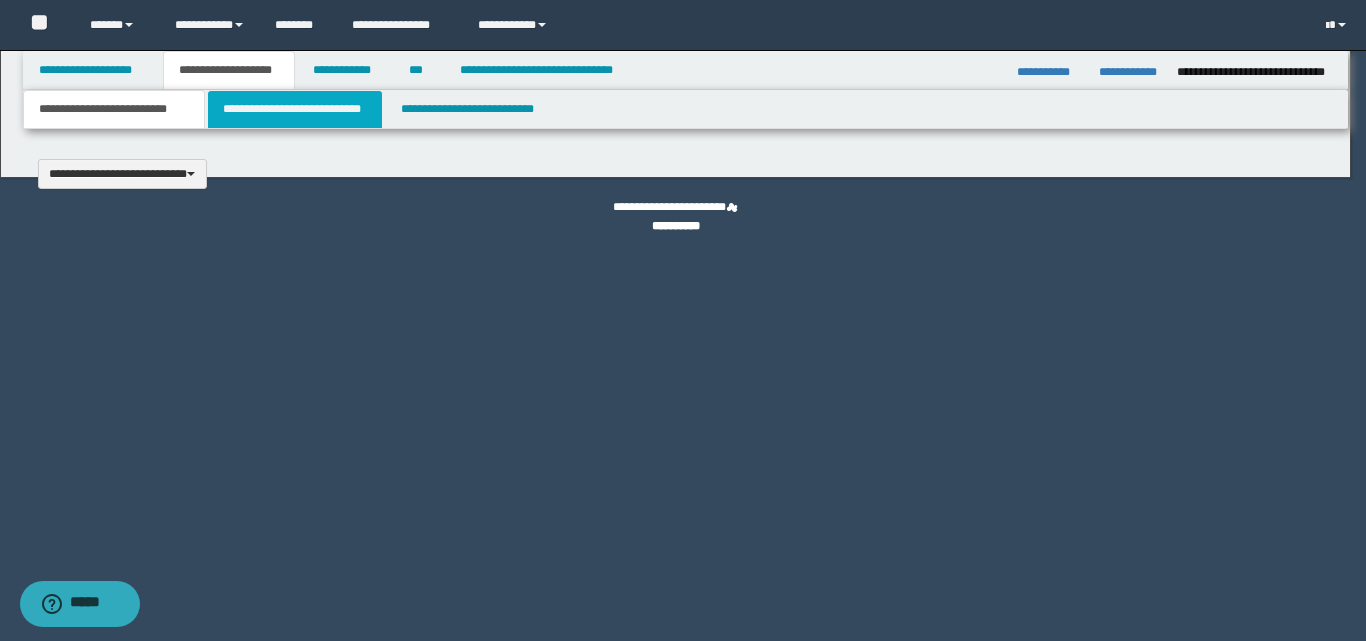 type 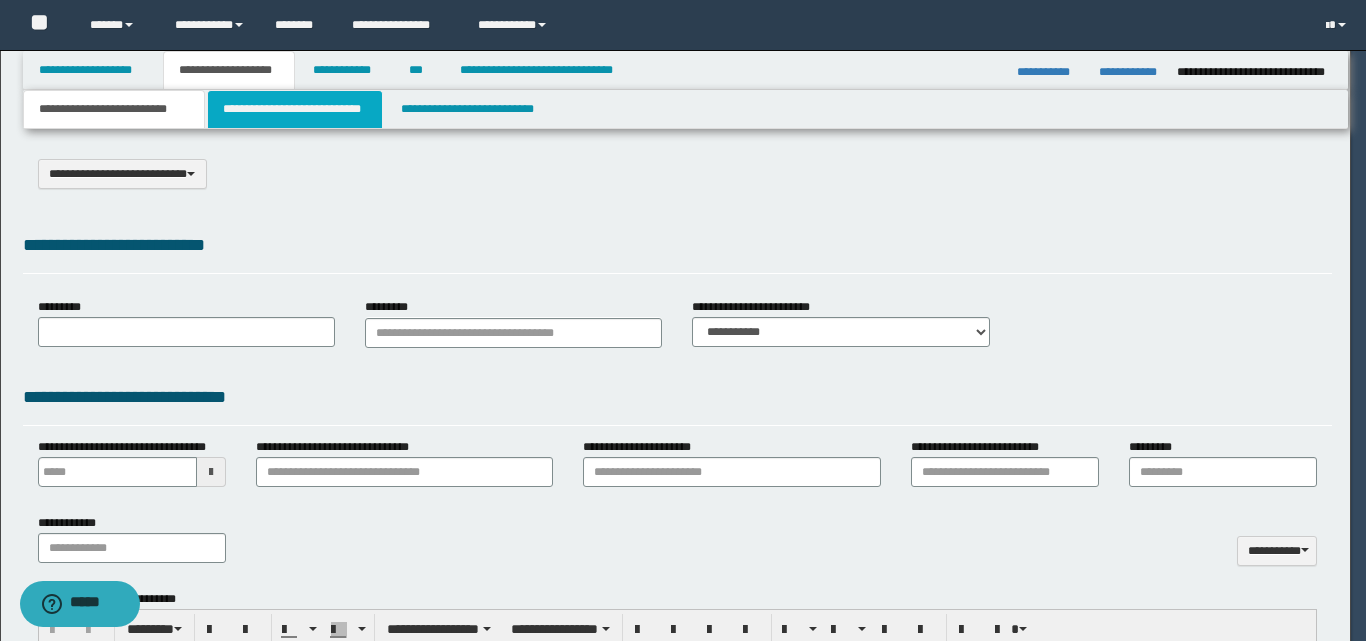 select on "*" 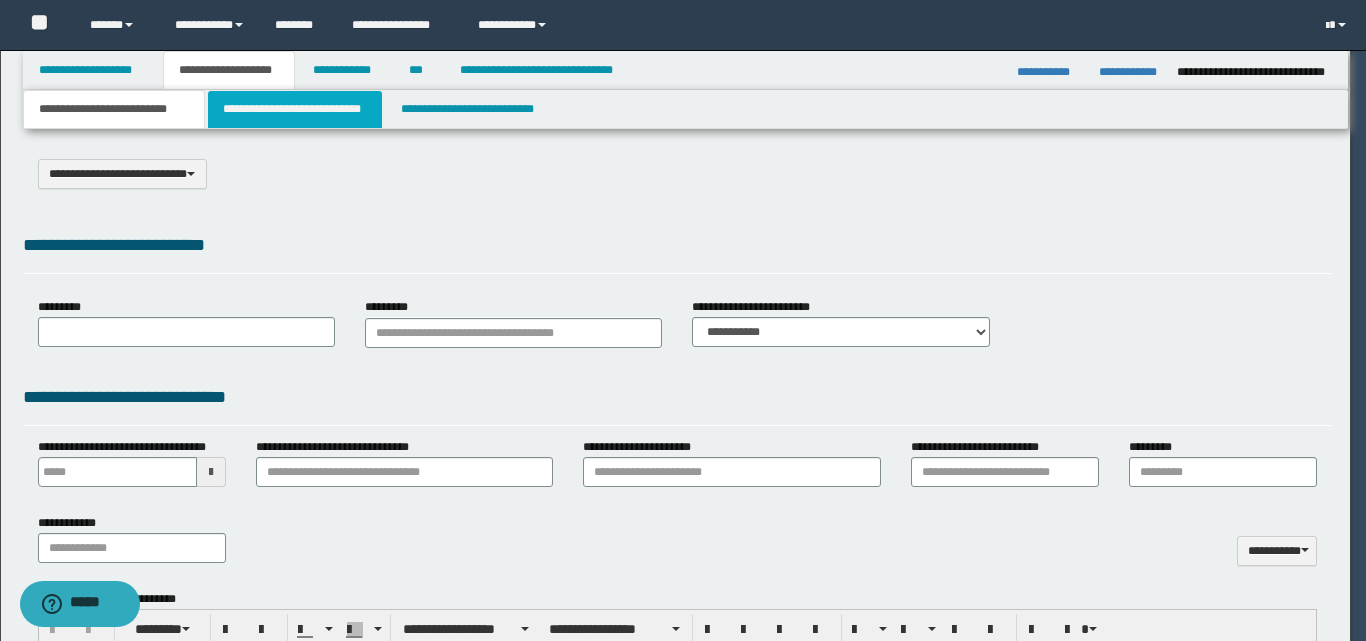 scroll, scrollTop: 0, scrollLeft: 0, axis: both 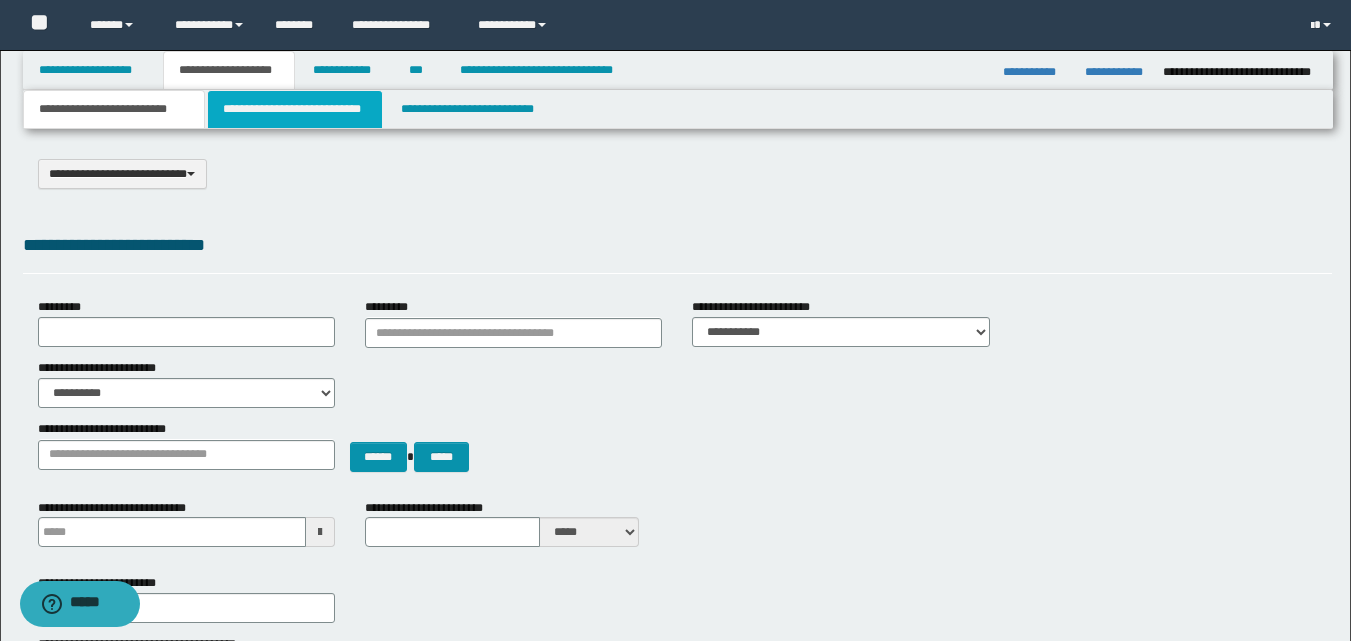 click on "**********" at bounding box center (295, 109) 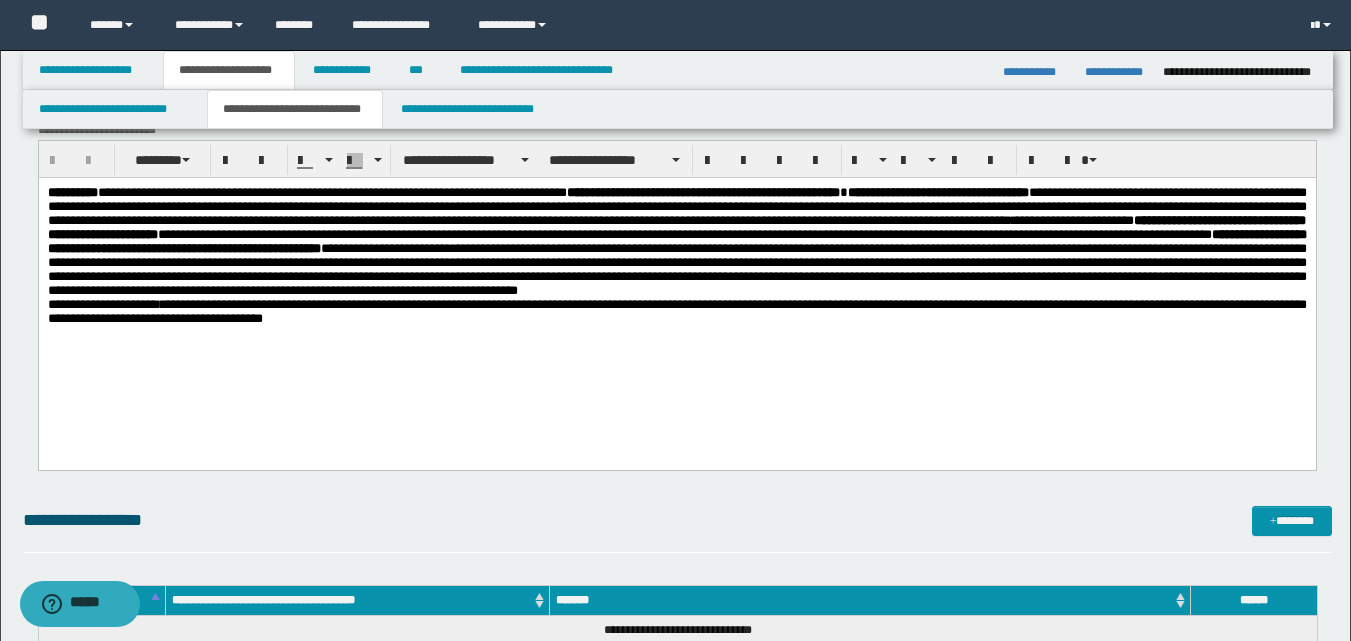 scroll, scrollTop: 300, scrollLeft: 0, axis: vertical 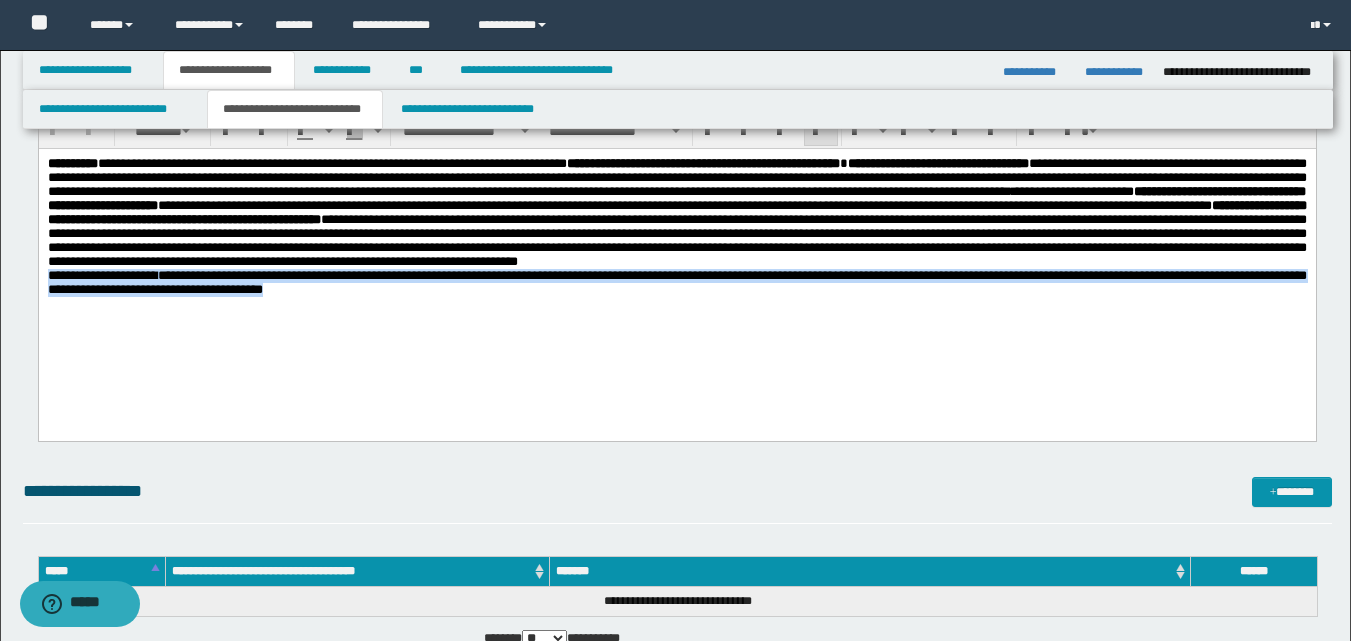drag, startPoint x: 48, startPoint y: 303, endPoint x: 582, endPoint y: 328, distance: 534.5849 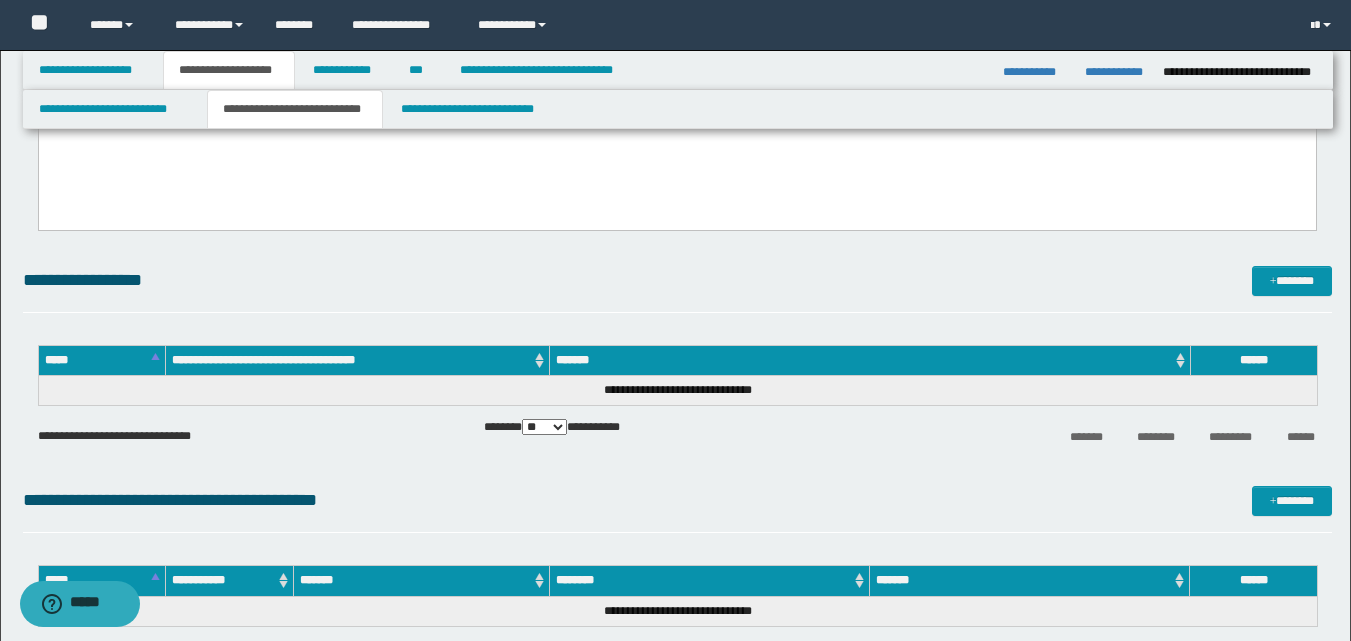 scroll, scrollTop: 500, scrollLeft: 0, axis: vertical 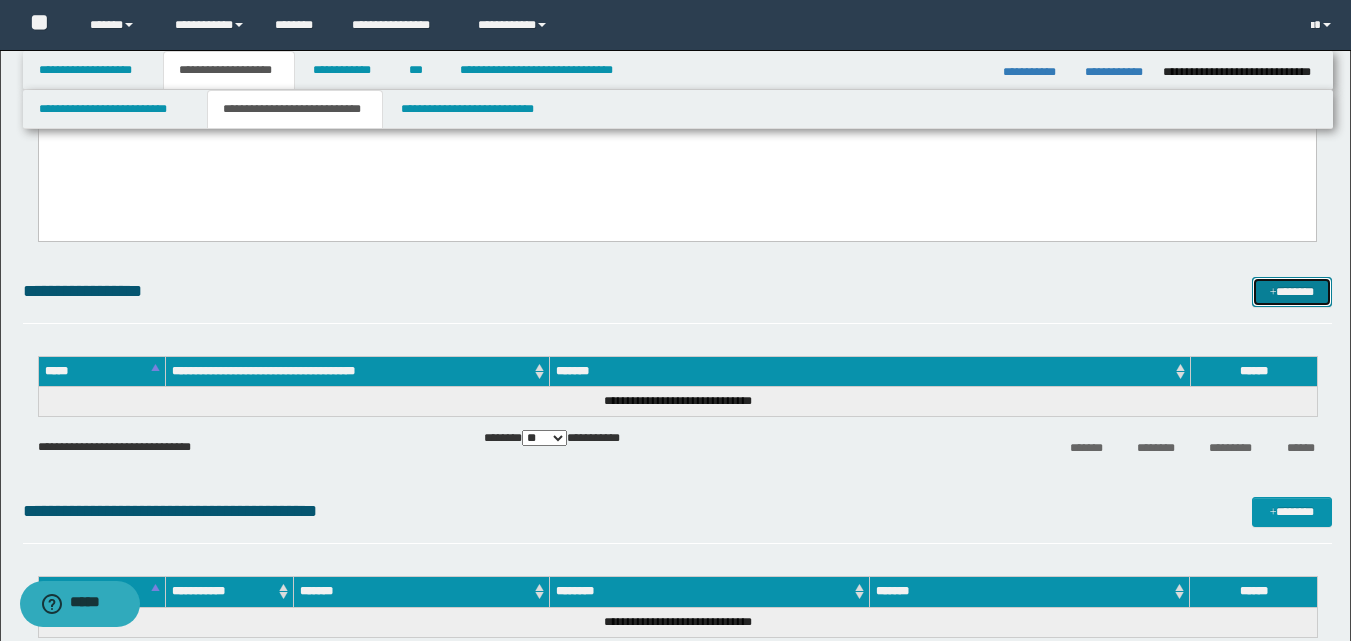 click on "*******" at bounding box center (1292, 292) 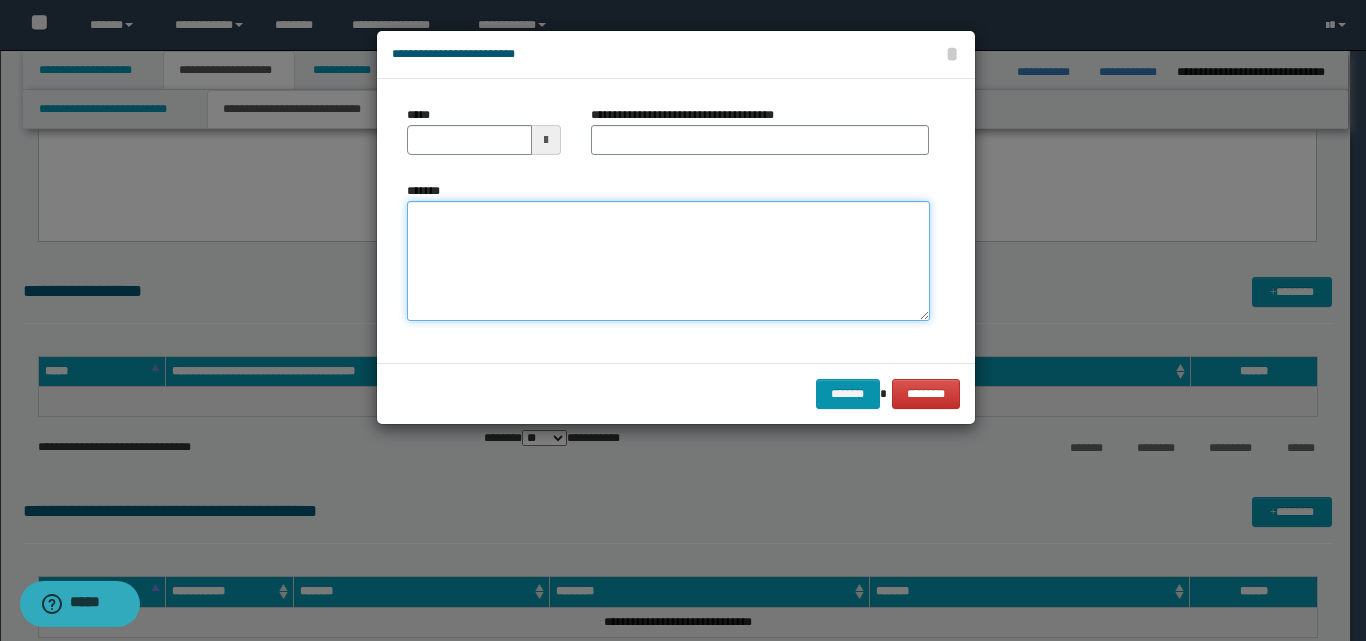 paste on "**********" 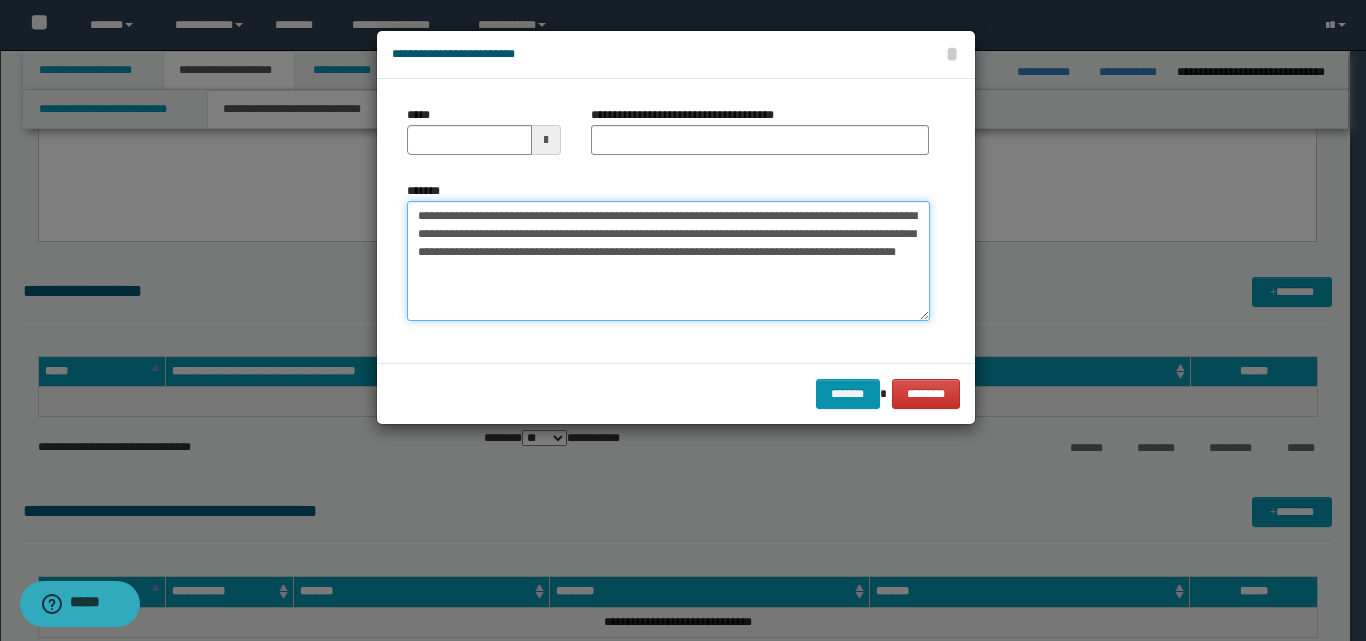 type on "**********" 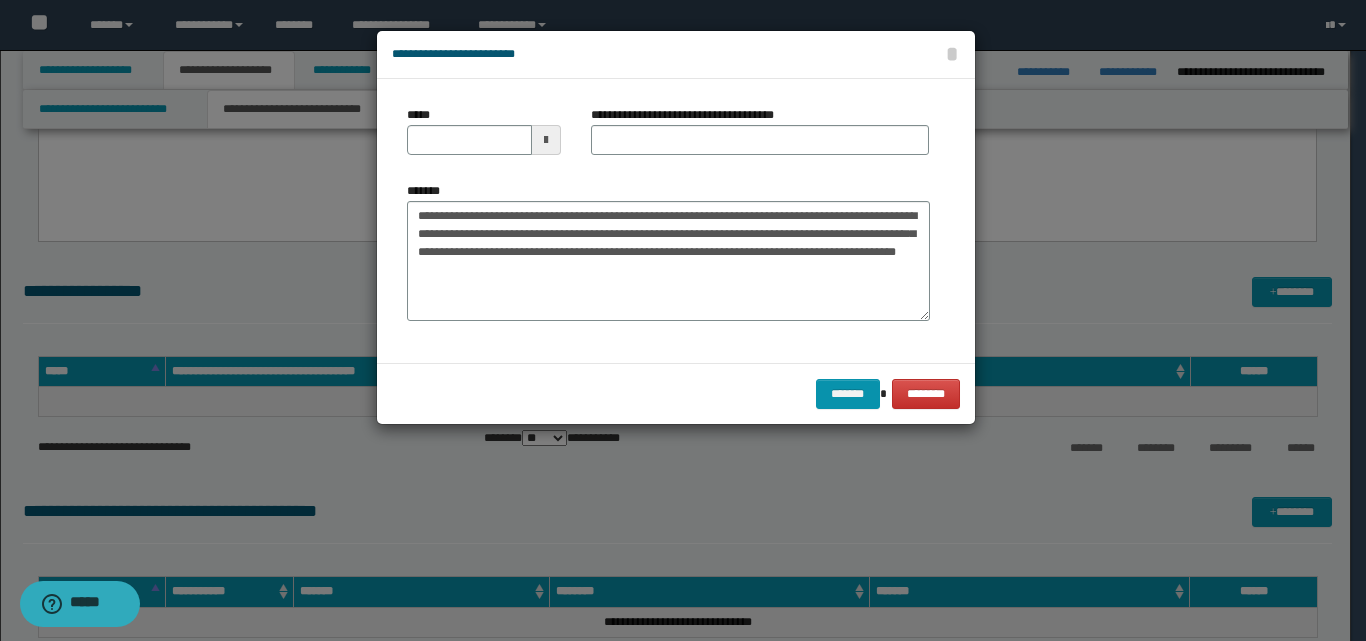 click at bounding box center [546, 140] 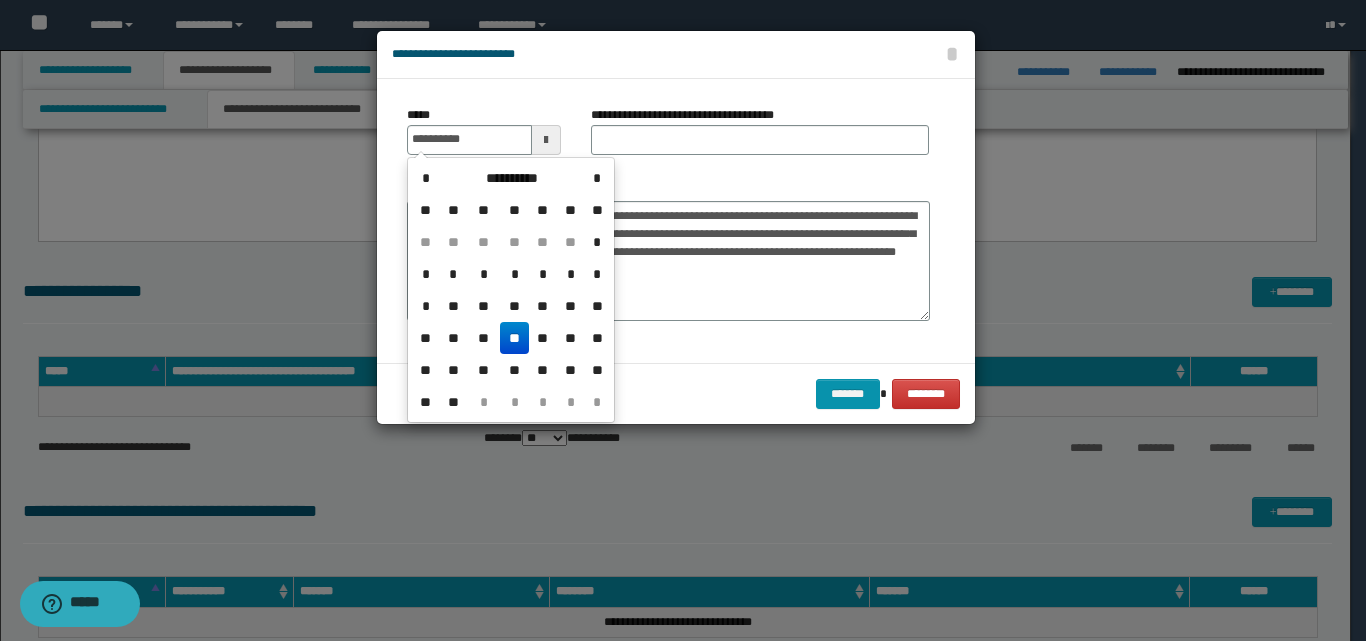 click on "**" at bounding box center (514, 338) 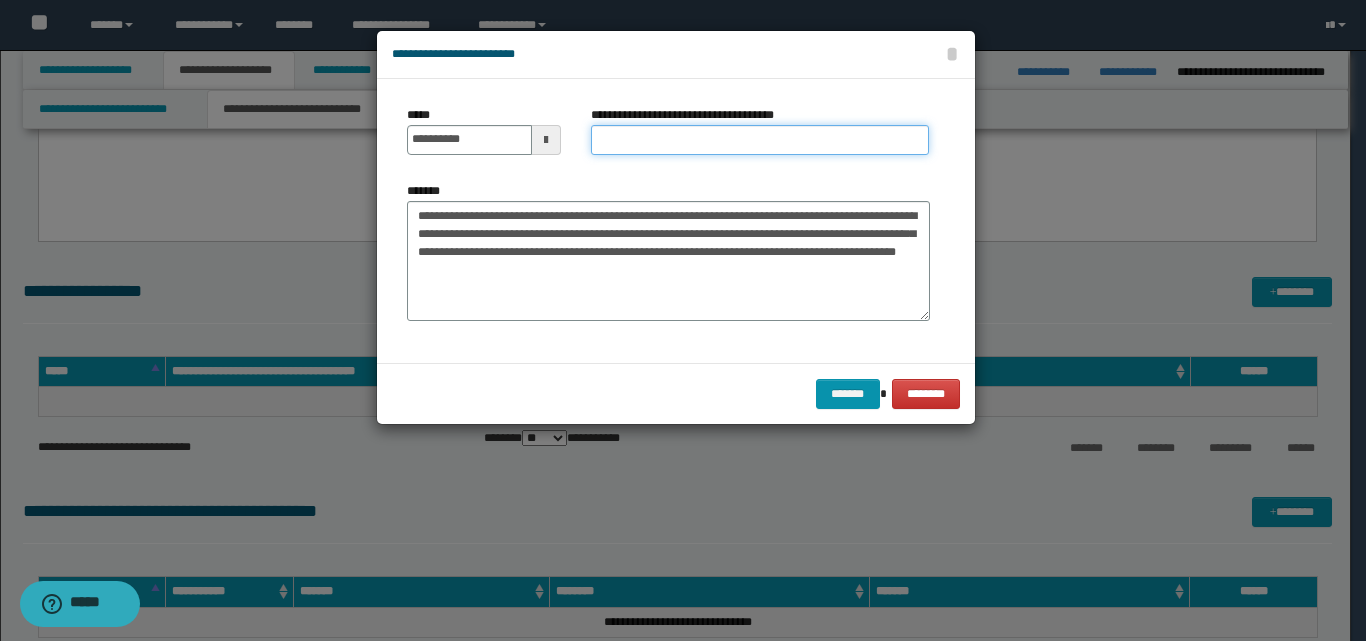 click on "**********" at bounding box center (760, 140) 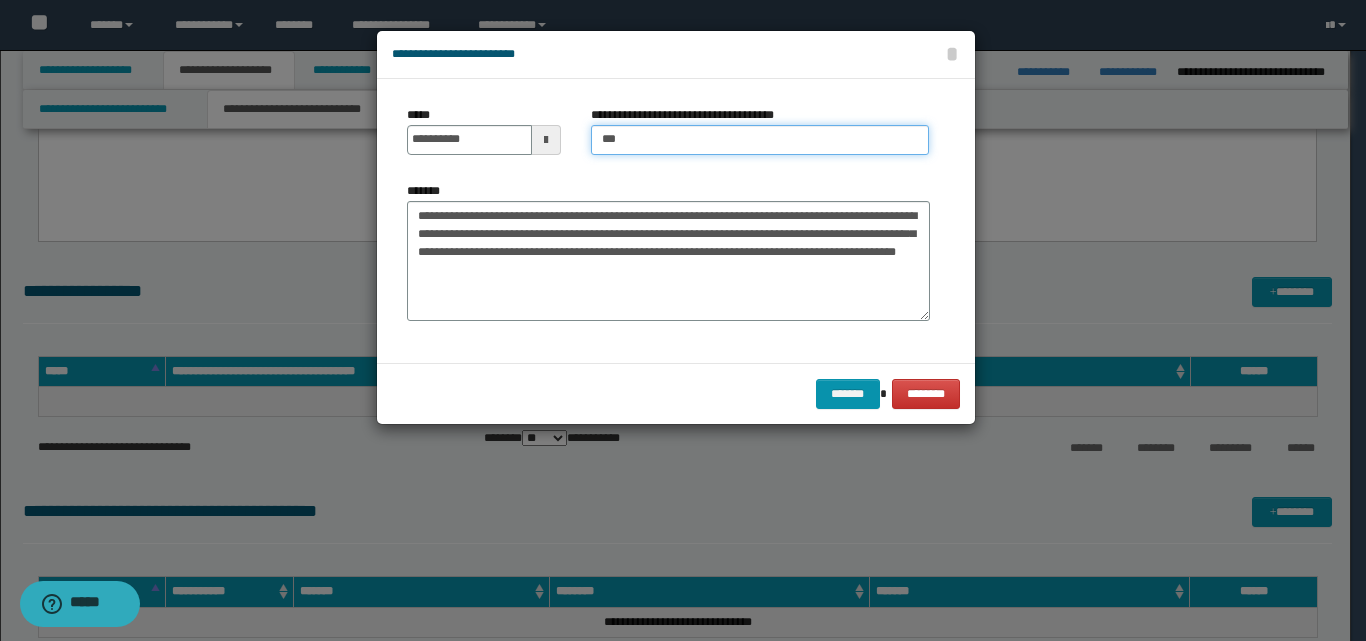 type on "*********" 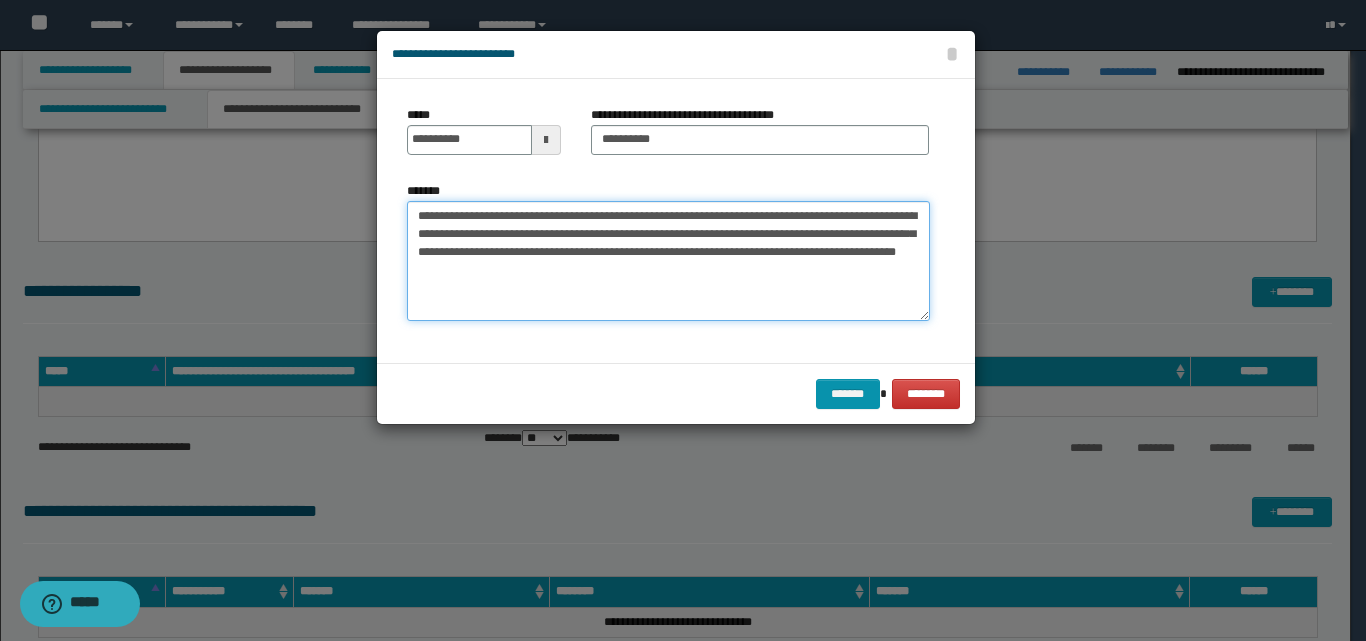 click on "**********" at bounding box center [668, 261] 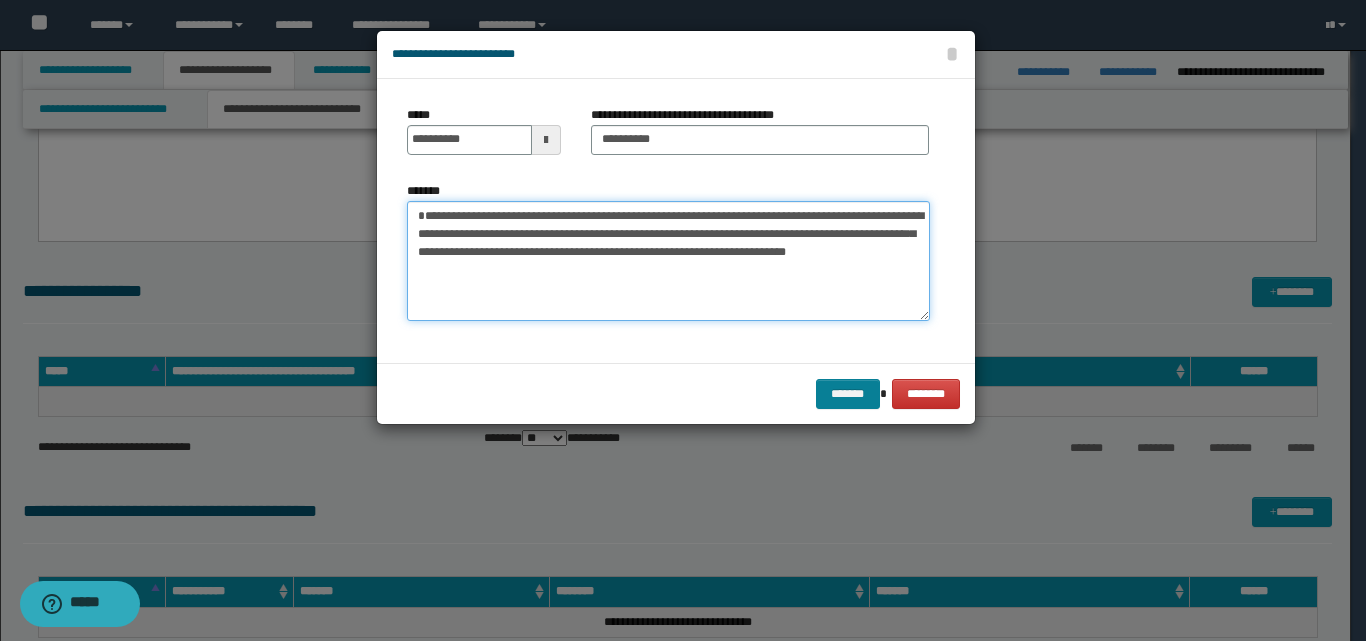 type on "**********" 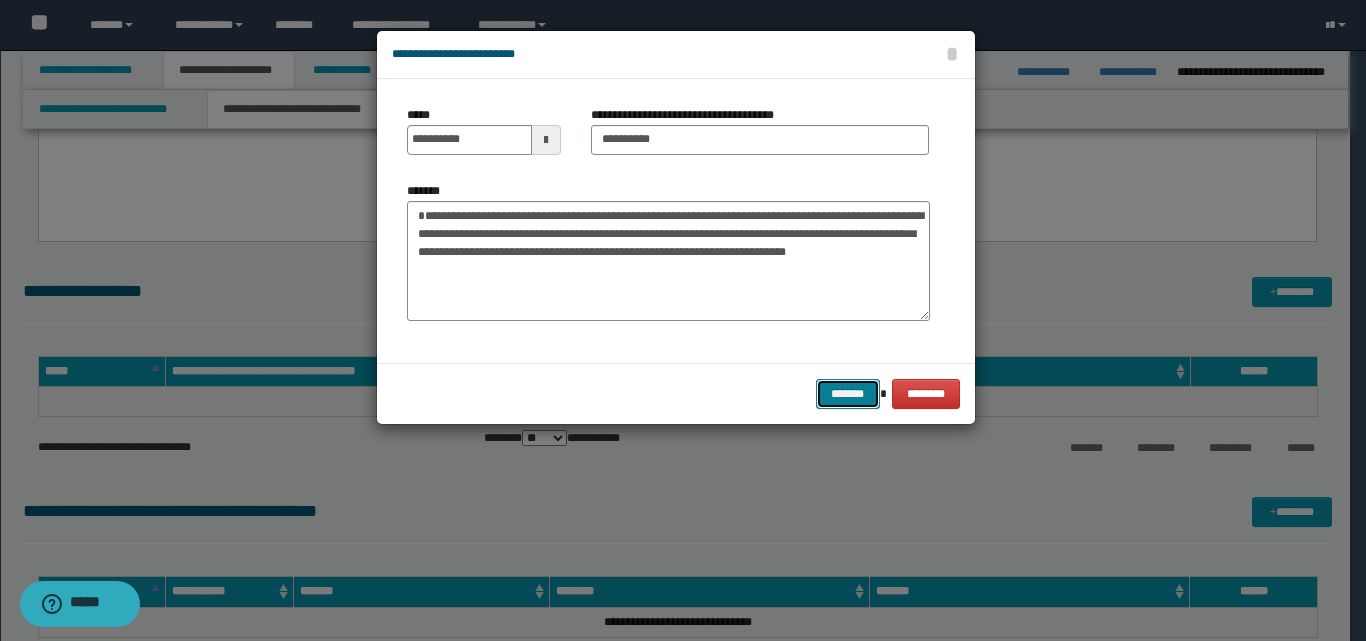 click on "*******" at bounding box center [848, 394] 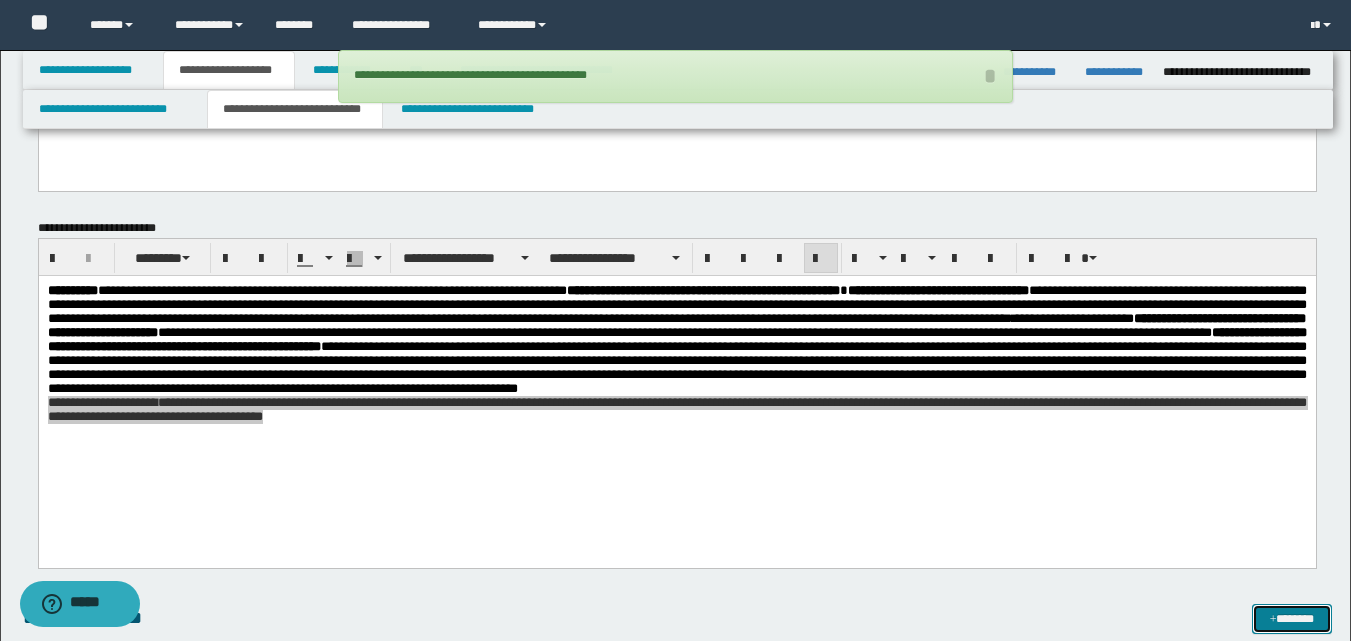 scroll, scrollTop: 200, scrollLeft: 0, axis: vertical 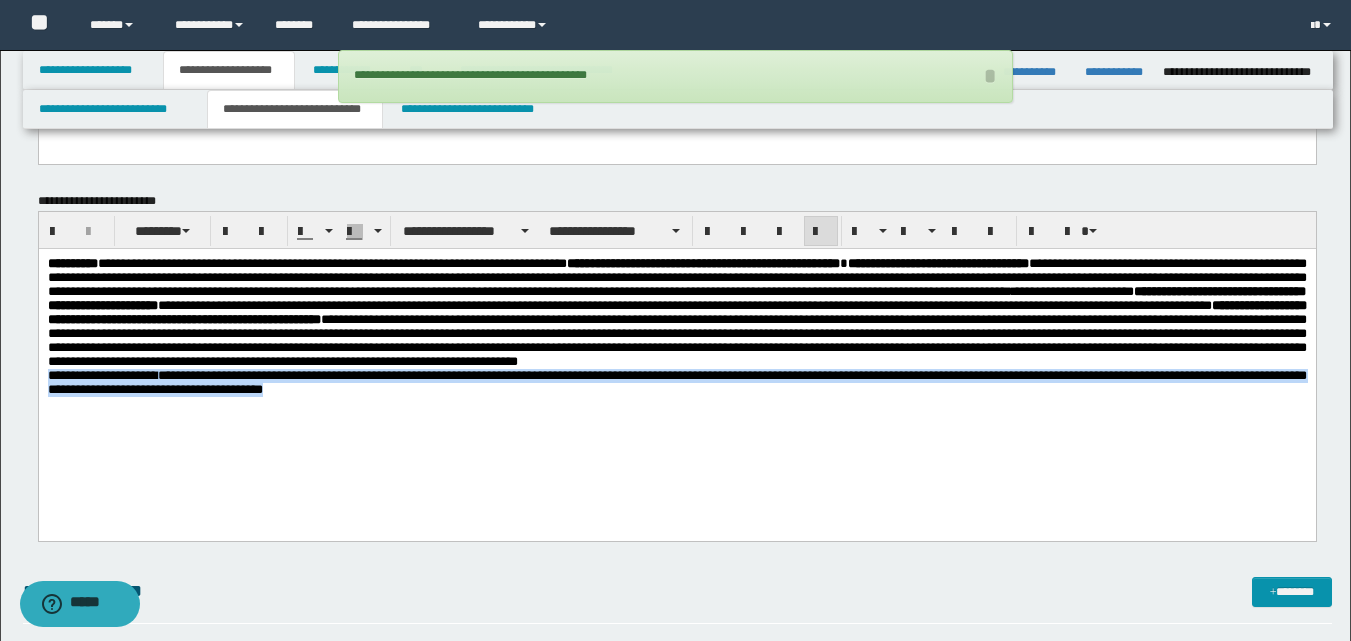 click on "**********" at bounding box center (676, 351) 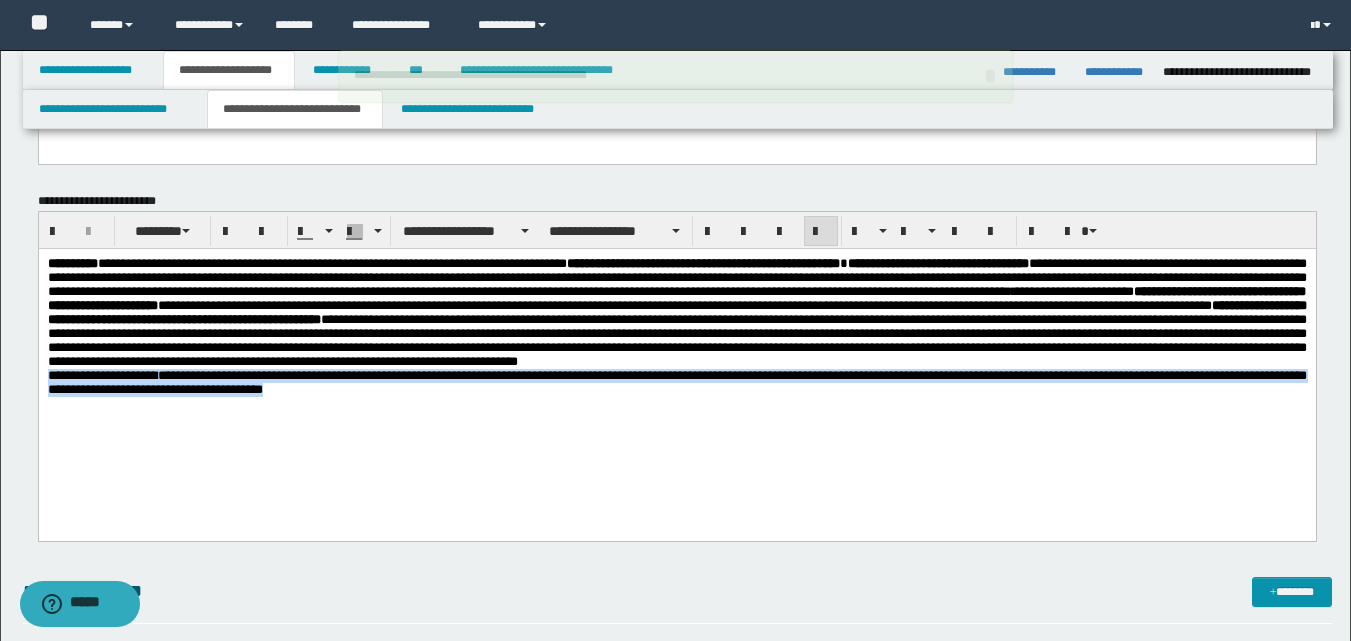 click on "**********" at bounding box center [676, 351] 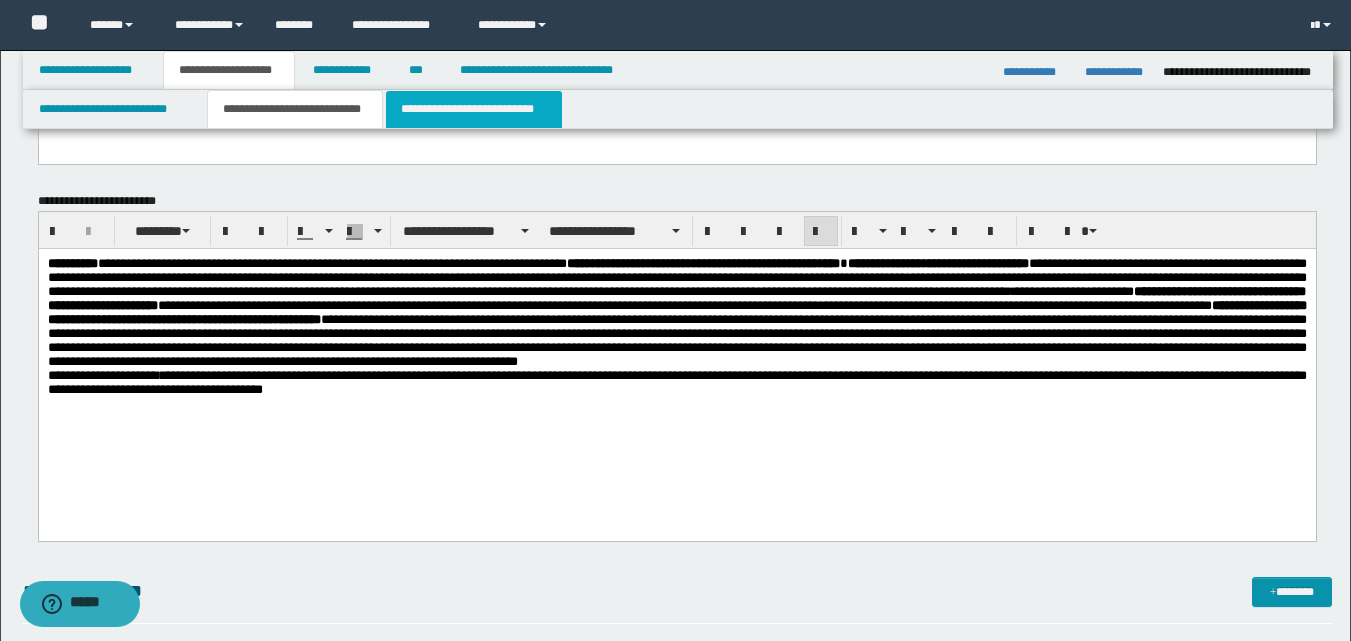 click on "**********" at bounding box center (474, 109) 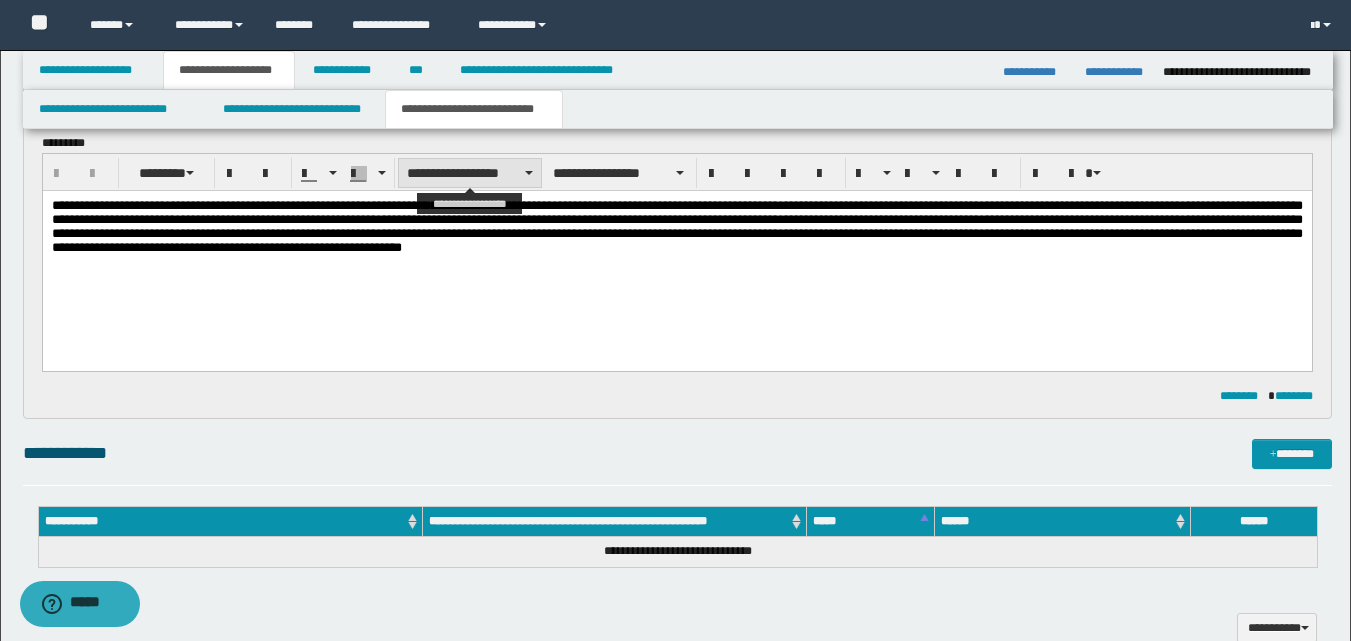 scroll, scrollTop: 200, scrollLeft: 0, axis: vertical 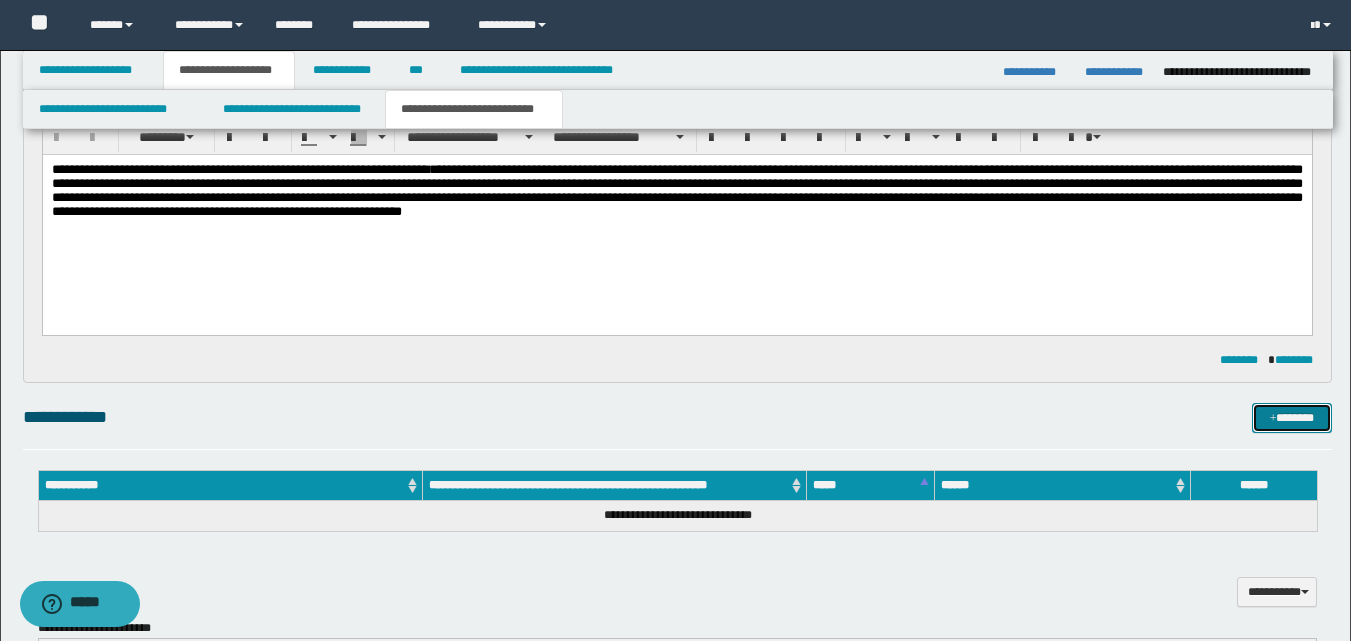 click on "*******" at bounding box center (1292, 418) 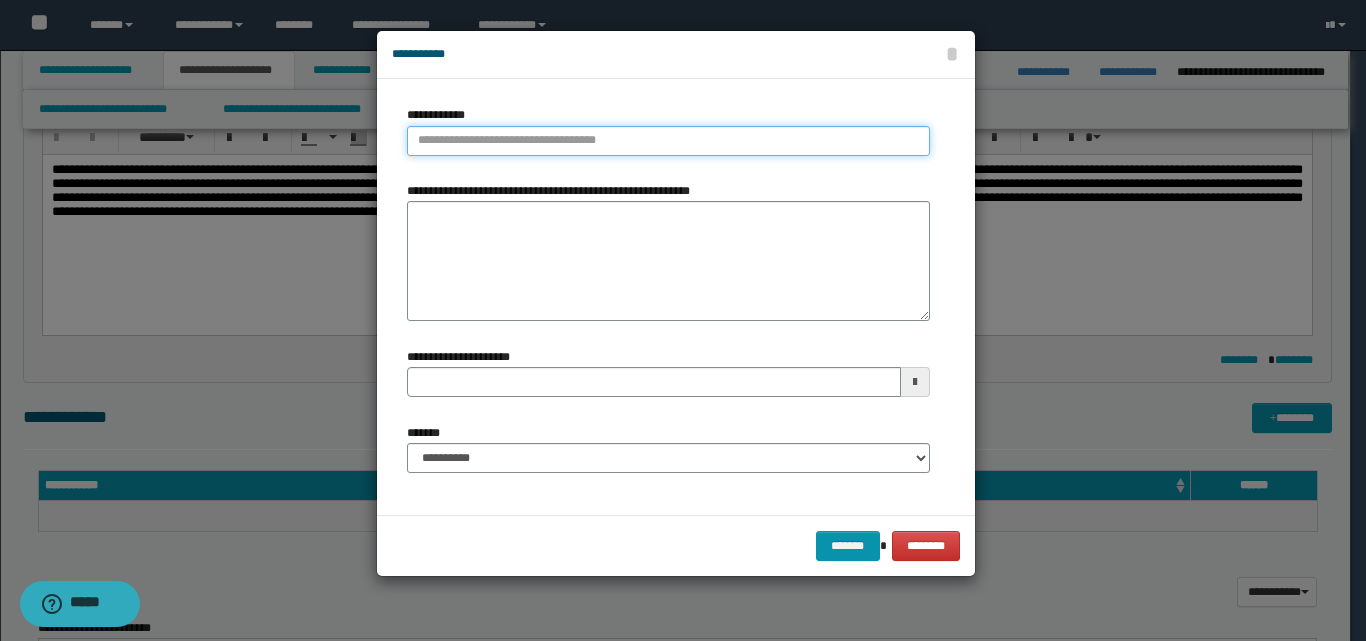 click on "**********" at bounding box center (668, 141) 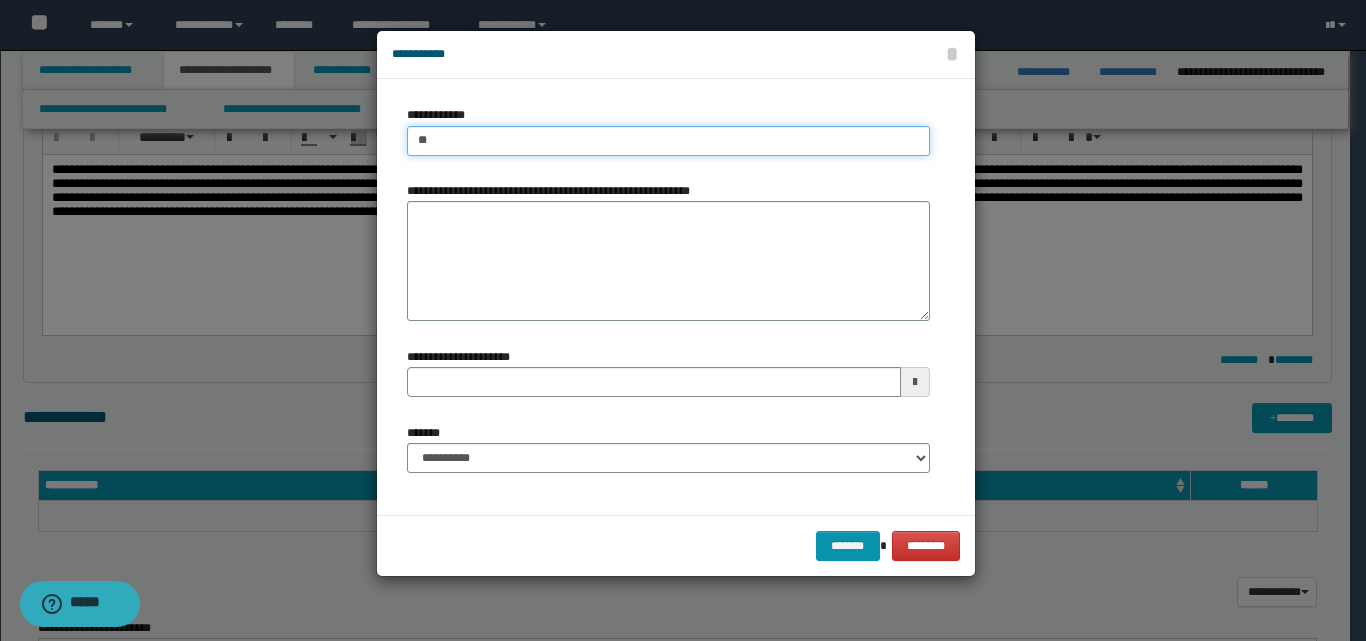 type on "***" 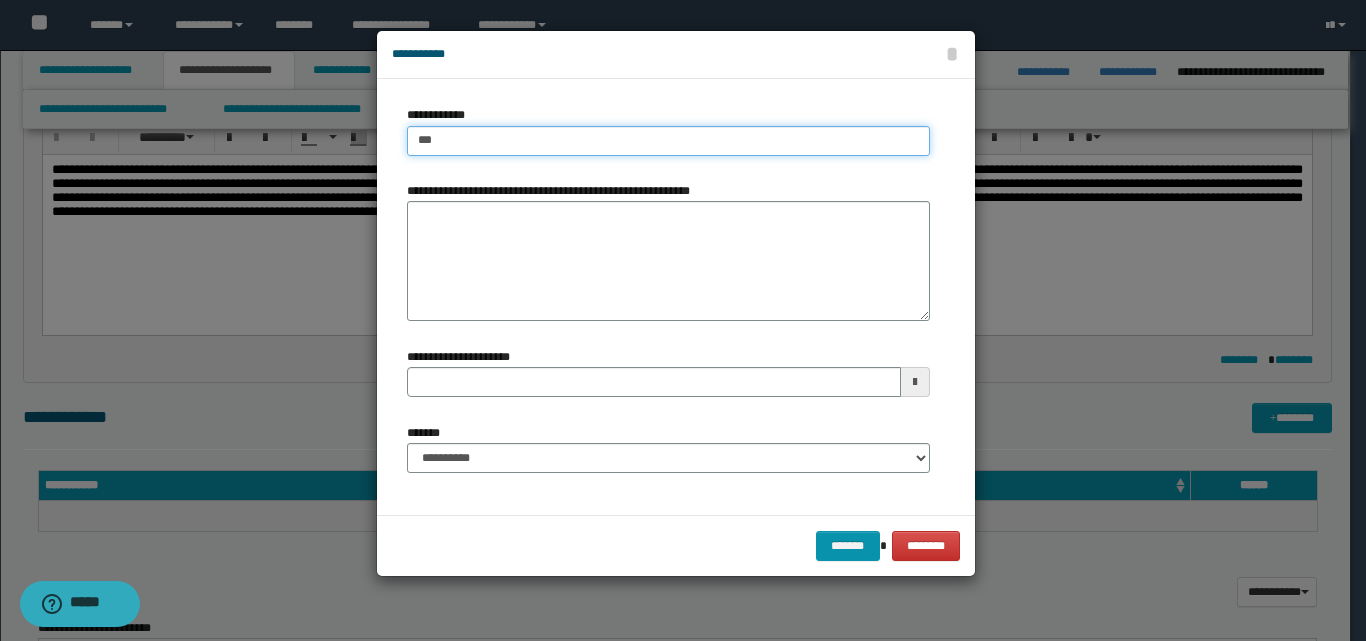 type on "***" 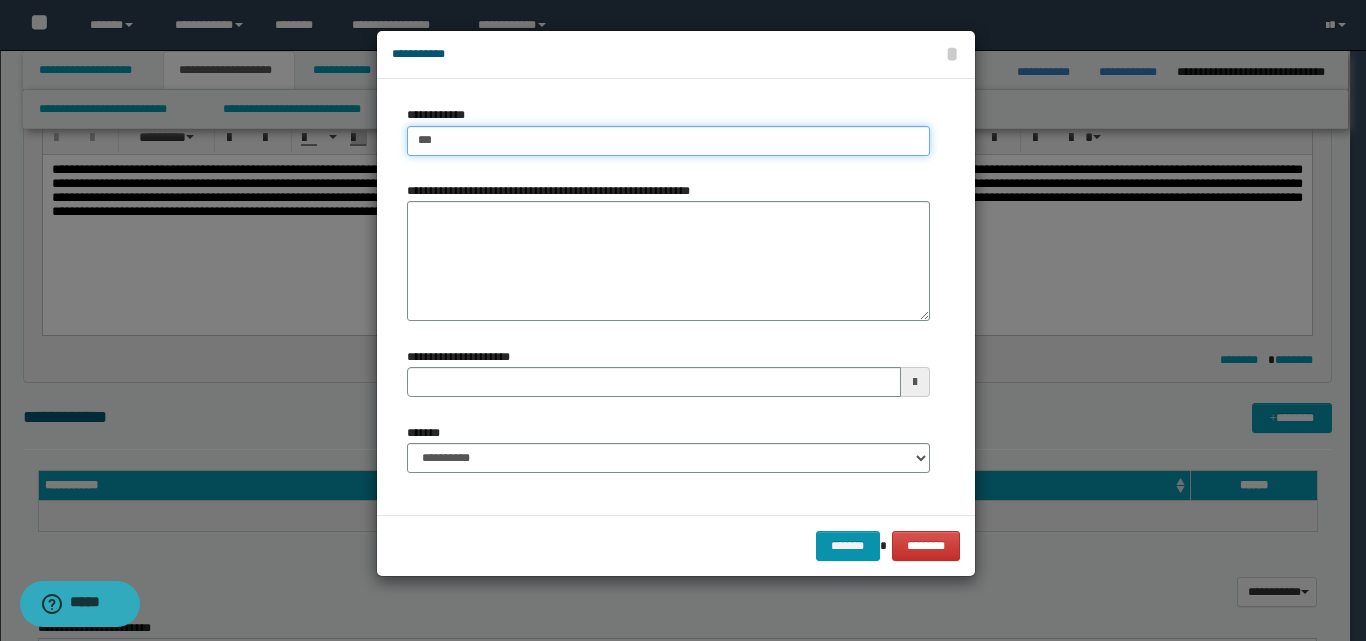 type 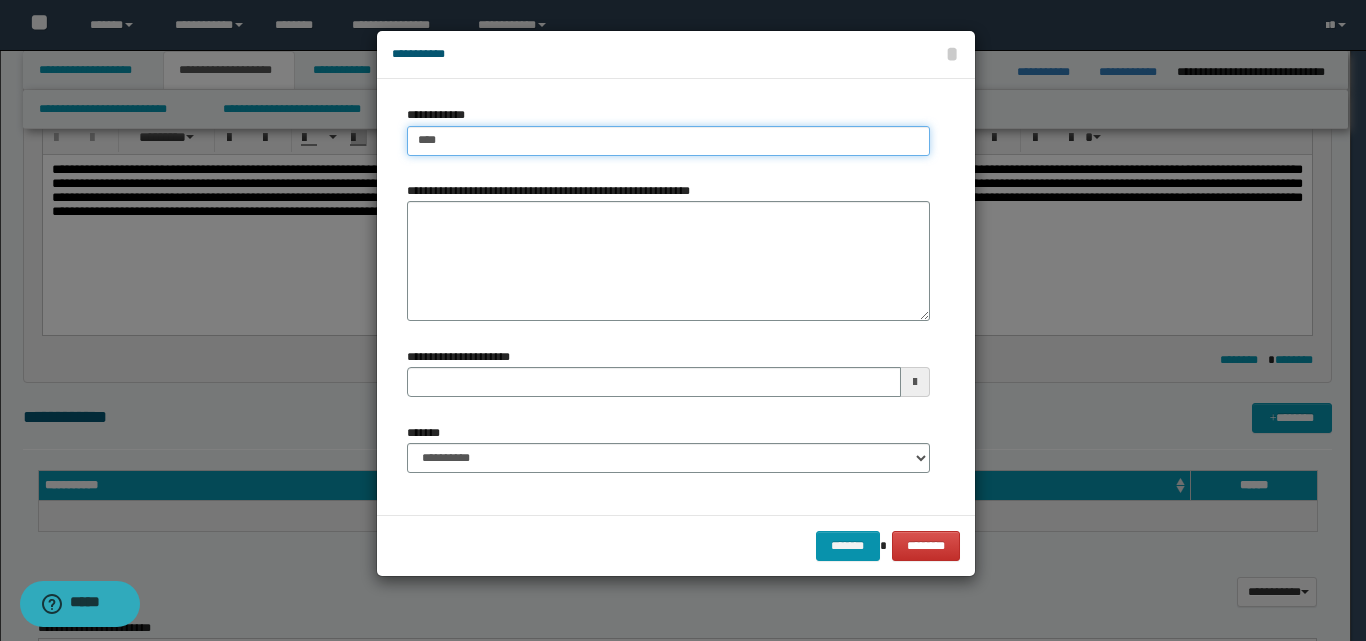 type on "****" 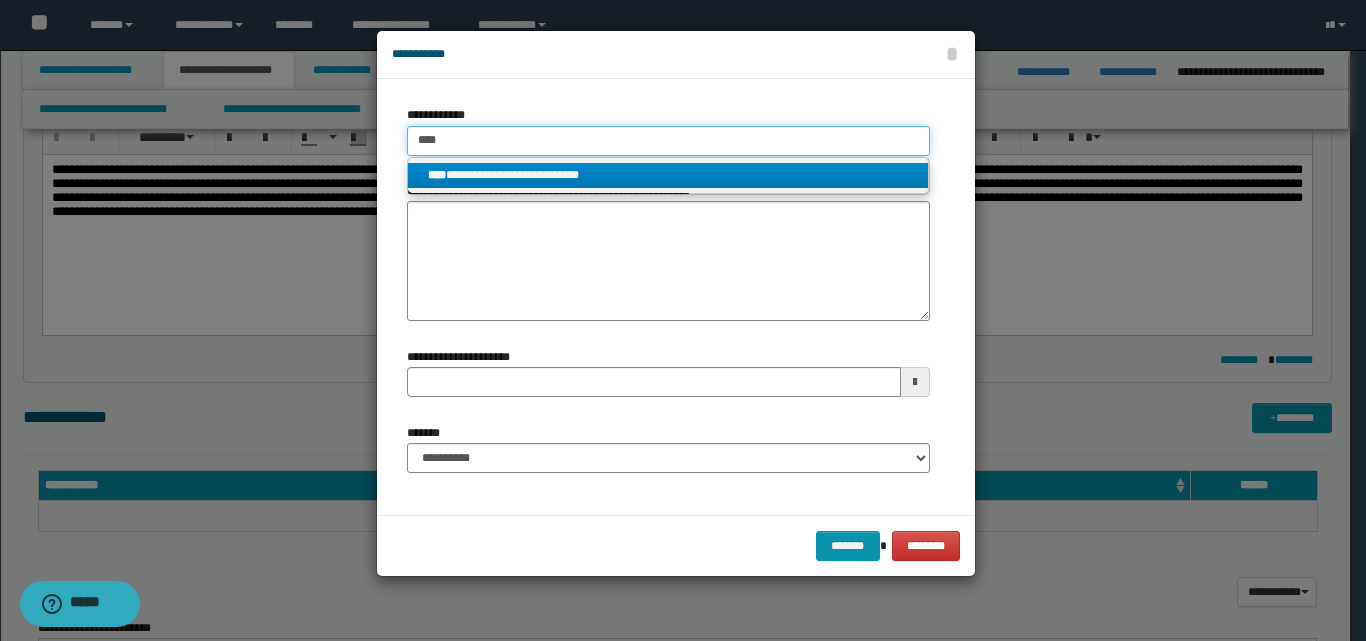 type on "****" 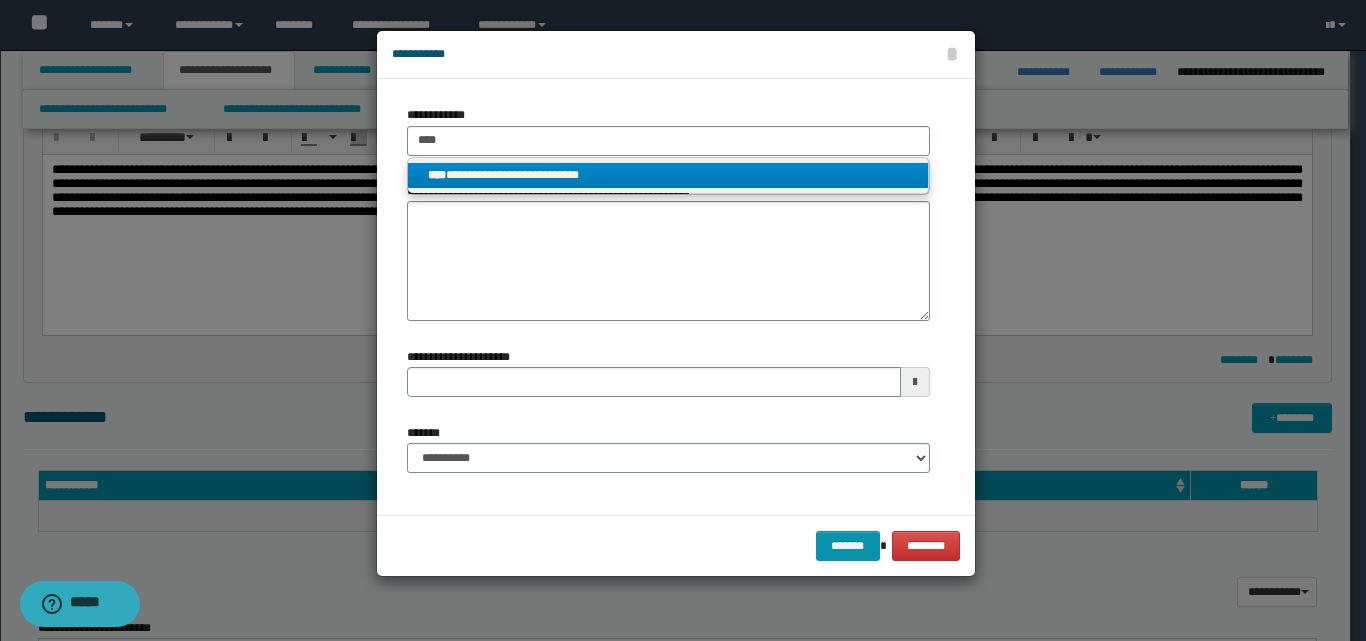 click on "**********" at bounding box center (668, 175) 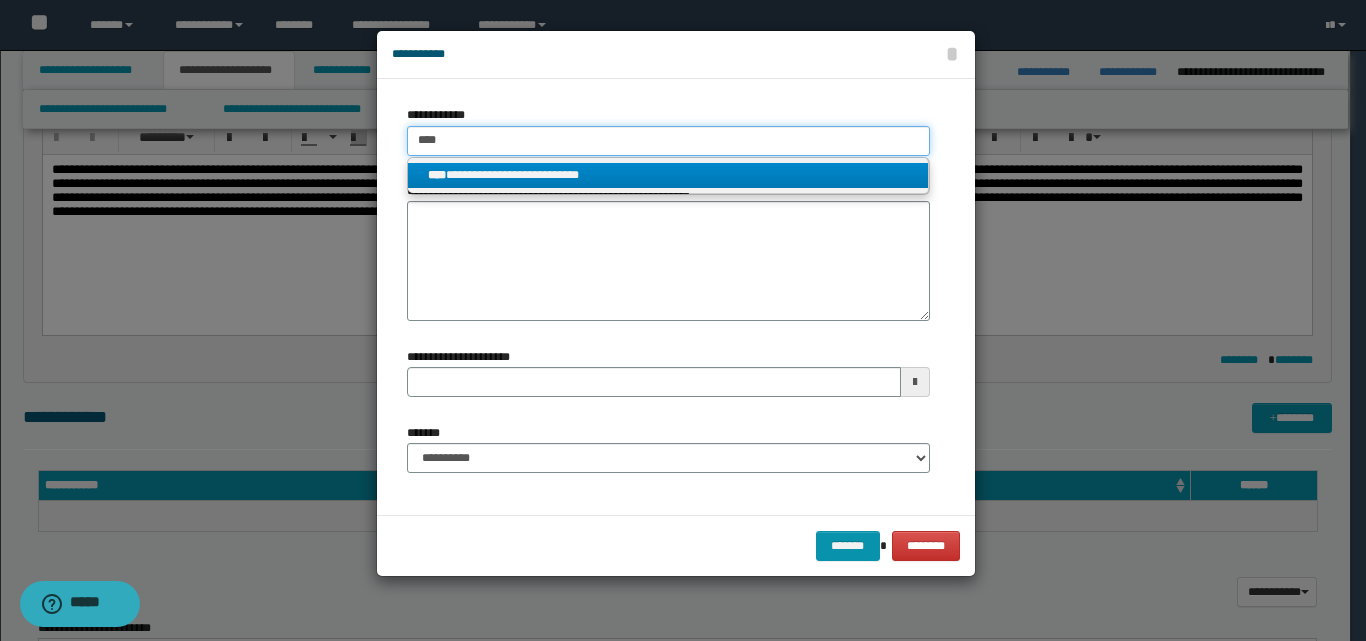 type 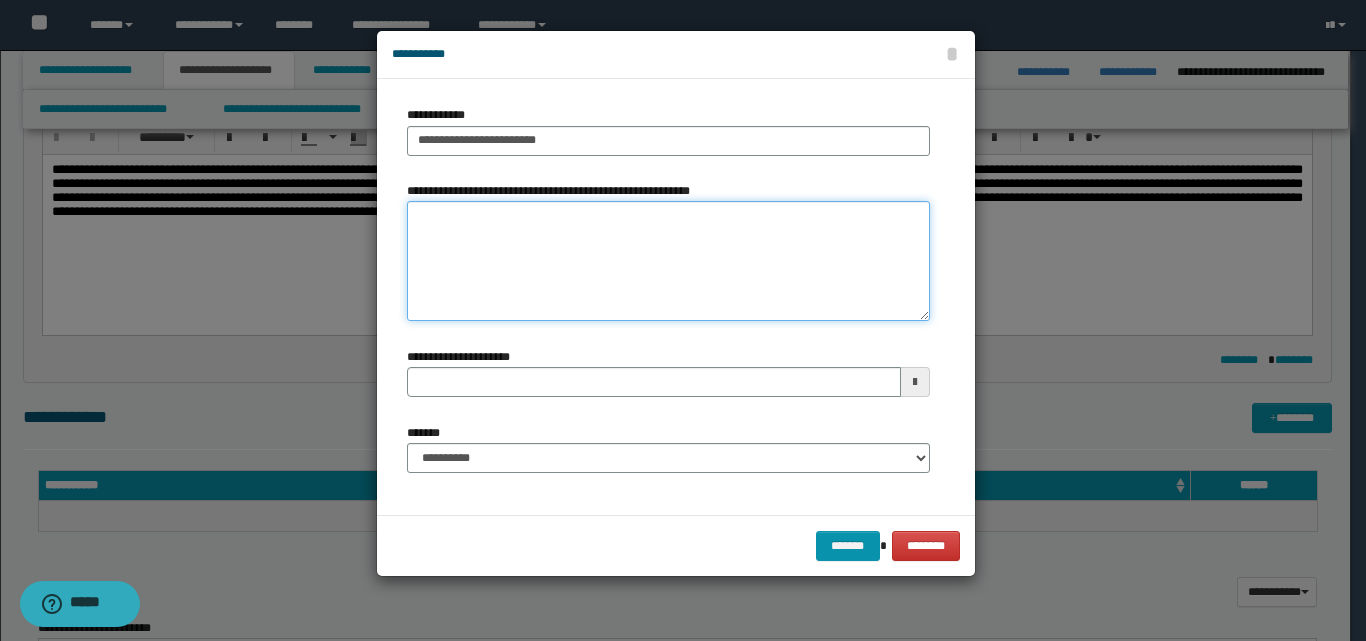 click on "**********" at bounding box center [668, 261] 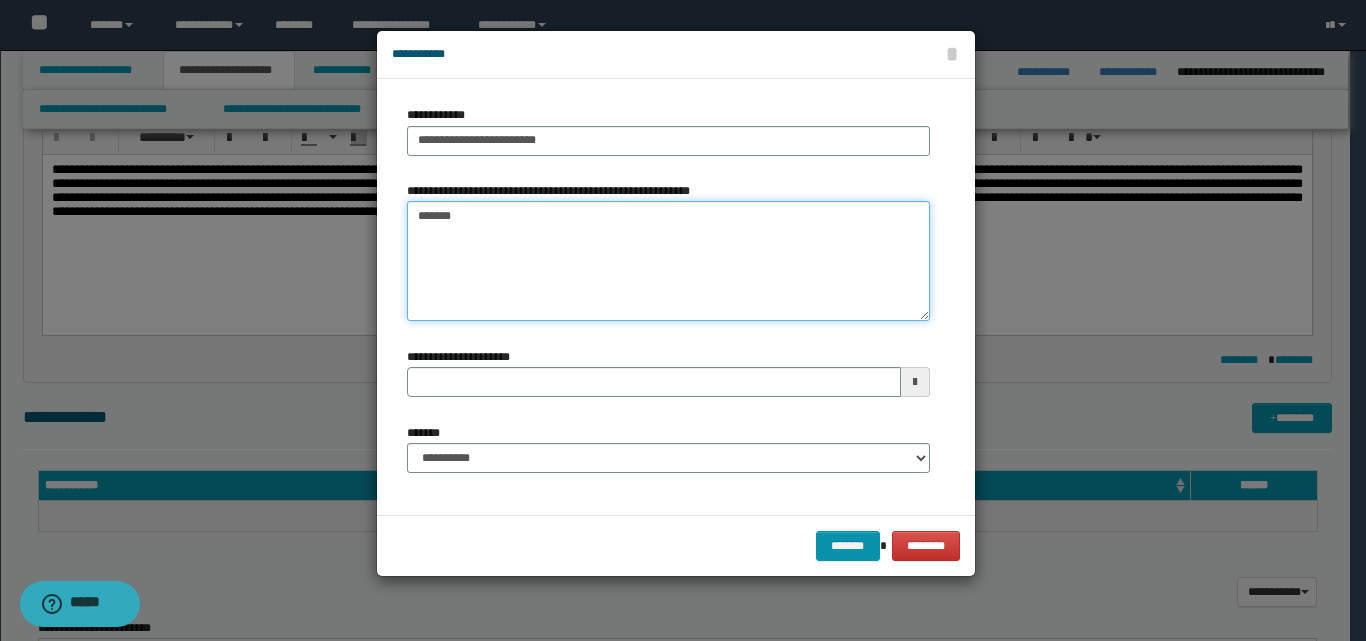 type on "*******" 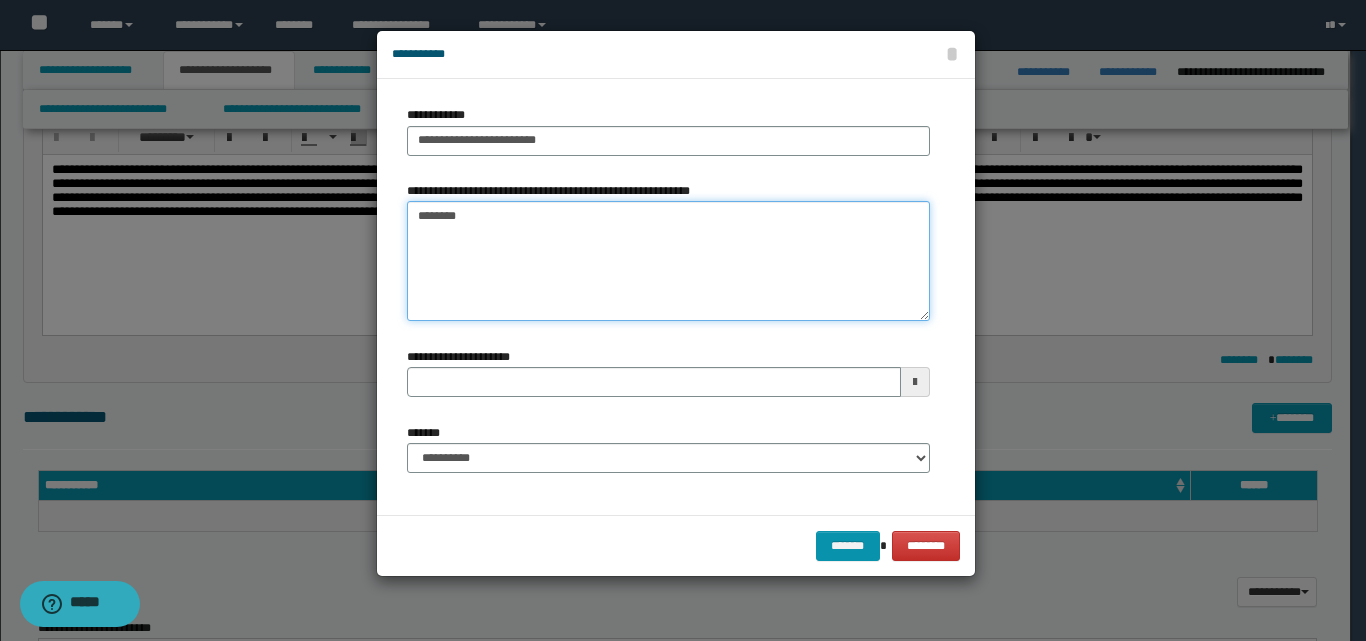 type 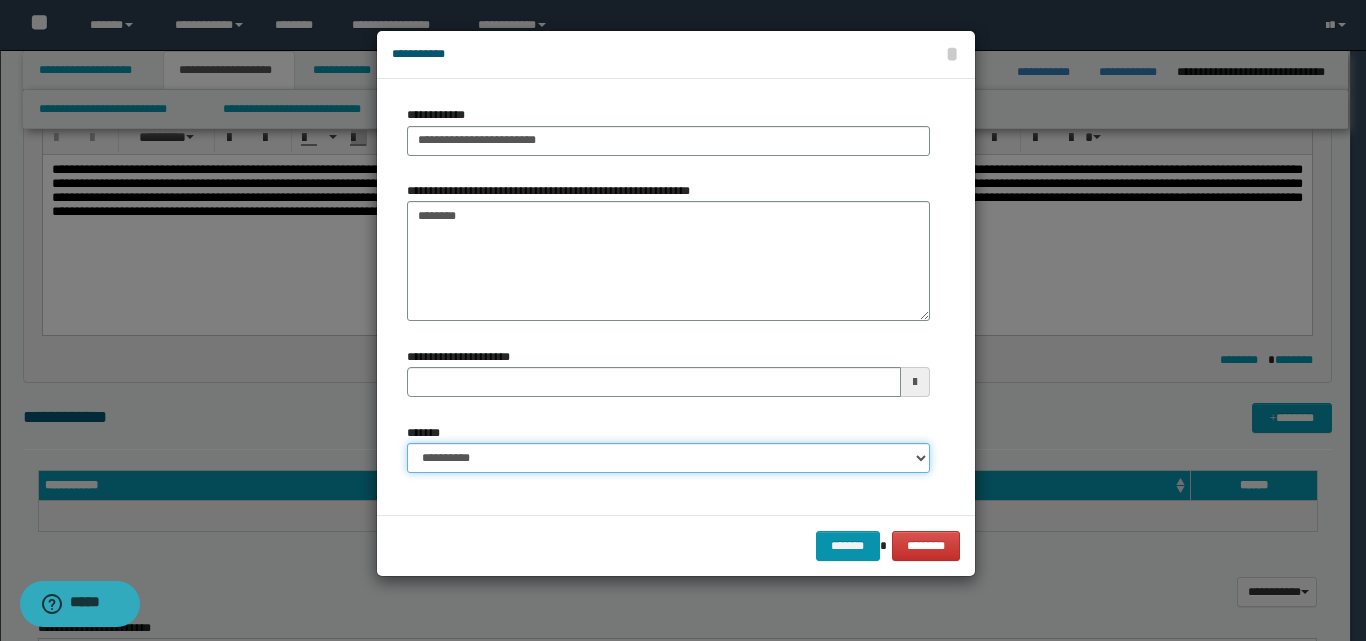 click on "**********" at bounding box center (668, 458) 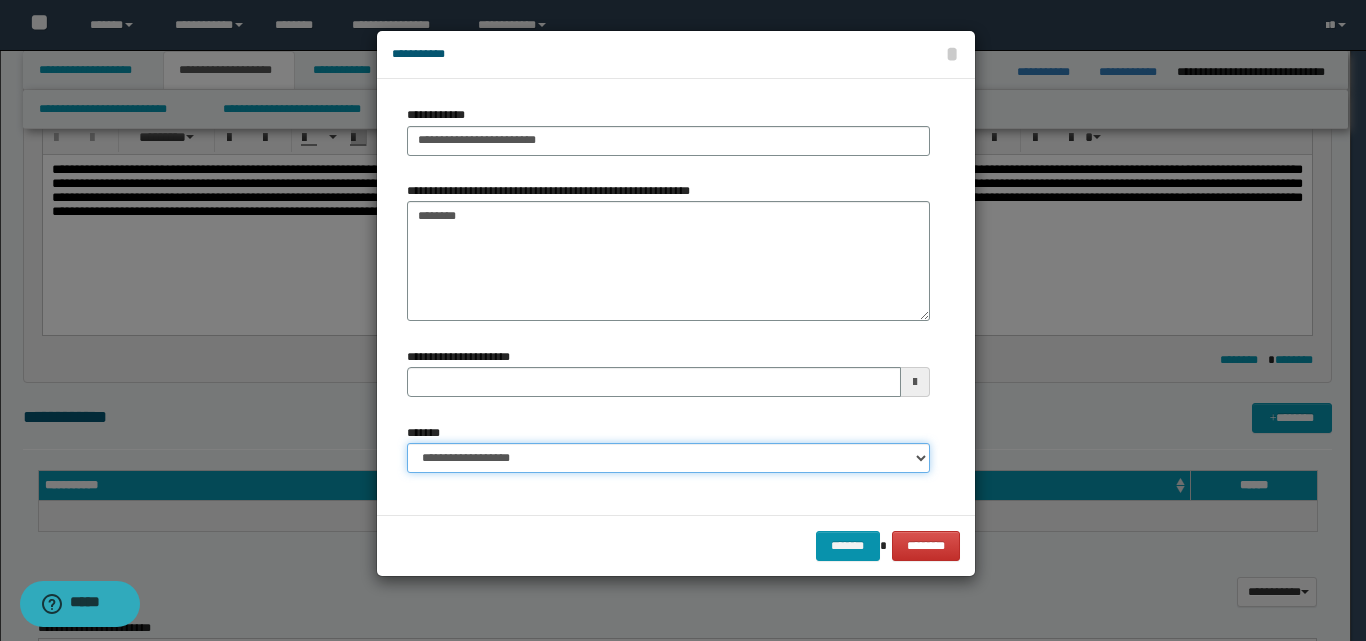type 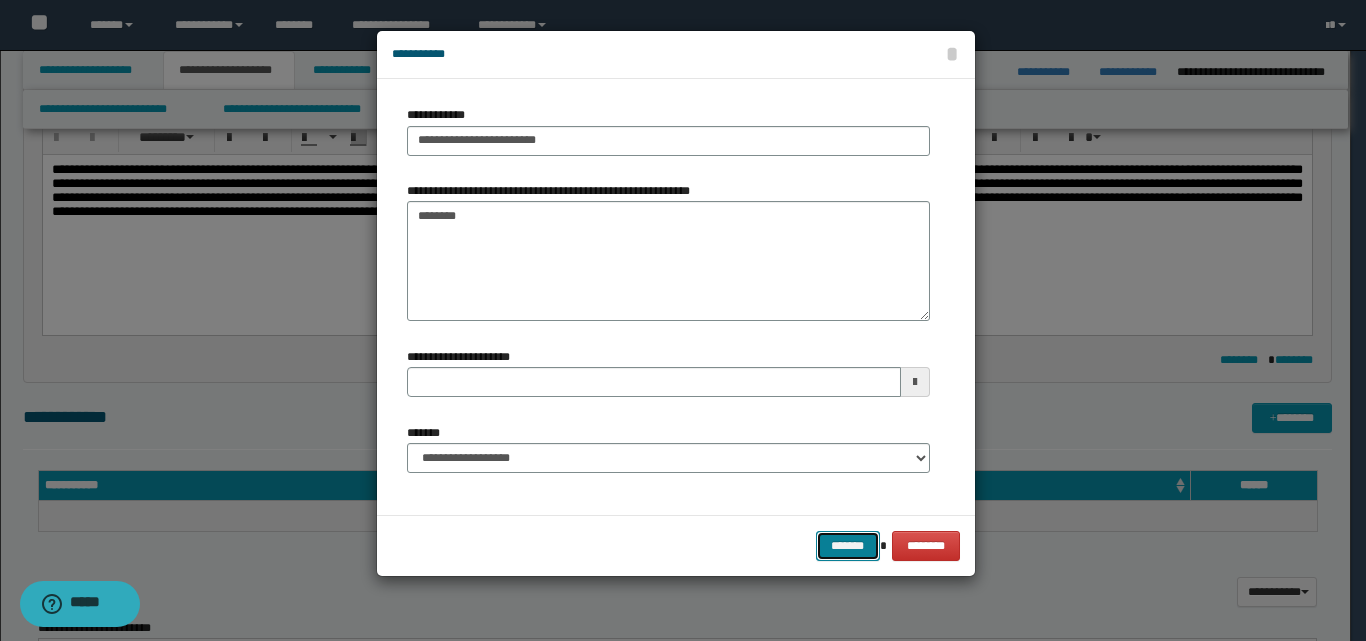click on "*******" at bounding box center (848, 546) 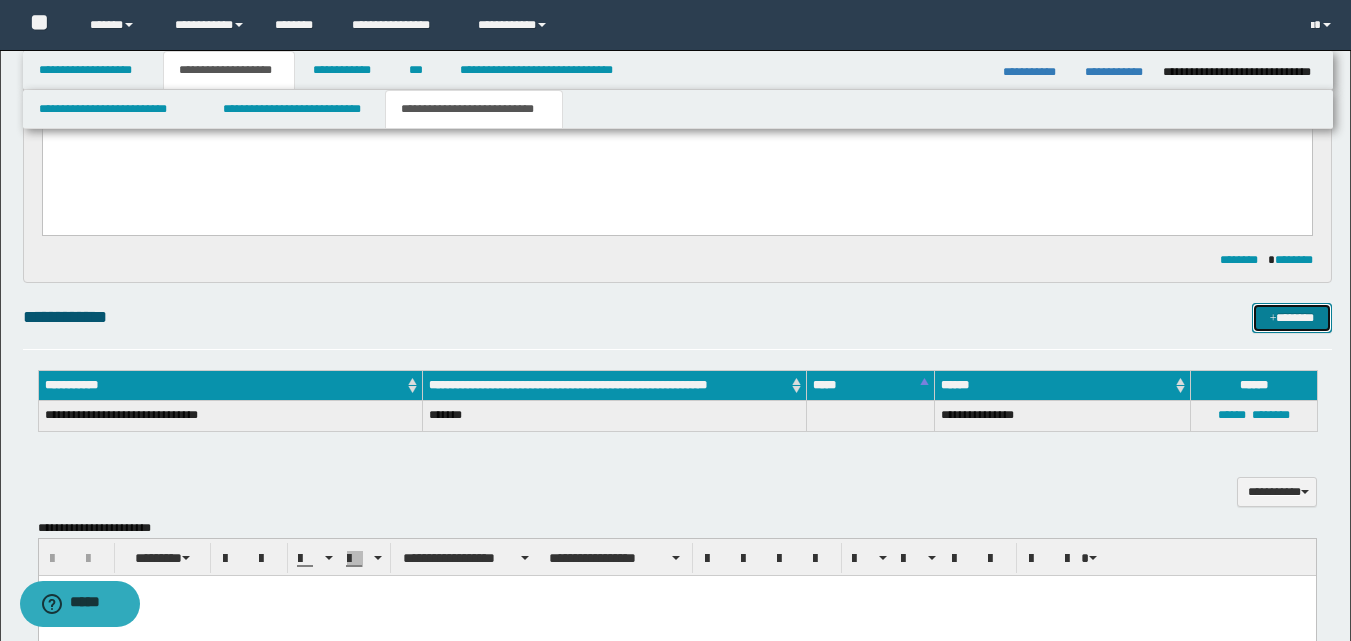scroll, scrollTop: 0, scrollLeft: 0, axis: both 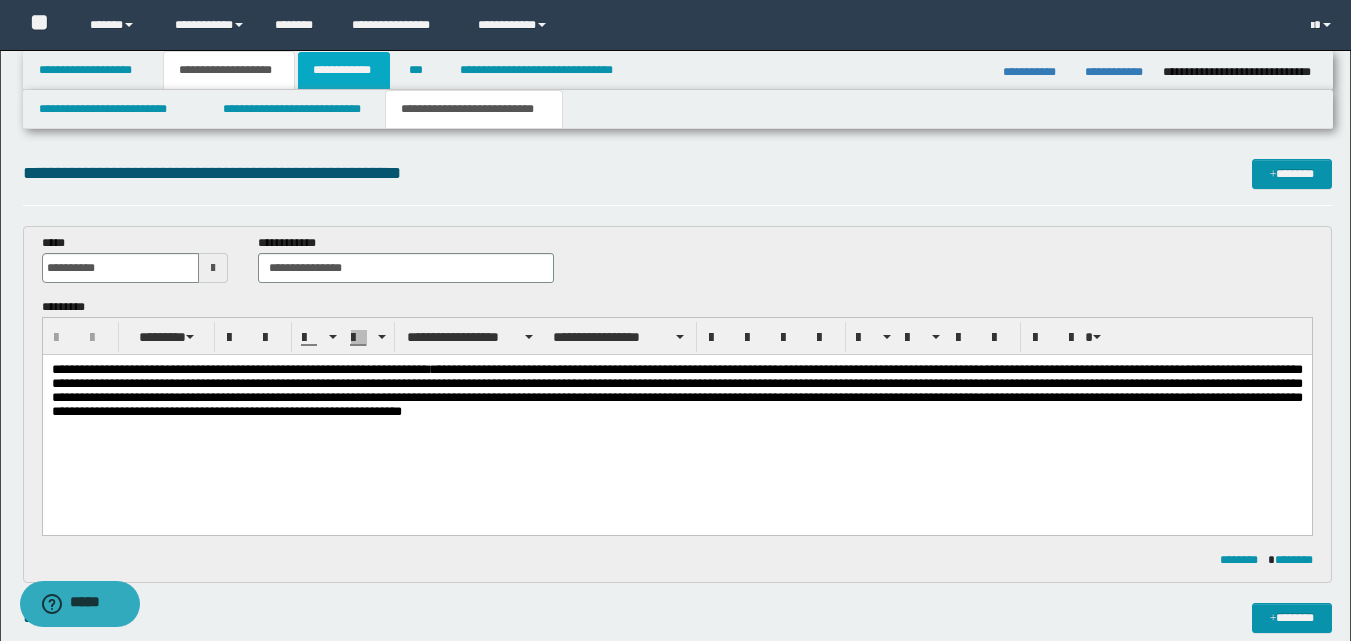 click on "**********" at bounding box center [344, 70] 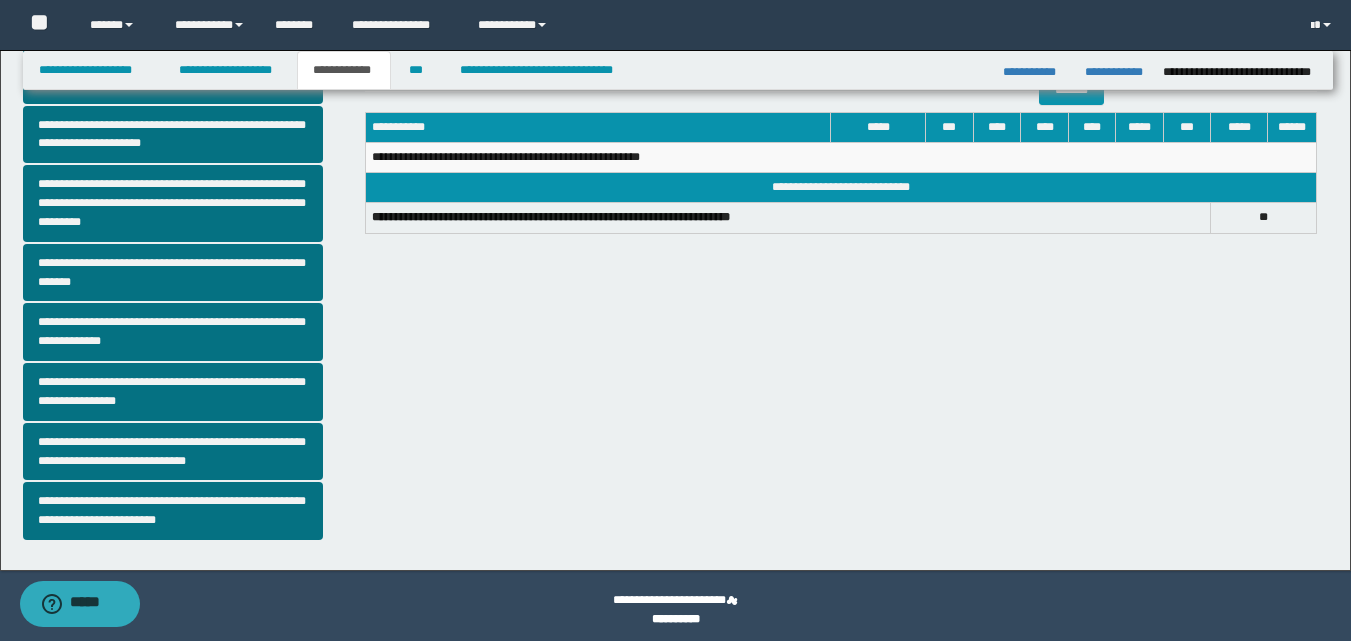 scroll, scrollTop: 508, scrollLeft: 0, axis: vertical 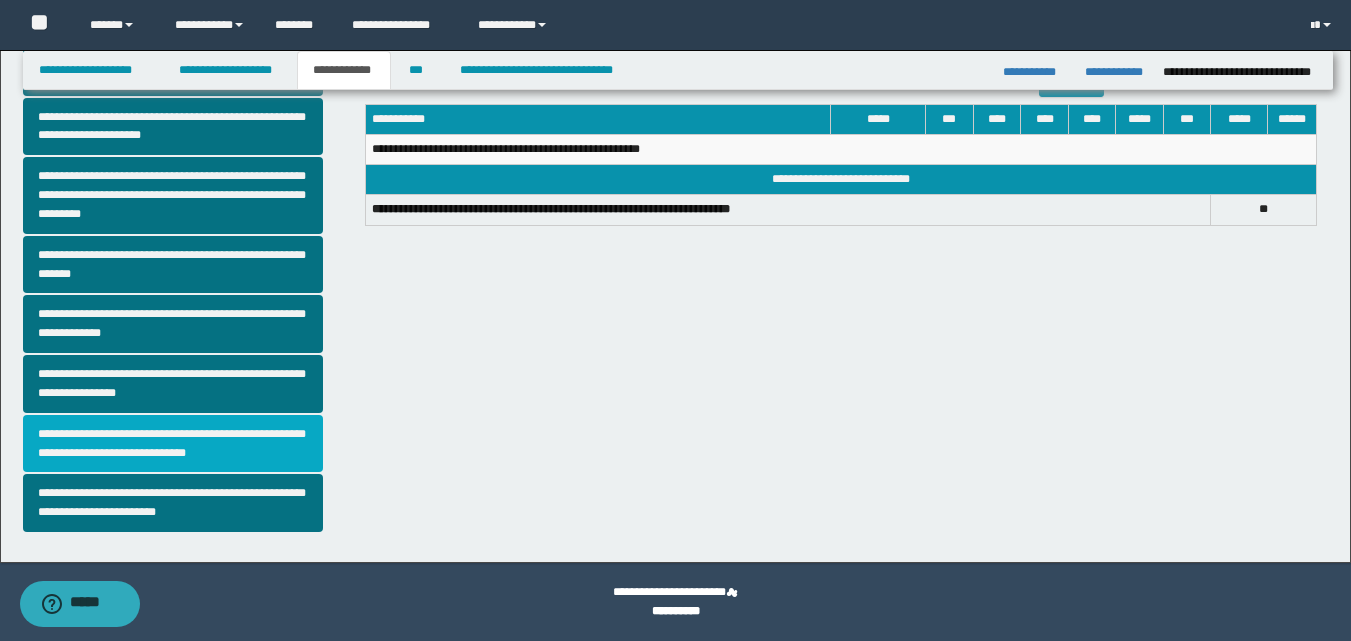 click on "**********" at bounding box center [173, 444] 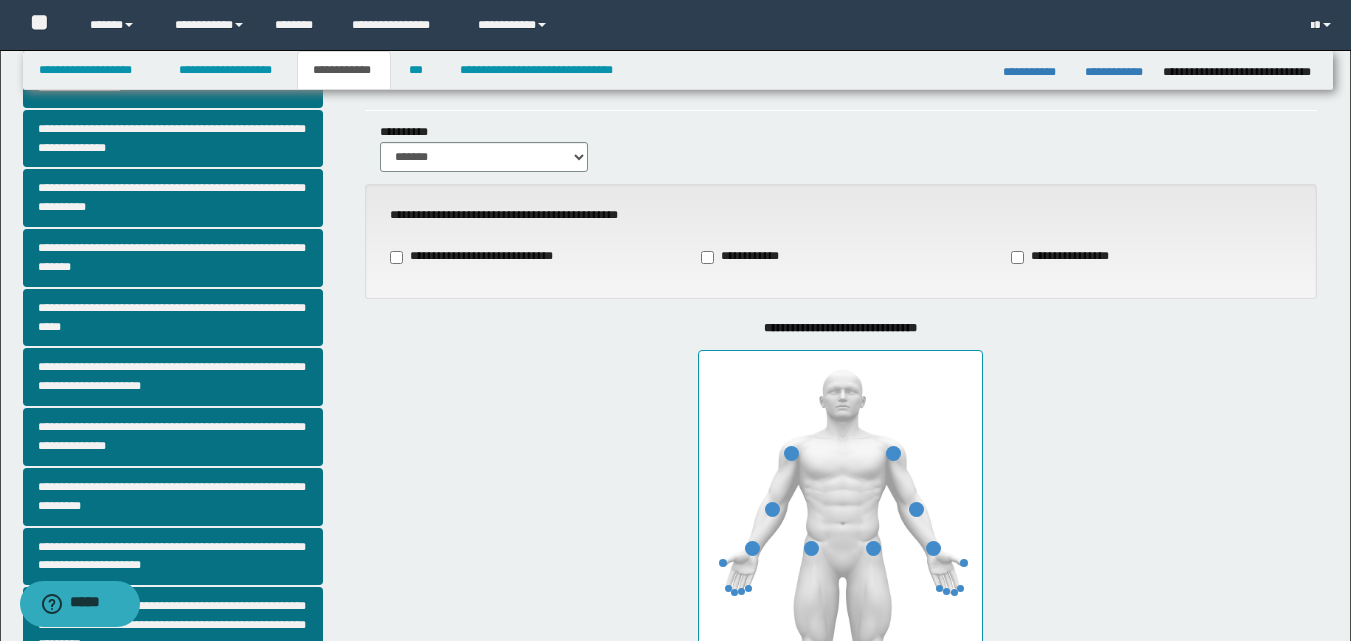 scroll, scrollTop: 200, scrollLeft: 0, axis: vertical 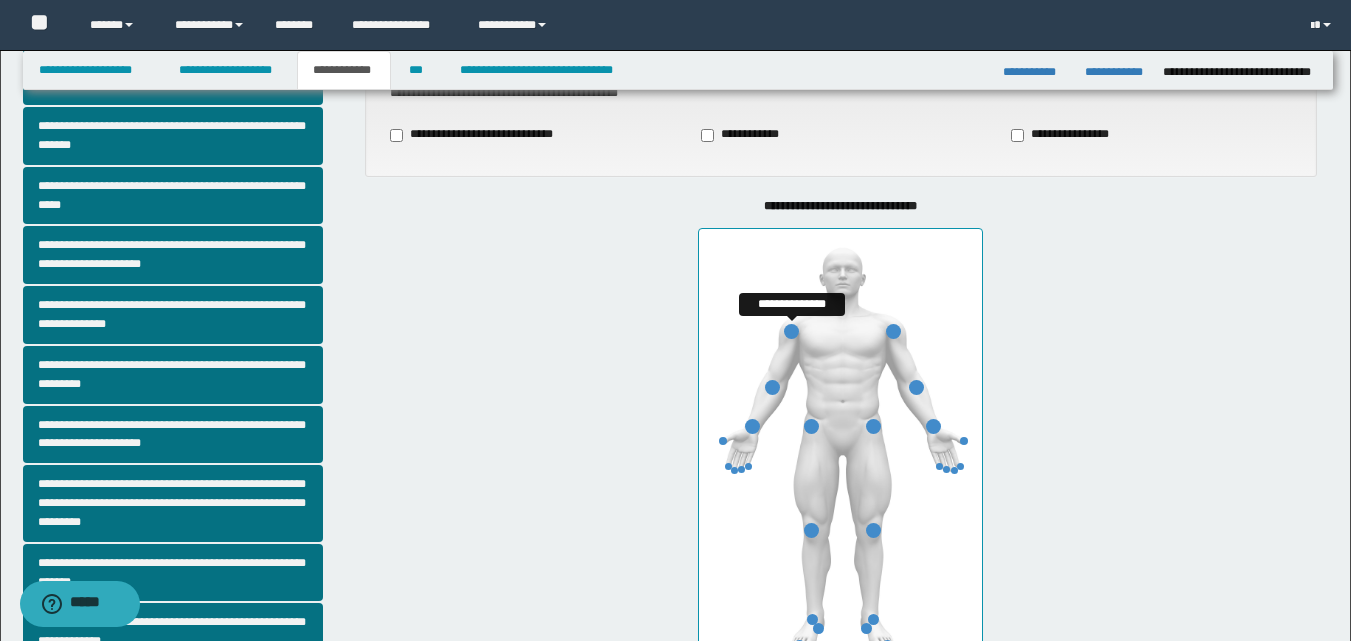 click at bounding box center [791, 331] 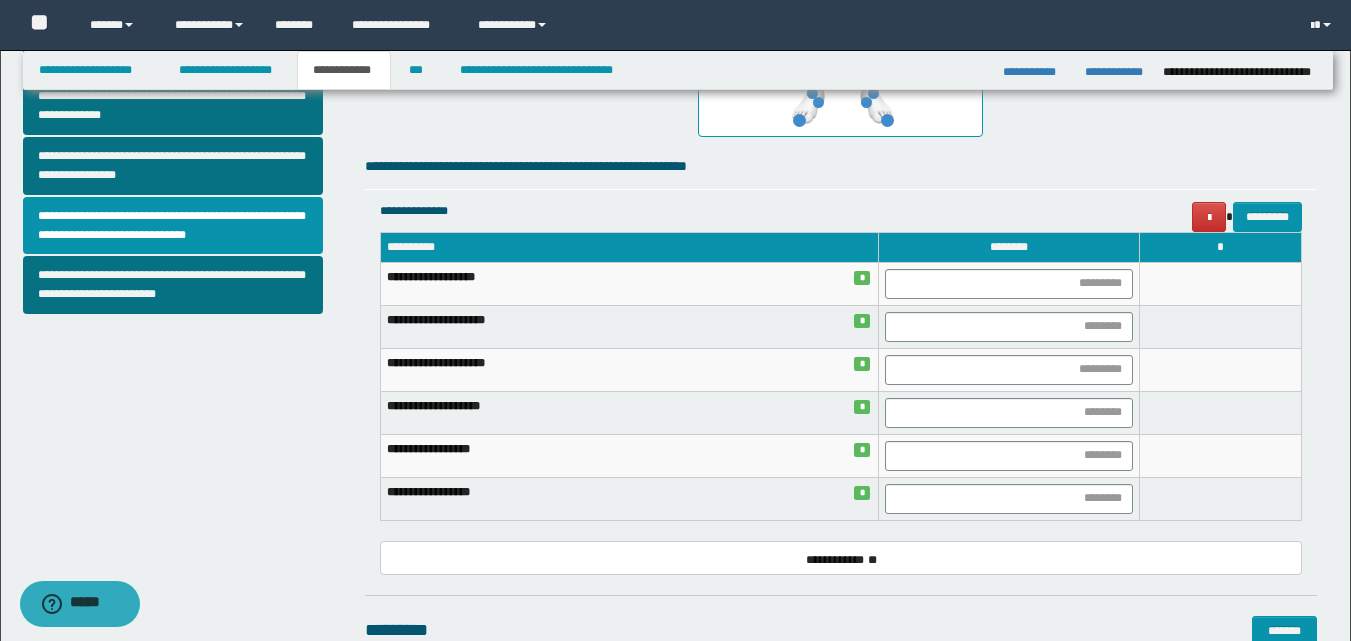 scroll, scrollTop: 800, scrollLeft: 0, axis: vertical 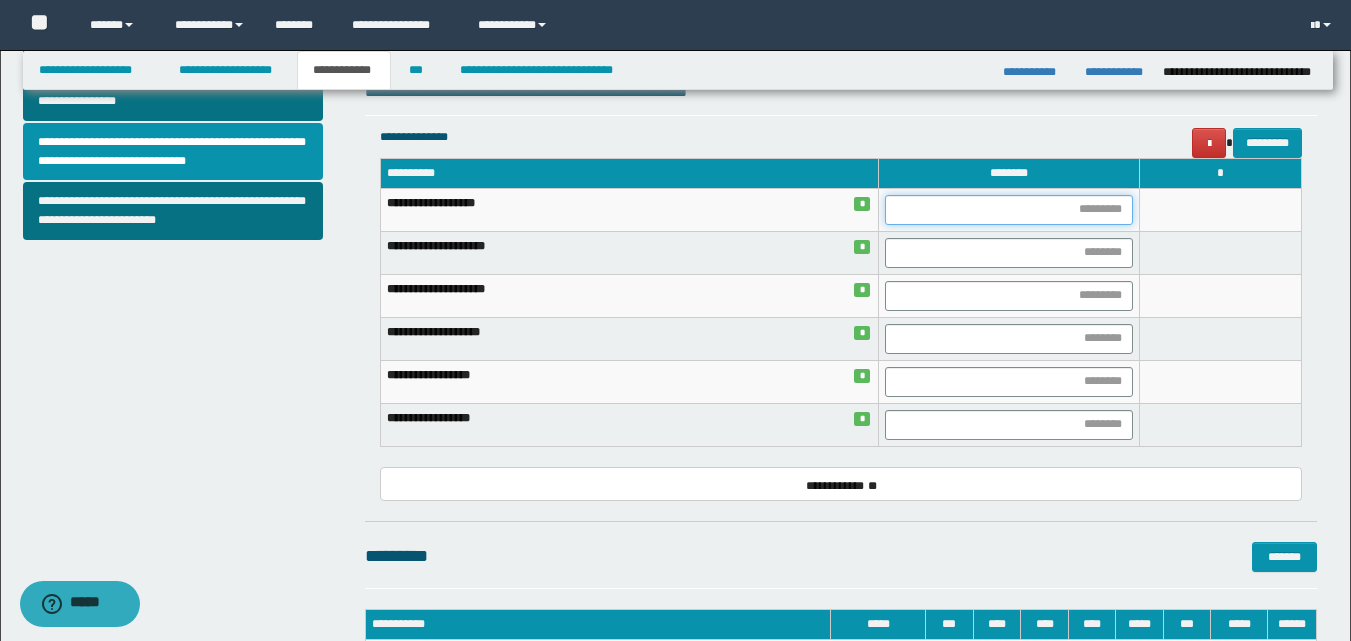 click at bounding box center [1009, 210] 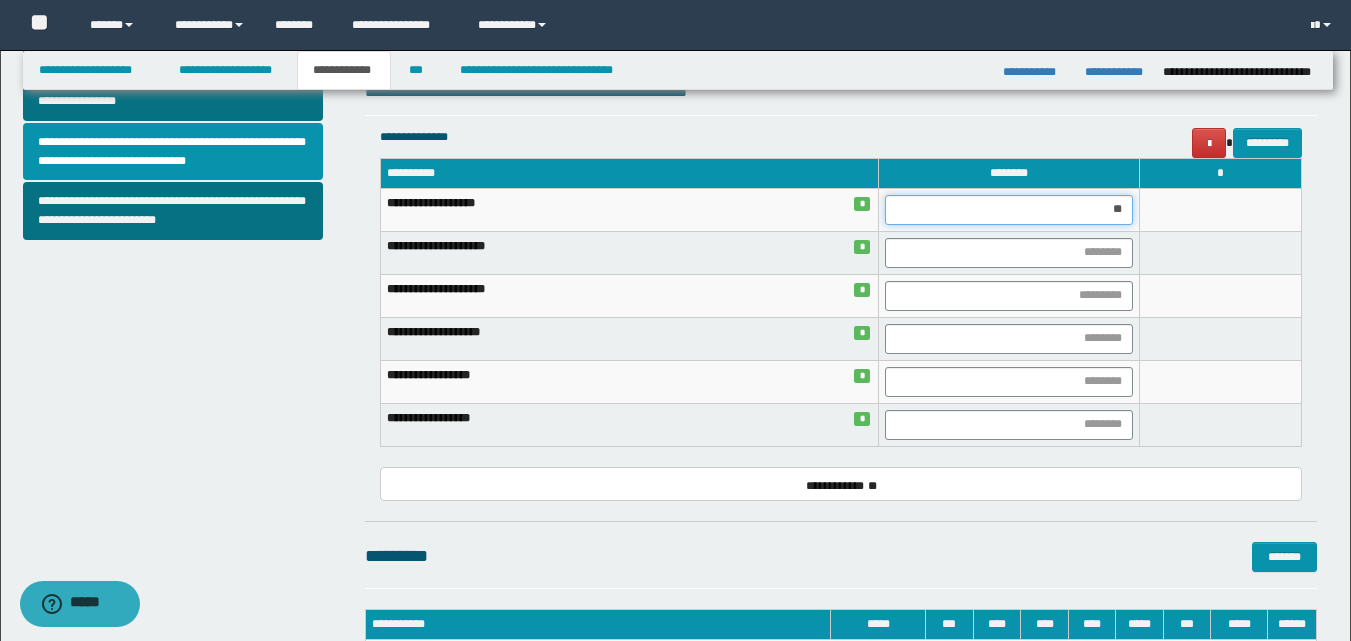 type on "***" 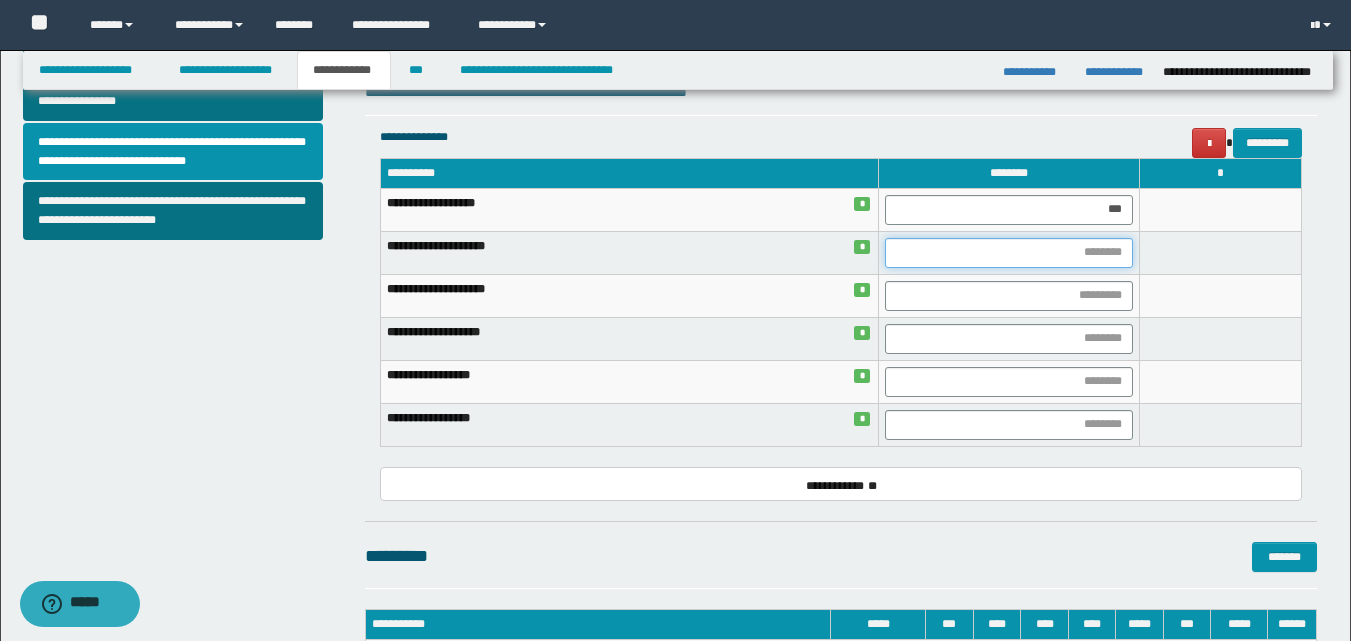 click at bounding box center [1009, 253] 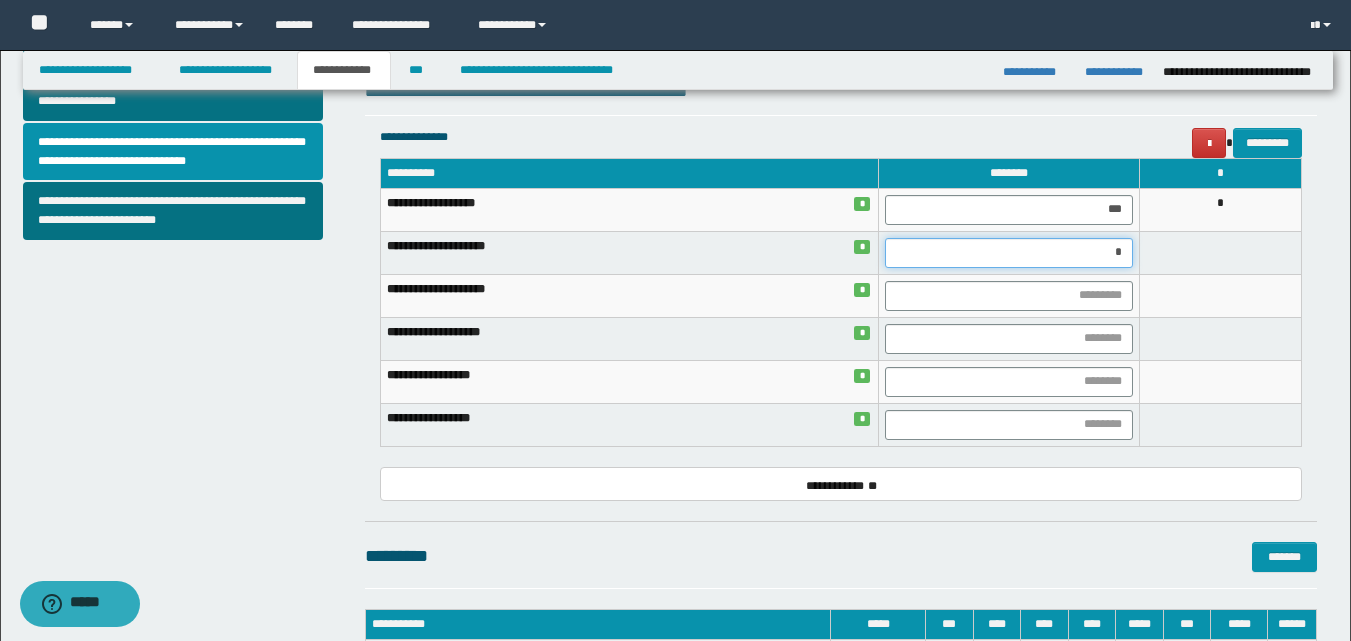 type on "**" 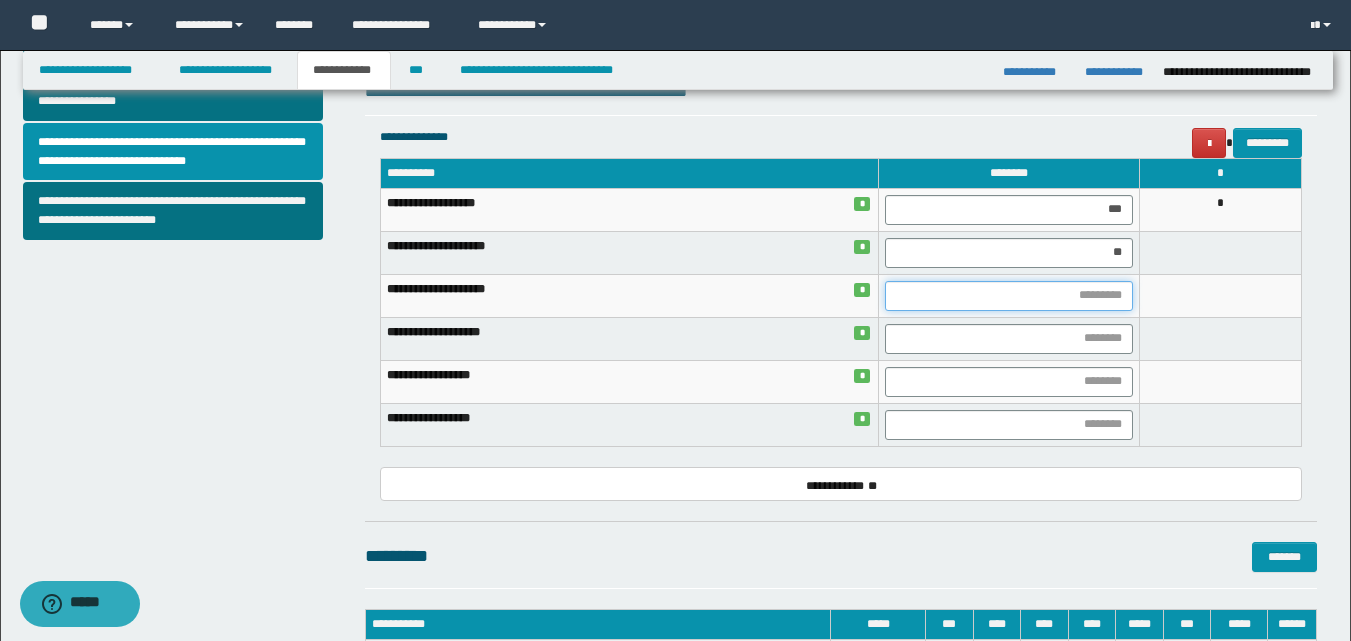 click at bounding box center (1009, 296) 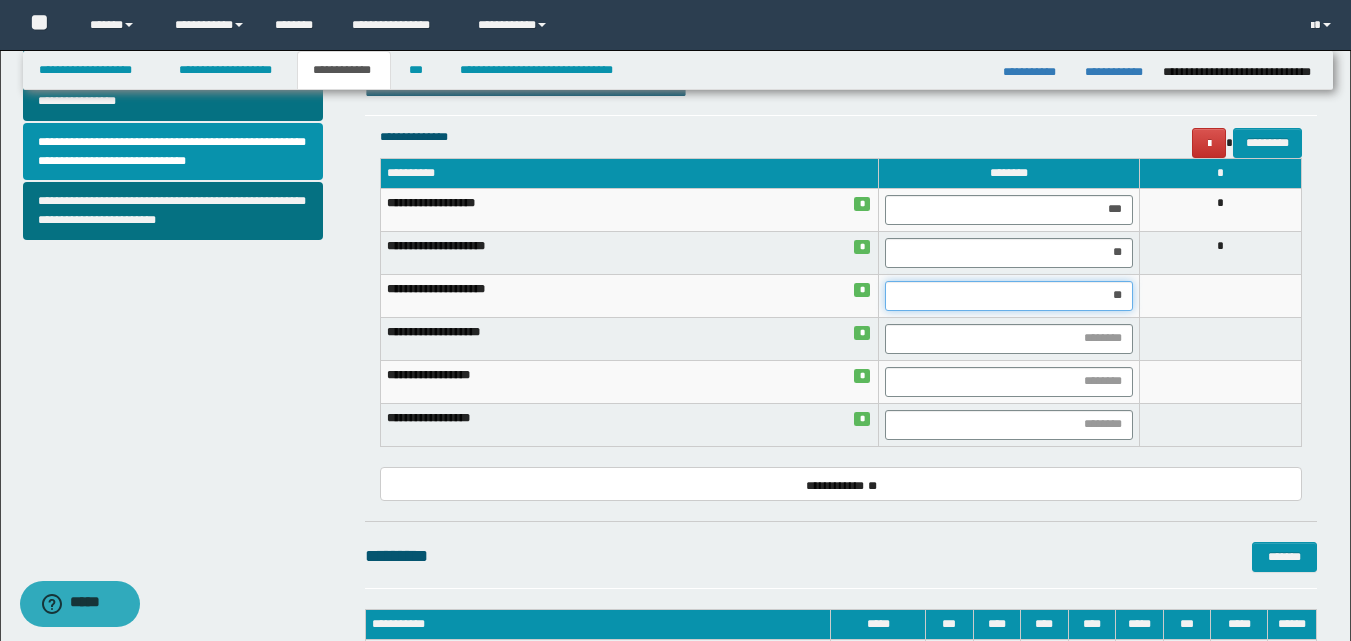 type on "***" 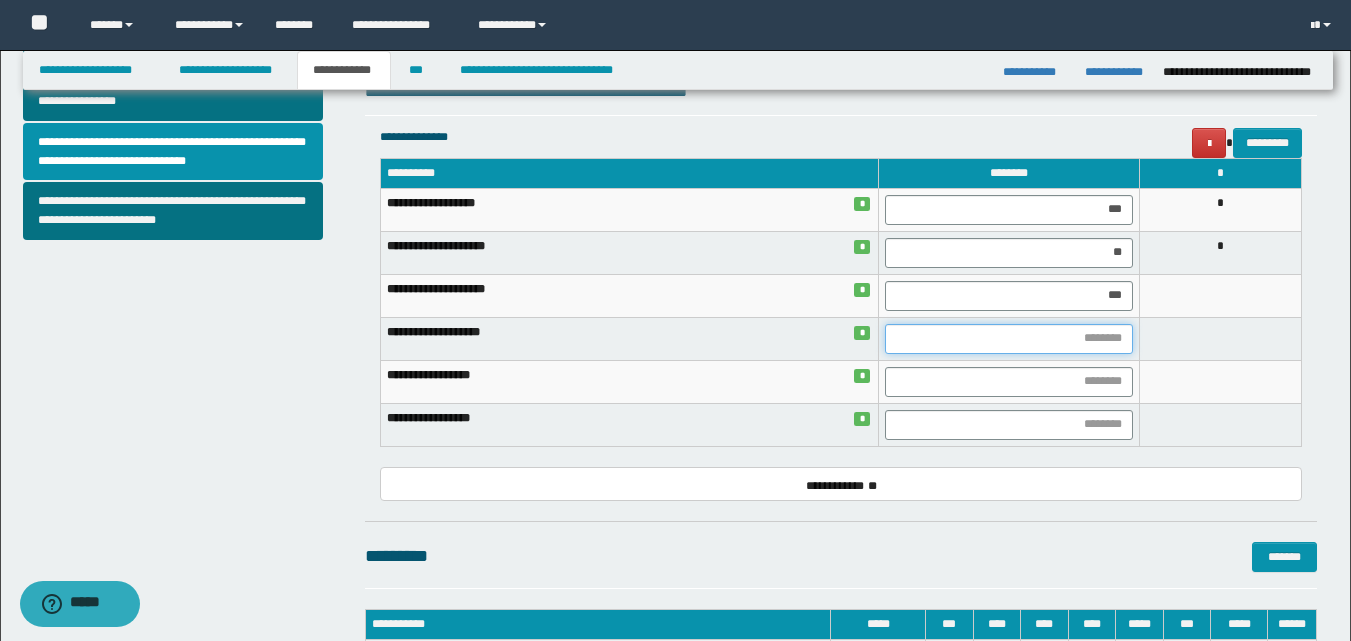 click at bounding box center [1009, 339] 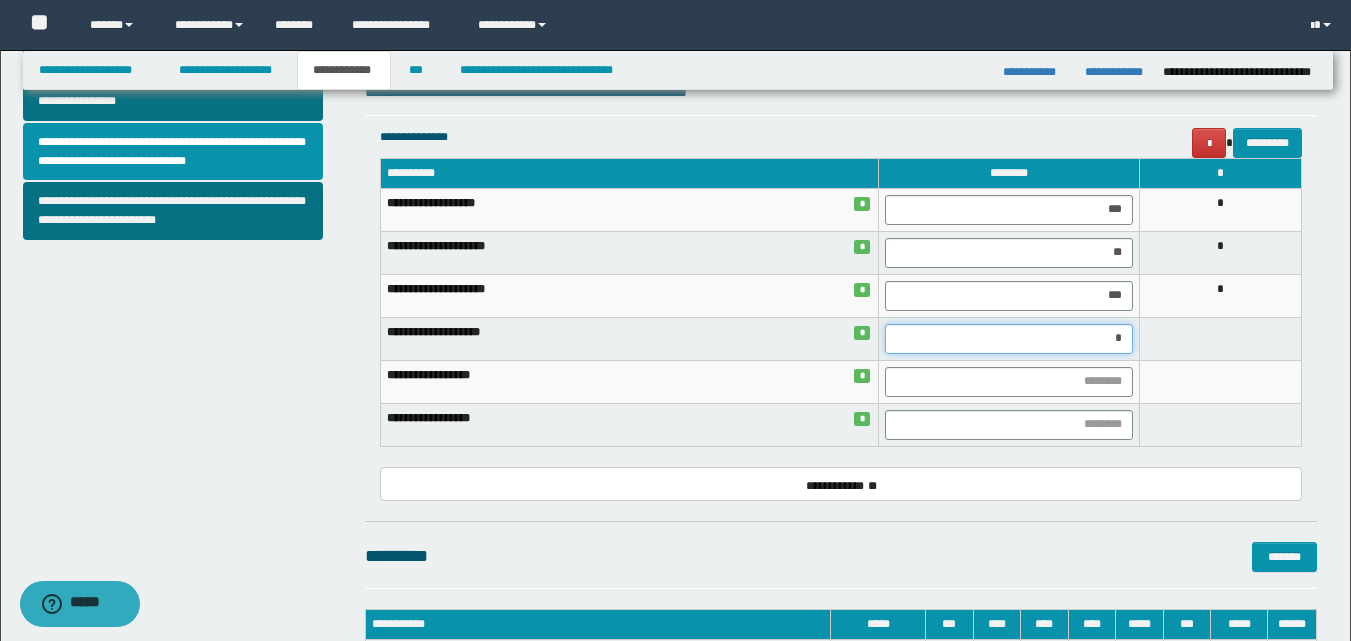 type on "**" 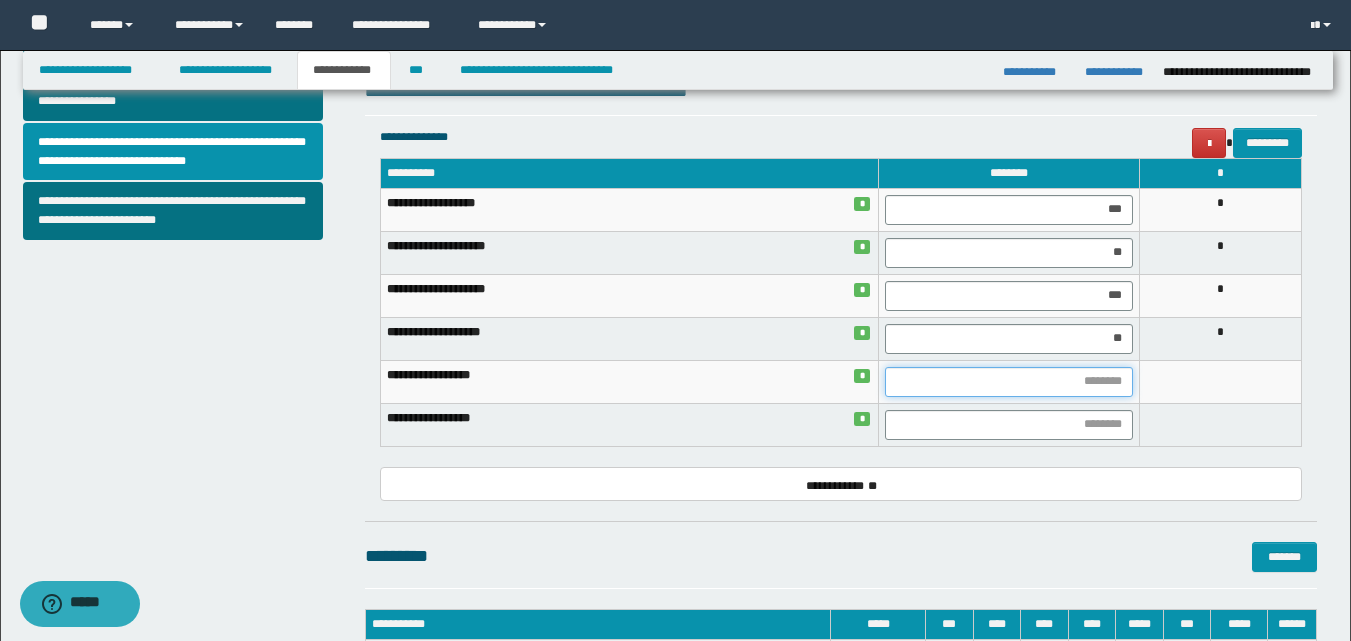 click at bounding box center [1009, 382] 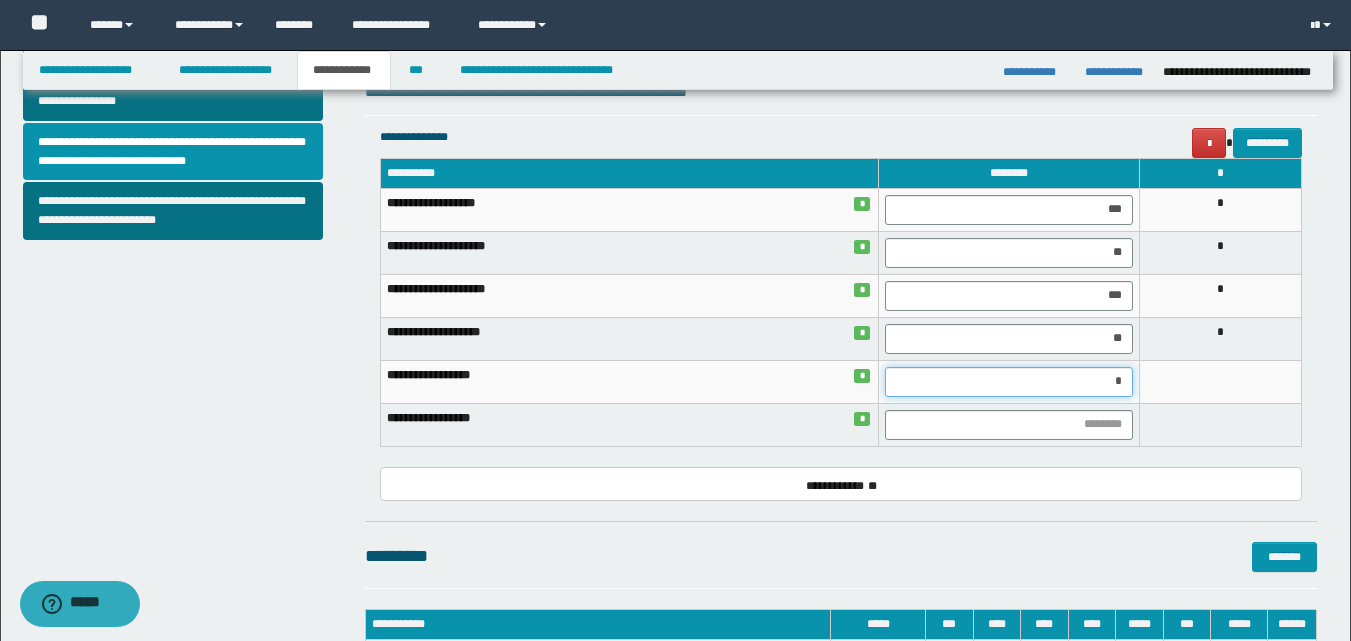 type on "**" 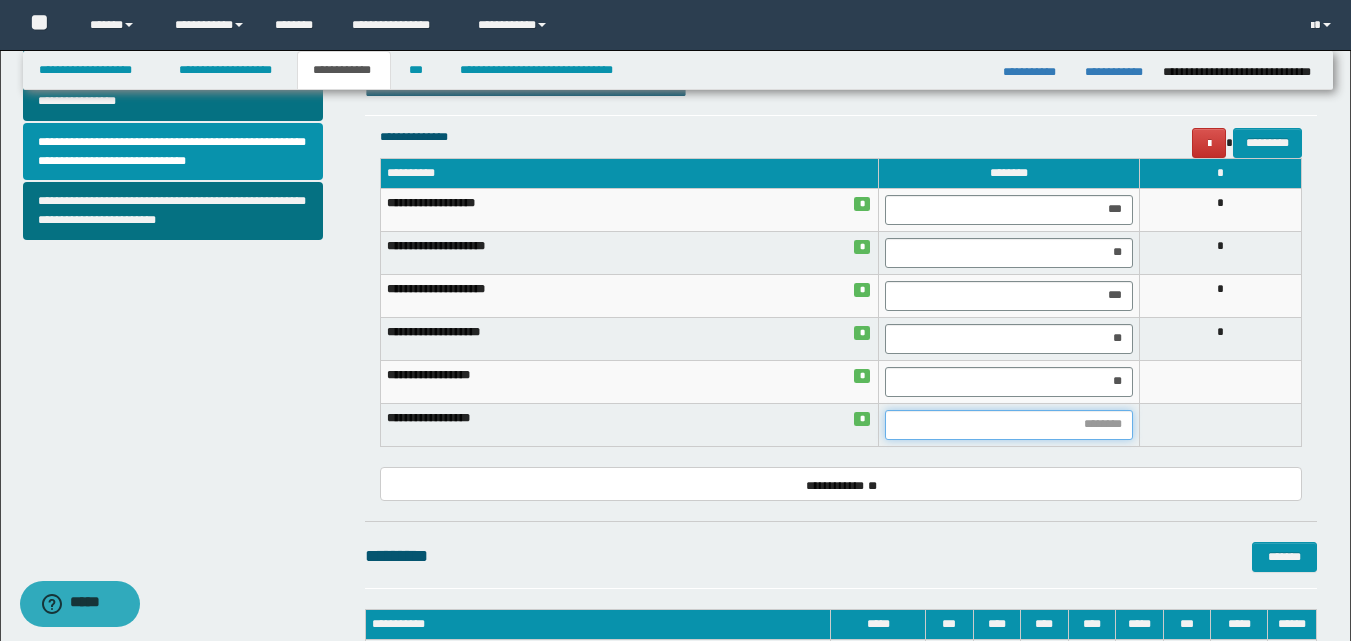 click at bounding box center (1009, 425) 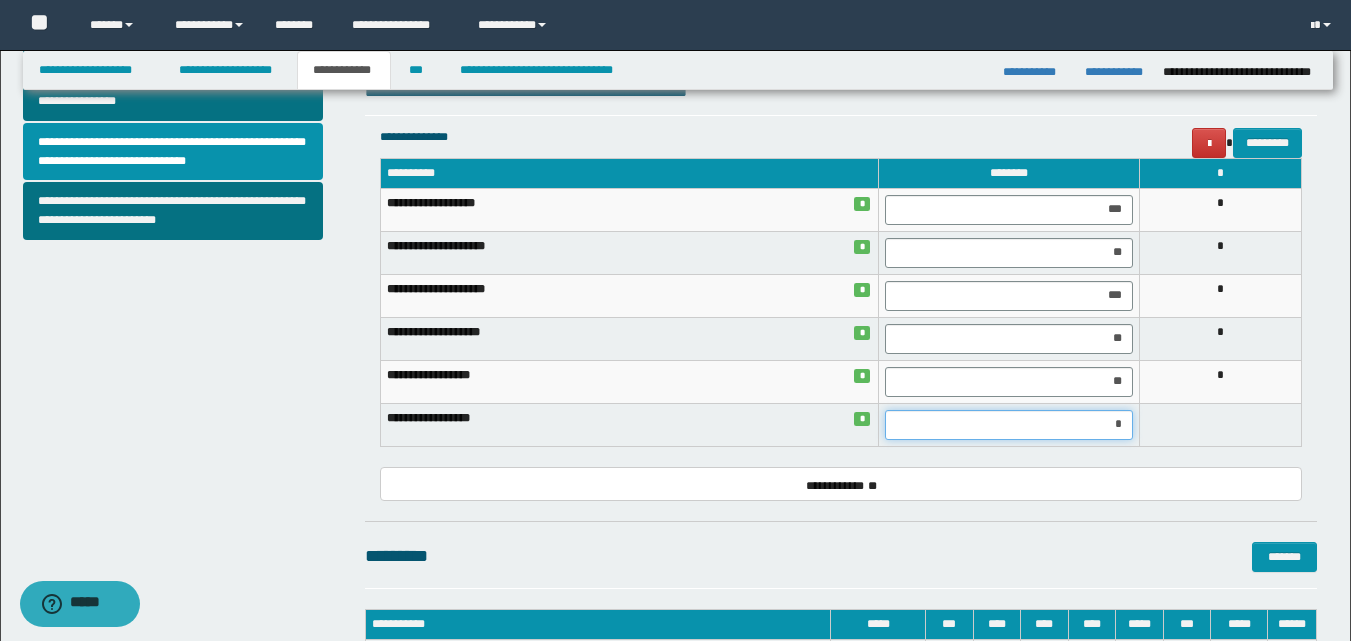 type on "**" 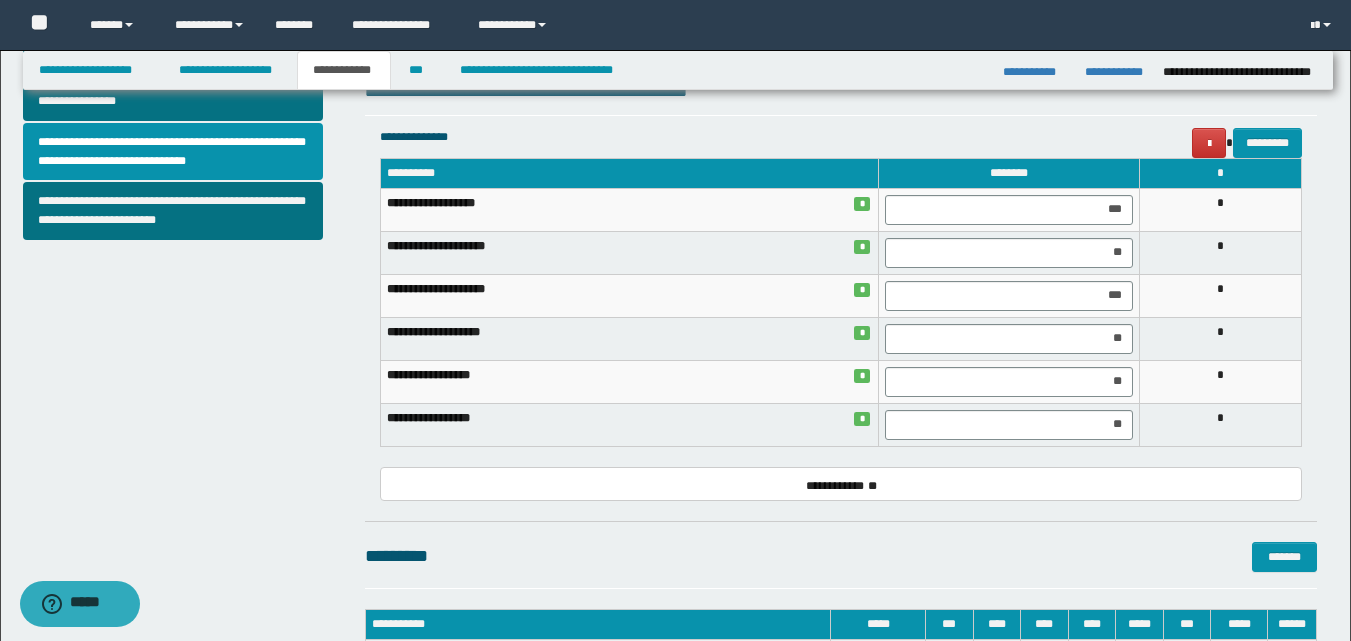 click on "**********" at bounding box center (841, 484) 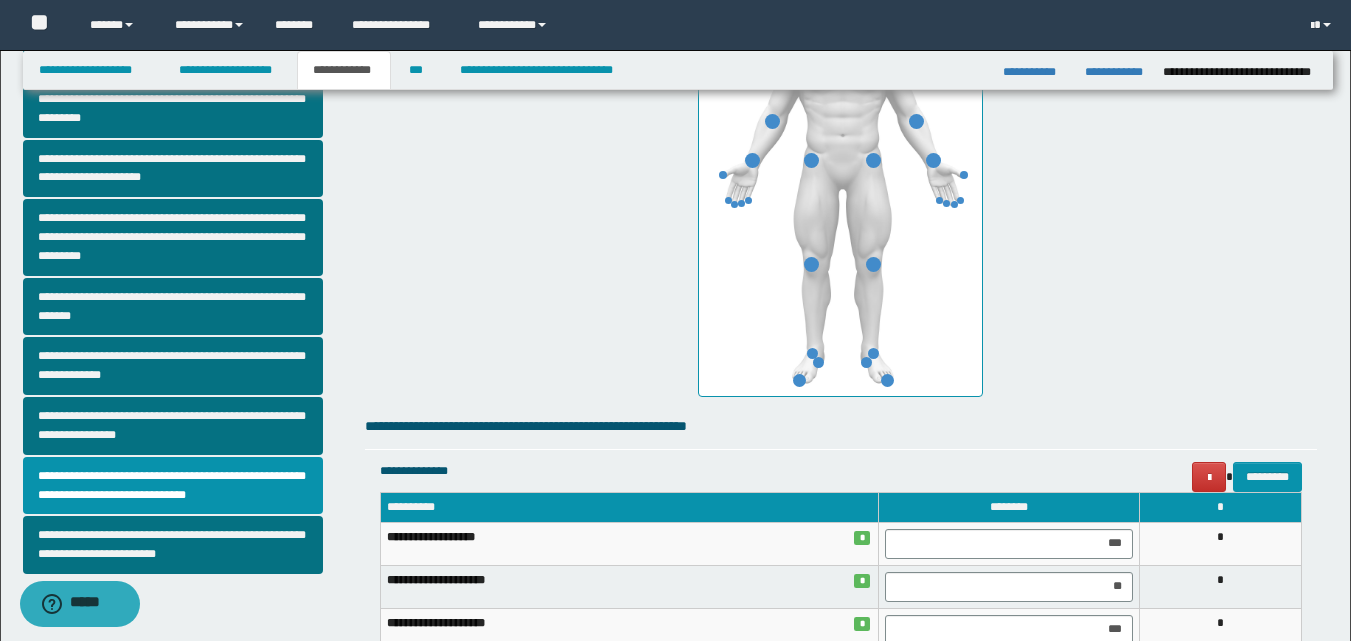 scroll, scrollTop: 400, scrollLeft: 0, axis: vertical 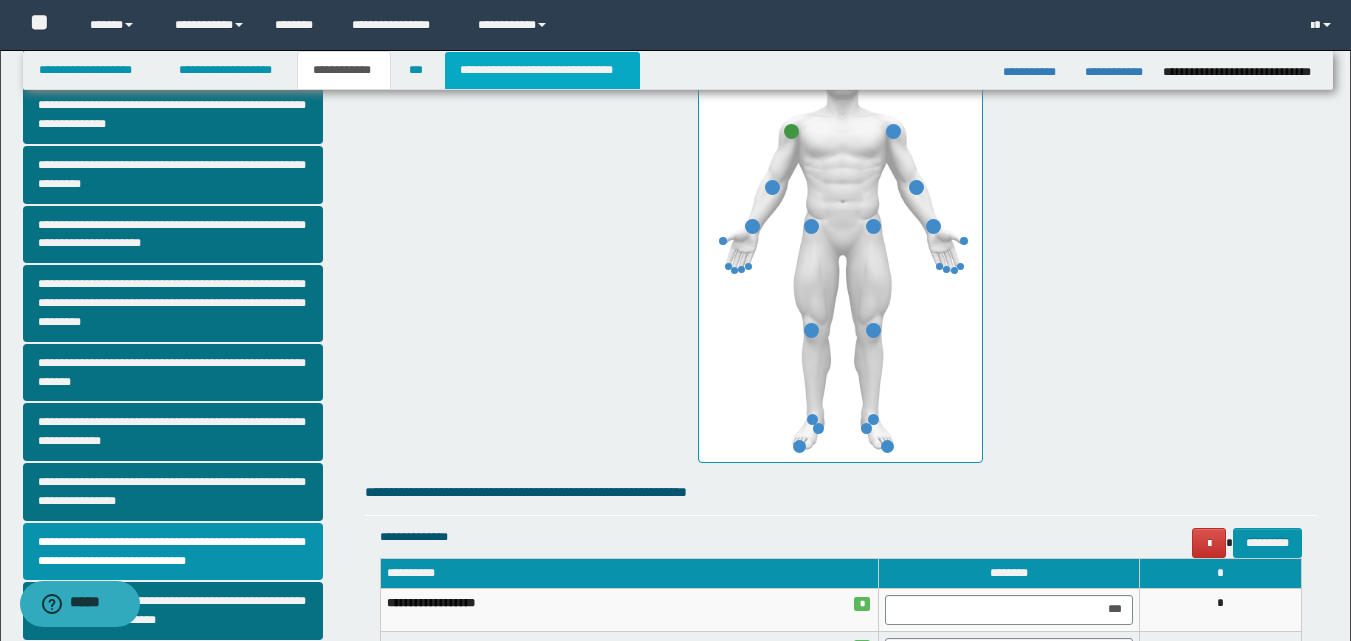 click on "**********" at bounding box center (542, 70) 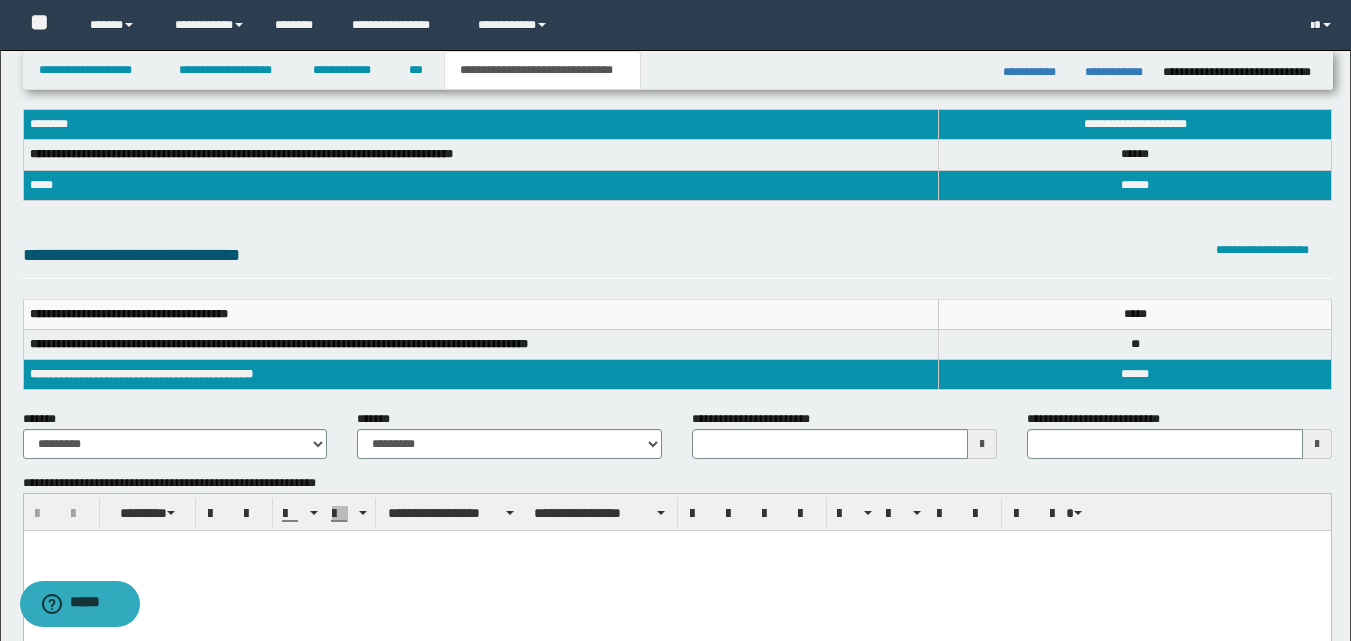 scroll, scrollTop: 200, scrollLeft: 0, axis: vertical 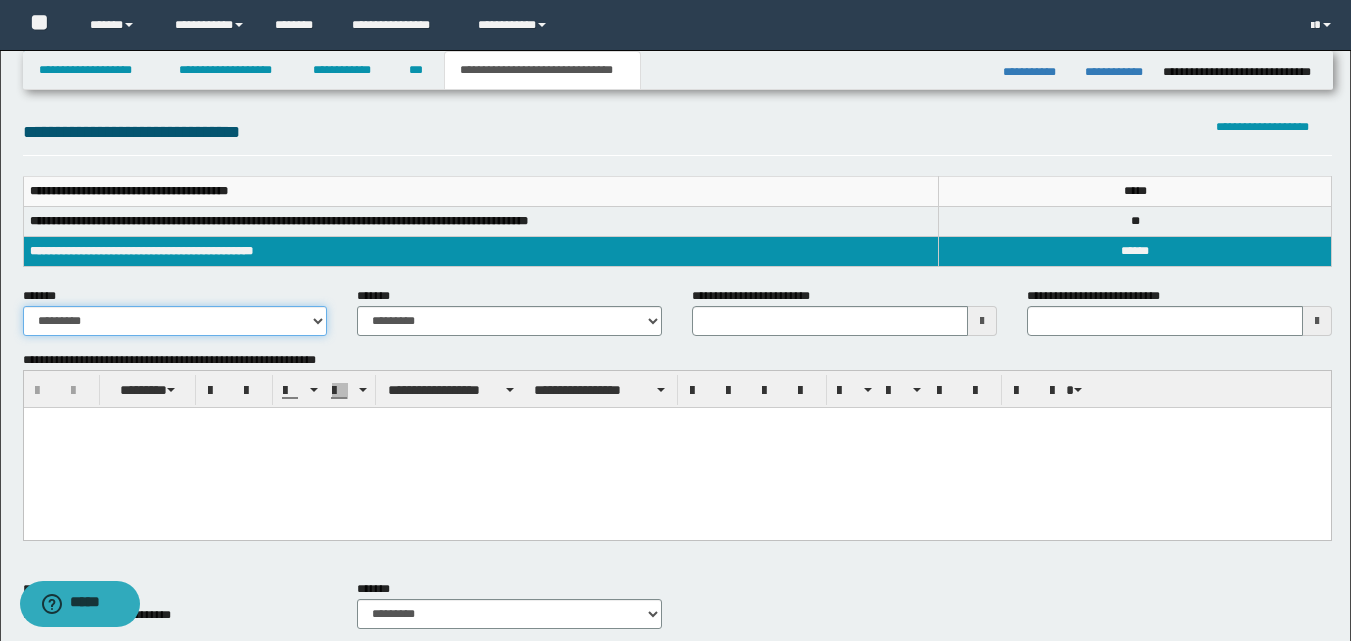 click on "**********" at bounding box center (175, 321) 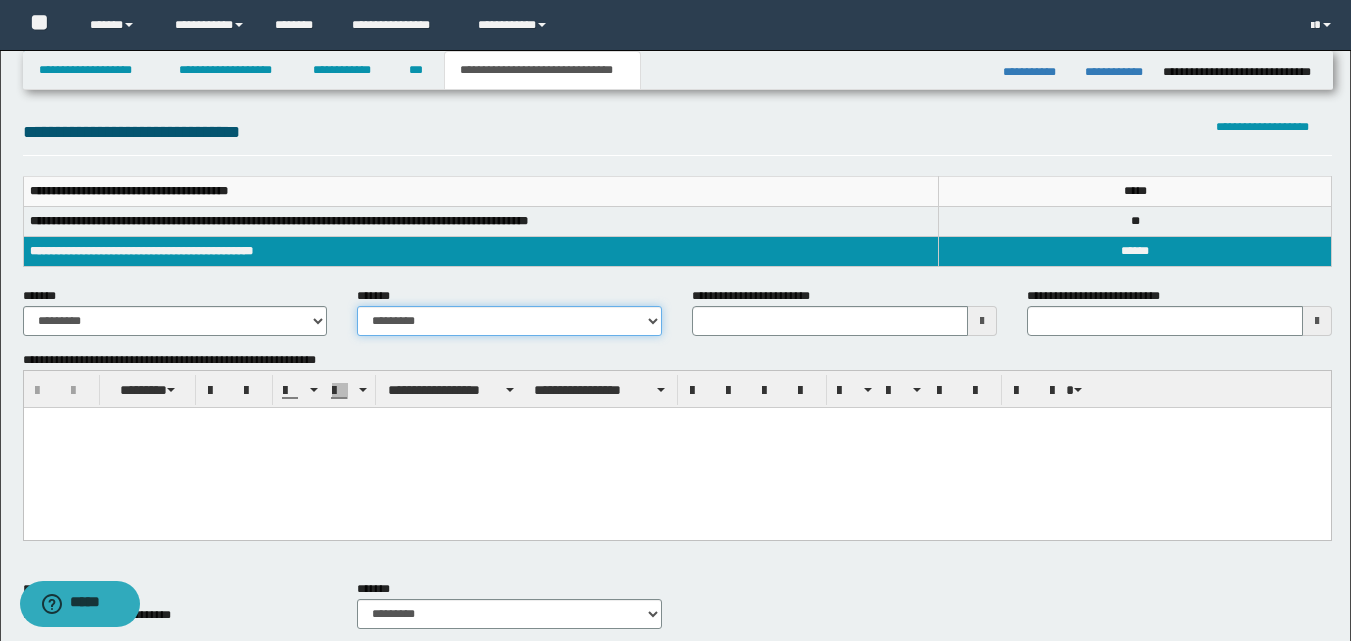 click on "**********" at bounding box center (509, 321) 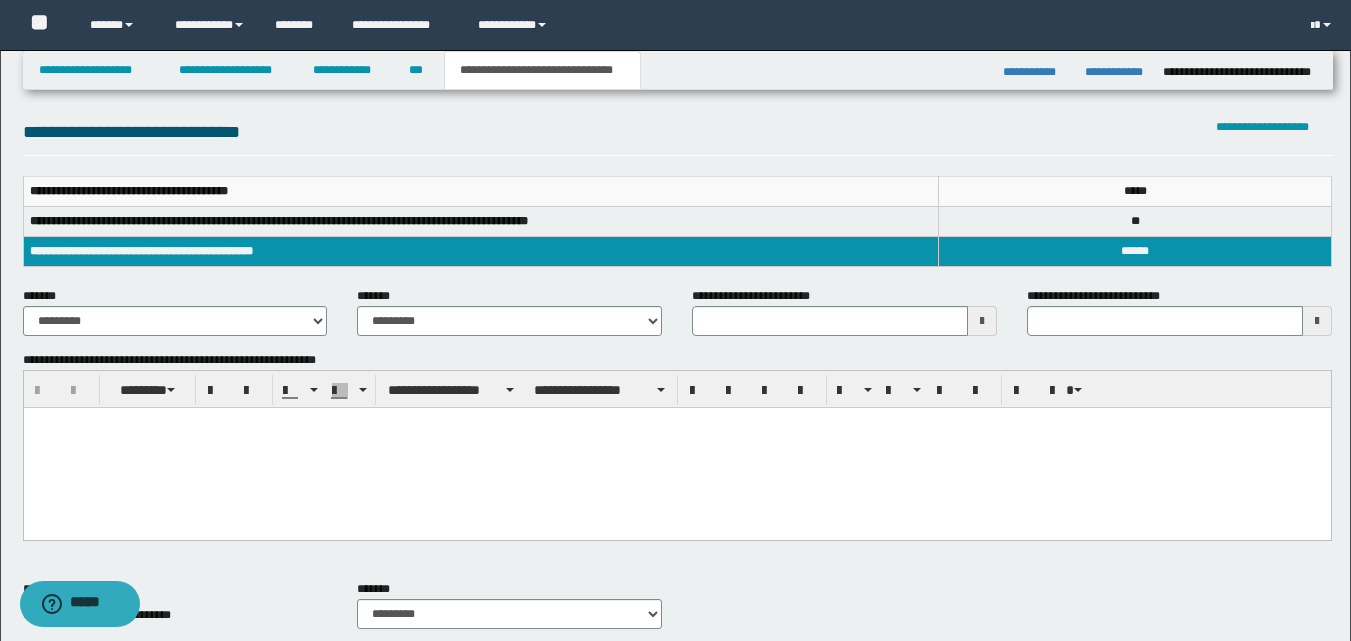 click at bounding box center (982, 321) 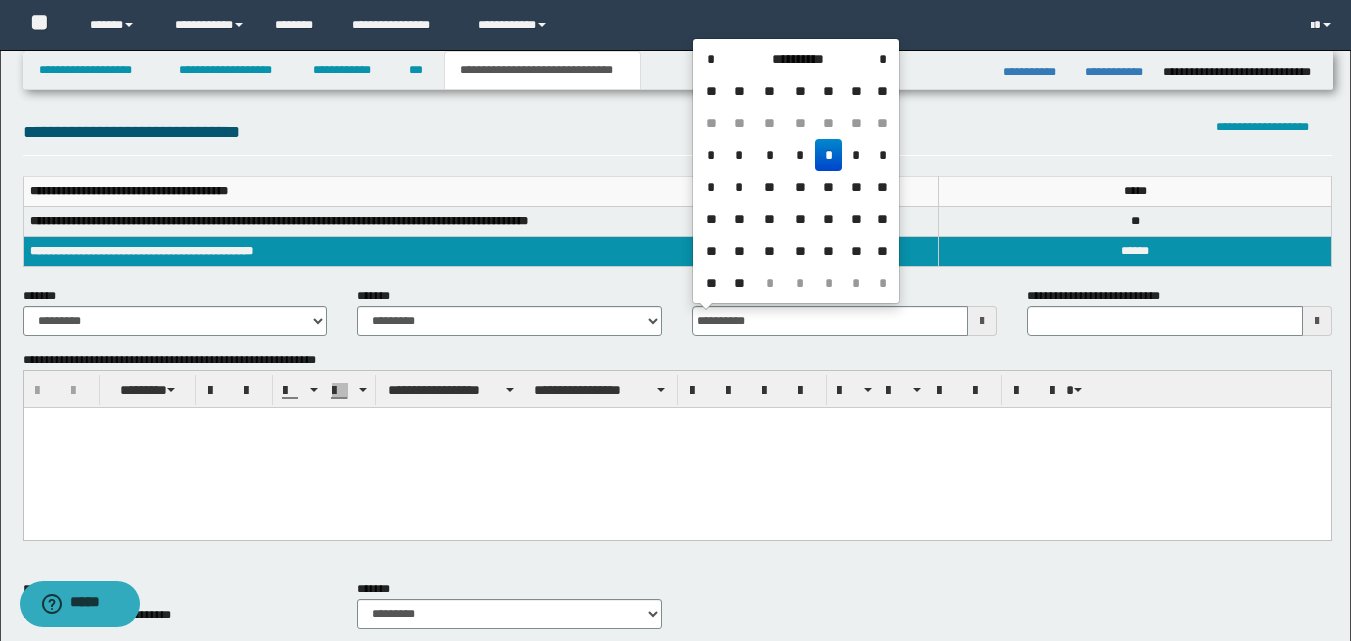 click on "*" at bounding box center [829, 155] 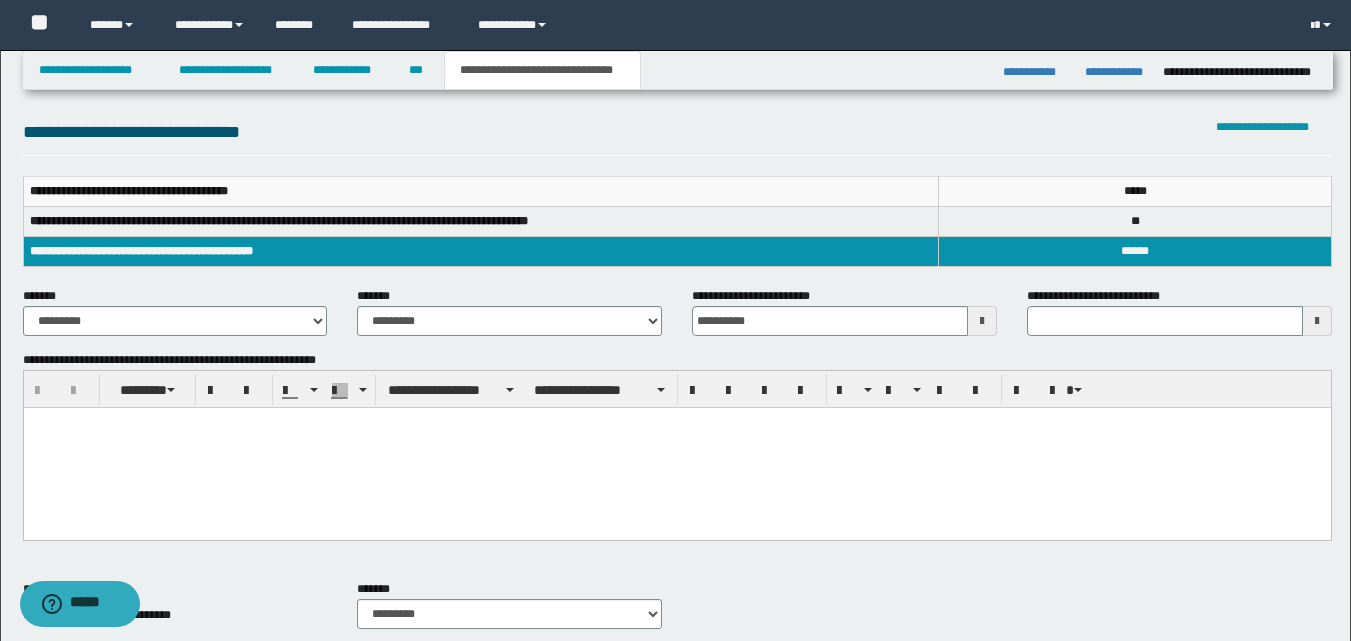 click at bounding box center (676, 448) 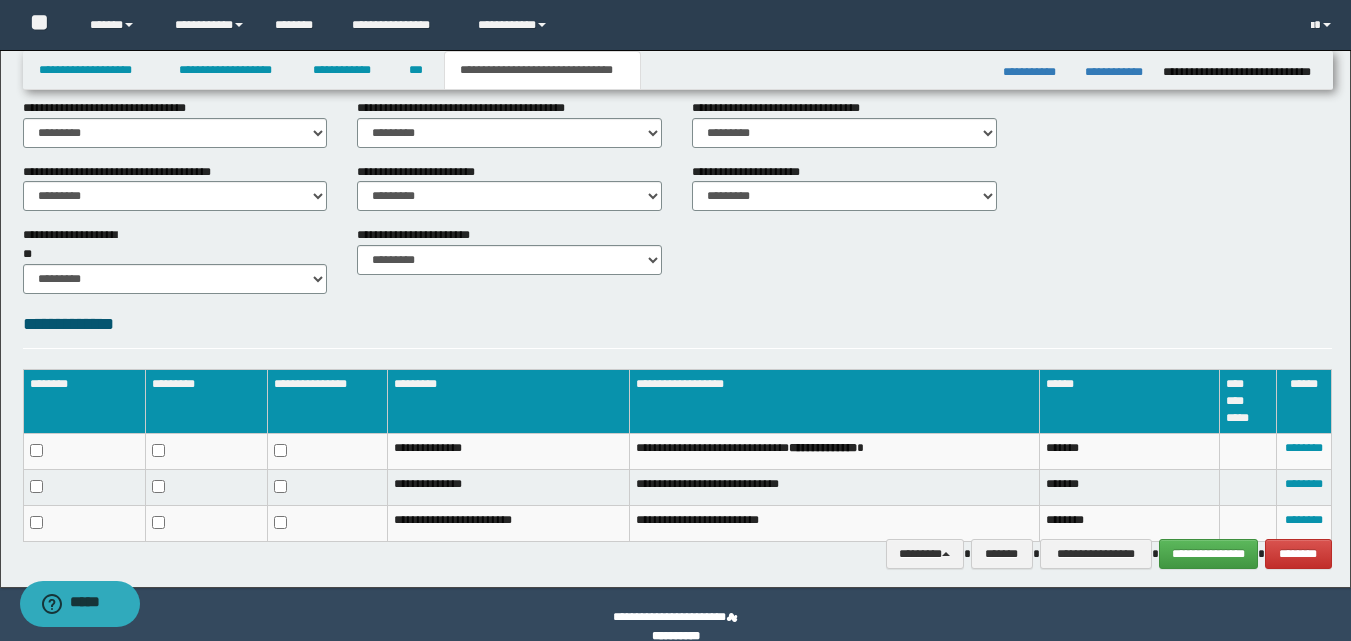 scroll, scrollTop: 773, scrollLeft: 0, axis: vertical 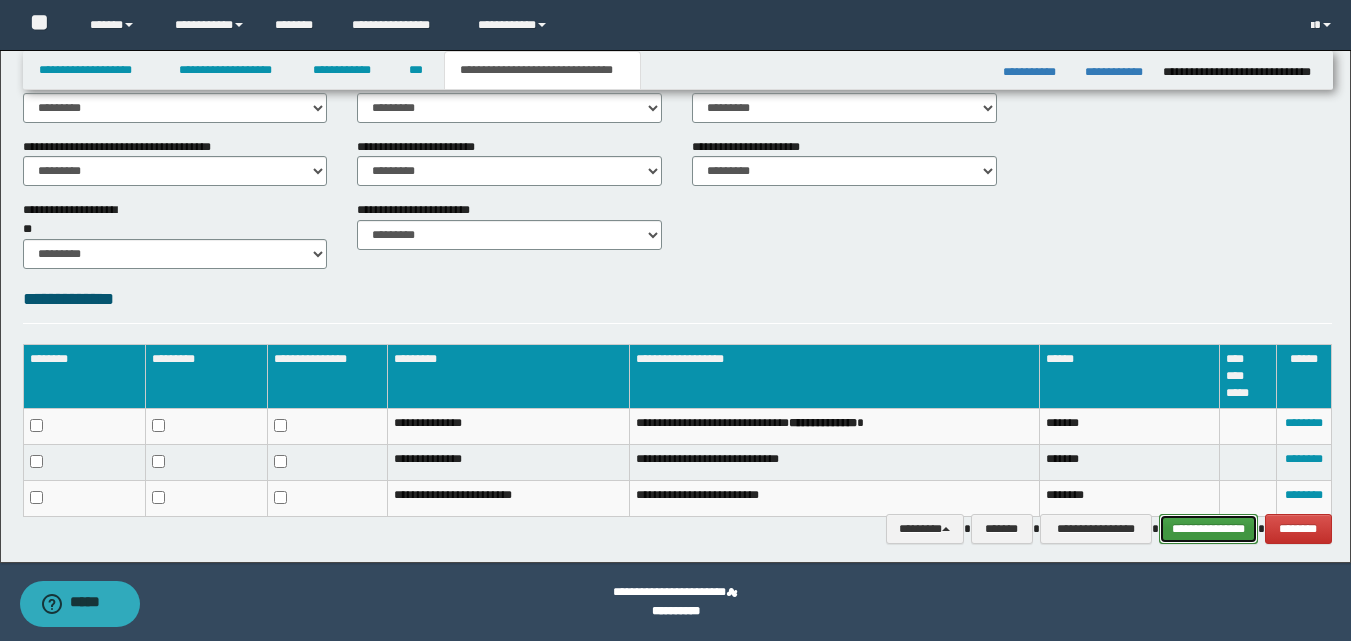 click on "**********" at bounding box center (1208, 529) 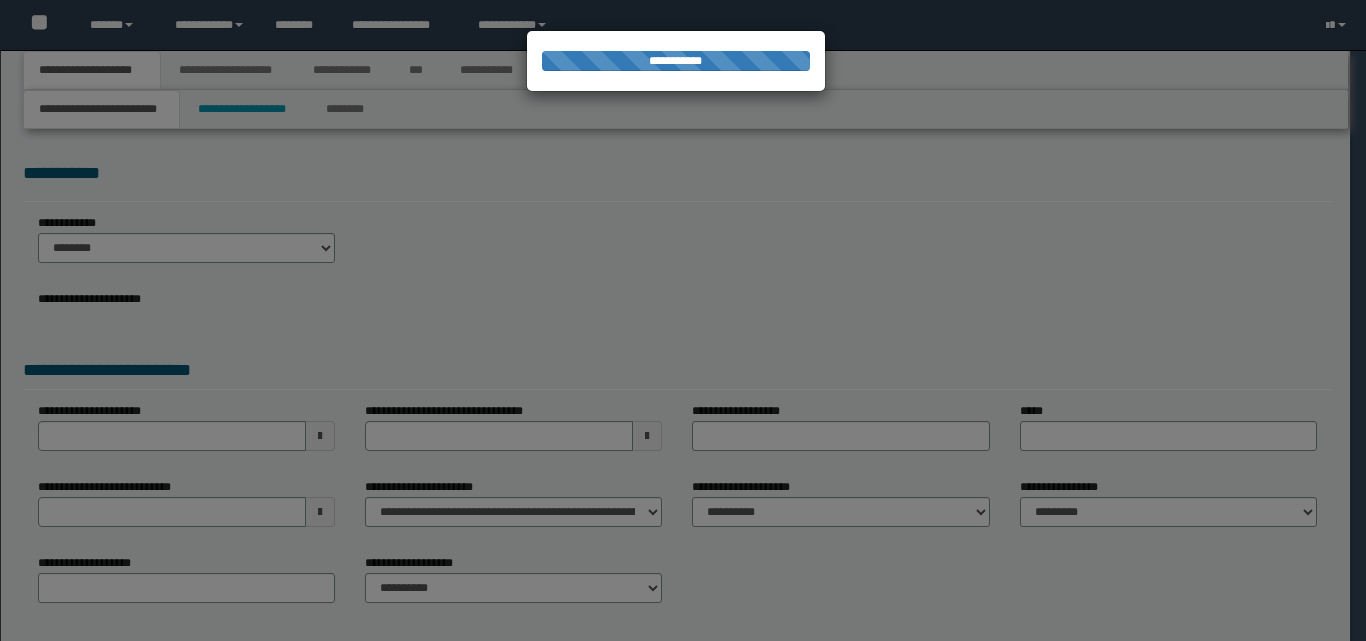 scroll, scrollTop: 0, scrollLeft: 0, axis: both 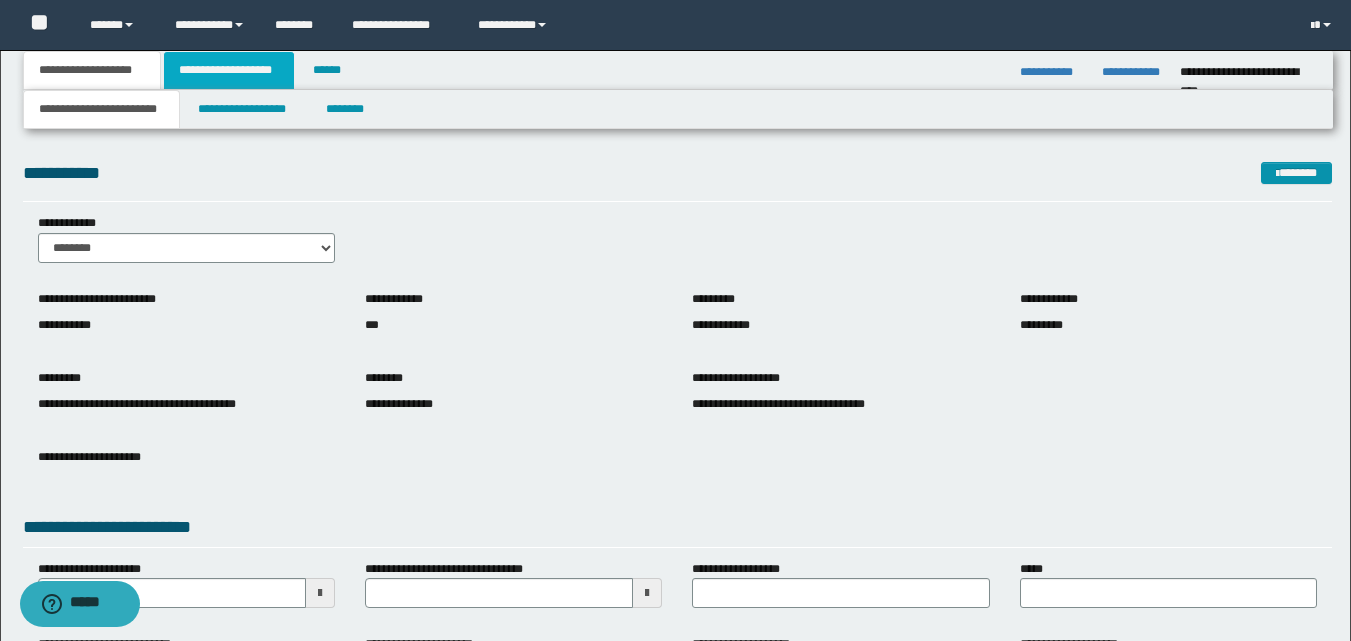 click on "**********" at bounding box center (229, 70) 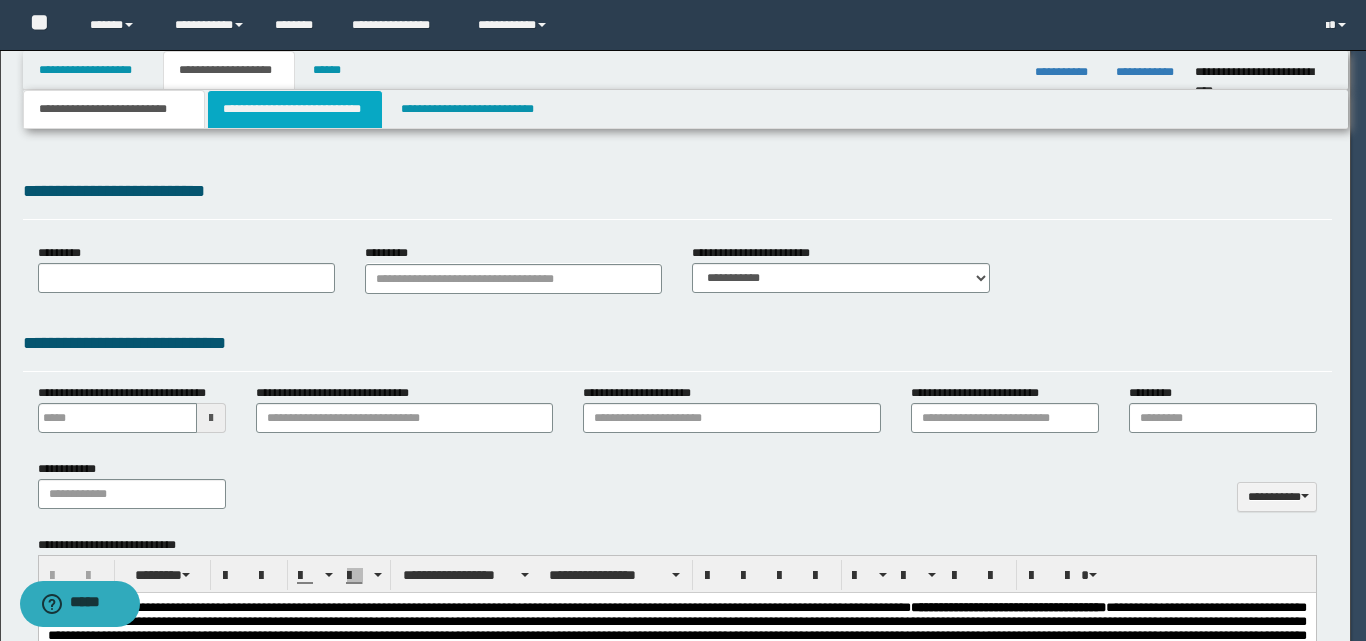 scroll, scrollTop: 0, scrollLeft: 0, axis: both 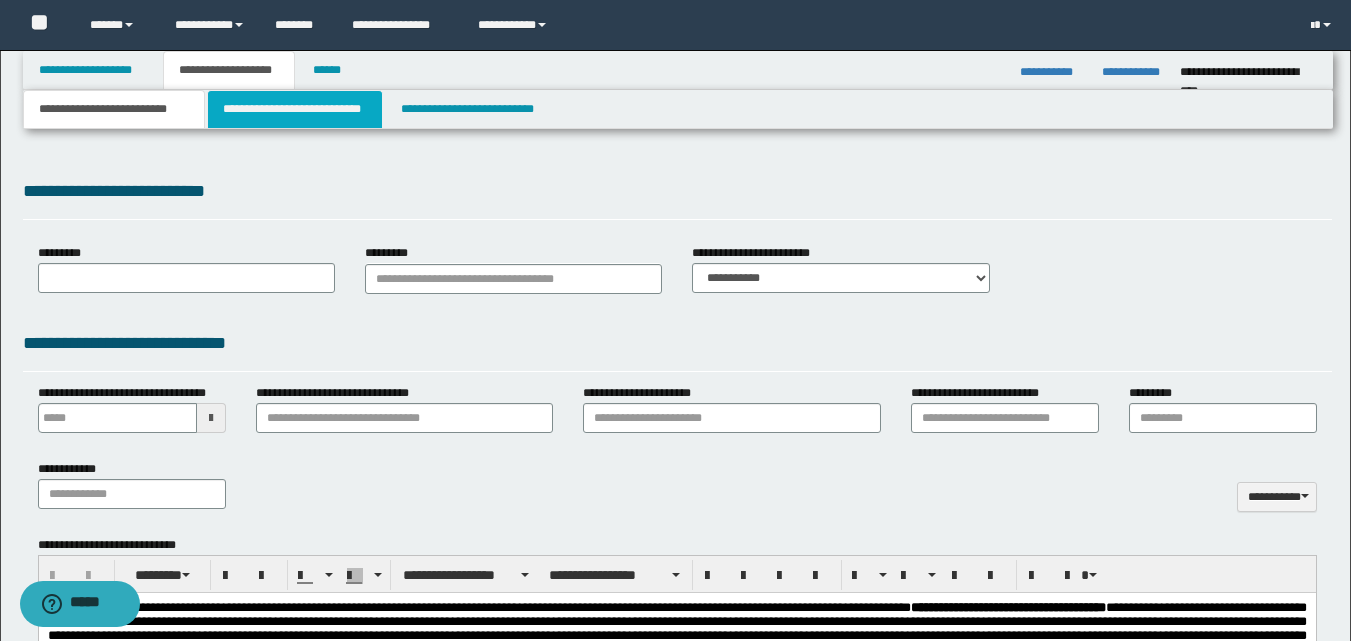 type on "**********" 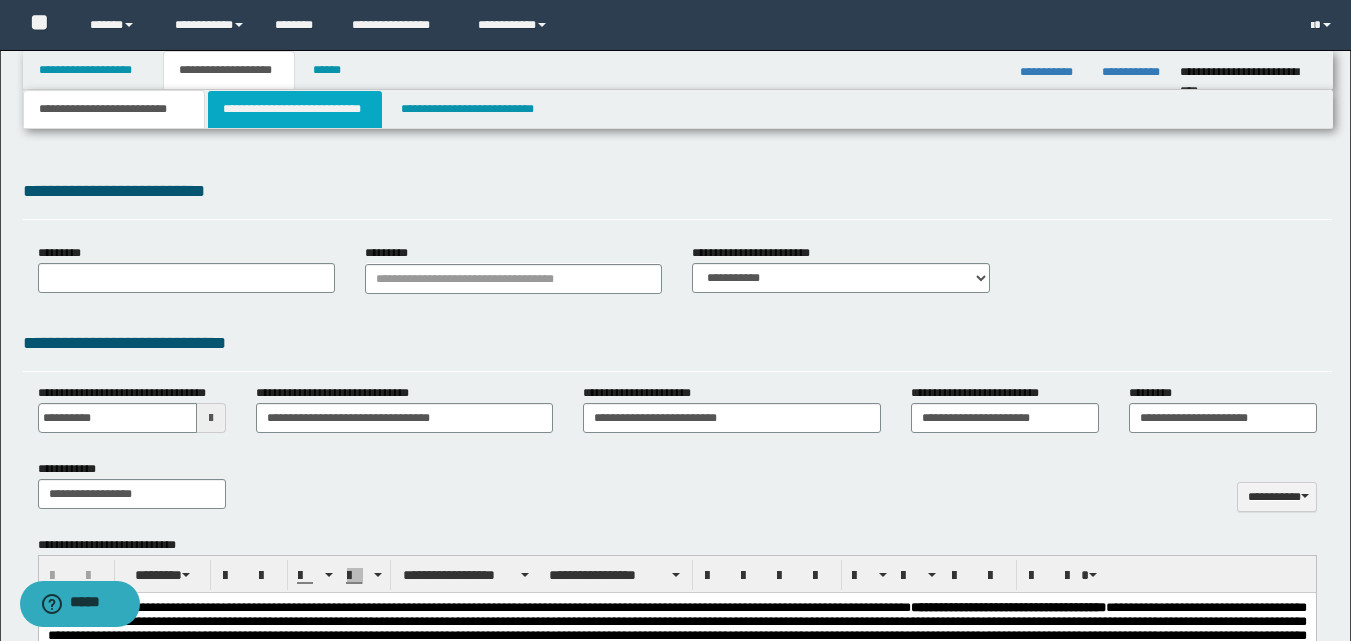 select on "*" 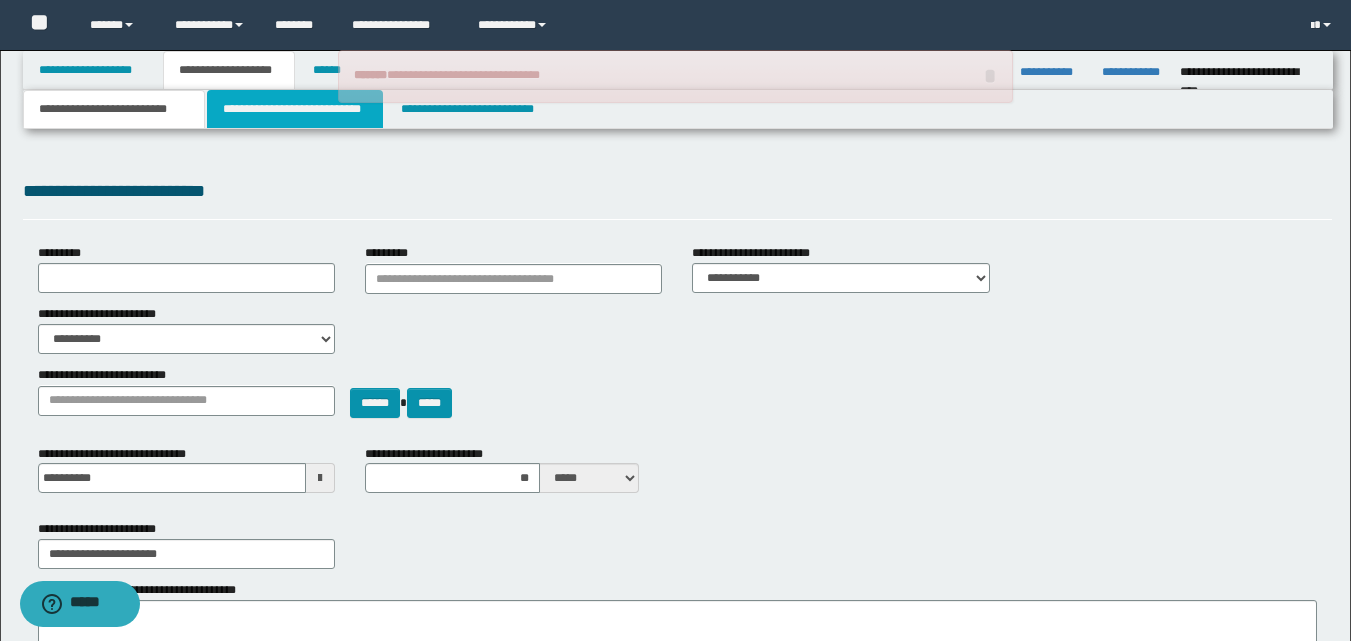 drag, startPoint x: 373, startPoint y: 114, endPoint x: 386, endPoint y: 133, distance: 23.021729 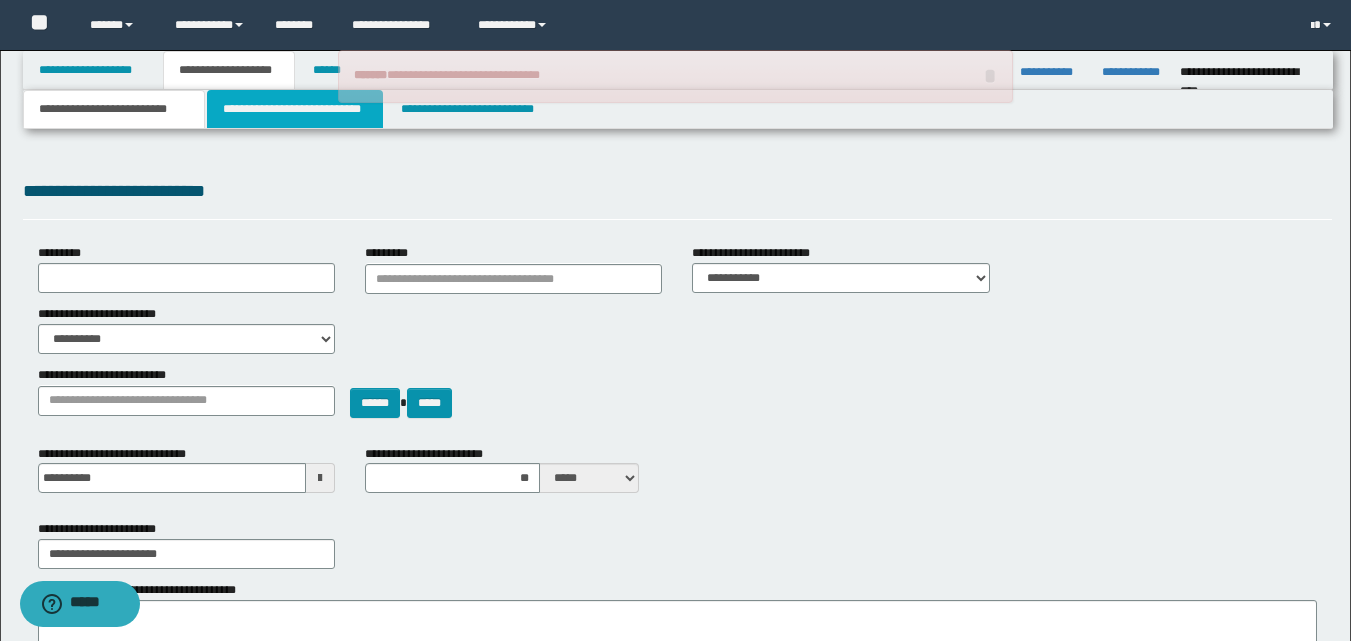 click on "**********" at bounding box center [295, 109] 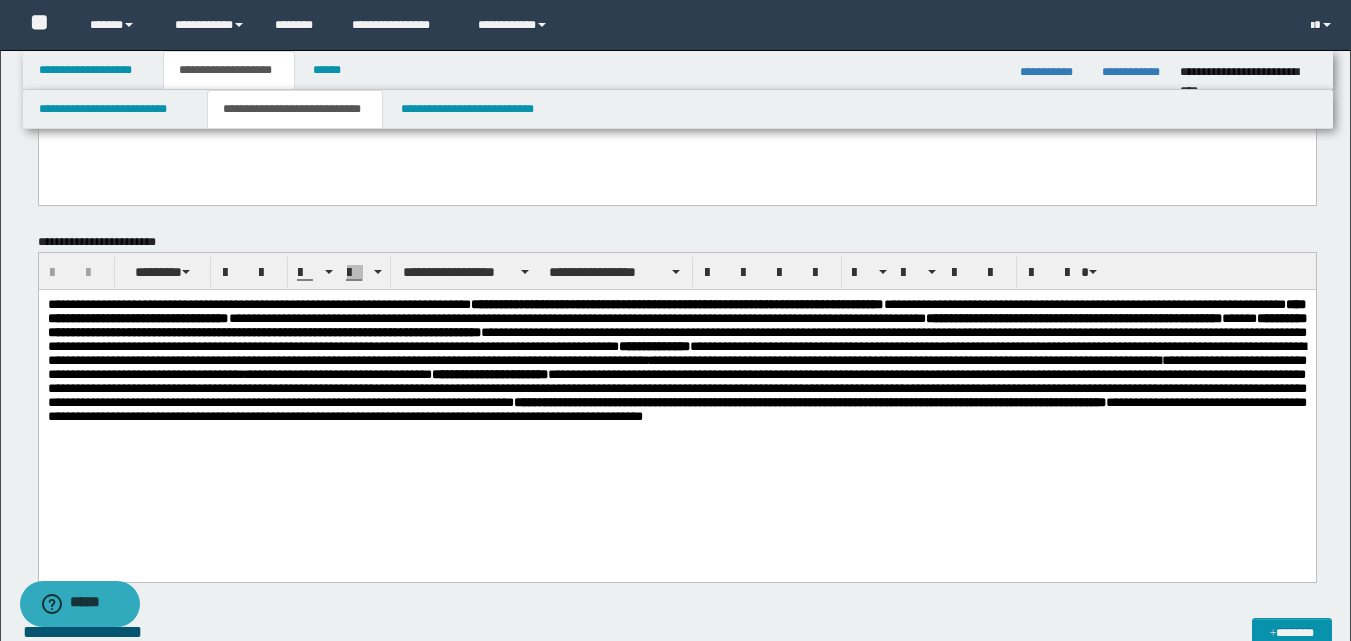 scroll, scrollTop: 200, scrollLeft: 0, axis: vertical 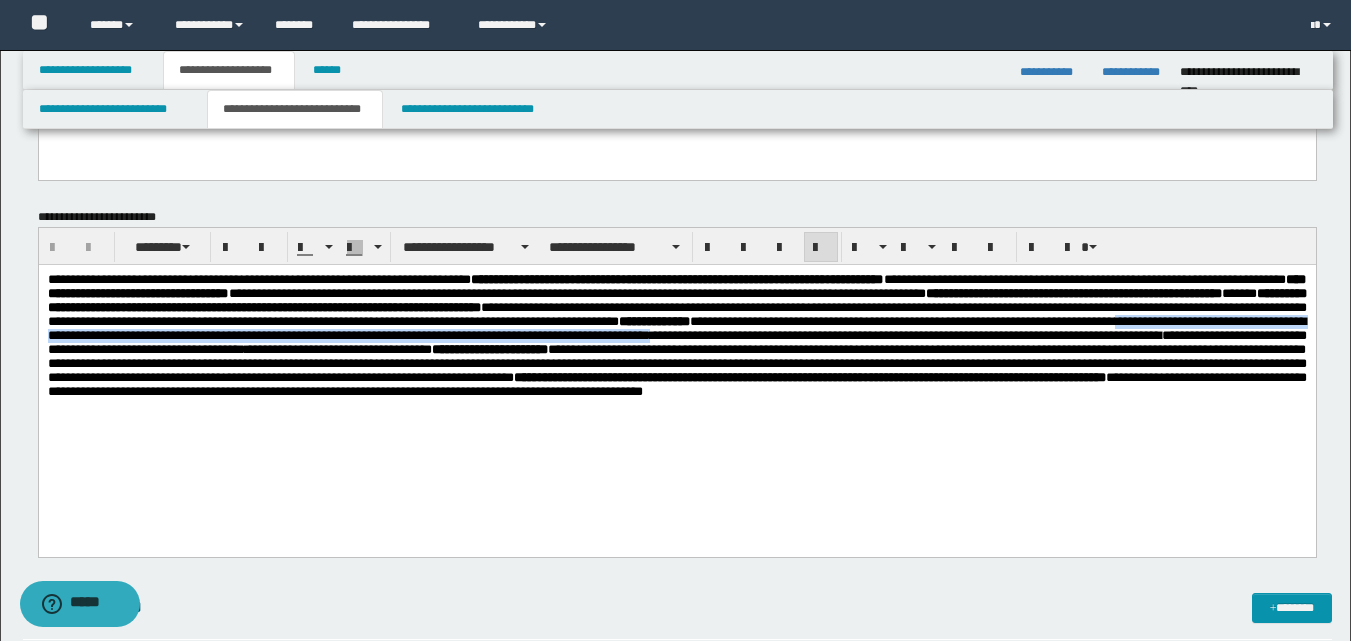 drag, startPoint x: 983, startPoint y: 342, endPoint x: 717, endPoint y: 361, distance: 266.6777 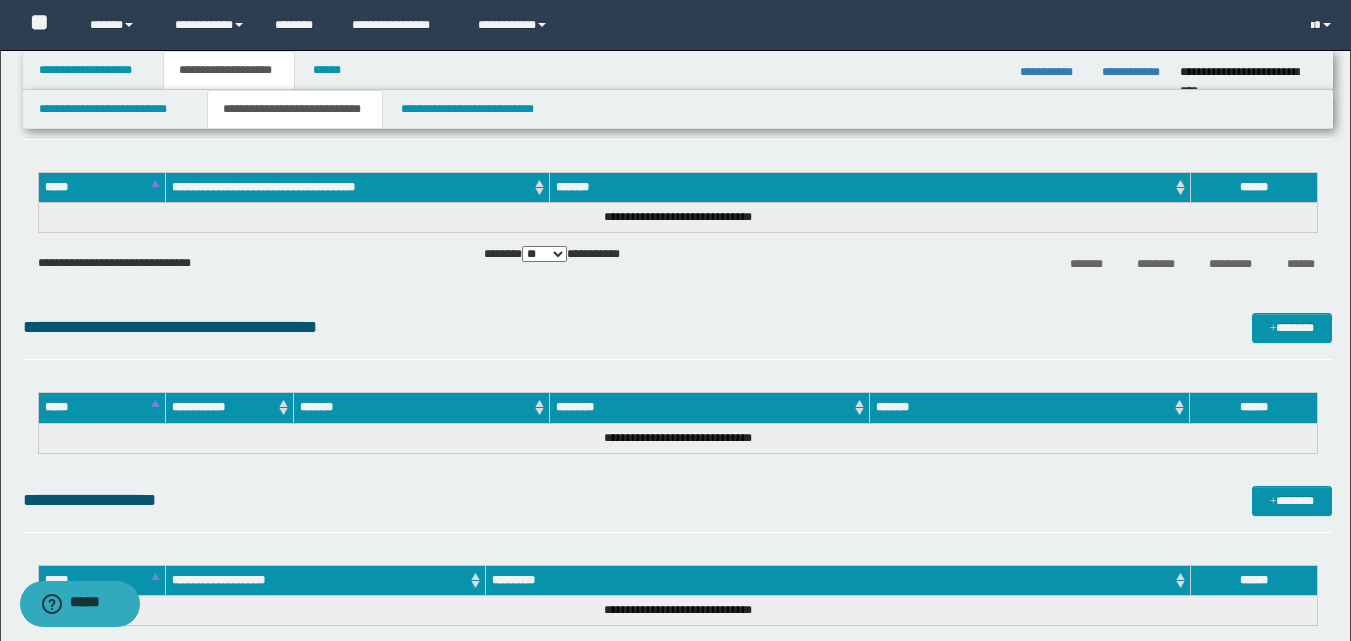 scroll, scrollTop: 800, scrollLeft: 0, axis: vertical 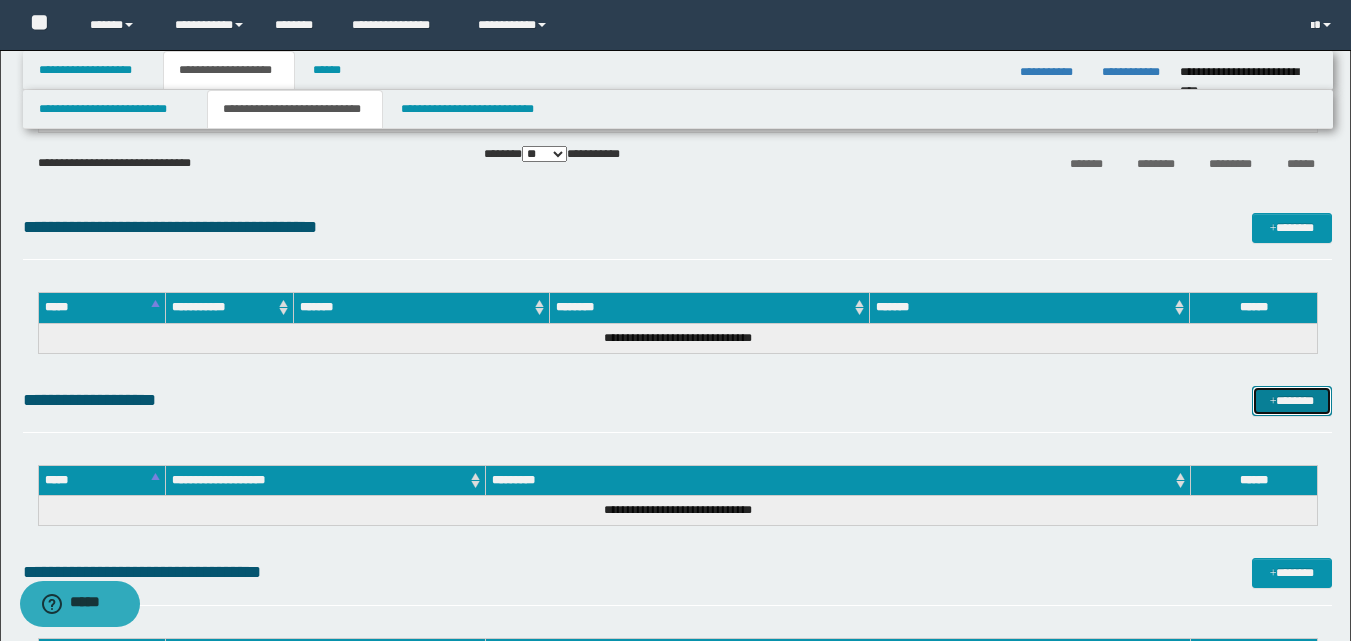 click on "*******" at bounding box center (1292, 401) 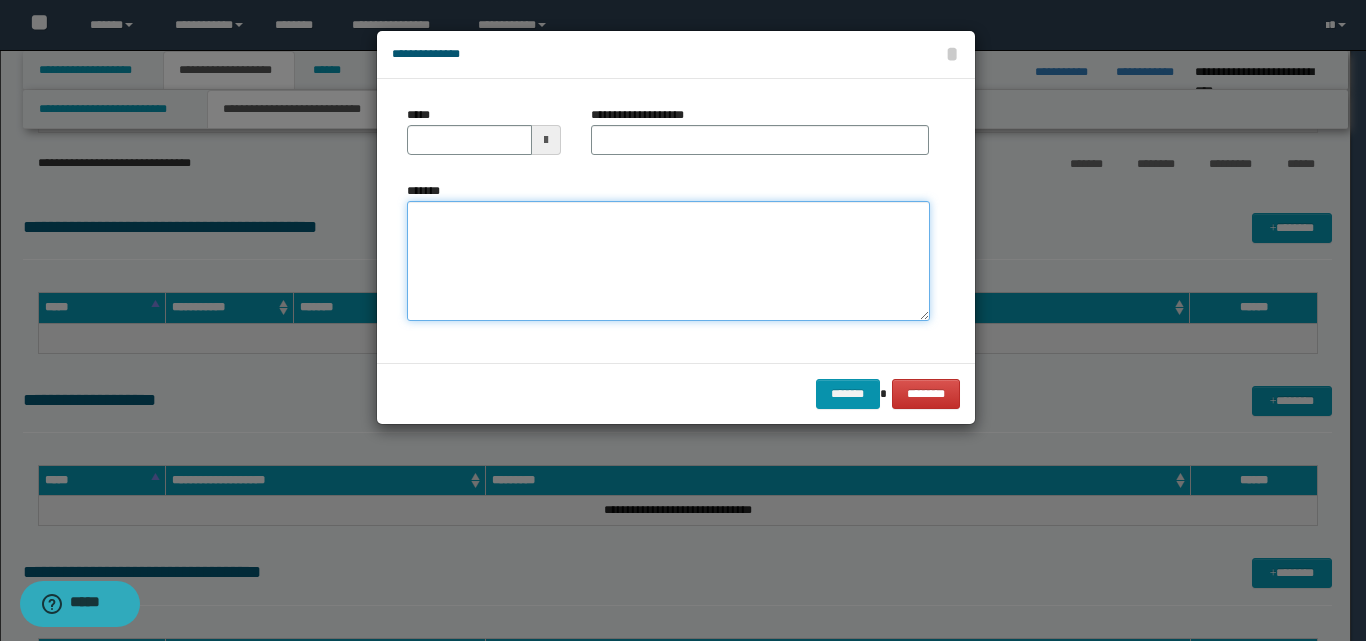paste on "**********" 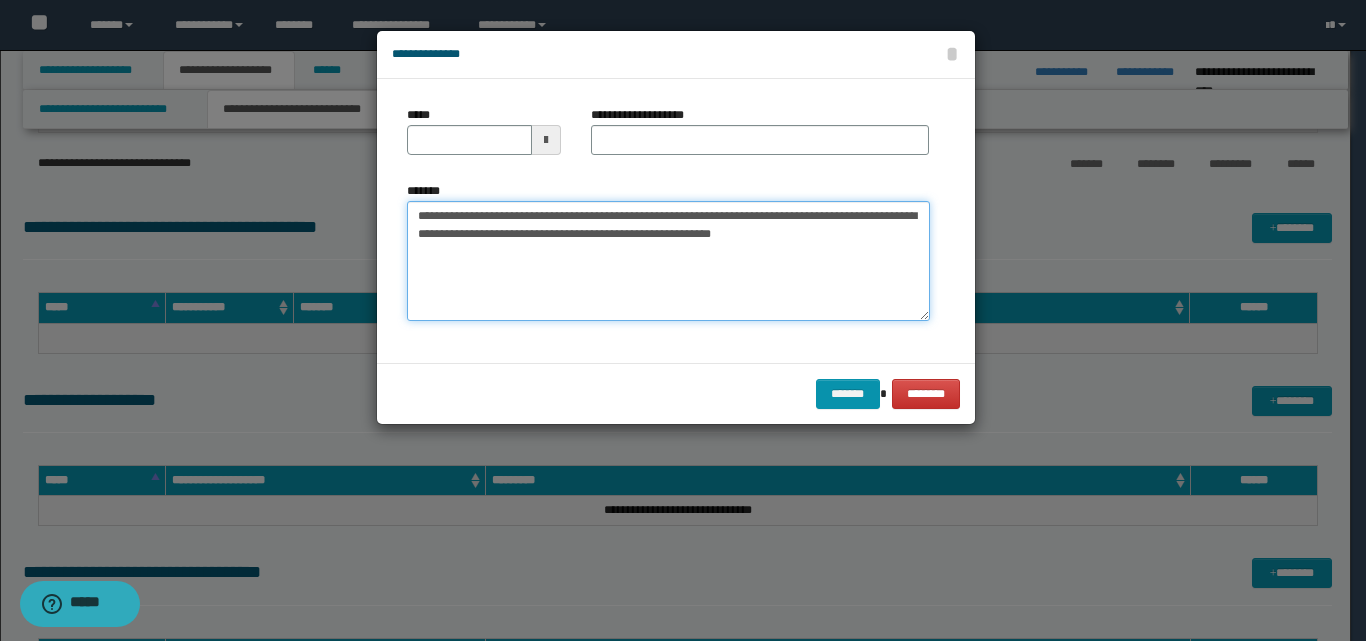 type on "**********" 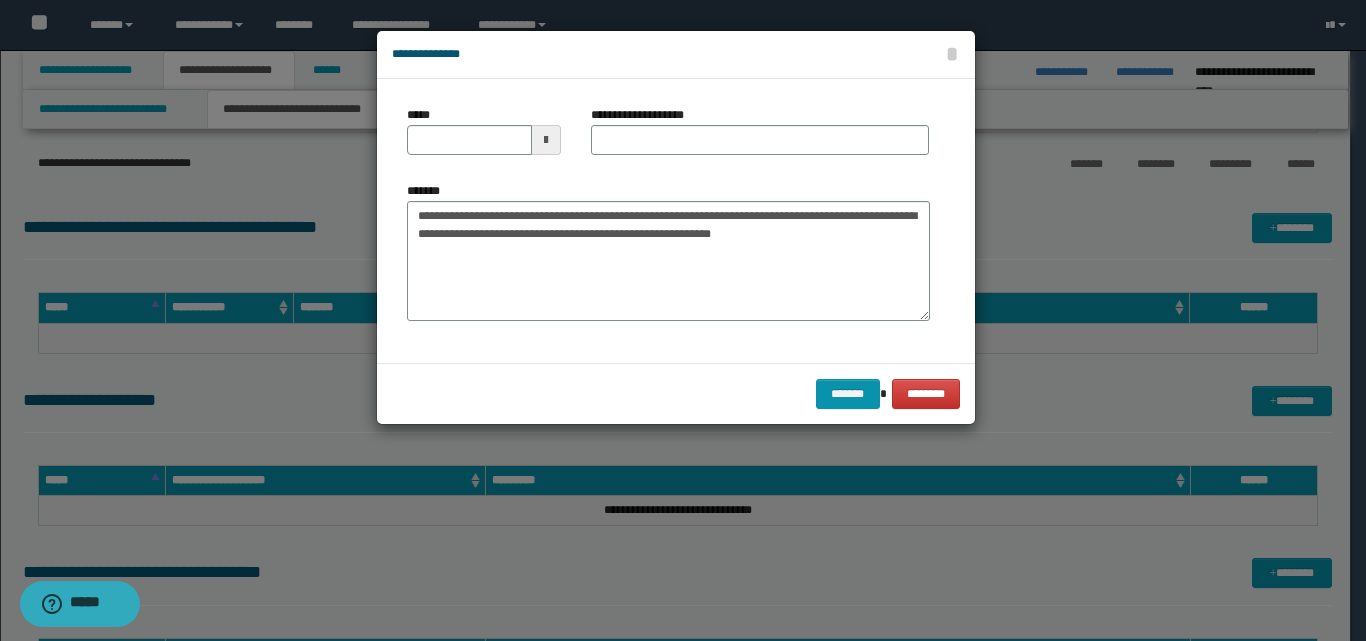 click at bounding box center (546, 140) 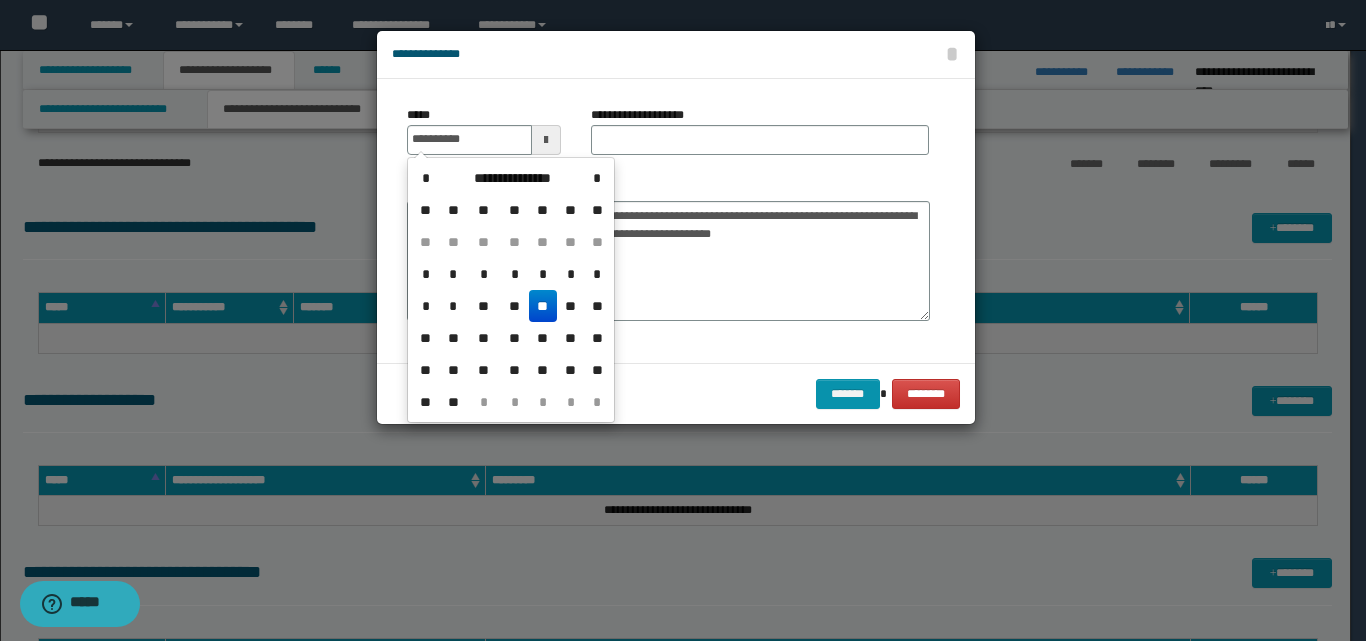 click on "**" at bounding box center (543, 306) 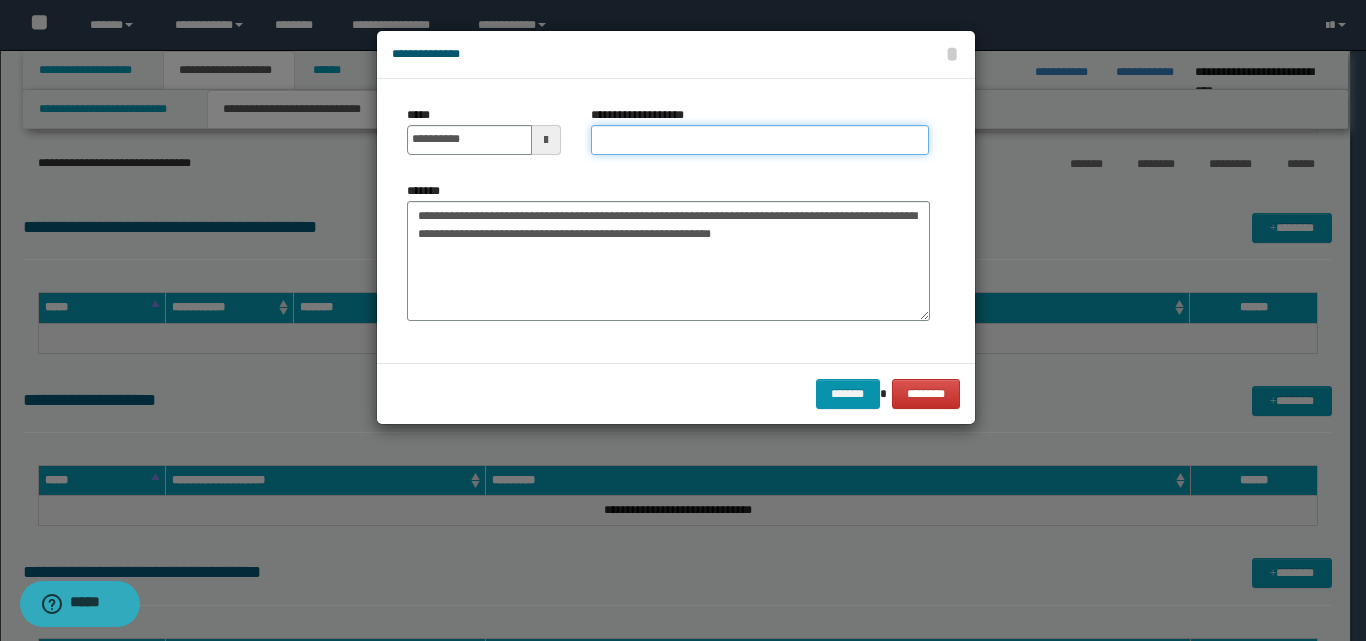 click on "**********" at bounding box center [760, 140] 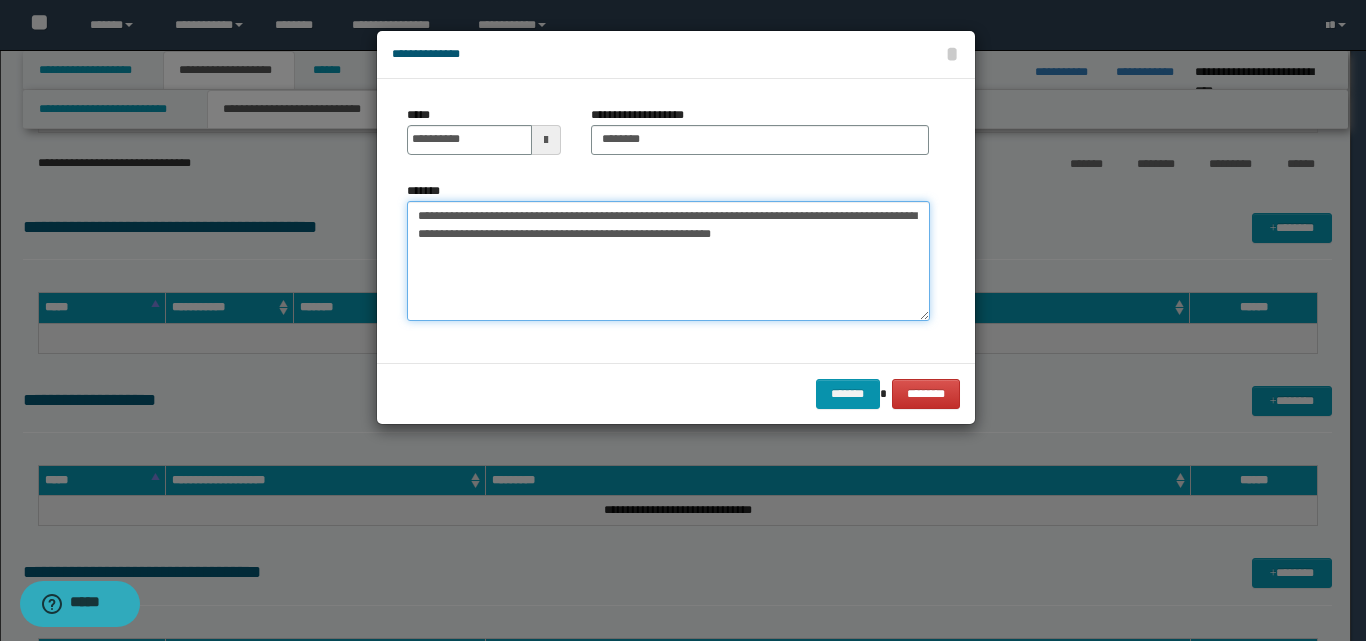 click on "**********" at bounding box center (668, 261) 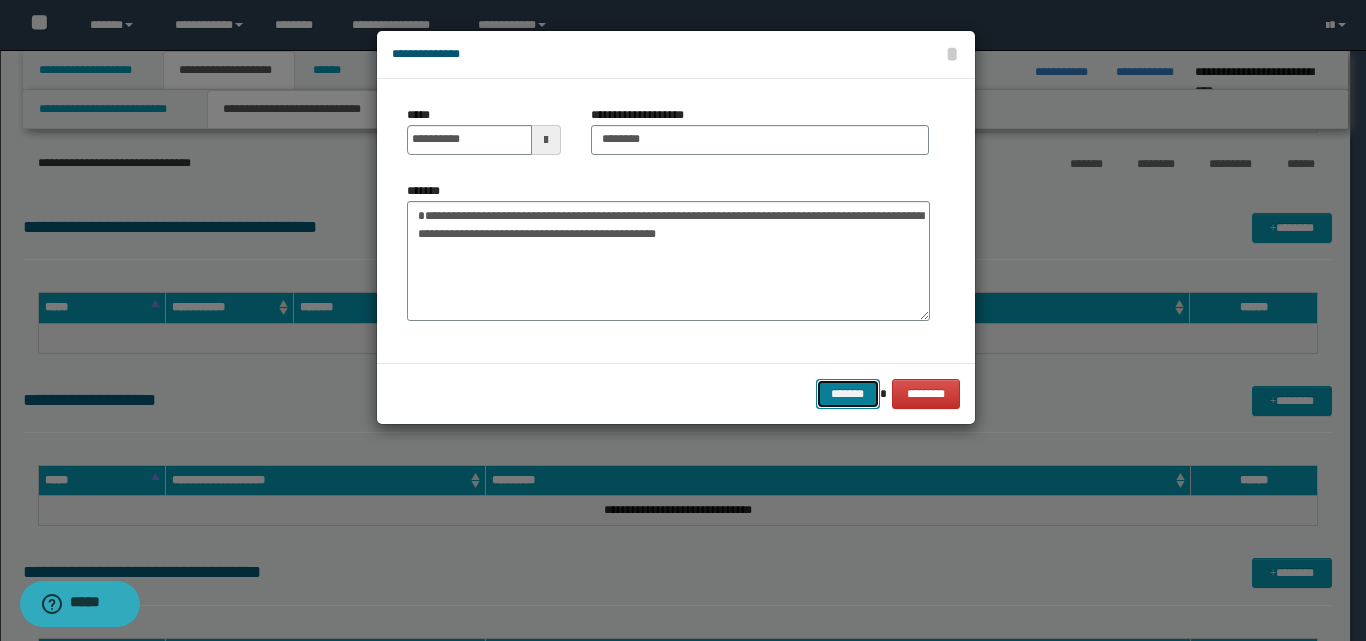click on "*******" at bounding box center [848, 394] 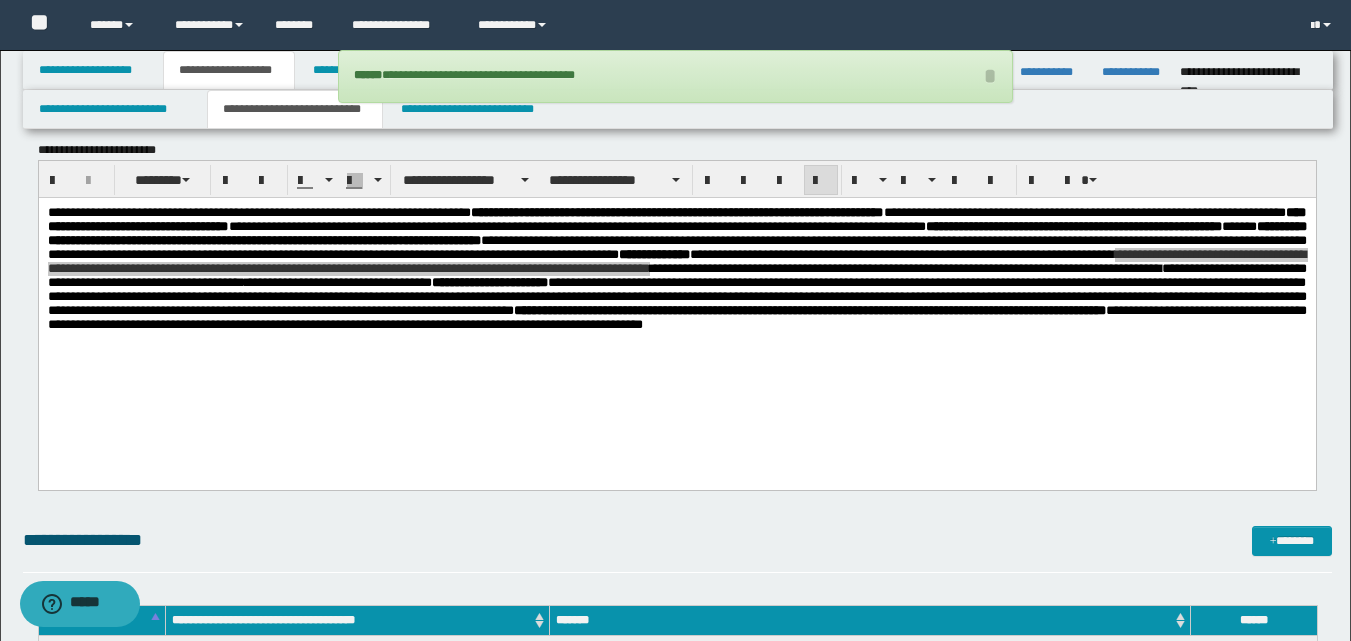 scroll, scrollTop: 300, scrollLeft: 0, axis: vertical 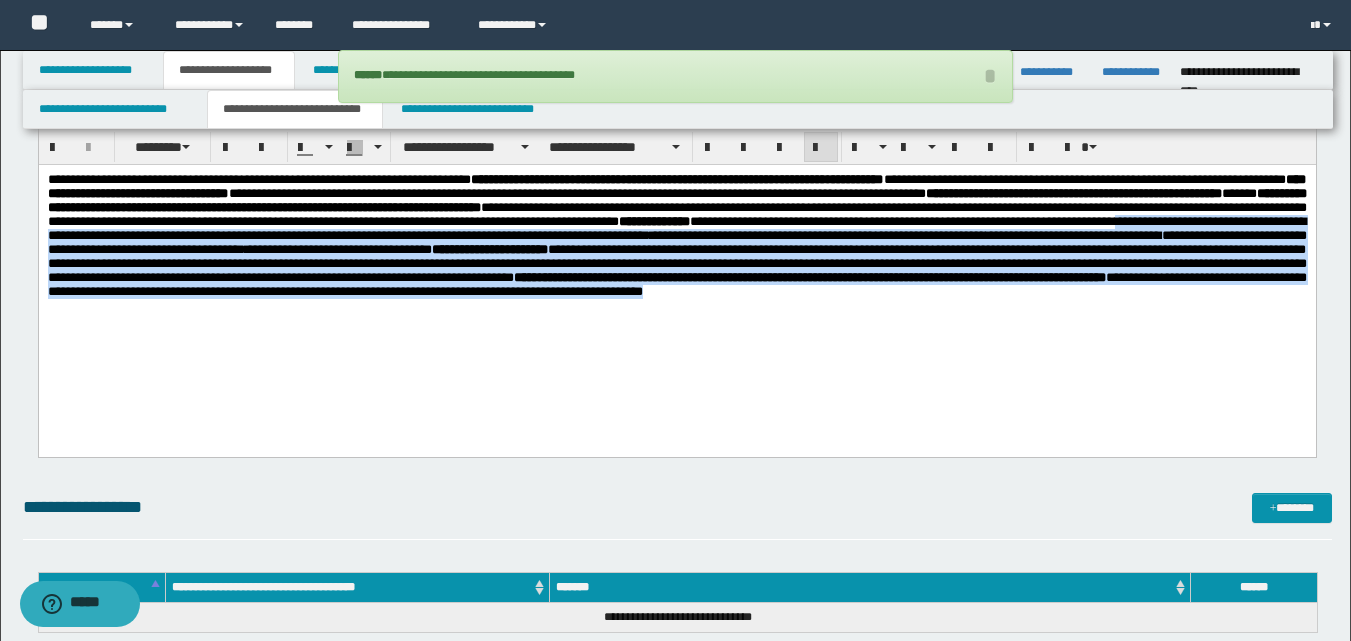 click on "**********" at bounding box center [676, 260] 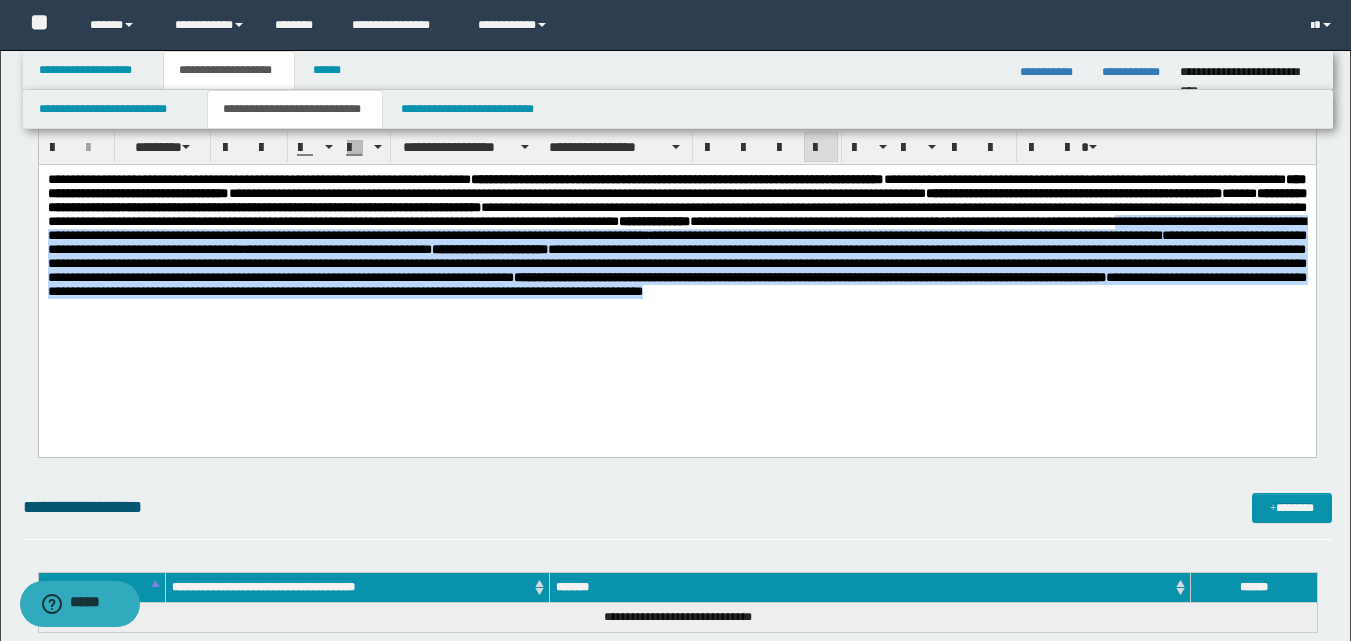 click on "**********" at bounding box center (676, 260) 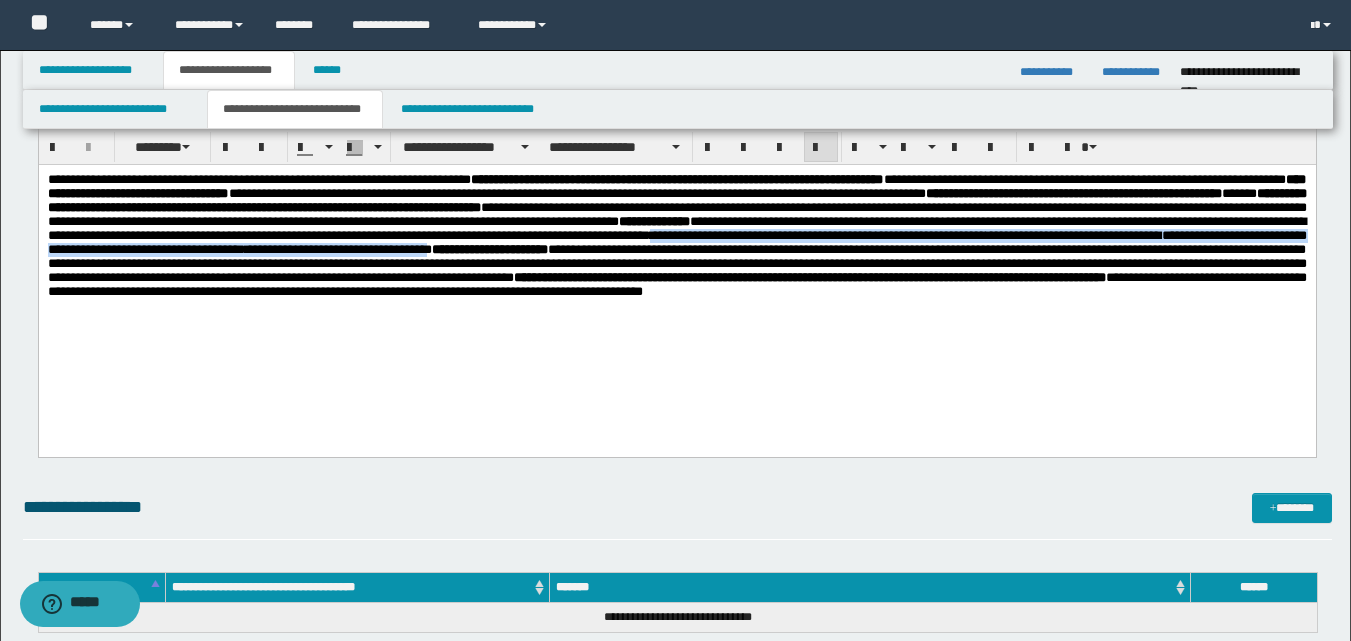 drag, startPoint x: 720, startPoint y: 259, endPoint x: 741, endPoint y: 275, distance: 26.400757 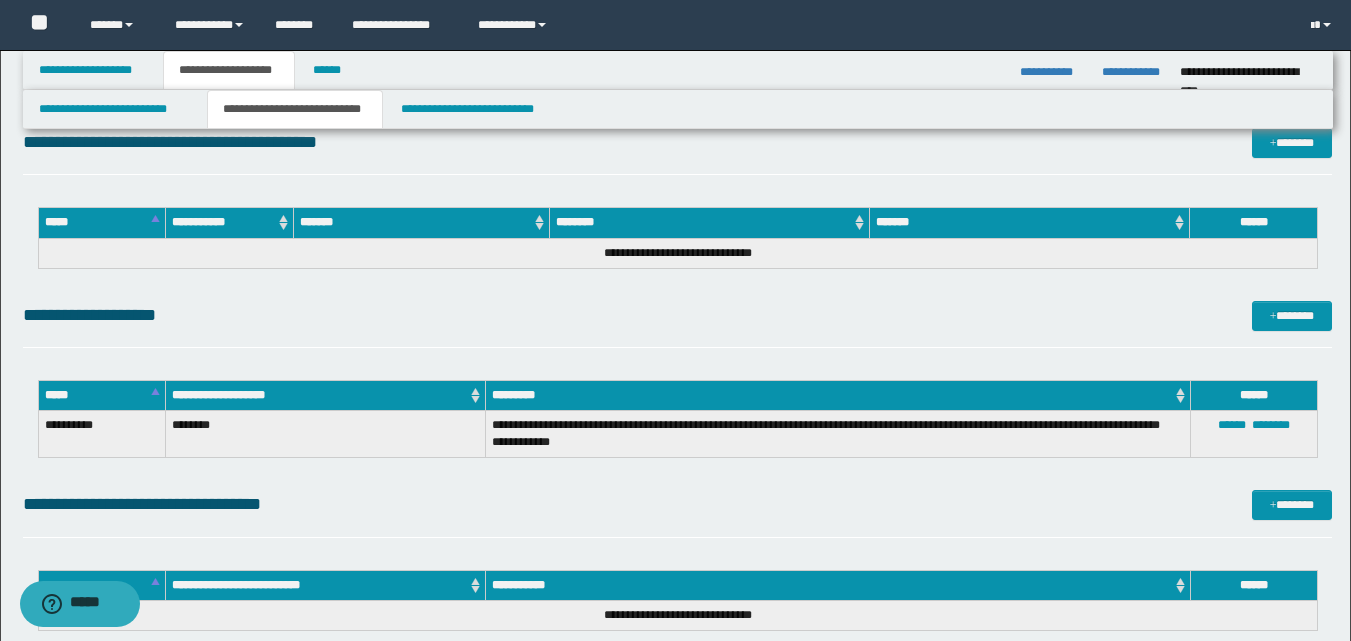 scroll, scrollTop: 900, scrollLeft: 0, axis: vertical 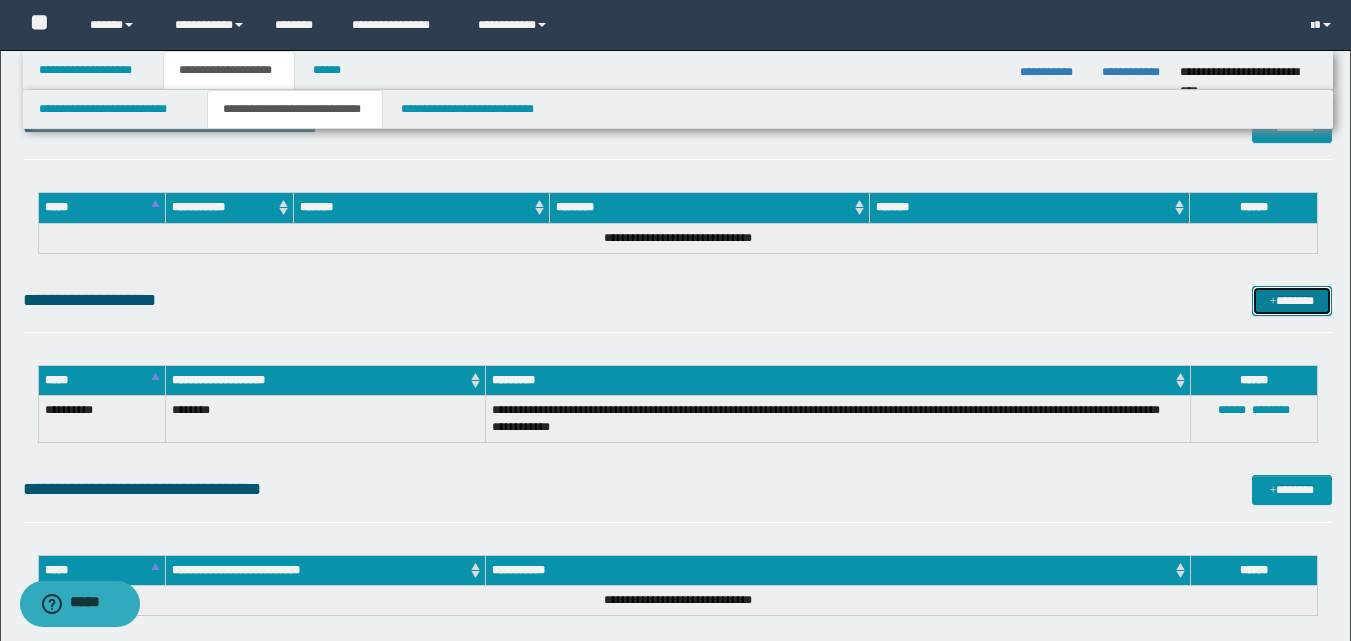 click on "*******" at bounding box center [1292, 301] 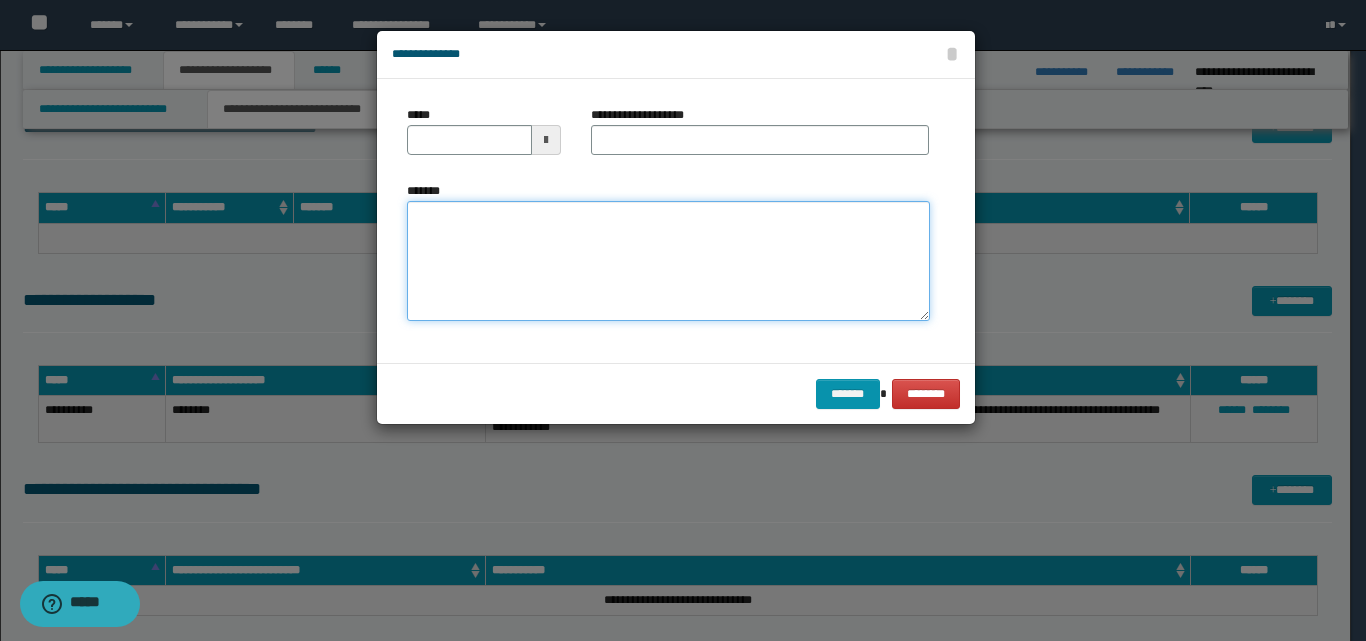 paste on "**********" 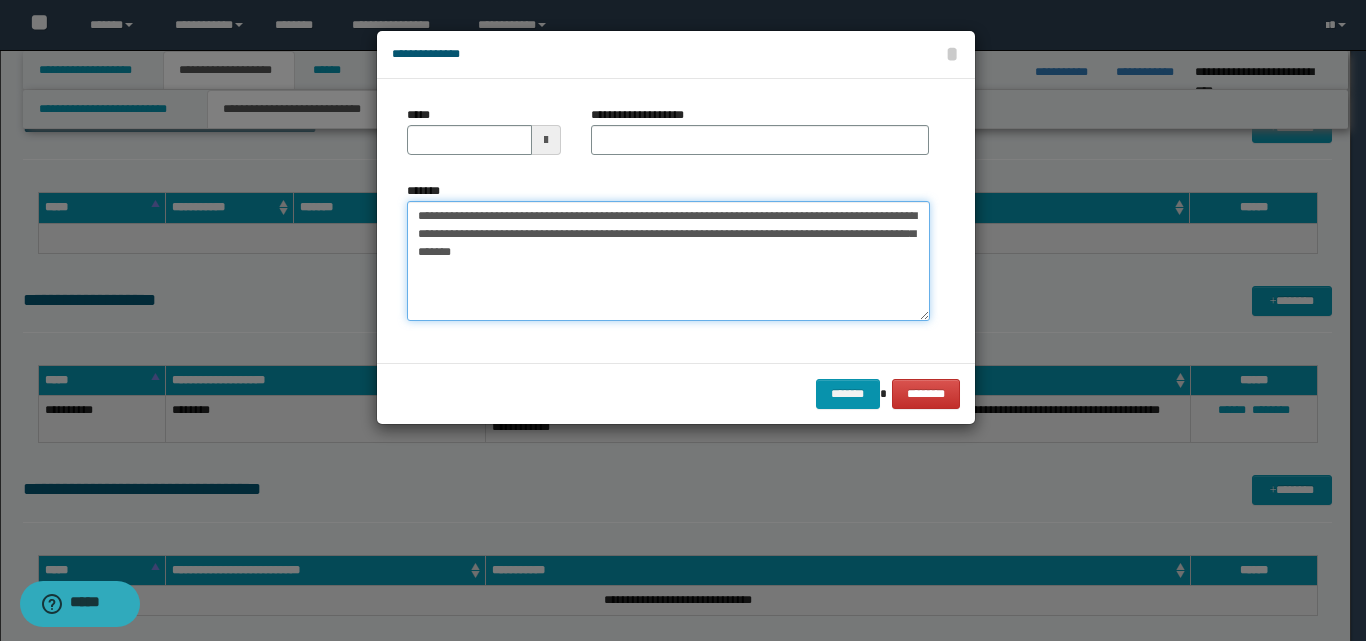 type on "**********" 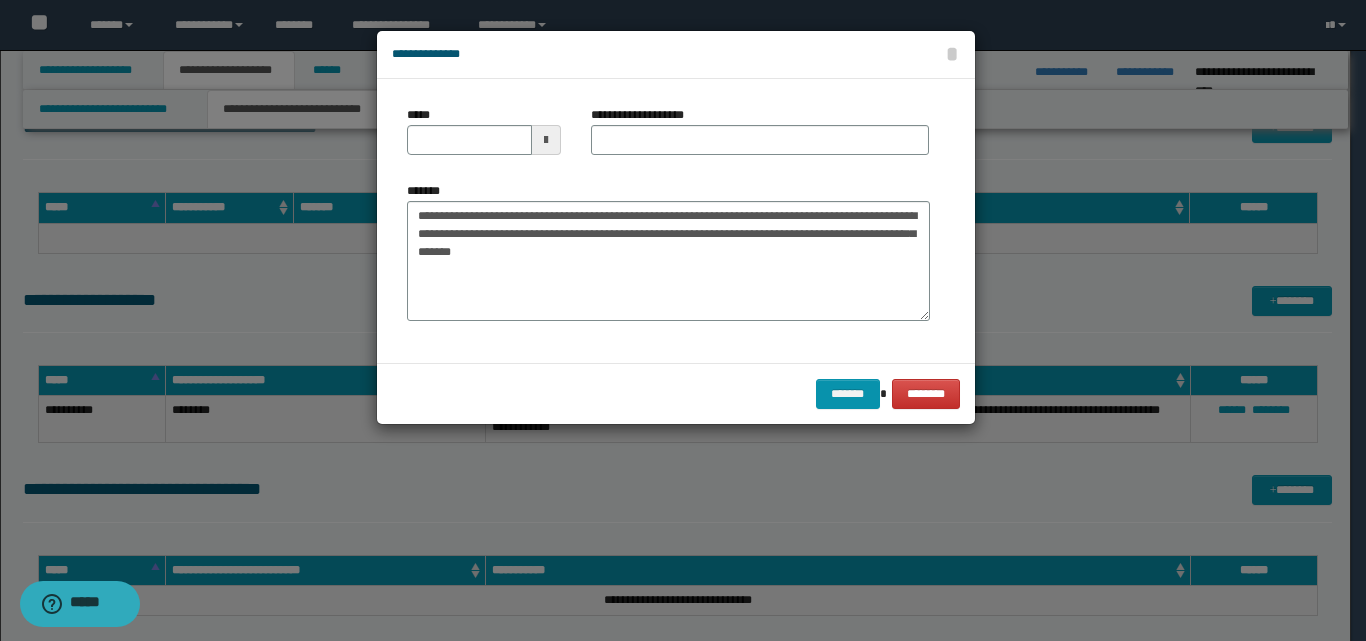 click at bounding box center [546, 140] 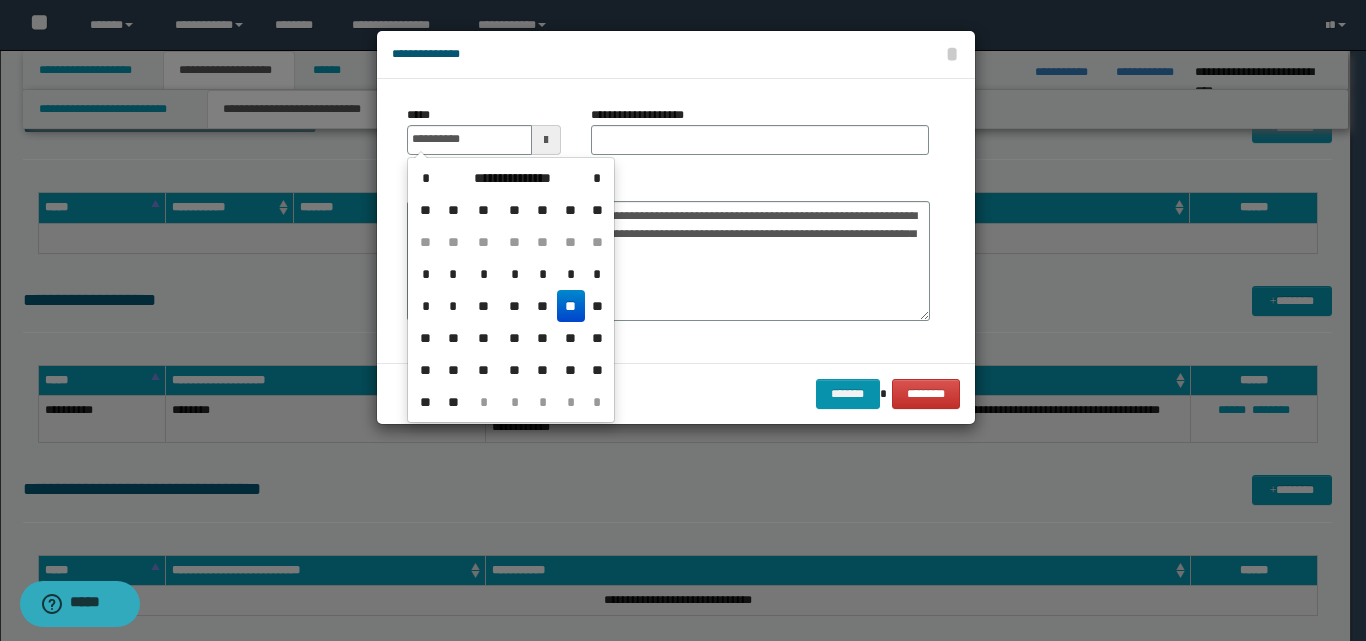 click on "**" at bounding box center [571, 306] 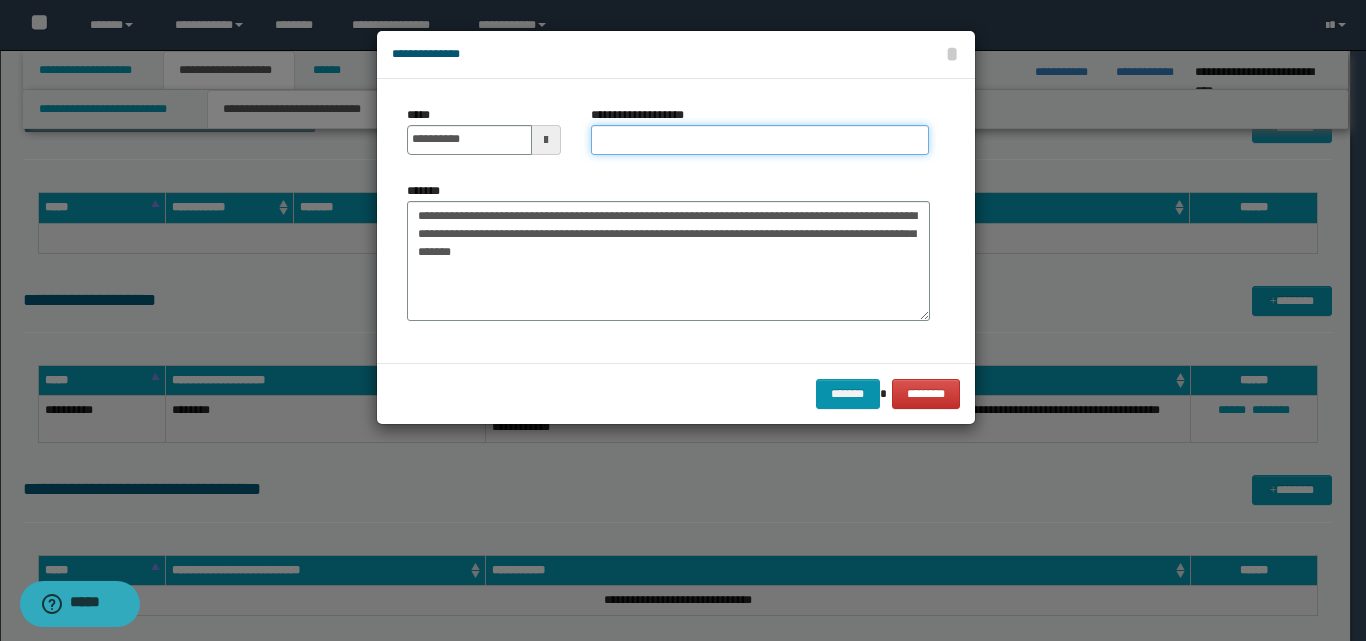 click on "**********" at bounding box center [760, 140] 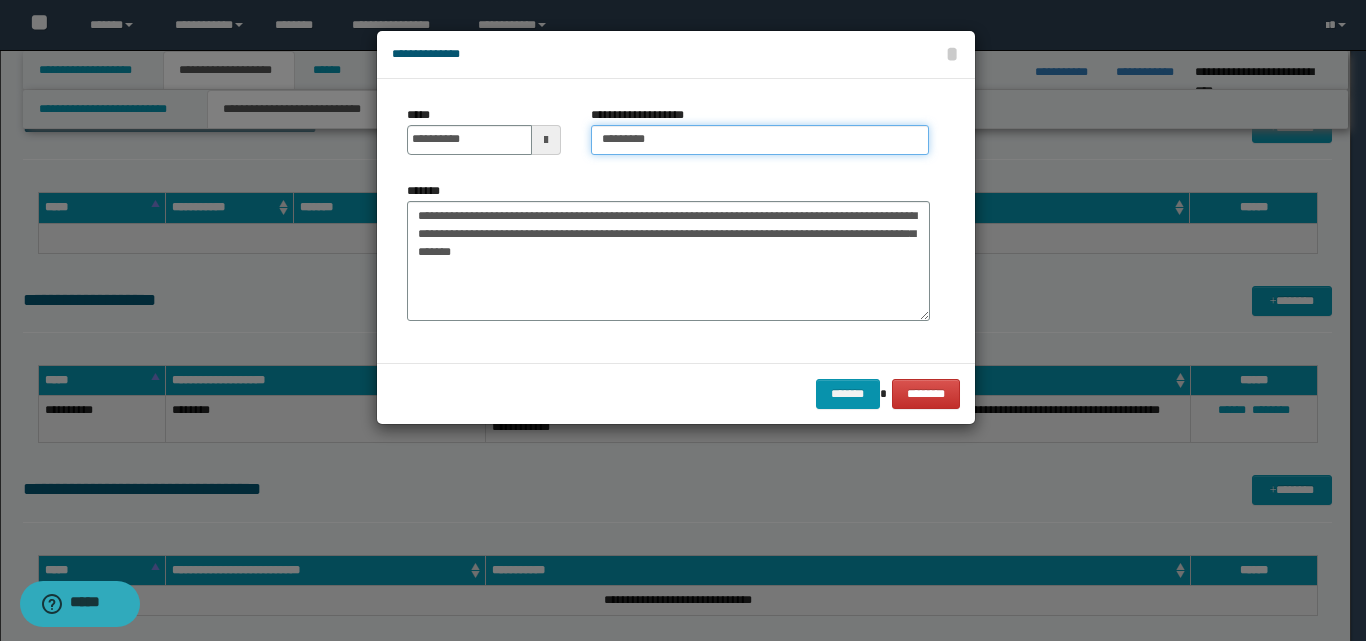 type on "**********" 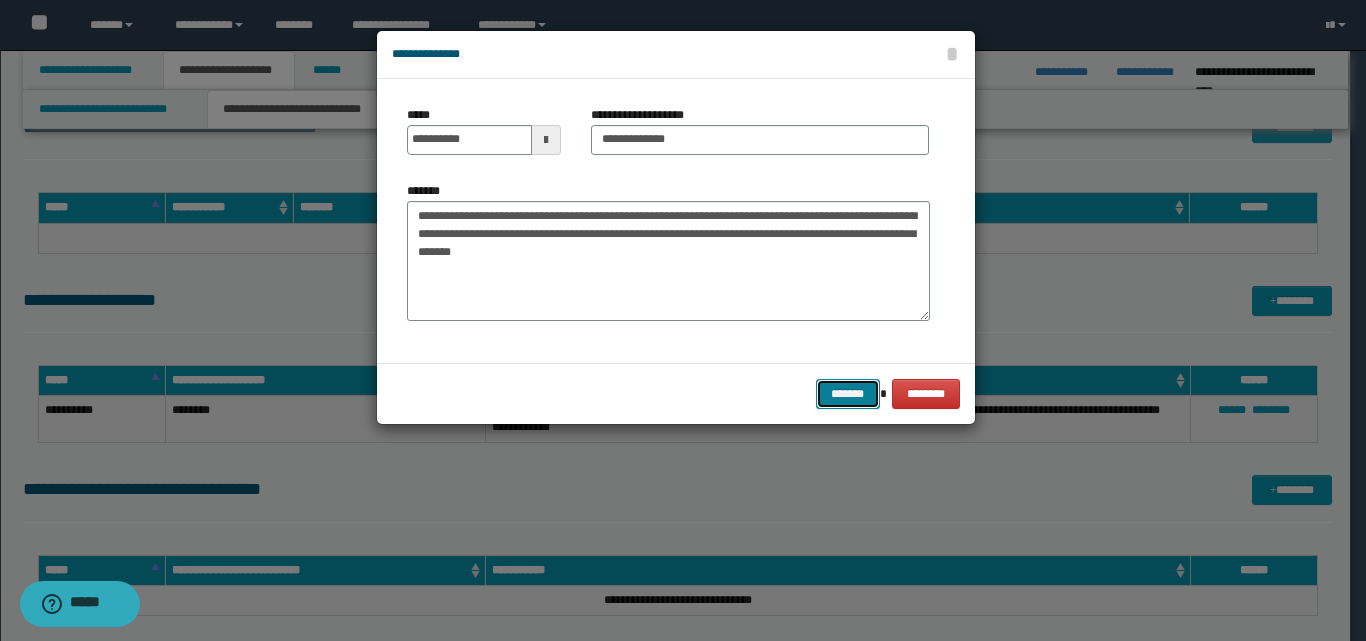 click on "*******" at bounding box center (848, 394) 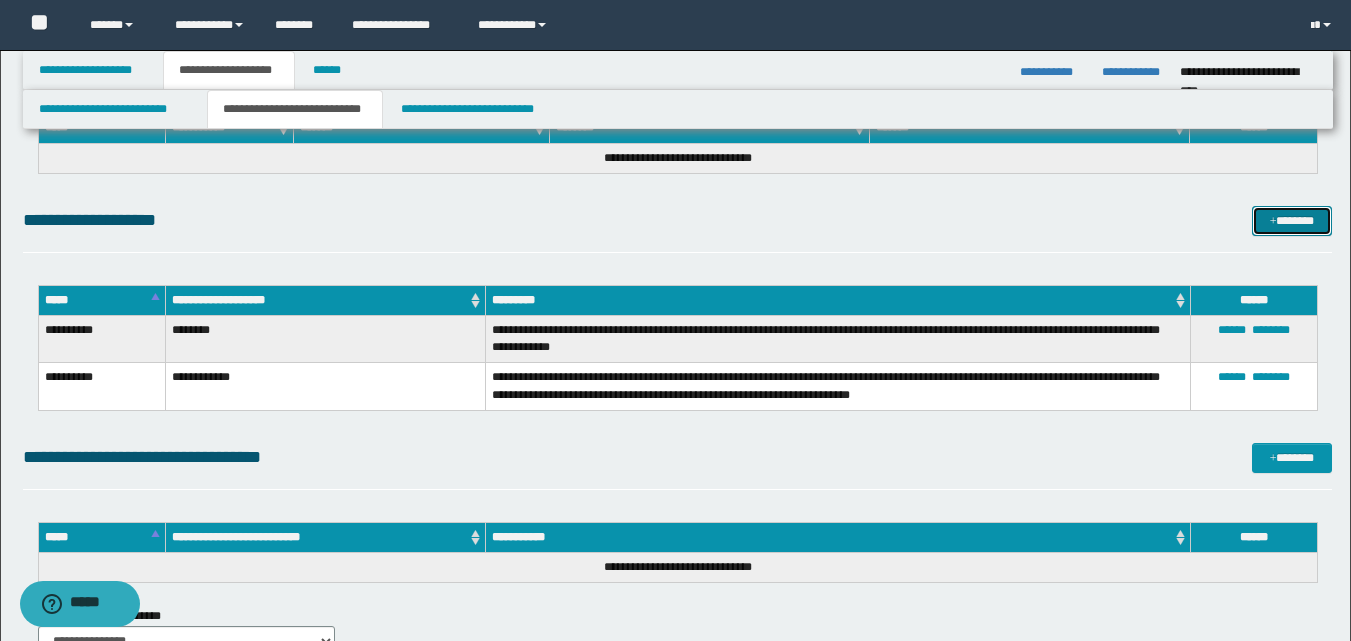 scroll, scrollTop: 800, scrollLeft: 0, axis: vertical 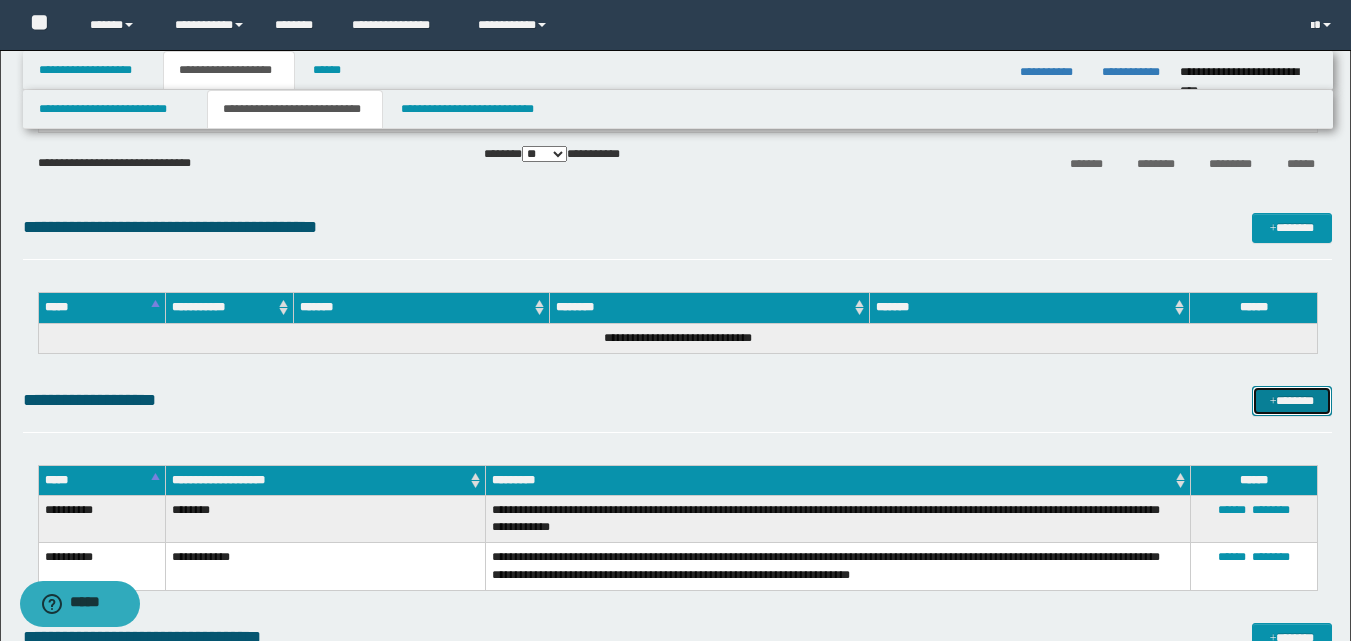 click on "*******" at bounding box center (1292, 401) 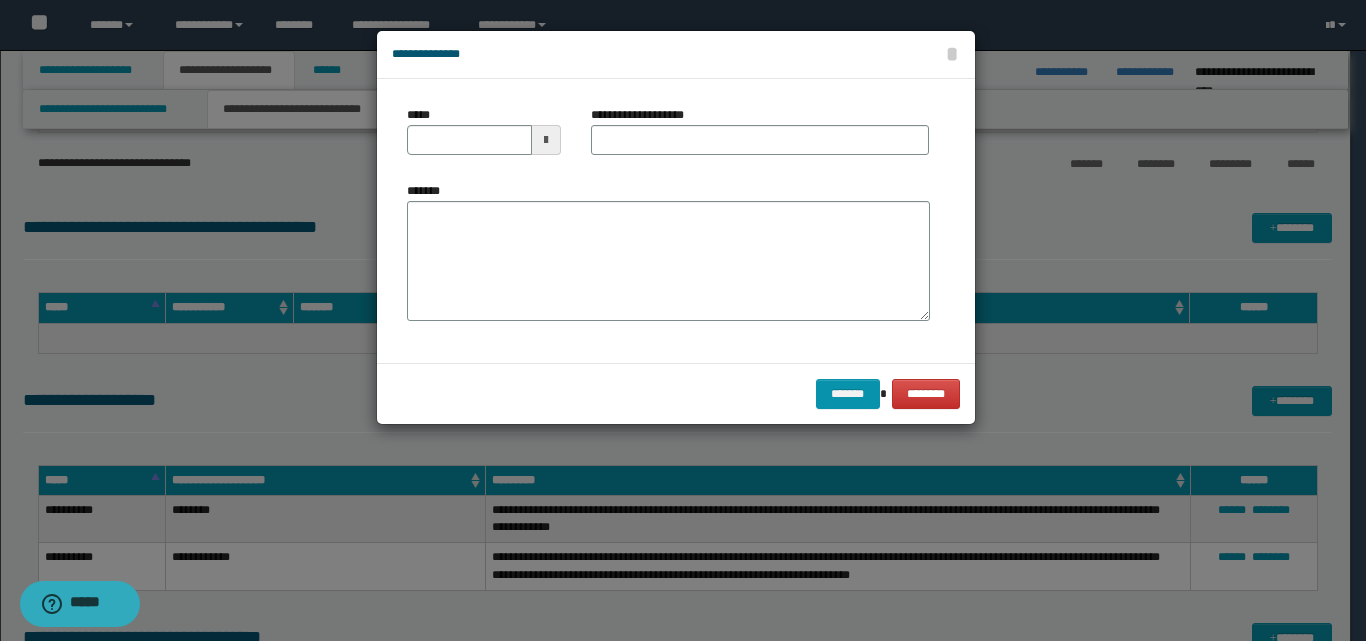 click at bounding box center (546, 140) 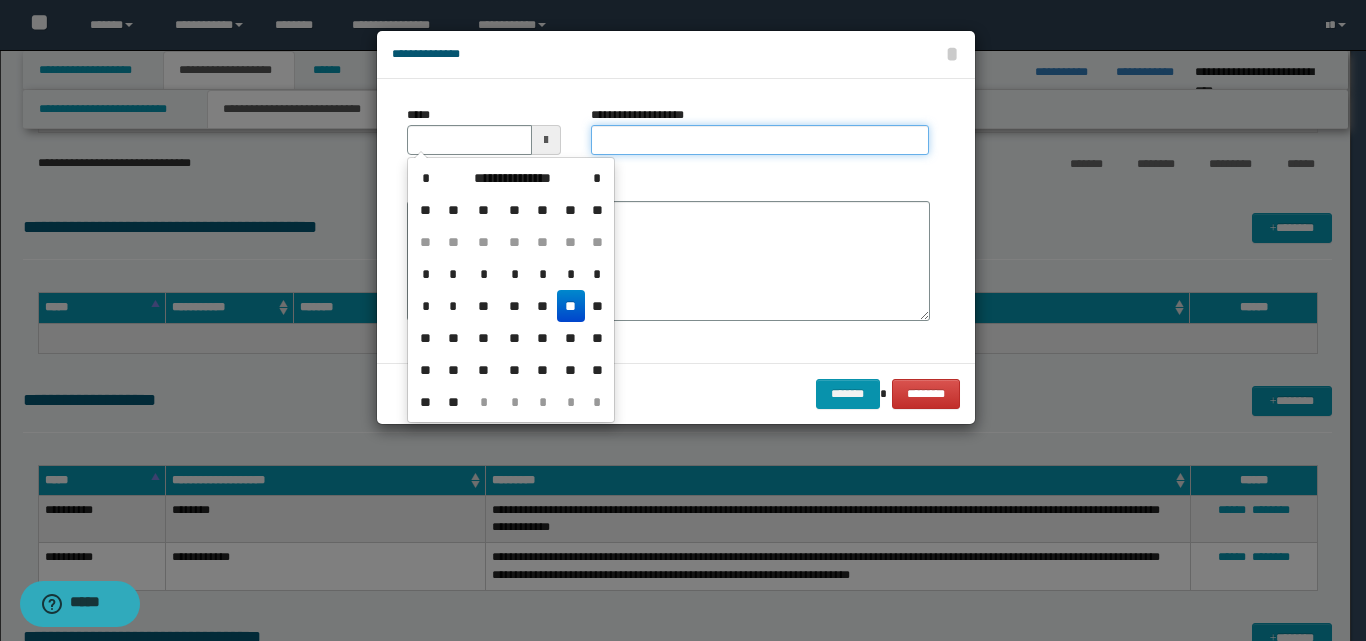 type 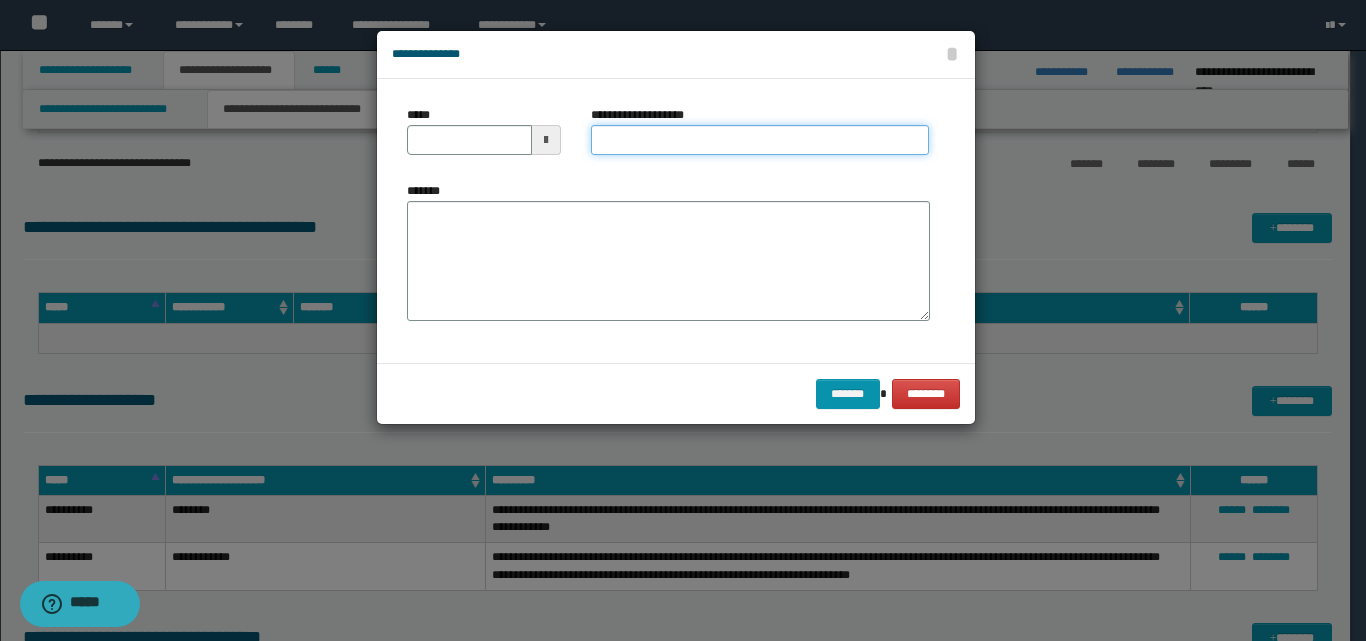 click on "**********" at bounding box center [760, 140] 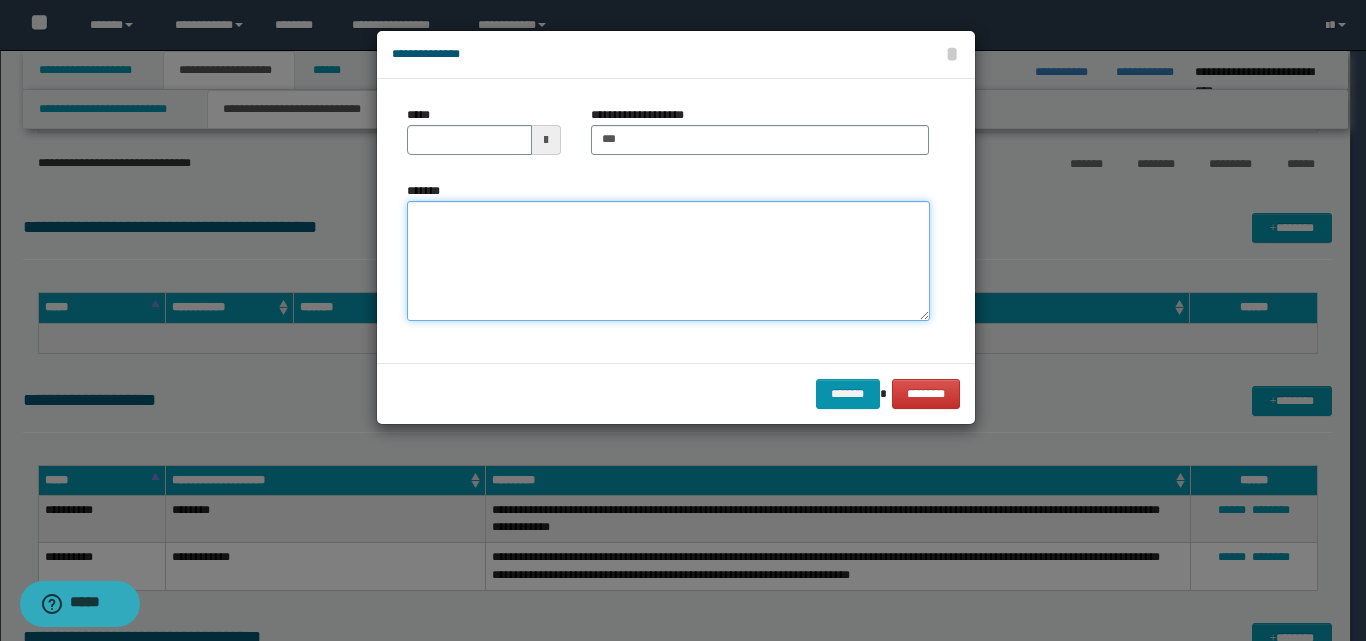 click on "*******" at bounding box center [668, 261] 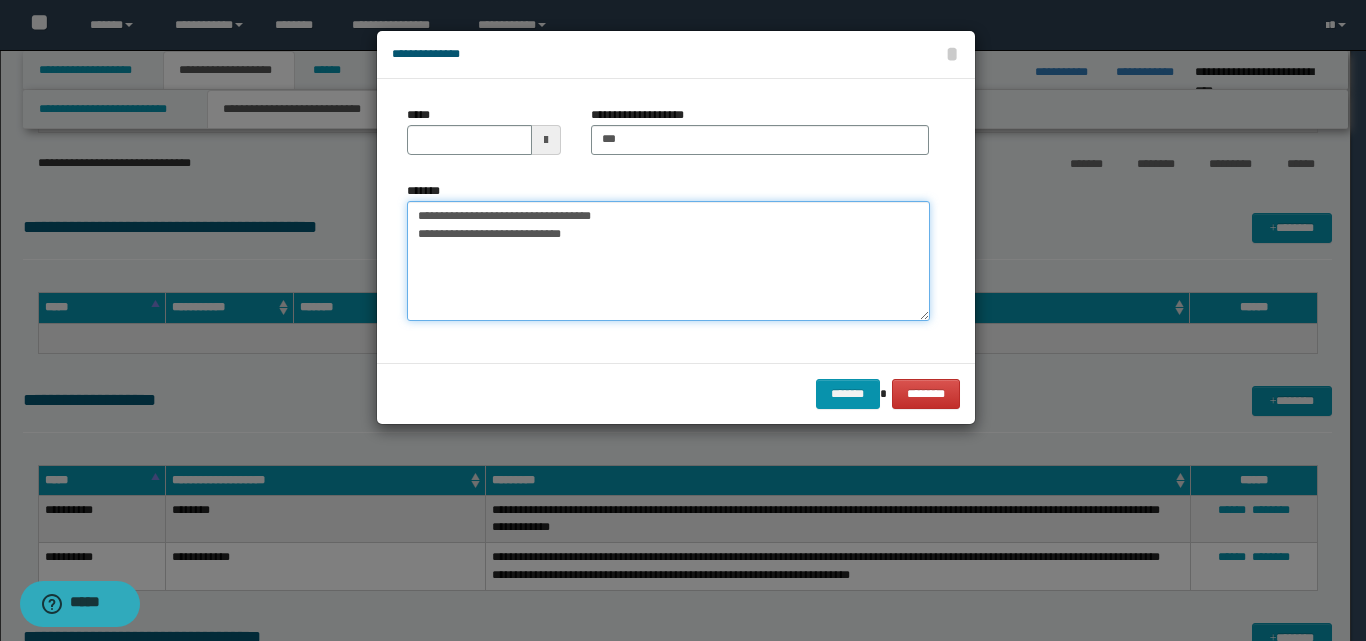 type on "**********" 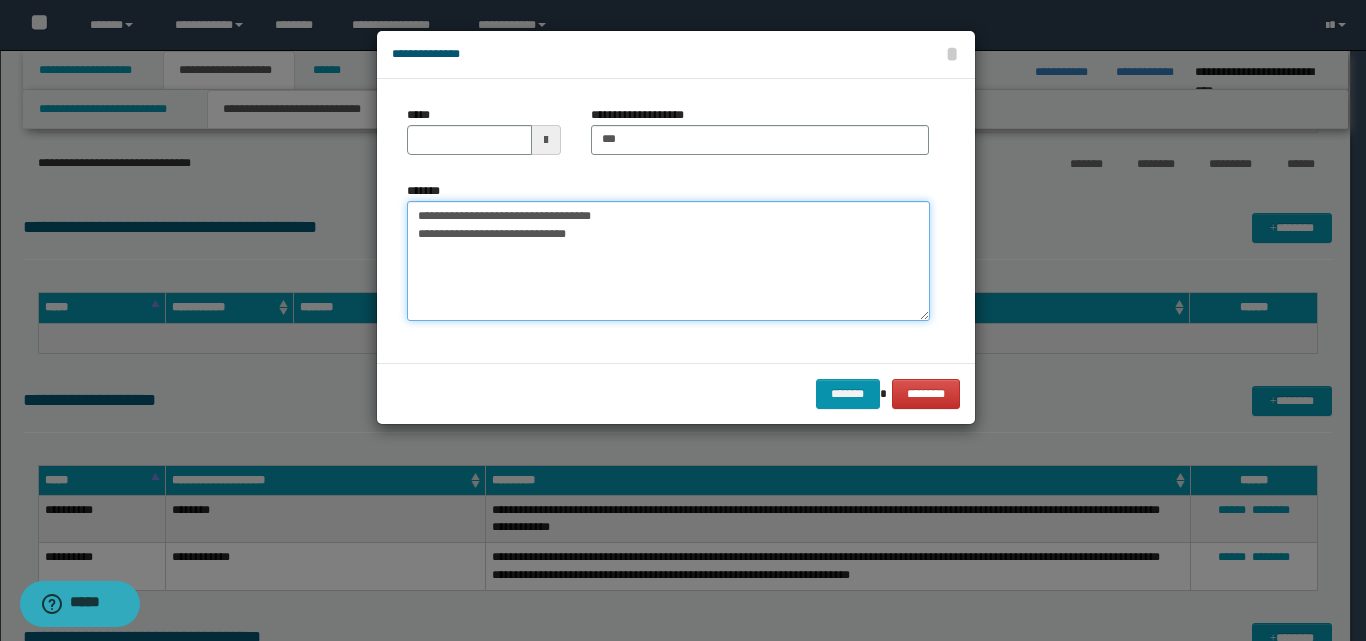 type 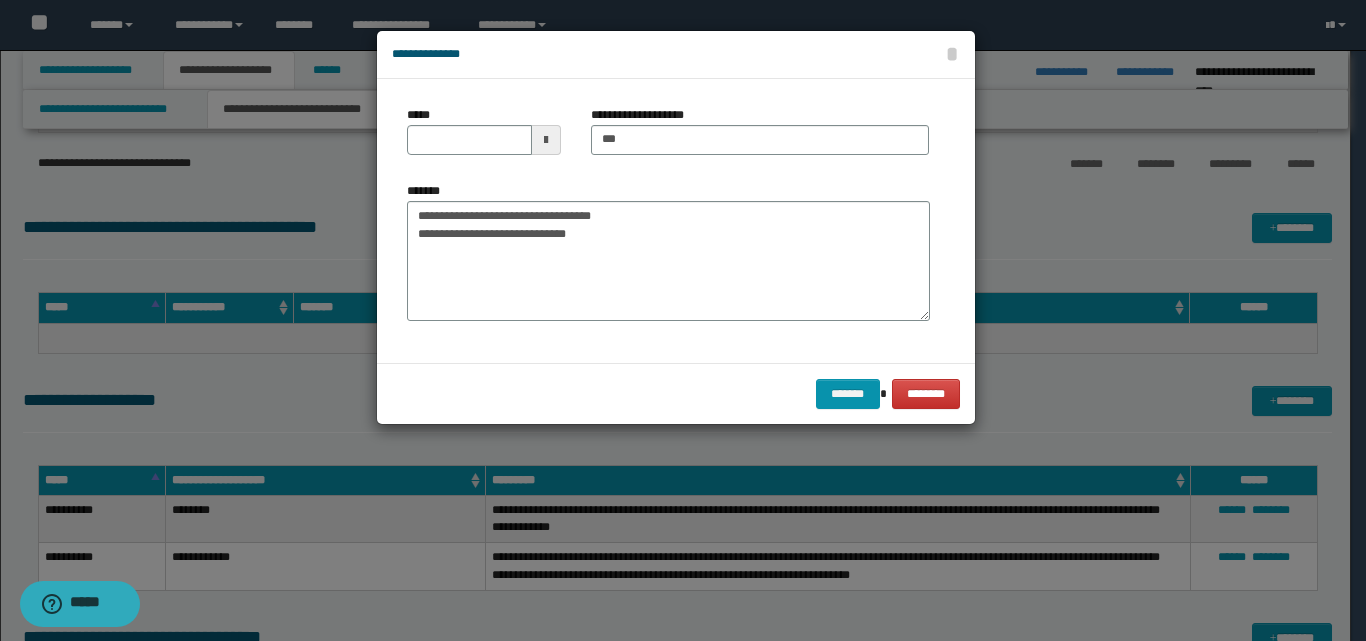 click at bounding box center [546, 140] 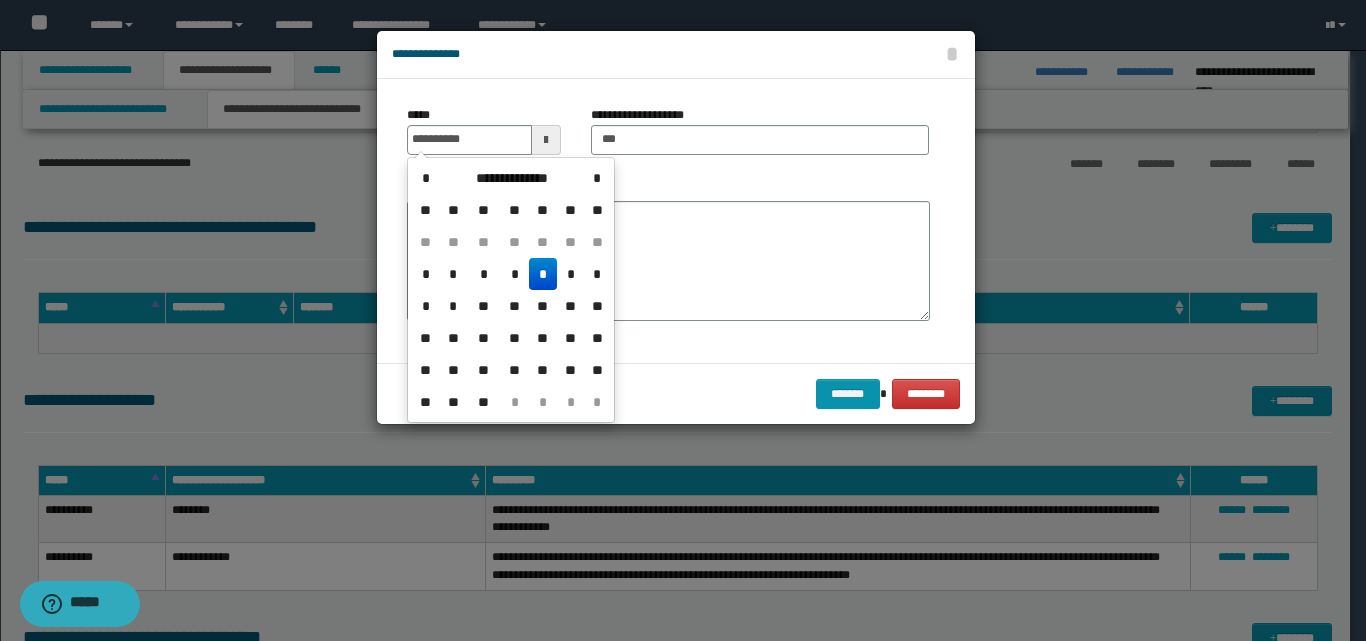 click on "*" at bounding box center [543, 274] 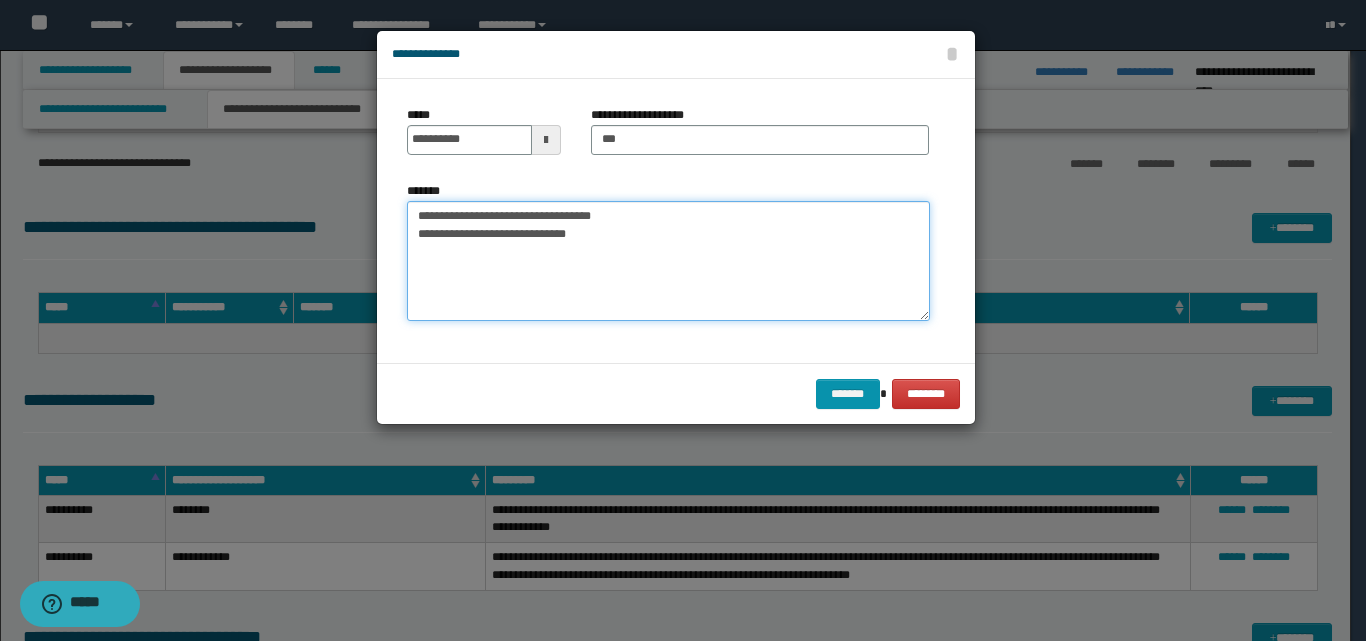 click on "**********" at bounding box center [668, 261] 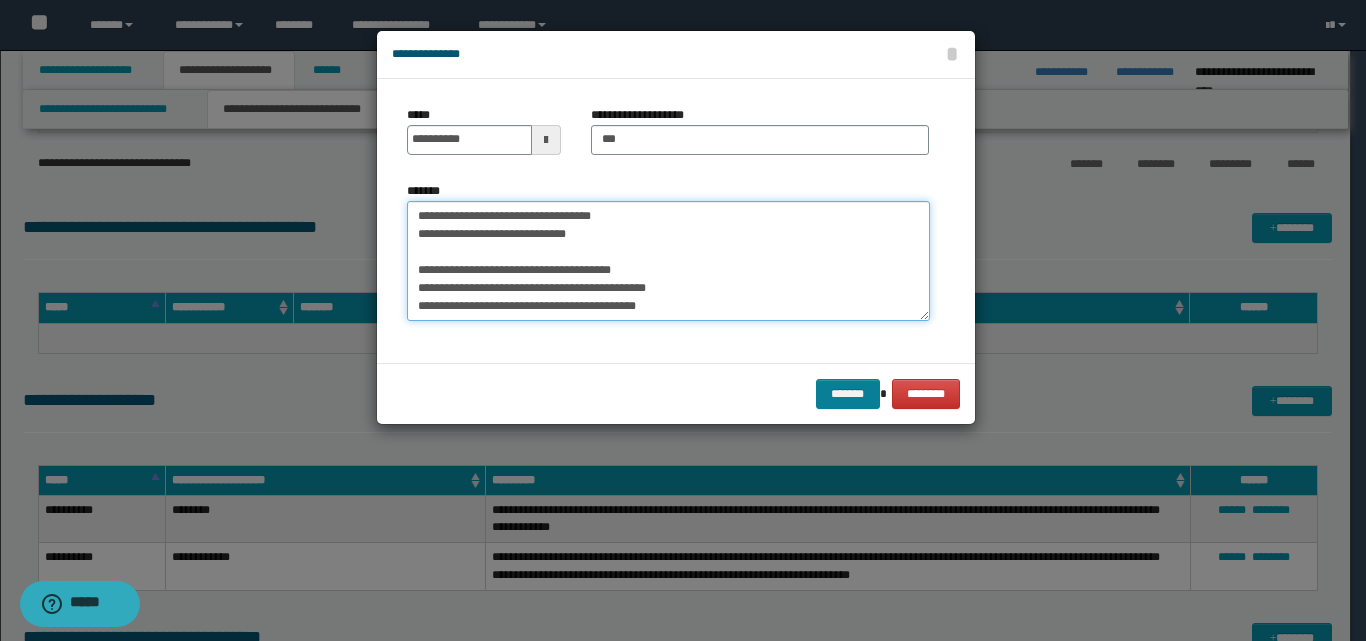 type on "**********" 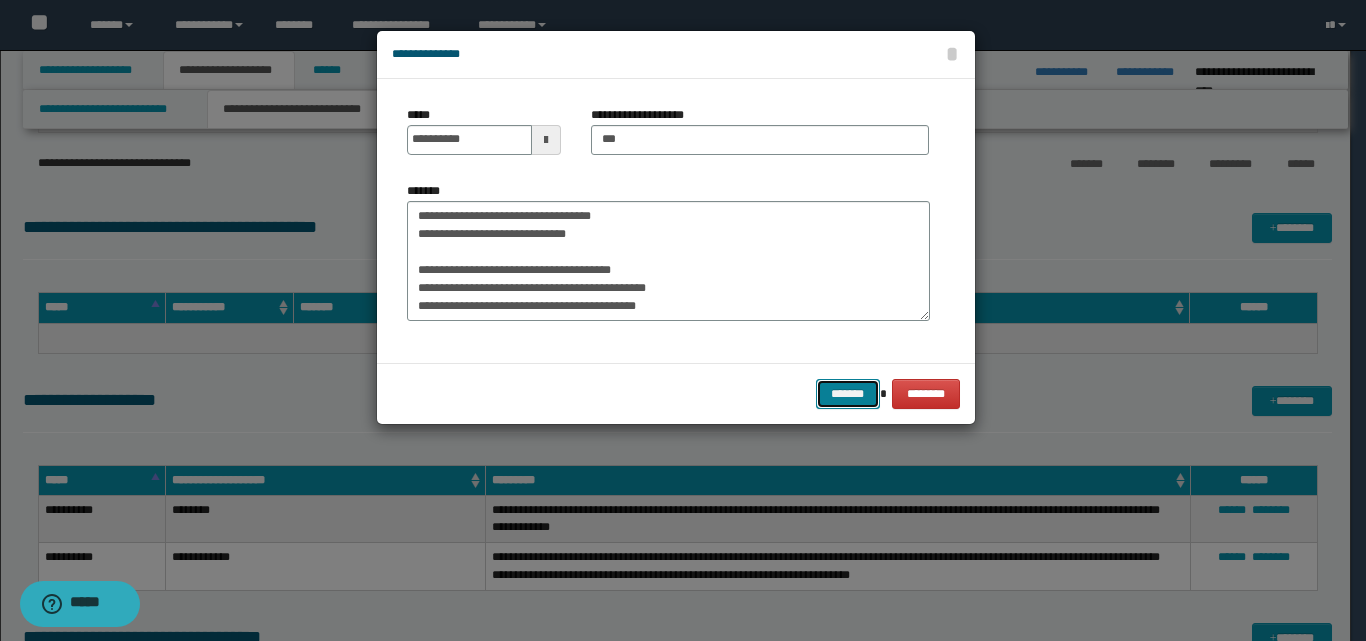 click on "*******" at bounding box center [848, 394] 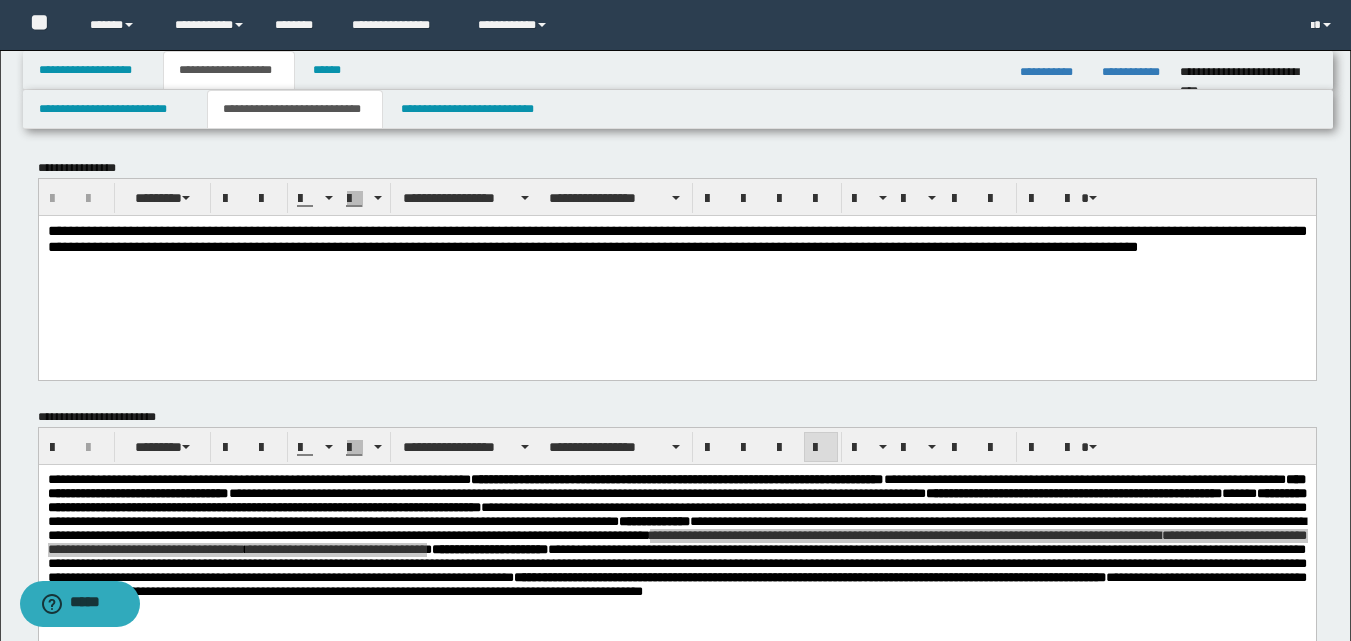 scroll, scrollTop: 100, scrollLeft: 0, axis: vertical 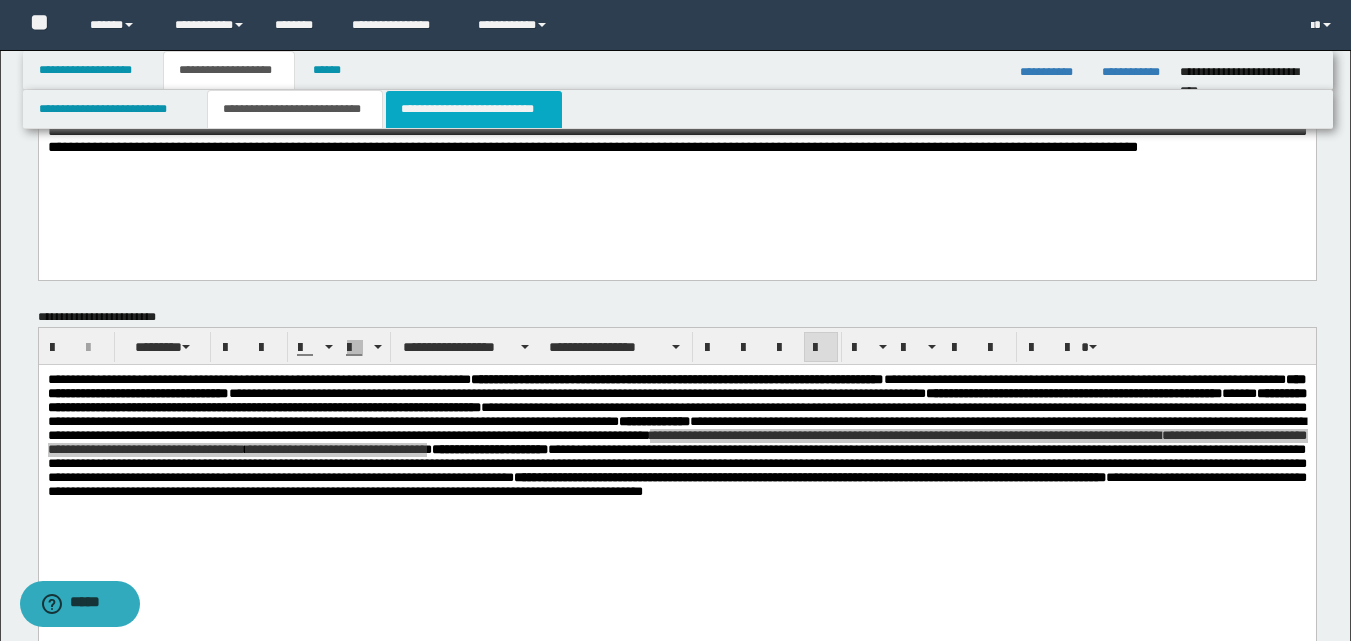 click on "**********" at bounding box center (474, 109) 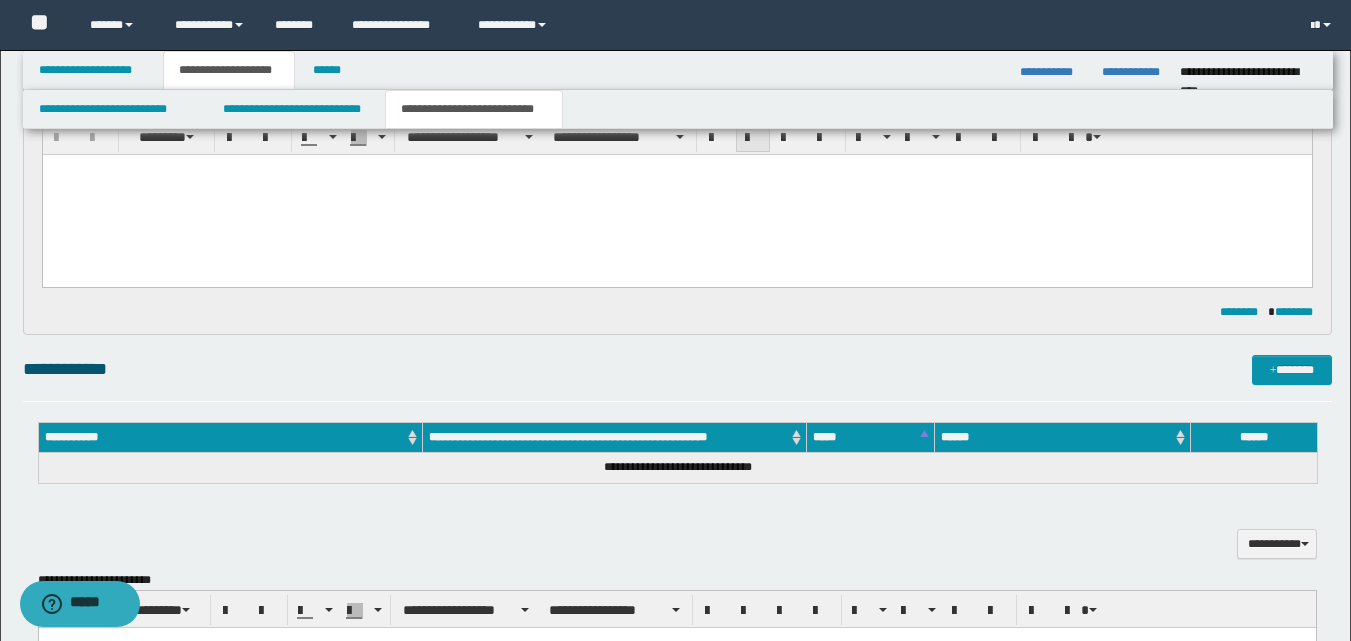 scroll, scrollTop: 300, scrollLeft: 0, axis: vertical 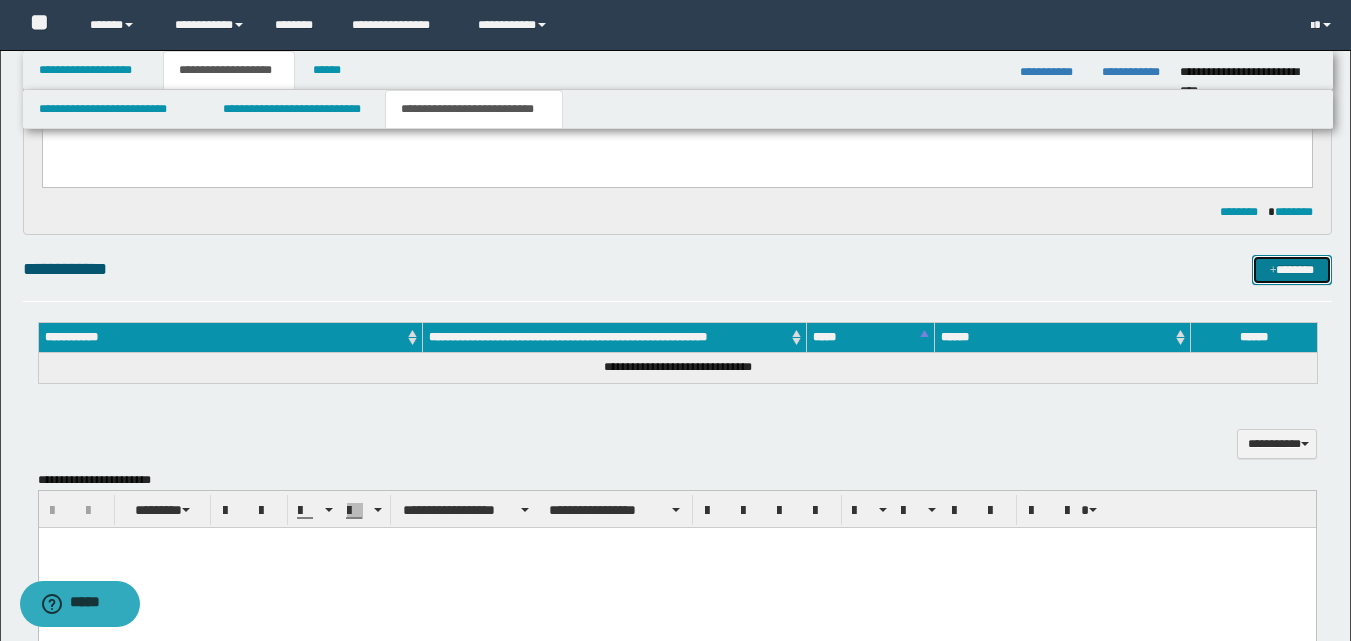 click on "*******" at bounding box center [1292, 270] 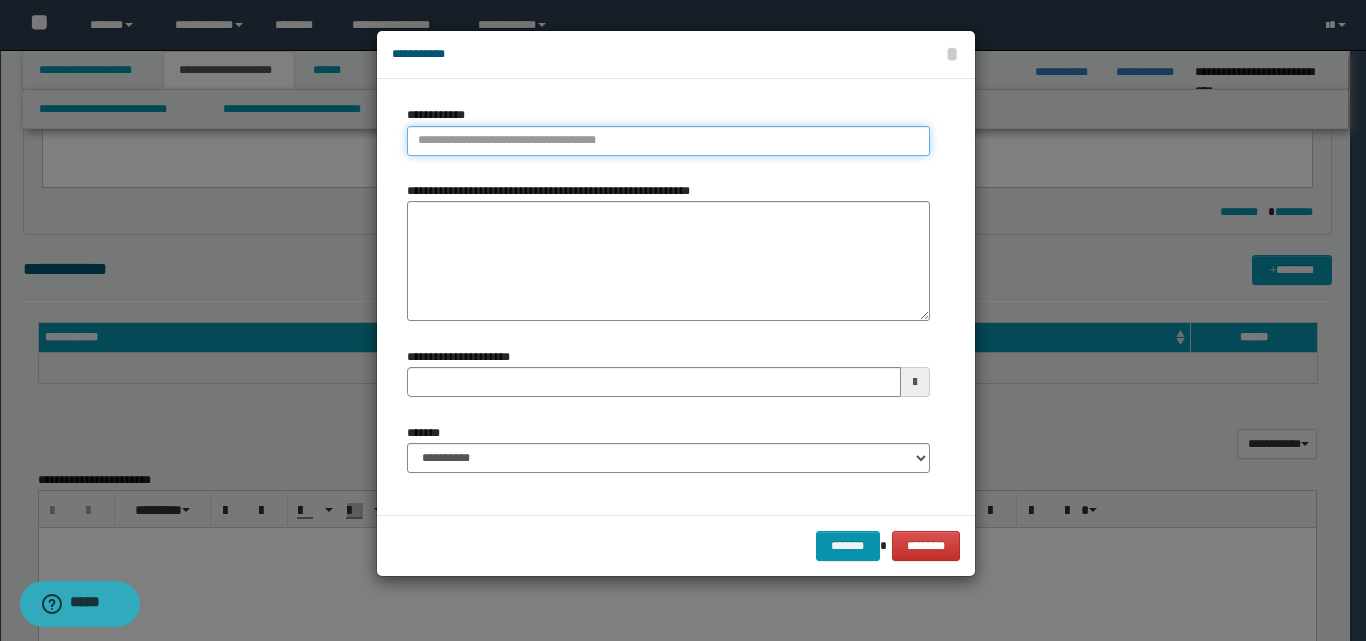 click on "**********" at bounding box center [668, 141] 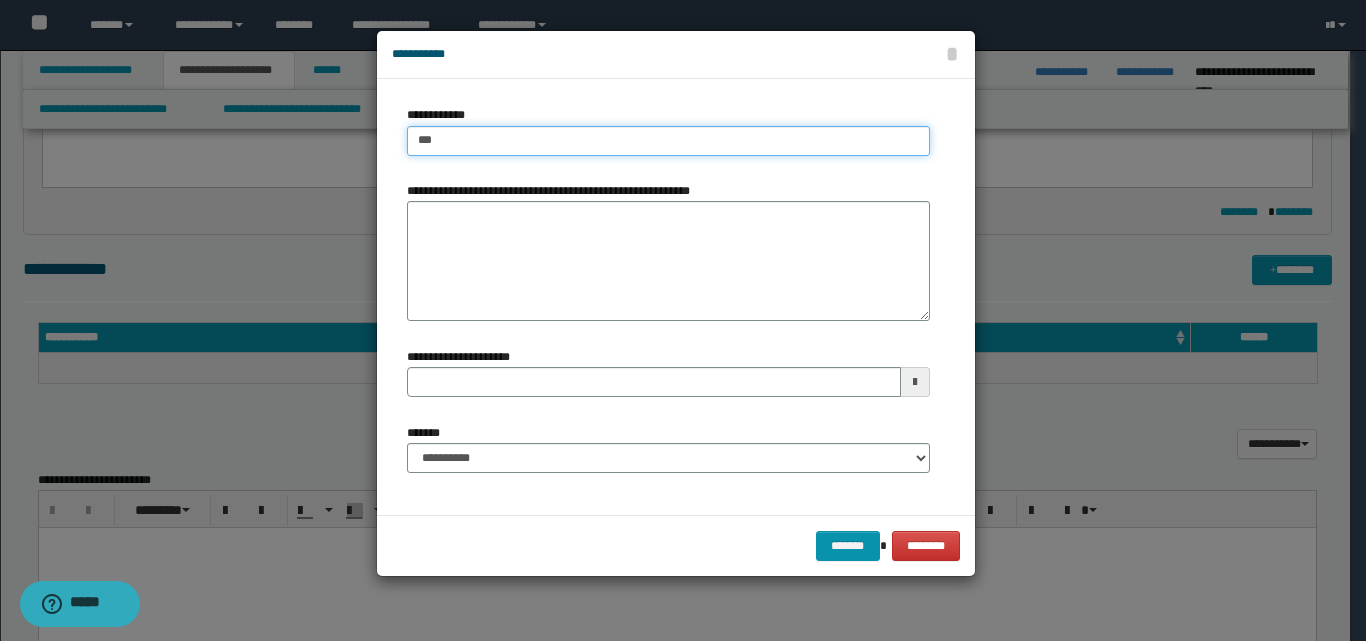 type on "****" 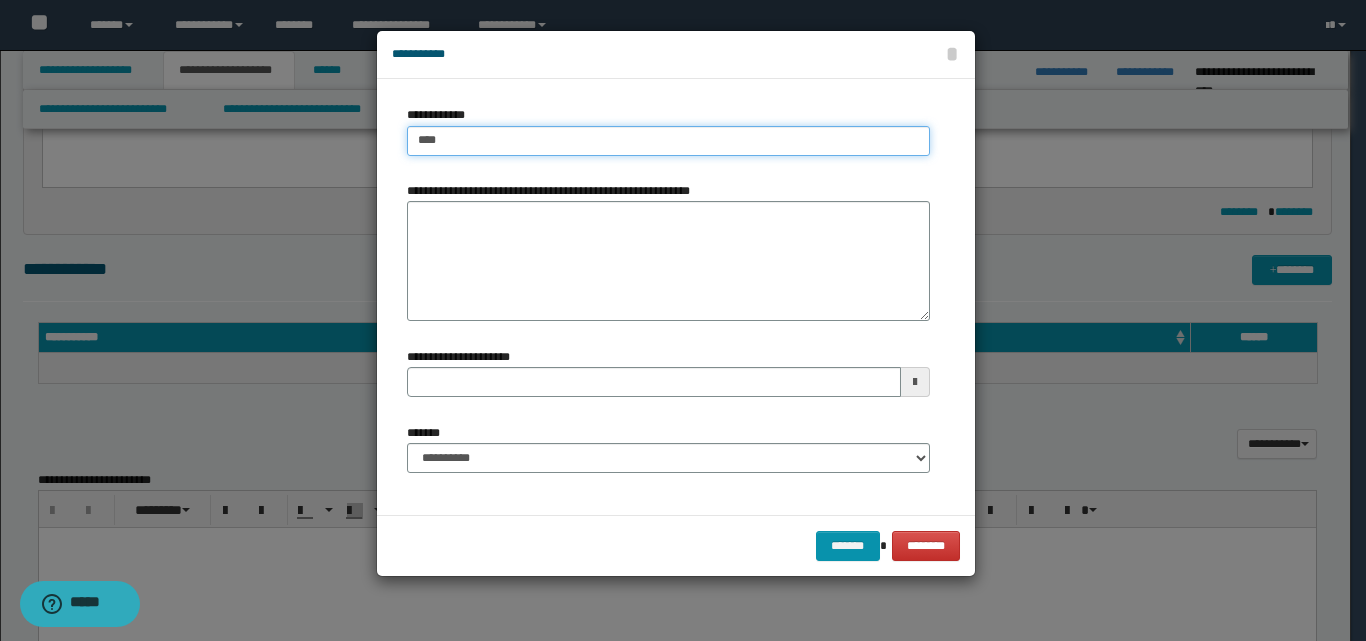 type on "****" 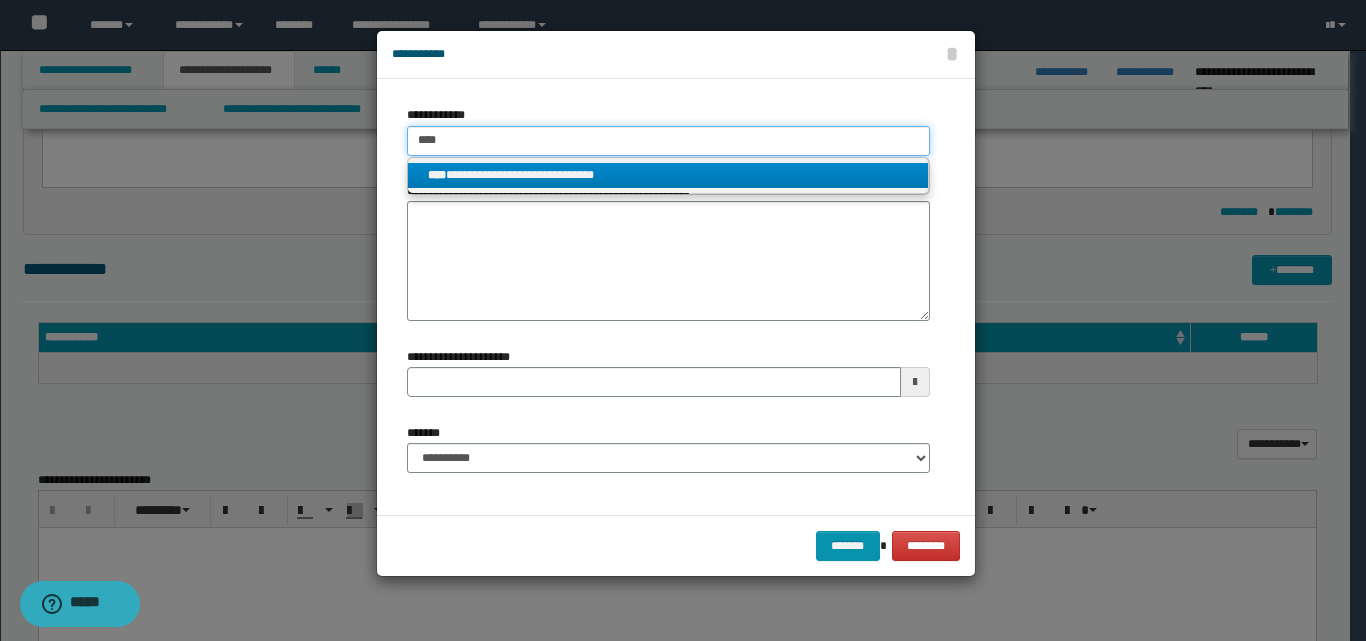 type on "****" 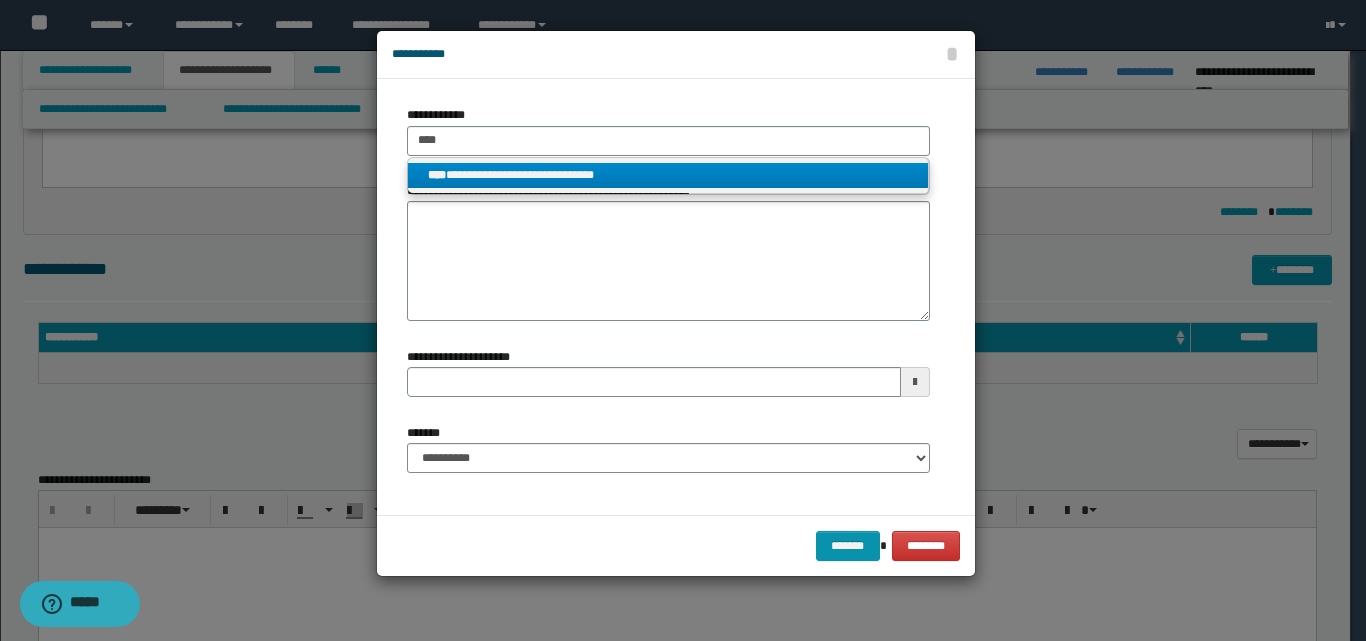 click on "**********" at bounding box center (668, 175) 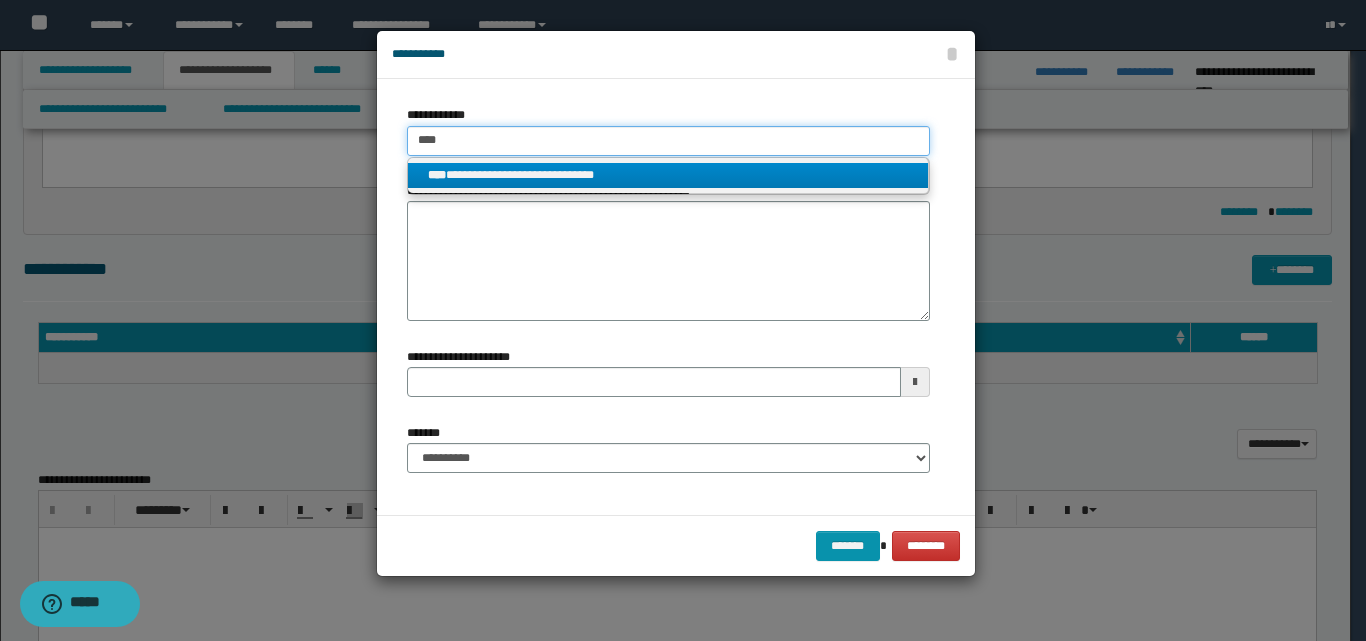 type 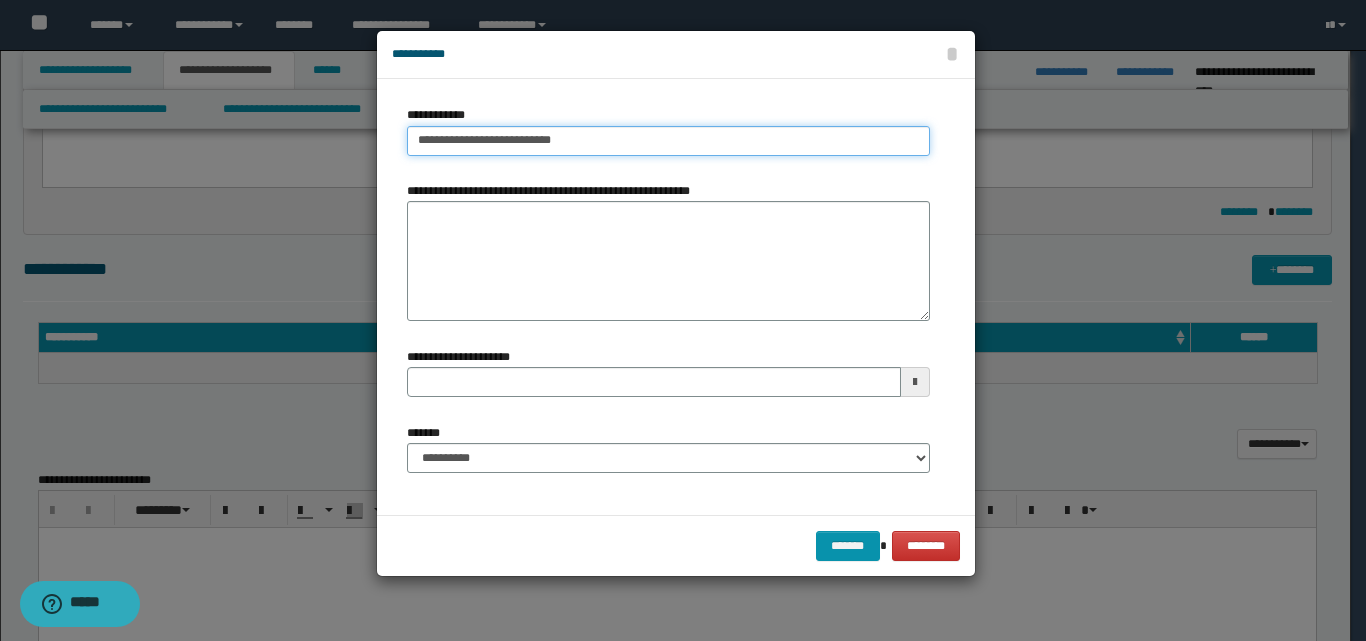 type 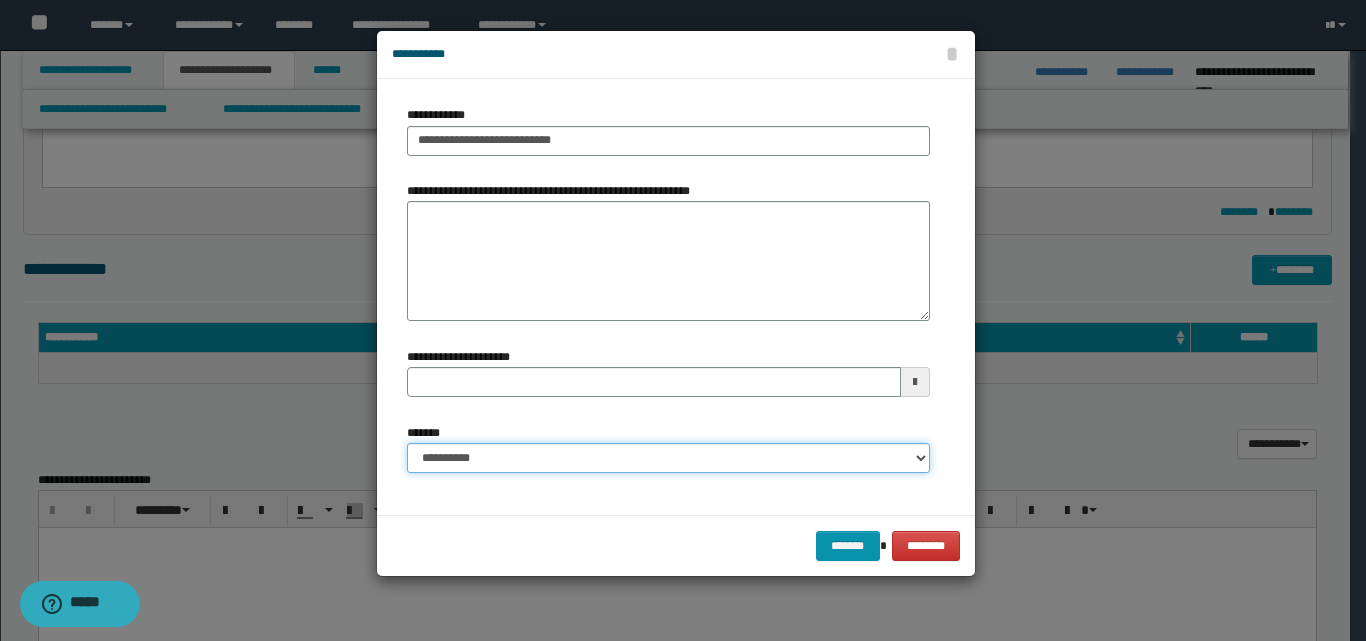 drag, startPoint x: 908, startPoint y: 465, endPoint x: 897, endPoint y: 460, distance: 12.083046 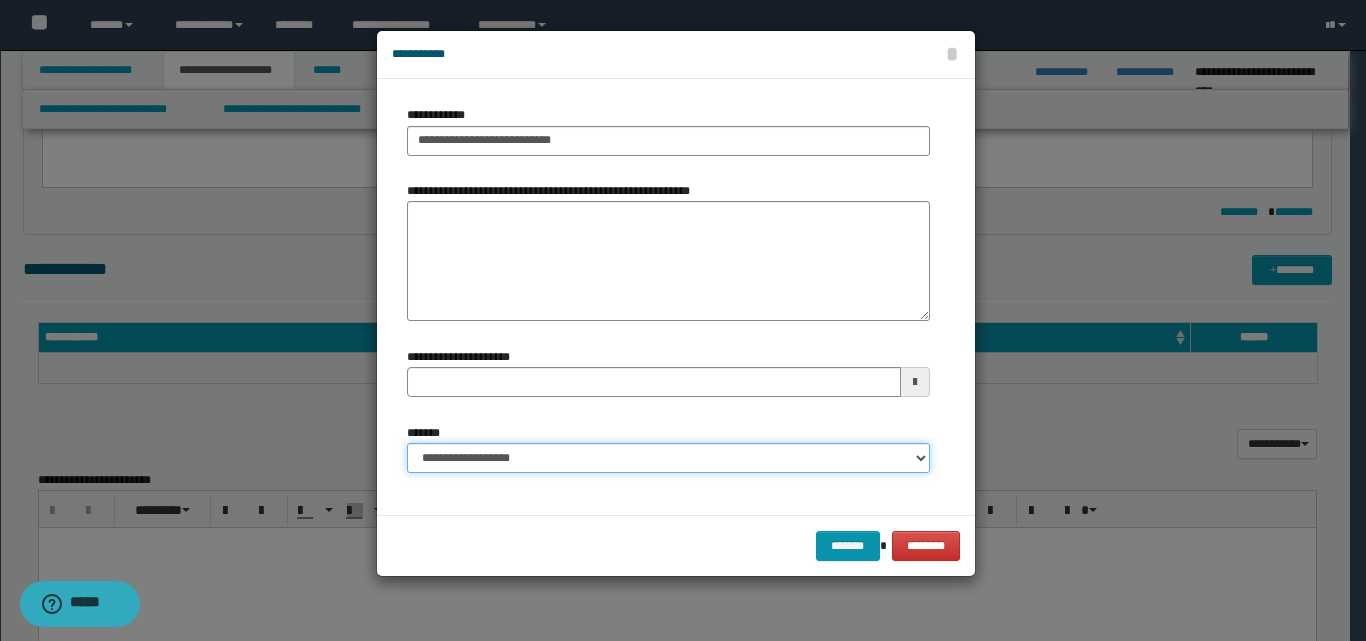 click on "**********" at bounding box center (668, 458) 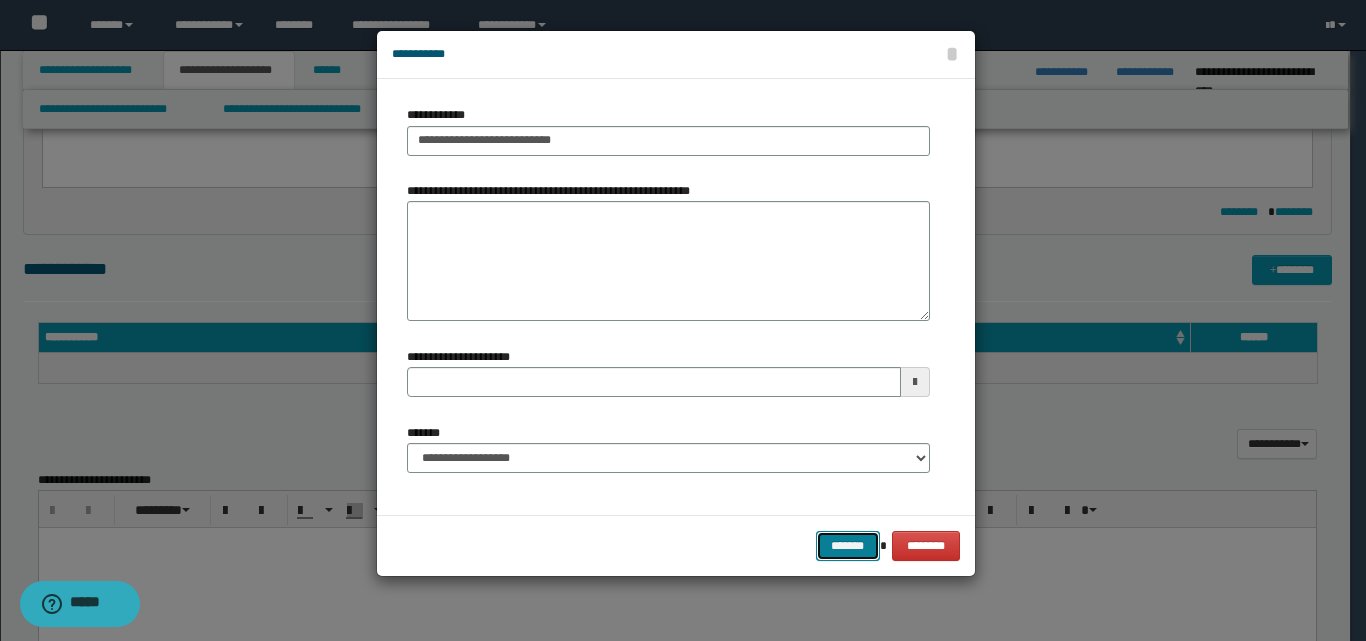 click on "*******" at bounding box center [848, 546] 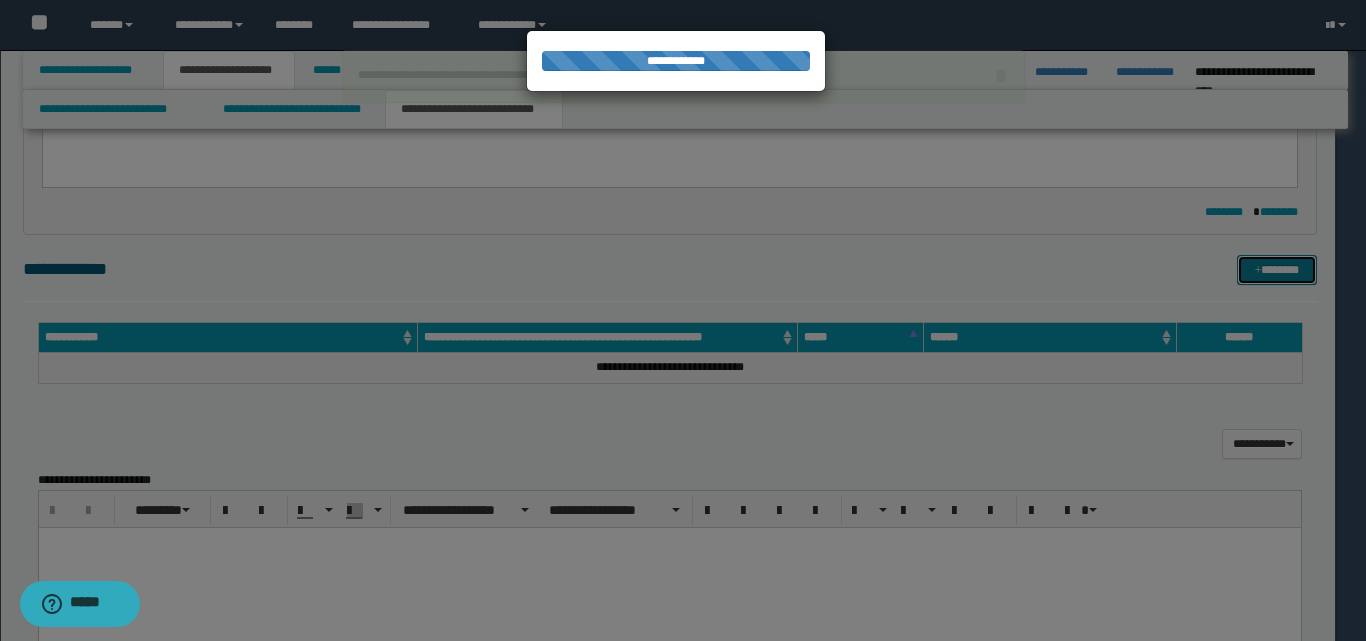 type 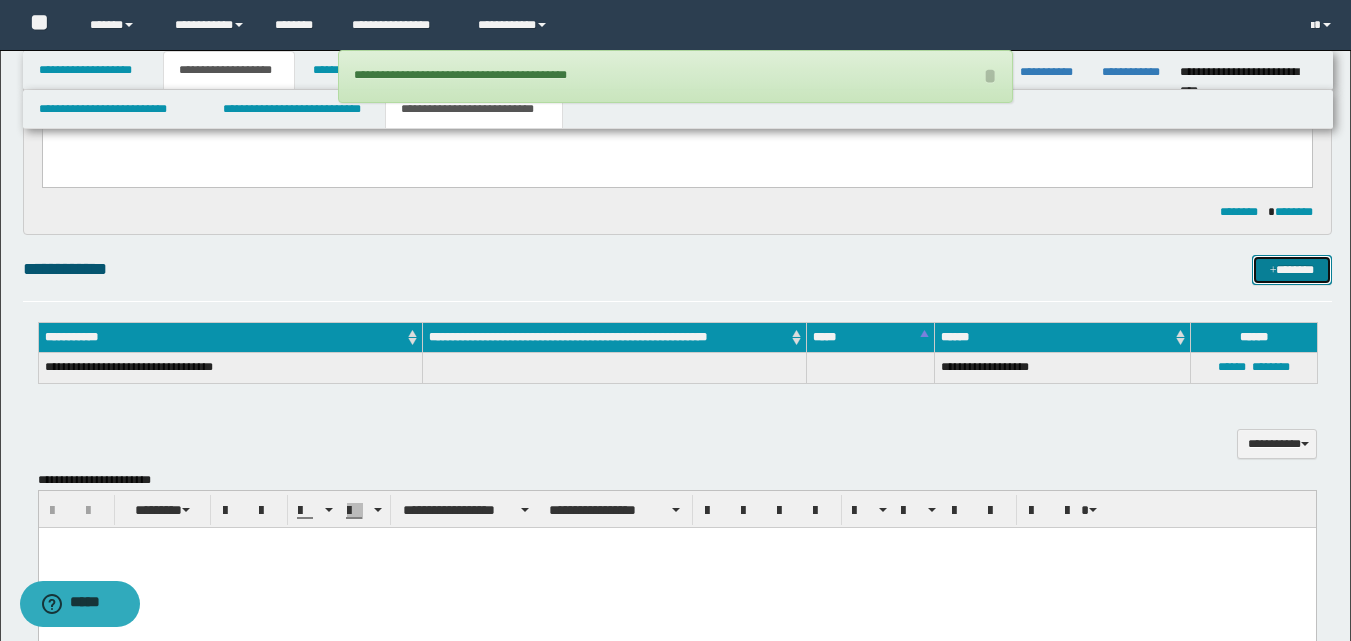 click on "*******" at bounding box center (1292, 270) 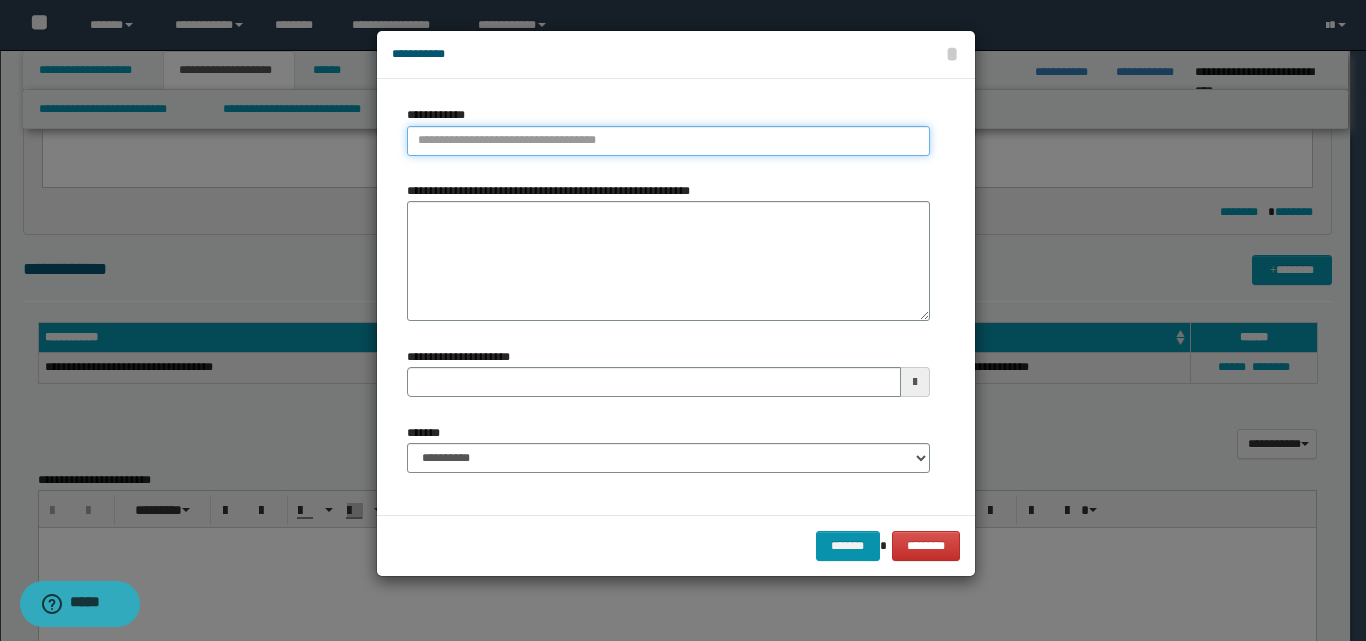 type on "**********" 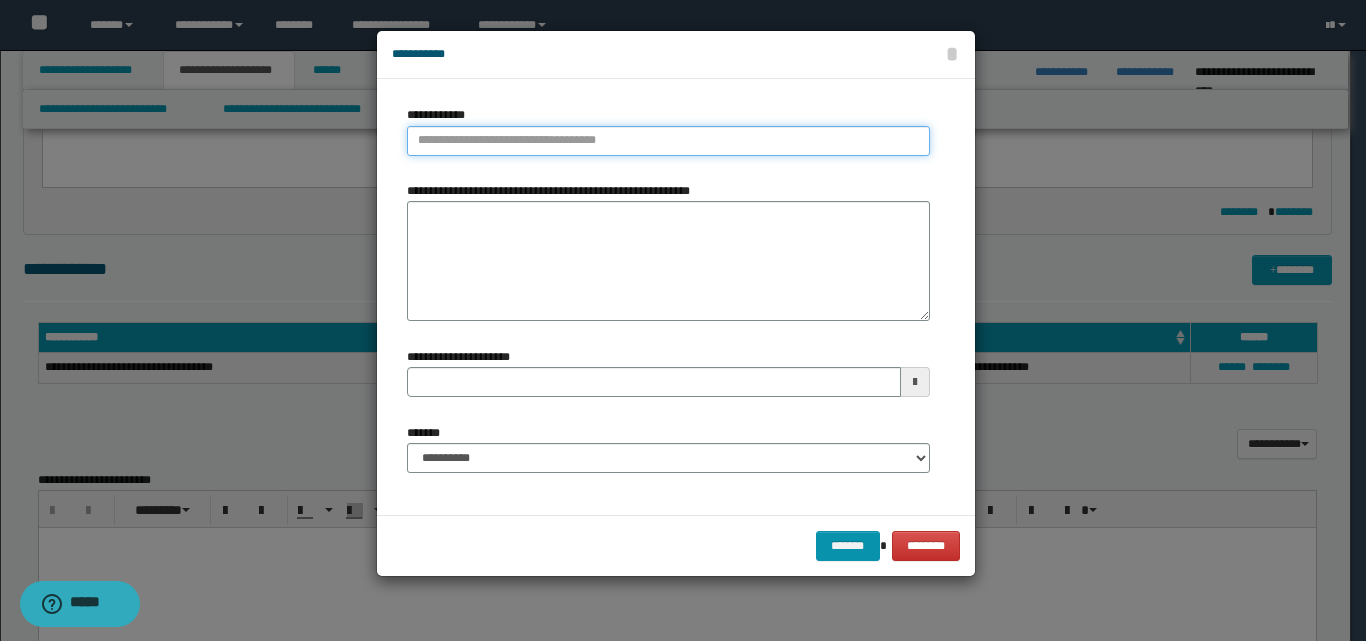 click on "**********" at bounding box center [668, 141] 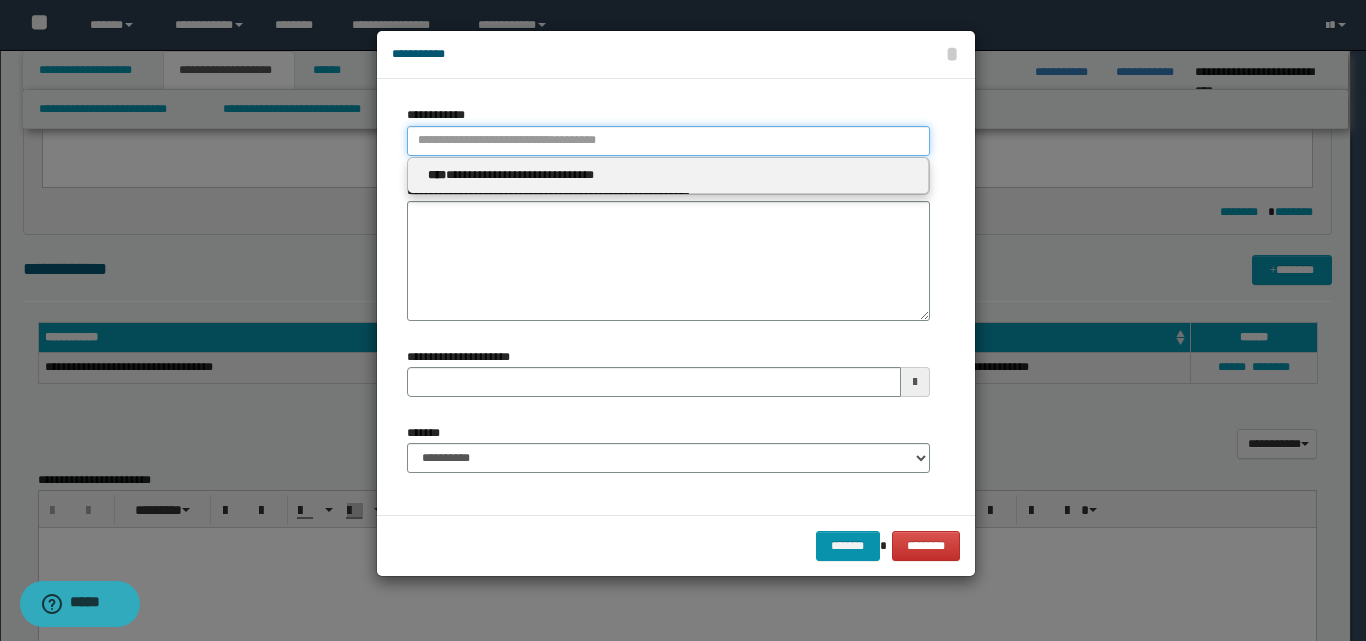 type 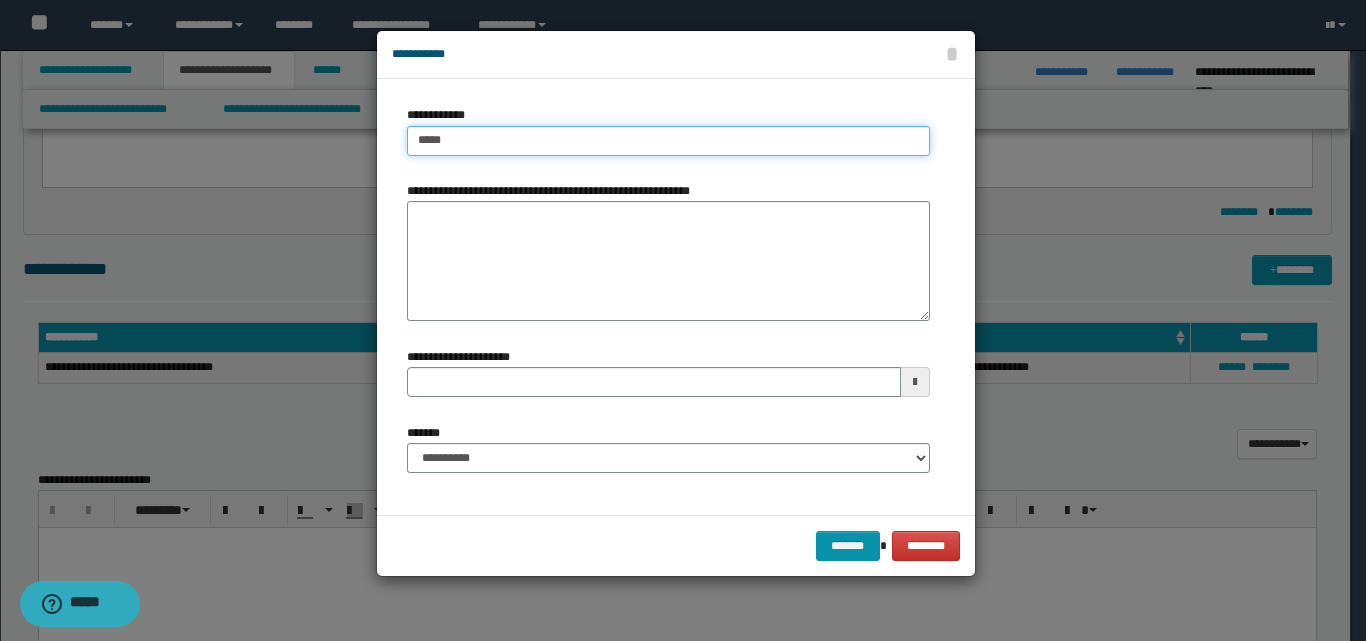 type on "******" 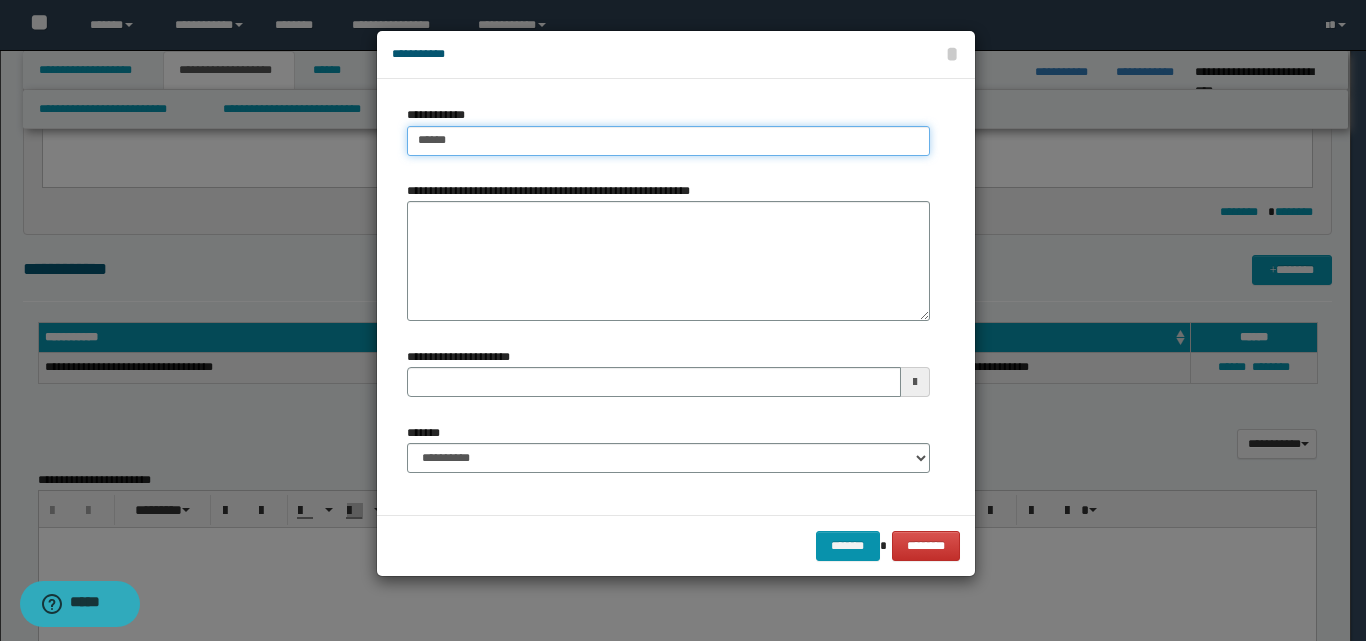 type on "**********" 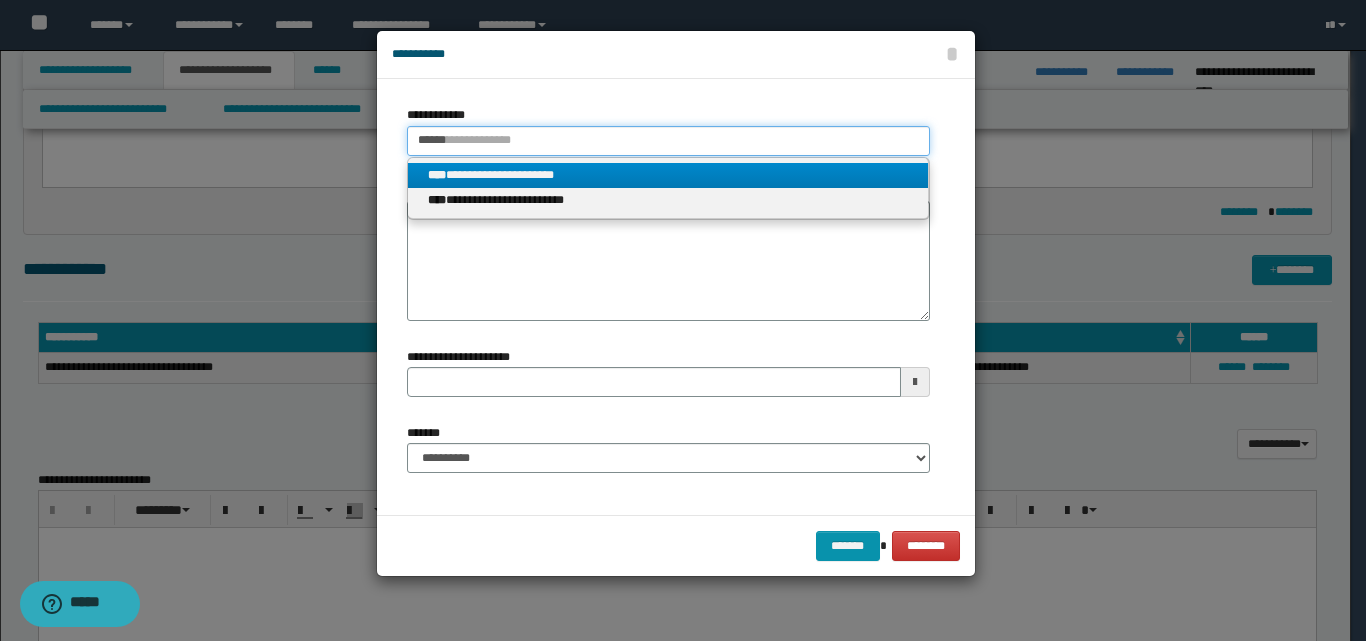 type on "******" 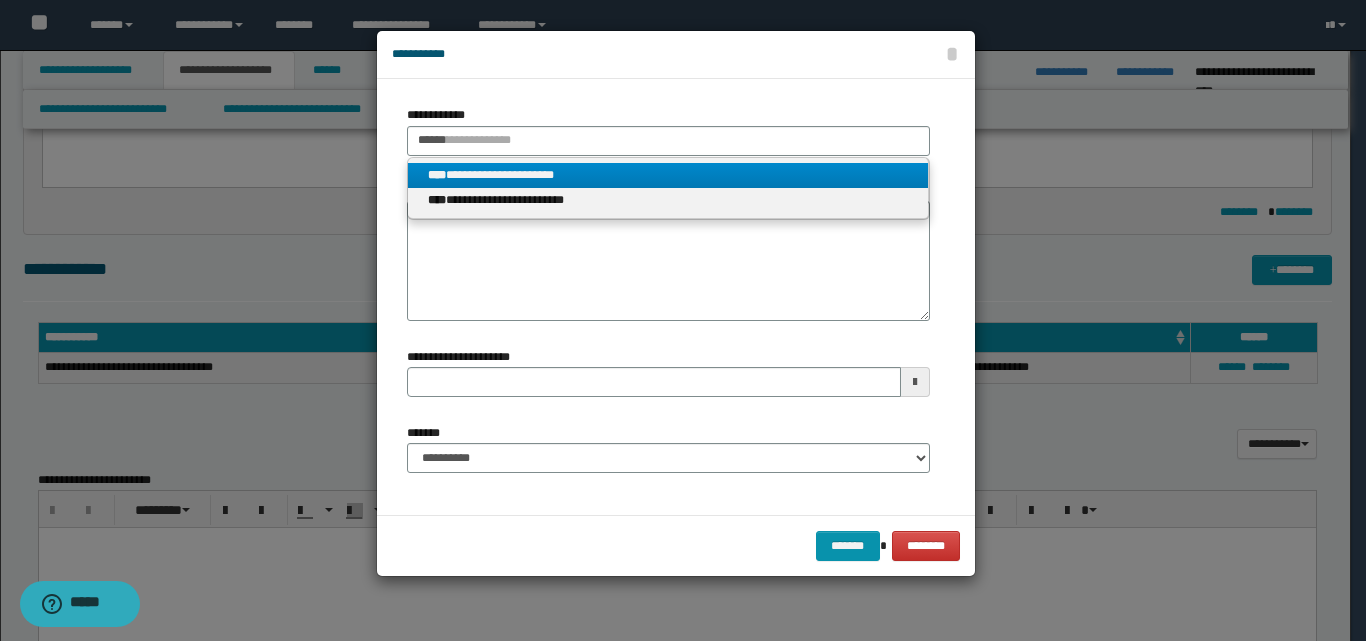 click on "**********" at bounding box center (668, 175) 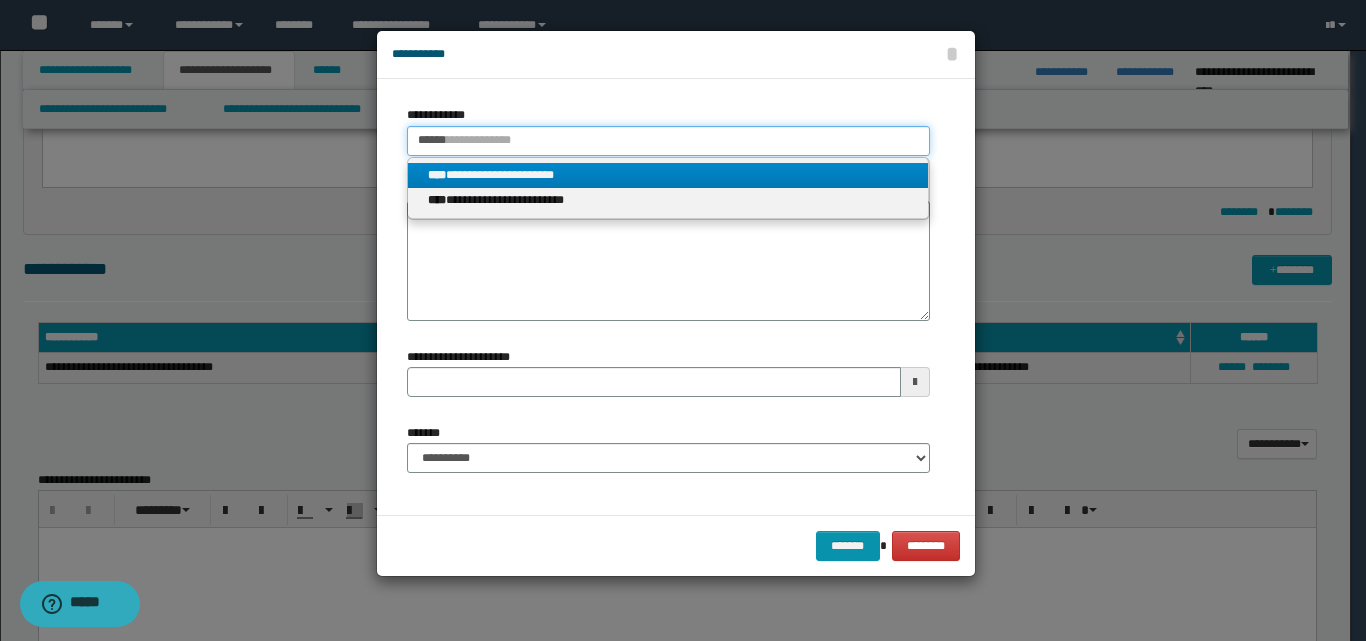 type 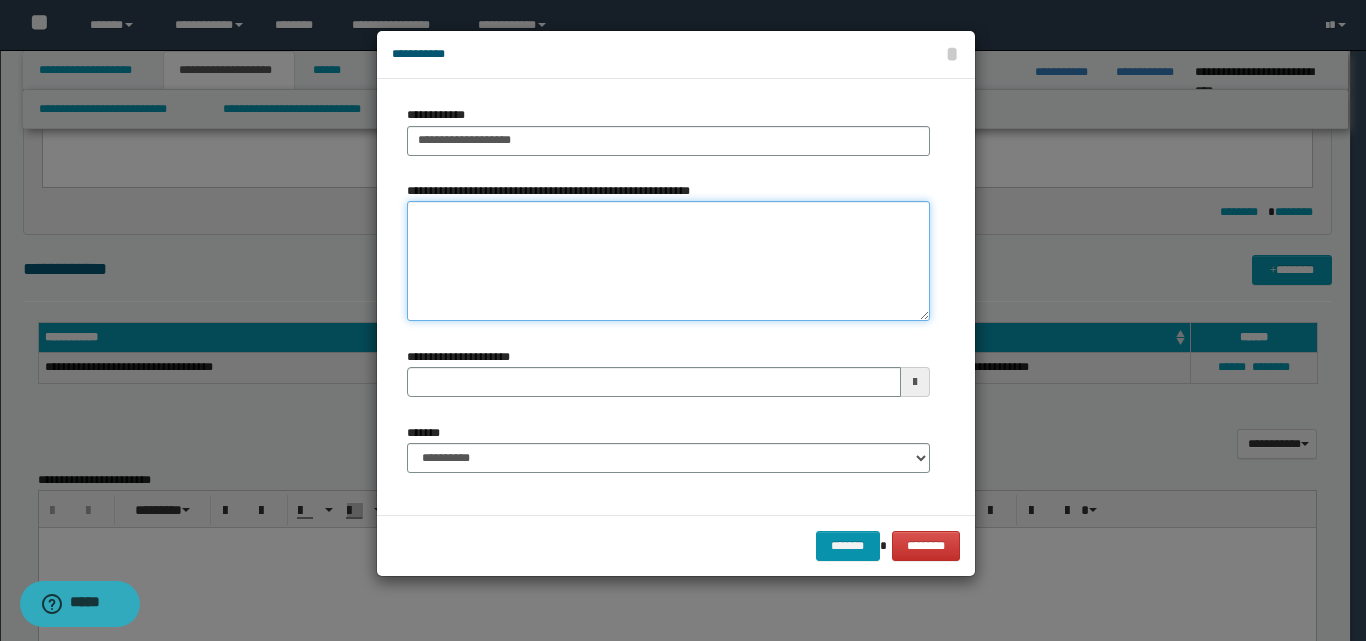 click on "**********" at bounding box center [668, 261] 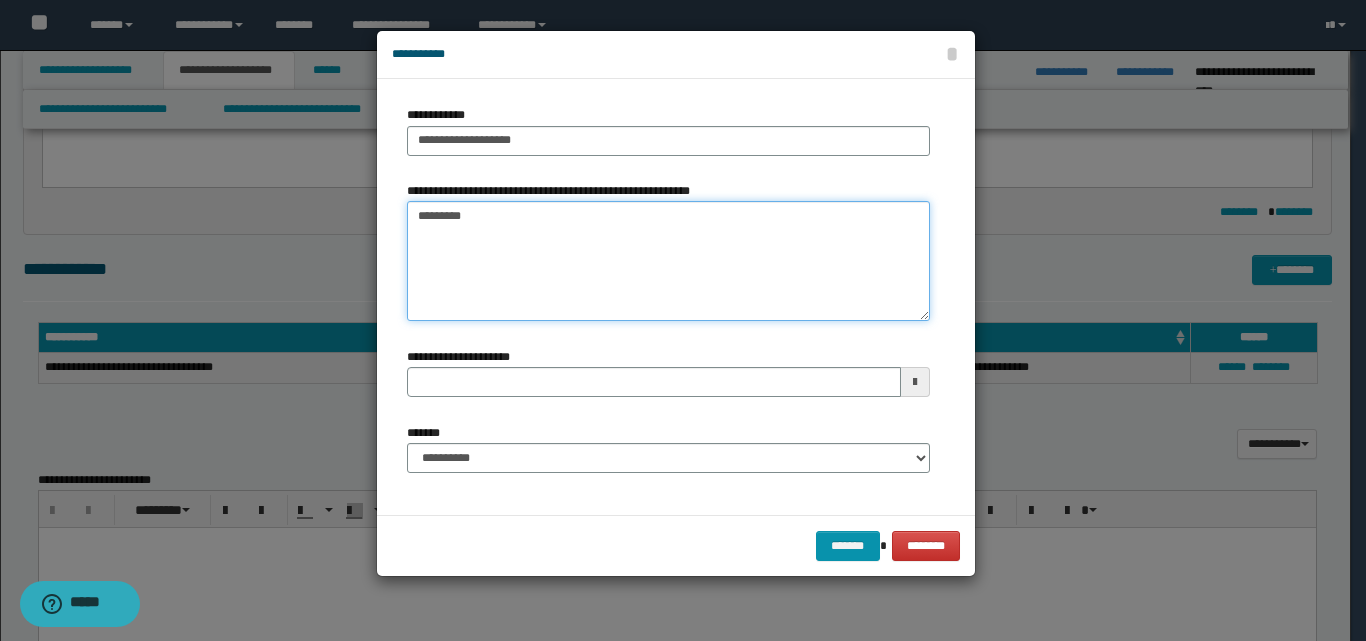 type on "*********" 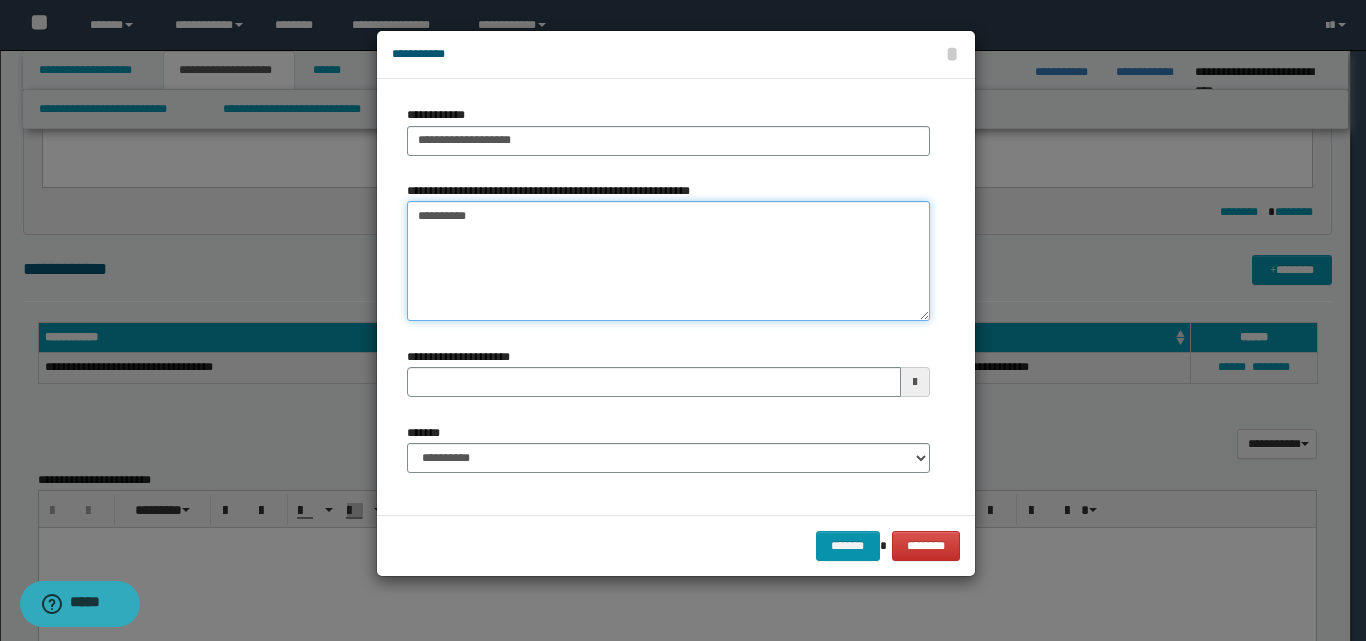 type 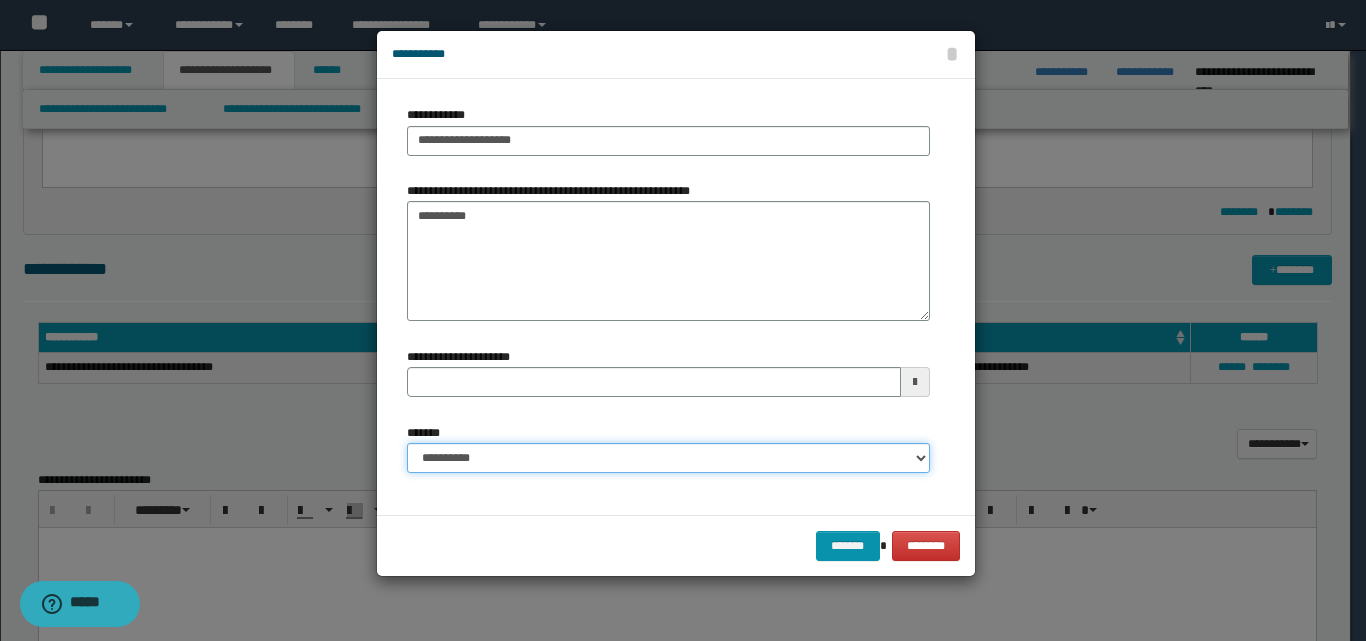 click on "**********" at bounding box center [668, 458] 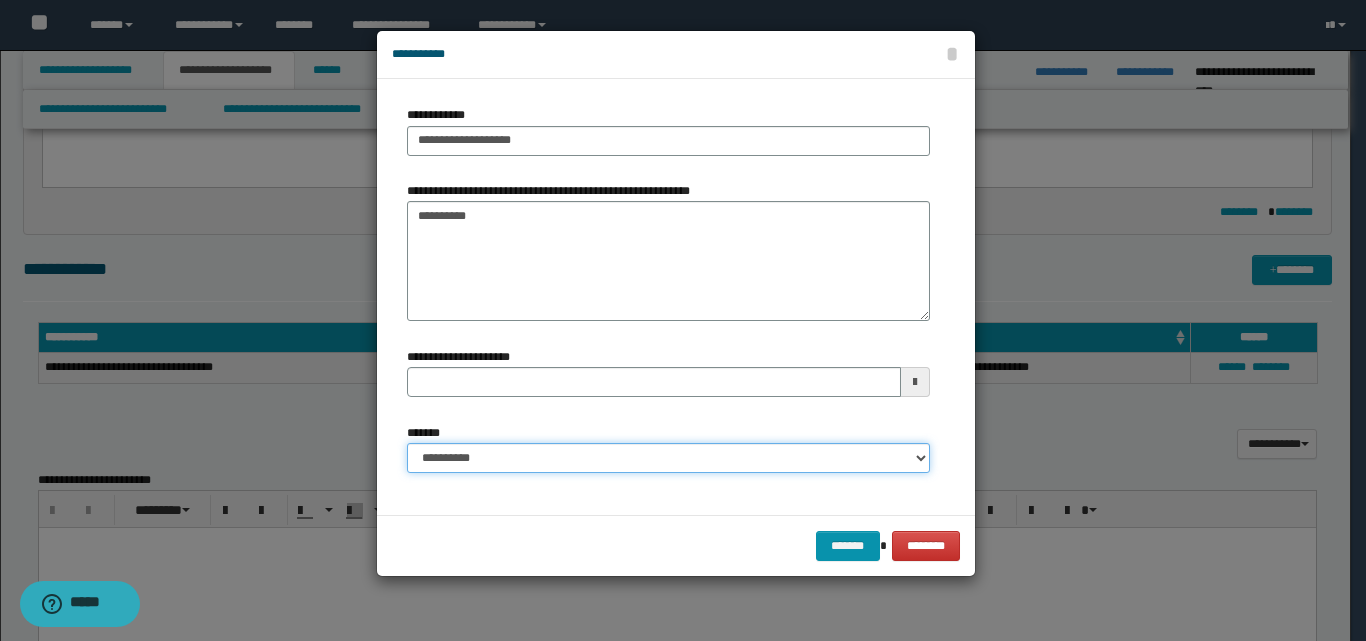 select on "*" 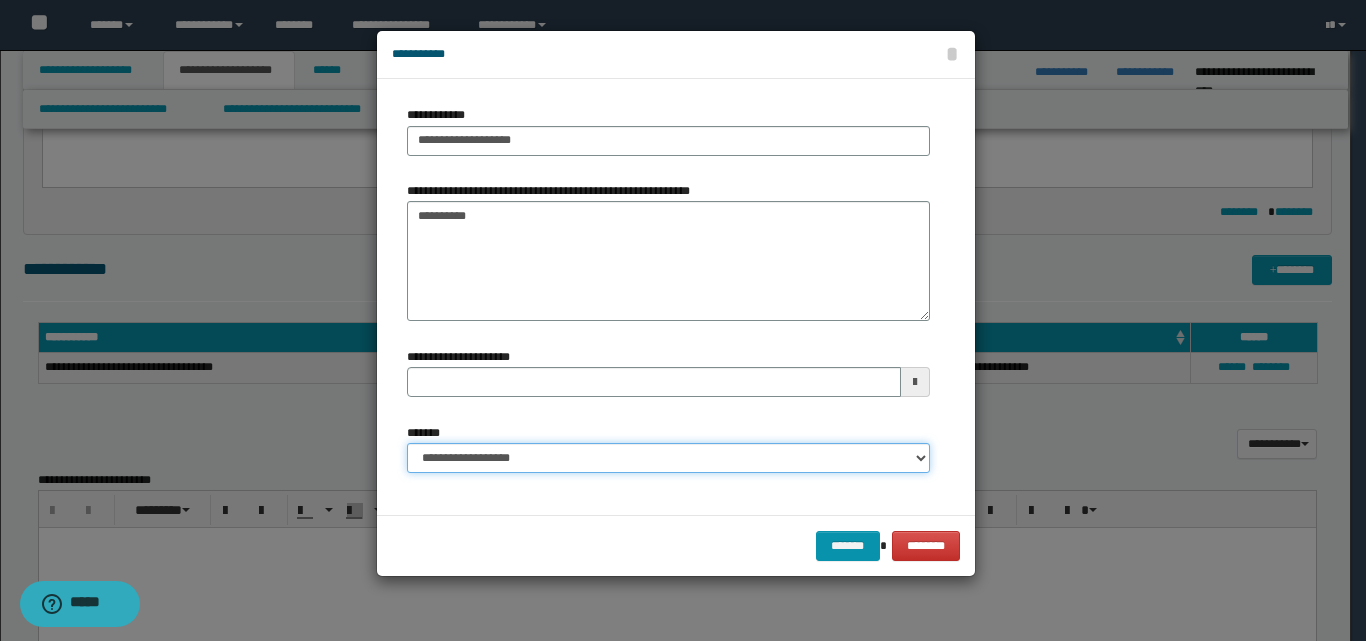 type 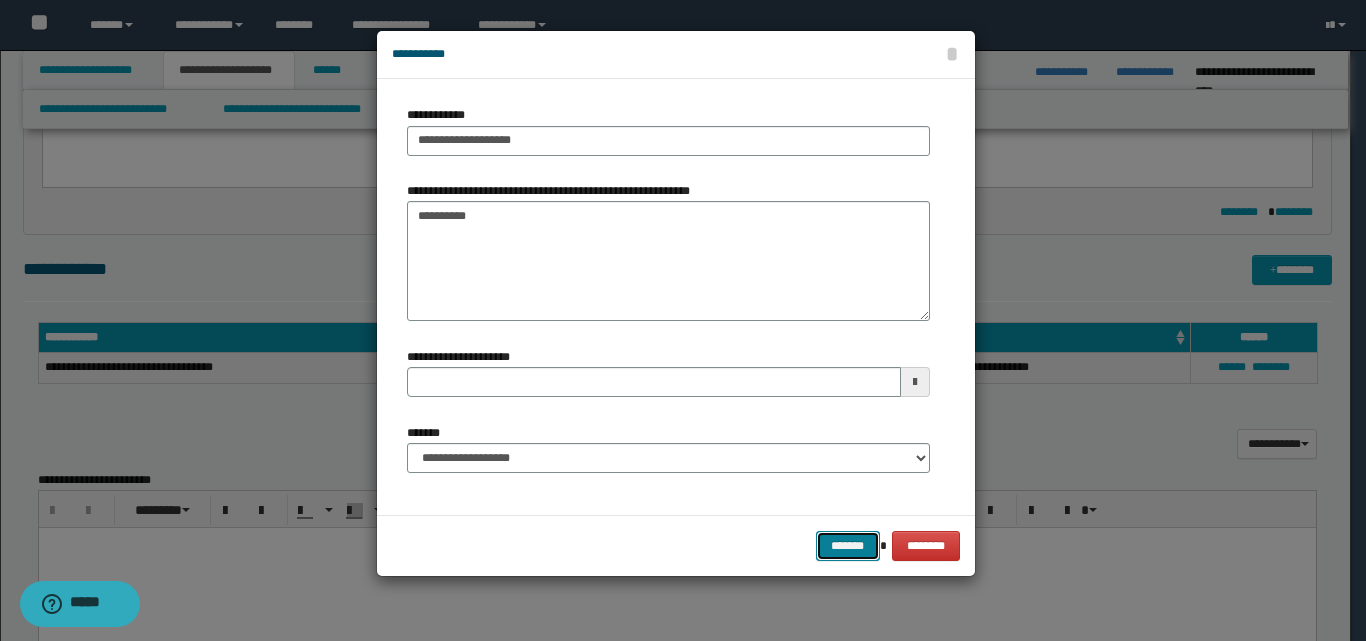 click on "*******" at bounding box center (848, 546) 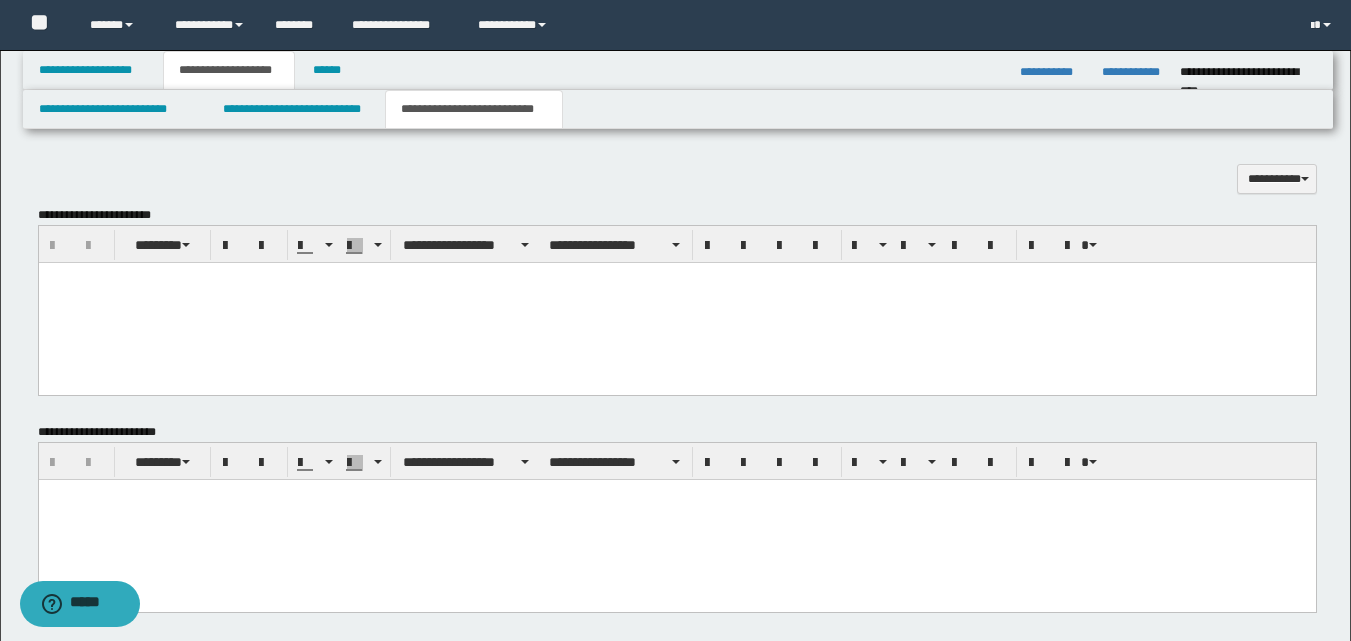 scroll, scrollTop: 600, scrollLeft: 0, axis: vertical 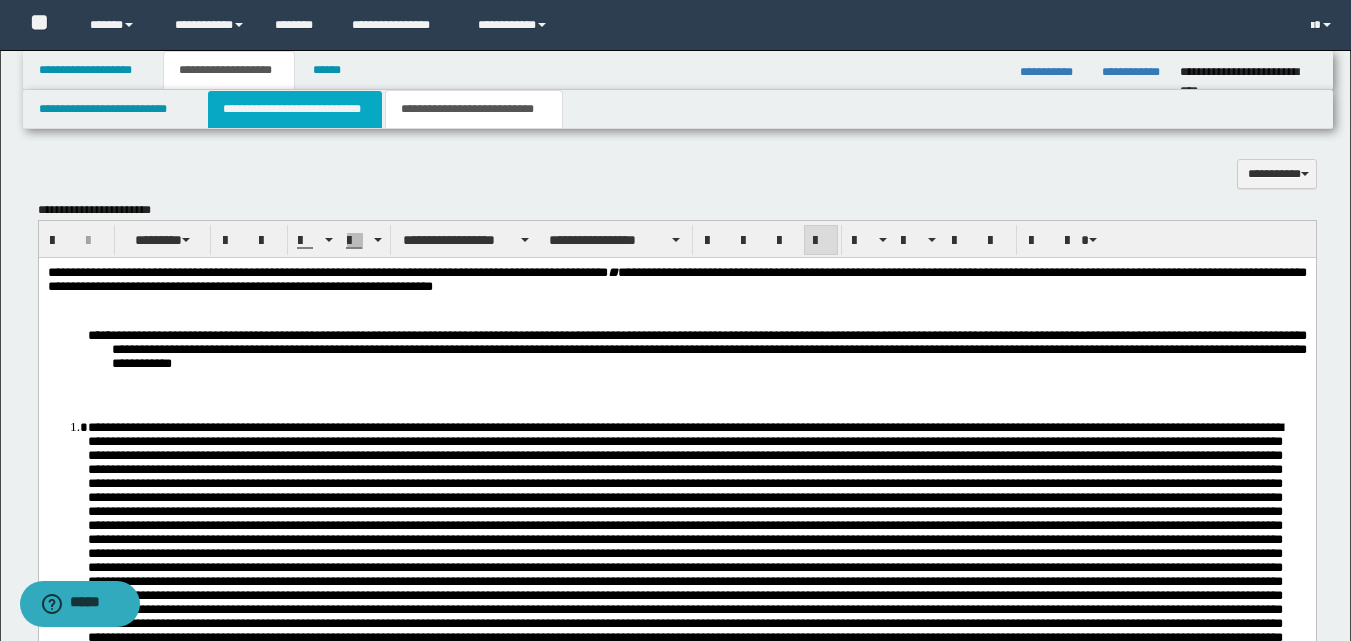click on "**********" at bounding box center (295, 109) 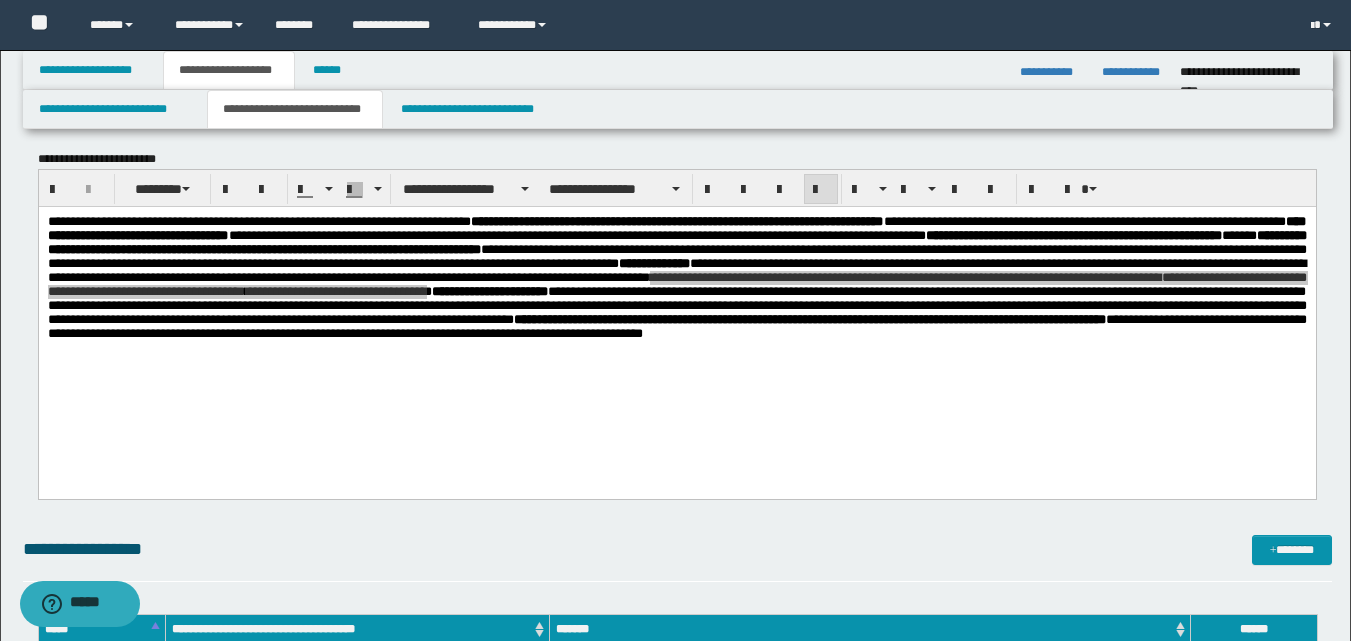 scroll, scrollTop: 200, scrollLeft: 0, axis: vertical 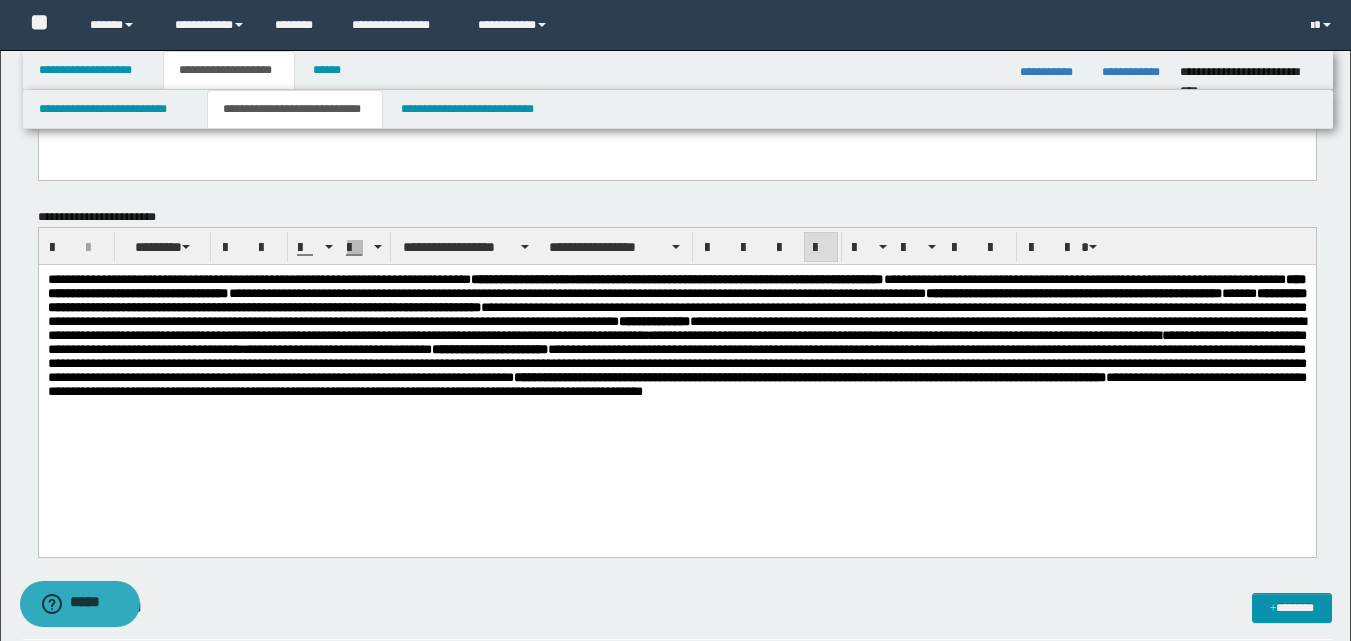 click on "**********" at bounding box center [676, 360] 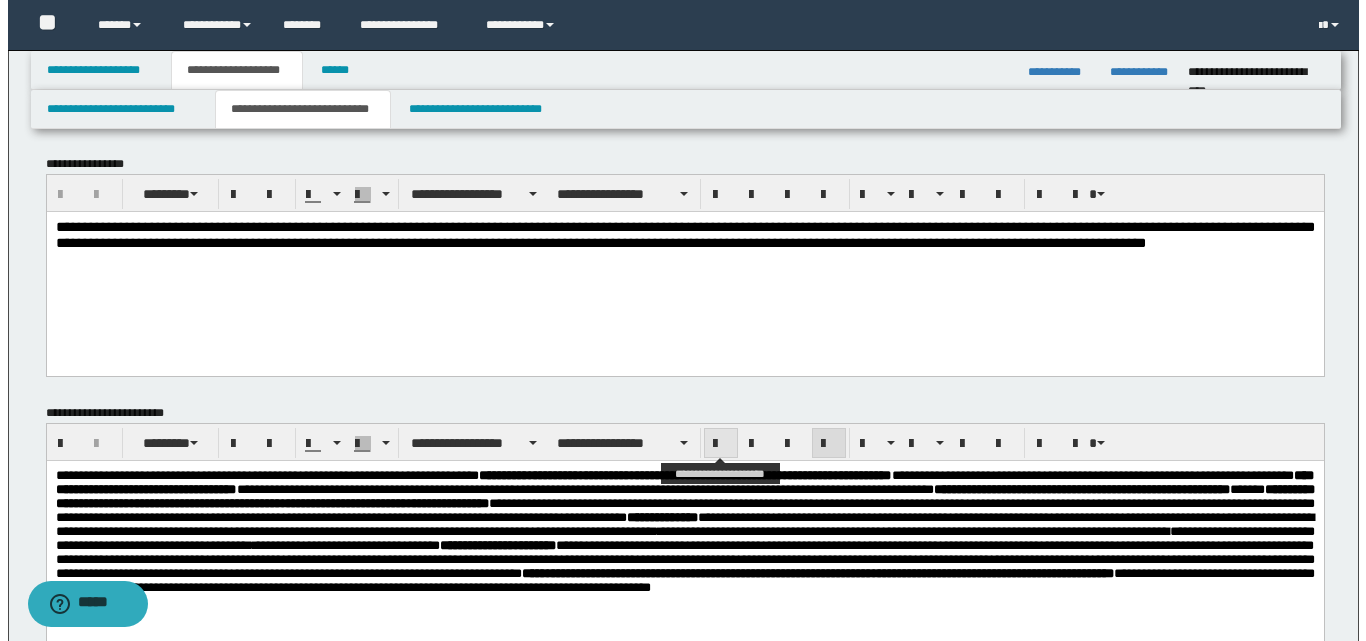 scroll, scrollTop: 0, scrollLeft: 0, axis: both 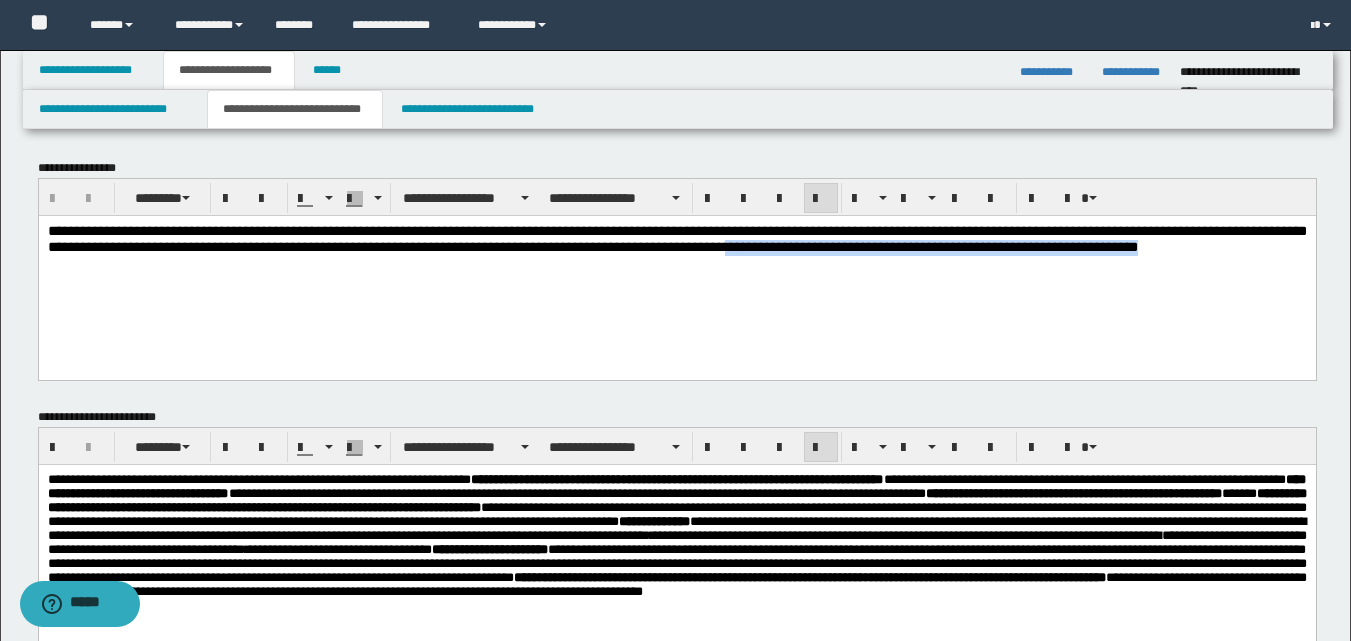 drag, startPoint x: 1070, startPoint y: 245, endPoint x: 1129, endPoint y: 264, distance: 61.983868 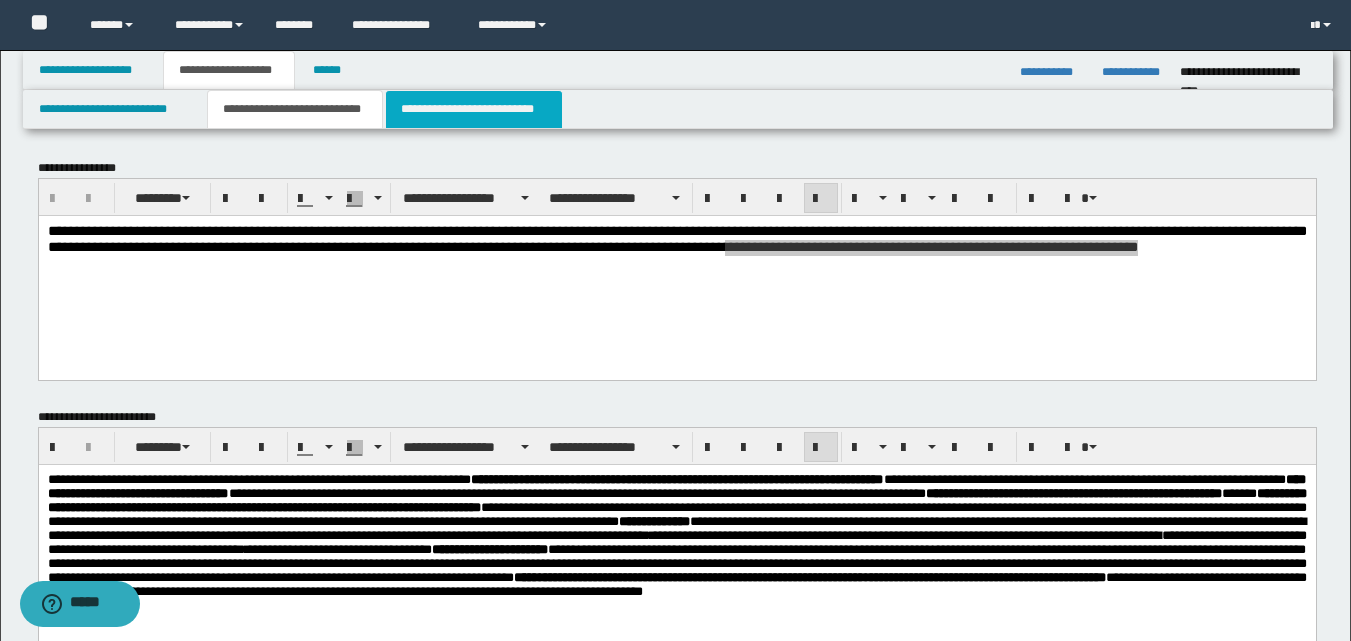 click on "**********" at bounding box center (474, 109) 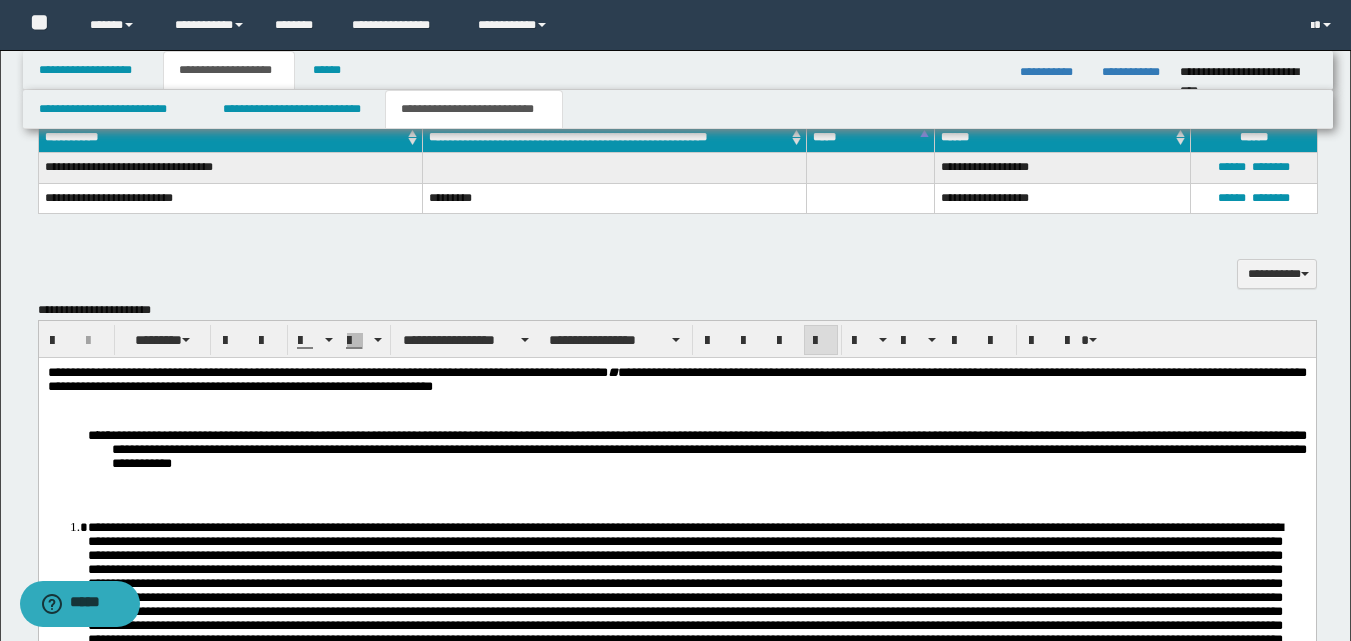 scroll, scrollTop: 600, scrollLeft: 0, axis: vertical 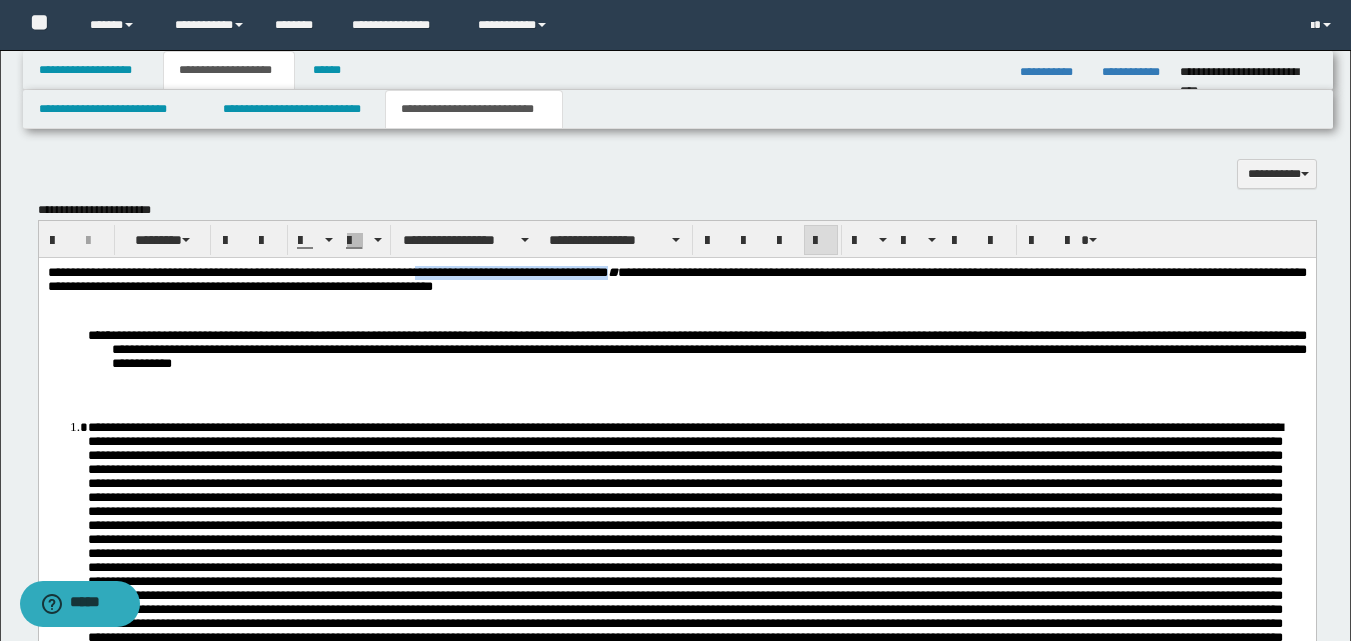 drag, startPoint x: 429, startPoint y: 272, endPoint x: 724, endPoint y: 273, distance: 295.0017 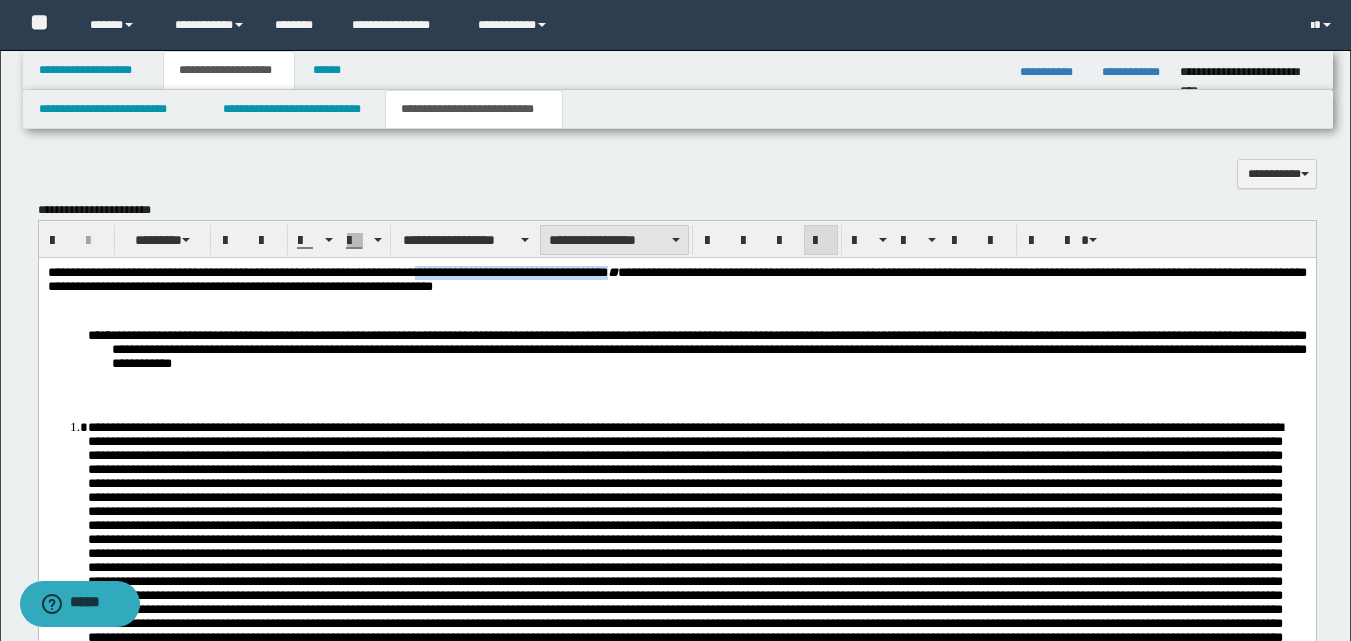 type 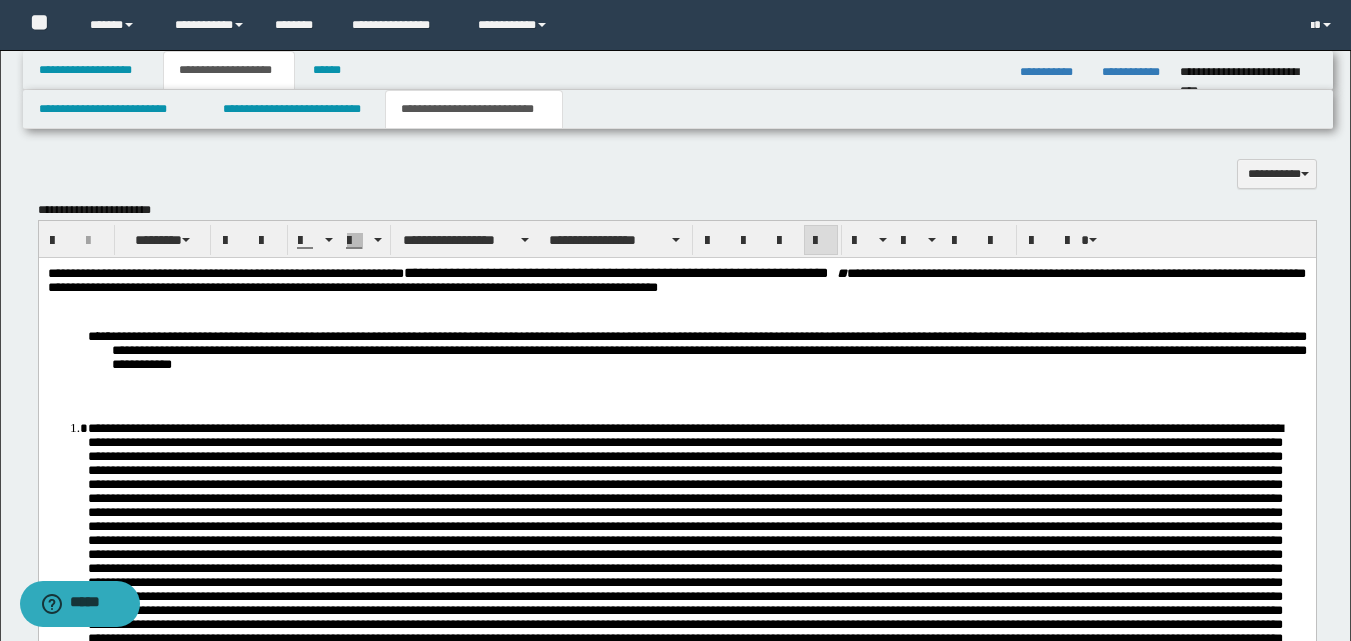 click on "**********" at bounding box center (676, 282) 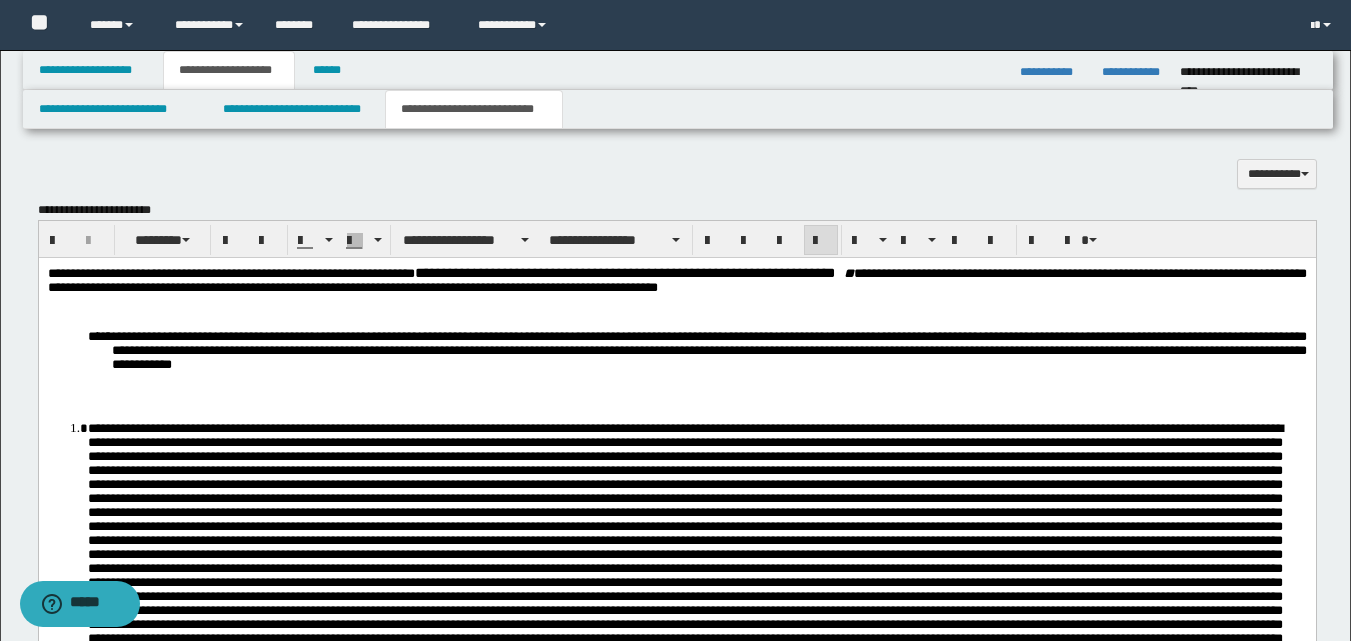 click on "**********" at bounding box center [676, 282] 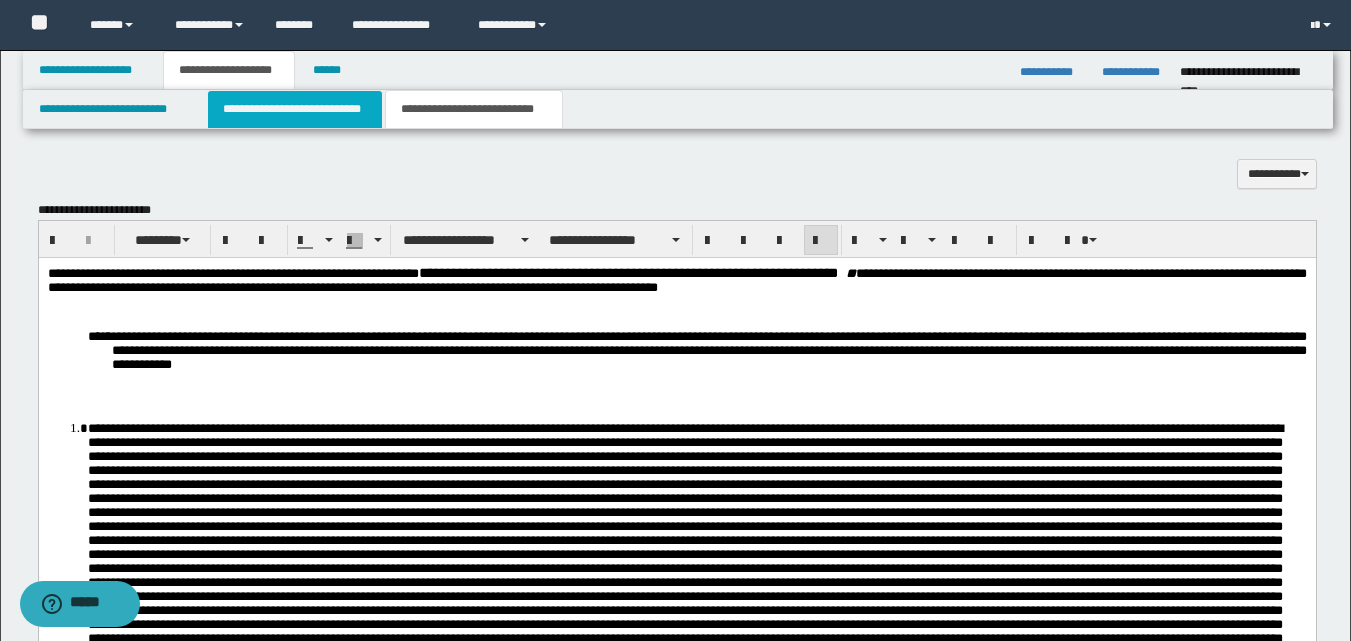 click on "**********" at bounding box center [295, 109] 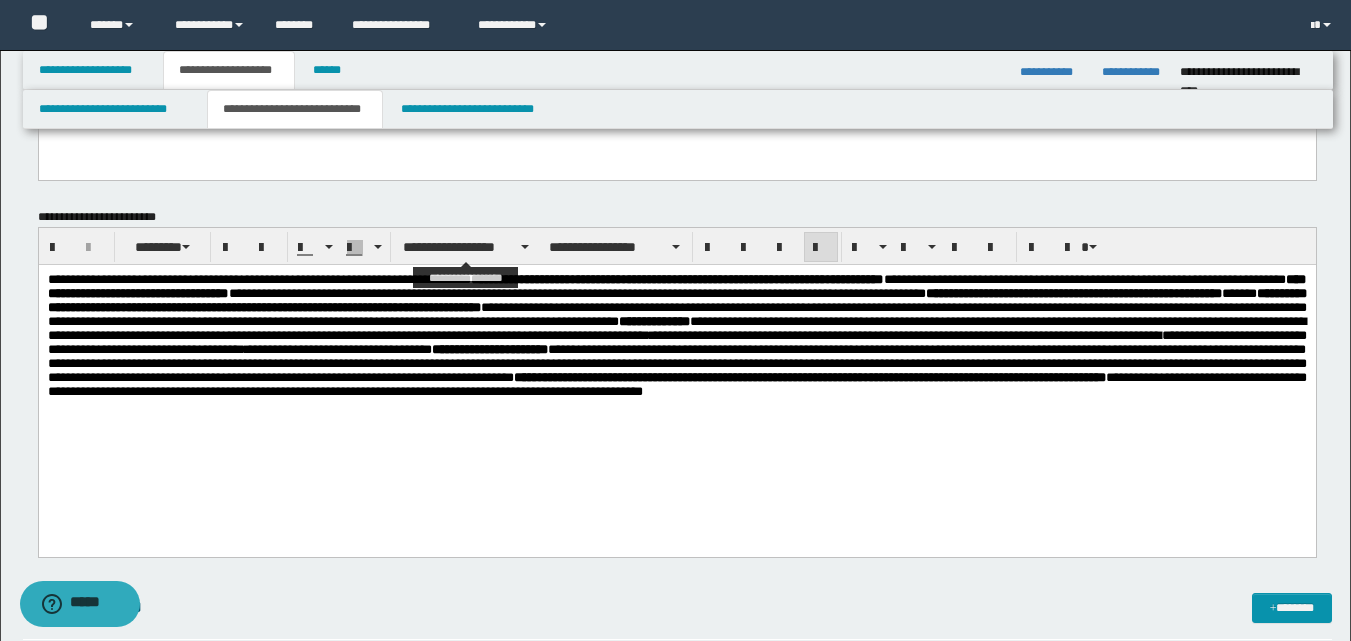 scroll, scrollTop: 300, scrollLeft: 0, axis: vertical 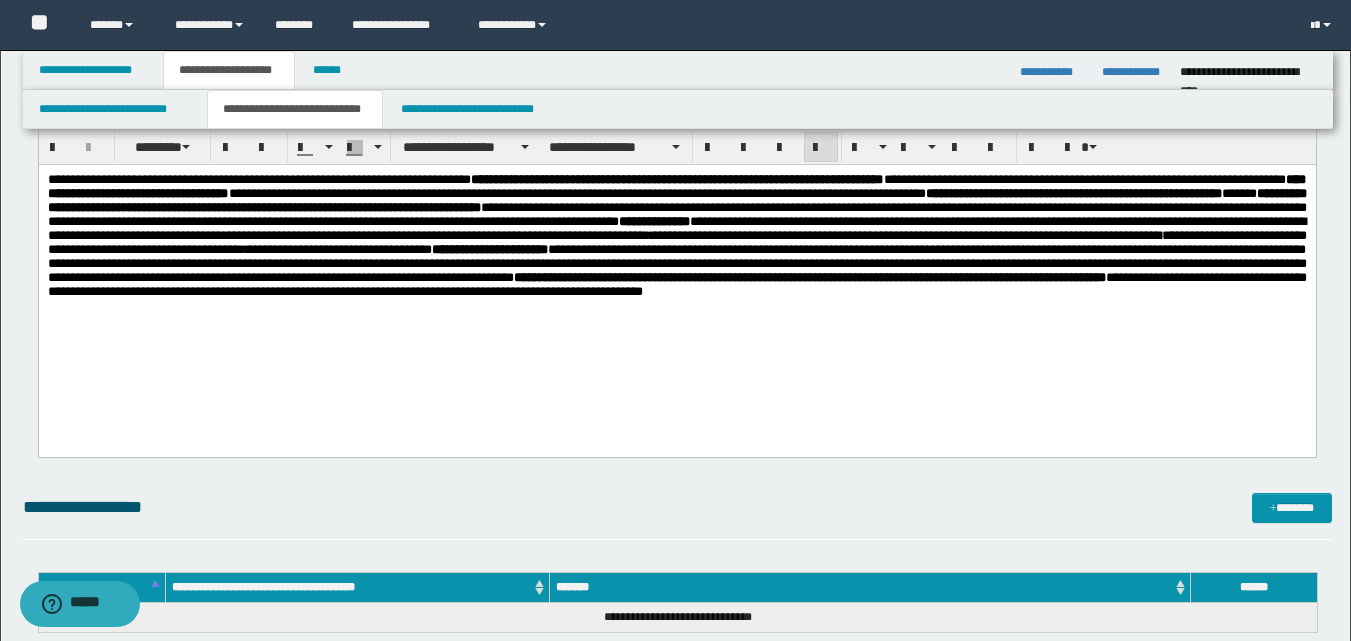 click on "**********" at bounding box center [676, 260] 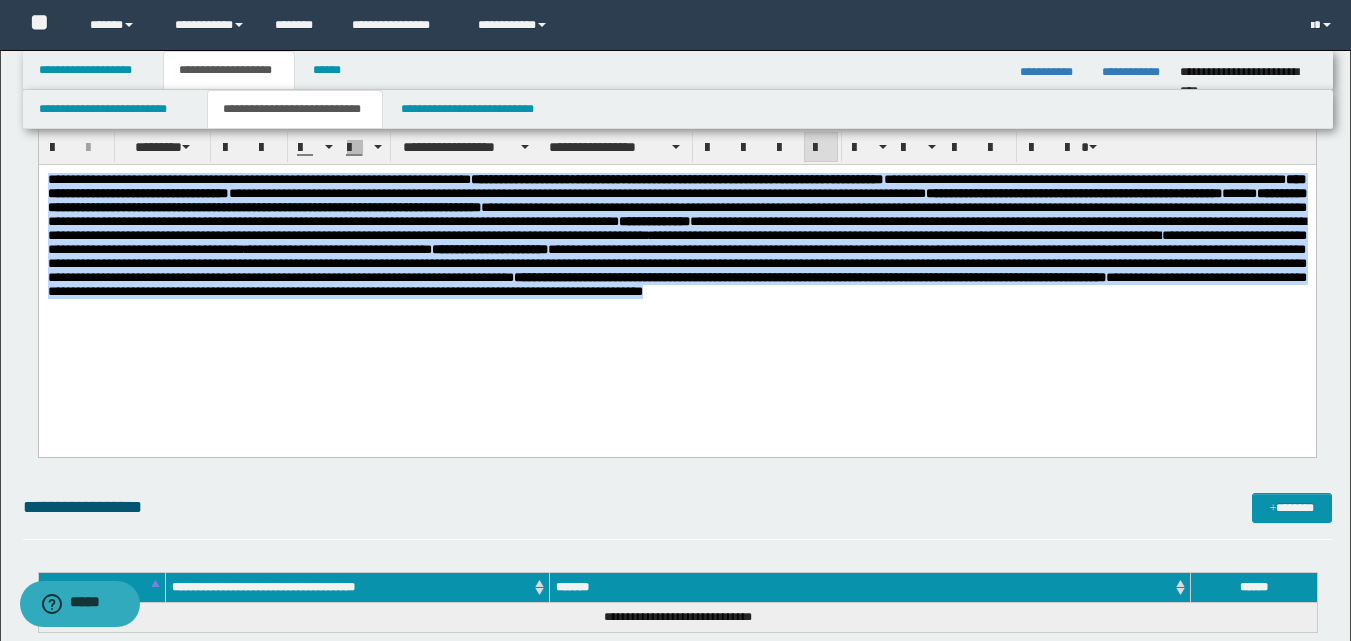 drag, startPoint x: 45, startPoint y: 175, endPoint x: 607, endPoint y: 342, distance: 586.2875 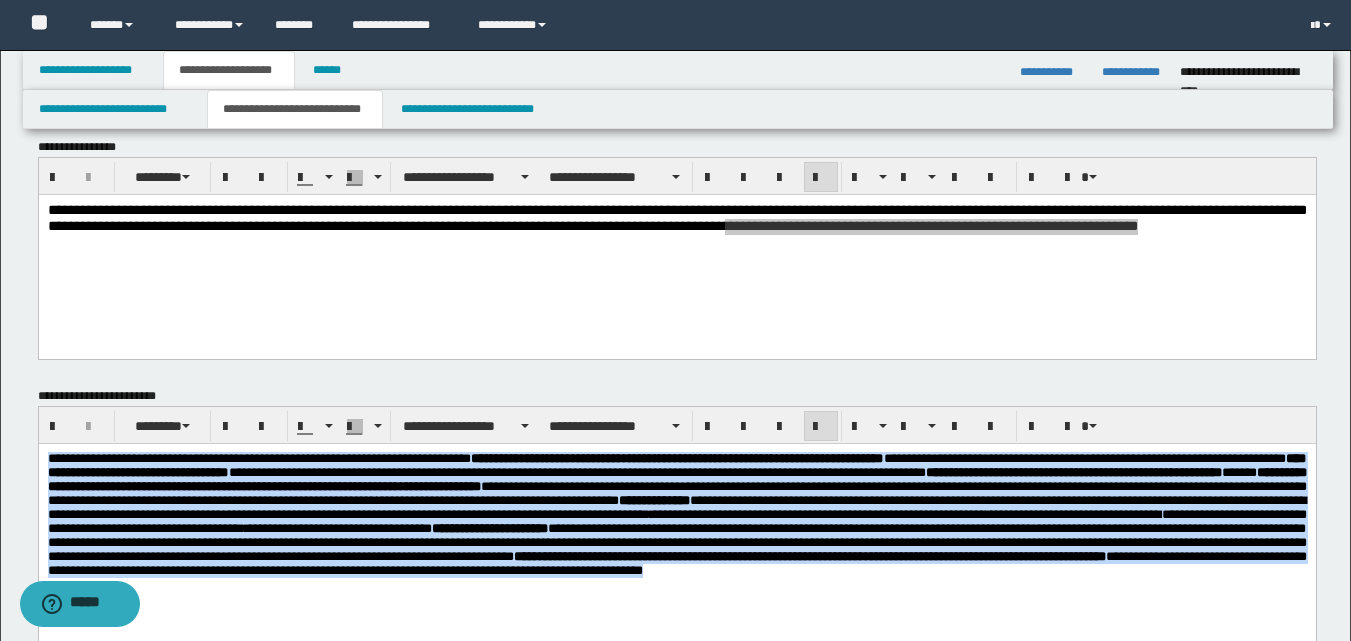 scroll, scrollTop: 0, scrollLeft: 0, axis: both 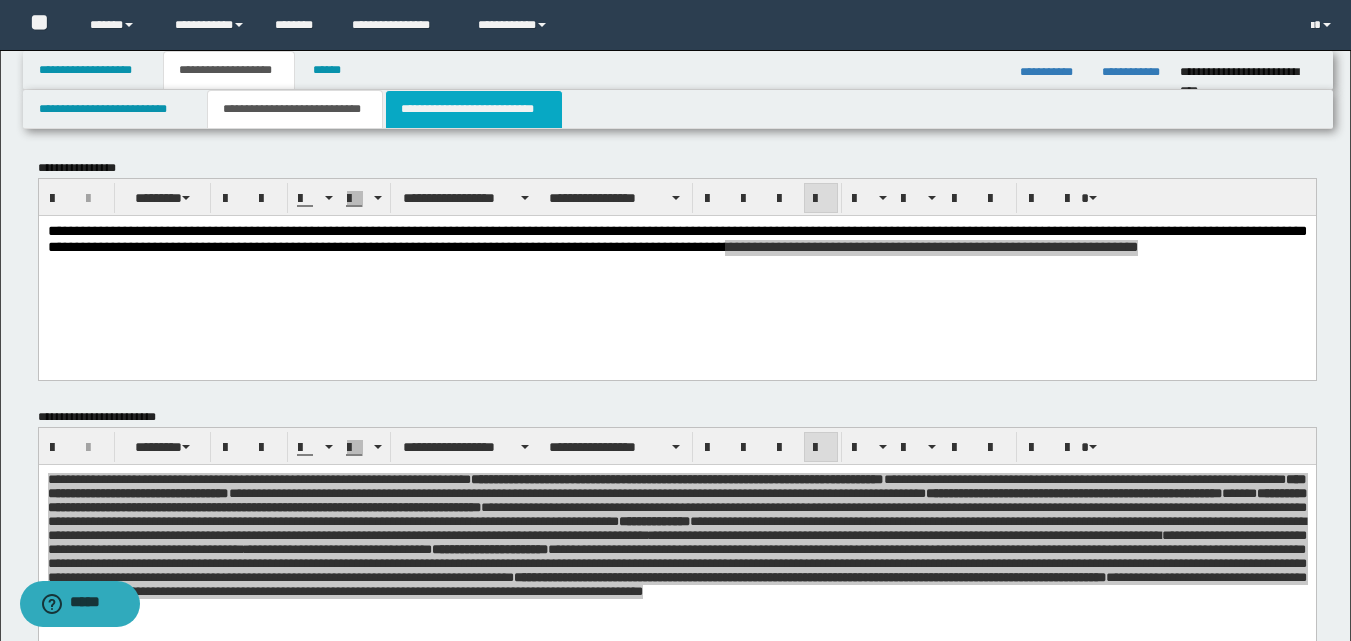 click on "**********" at bounding box center (474, 109) 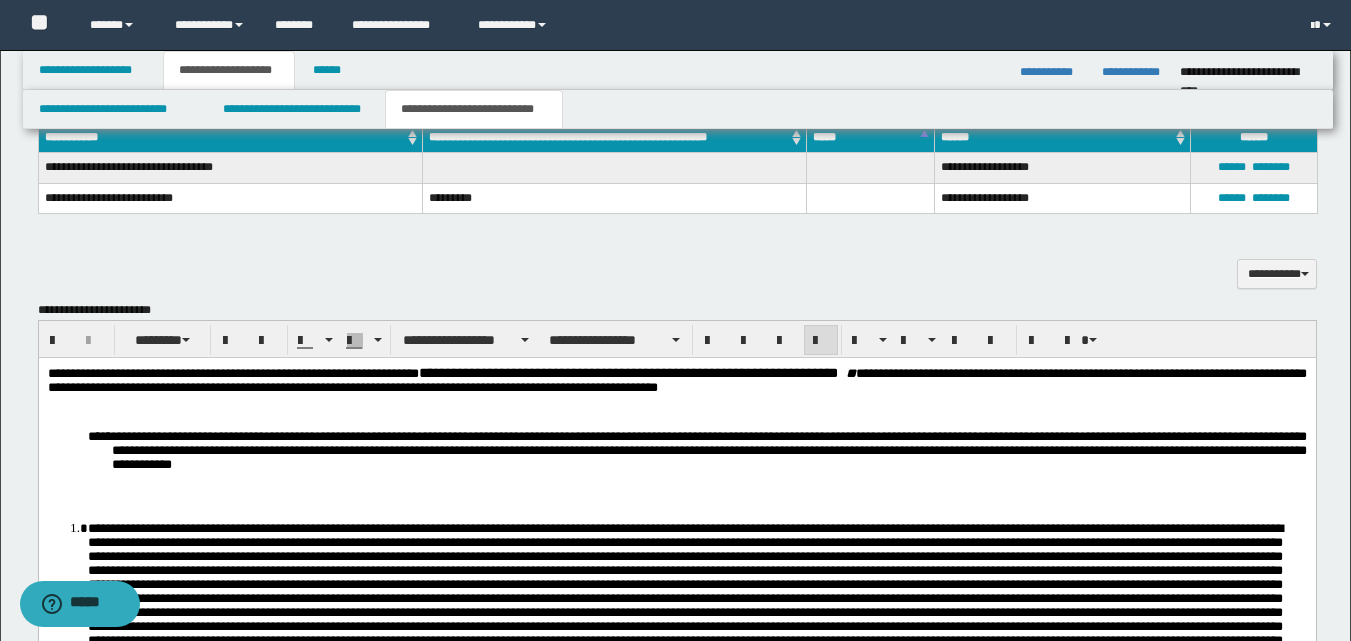 scroll, scrollTop: 600, scrollLeft: 0, axis: vertical 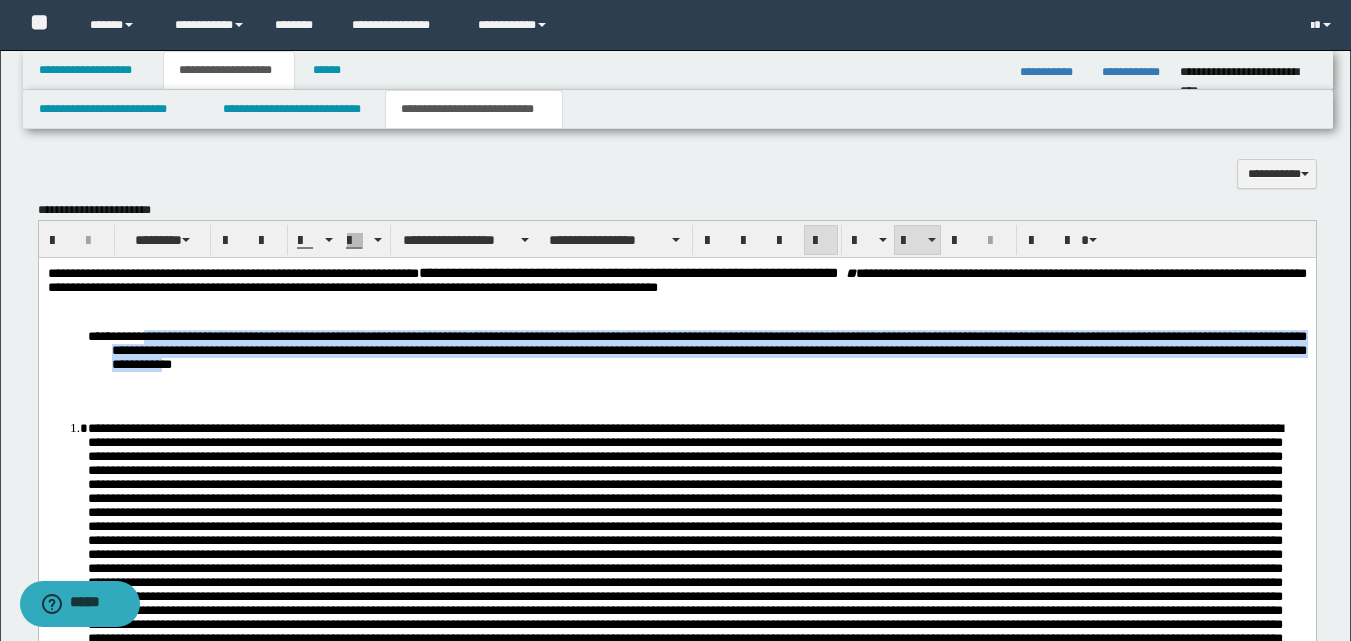 drag, startPoint x: 156, startPoint y: 336, endPoint x: 494, endPoint y: 365, distance: 339.2418 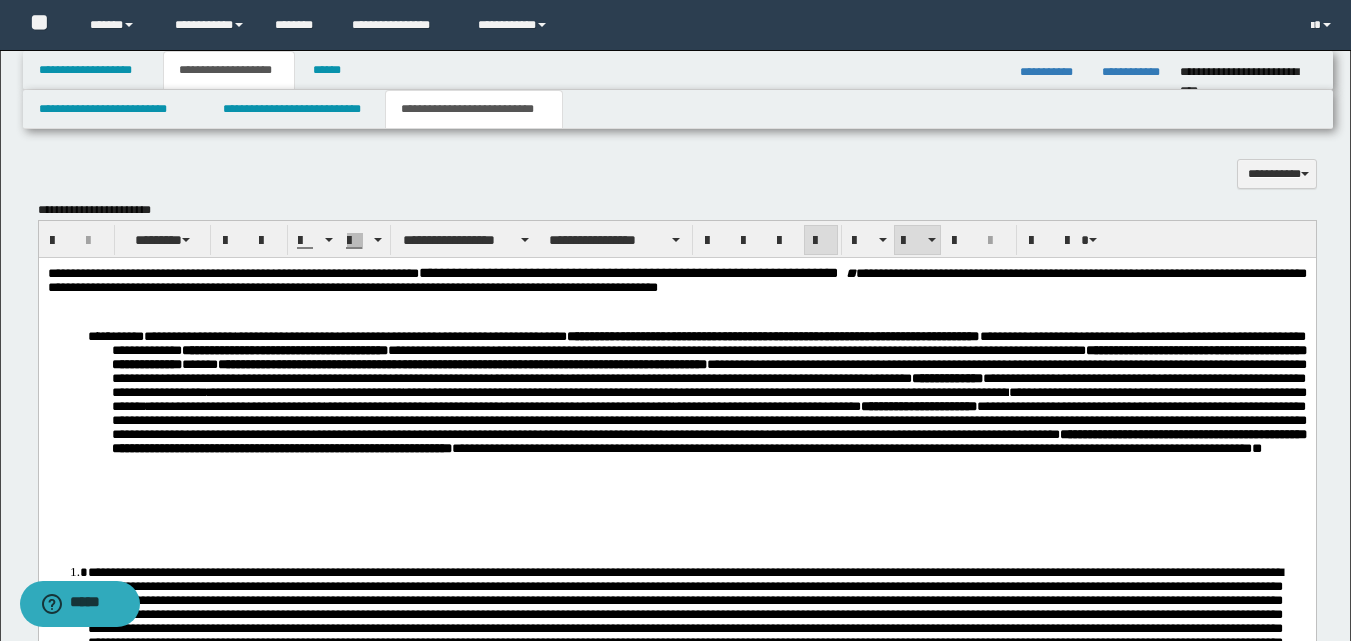 click on "**********" at bounding box center [676, 424] 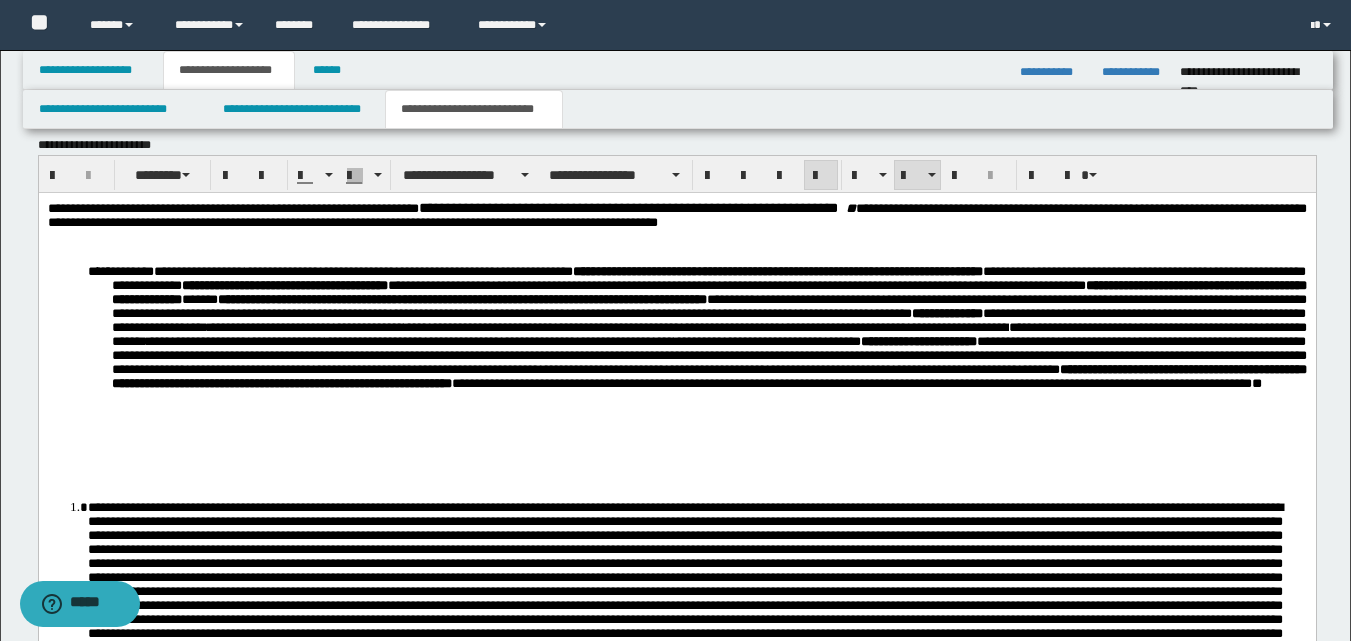 scroll, scrollTop: 700, scrollLeft: 0, axis: vertical 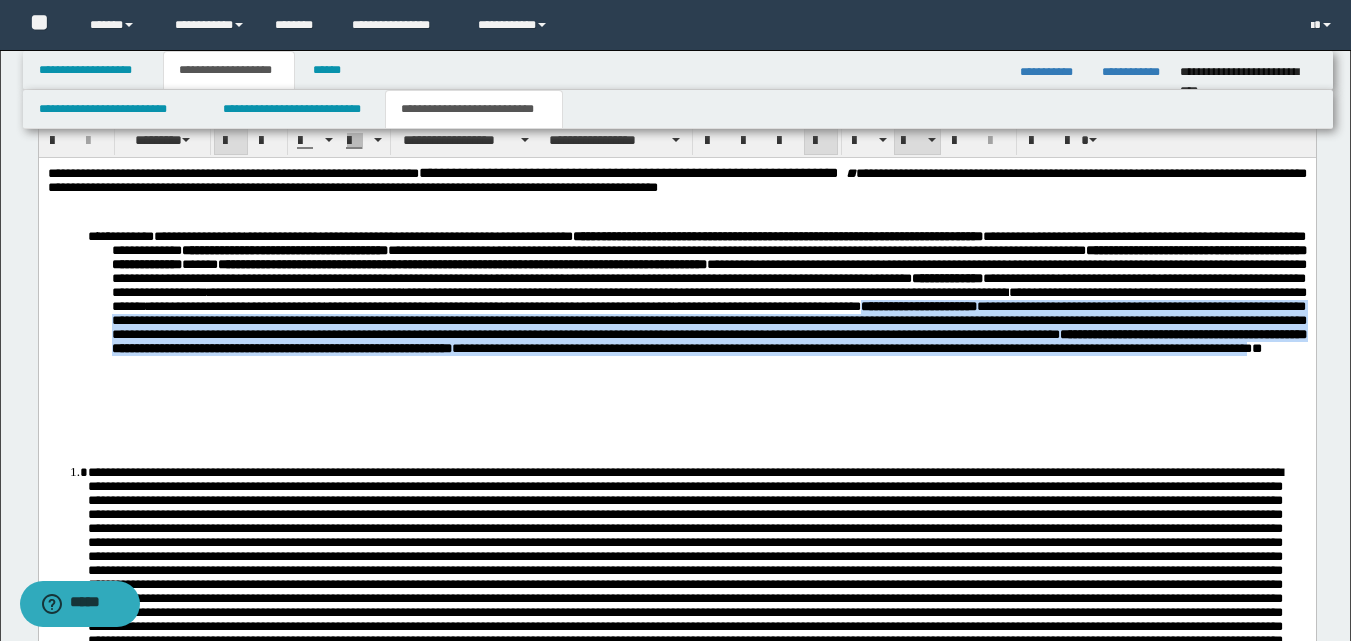 drag, startPoint x: 1217, startPoint y: 335, endPoint x: 1302, endPoint y: 395, distance: 104.04326 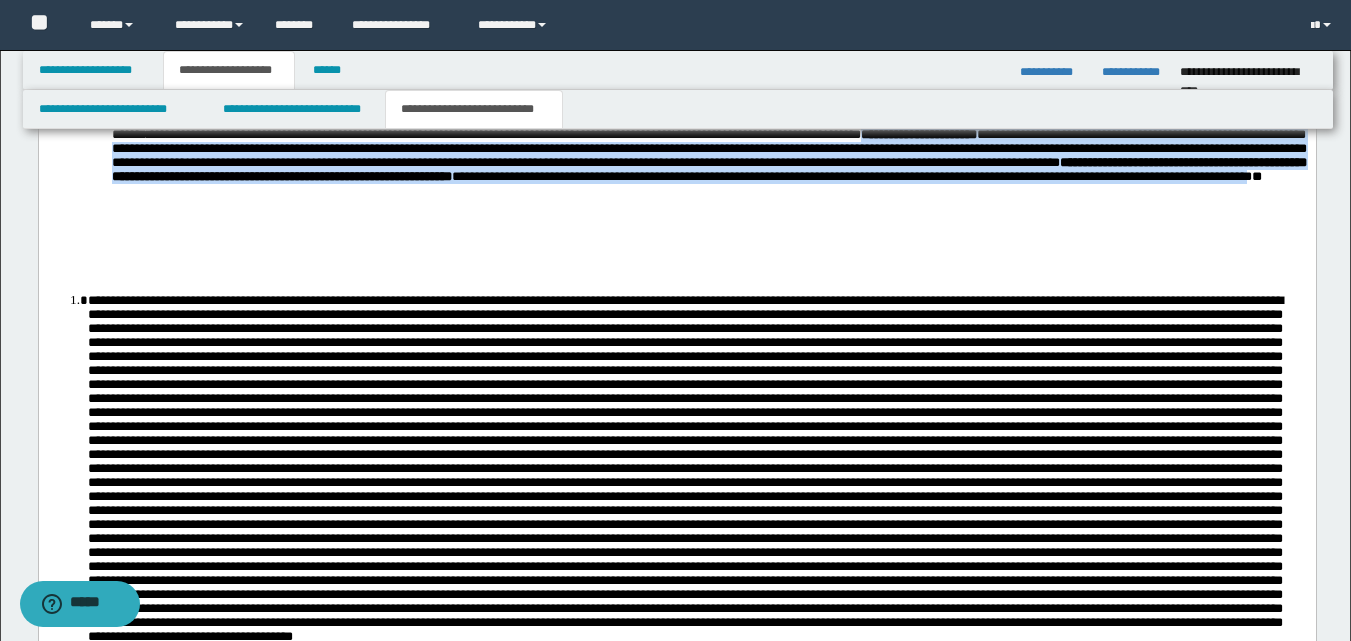 scroll, scrollTop: 900, scrollLeft: 0, axis: vertical 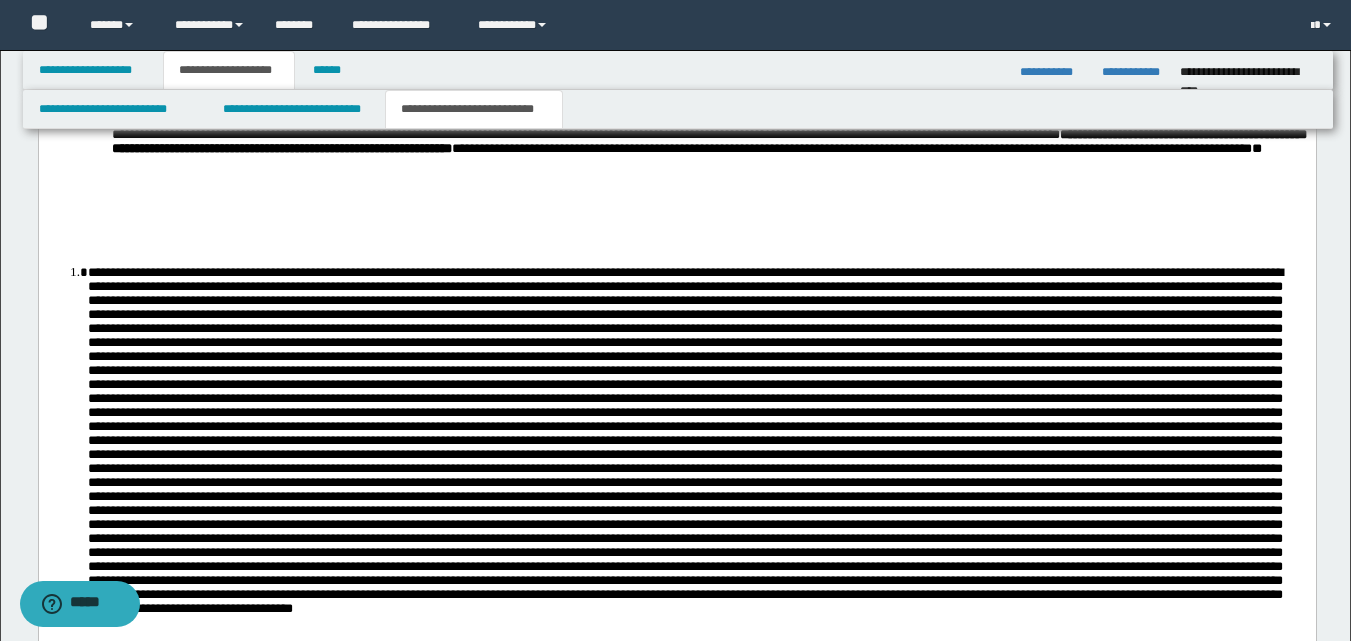 drag, startPoint x: 269, startPoint y: 273, endPoint x: 389, endPoint y: 327, distance: 131.59027 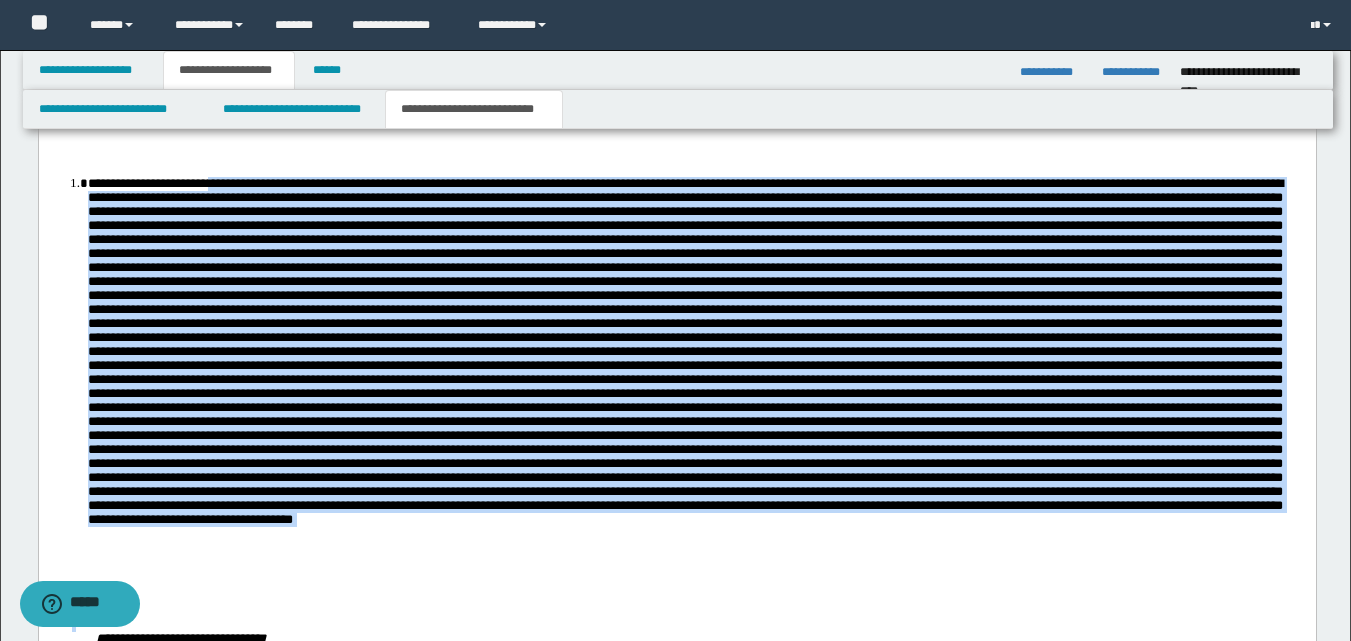scroll, scrollTop: 994, scrollLeft: 0, axis: vertical 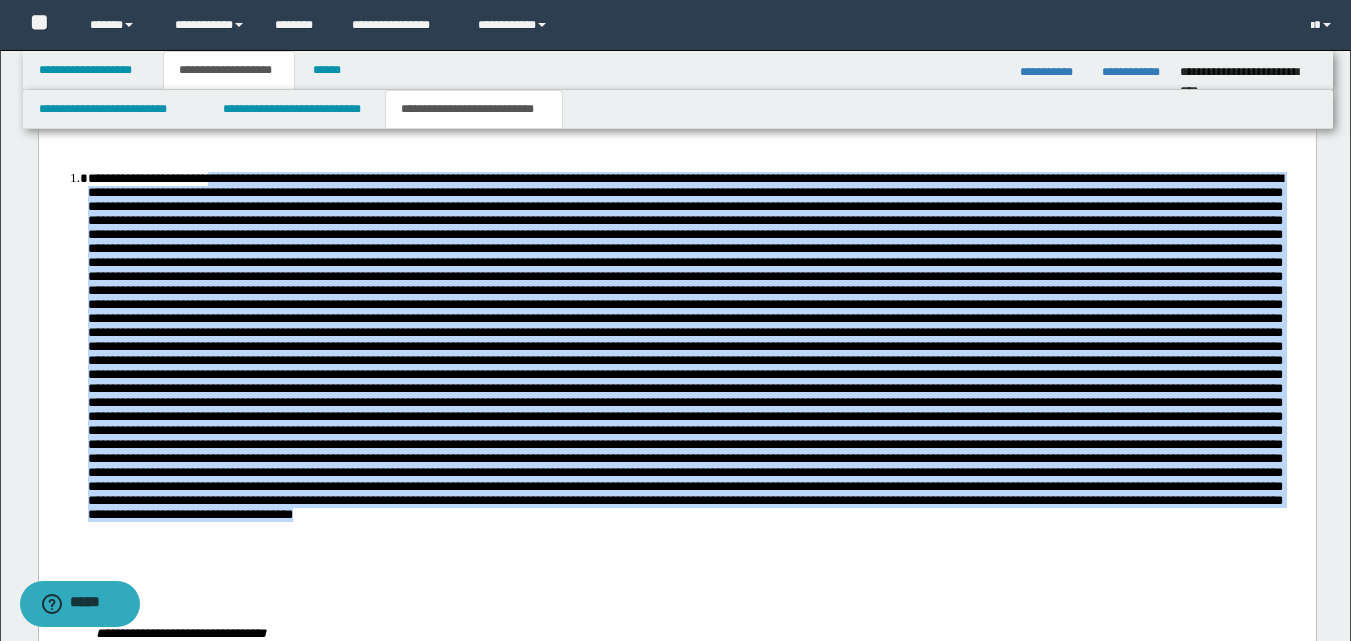 drag, startPoint x: 278, startPoint y: 183, endPoint x: 1186, endPoint y: 578, distance: 990.1965 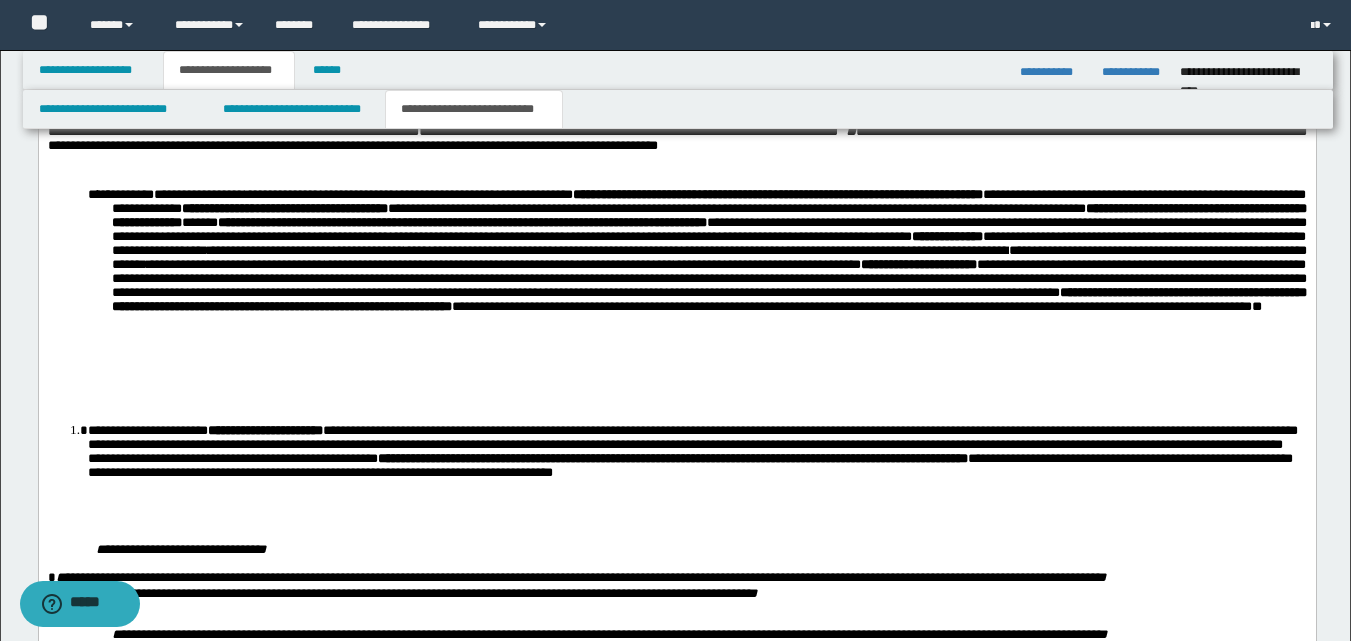 scroll, scrollTop: 794, scrollLeft: 0, axis: vertical 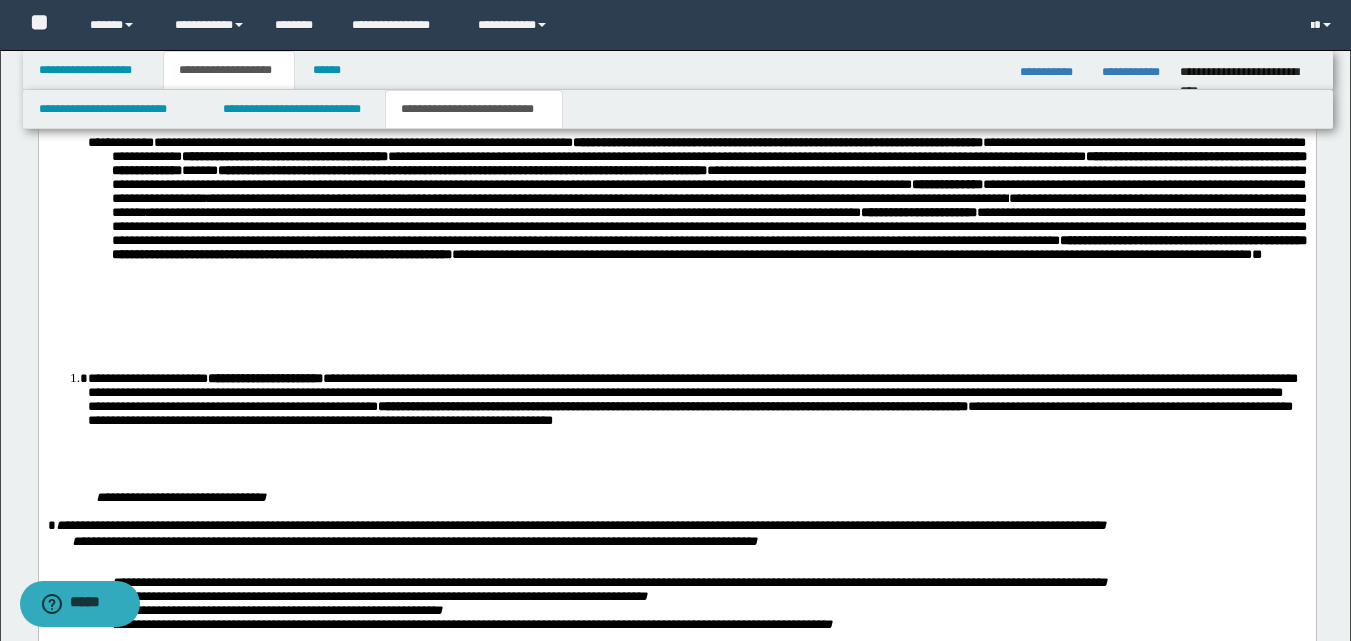click on "**********" at bounding box center [696, 410] 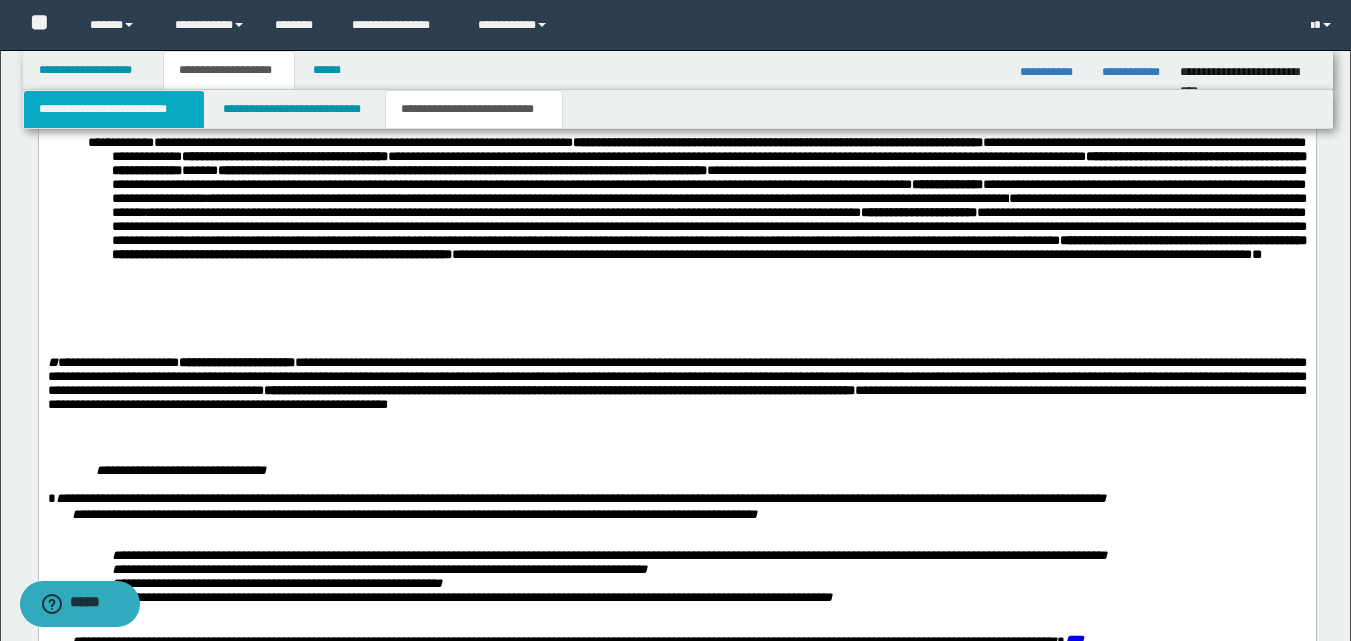 click on "**********" at bounding box center (114, 109) 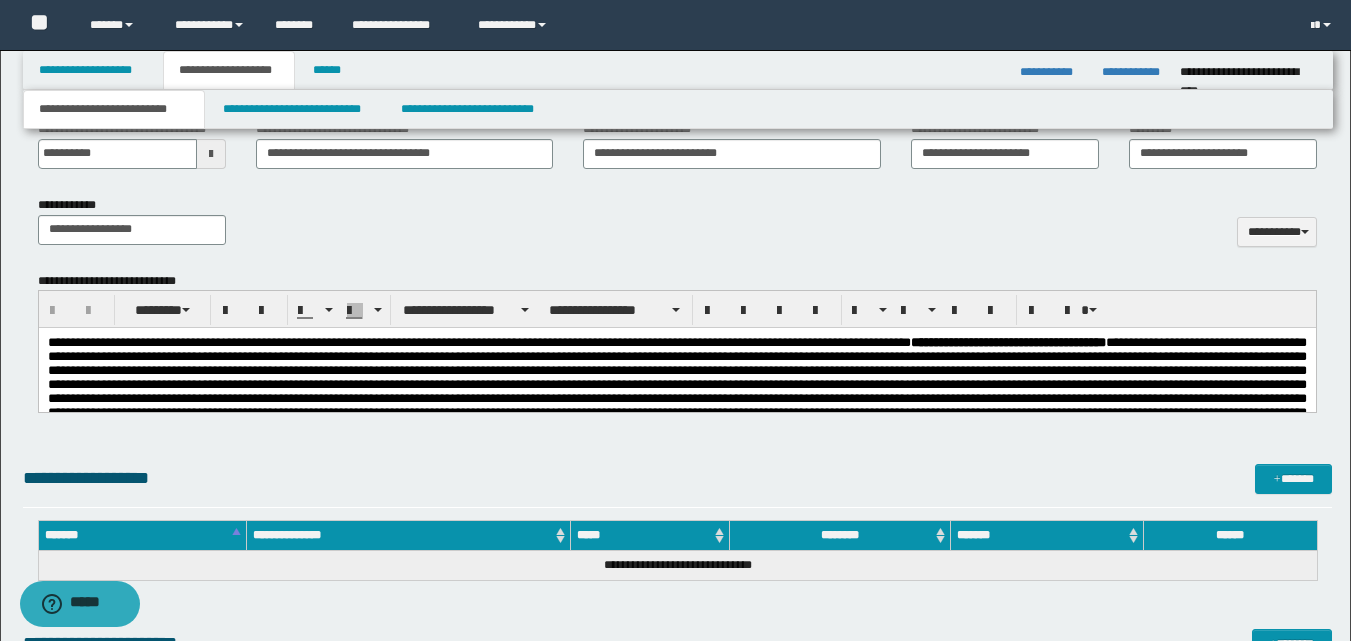 scroll, scrollTop: 894, scrollLeft: 0, axis: vertical 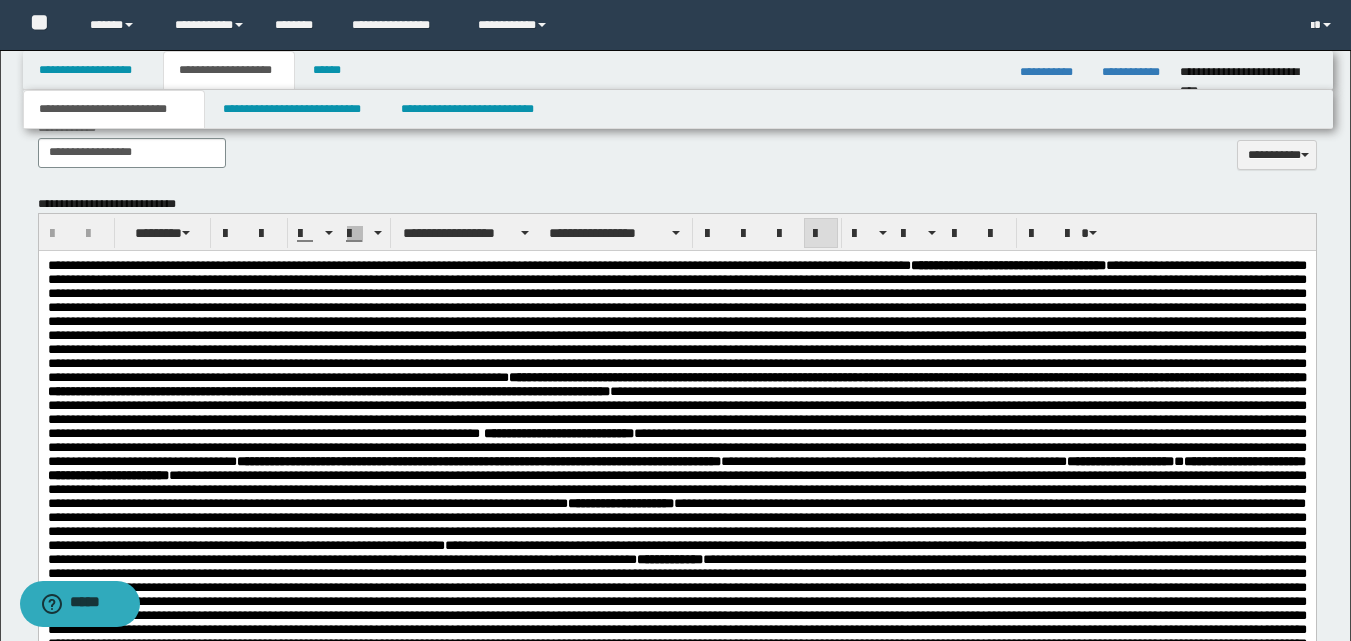 click on "**********" at bounding box center (676, 487) 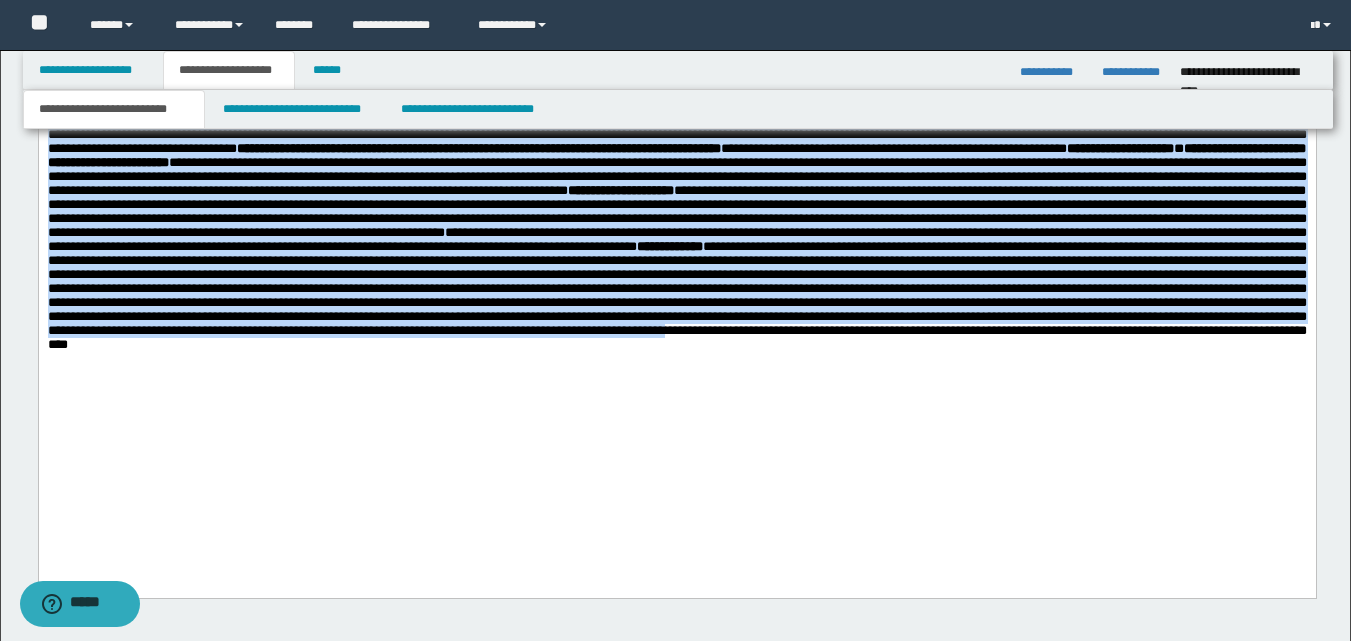 scroll, scrollTop: 1244, scrollLeft: 0, axis: vertical 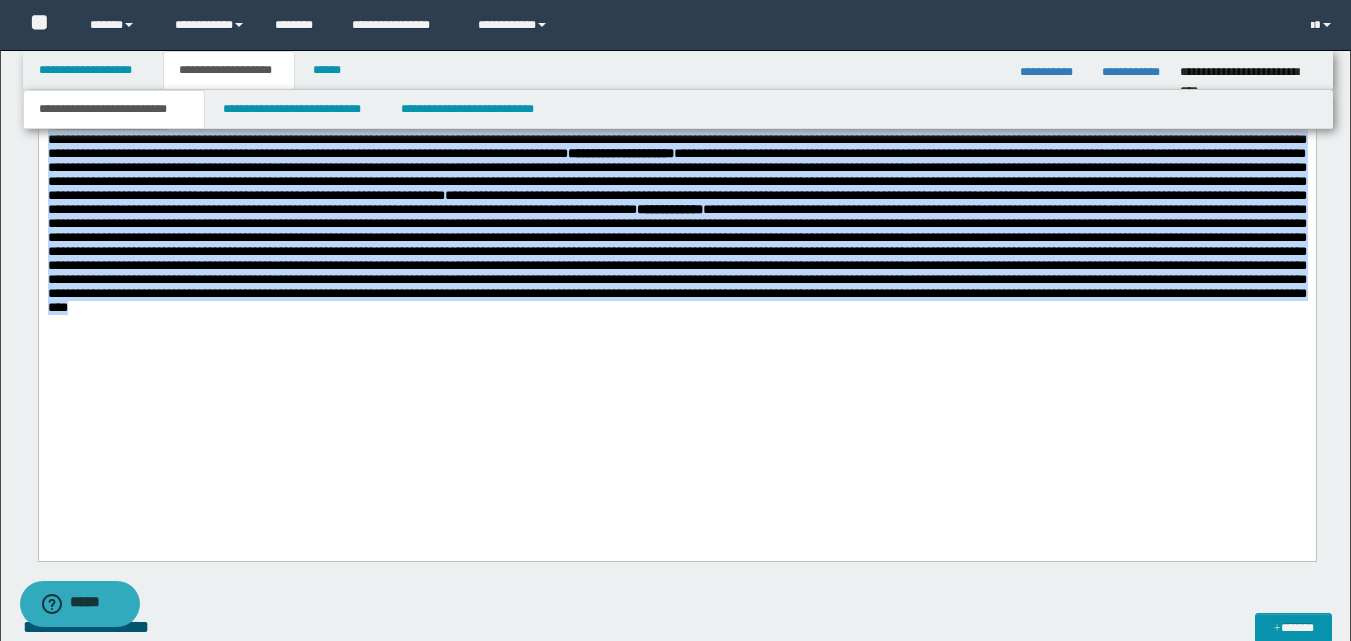 drag, startPoint x: 47, startPoint y: -87, endPoint x: 1294, endPoint y: 475, distance: 1367.7913 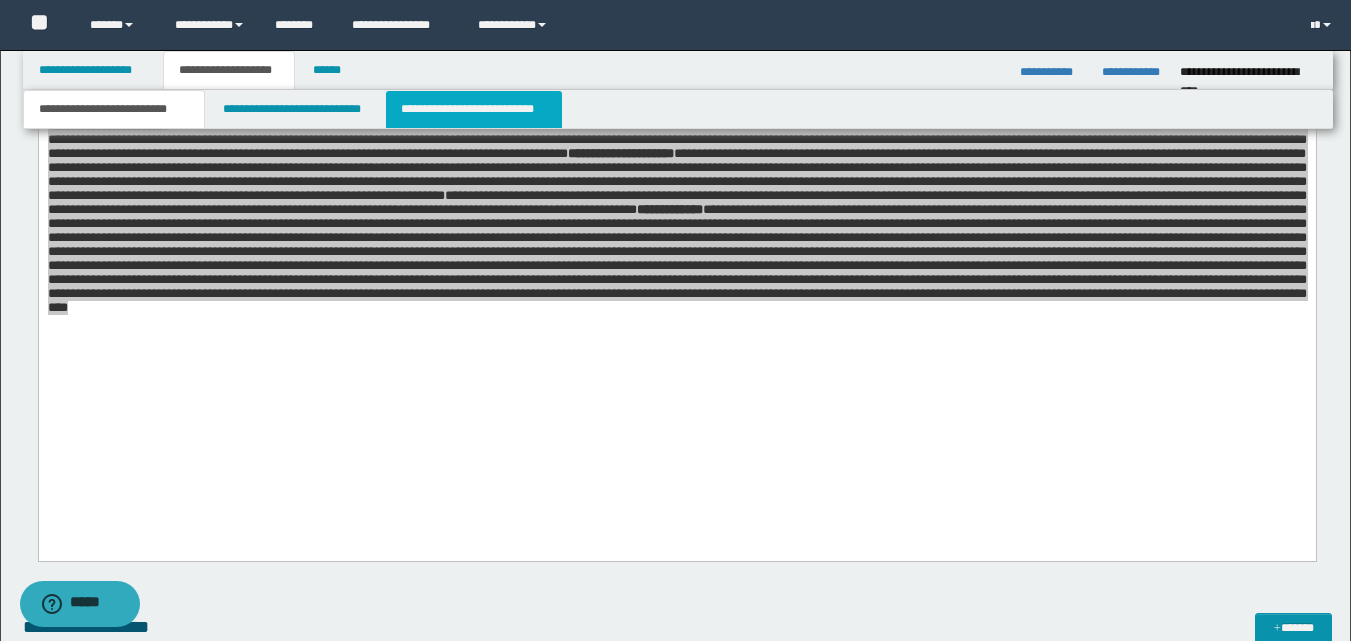 click on "**********" at bounding box center (474, 109) 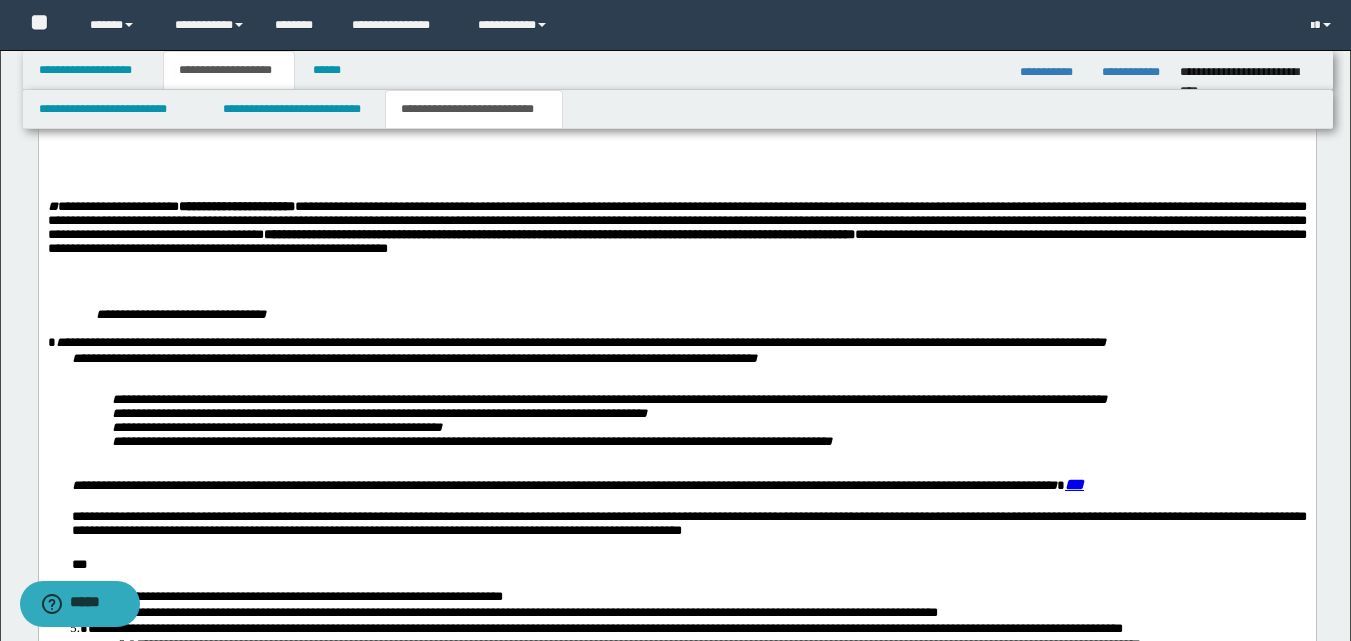 scroll, scrollTop: 944, scrollLeft: 0, axis: vertical 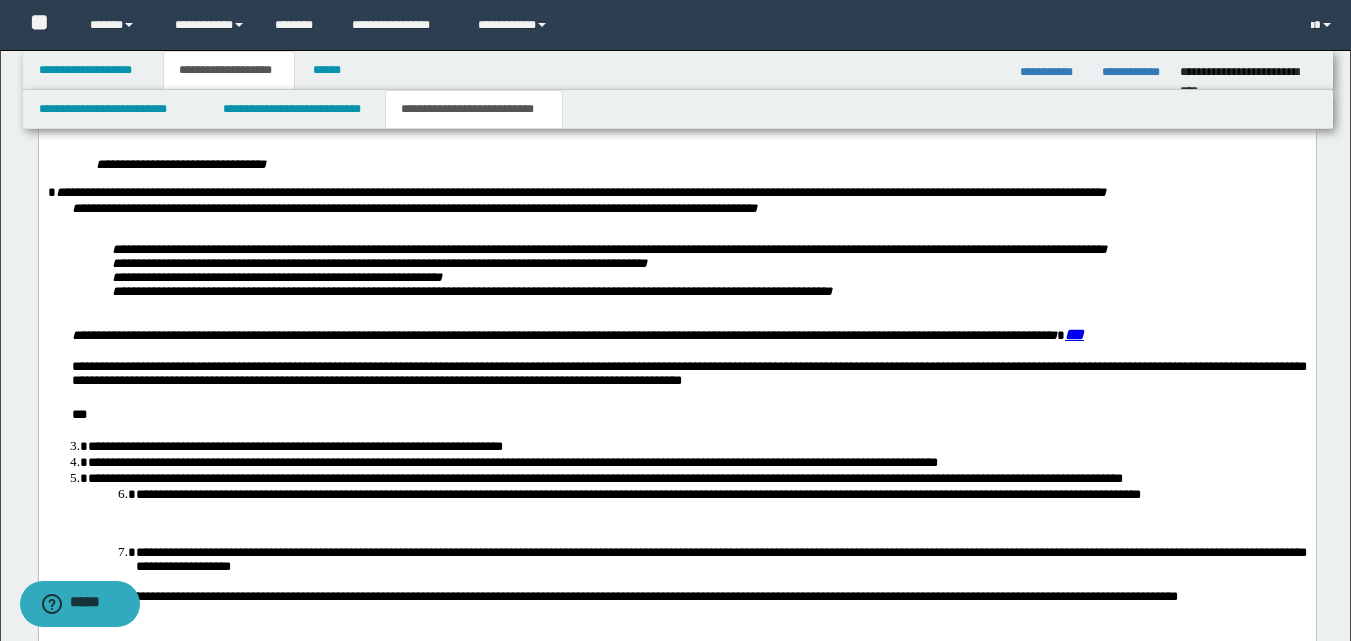 click on "**********" at bounding box center [688, 377] 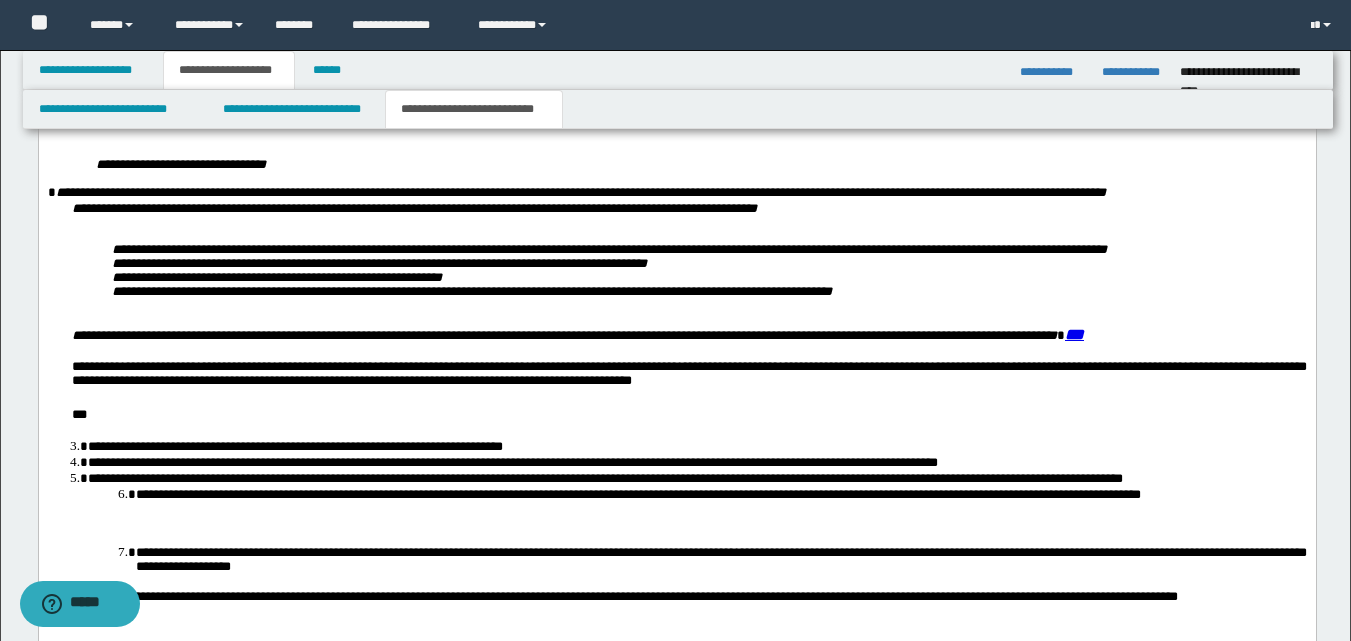 click on "**********" at bounding box center (688, 377) 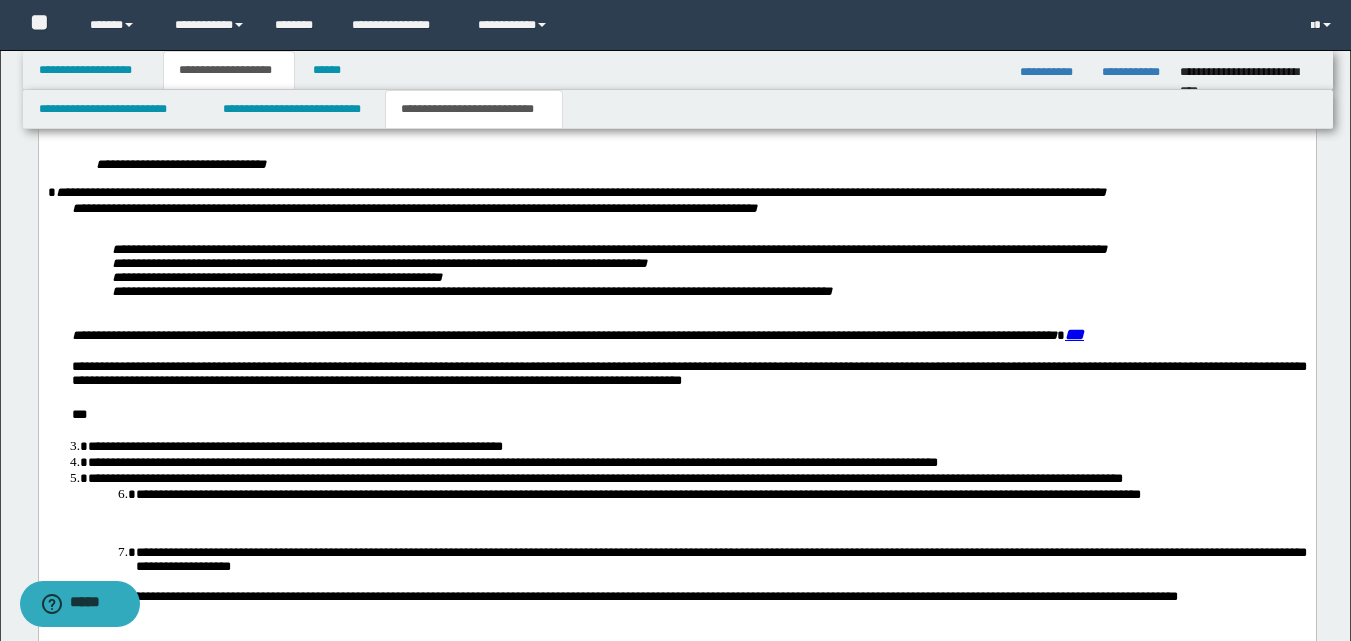 click on "**********" at bounding box center (688, 377) 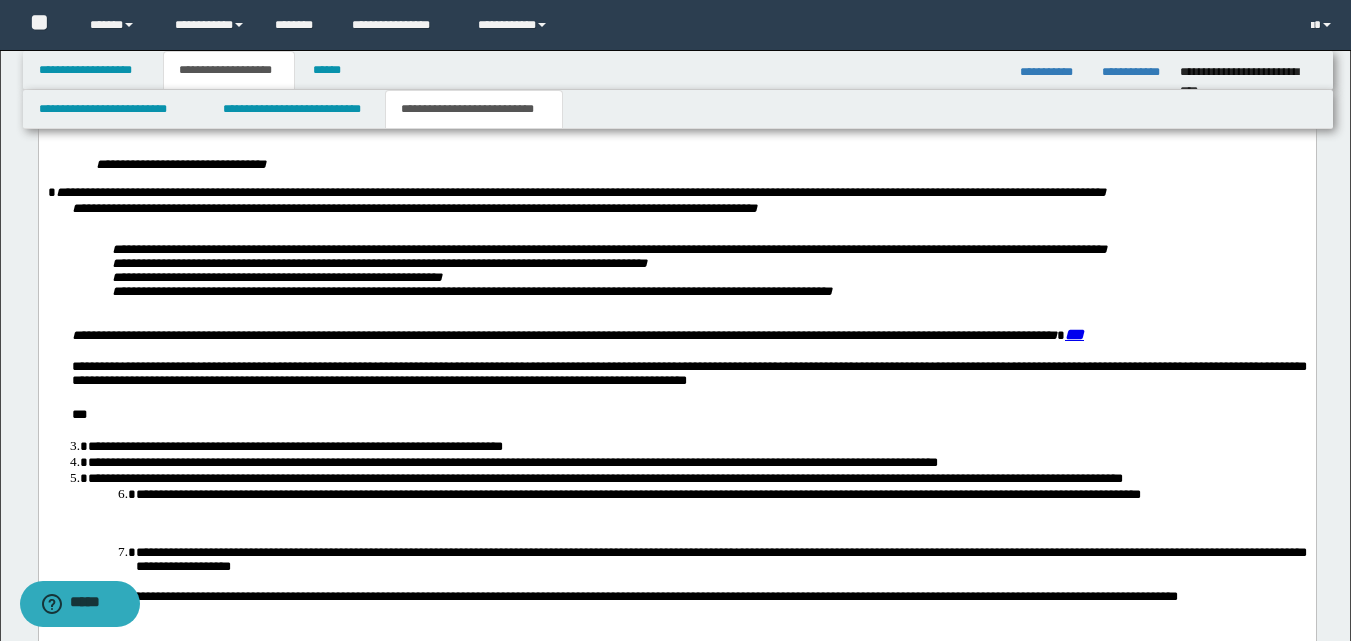 click on "**********" at bounding box center (688, 377) 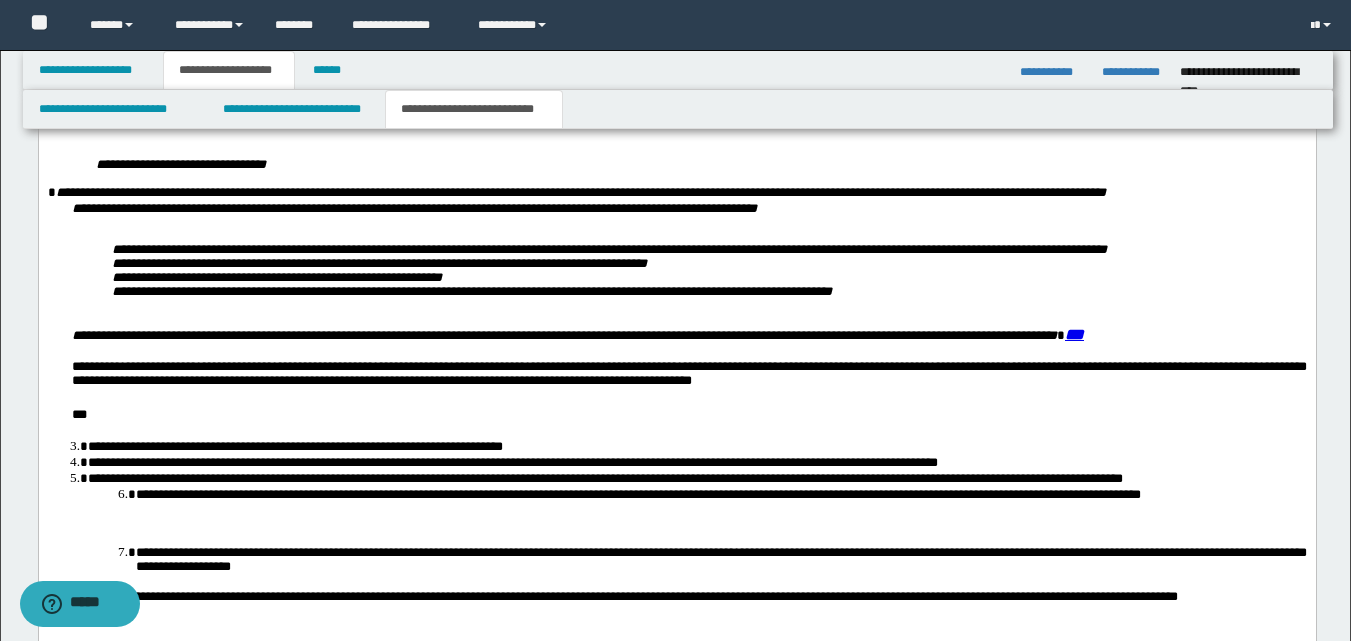 click on "***" at bounding box center (688, 417) 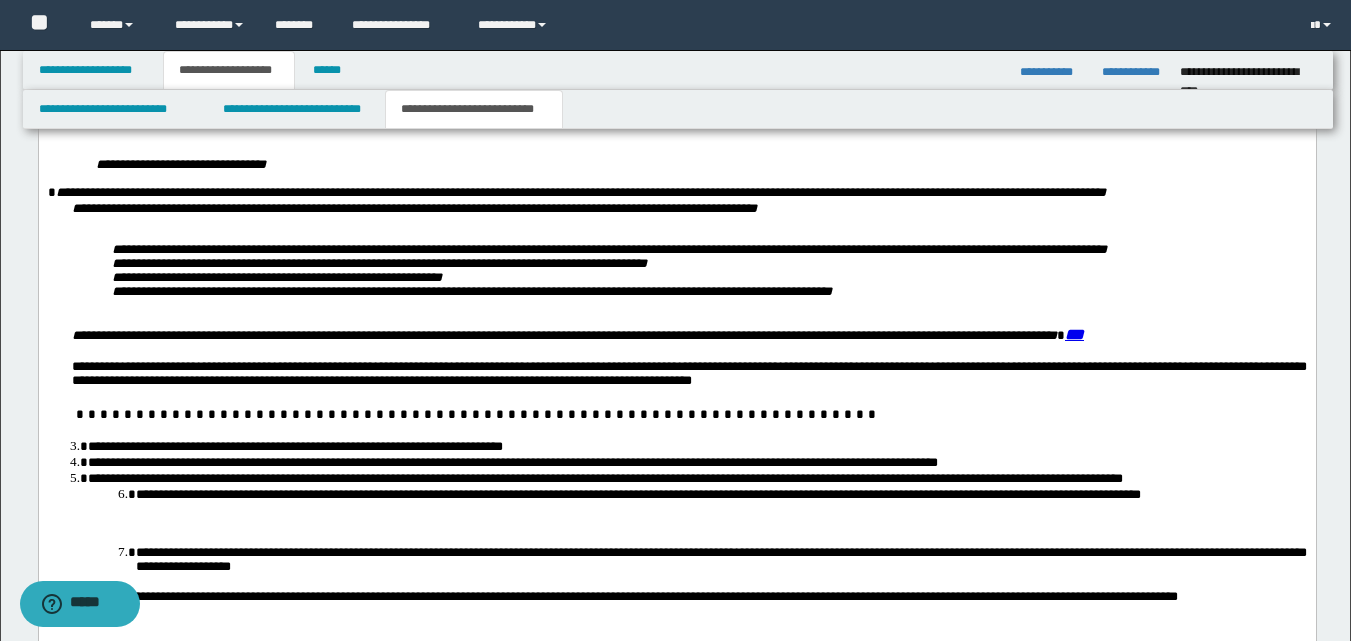click on "**********" at bounding box center (696, 447) 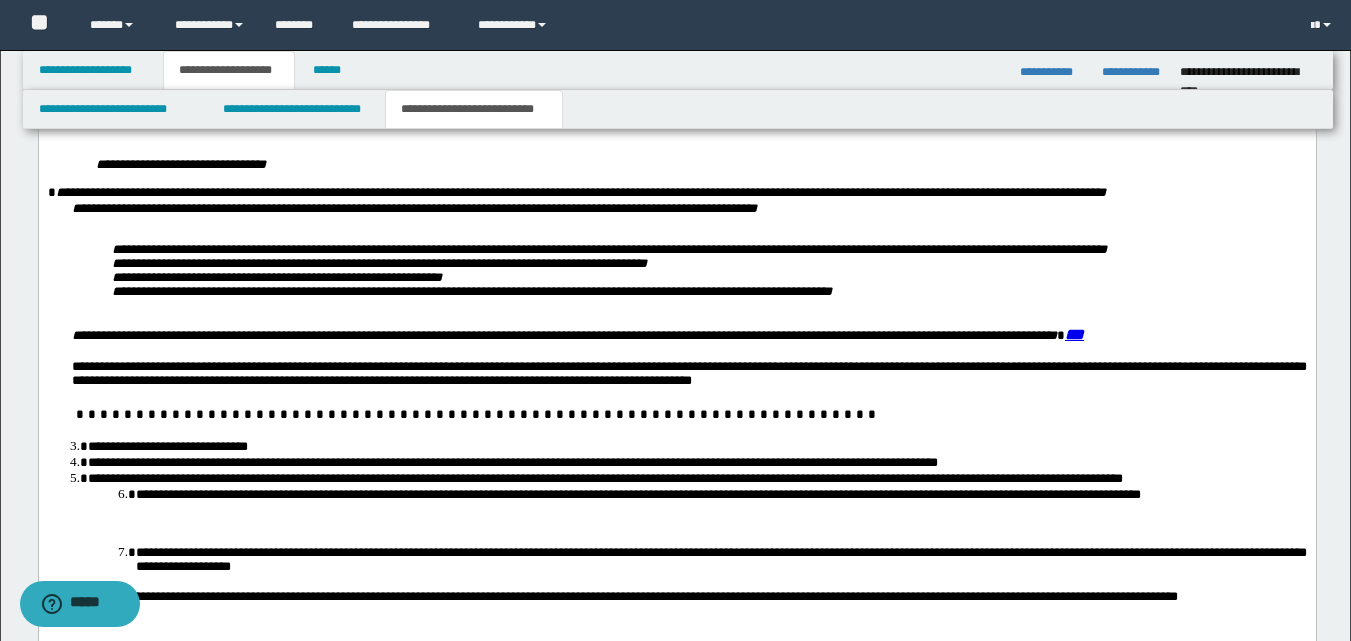 click on "**********" at bounding box center (696, 463) 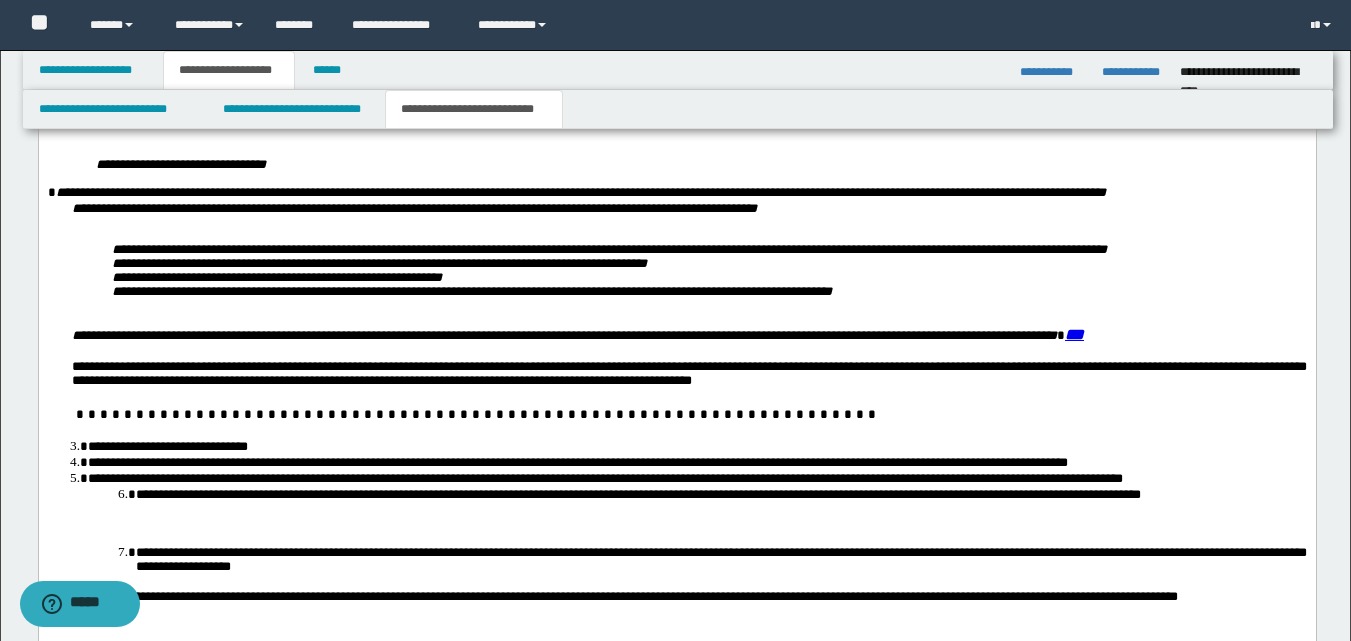 click on "**********" at bounding box center (696, 463) 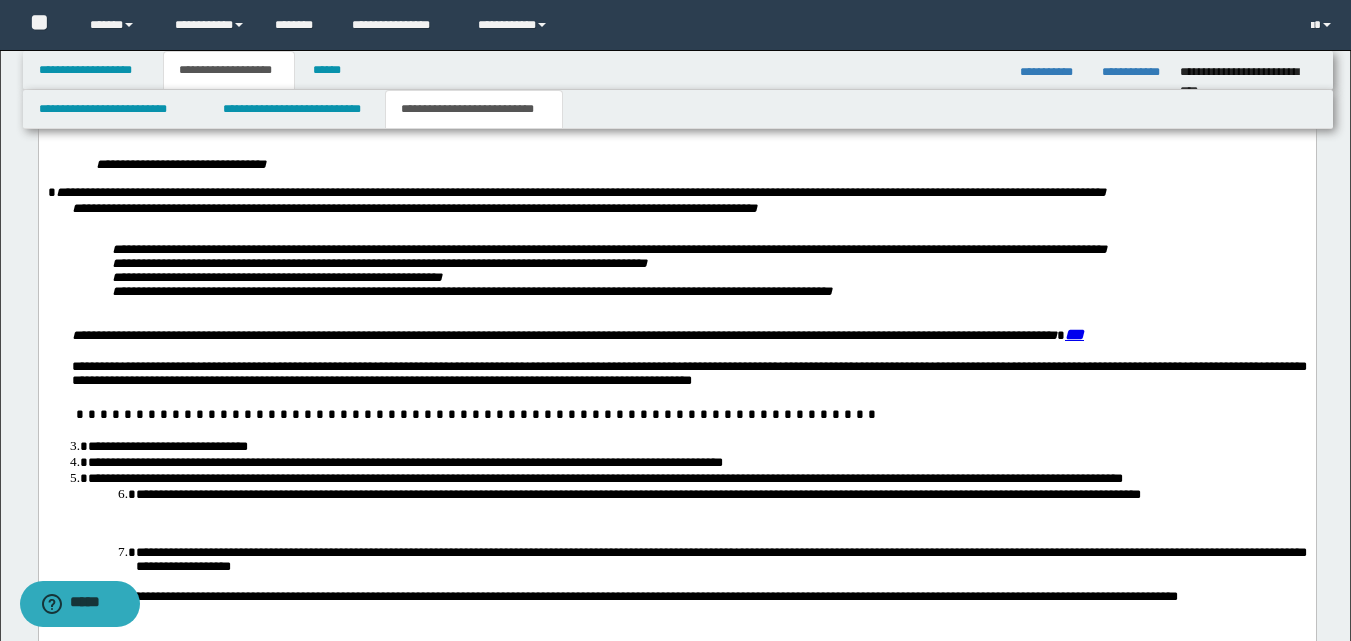 click on "**********" at bounding box center [696, 479] 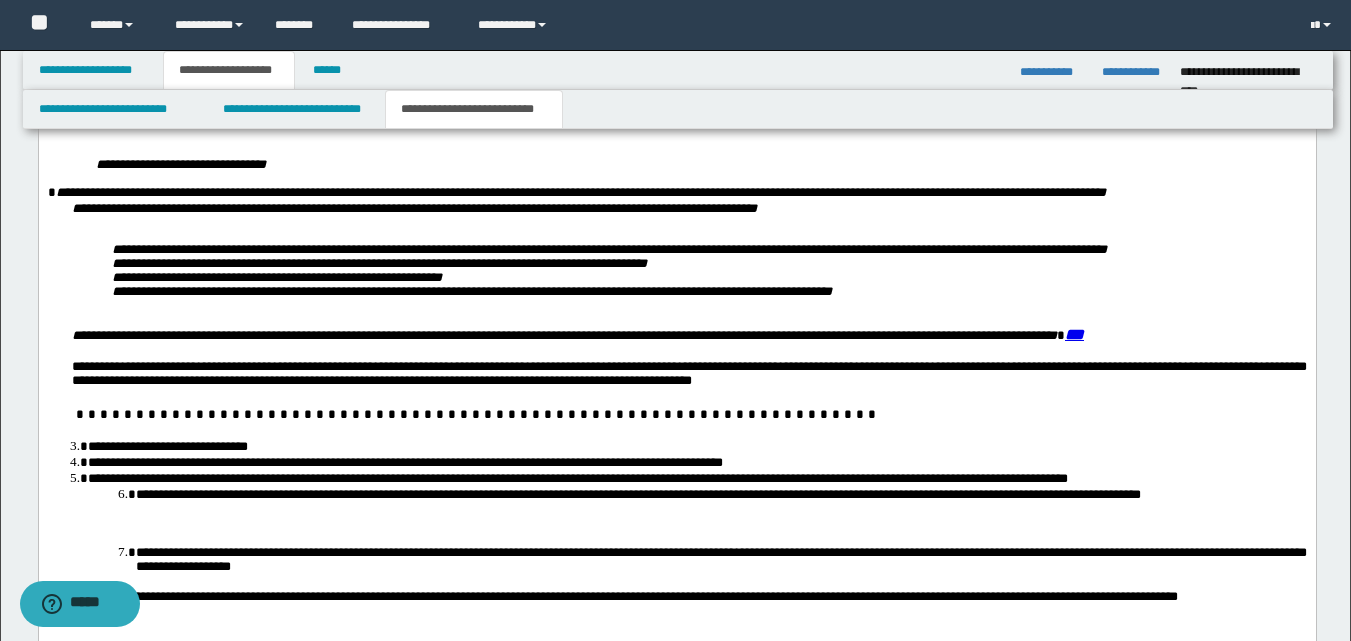 click on "**********" at bounding box center (696, 479) 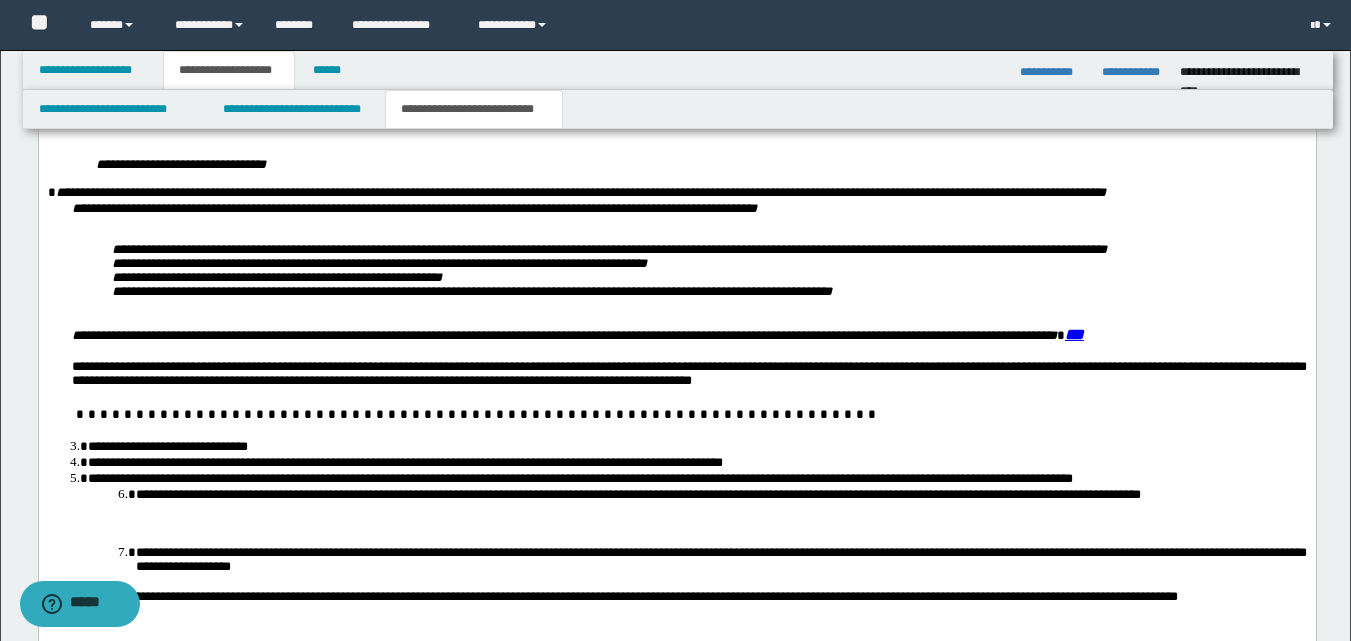 click on "**********" at bounding box center (696, 479) 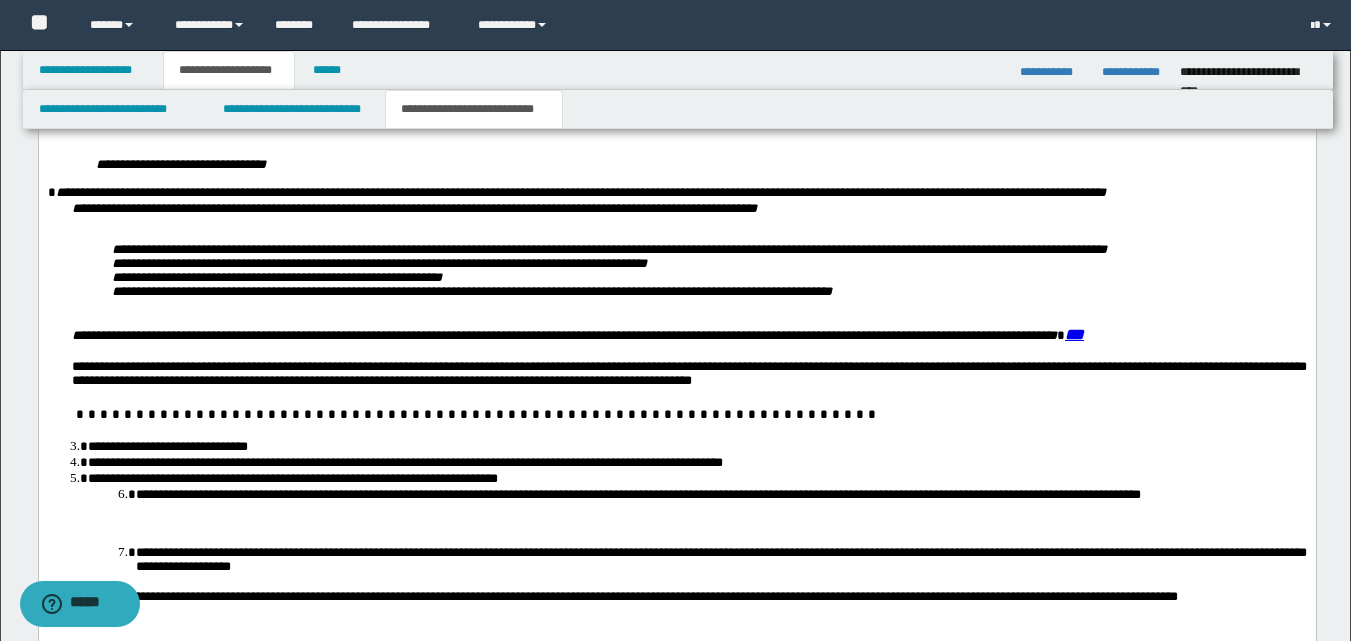 click on "**********" at bounding box center [696, 479] 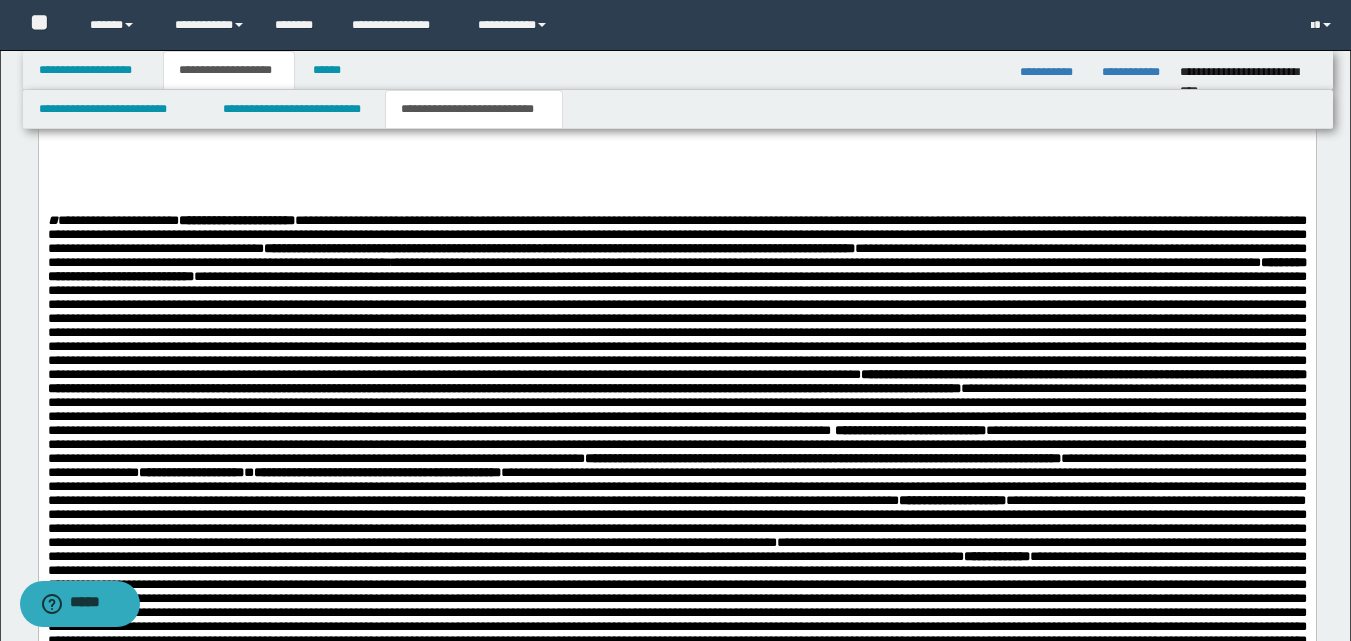 scroll, scrollTop: 744, scrollLeft: 0, axis: vertical 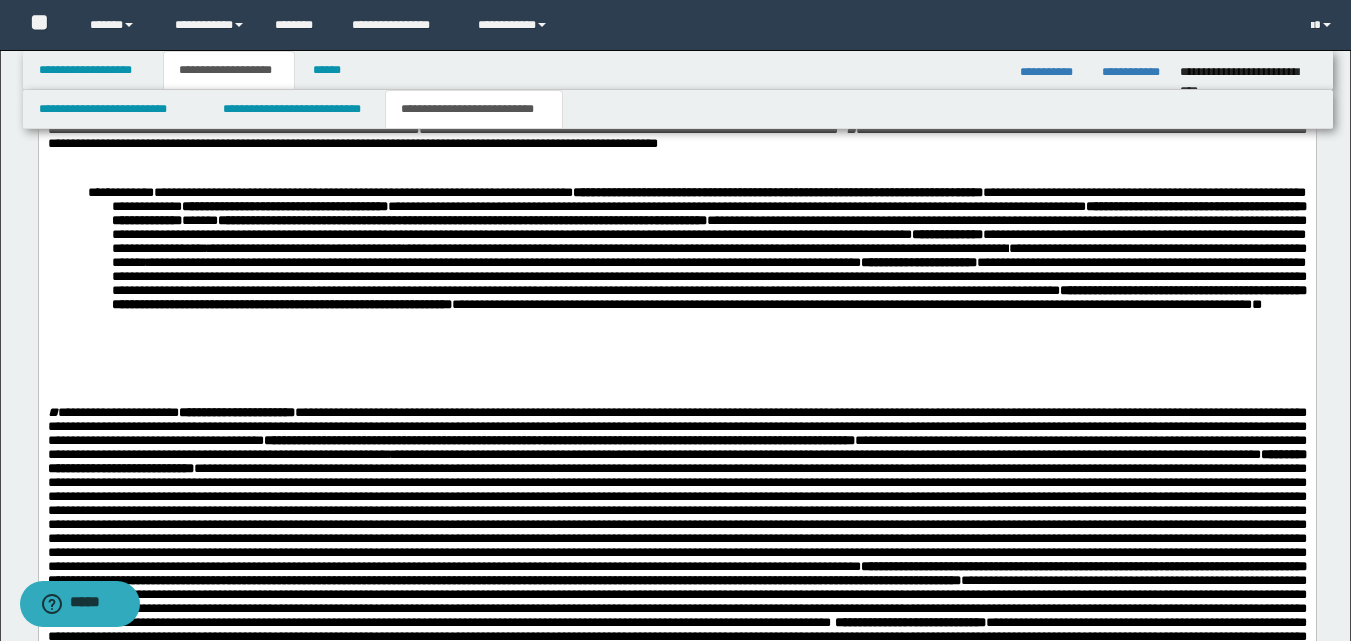 drag, startPoint x: 849, startPoint y: 254, endPoint x: 869, endPoint y: 280, distance: 32.80244 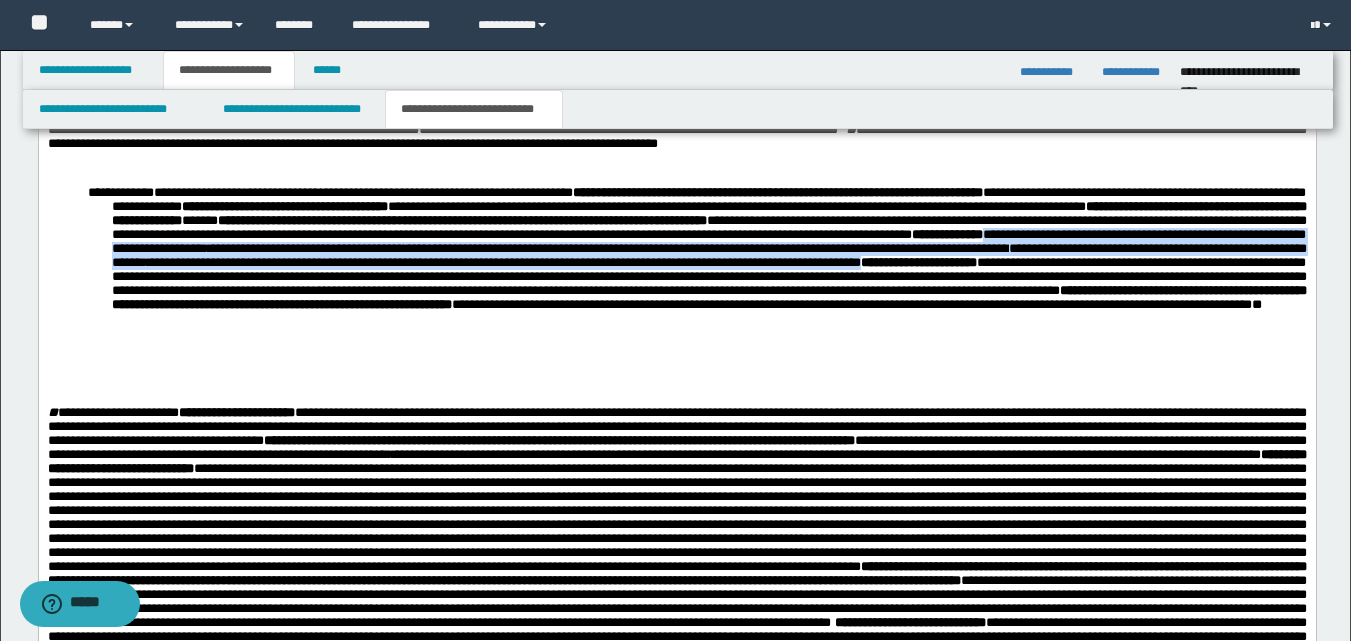 drag, startPoint x: 844, startPoint y: 252, endPoint x: 1194, endPoint y: 275, distance: 350.7549 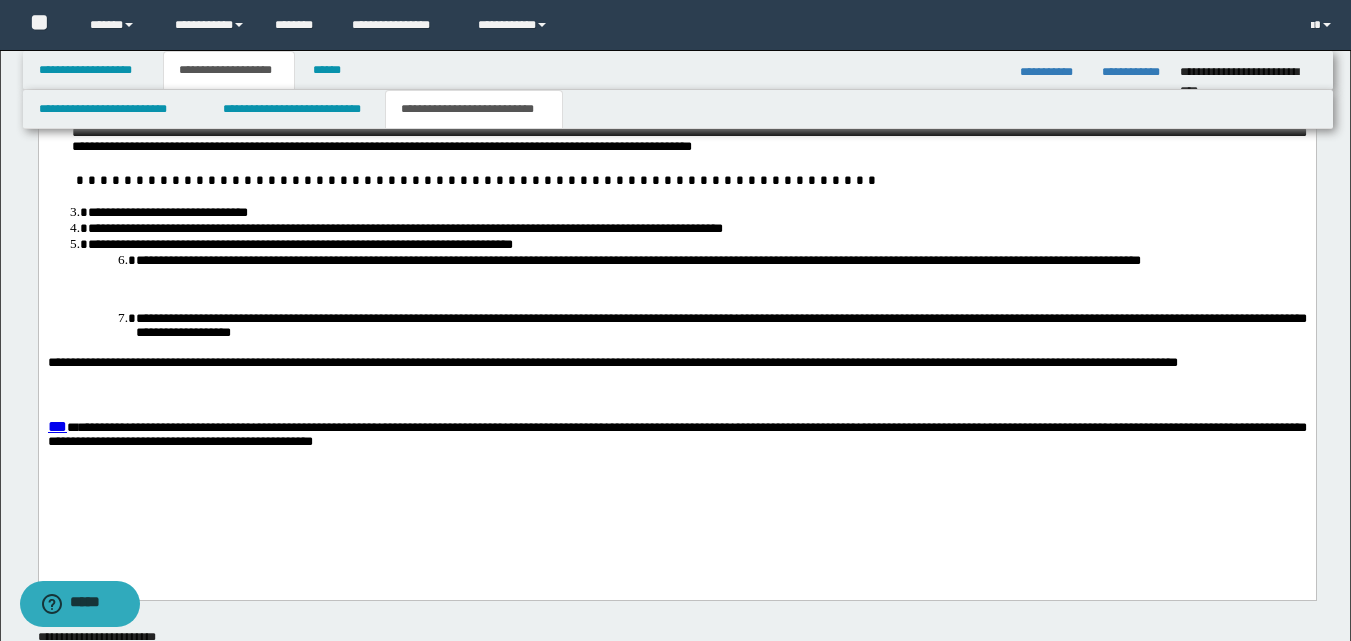 scroll, scrollTop: 1844, scrollLeft: 0, axis: vertical 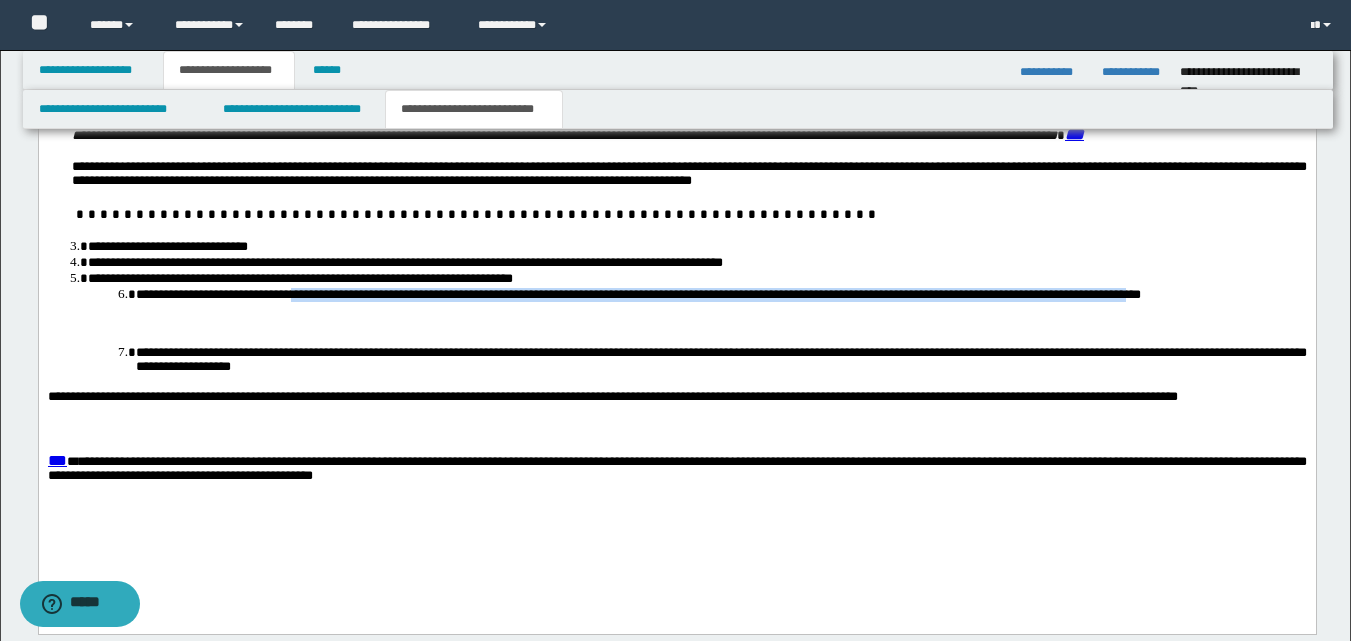 drag, startPoint x: 372, startPoint y: 317, endPoint x: 1279, endPoint y: 317, distance: 907 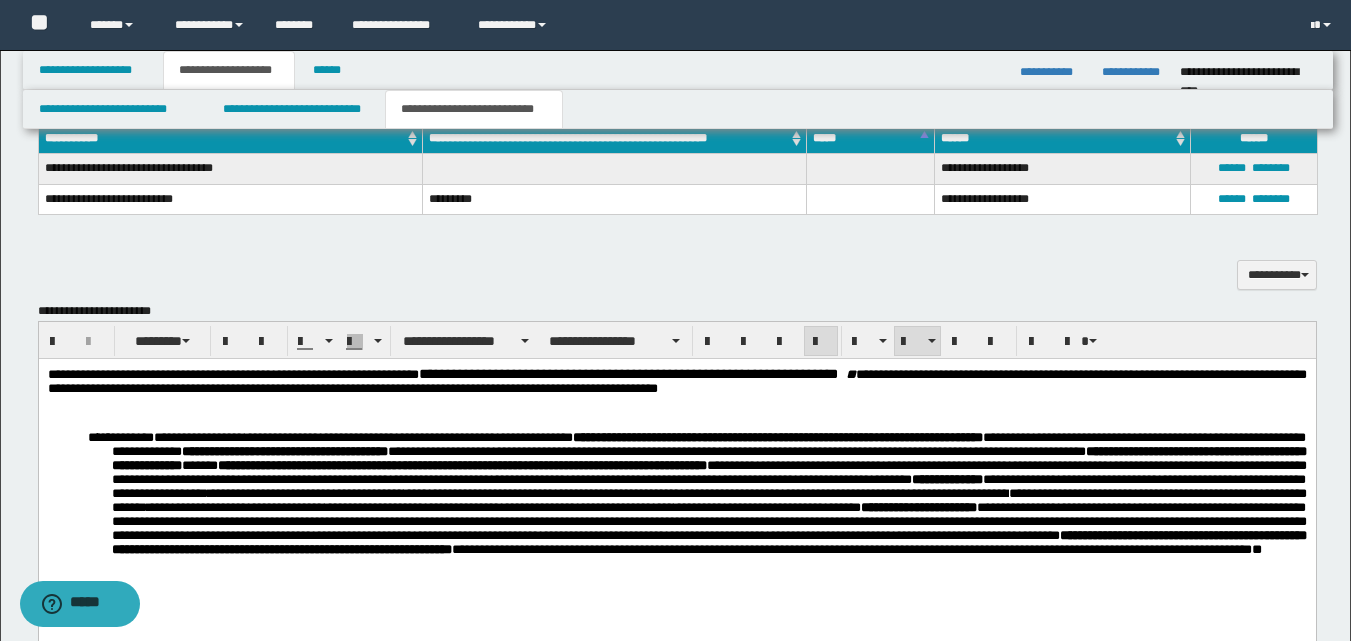 scroll, scrollTop: 544, scrollLeft: 0, axis: vertical 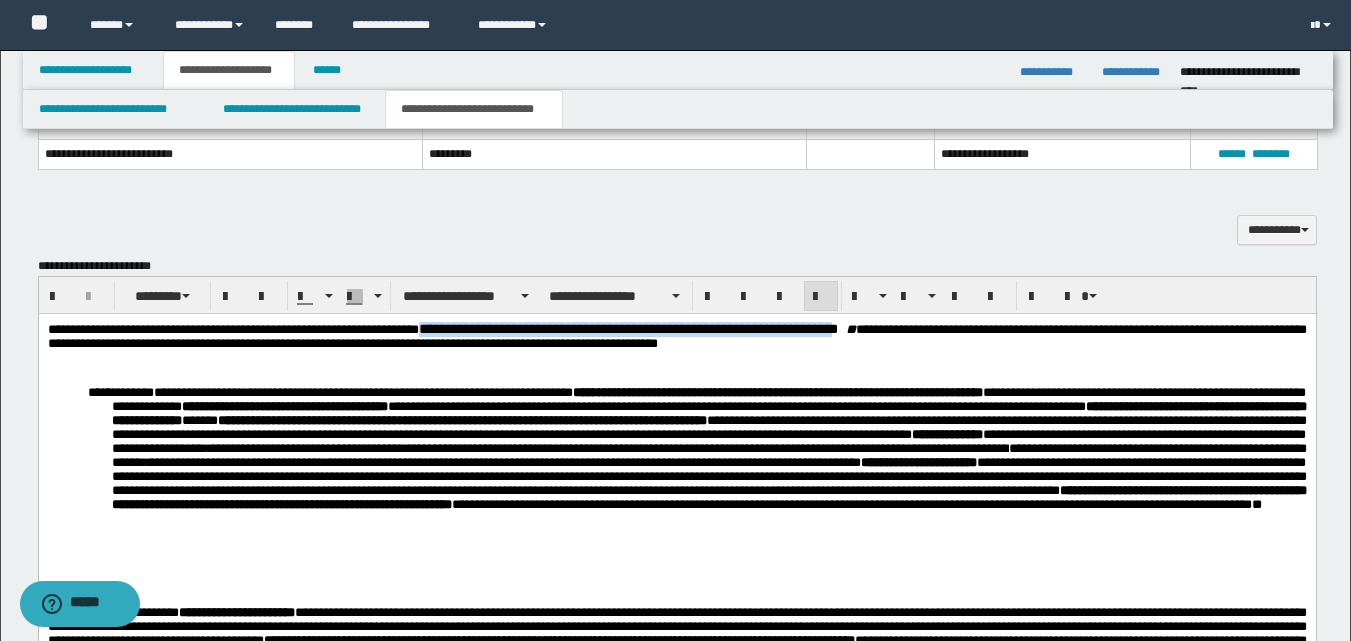 drag, startPoint x: 436, startPoint y: 330, endPoint x: 1017, endPoint y: 329, distance: 581.00085 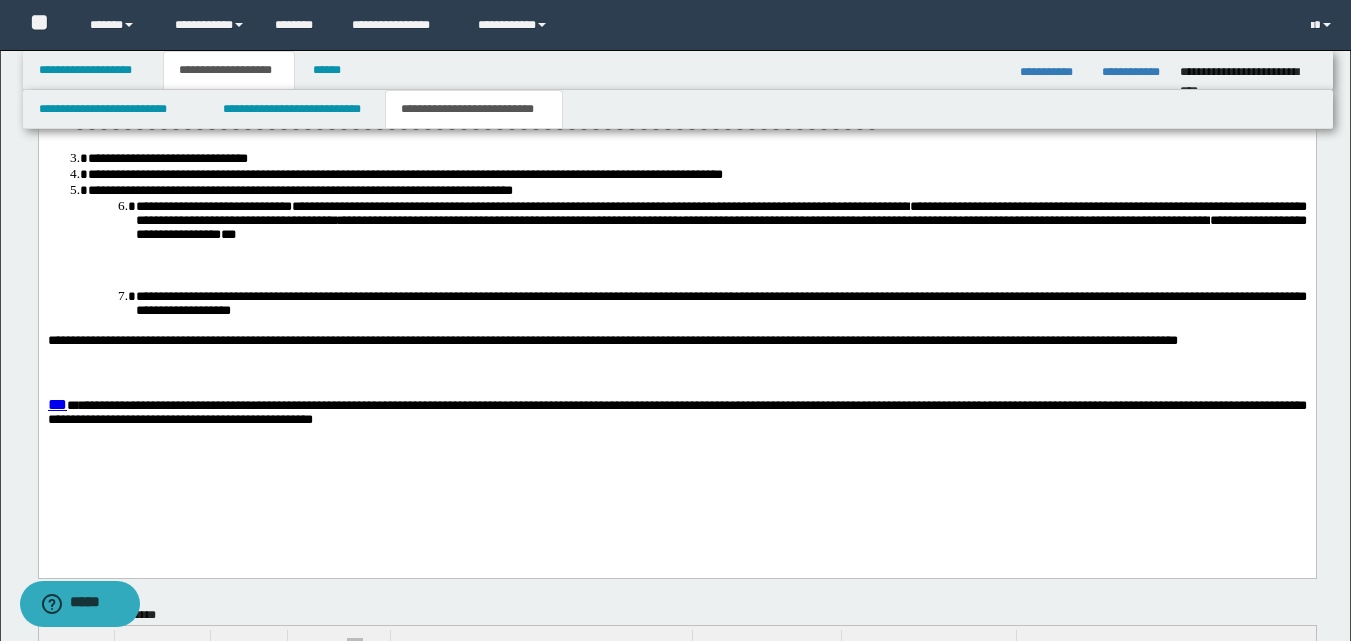 scroll, scrollTop: 1944, scrollLeft: 0, axis: vertical 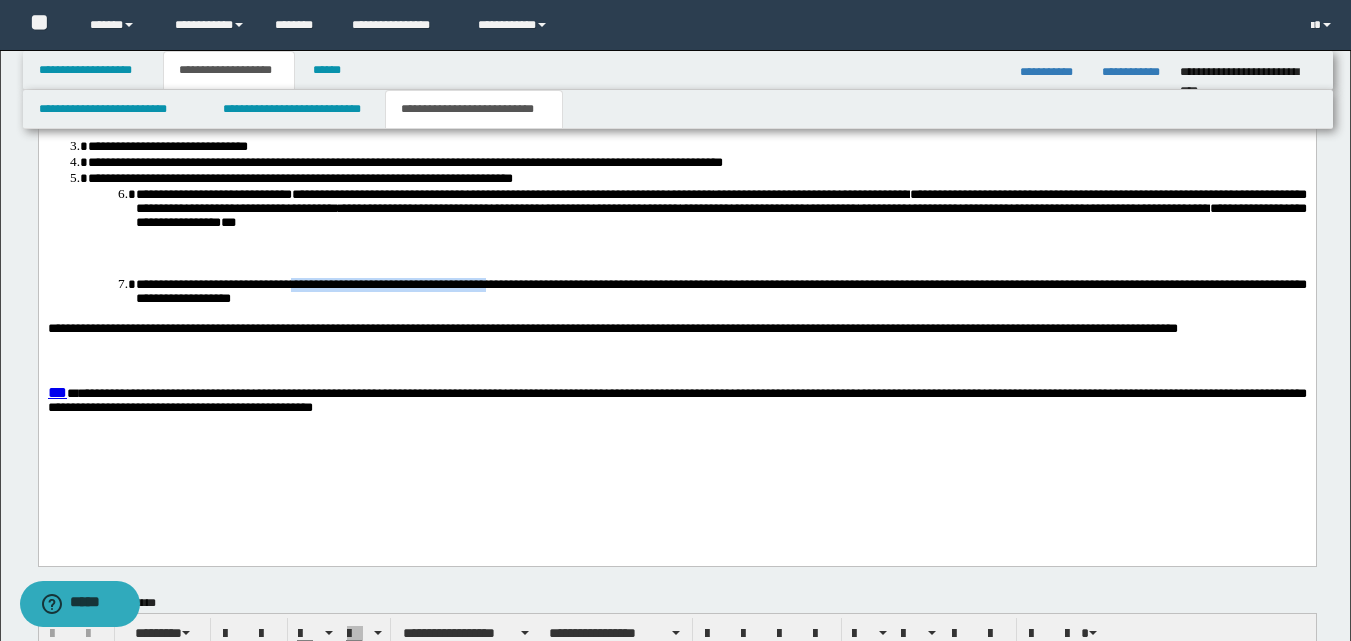 drag, startPoint x: 385, startPoint y: 307, endPoint x: 685, endPoint y: 311, distance: 300.02667 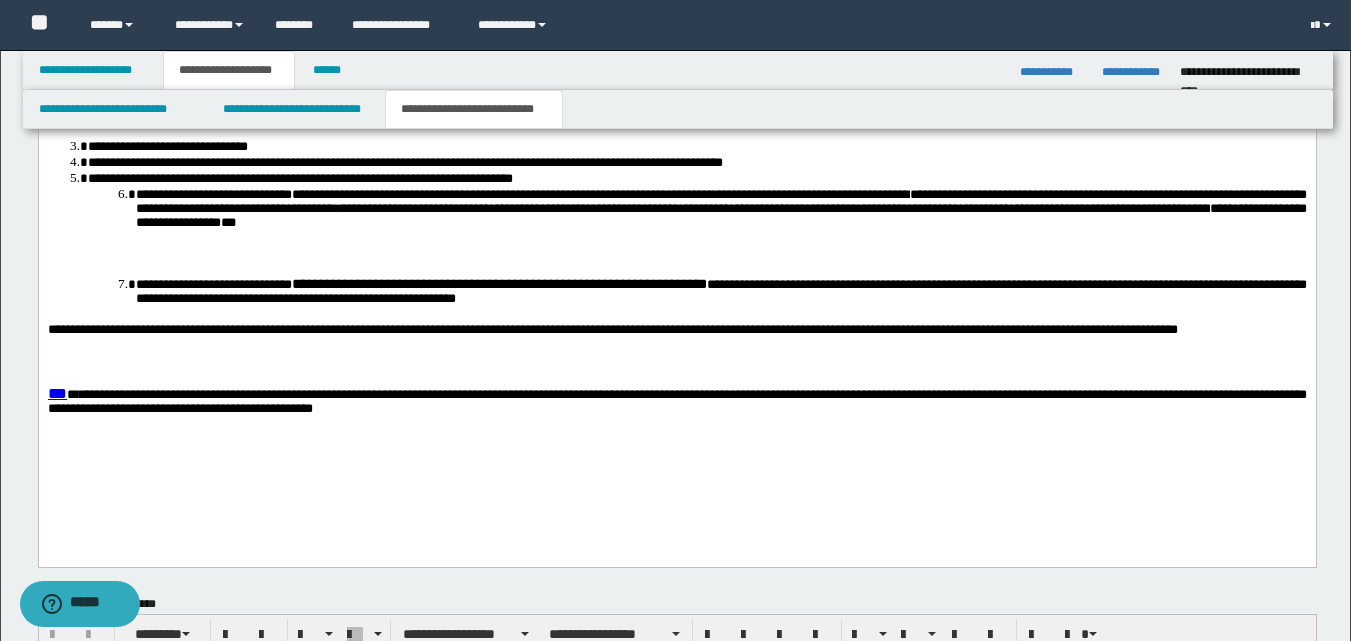 click on "**********" at bounding box center (498, 285) 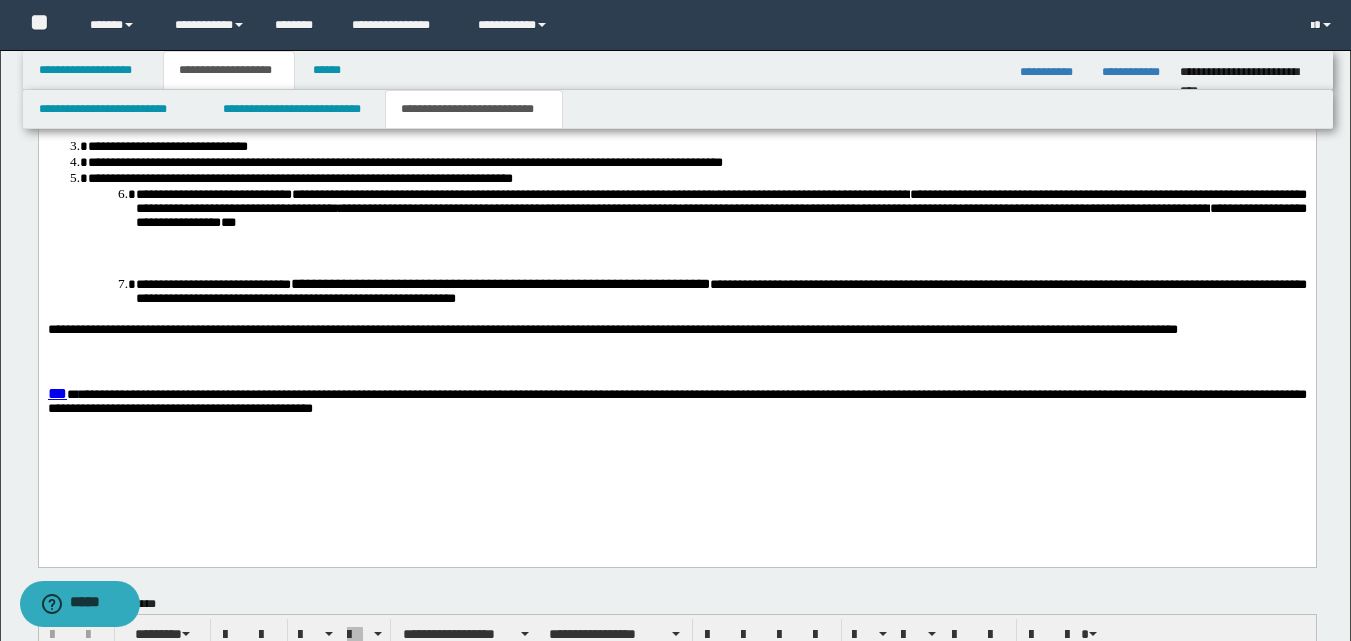 click on "**********" at bounding box center [720, 293] 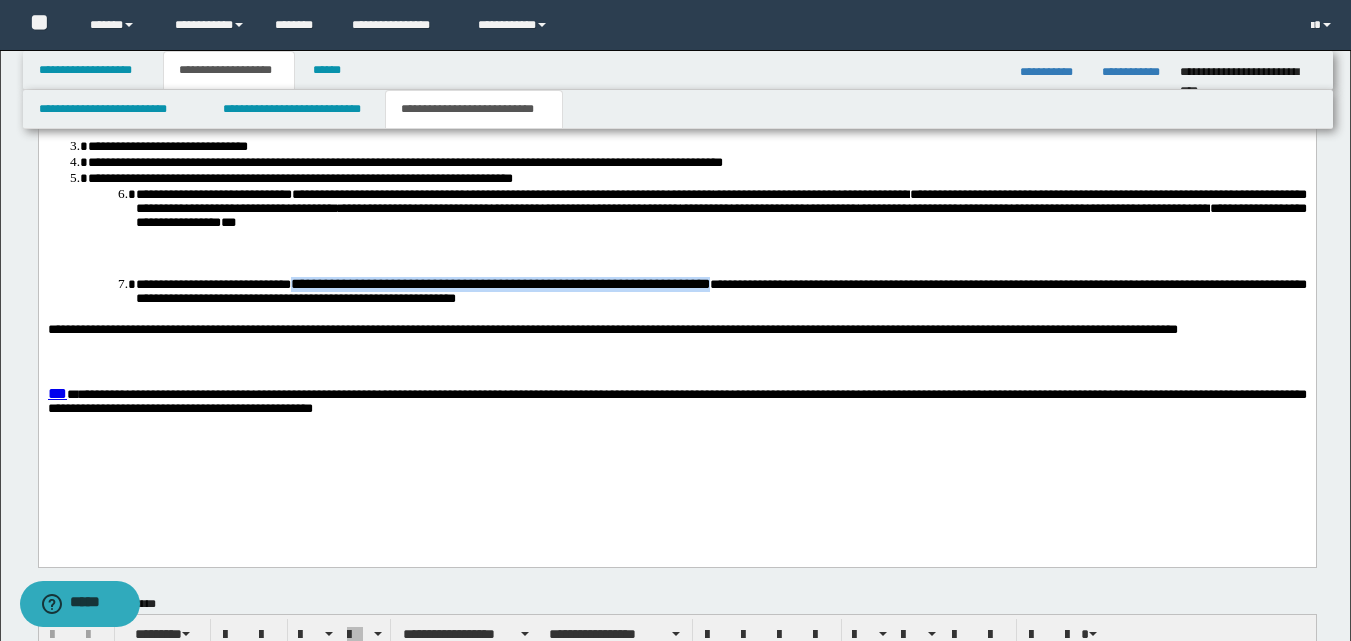 drag, startPoint x: 401, startPoint y: 307, endPoint x: 1032, endPoint y: 309, distance: 631.0032 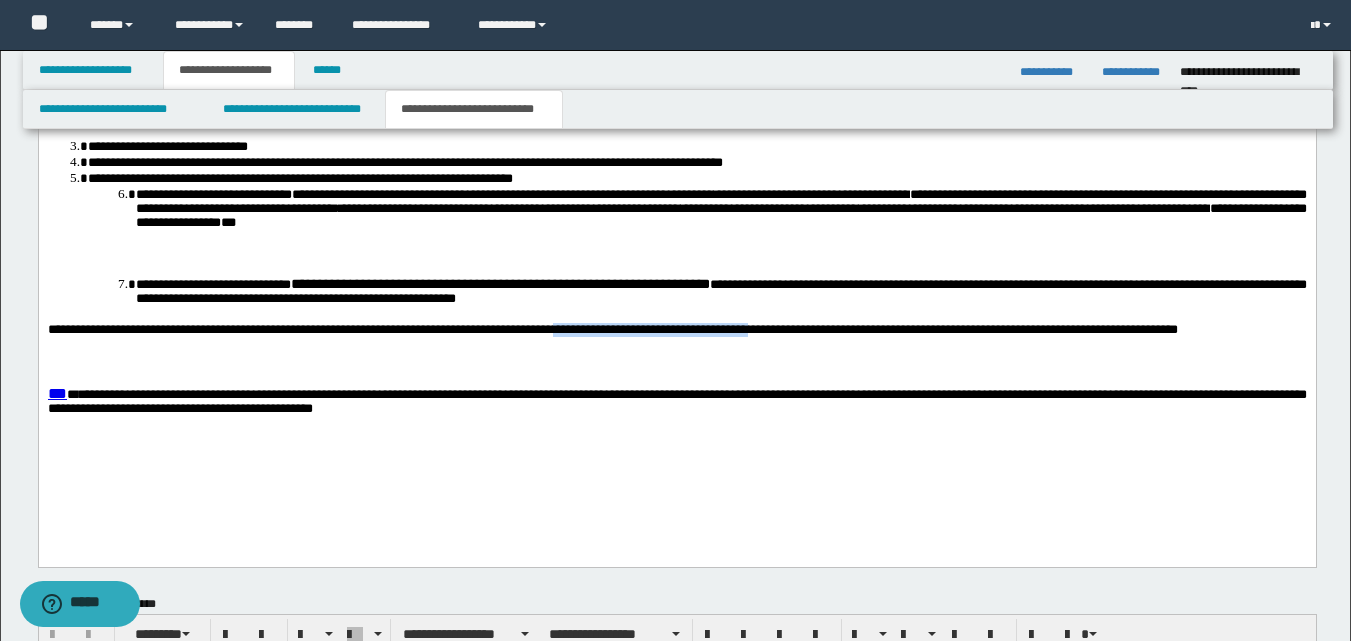 drag, startPoint x: 641, startPoint y: 352, endPoint x: 940, endPoint y: 351, distance: 299.00168 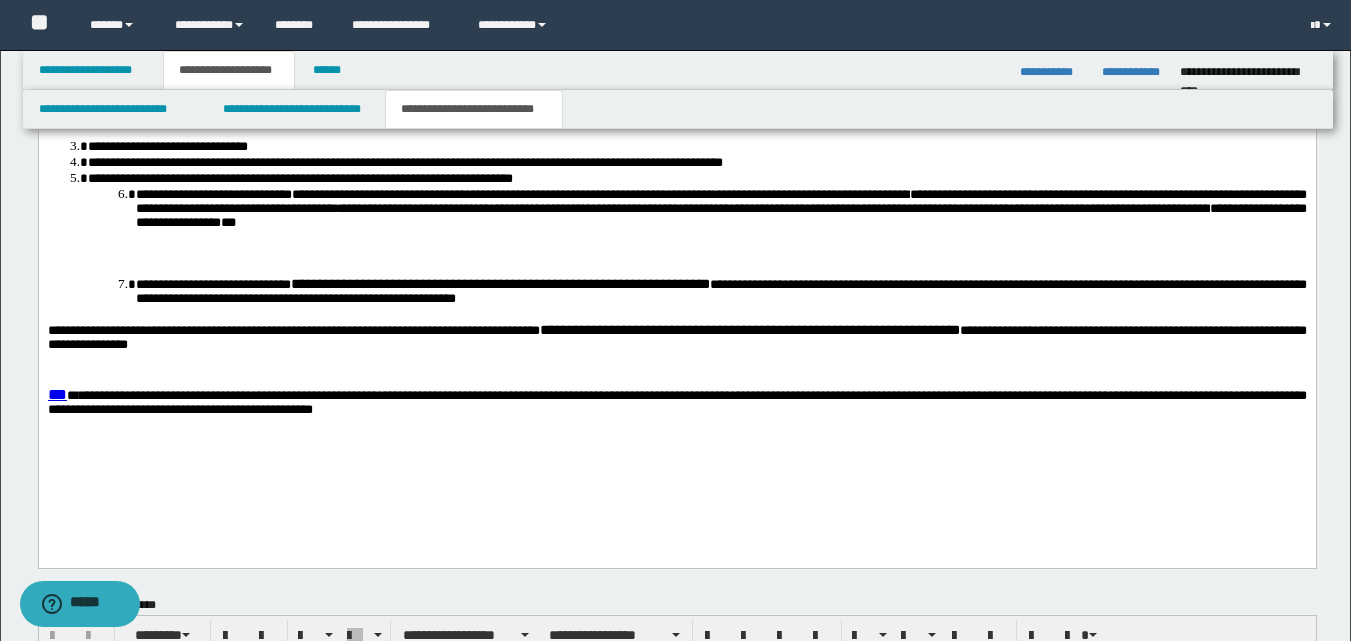 click on "**********" at bounding box center (676, 340) 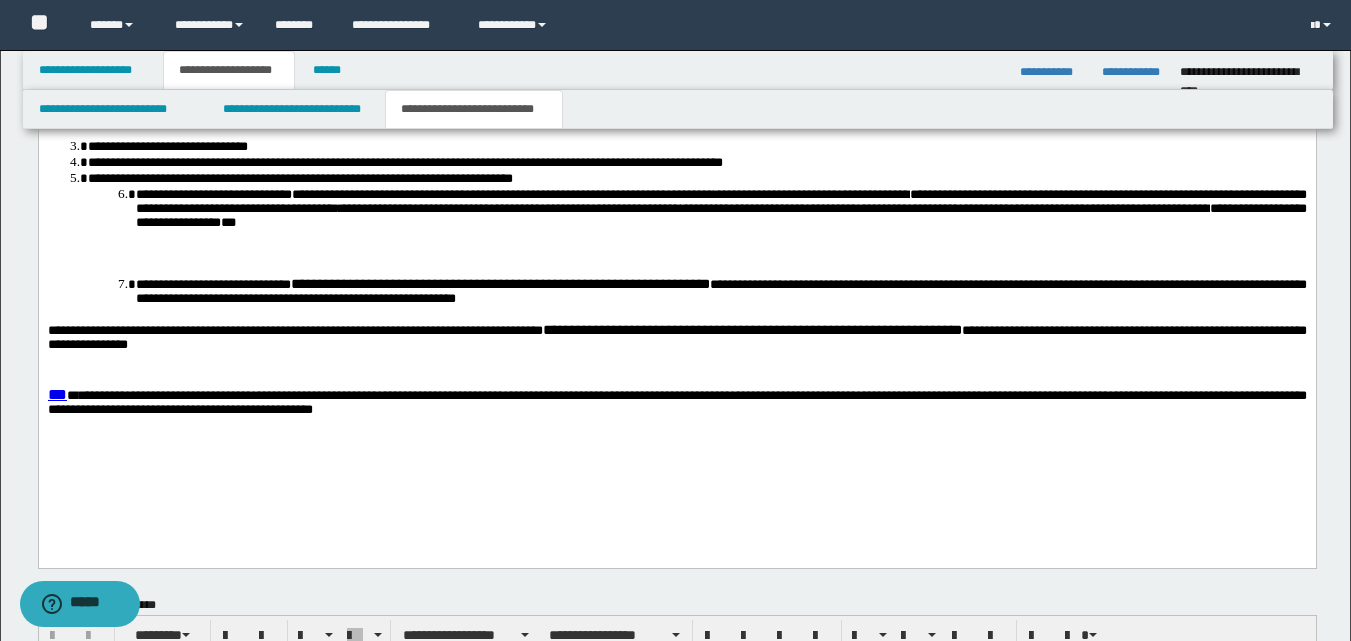click on "**********" at bounding box center (676, 340) 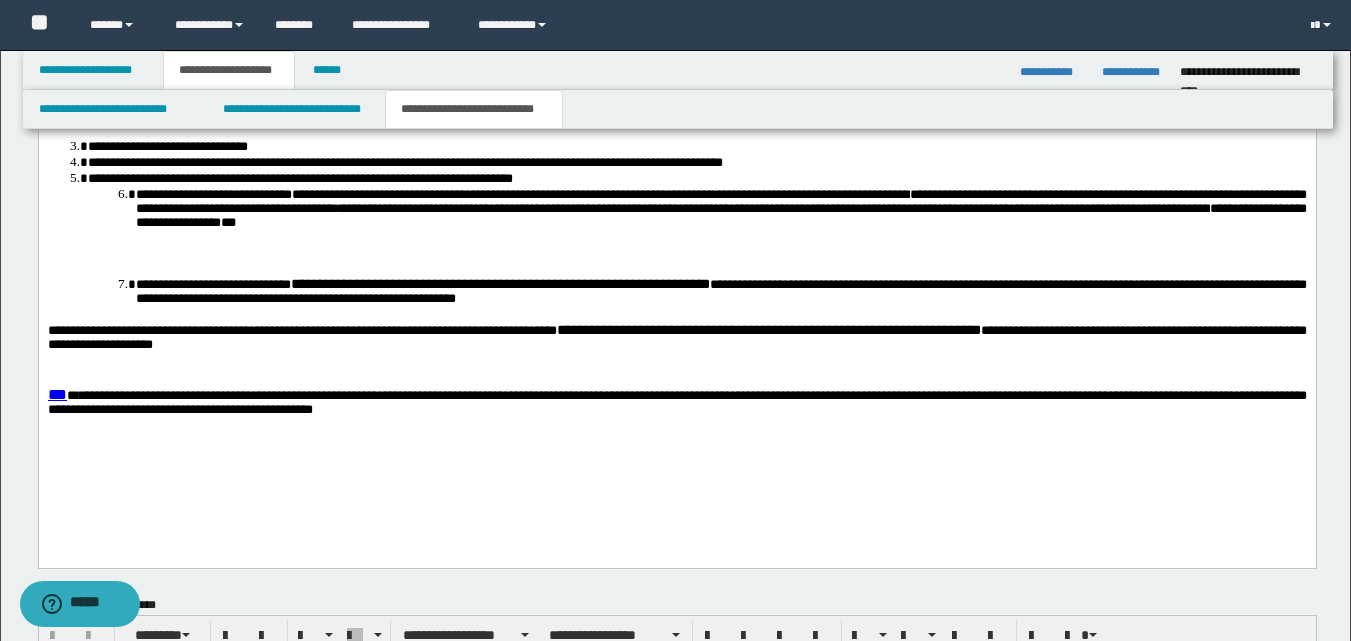 click on "**********" at bounding box center [676, 340] 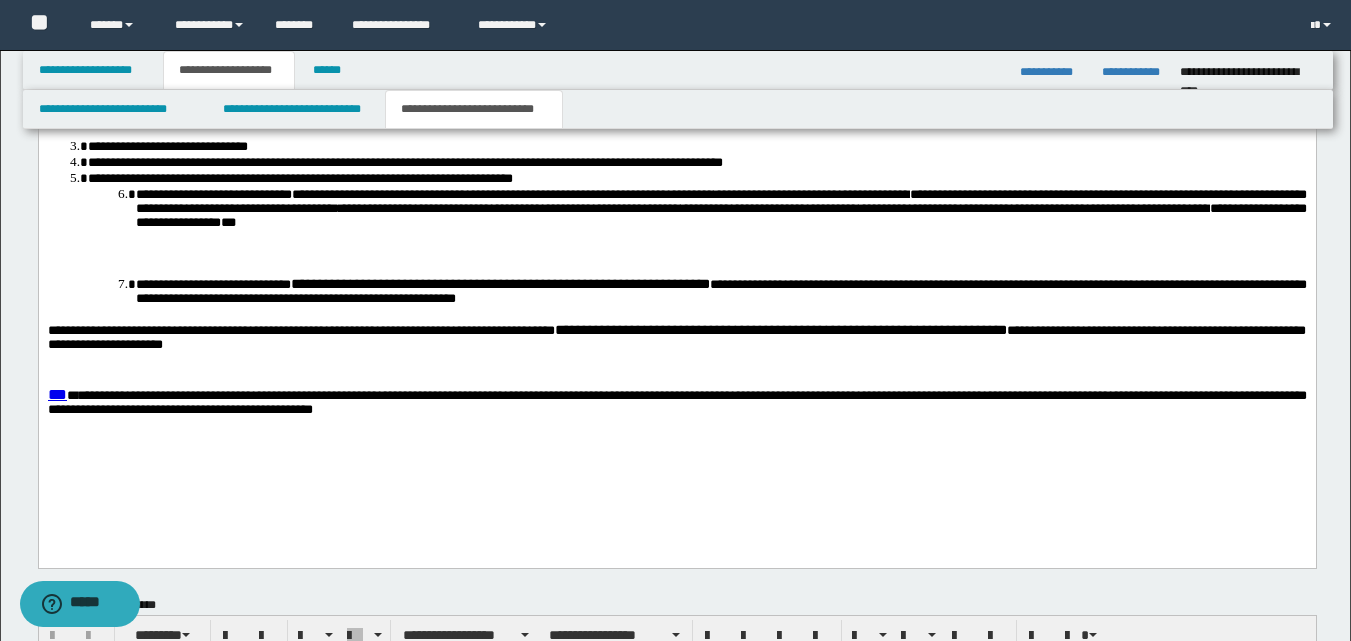 click on "**********" at bounding box center [676, 340] 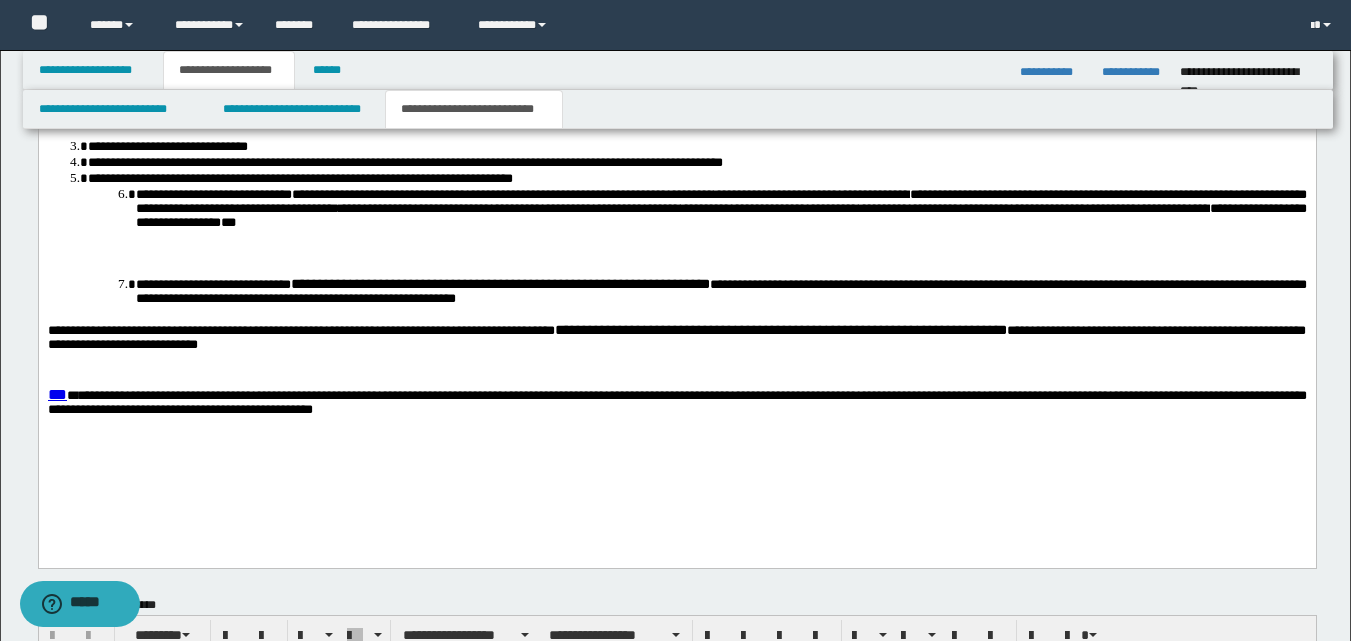 click on "**********" at bounding box center (676, 340) 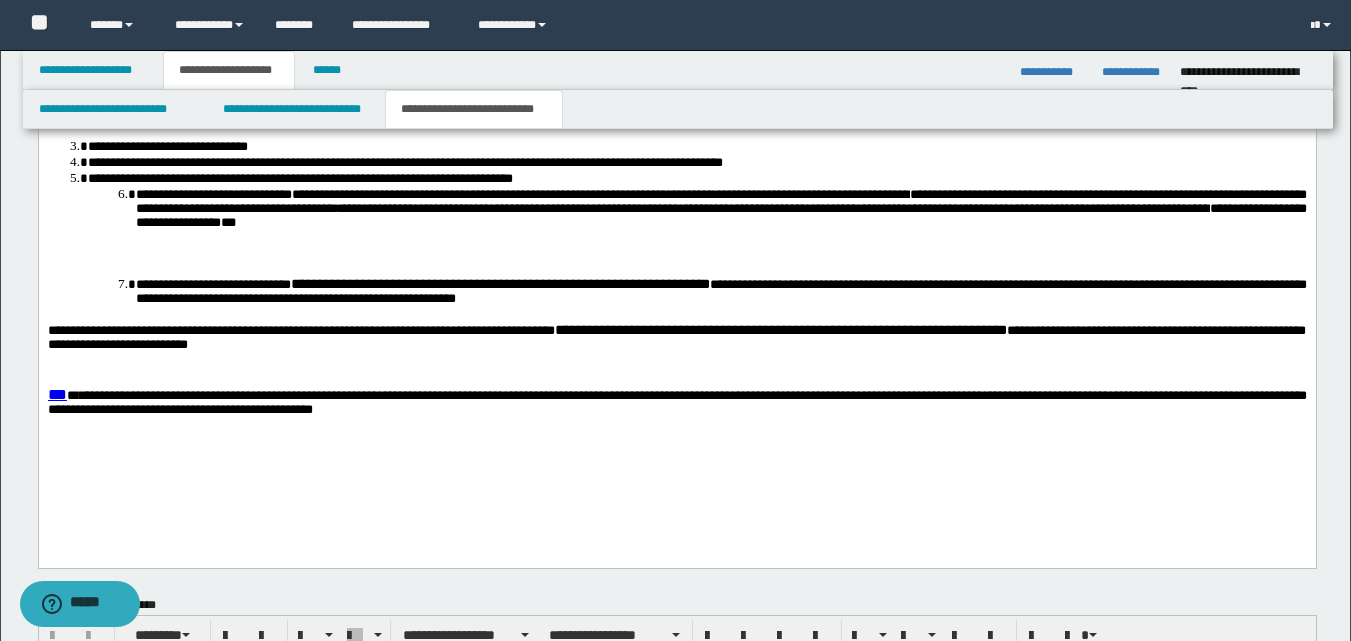click on "**********" at bounding box center (676, 340) 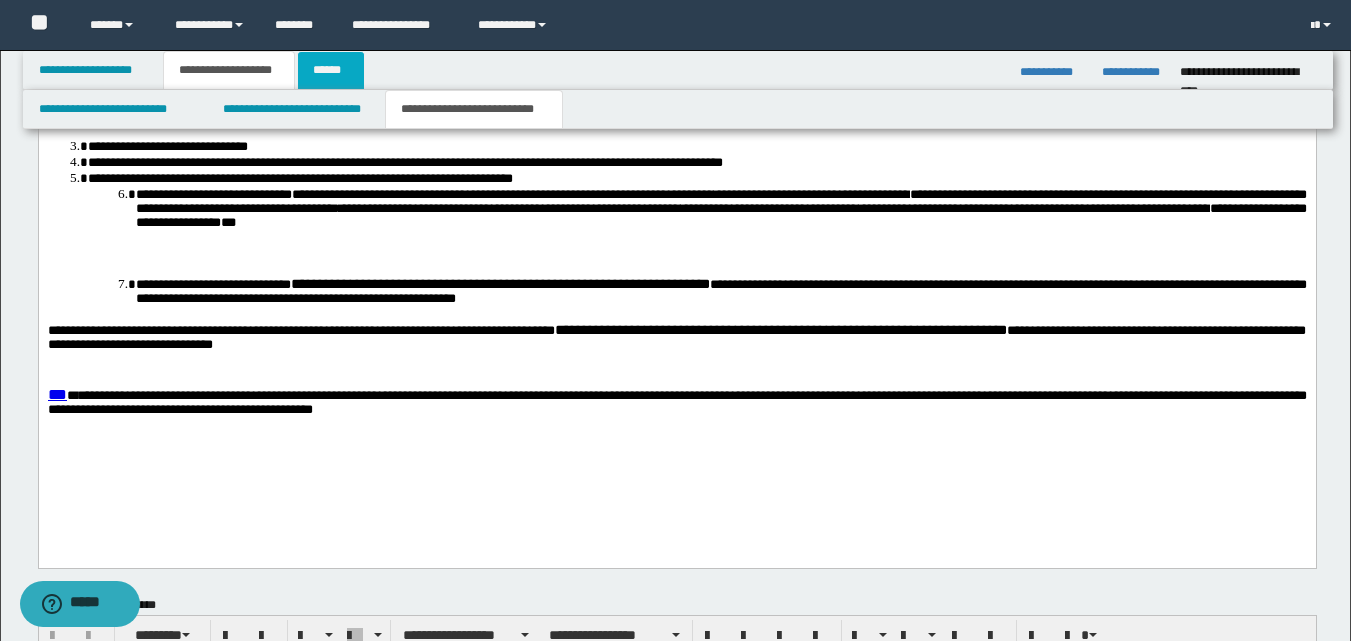 click on "******" at bounding box center (331, 70) 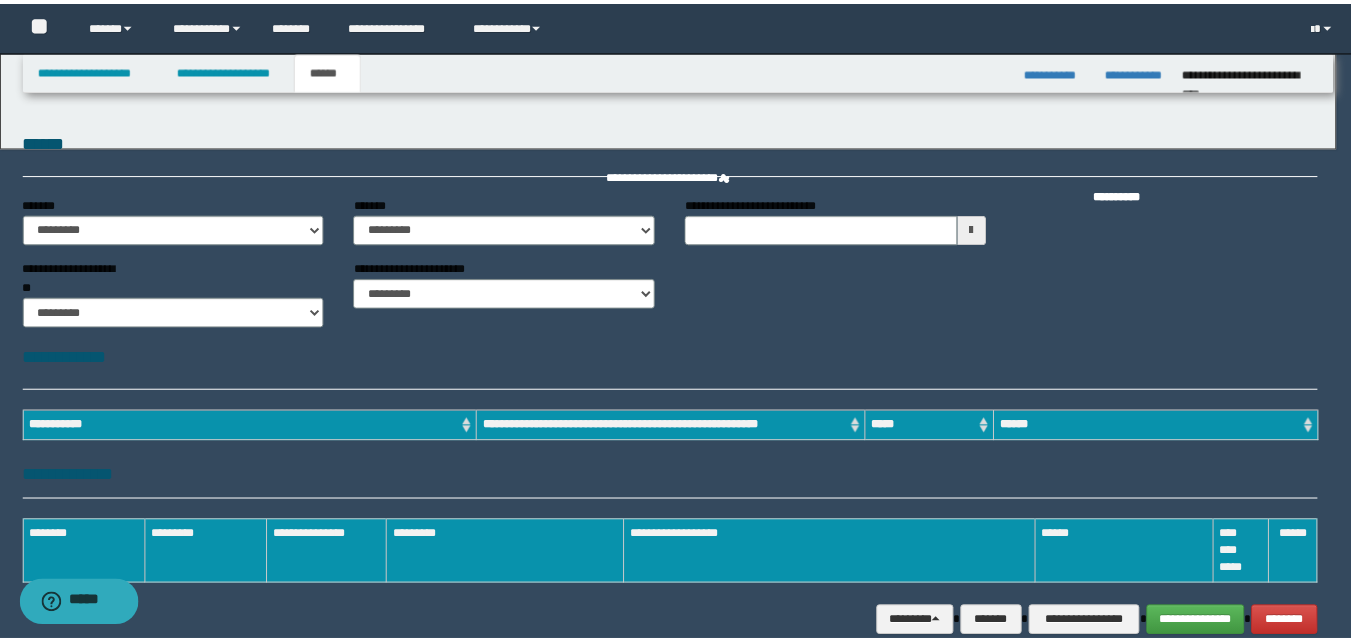 scroll, scrollTop: 0, scrollLeft: 0, axis: both 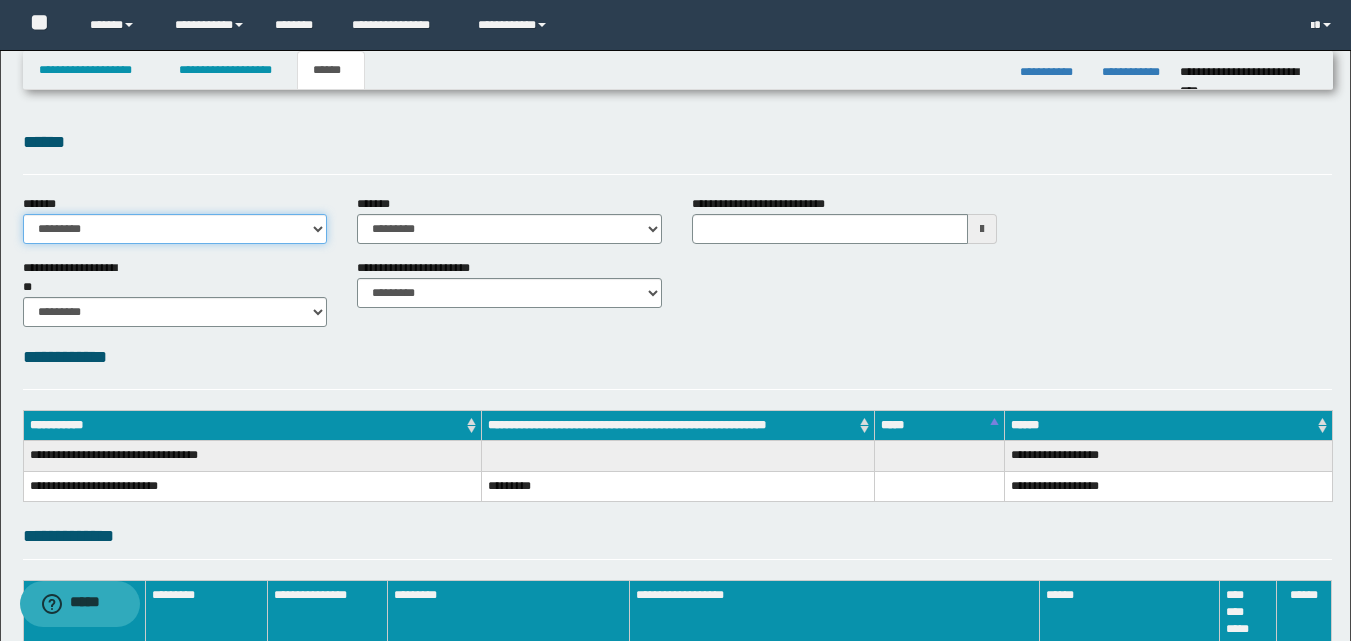 click on "**********" at bounding box center (175, 229) 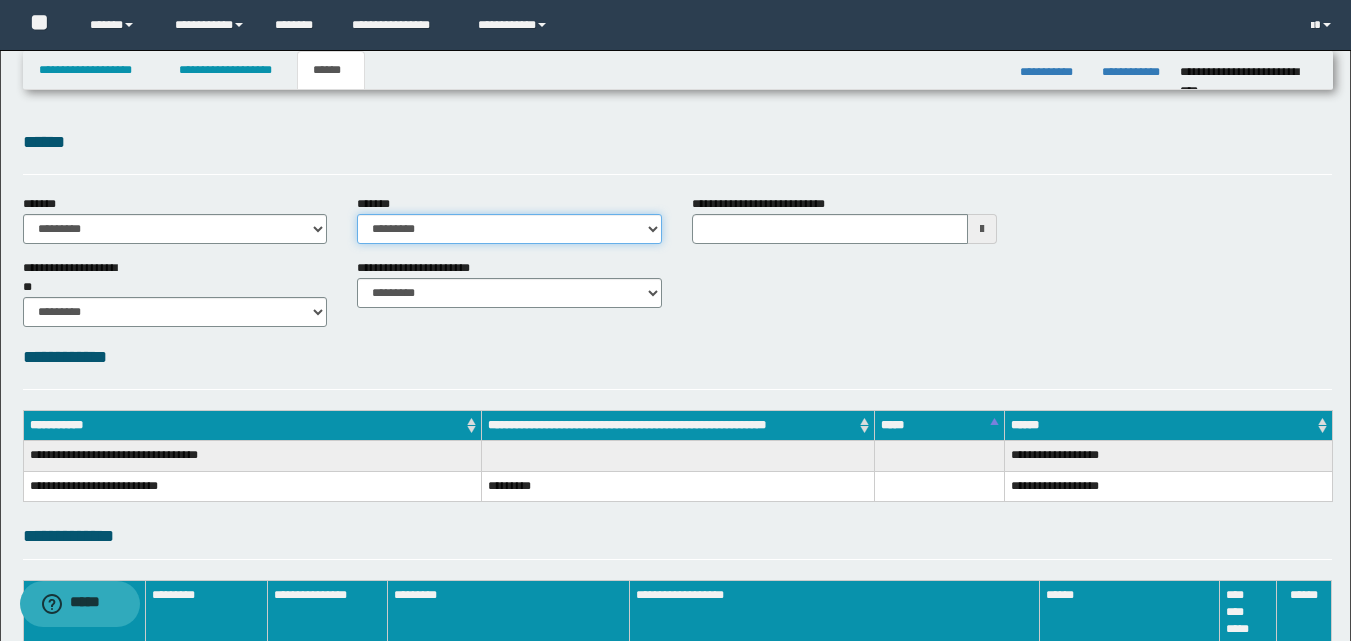 click on "**********" at bounding box center [509, 229] 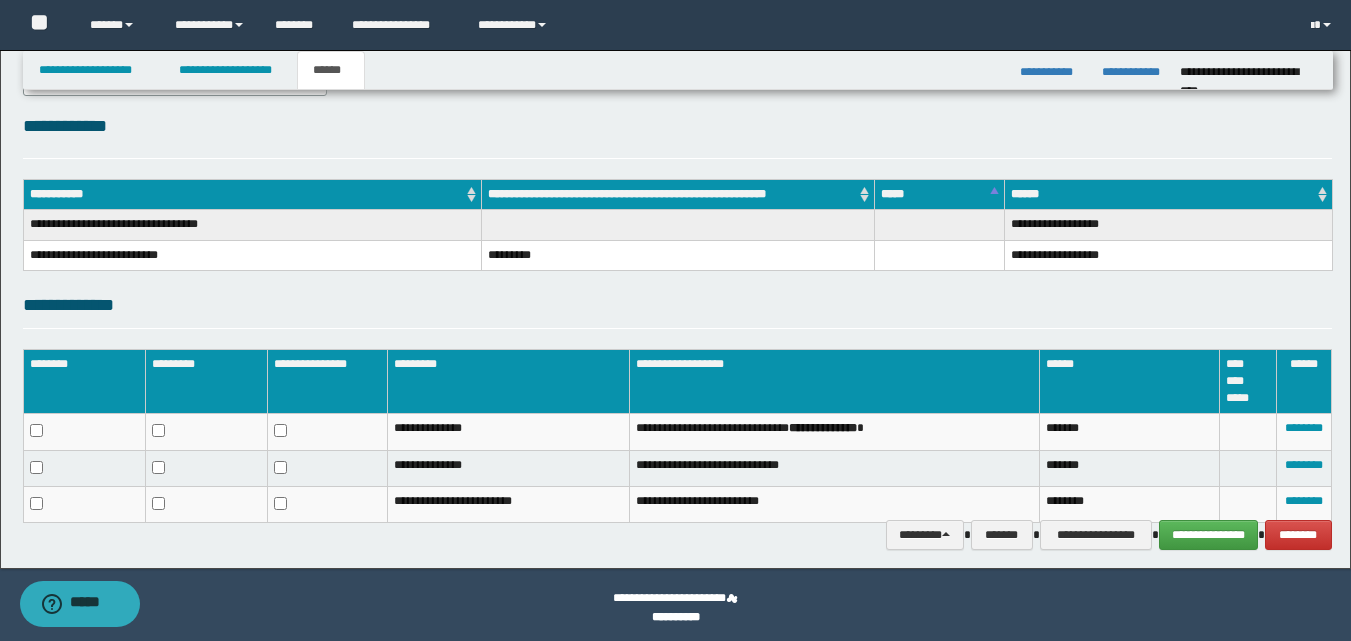 scroll, scrollTop: 236, scrollLeft: 0, axis: vertical 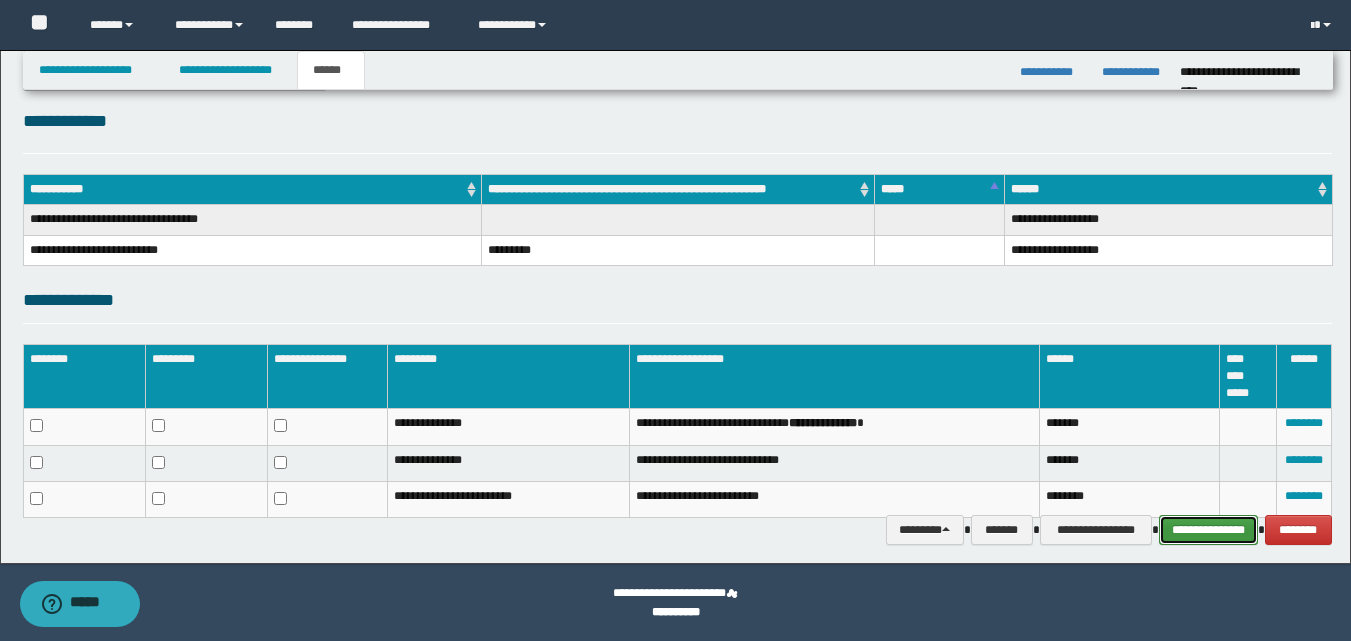 click on "**********" at bounding box center (1208, 530) 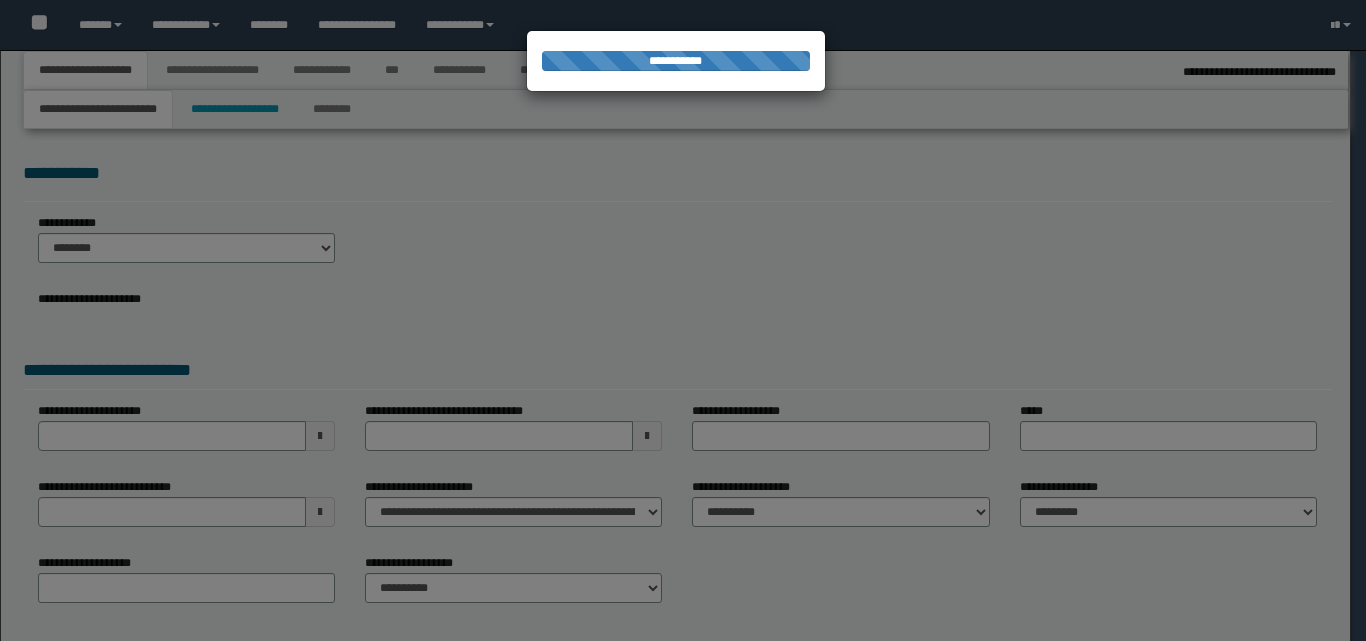 select on "*" 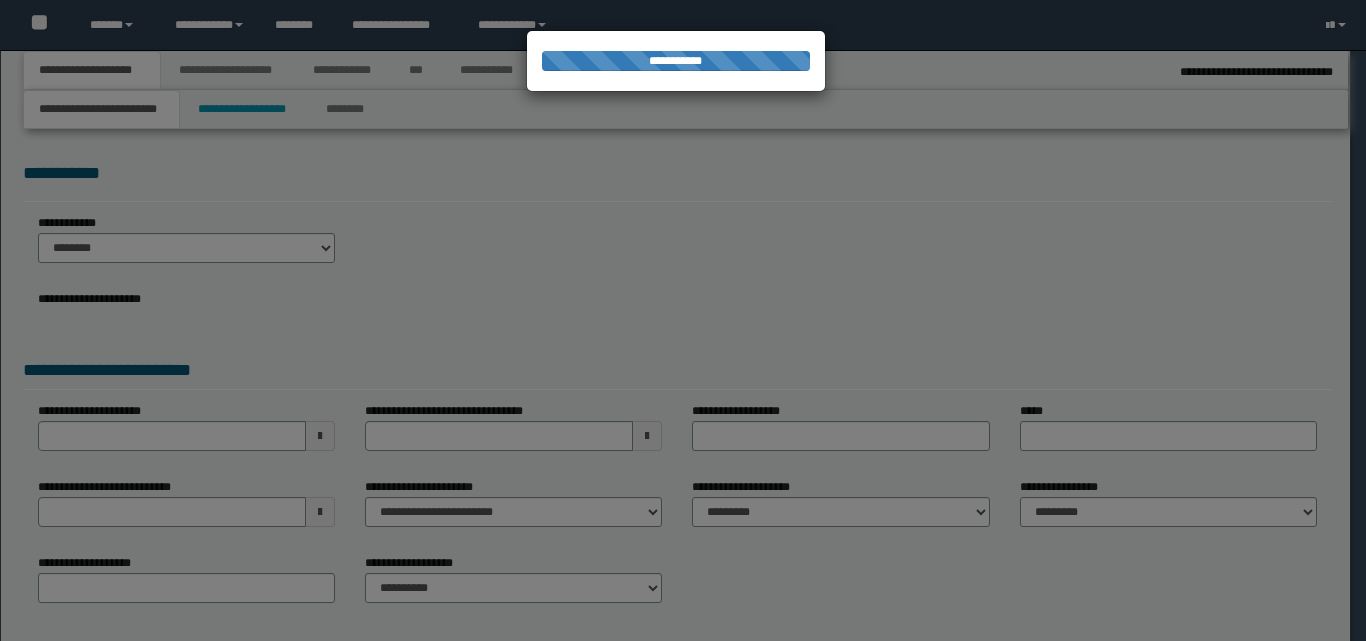 scroll, scrollTop: 0, scrollLeft: 0, axis: both 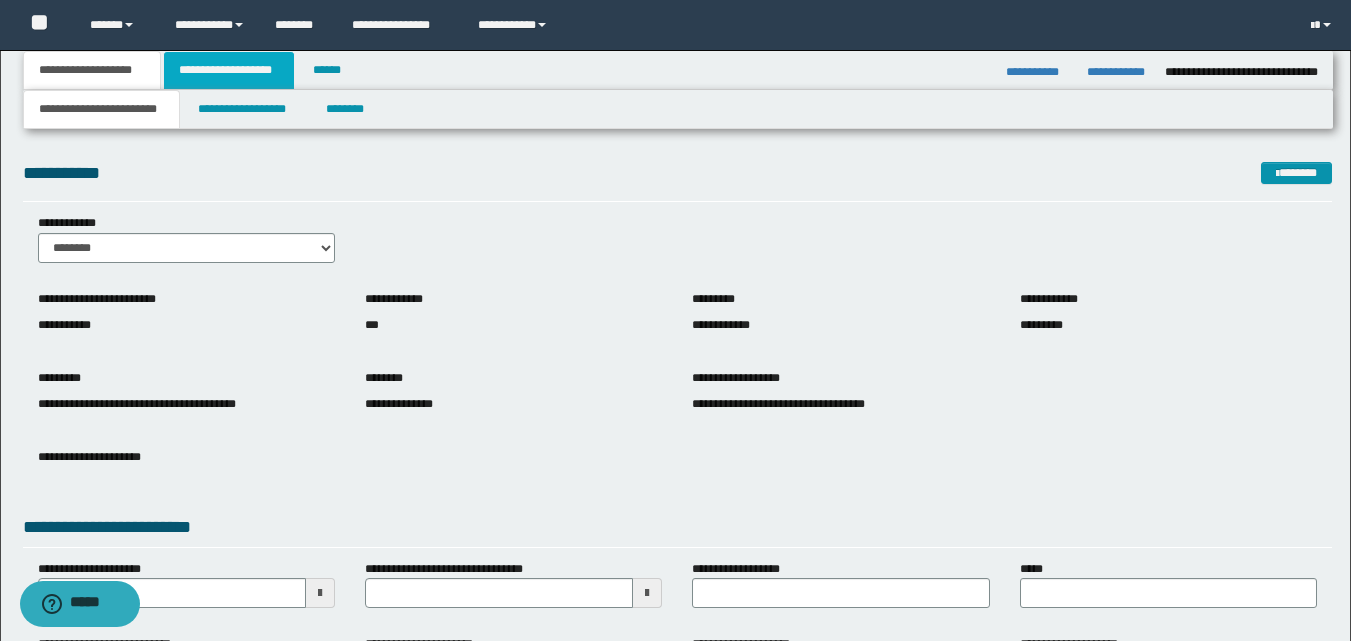 click on "**********" at bounding box center (229, 70) 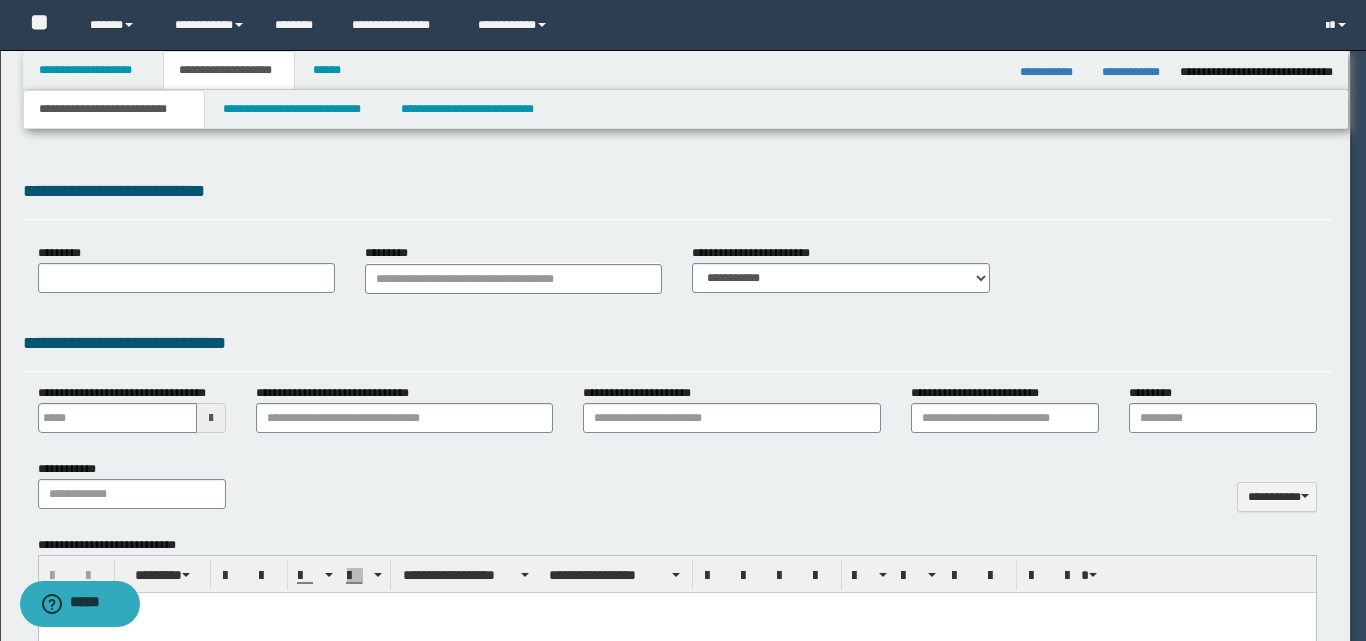 type on "**********" 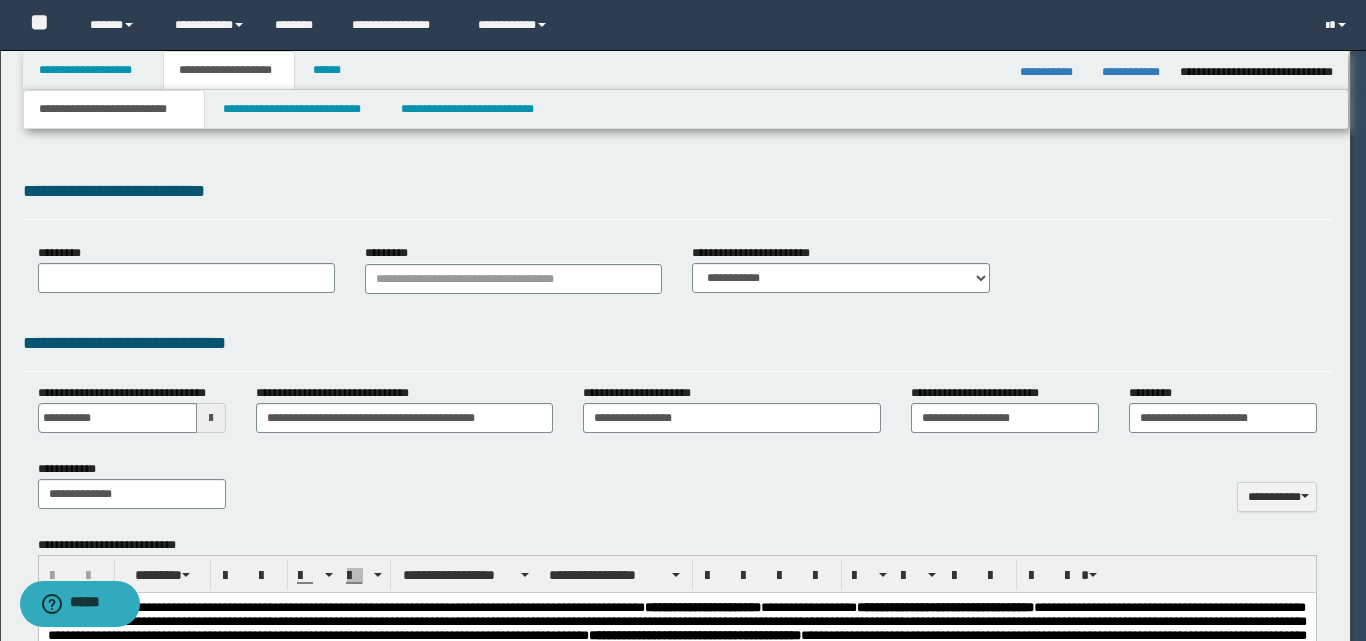 scroll, scrollTop: 0, scrollLeft: 0, axis: both 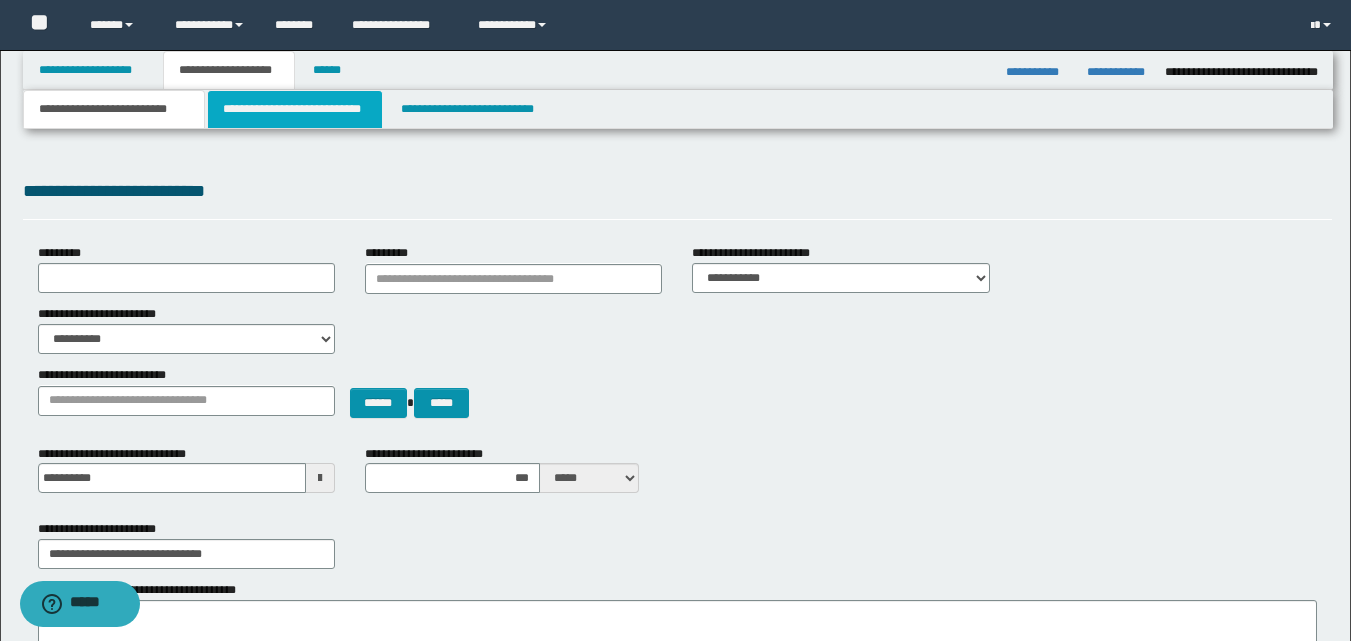 click on "**********" at bounding box center [295, 109] 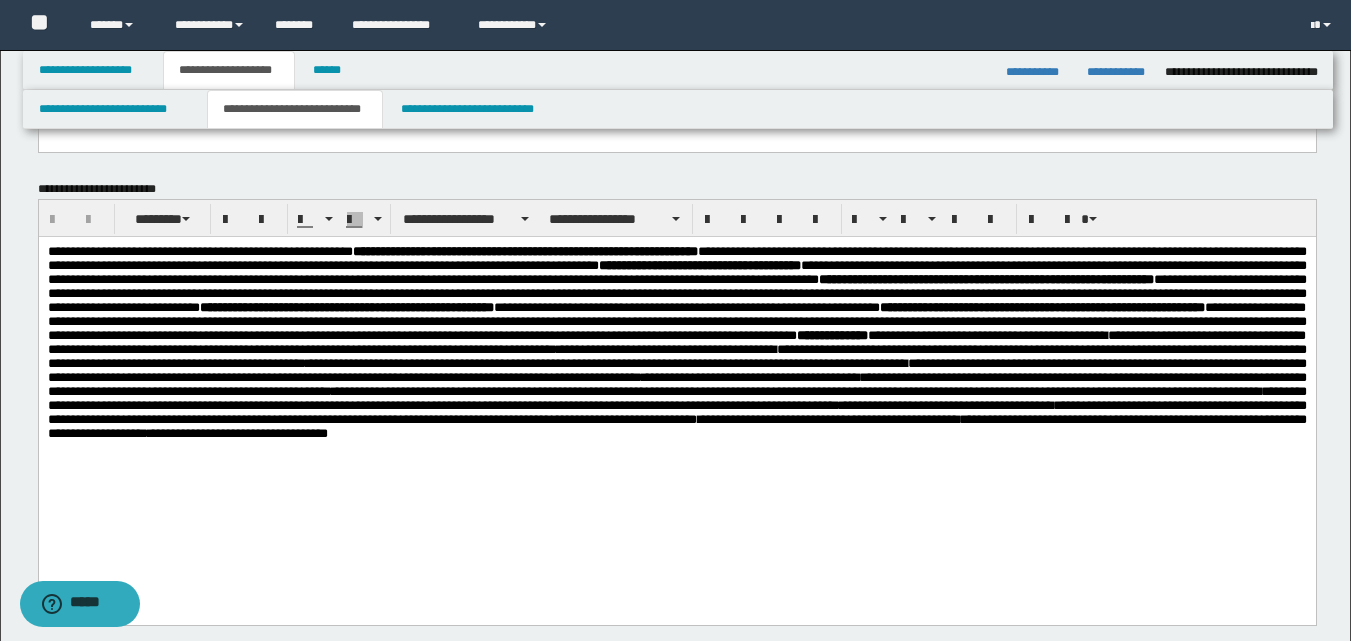 scroll, scrollTop: 300, scrollLeft: 0, axis: vertical 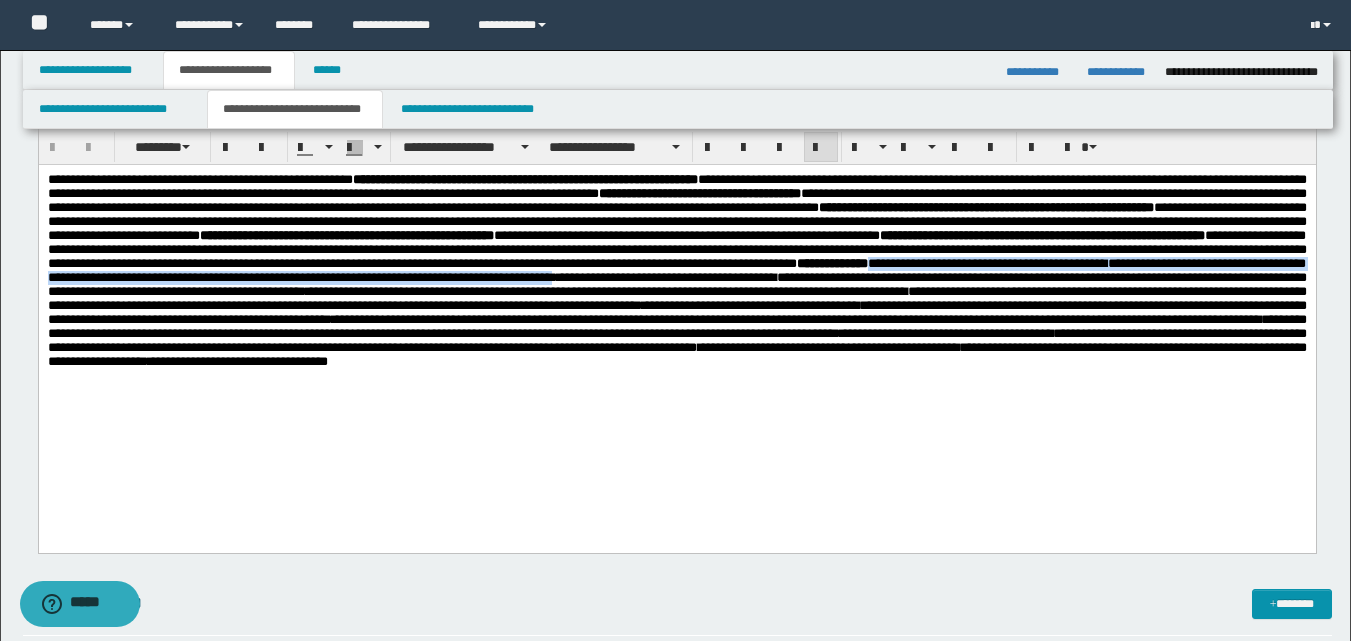 drag, startPoint x: 162, startPoint y: 303, endPoint x: 112, endPoint y: 321, distance: 53.14132 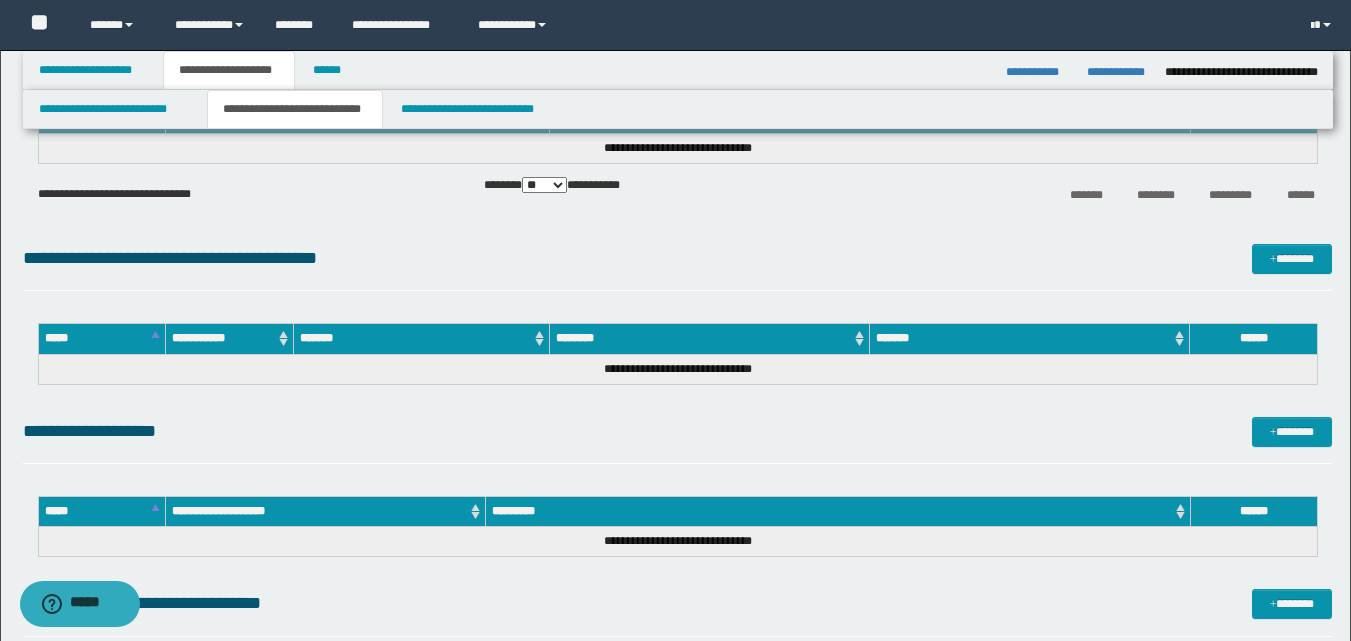 scroll, scrollTop: 900, scrollLeft: 0, axis: vertical 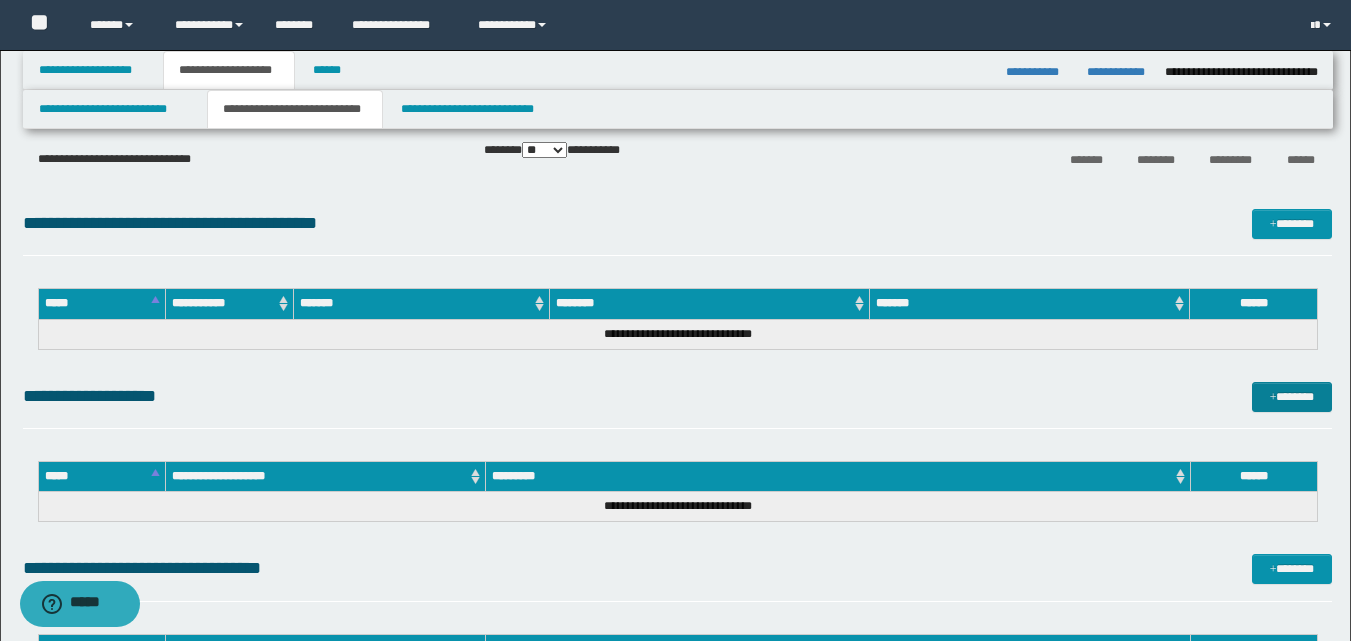 click on "*******" at bounding box center [1292, 397] 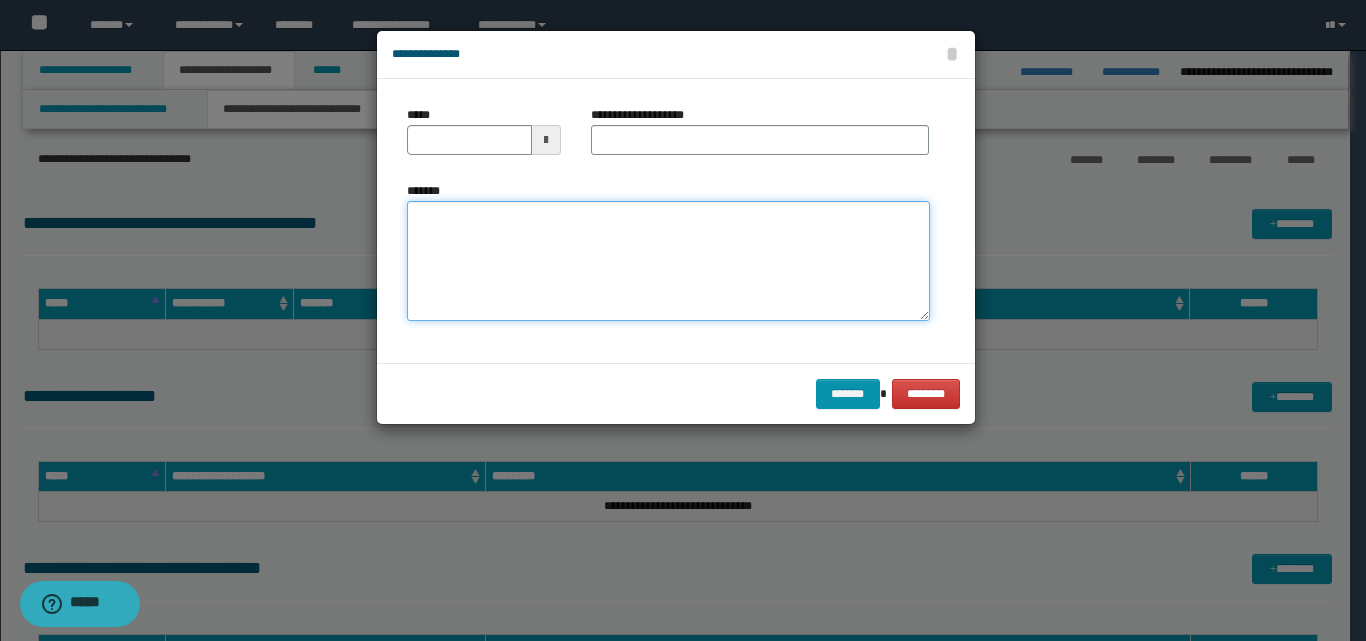 paste on "**********" 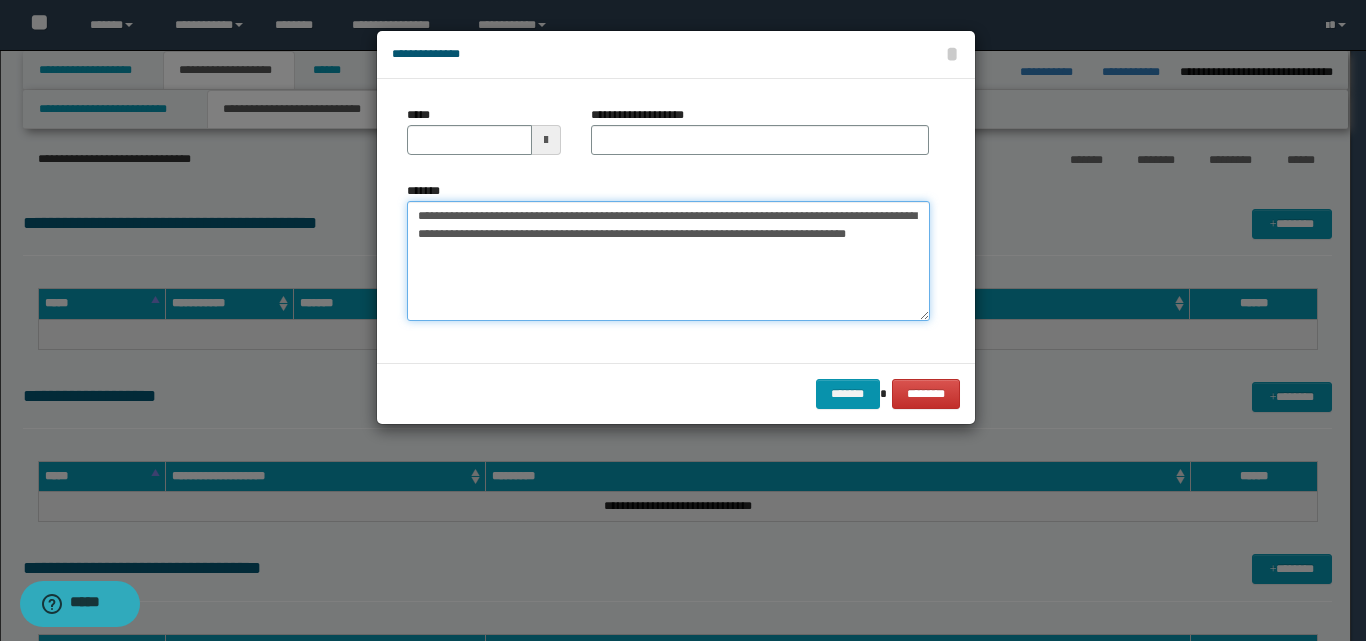 type on "**********" 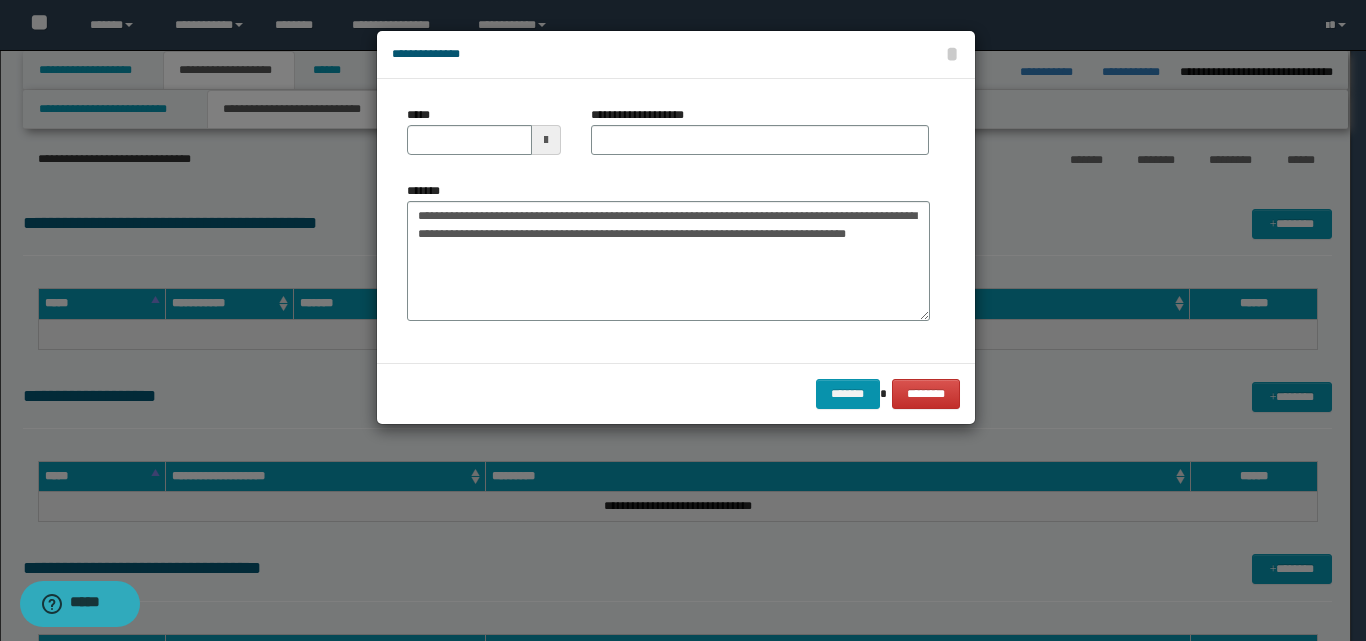 click at bounding box center (546, 140) 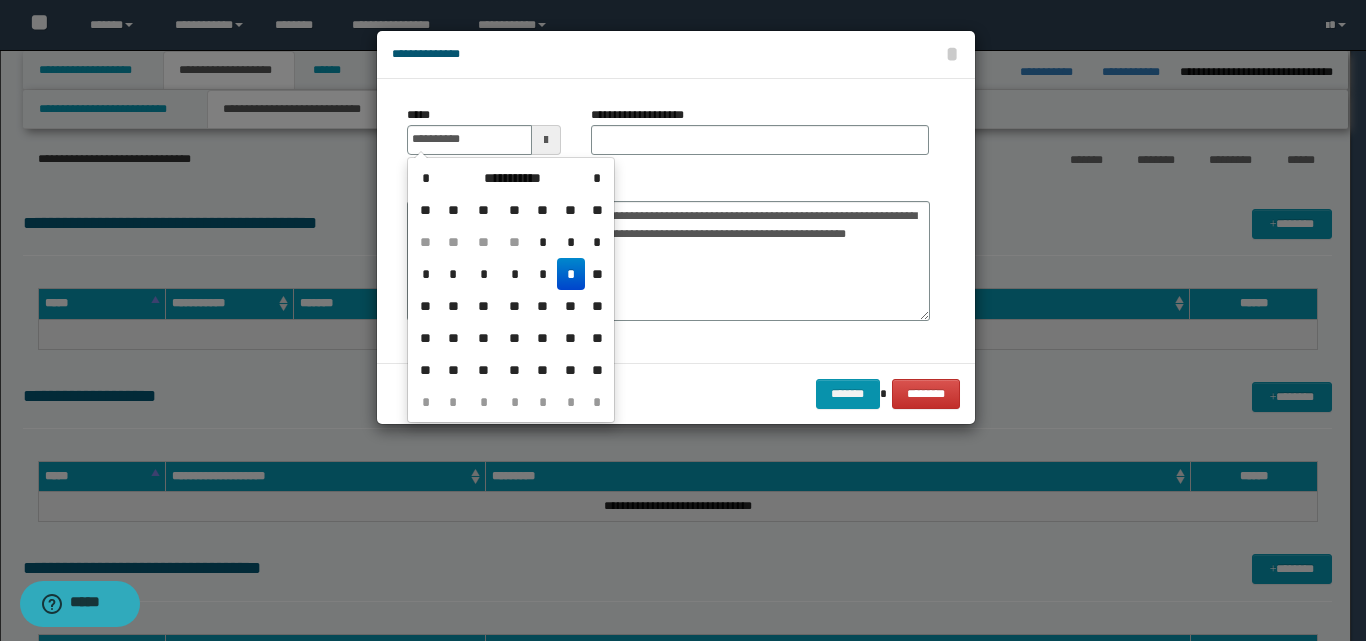 click on "*" at bounding box center (571, 274) 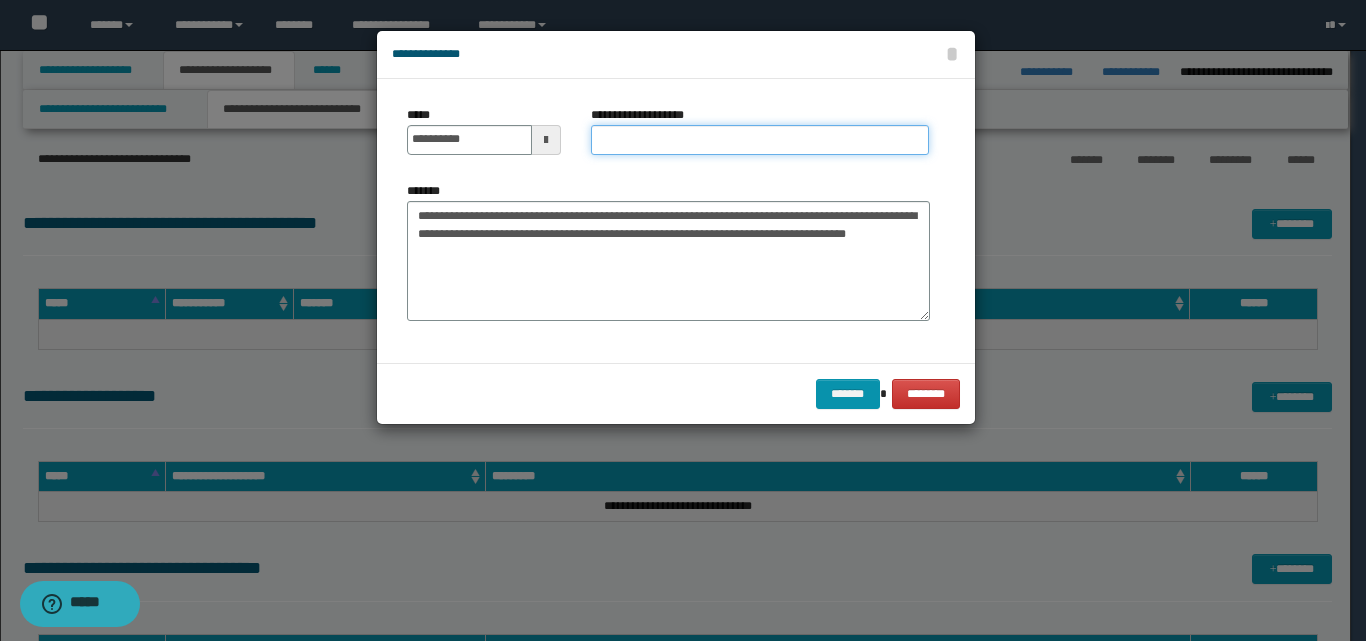 click on "**********" at bounding box center (760, 140) 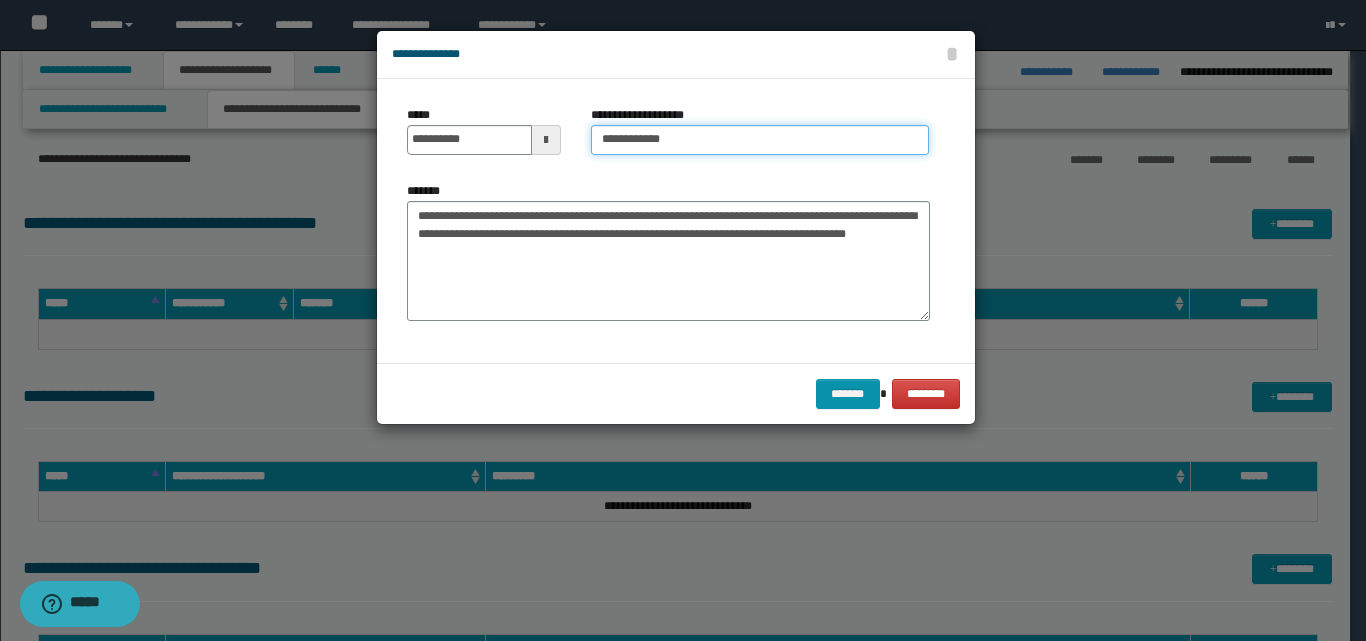 type on "**********" 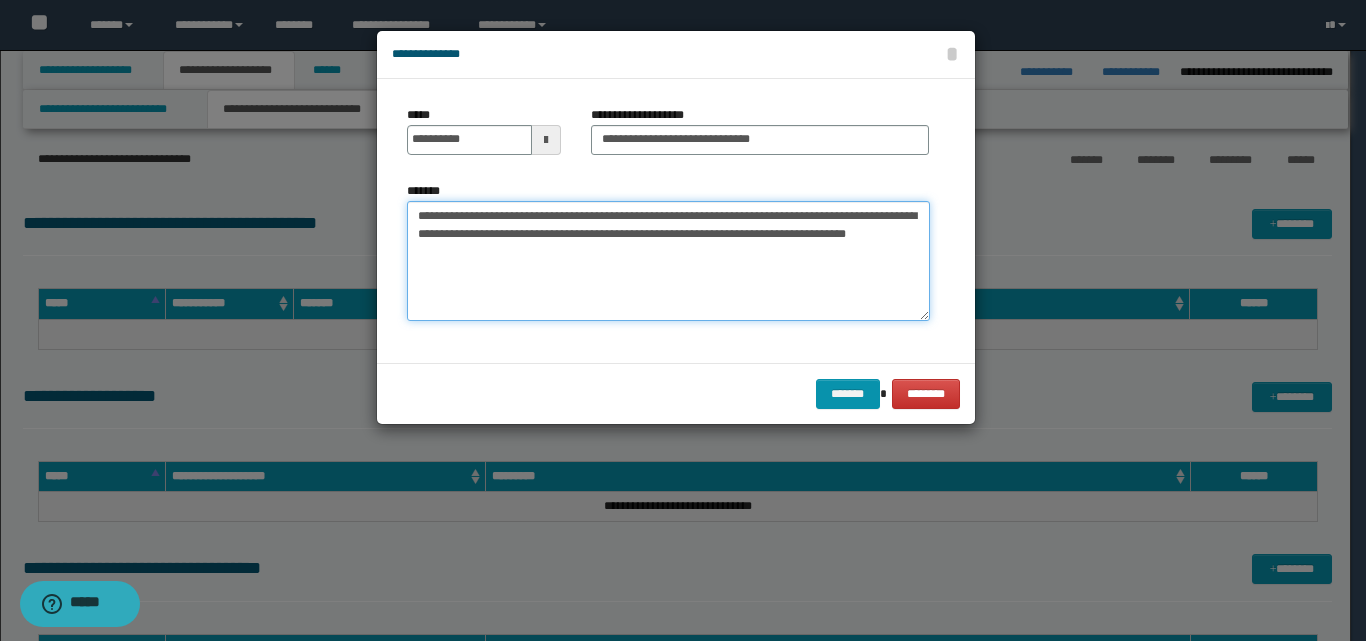 click on "**********" at bounding box center [668, 261] 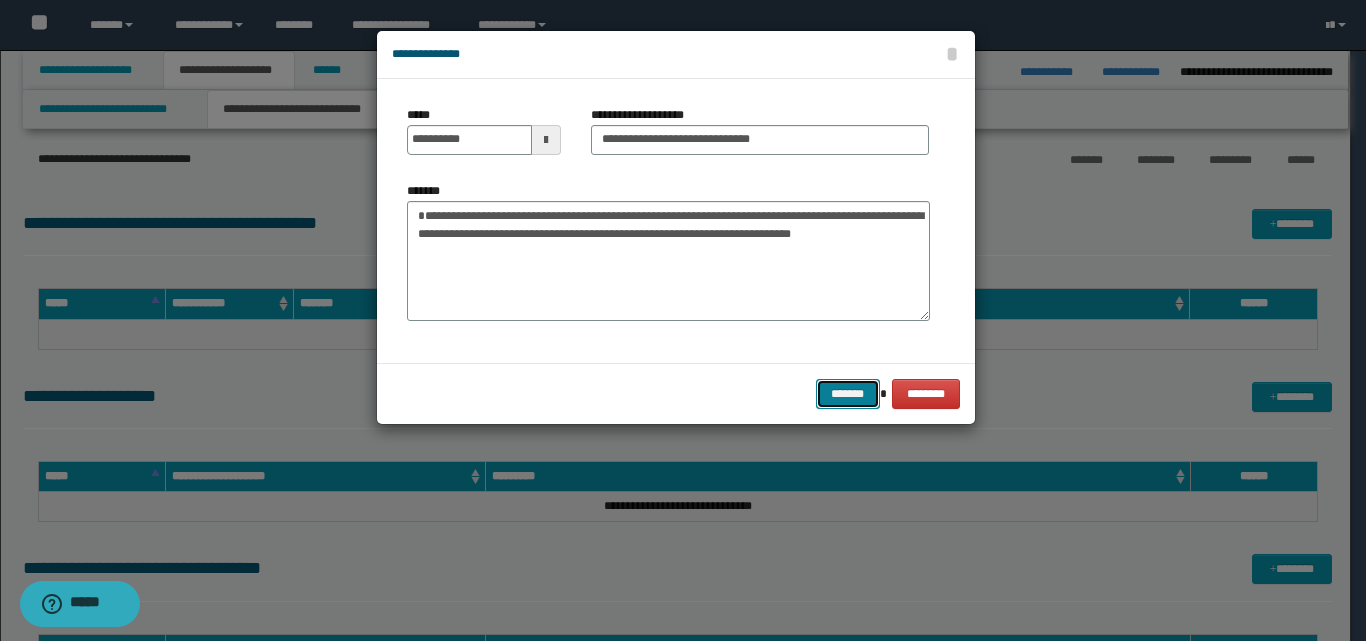click on "*******" at bounding box center (848, 394) 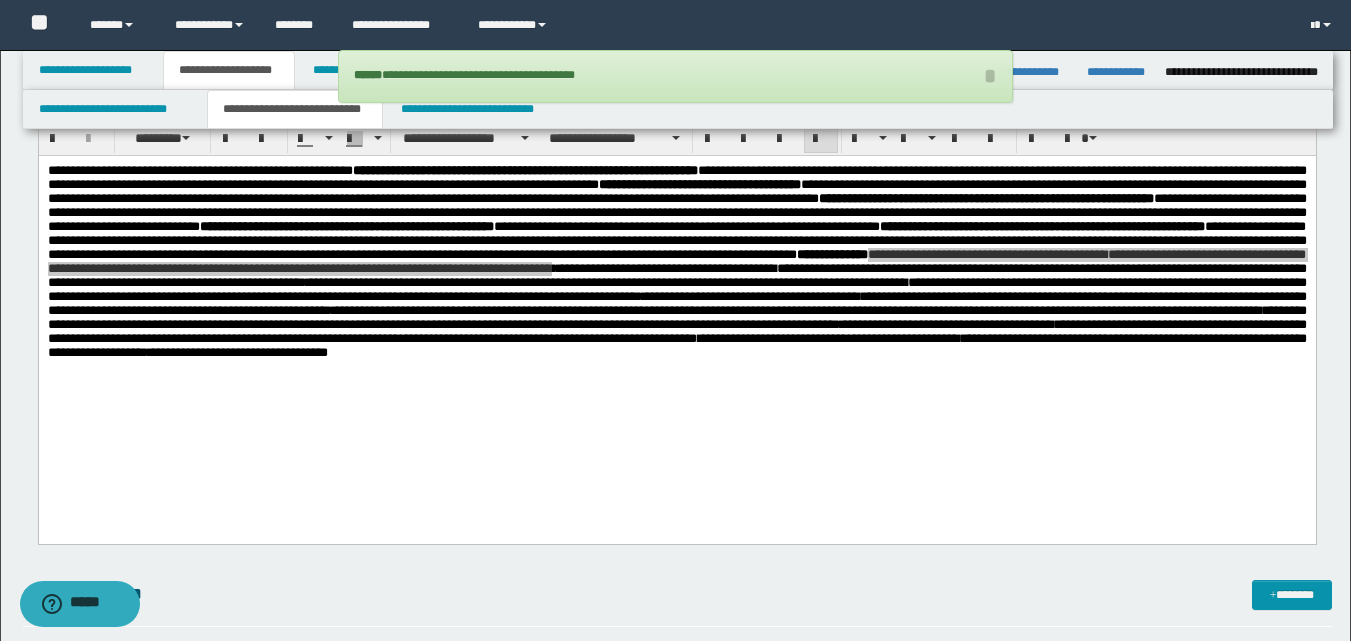 scroll, scrollTop: 300, scrollLeft: 0, axis: vertical 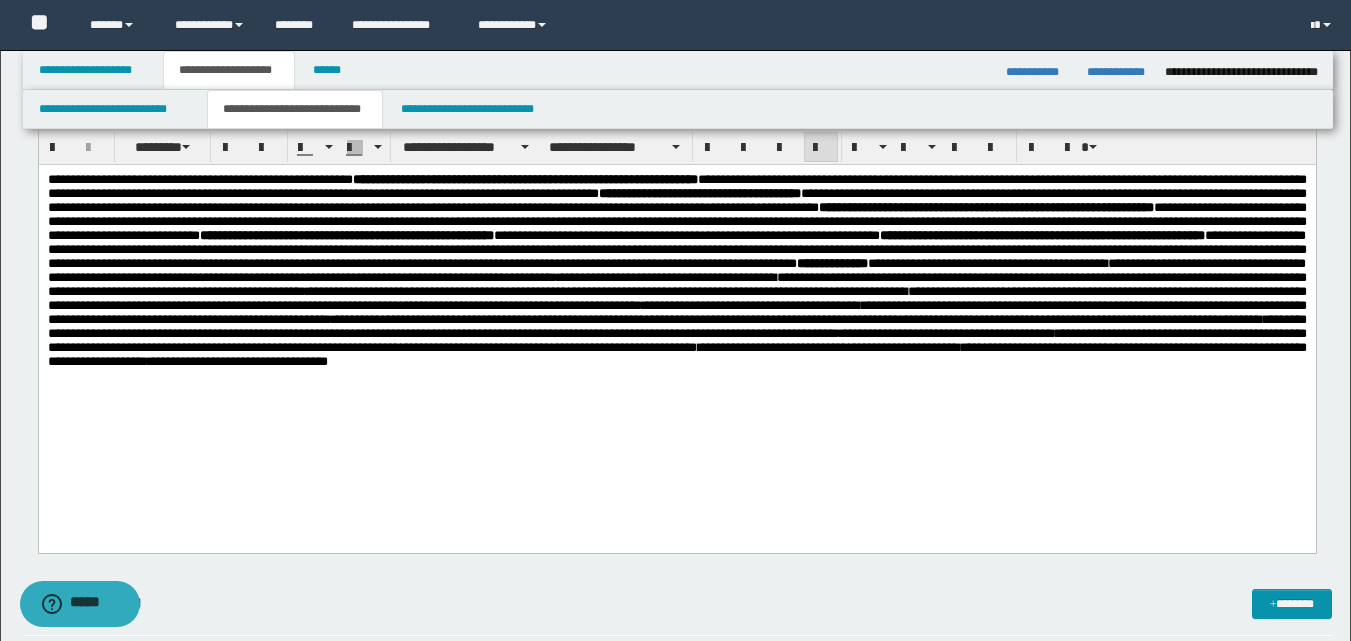 click on "**********" at bounding box center [676, 295] 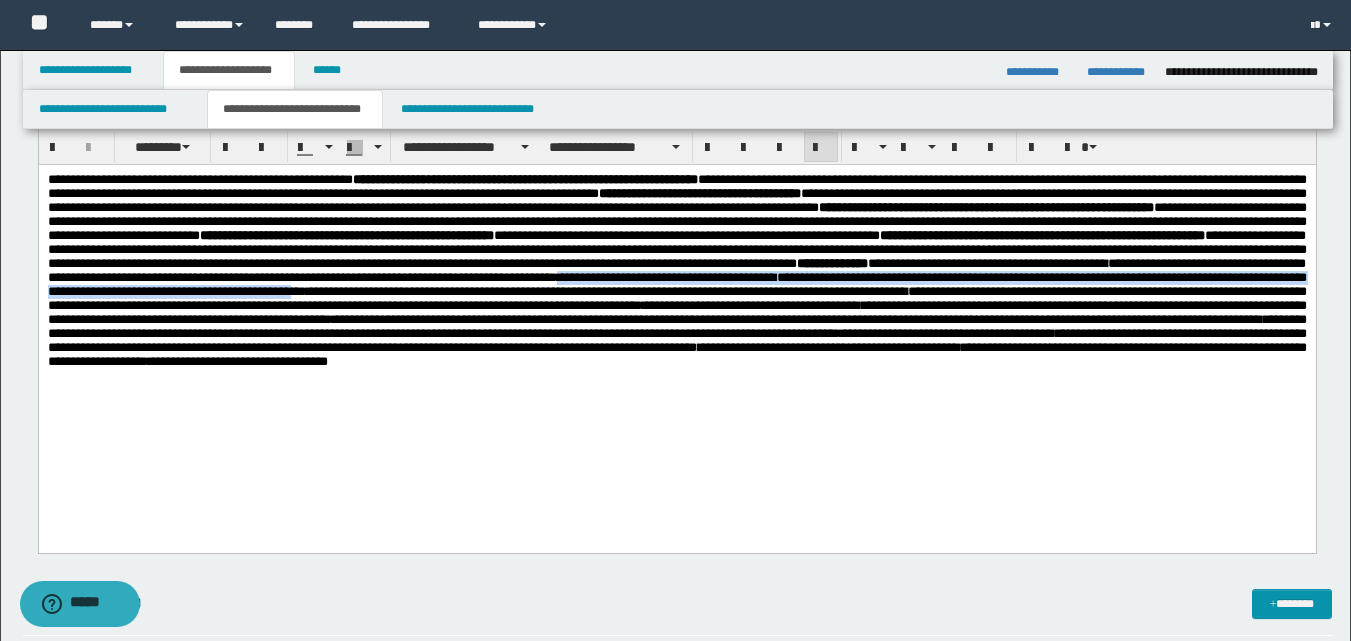 drag, startPoint x: 120, startPoint y: 323, endPoint x: 1306, endPoint y: 327, distance: 1186.0067 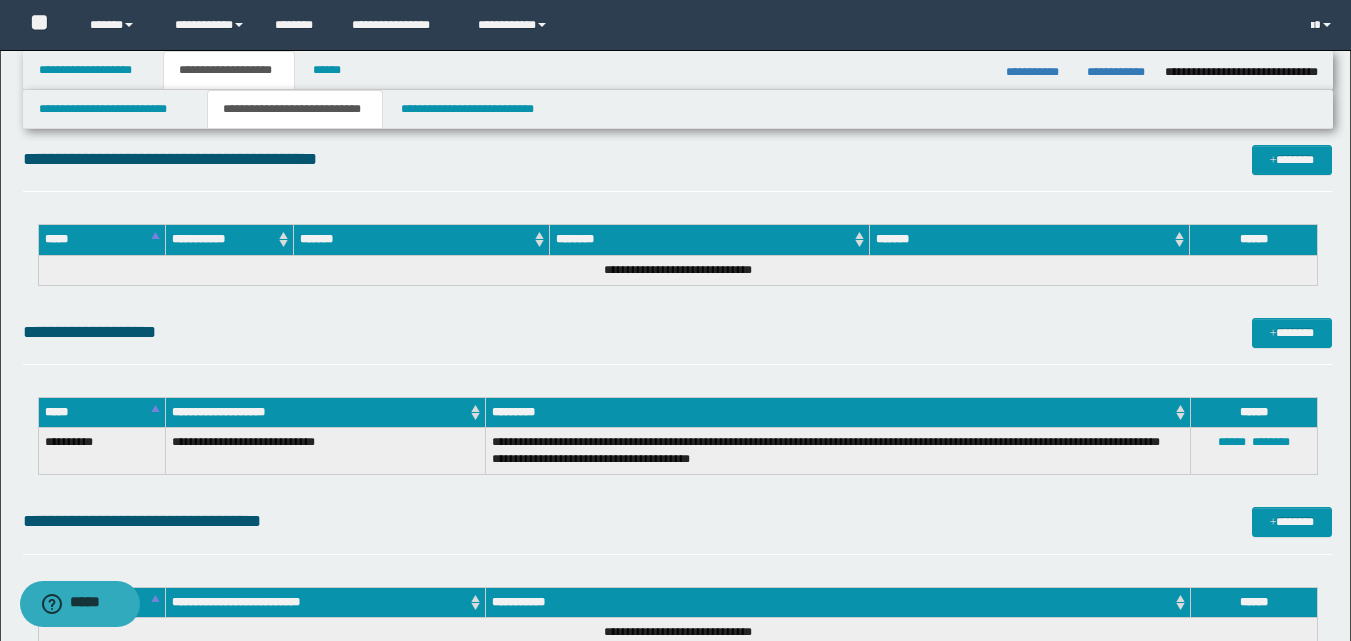 scroll, scrollTop: 1000, scrollLeft: 0, axis: vertical 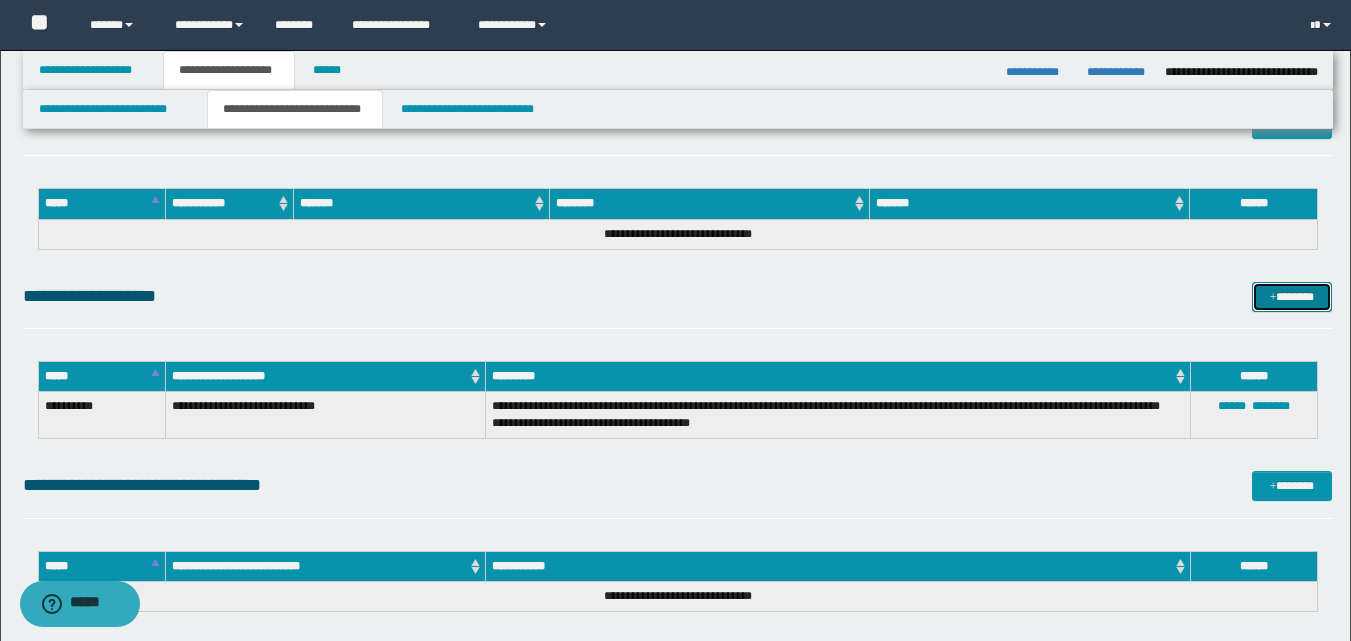 click on "*******" at bounding box center [1292, 297] 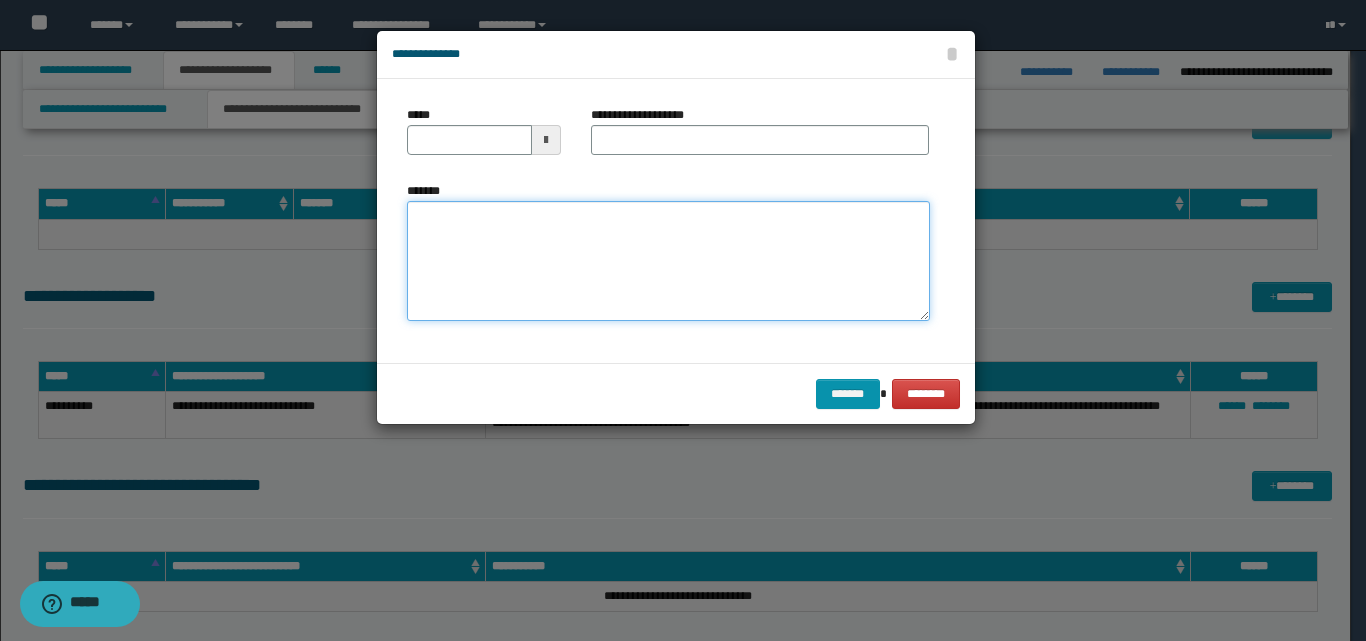 paste on "**********" 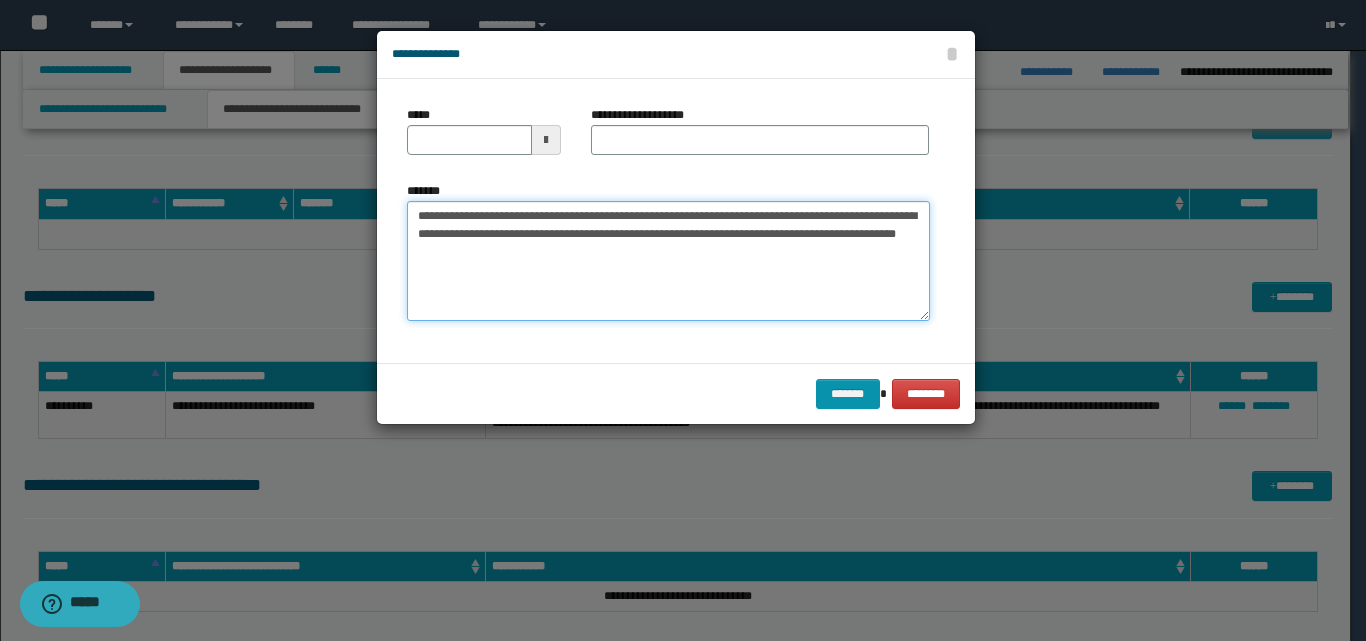 type on "**********" 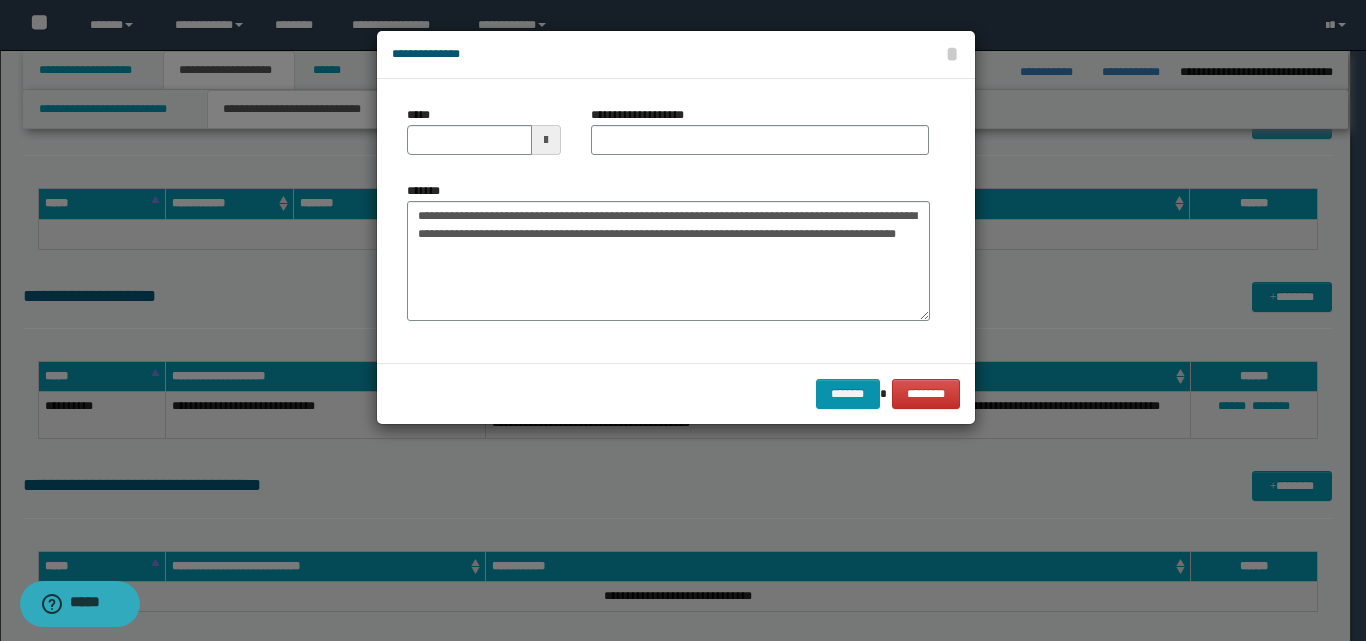 click at bounding box center [546, 140] 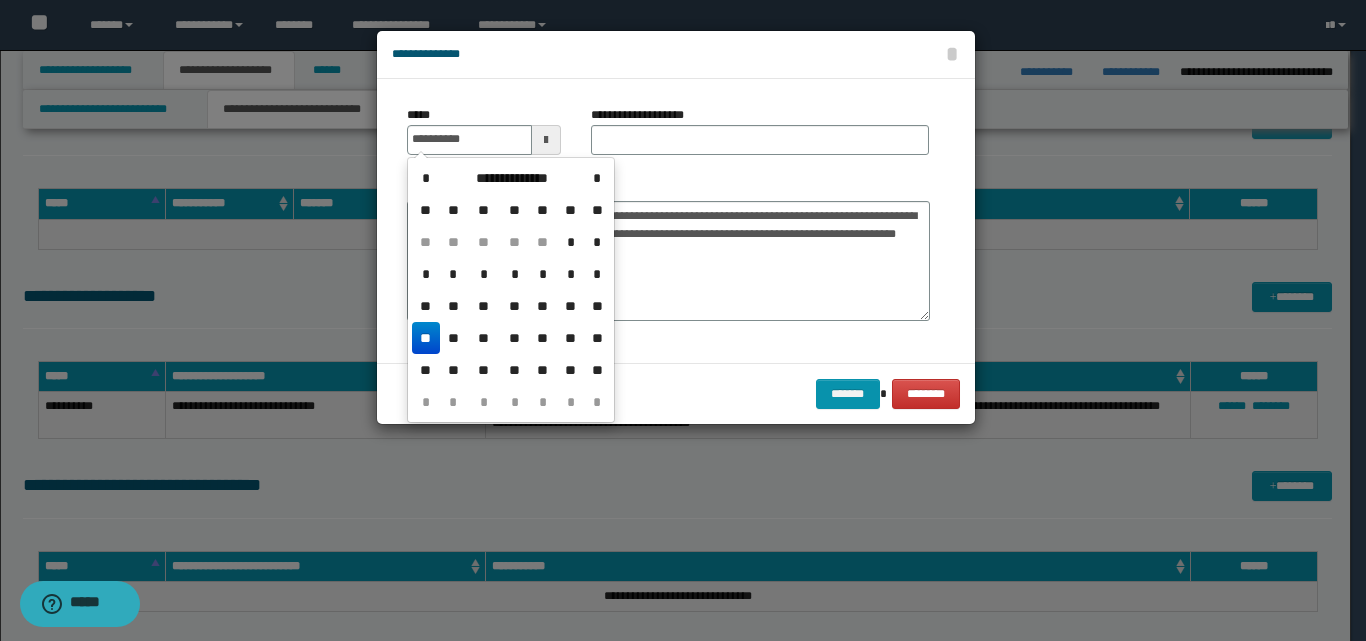 click on "**" at bounding box center [426, 338] 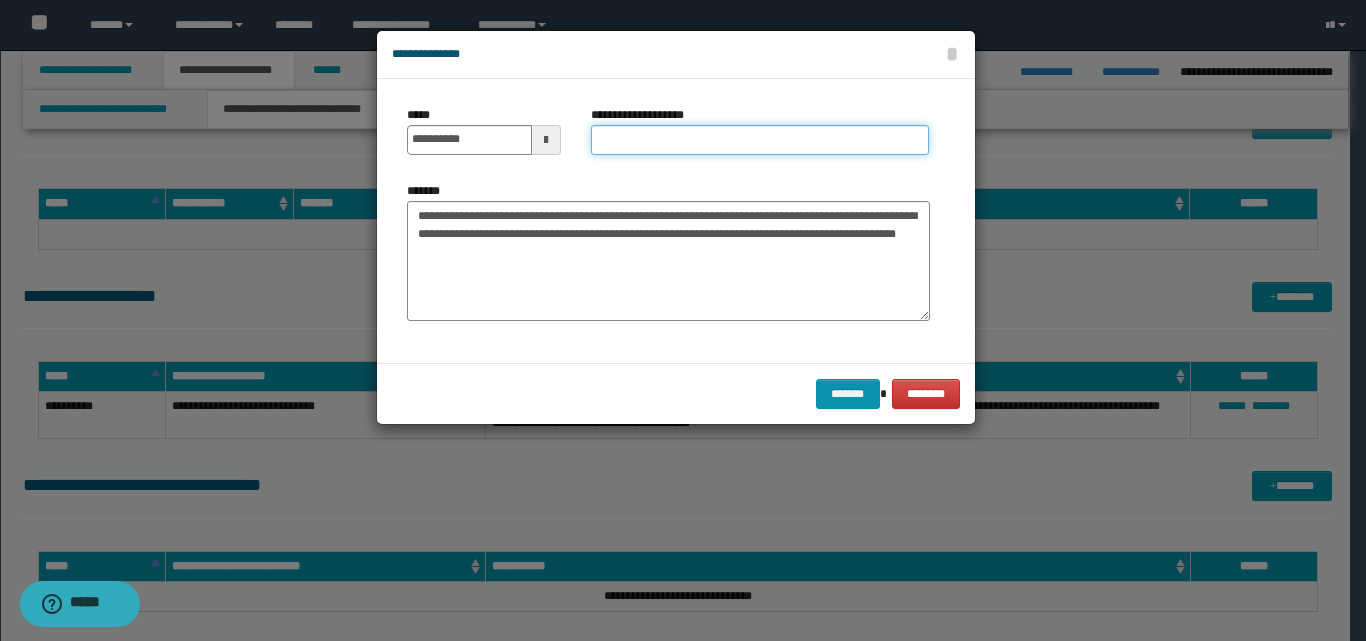 click on "**********" at bounding box center [760, 140] 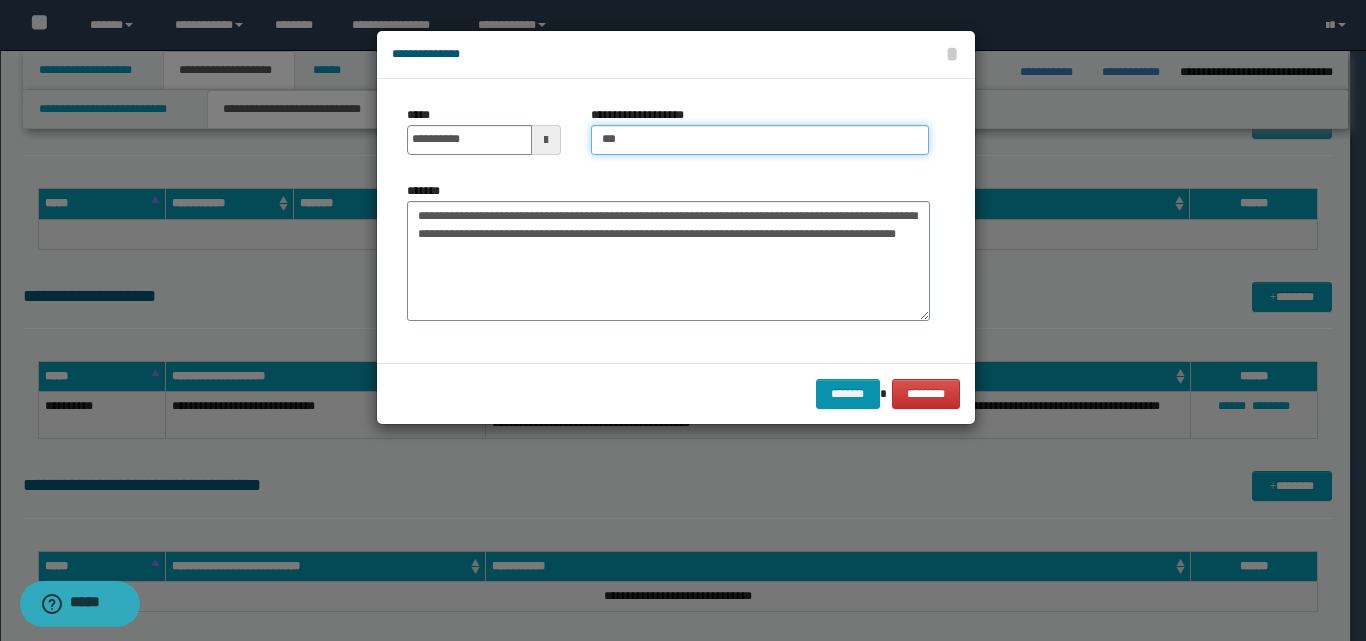 type on "**********" 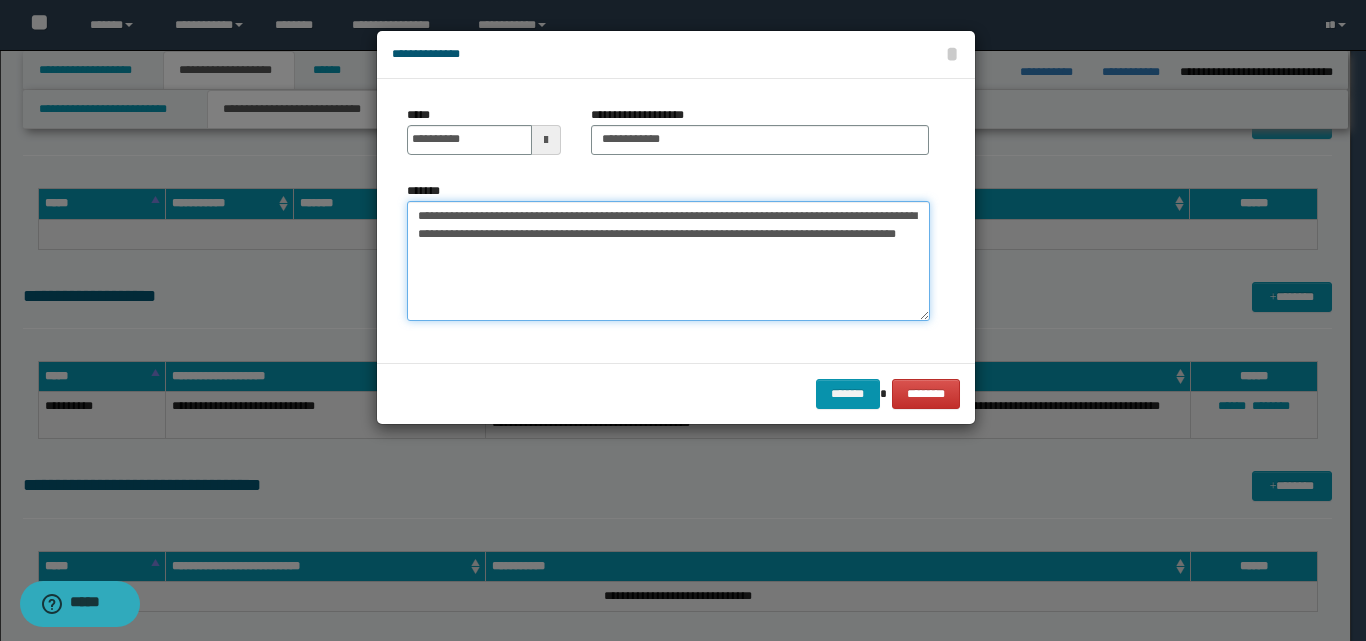 click on "**********" at bounding box center (668, 261) 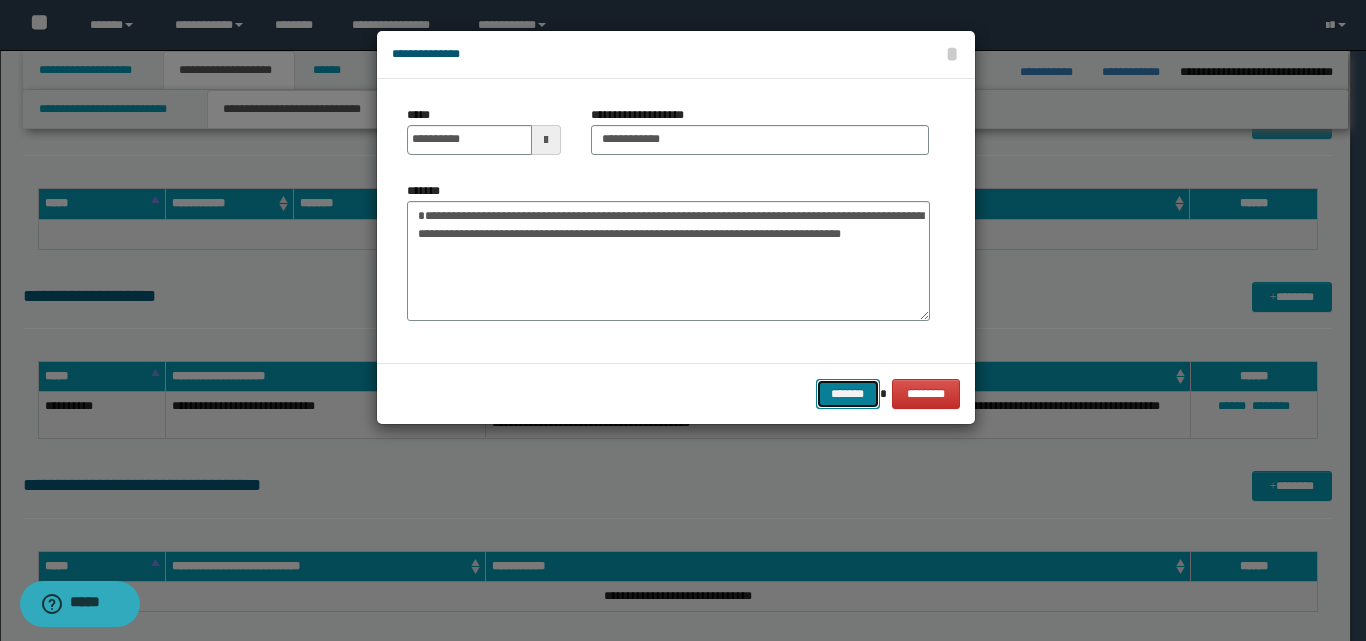 click on "*******" at bounding box center (848, 394) 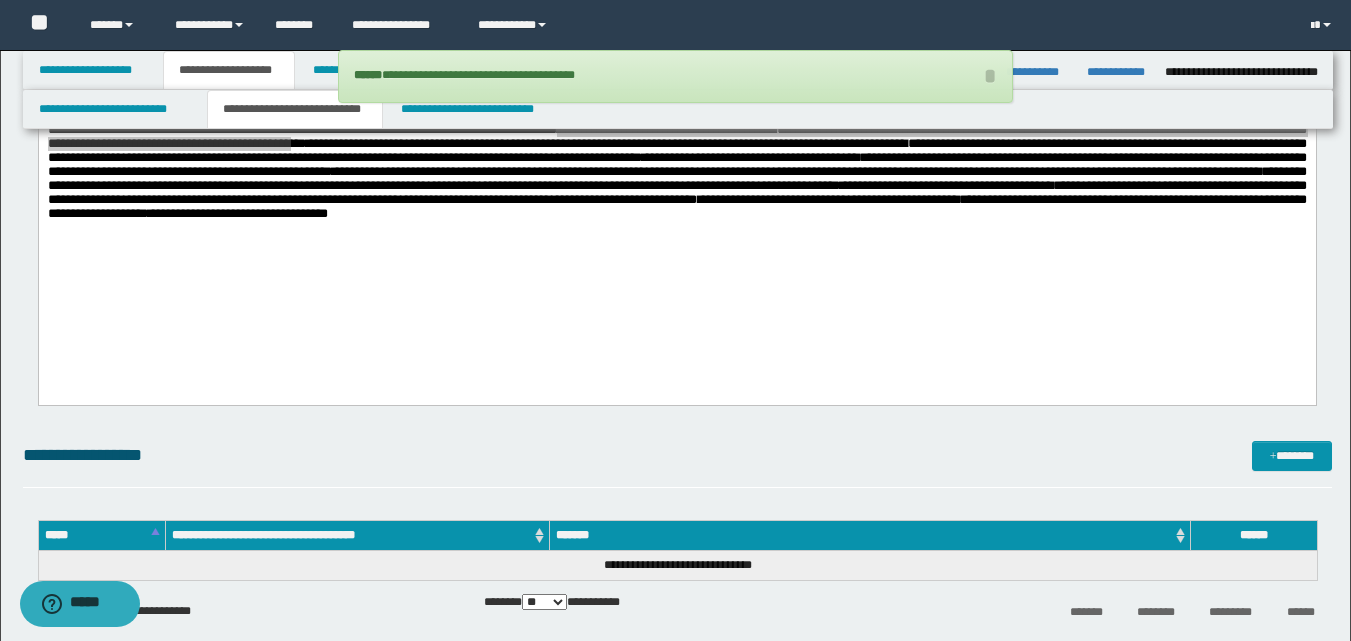 scroll, scrollTop: 400, scrollLeft: 0, axis: vertical 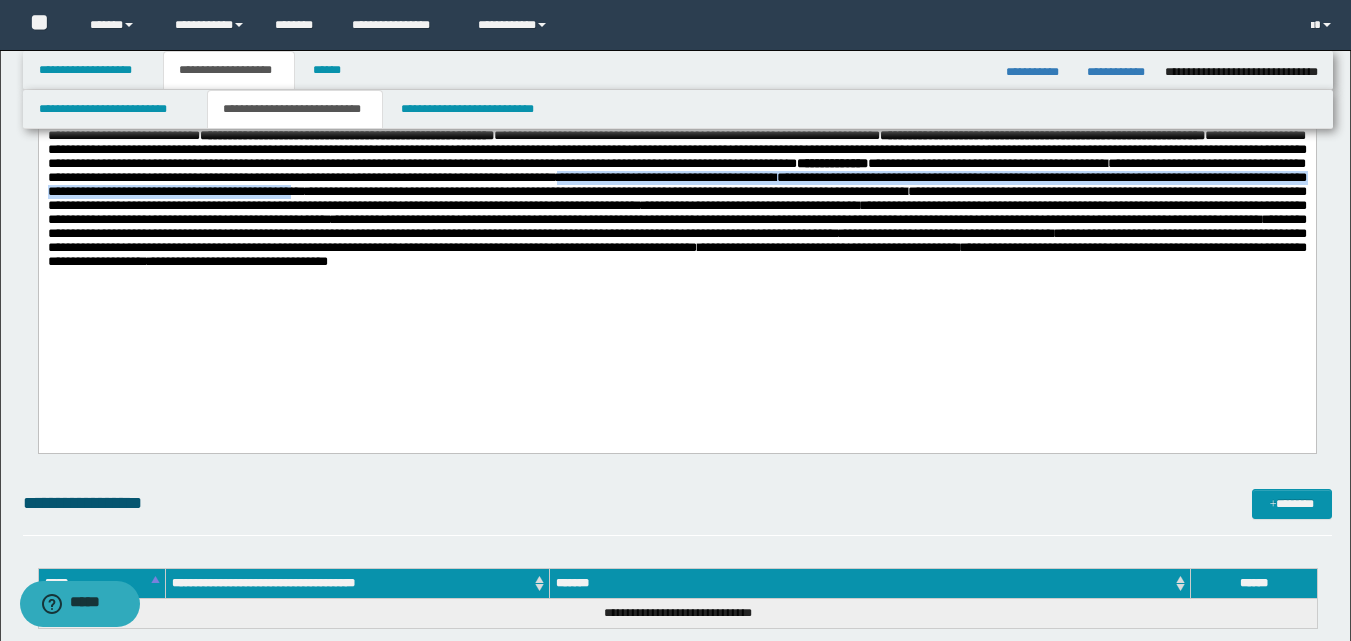 click on "**********" at bounding box center (676, 195) 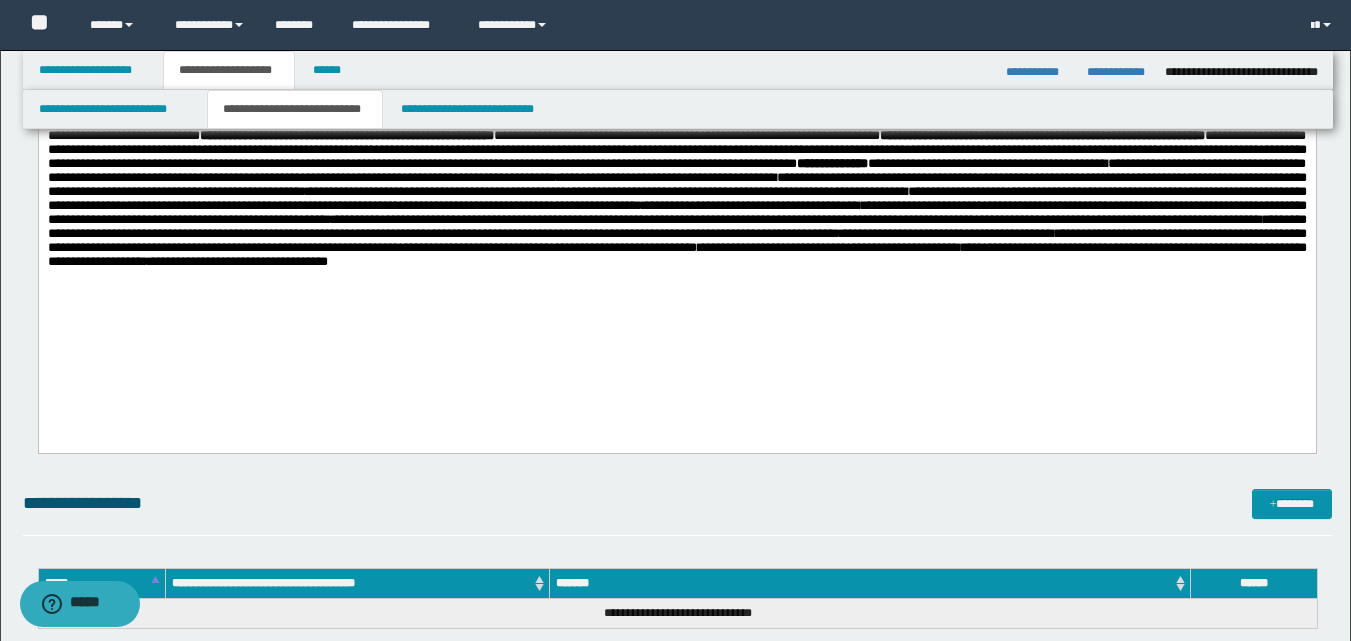 click on "**********" at bounding box center [676, 195] 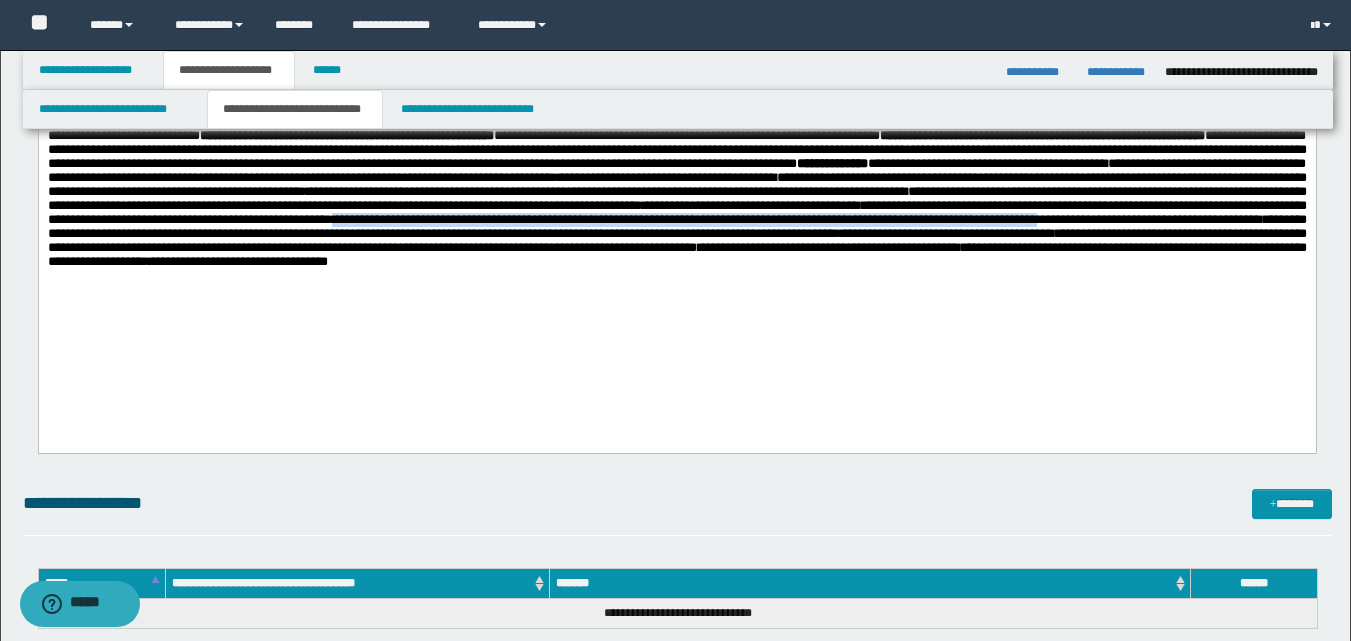 drag, startPoint x: 635, startPoint y: 268, endPoint x: 208, endPoint y: 285, distance: 427.3383 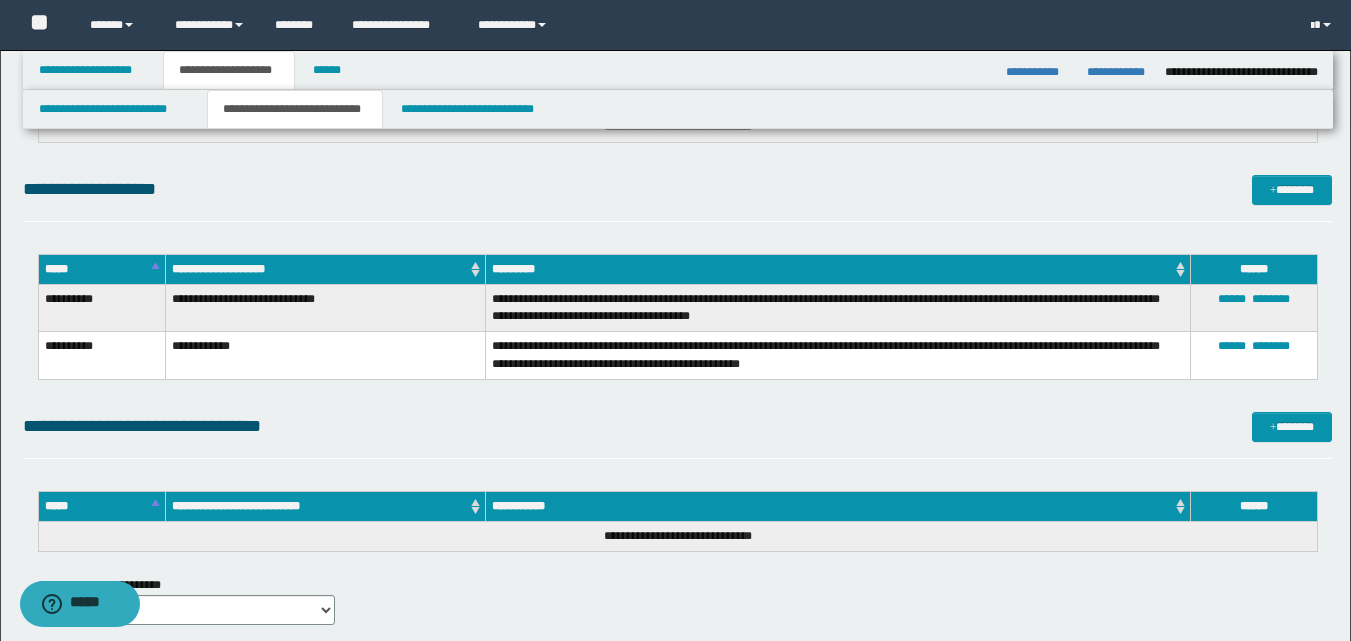 scroll, scrollTop: 1100, scrollLeft: 0, axis: vertical 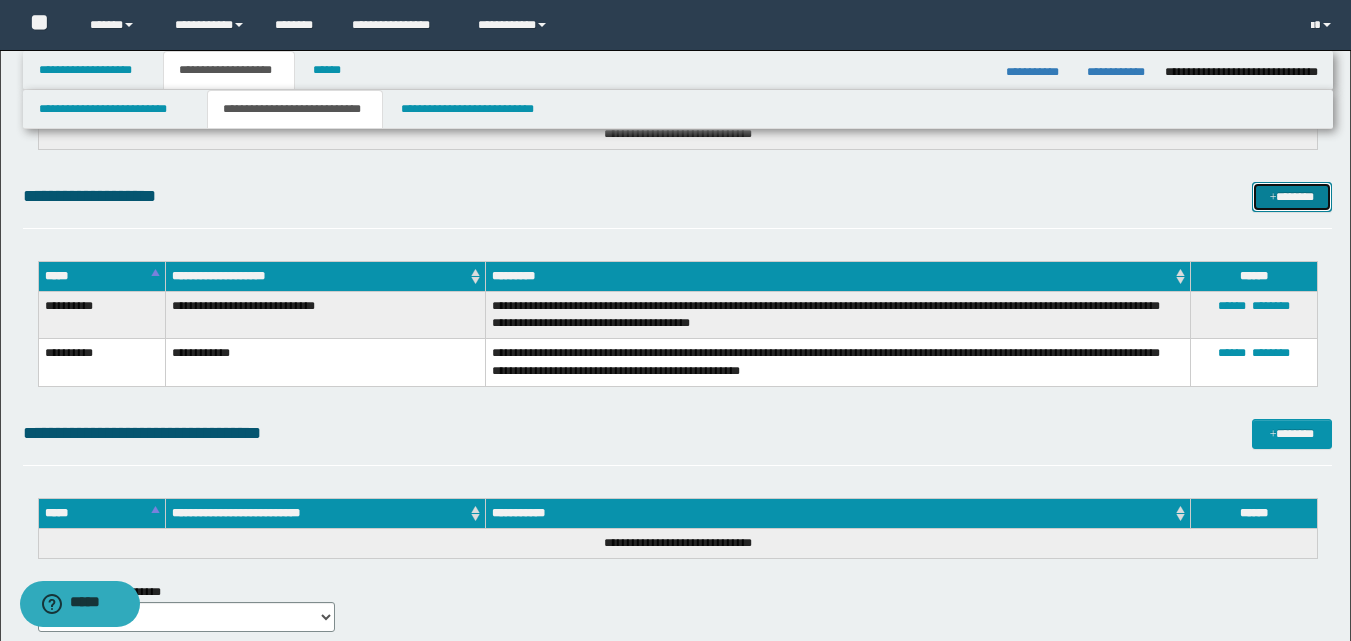 click on "*******" at bounding box center (1292, 197) 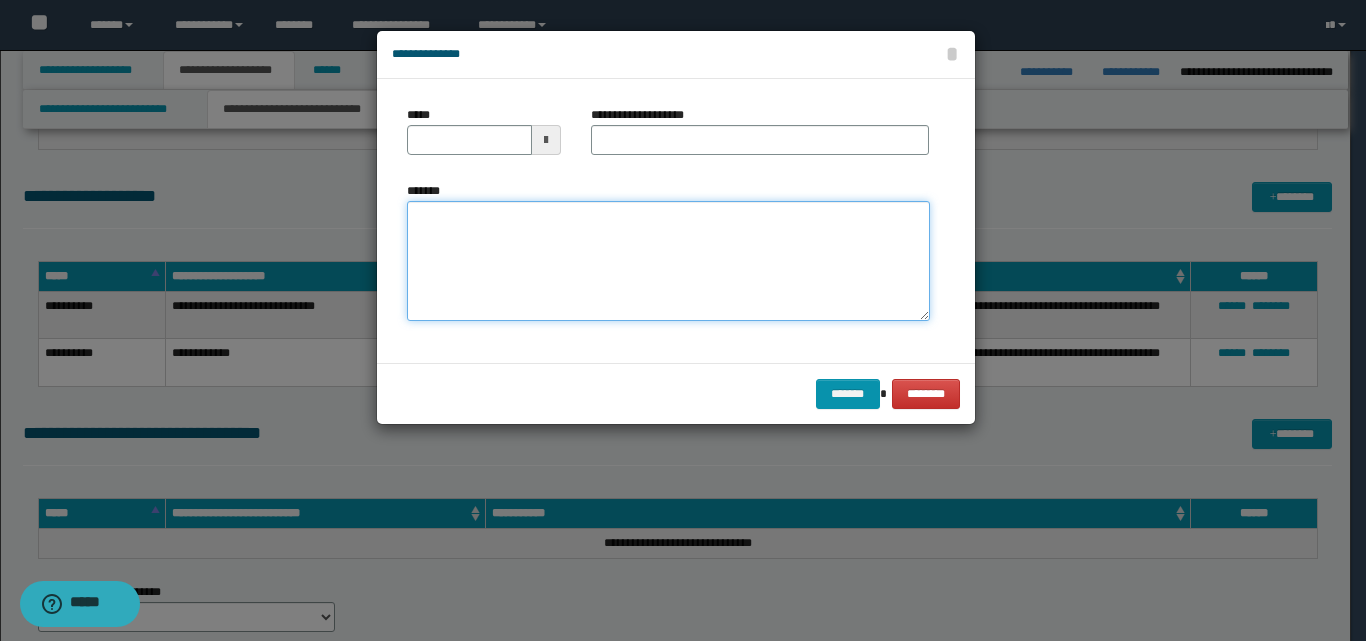 paste on "**********" 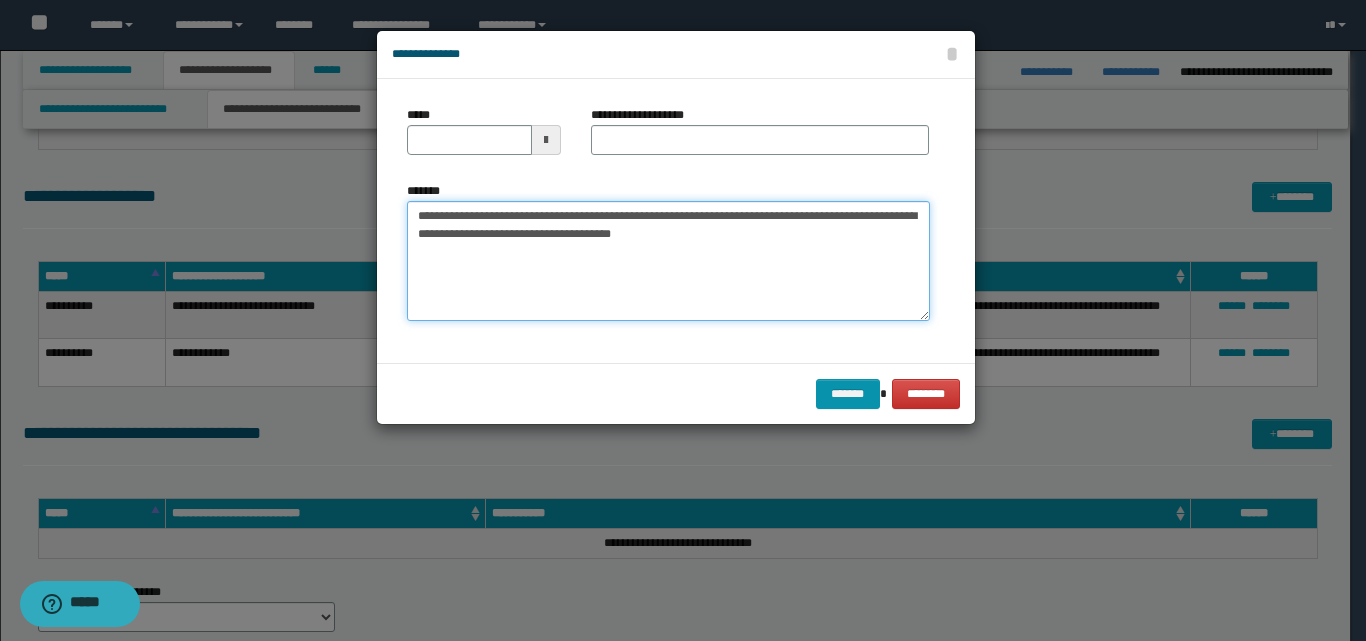 type on "**********" 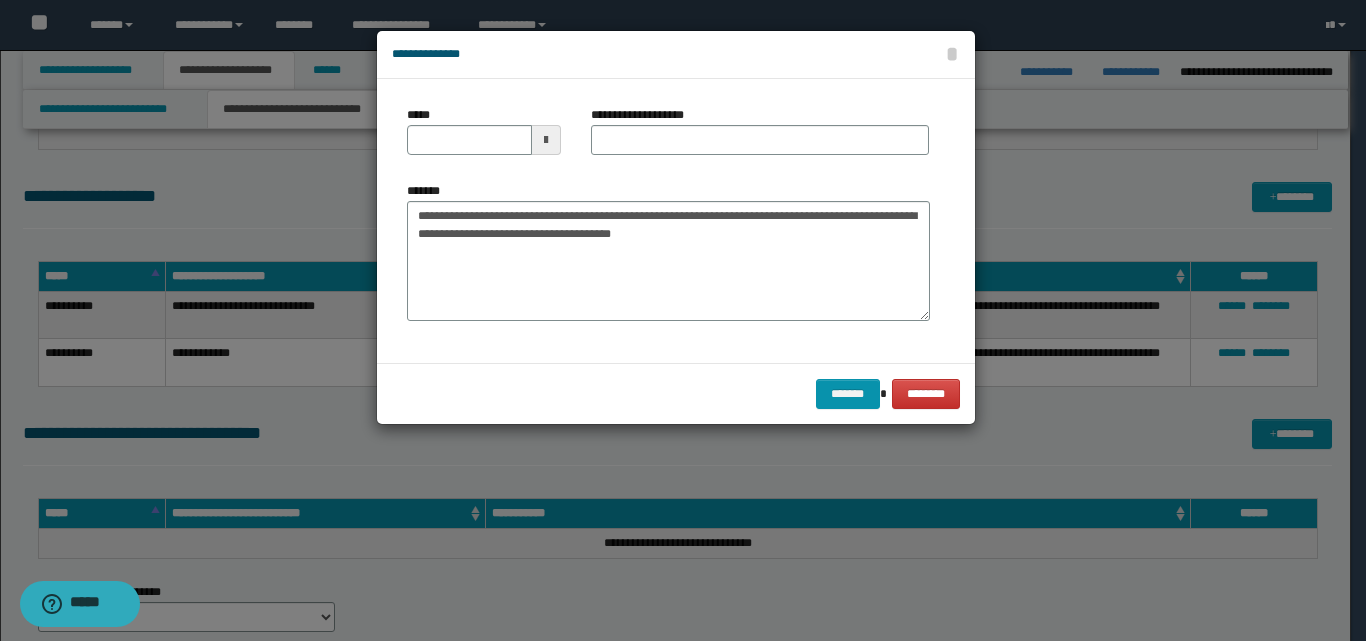 click at bounding box center [546, 140] 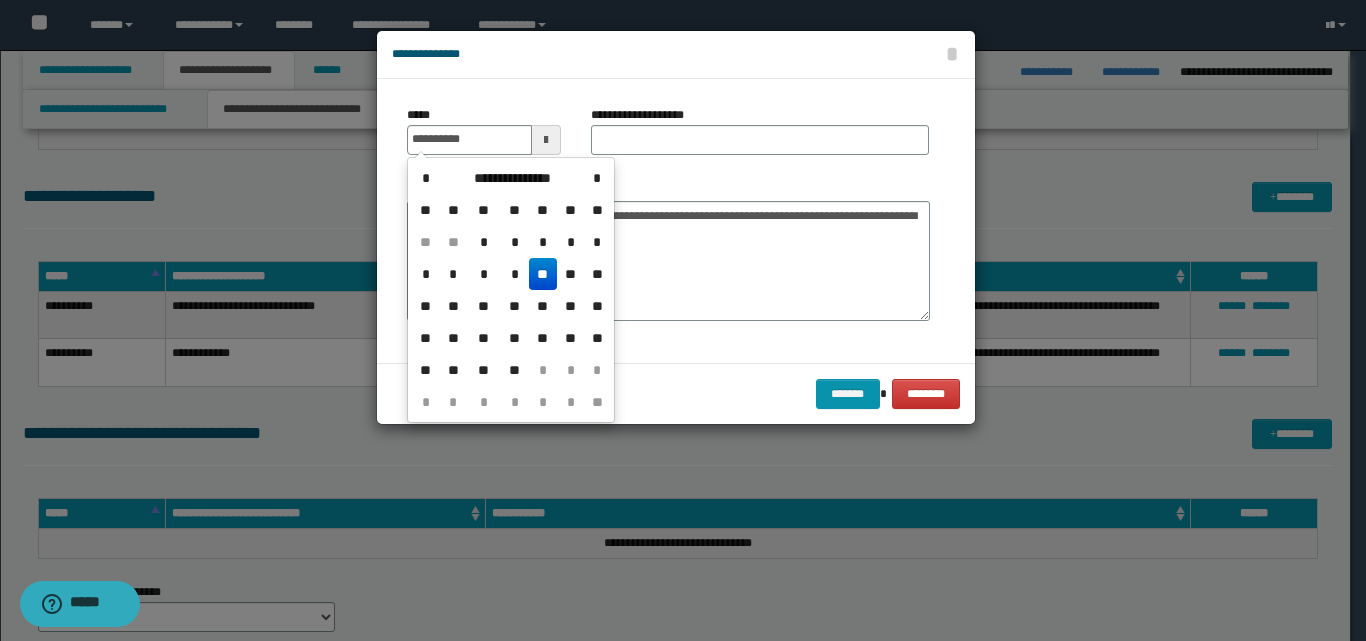 click on "**" at bounding box center [543, 274] 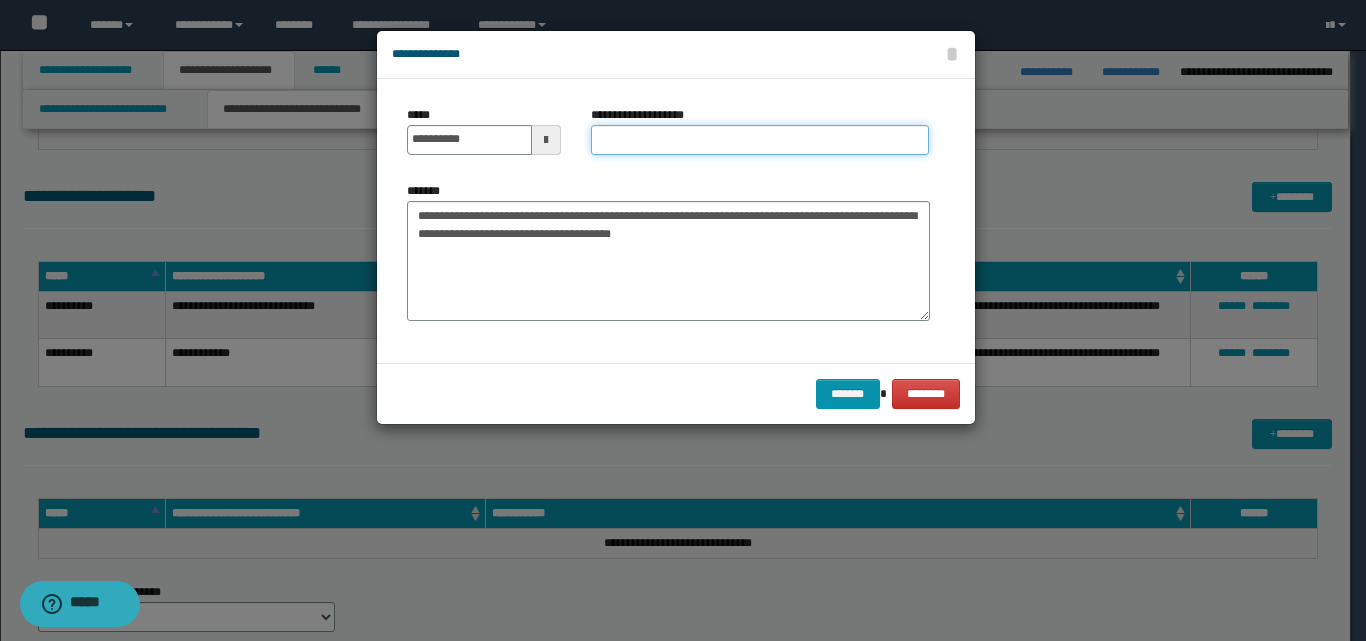 click on "**********" at bounding box center (760, 140) 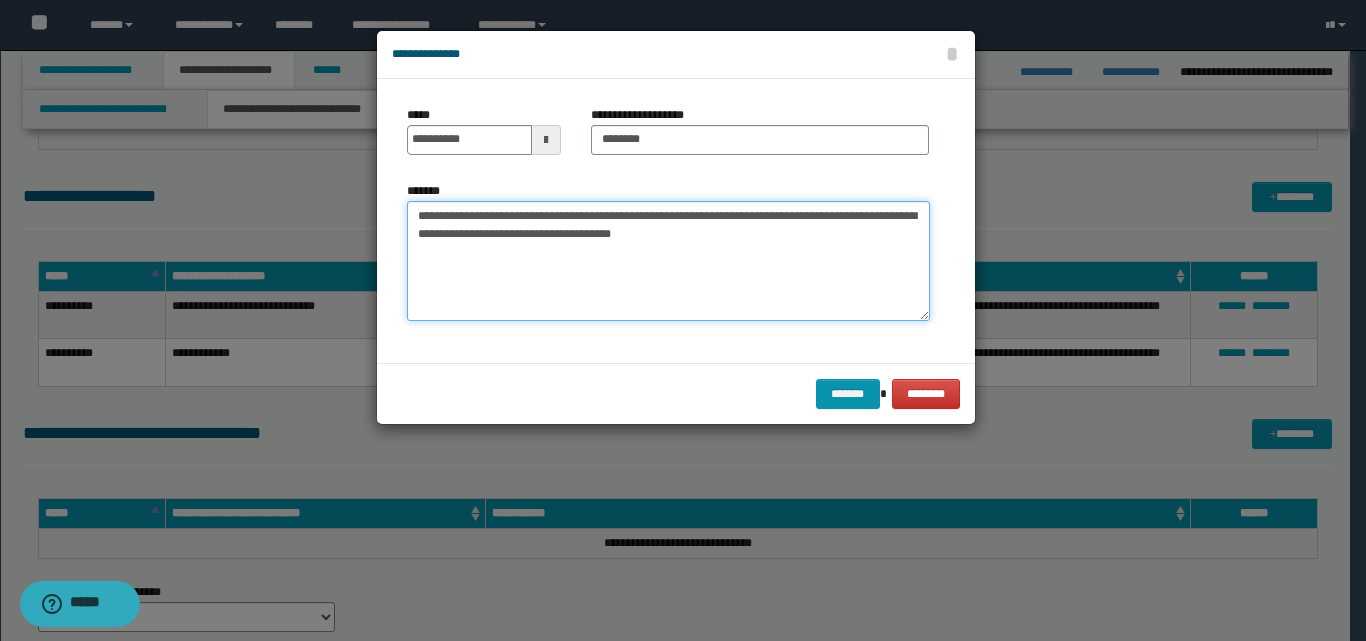 click on "**********" at bounding box center (668, 261) 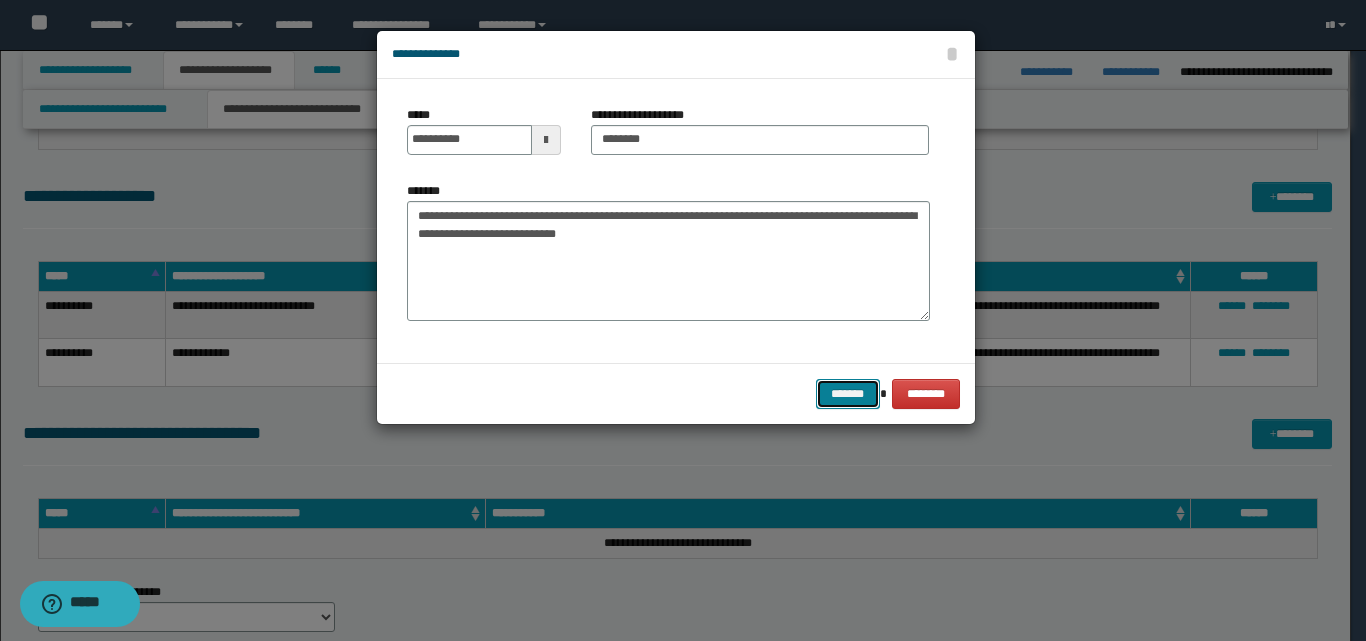 click on "*******" at bounding box center (848, 394) 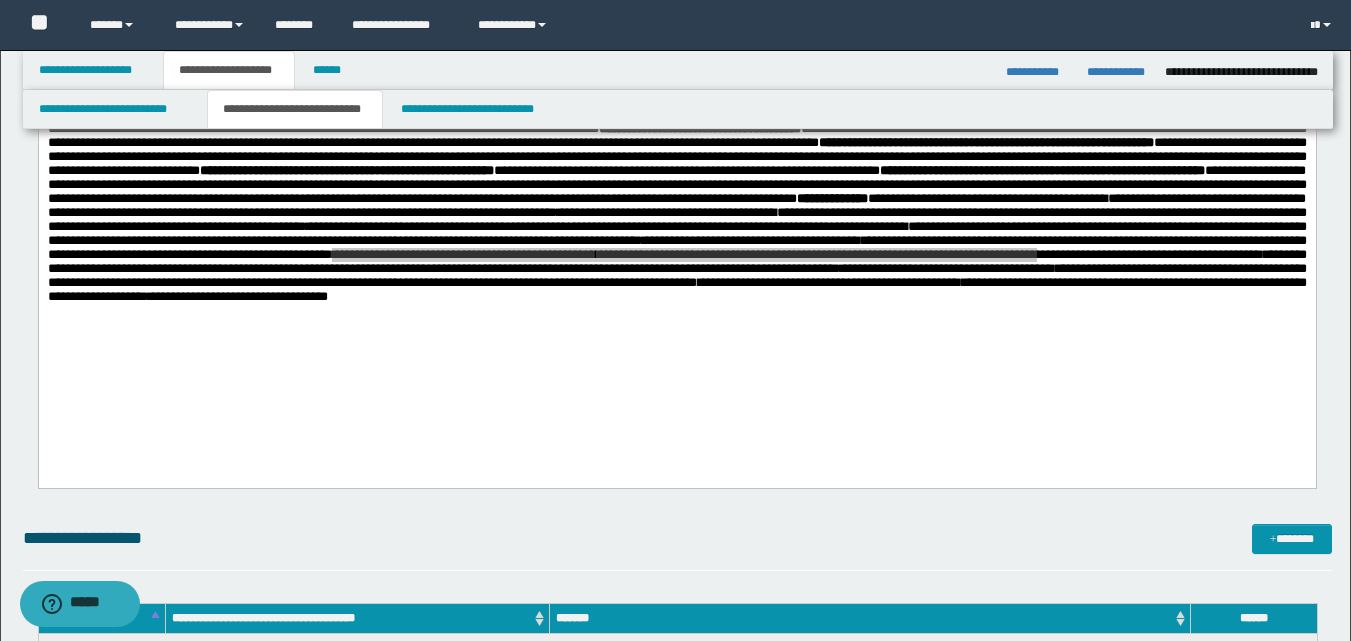 scroll, scrollTop: 400, scrollLeft: 0, axis: vertical 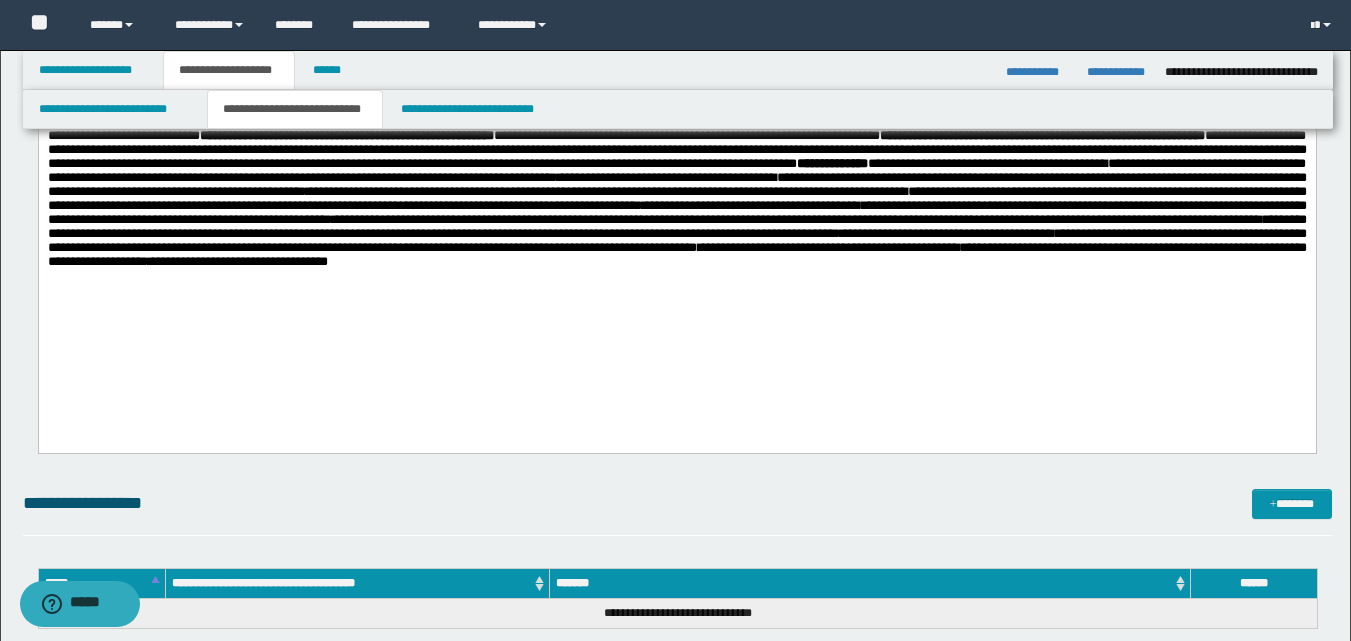 click on "**********" at bounding box center (676, 195) 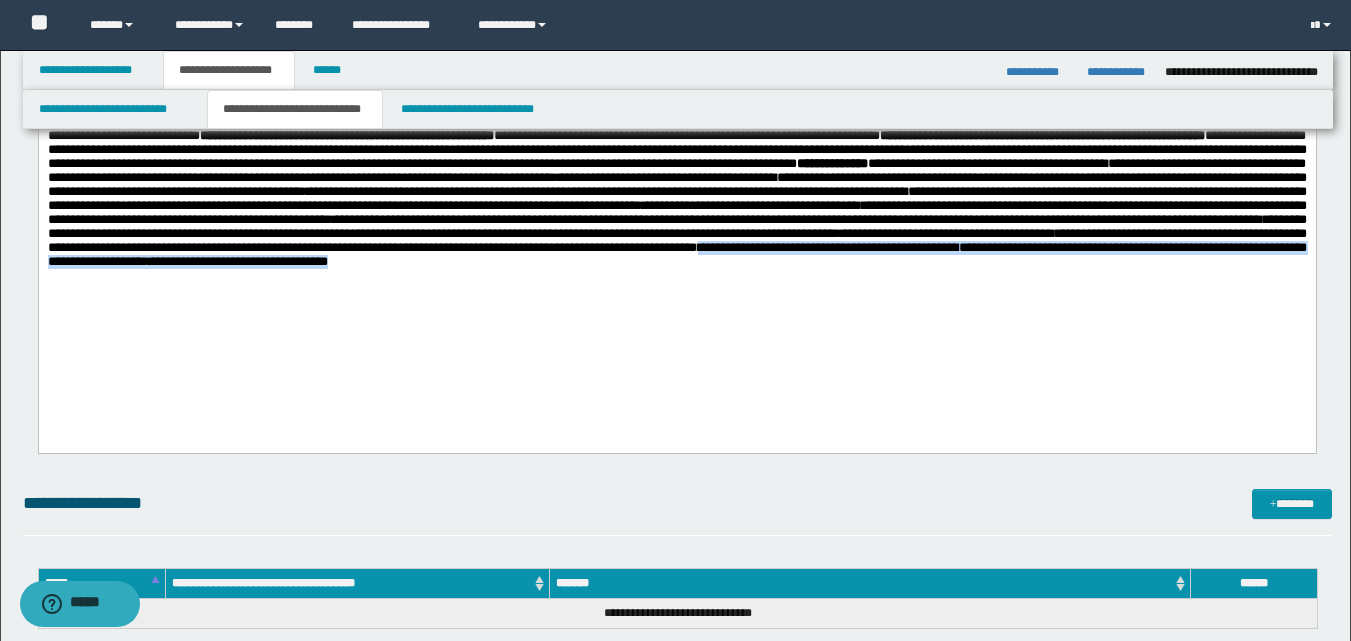 drag, startPoint x: 365, startPoint y: 317, endPoint x: 575, endPoint y: 364, distance: 215.19527 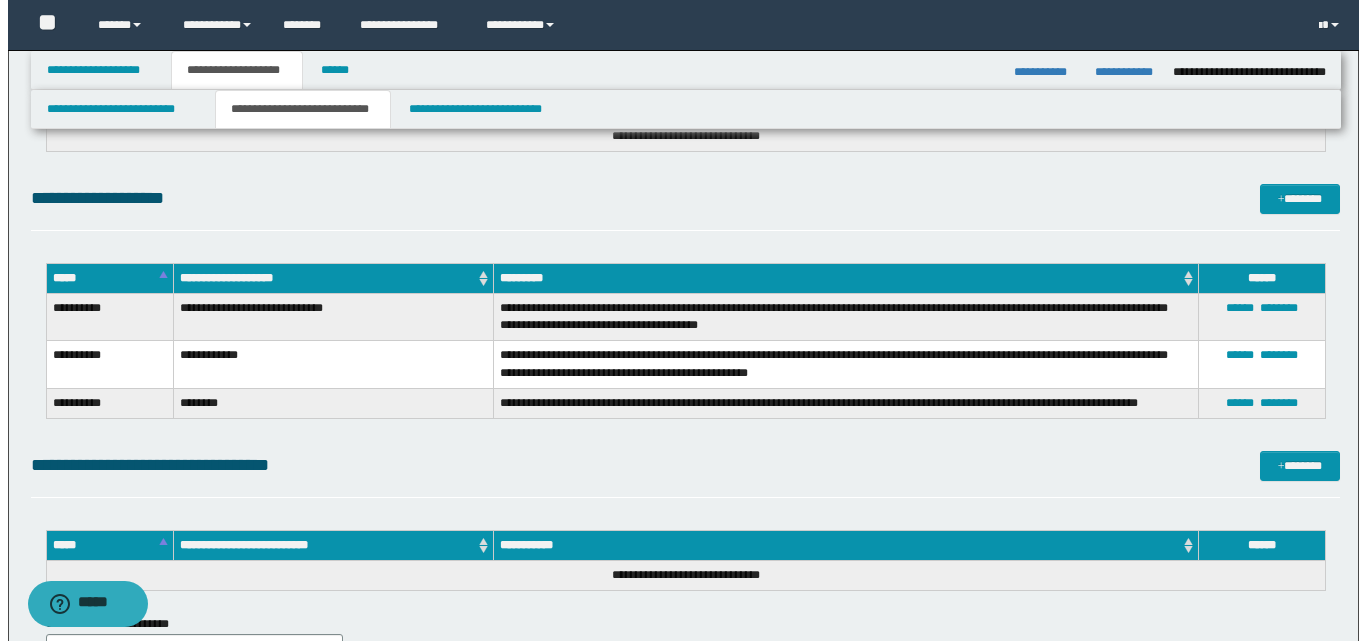 scroll, scrollTop: 1100, scrollLeft: 0, axis: vertical 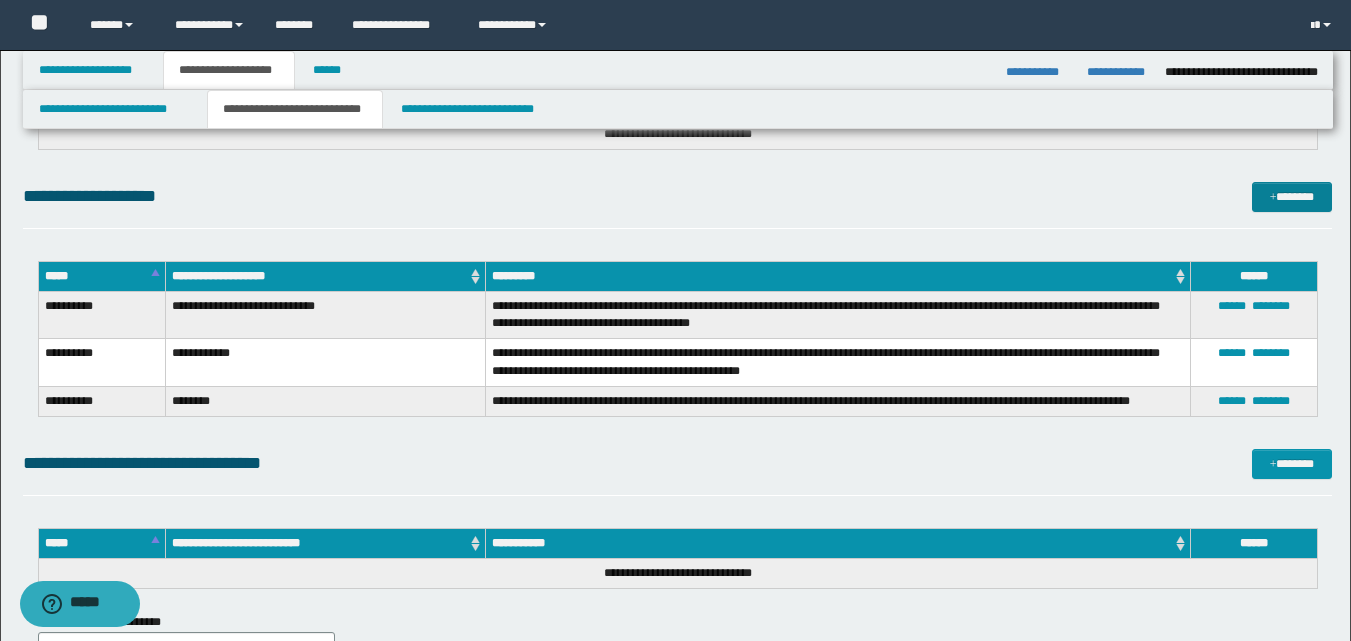click on "*******" at bounding box center (1292, 197) 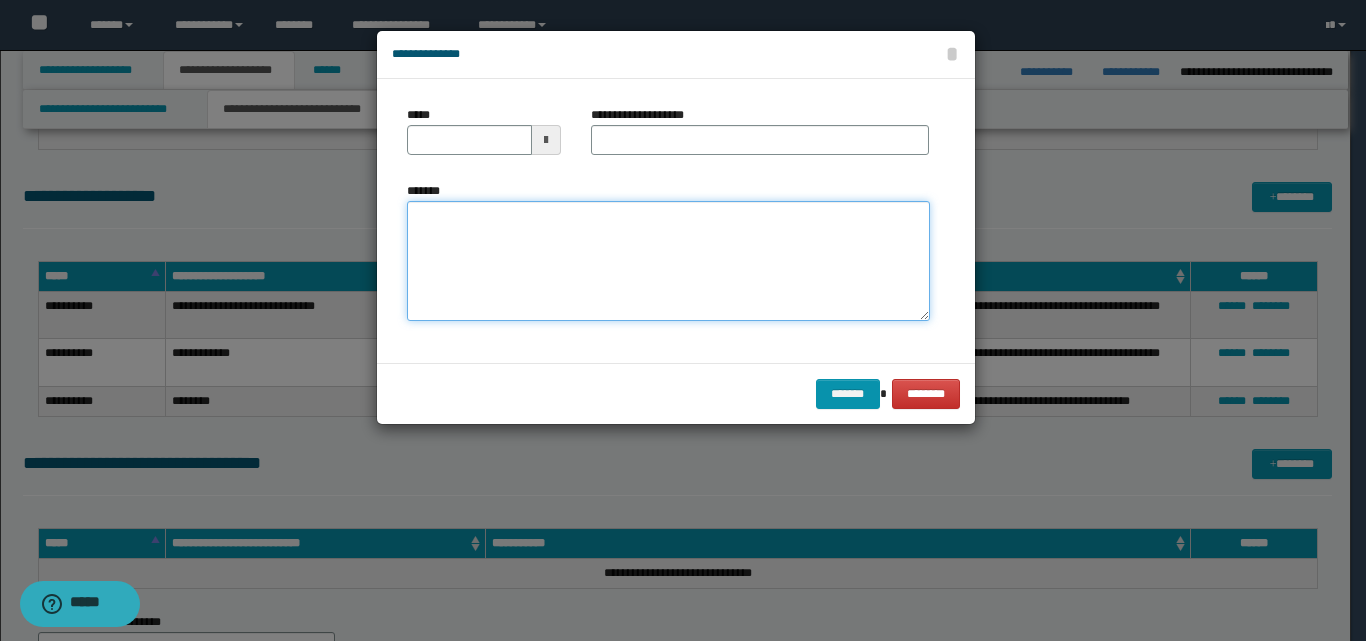 paste on "**********" 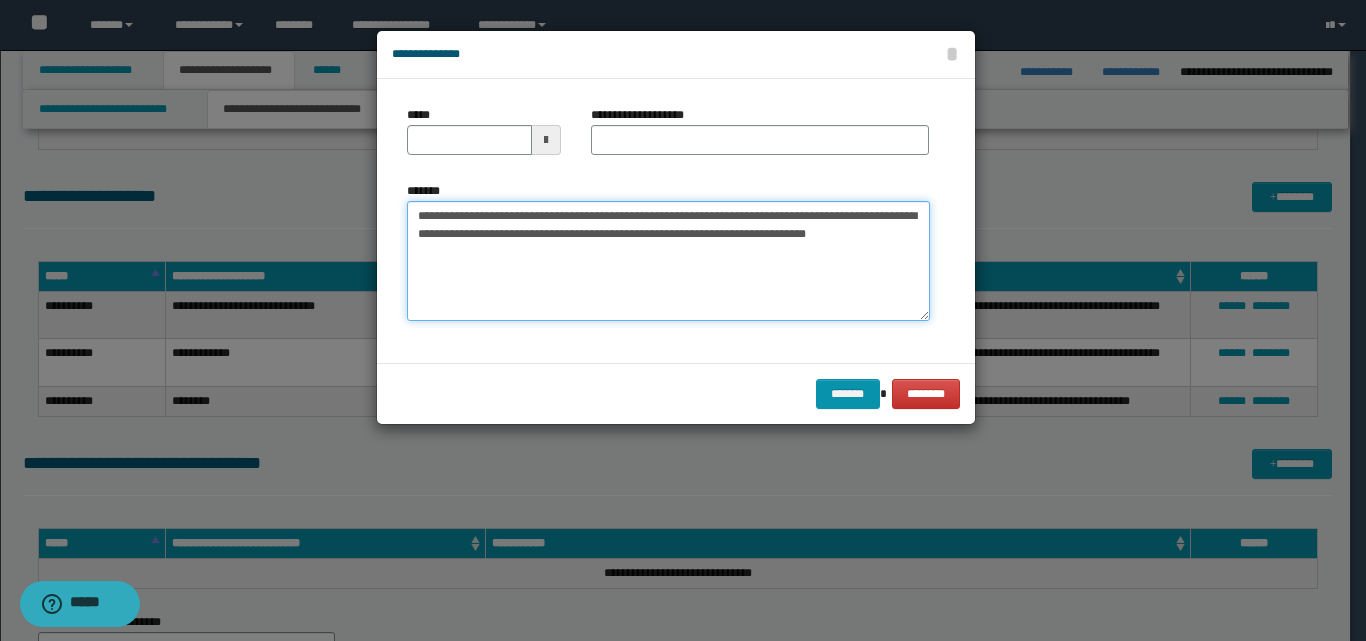 type on "**********" 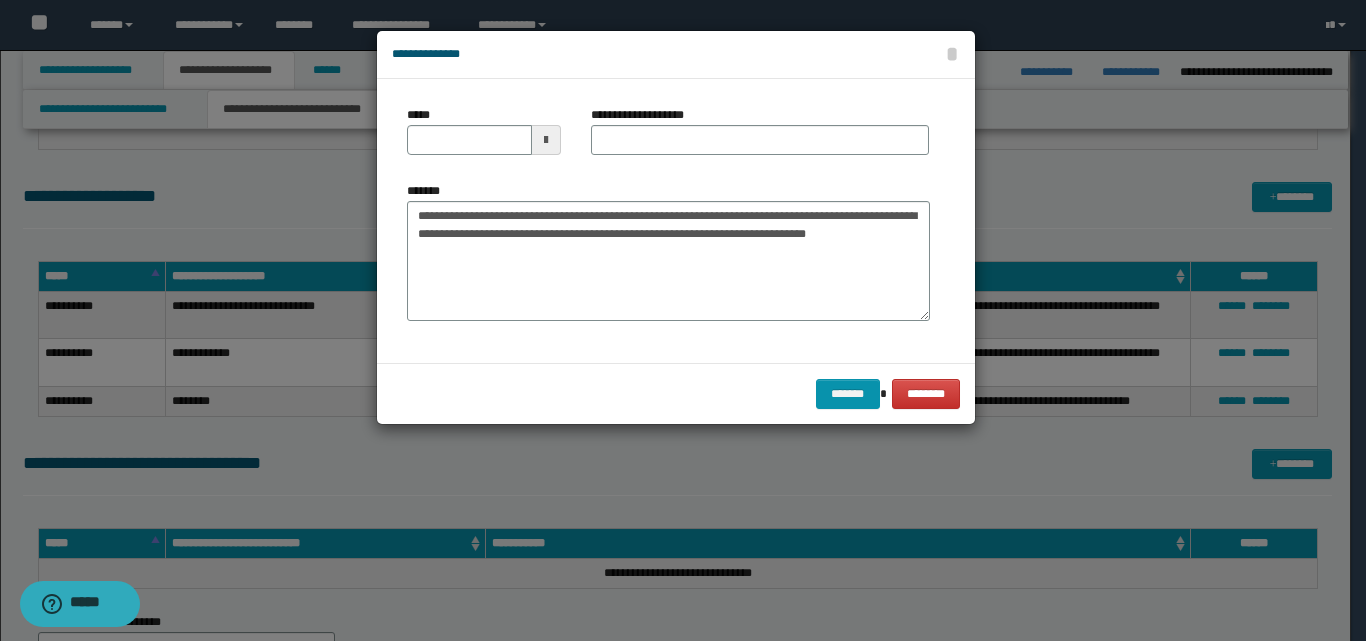 click at bounding box center (546, 140) 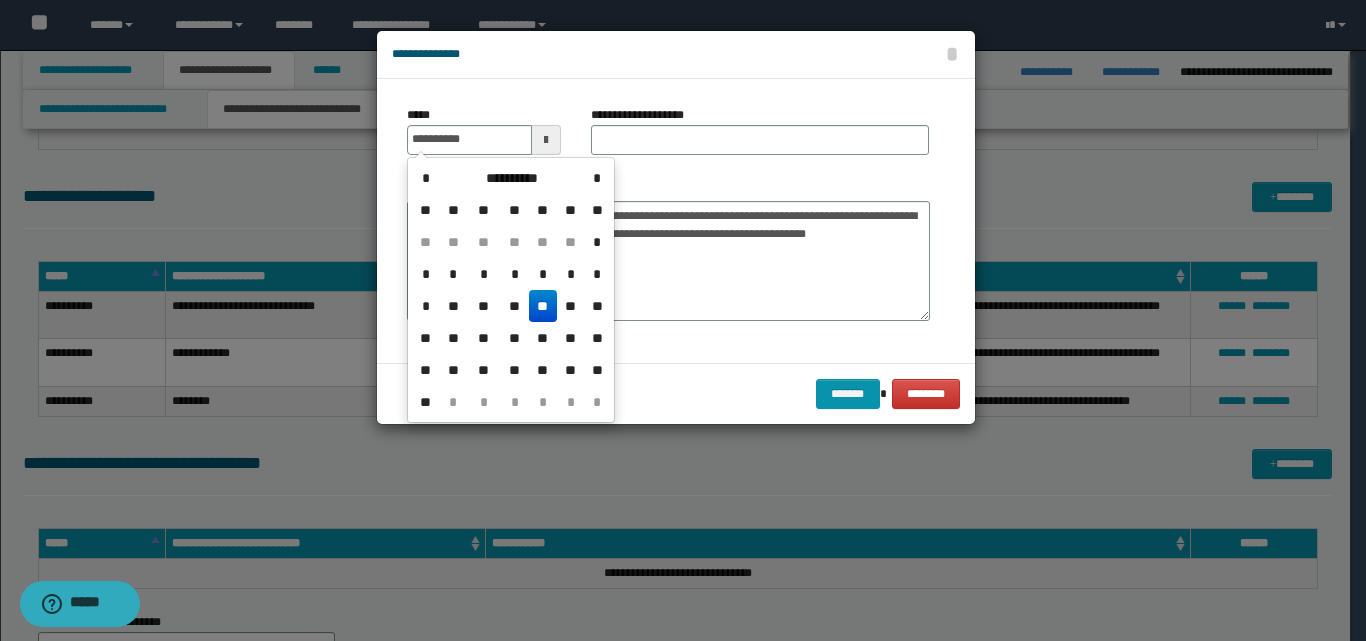 click on "**" at bounding box center [543, 306] 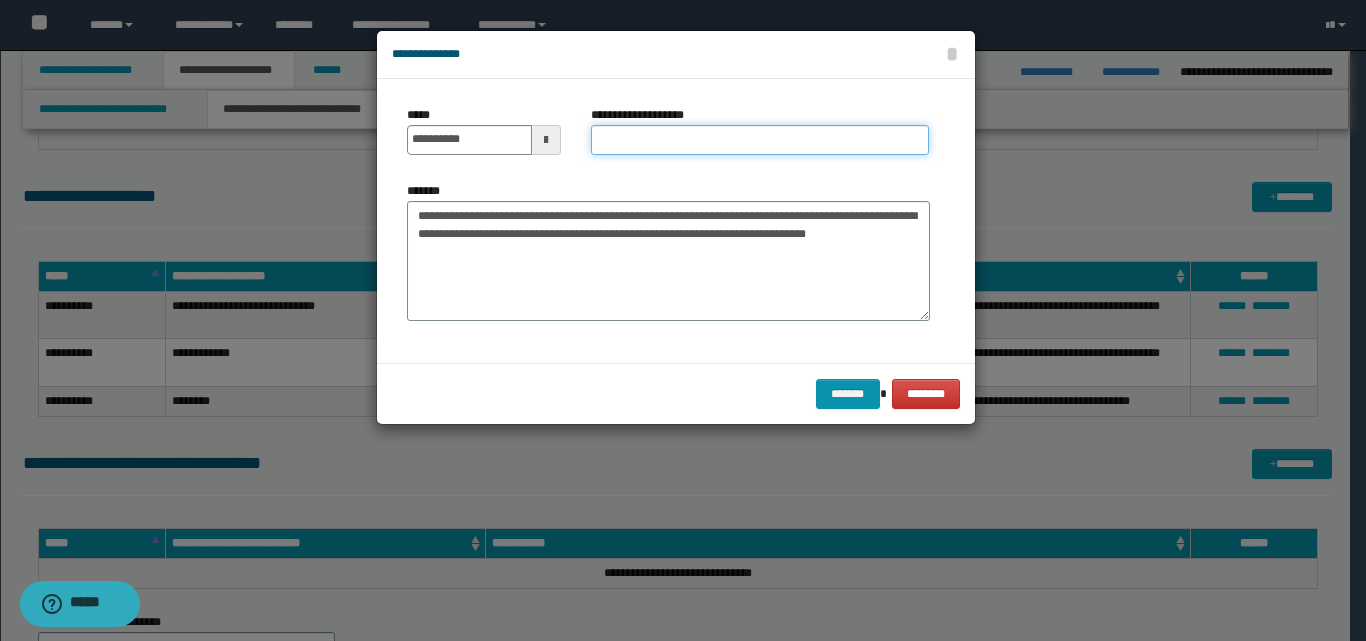 click on "**********" at bounding box center [760, 140] 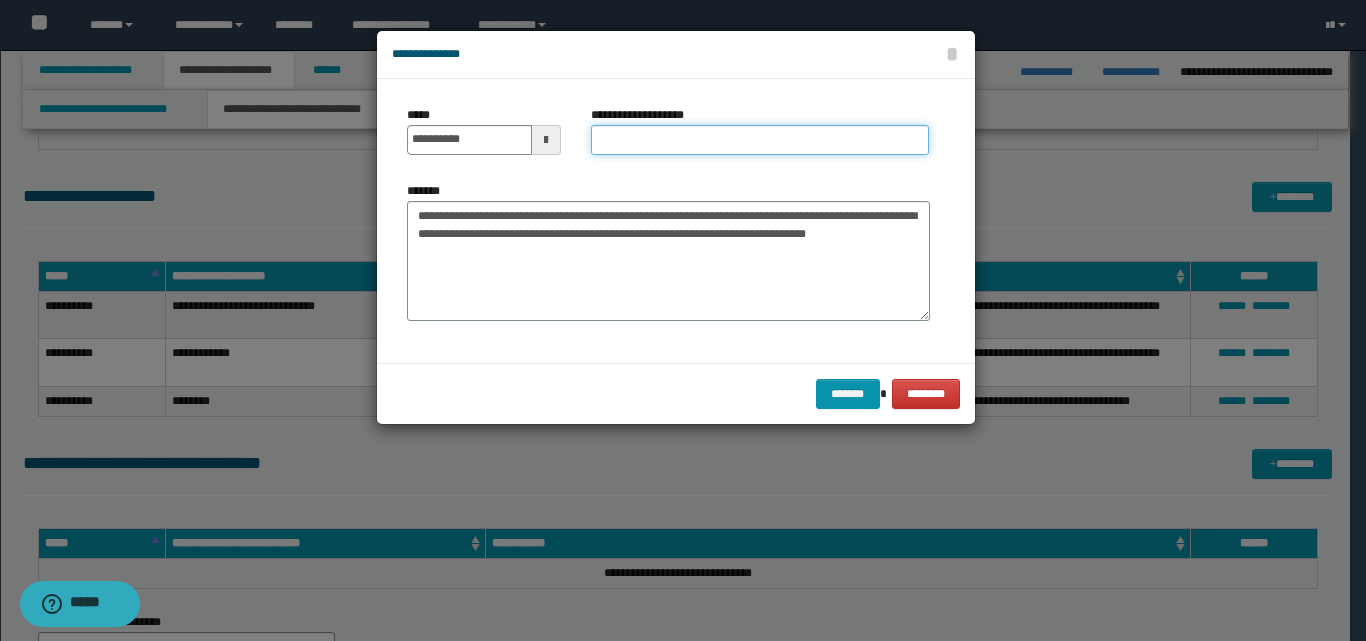 type on "********" 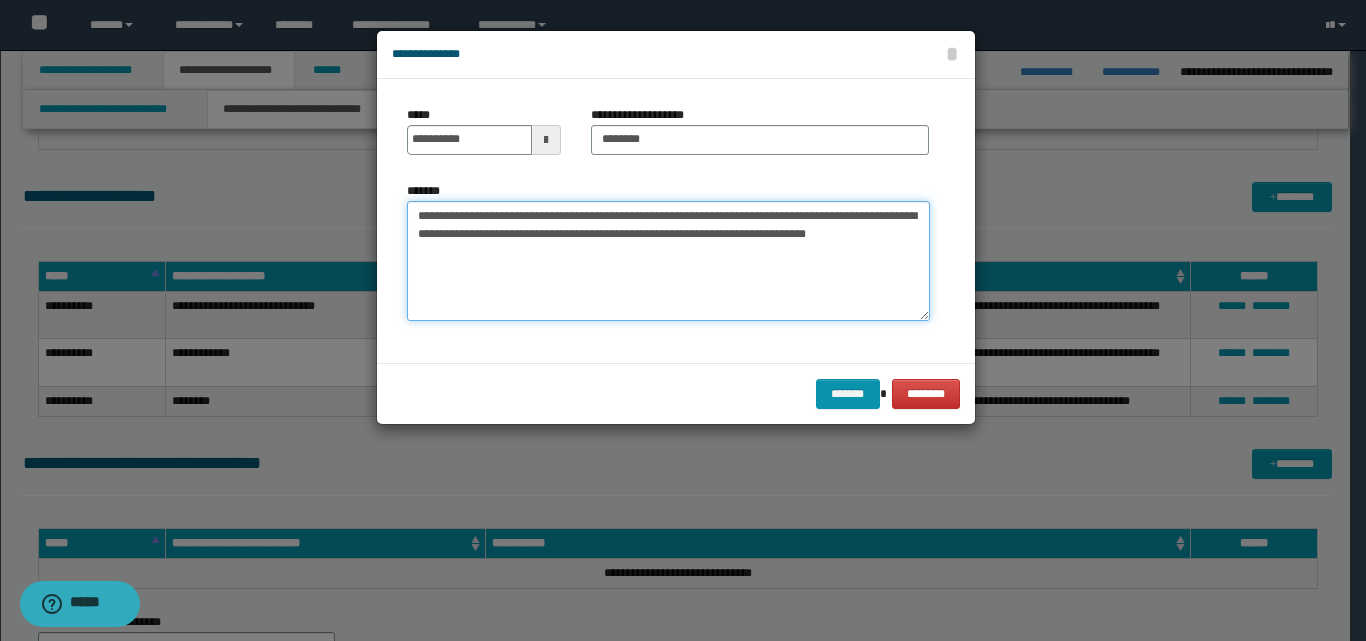 click on "**********" at bounding box center (668, 261) 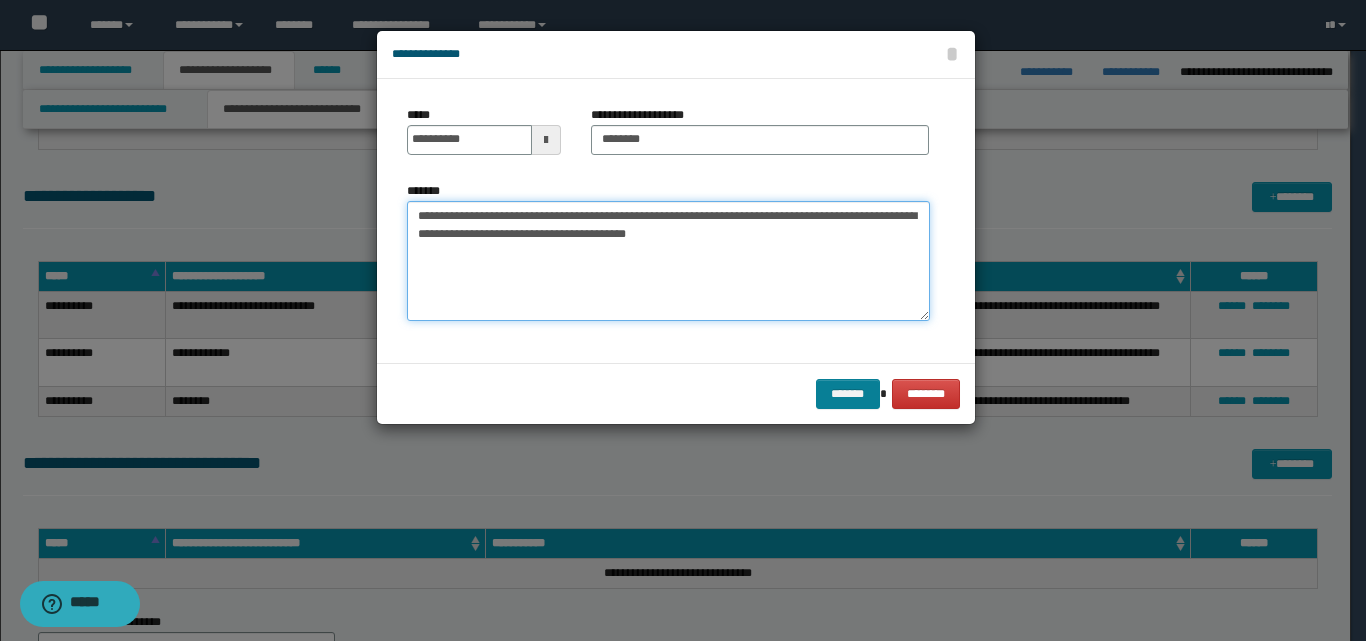 type on "**********" 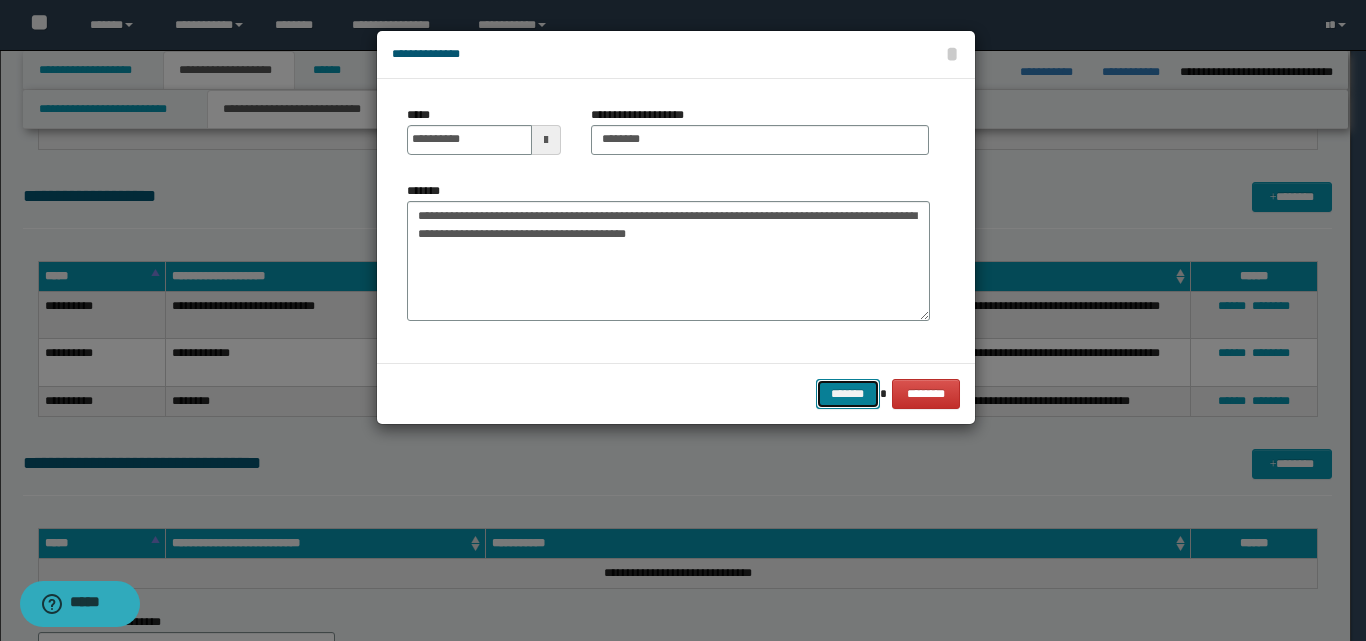 click on "*******" at bounding box center [848, 394] 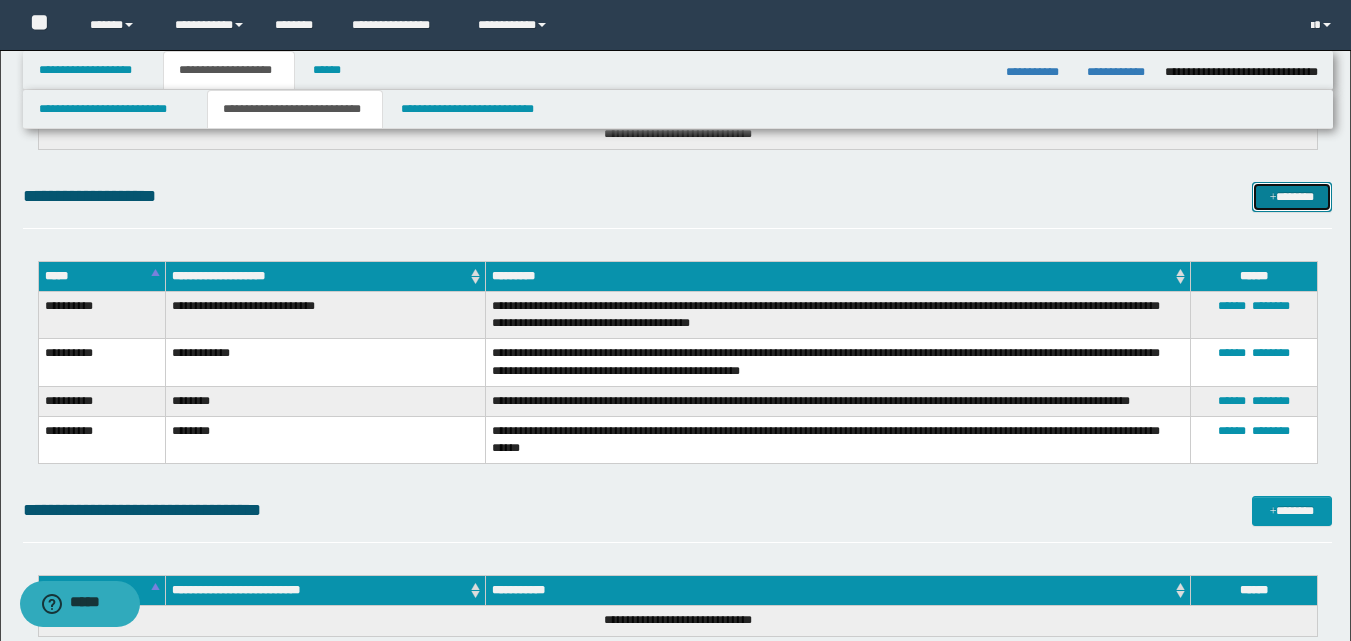 click on "*******" at bounding box center [1292, 197] 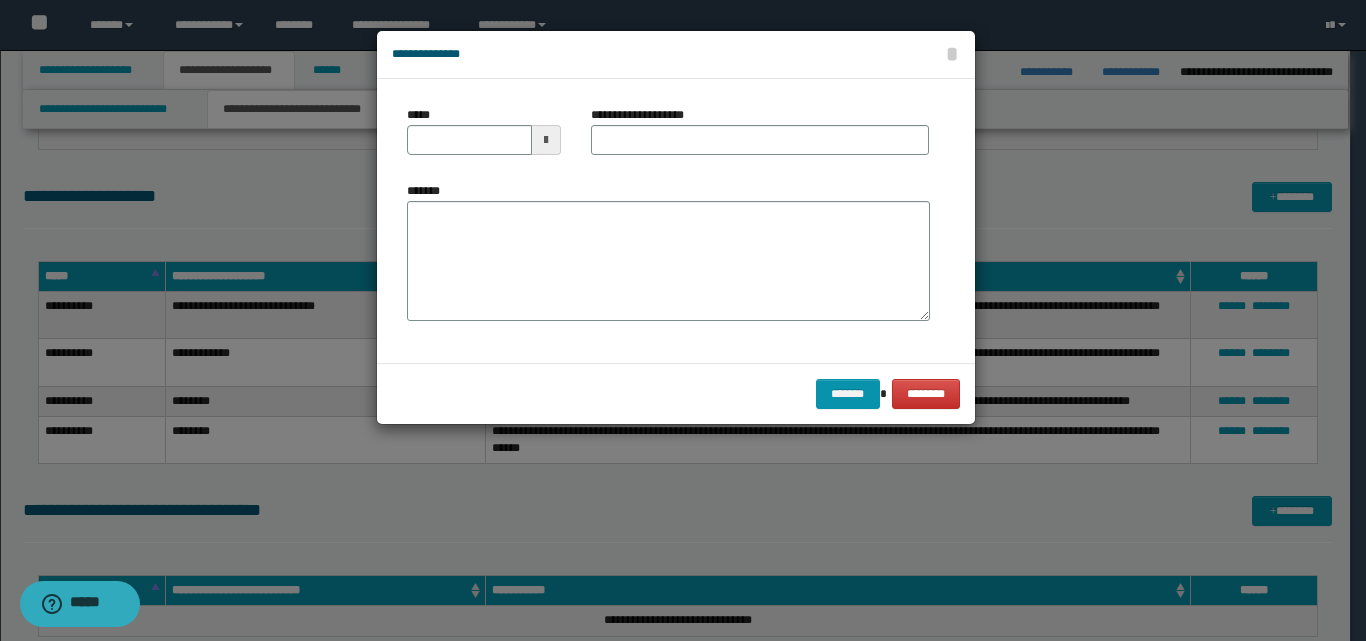 click at bounding box center [546, 140] 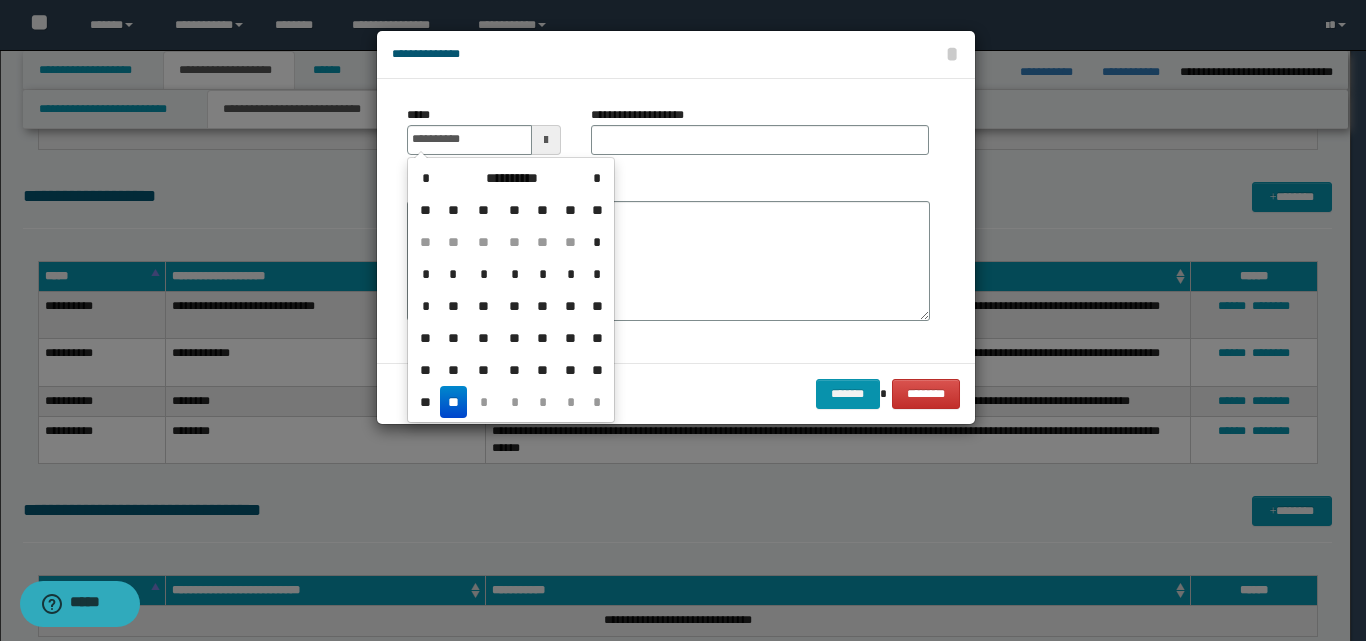click on "**" at bounding box center (454, 402) 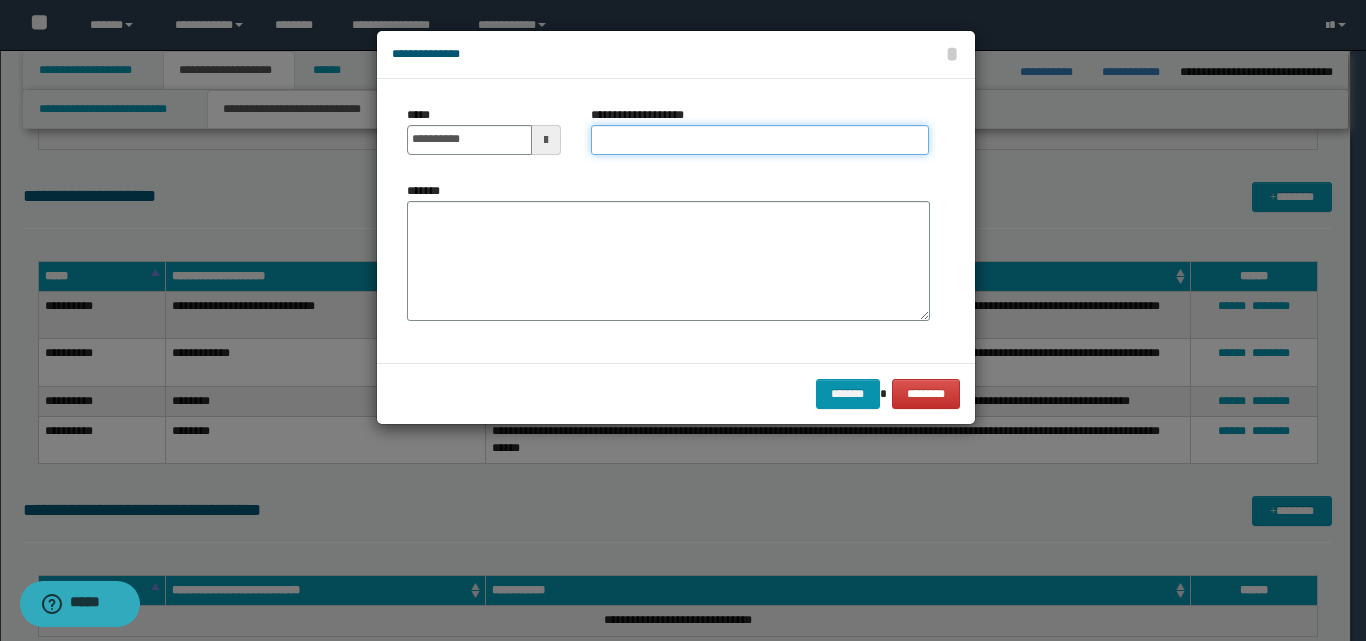 click on "**********" at bounding box center [760, 140] 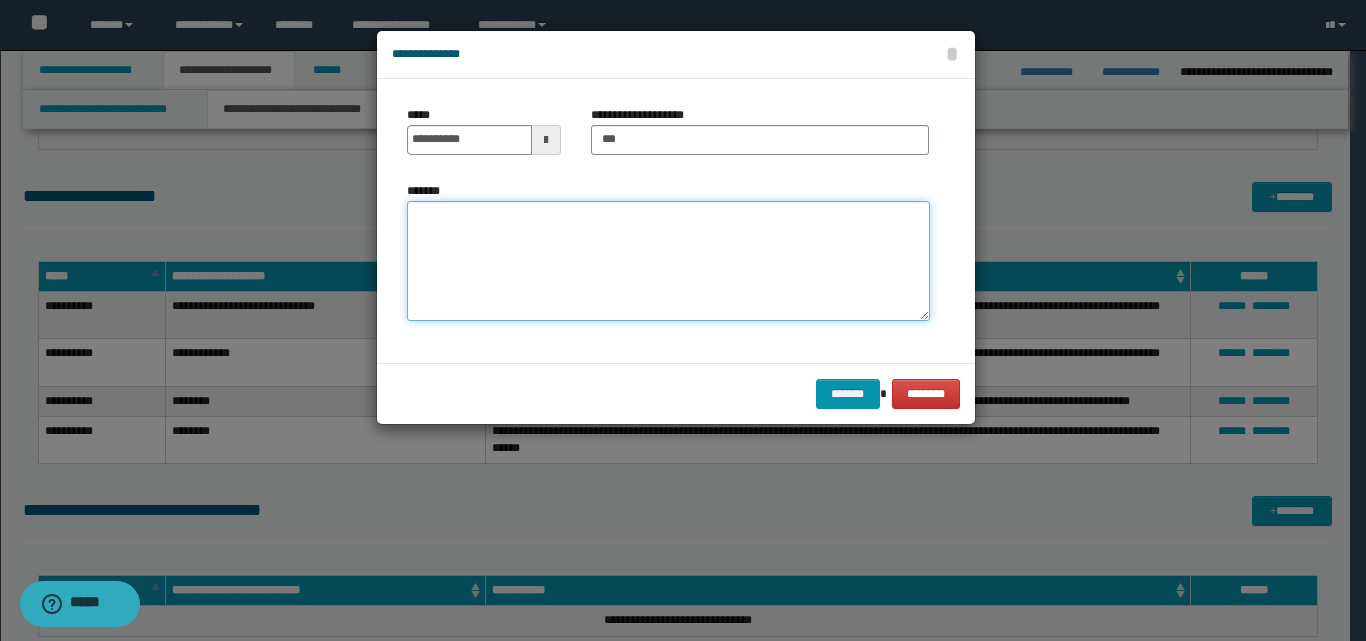 click on "*******" at bounding box center [668, 261] 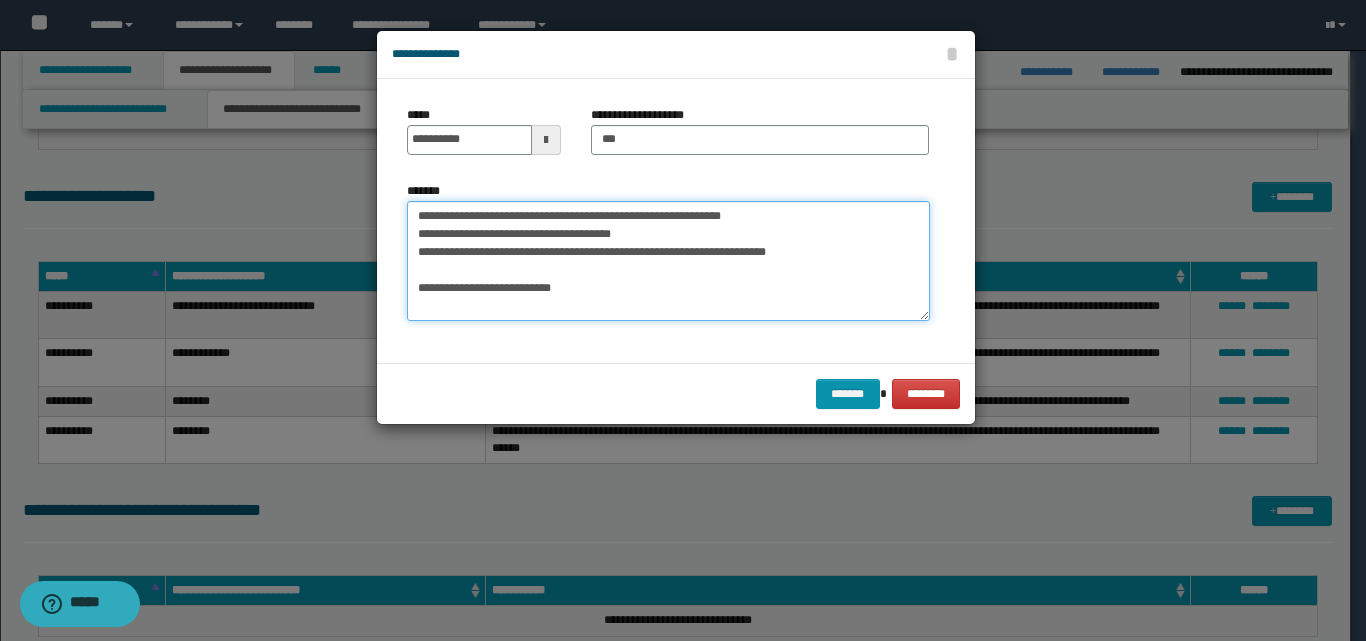 click on "**********" at bounding box center (668, 261) 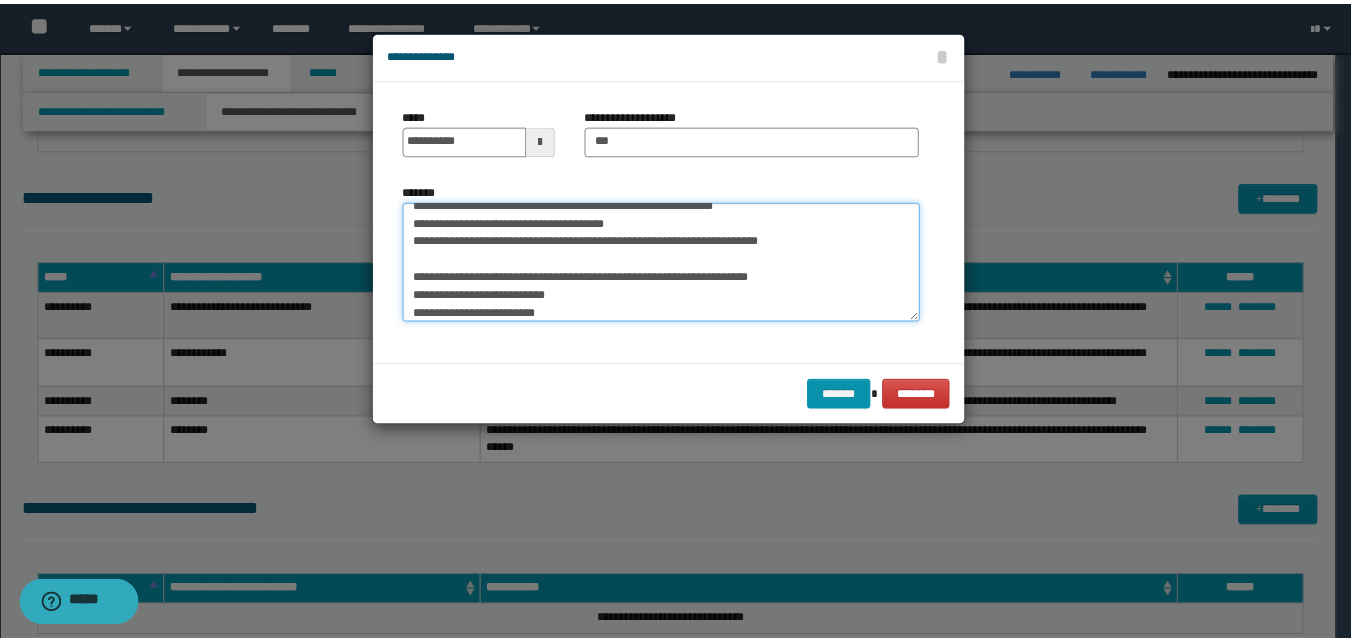 scroll, scrollTop: 30, scrollLeft: 0, axis: vertical 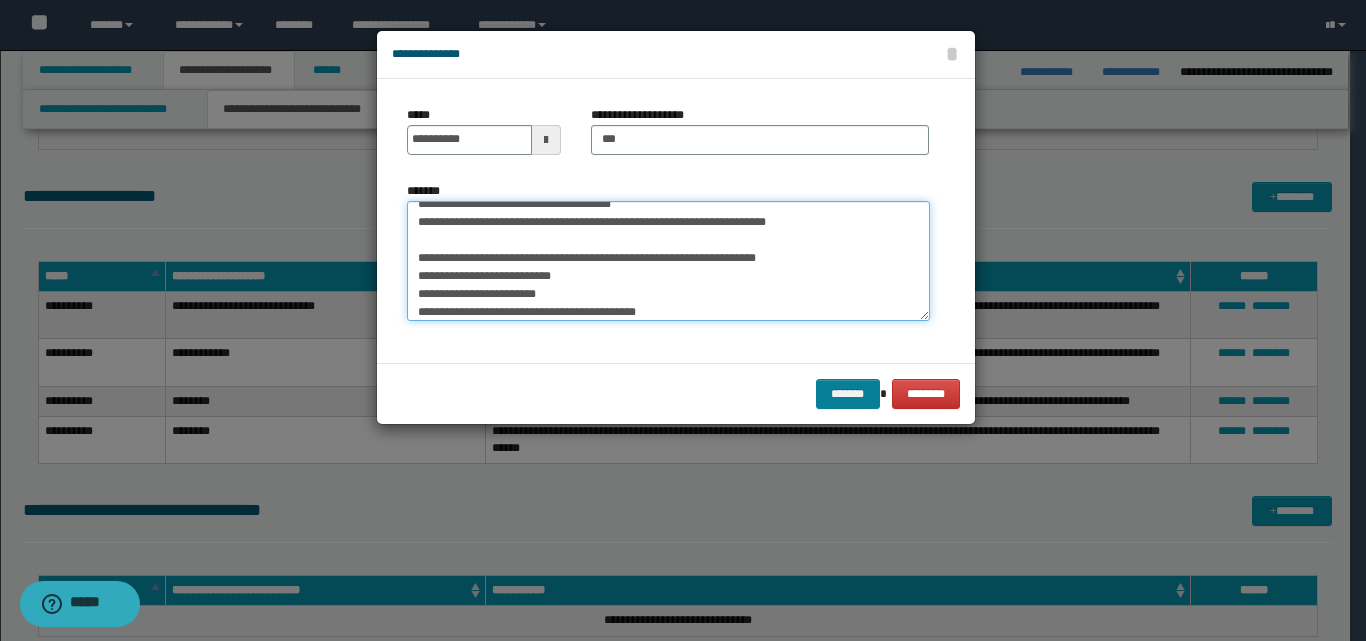 type on "**********" 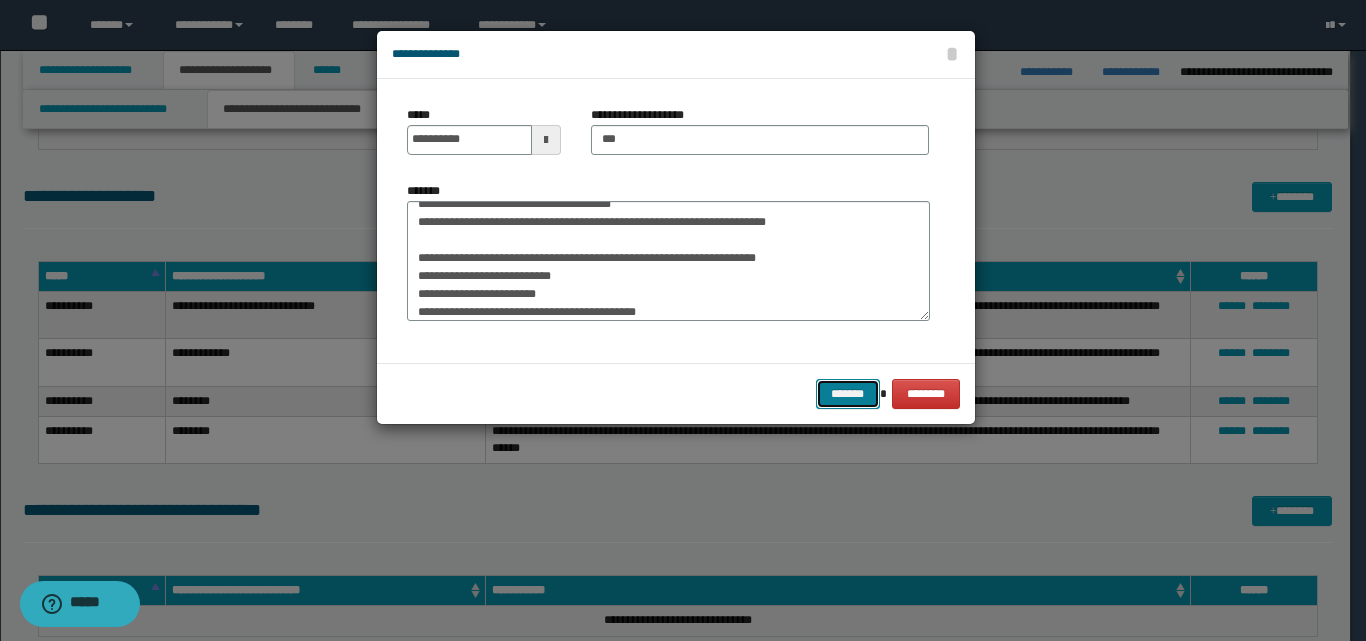 click on "*******" at bounding box center [848, 394] 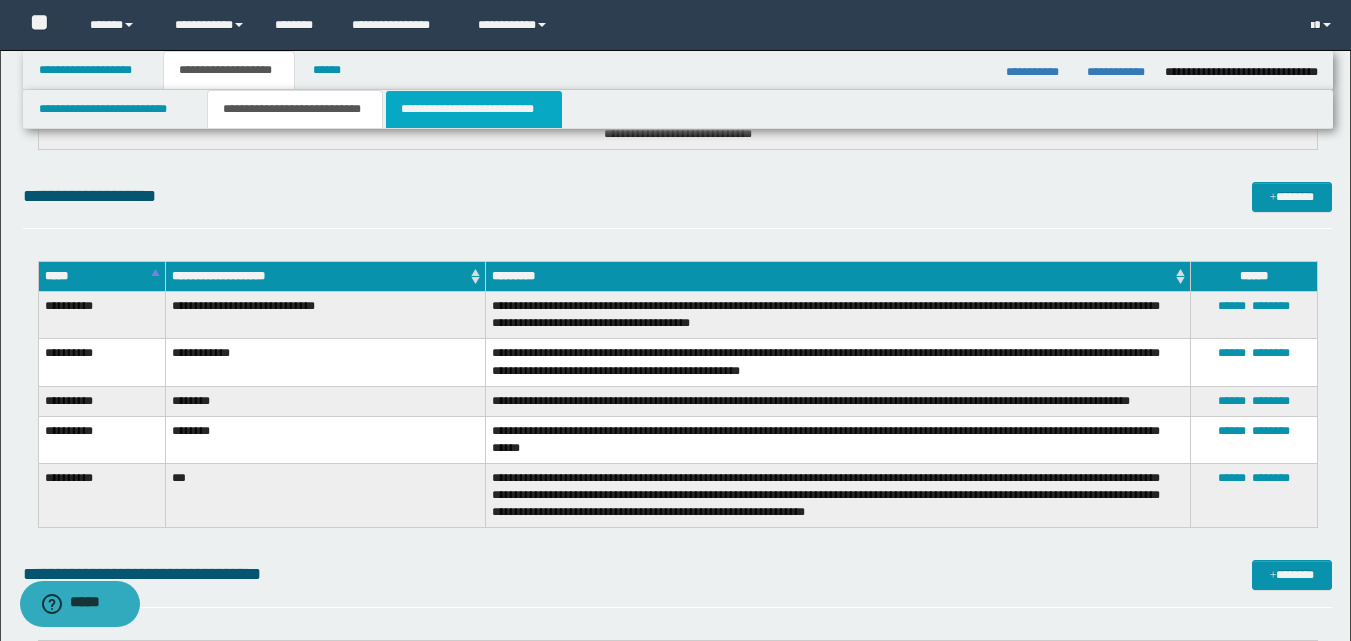 click on "**********" at bounding box center (474, 109) 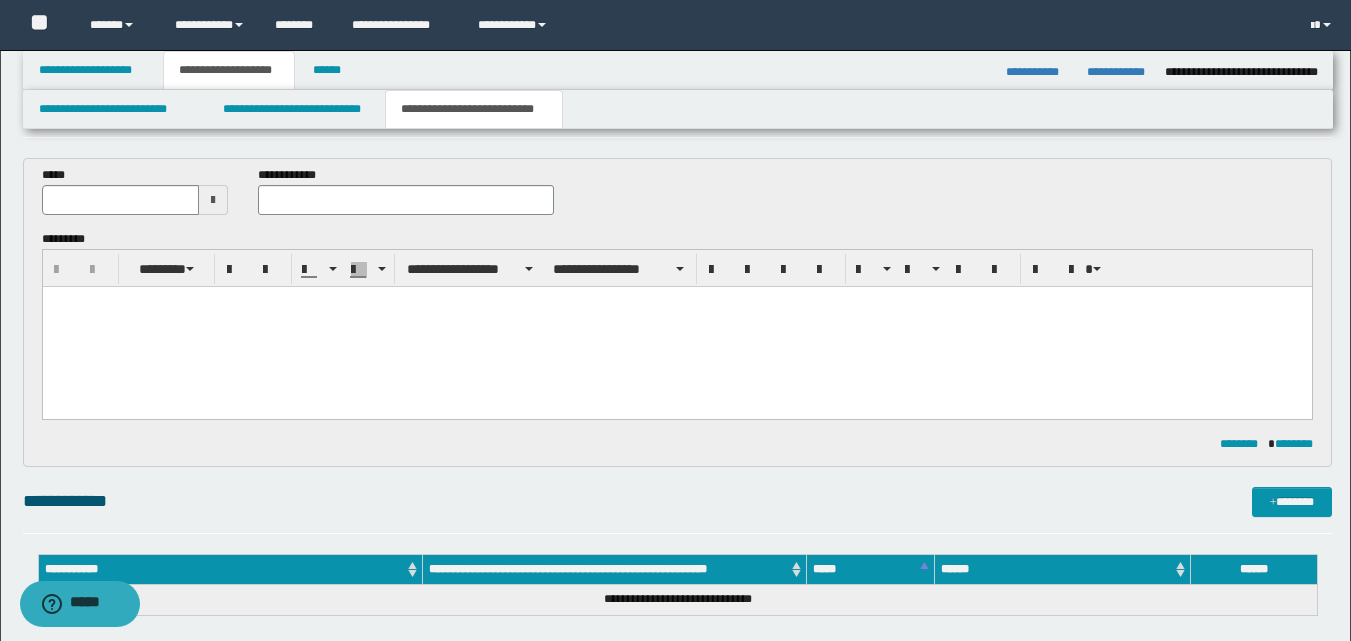 scroll, scrollTop: 200, scrollLeft: 0, axis: vertical 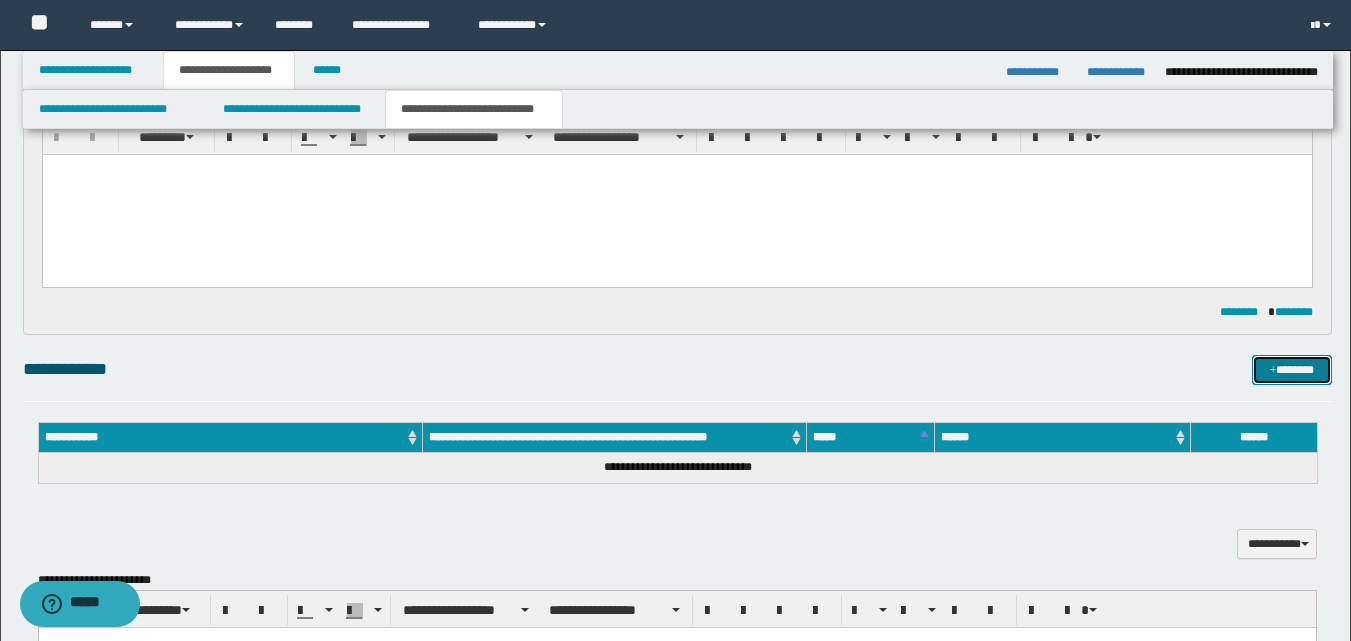 click on "*******" at bounding box center (1292, 370) 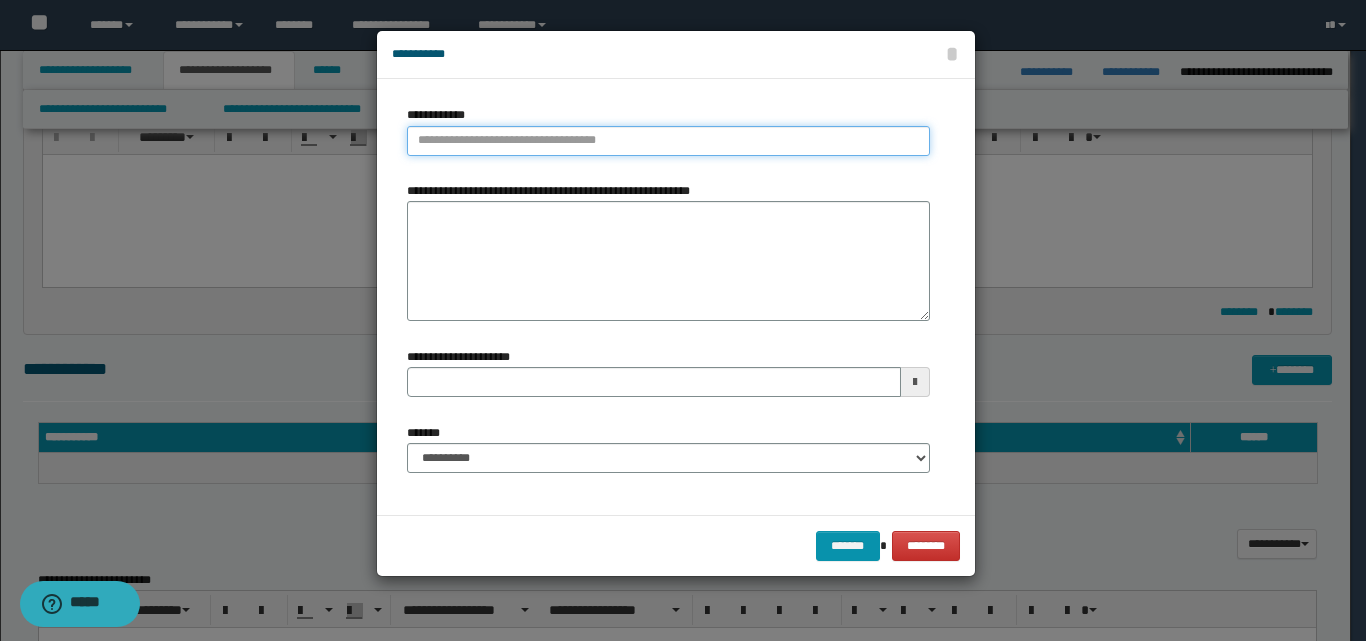 click on "**********" at bounding box center [668, 141] 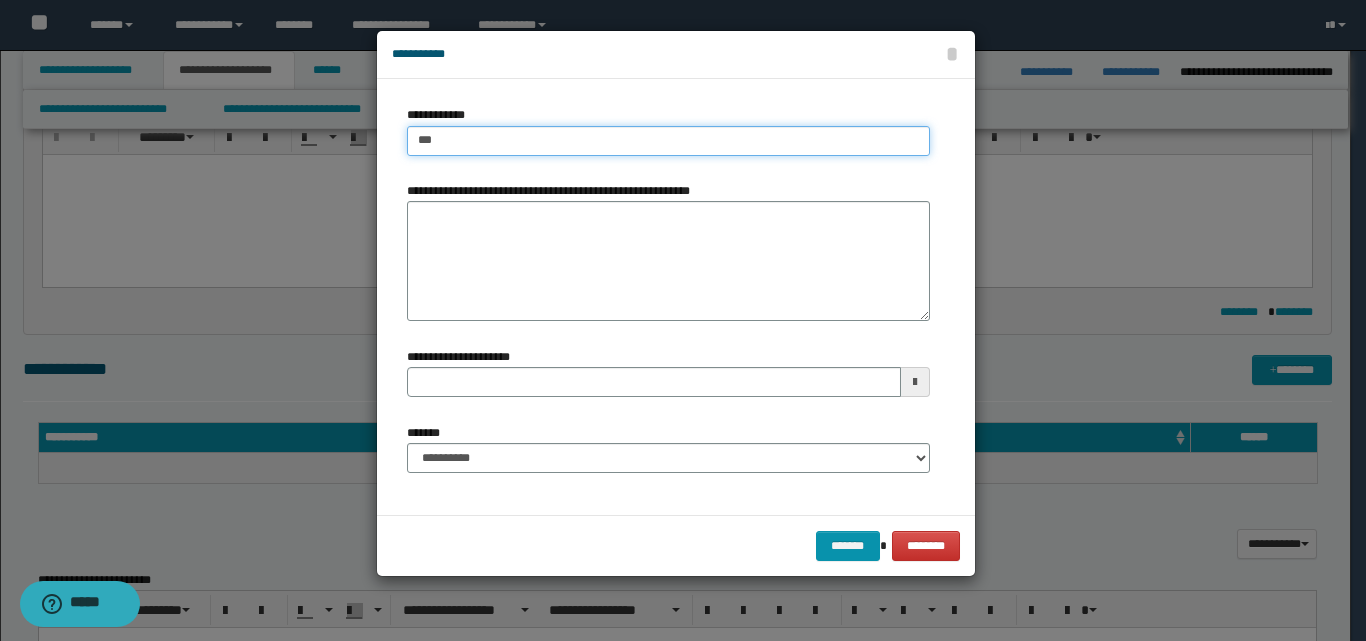 type on "****" 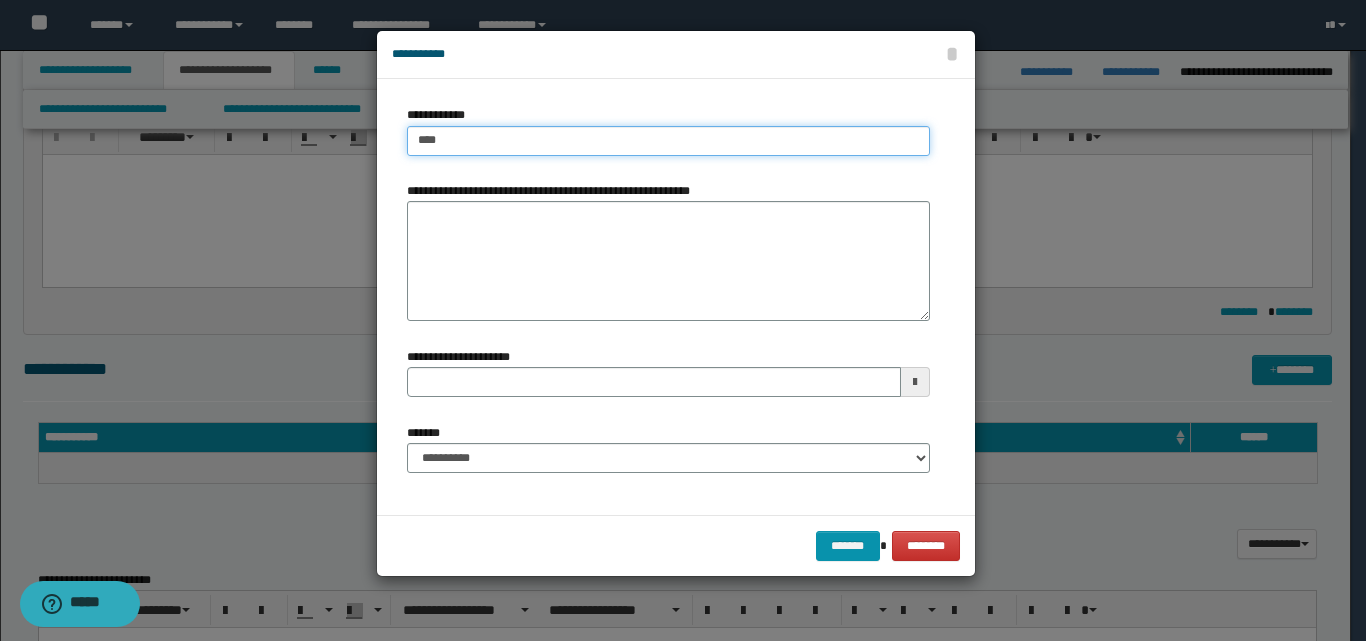 type on "****" 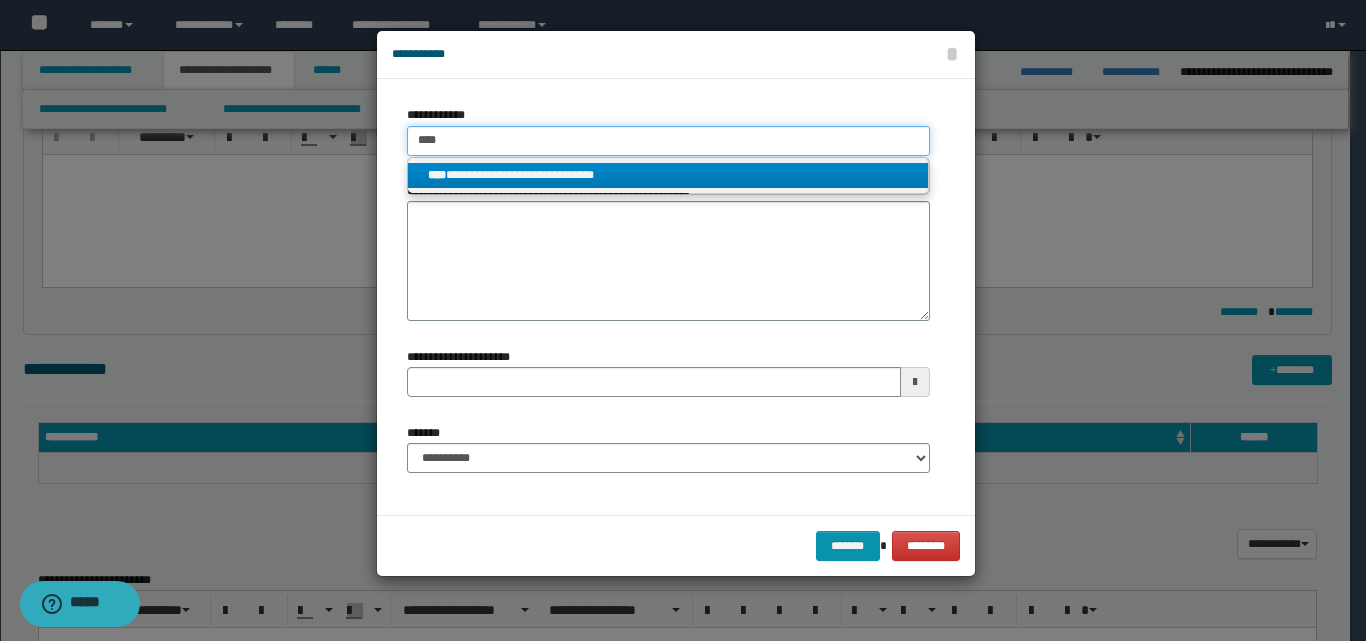 type on "****" 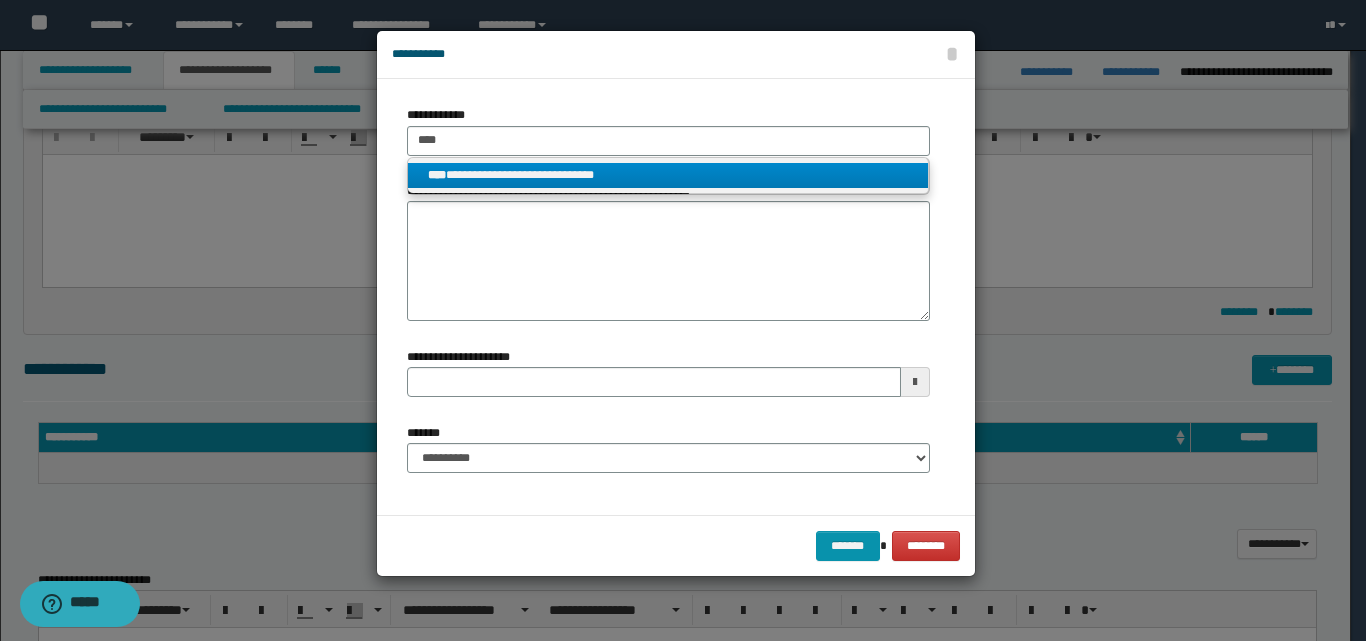 click on "**********" at bounding box center (668, 175) 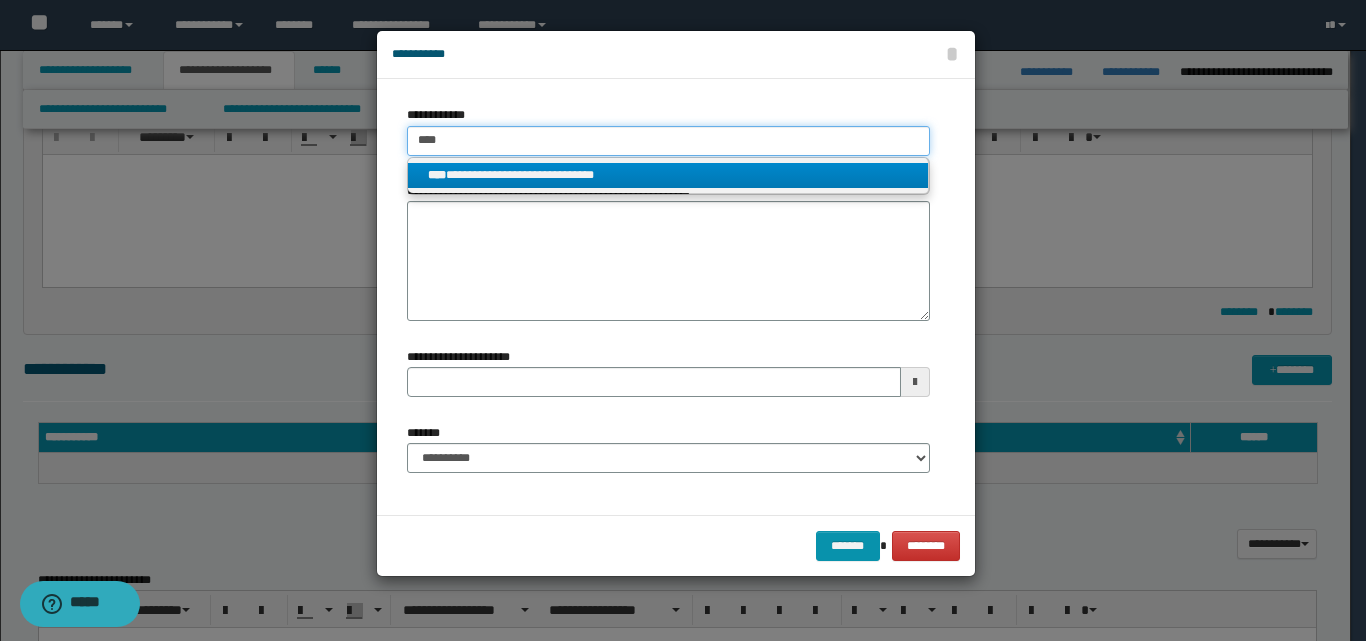 type 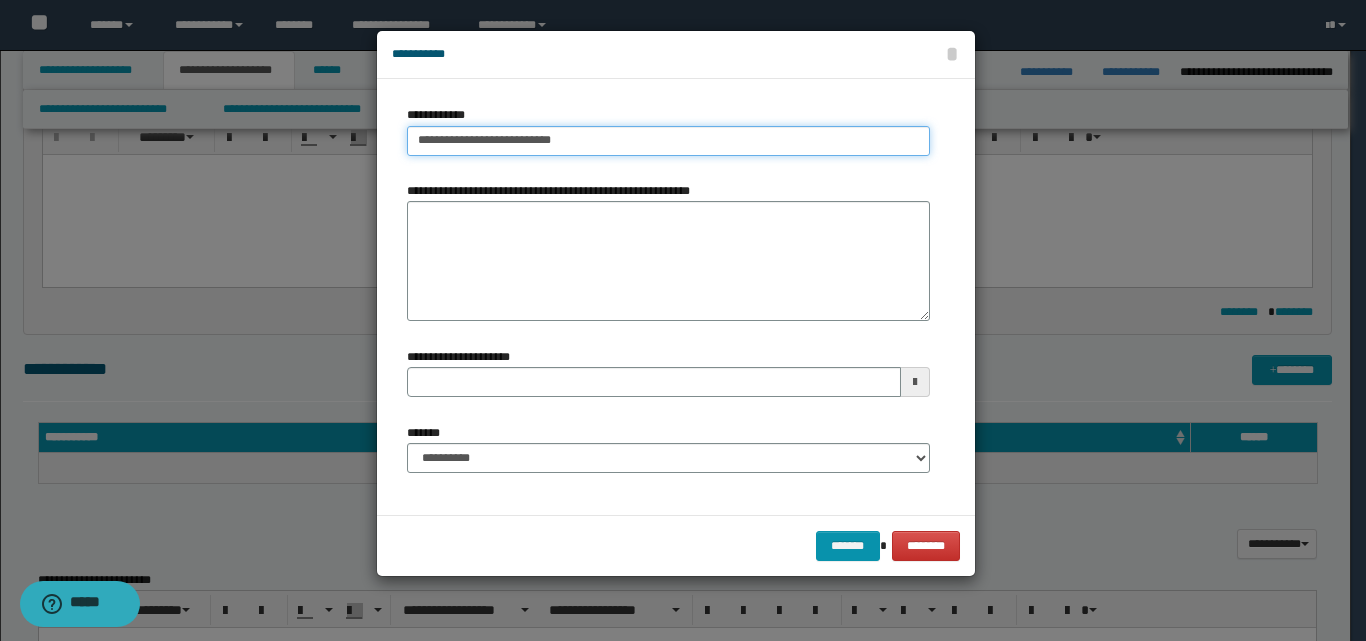 type 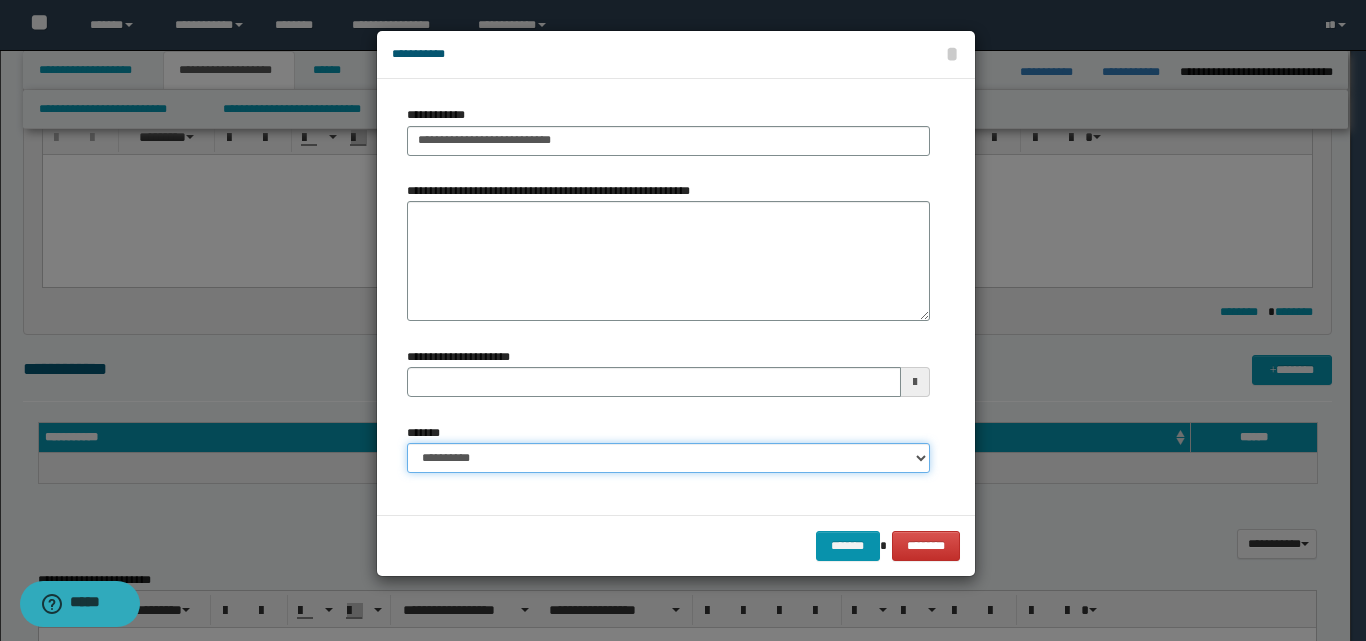 click on "**********" at bounding box center [668, 458] 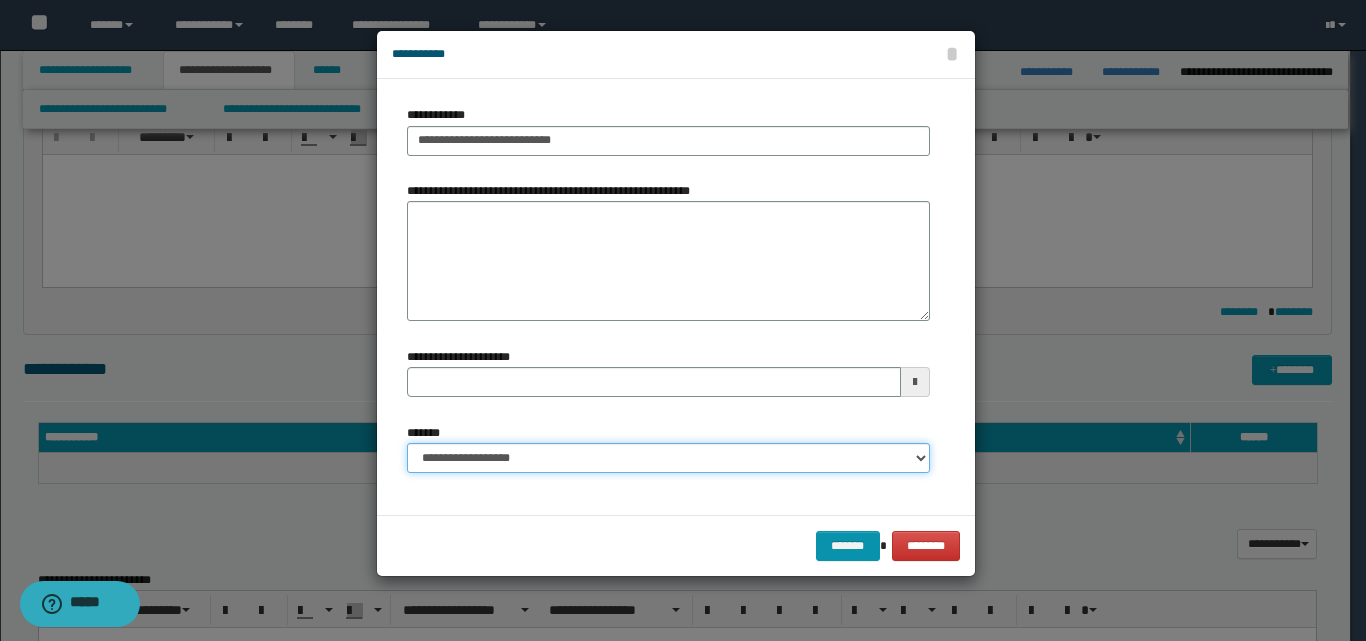 type 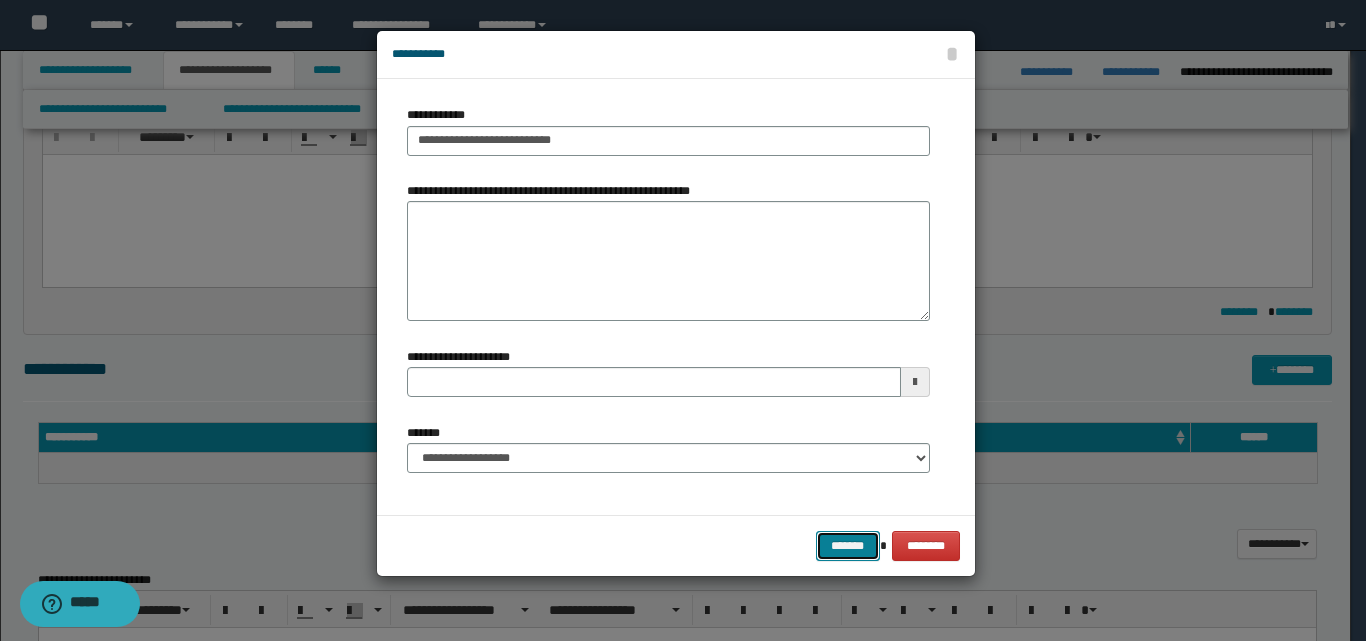 drag, startPoint x: 846, startPoint y: 541, endPoint x: 864, endPoint y: 526, distance: 23.43075 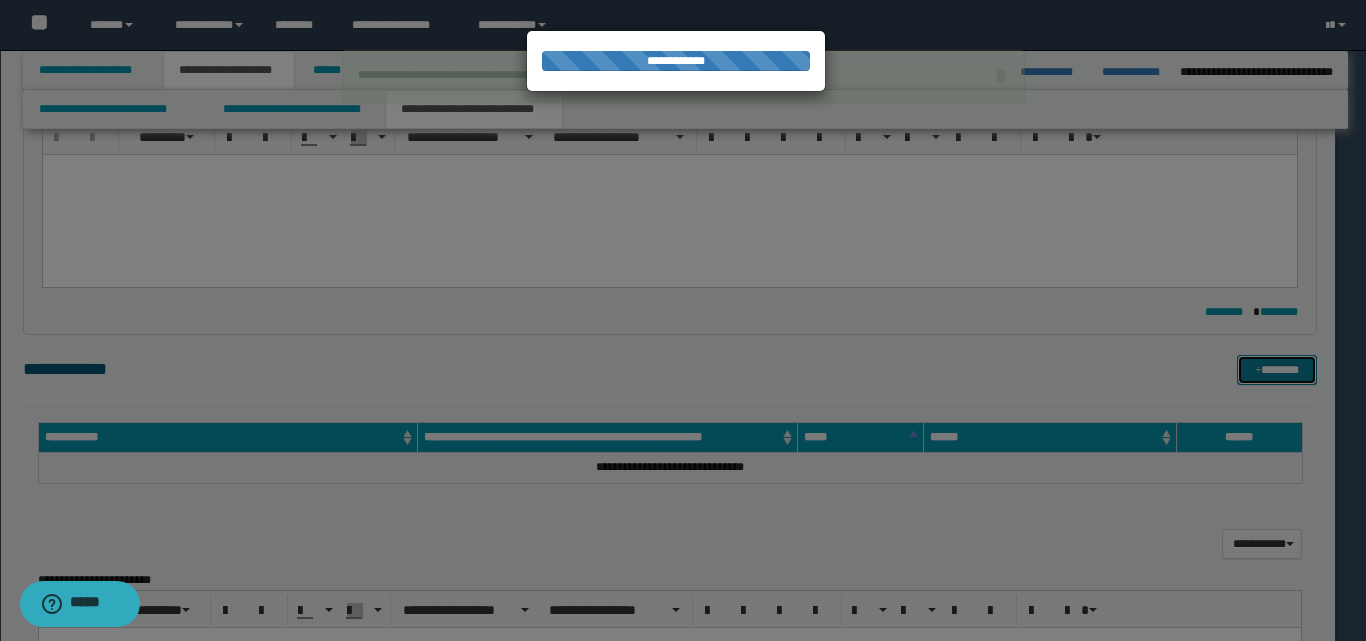 type 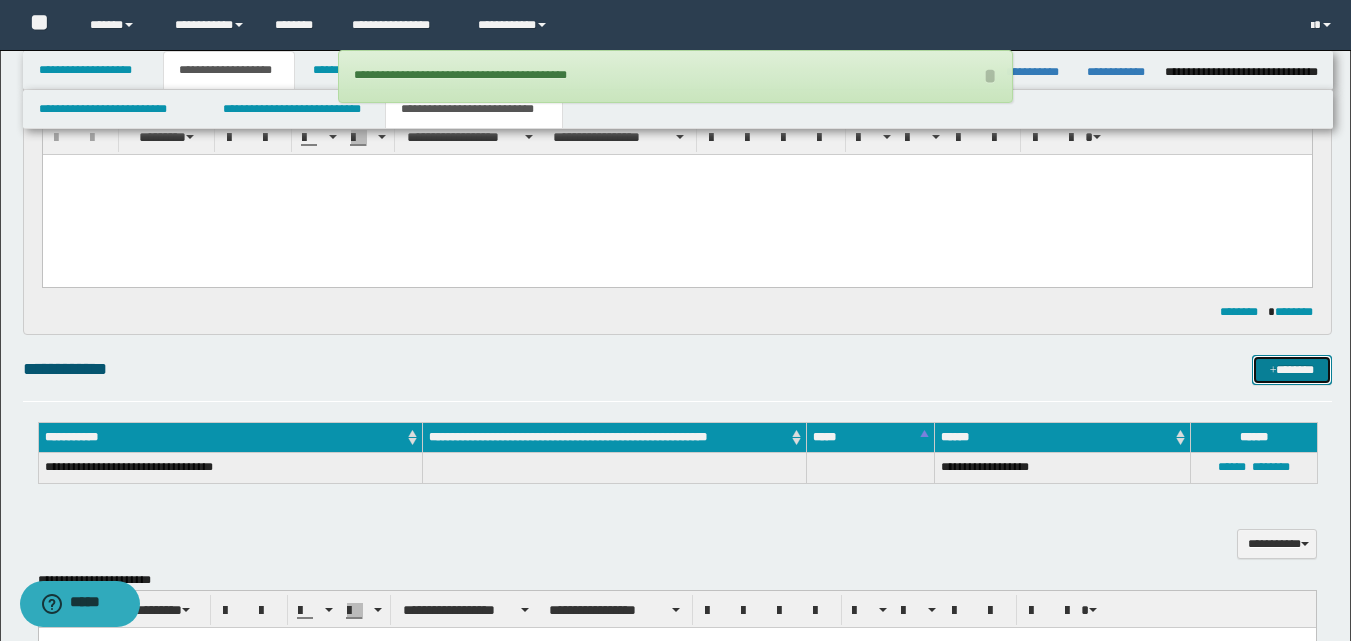 click on "*******" at bounding box center (1292, 370) 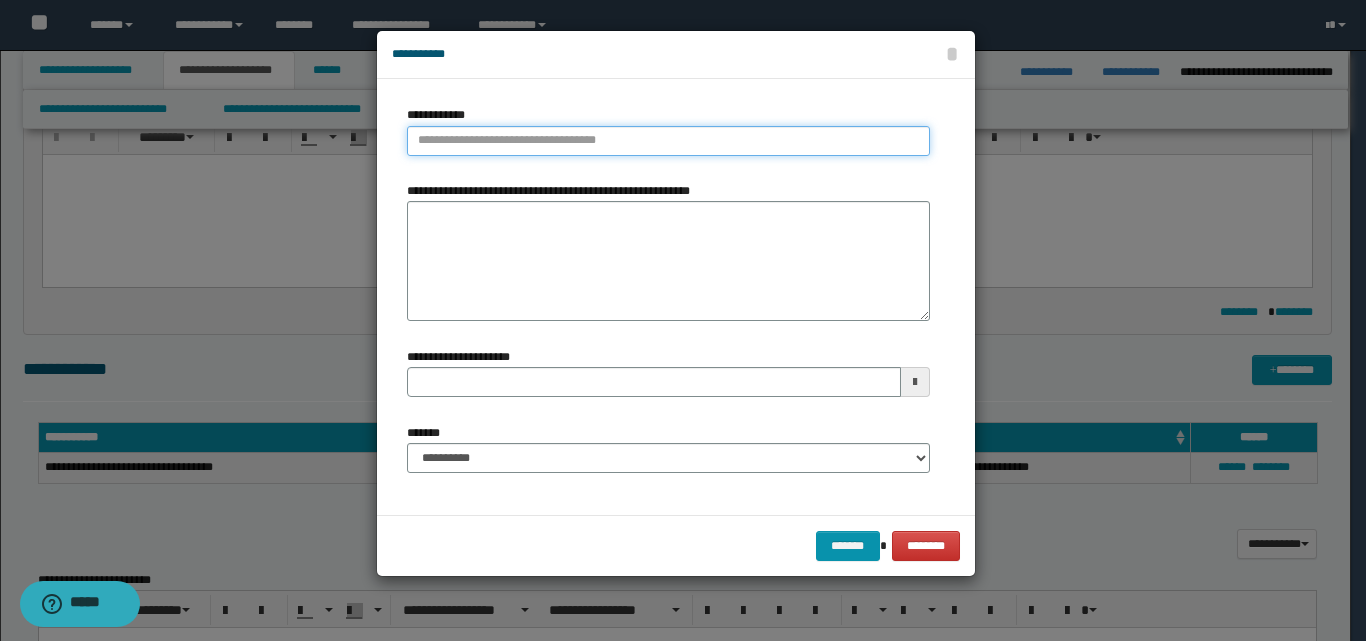 type on "**********" 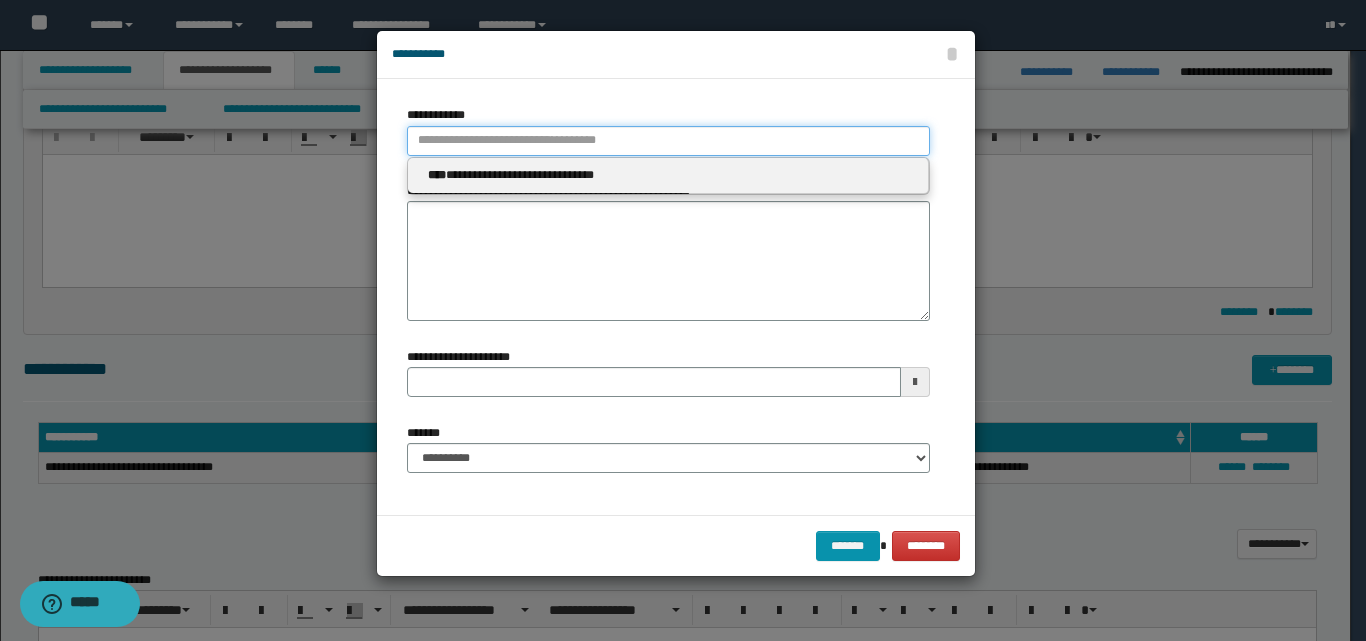 click on "**********" at bounding box center [668, 141] 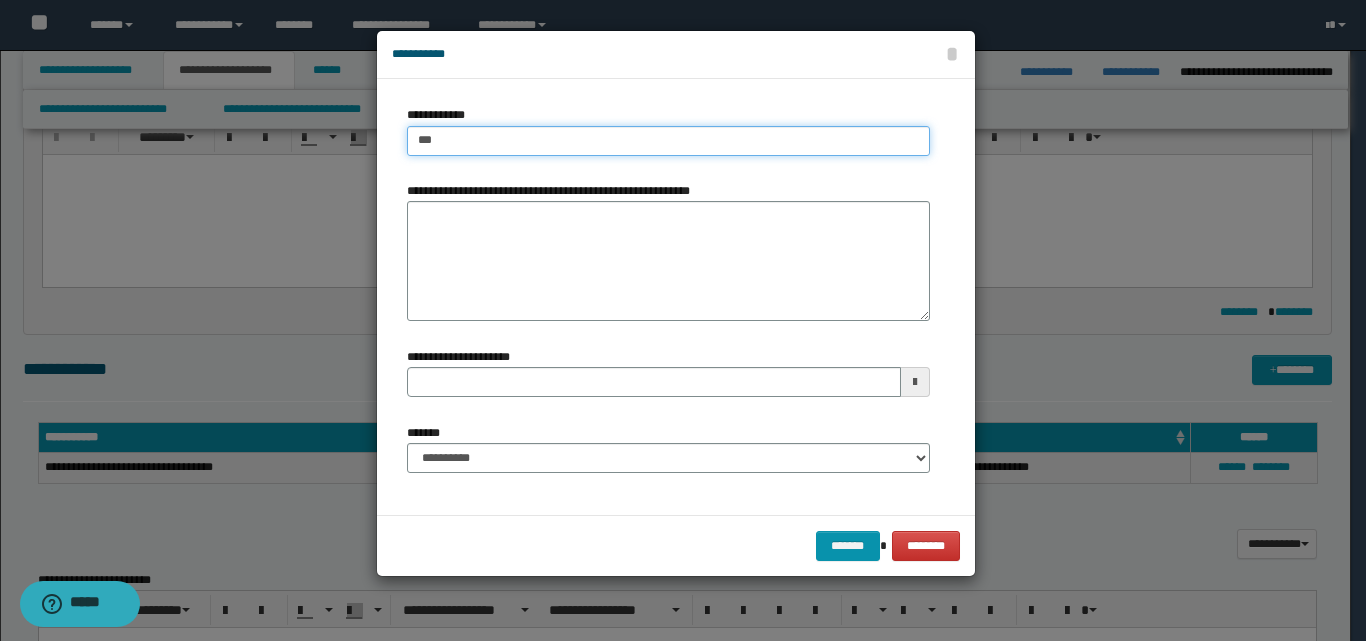 type on "****" 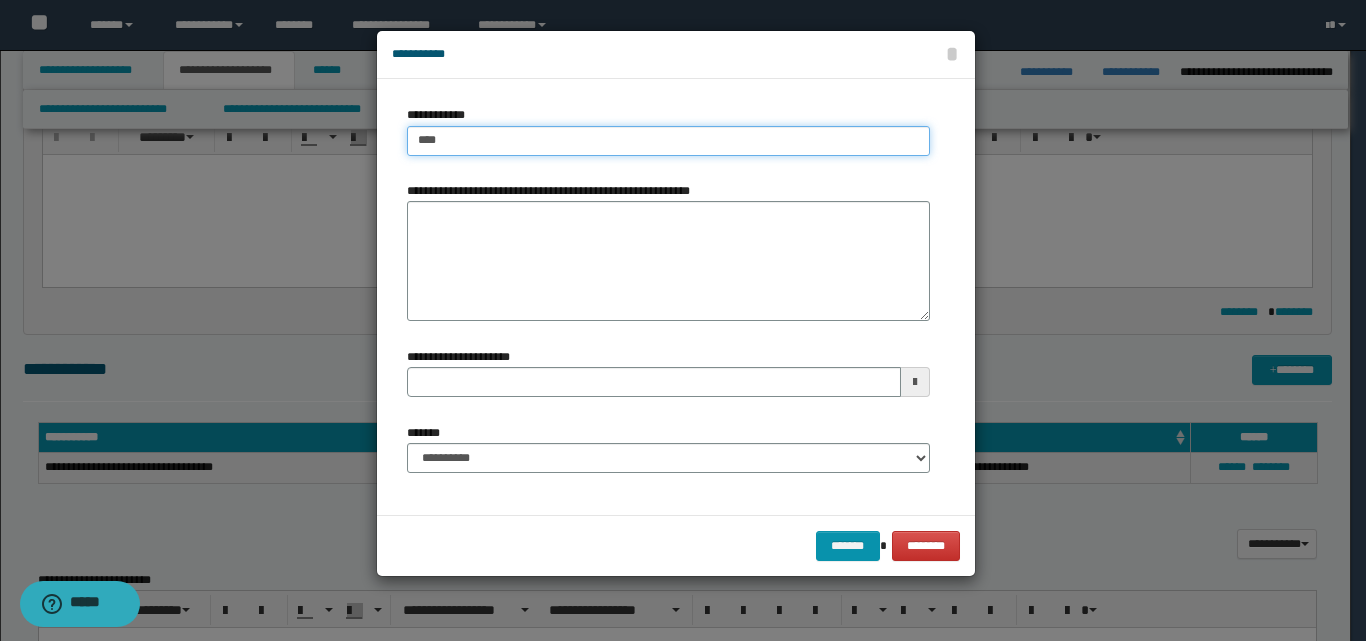 type on "****" 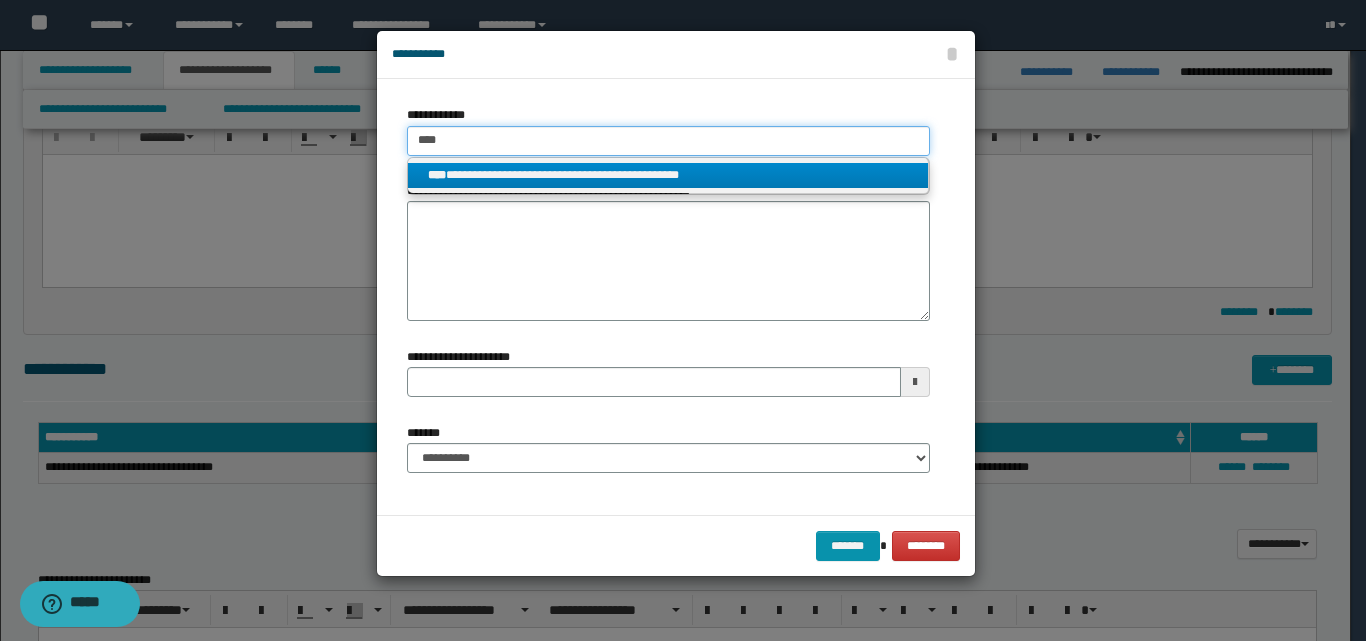 type on "****" 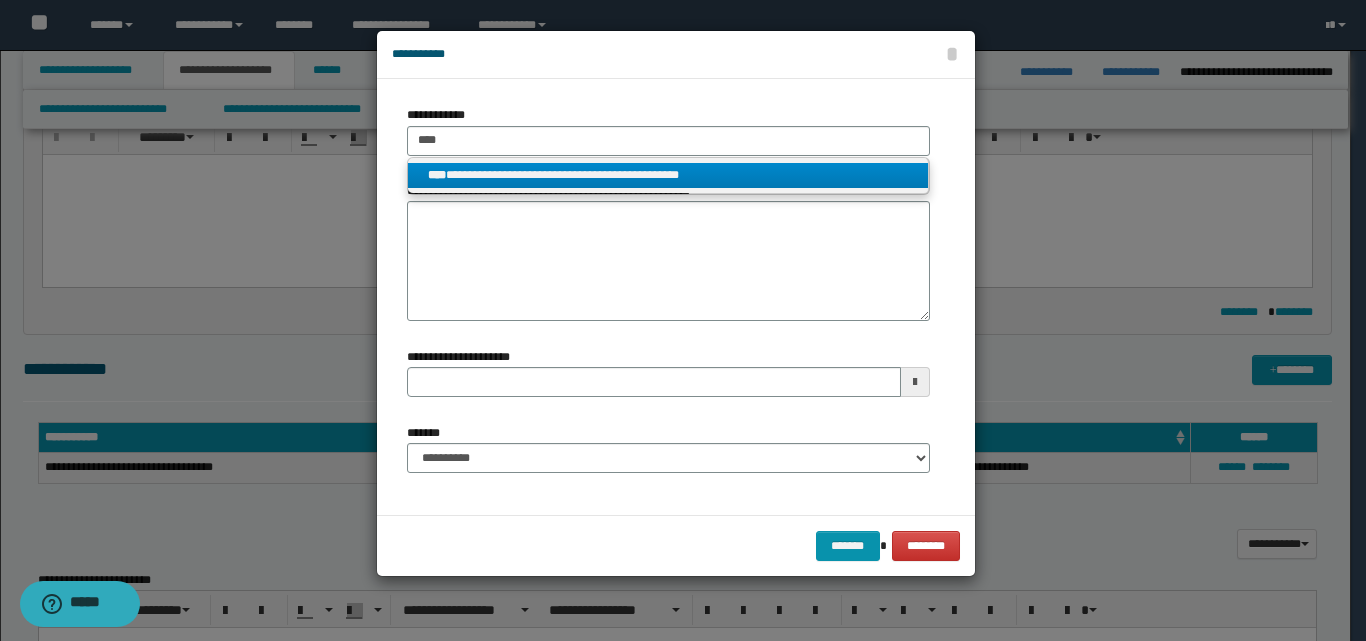 click on "**********" at bounding box center [668, 175] 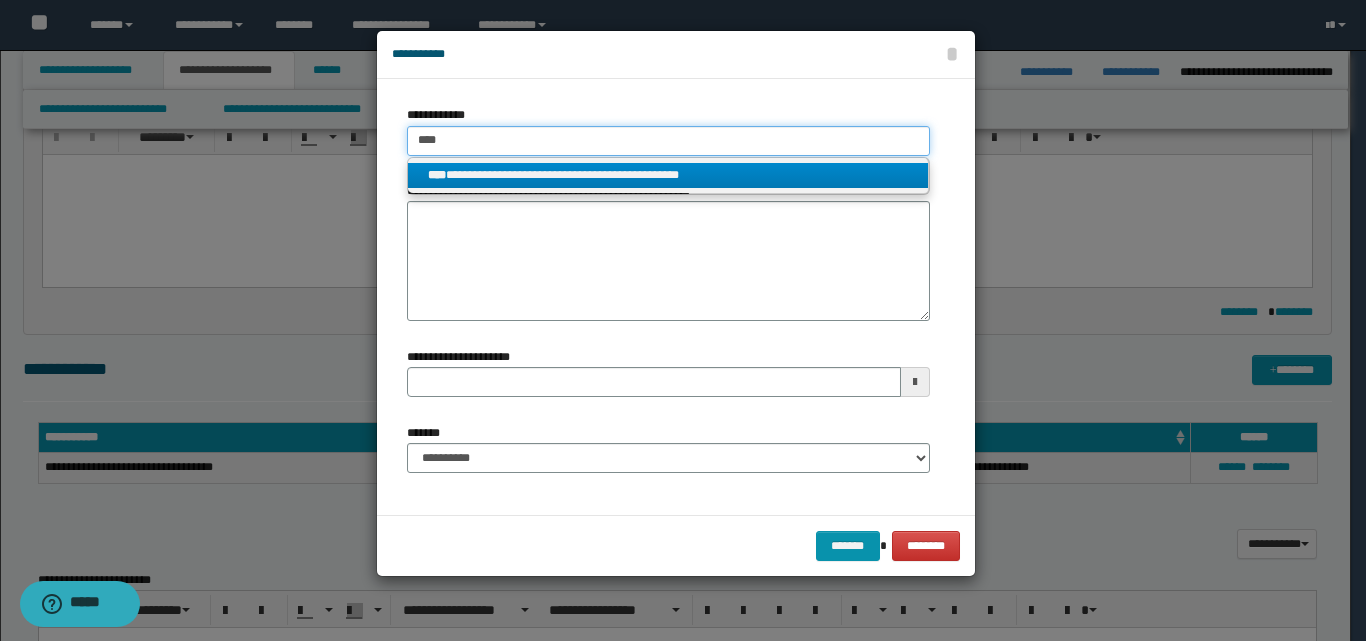 type 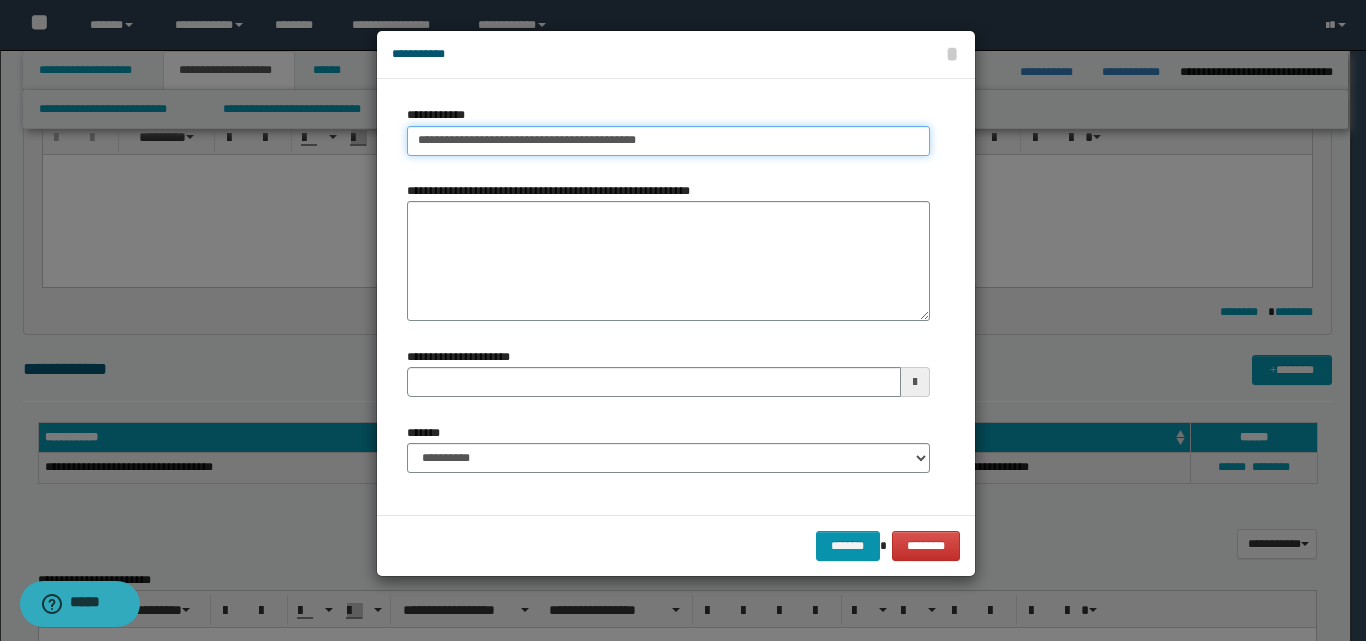type 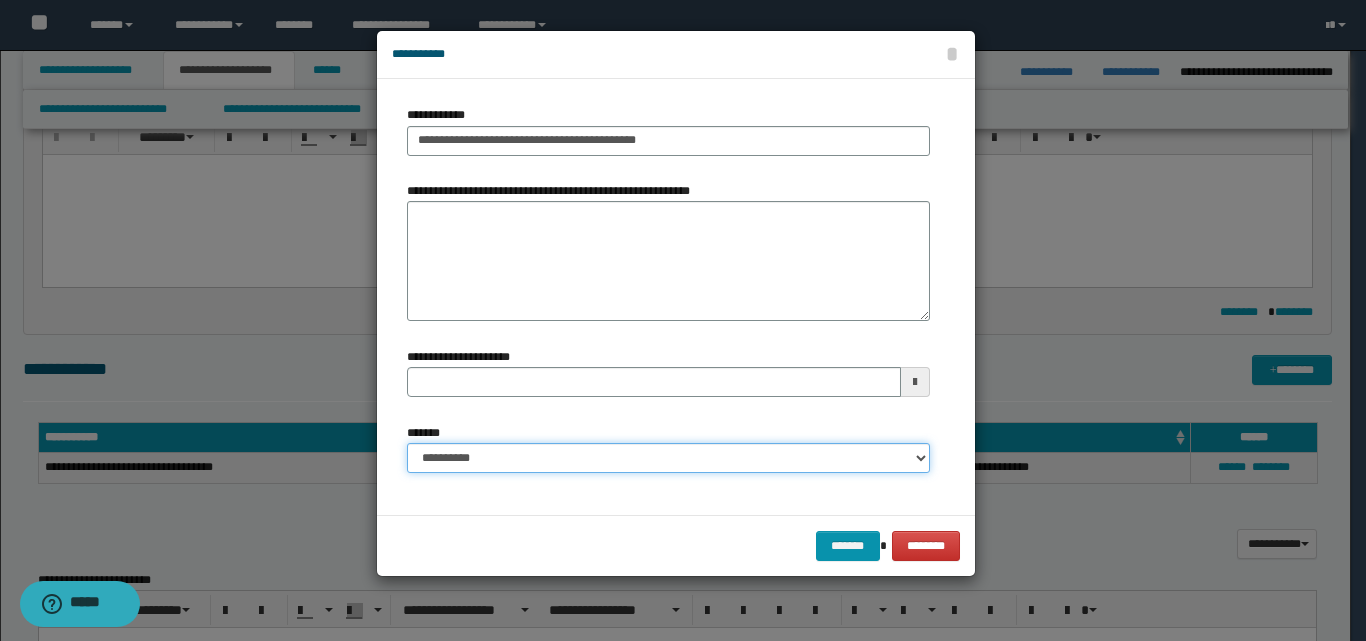 click on "**********" at bounding box center [668, 458] 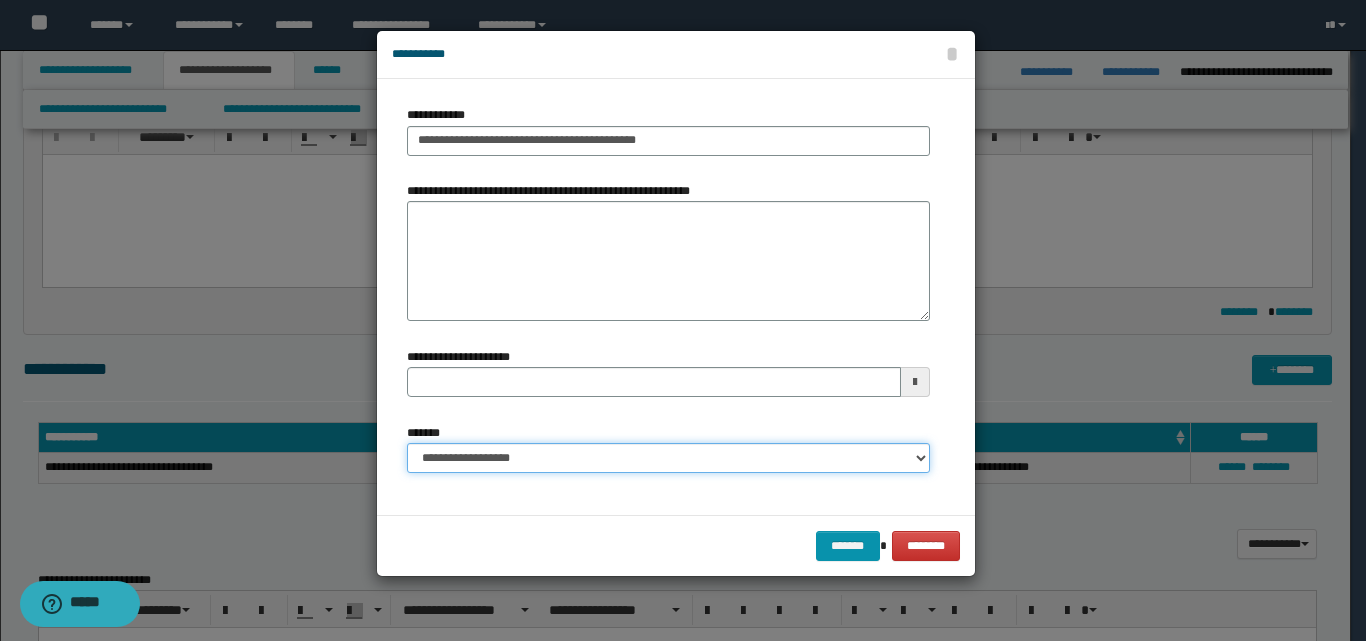 click on "**********" at bounding box center [668, 458] 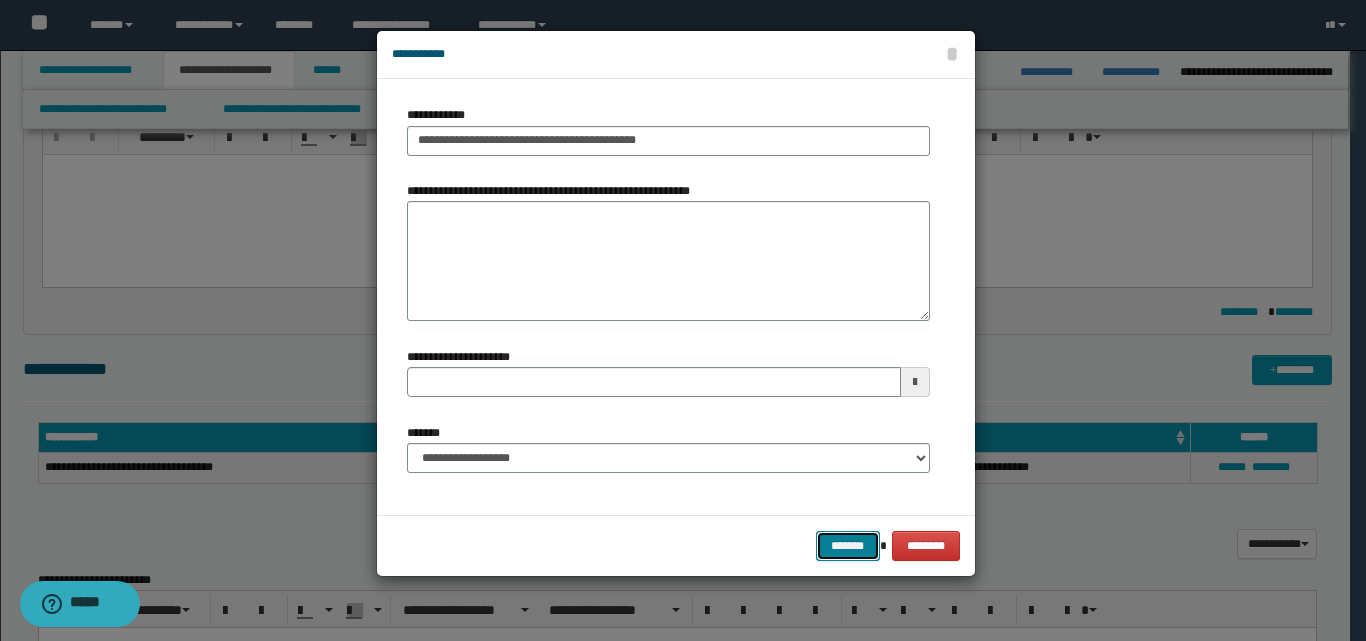 click on "*******" at bounding box center (848, 546) 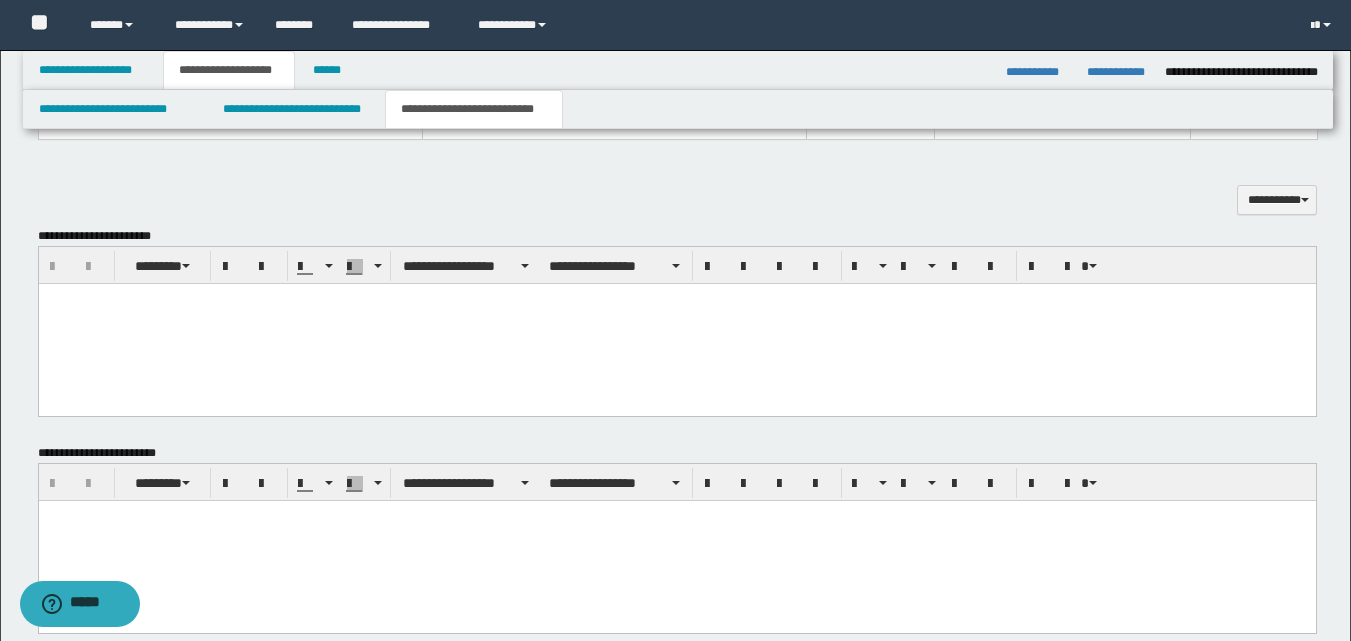 scroll, scrollTop: 600, scrollLeft: 0, axis: vertical 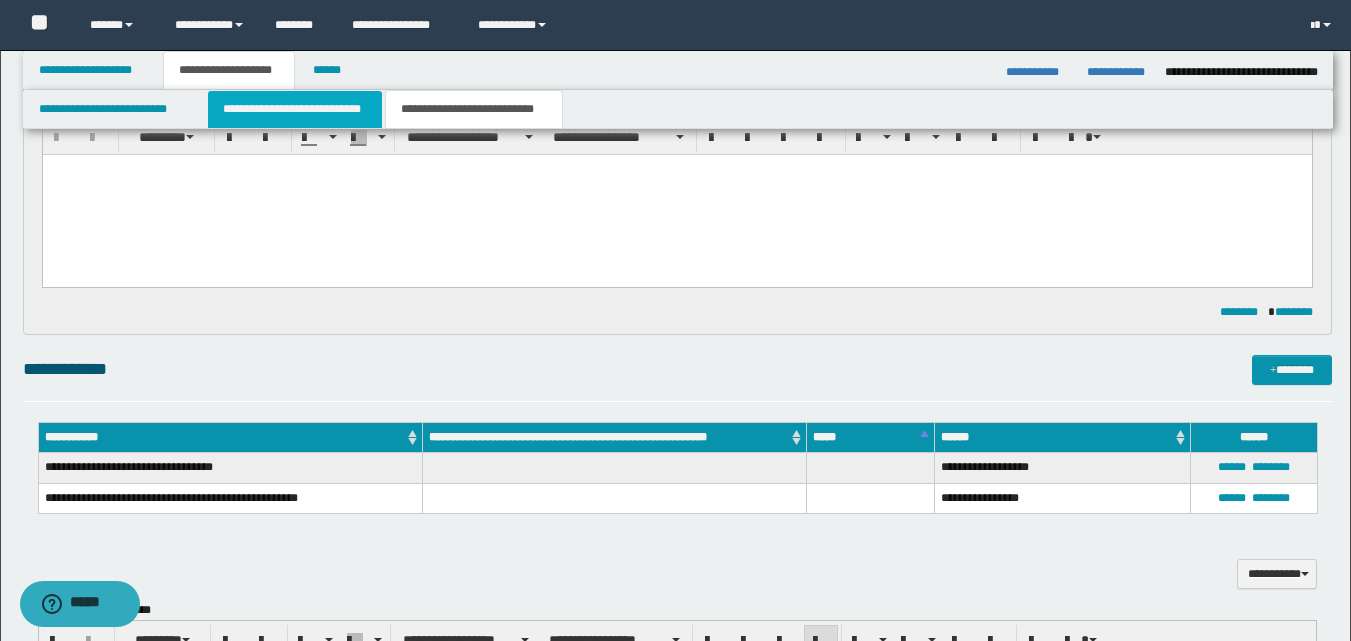 click on "**********" at bounding box center [295, 109] 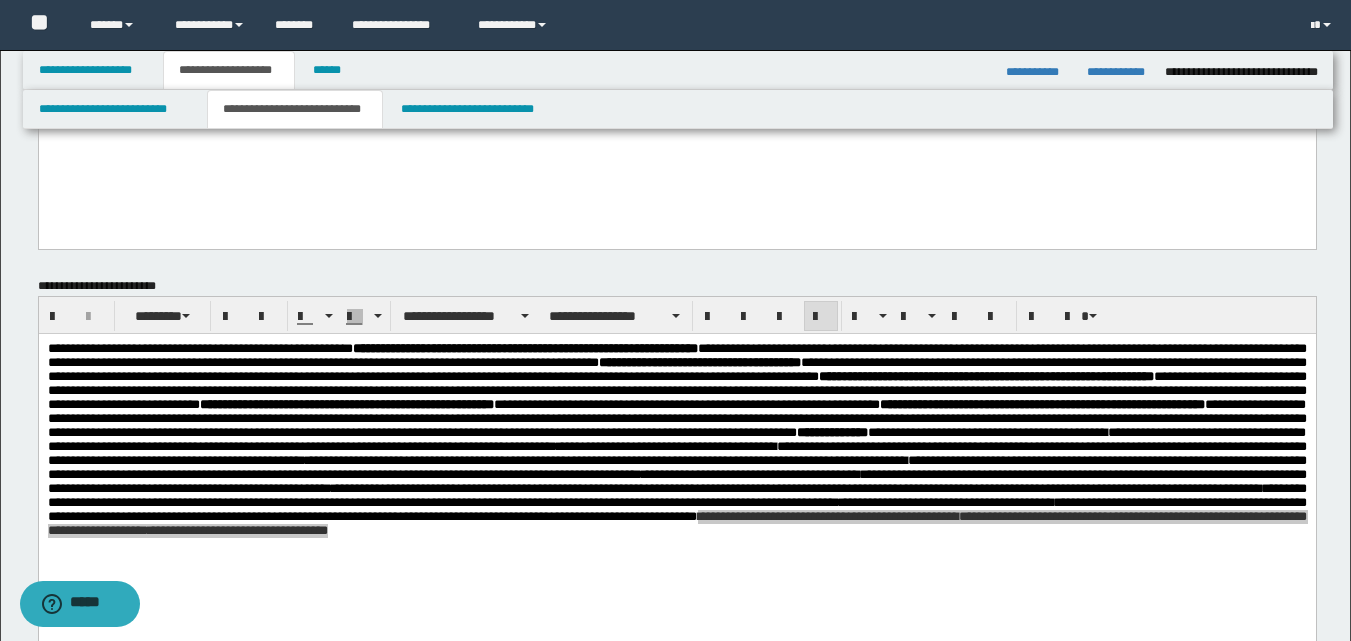 scroll, scrollTop: 0, scrollLeft: 0, axis: both 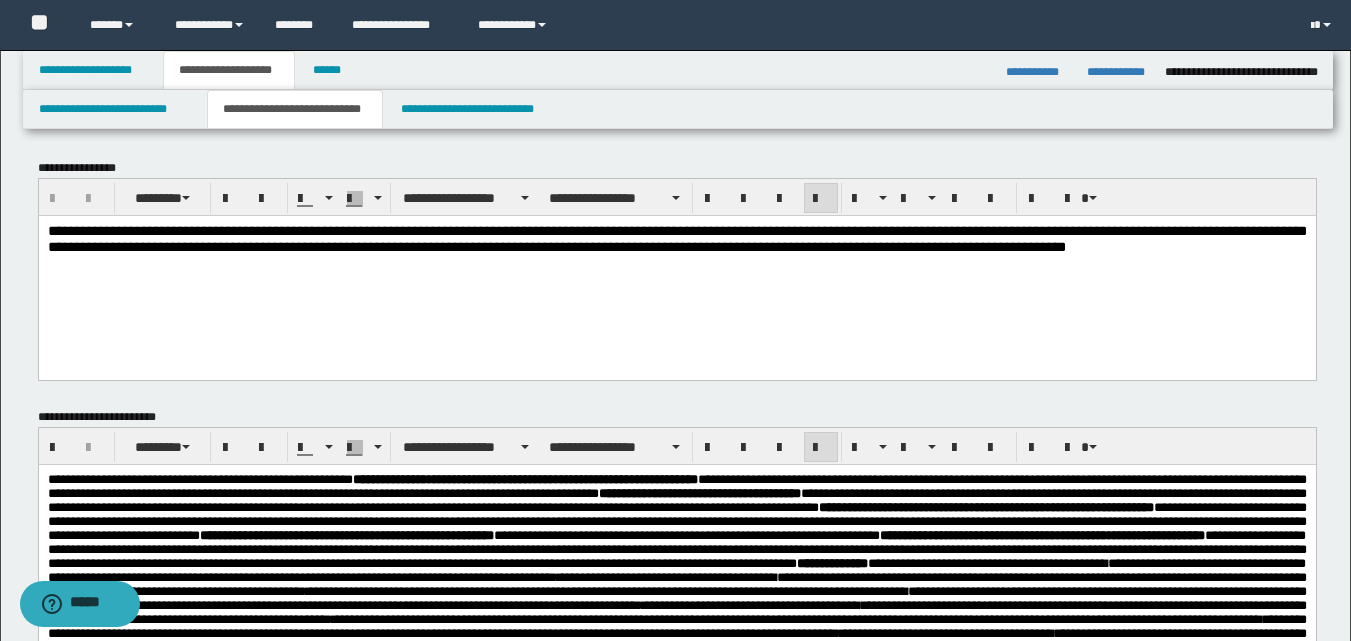 click on "**********" at bounding box center (676, 263) 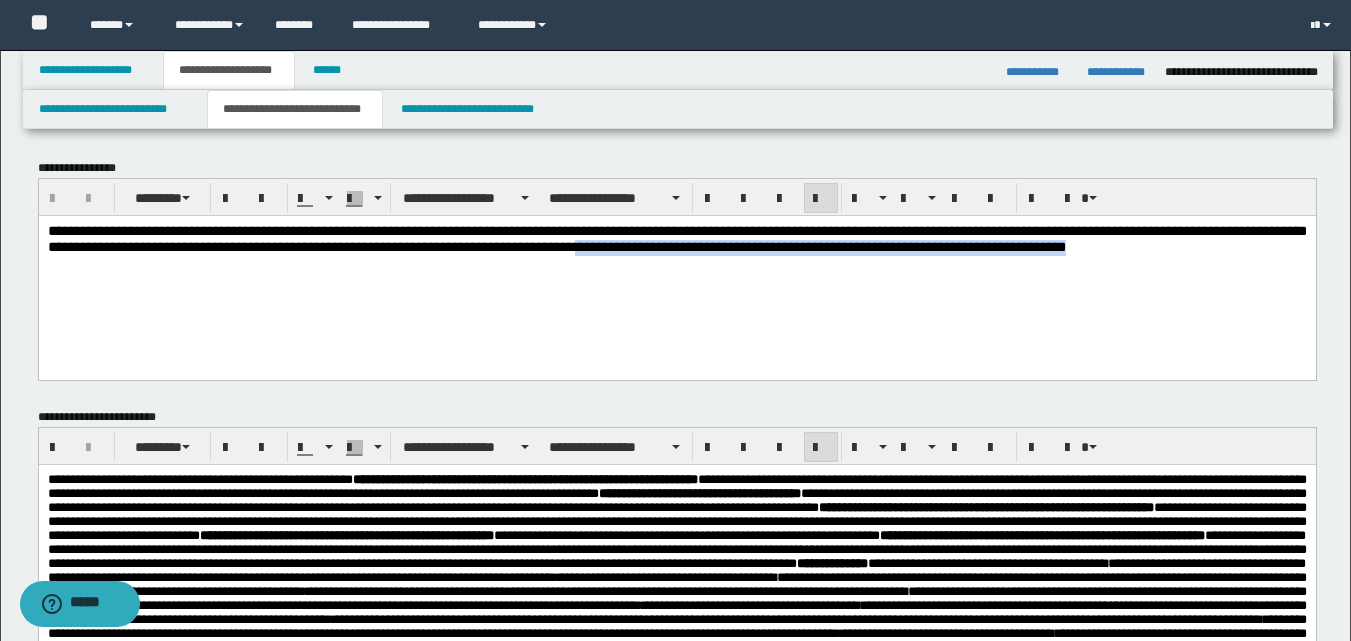 drag, startPoint x: 958, startPoint y: 244, endPoint x: 1143, endPoint y: 263, distance: 185.97311 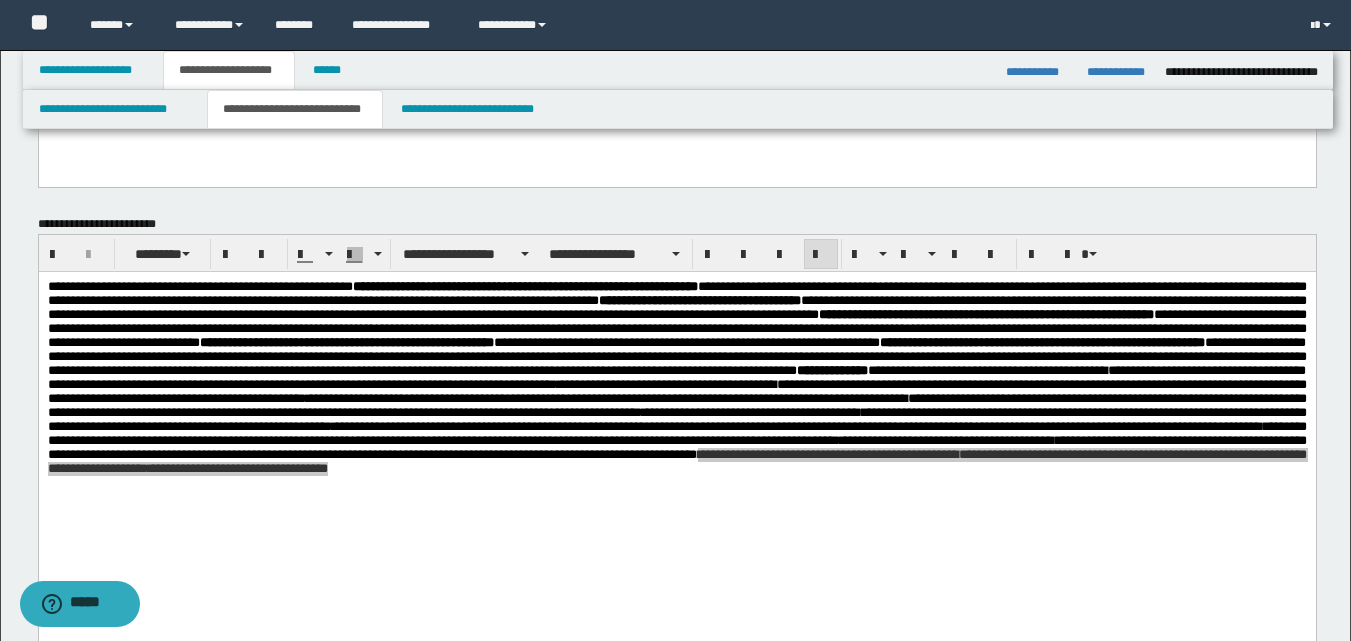 scroll, scrollTop: 300, scrollLeft: 0, axis: vertical 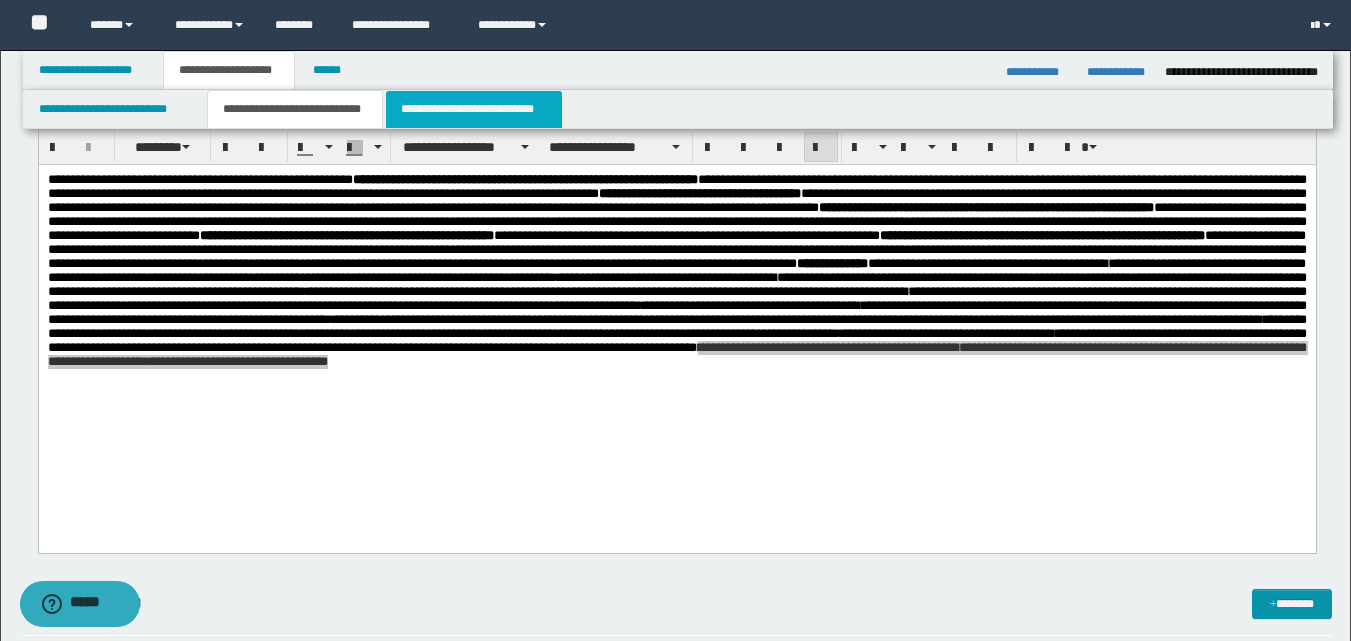 click on "**********" at bounding box center [474, 109] 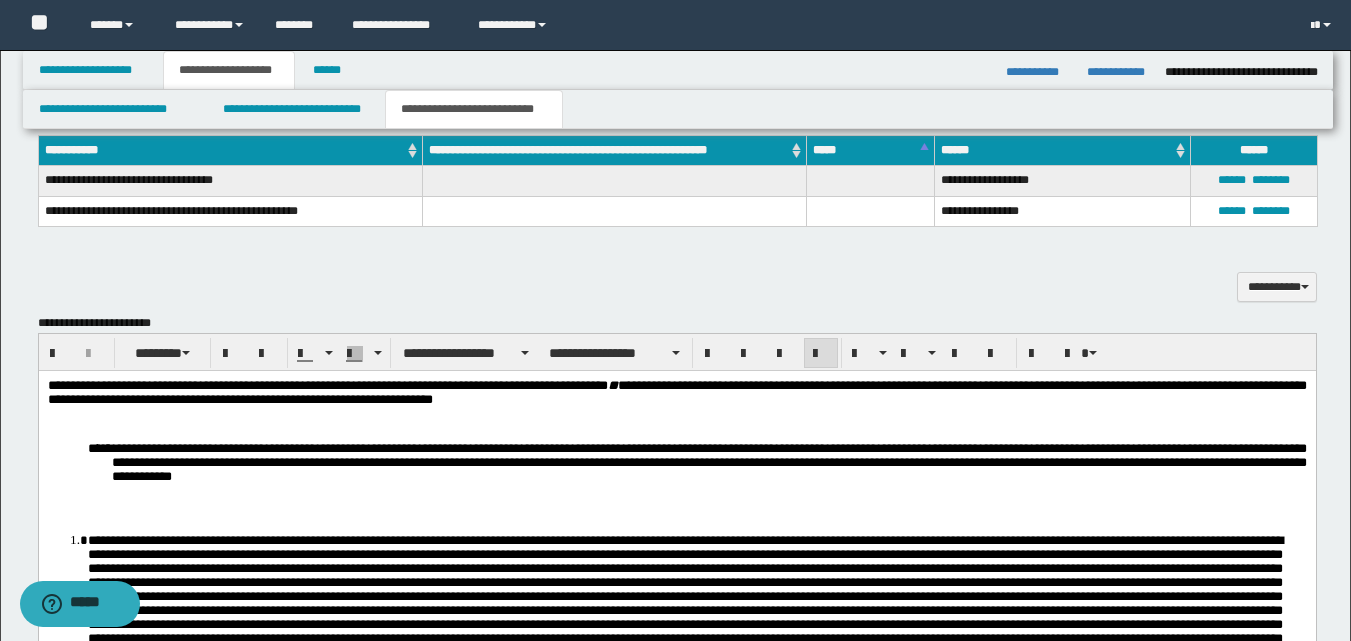 scroll, scrollTop: 500, scrollLeft: 0, axis: vertical 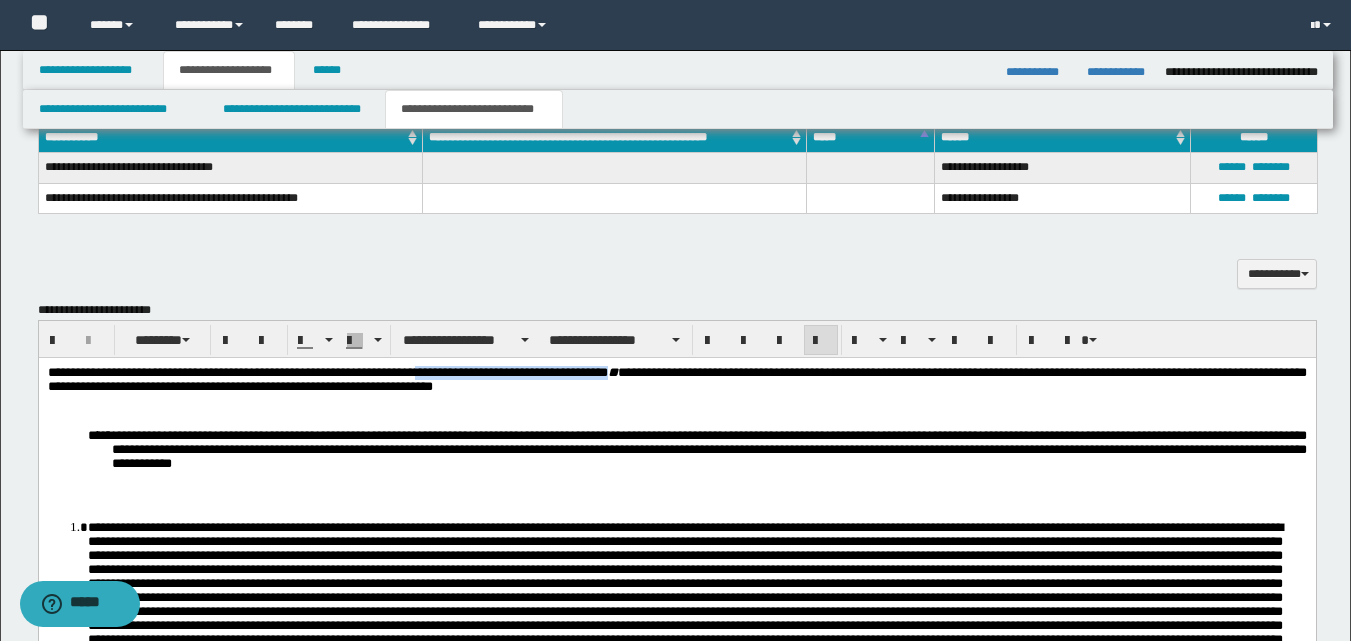 drag, startPoint x: 427, startPoint y: 371, endPoint x: 725, endPoint y: 375, distance: 298.02686 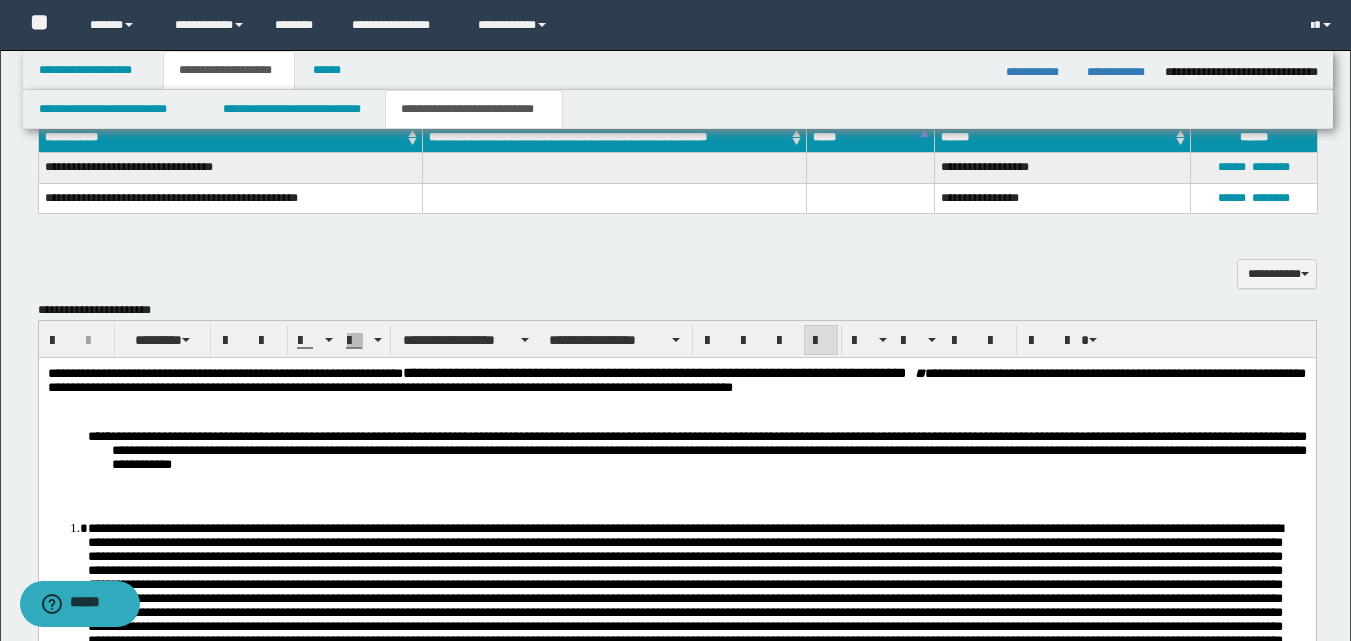 click on "**********" at bounding box center (676, 382) 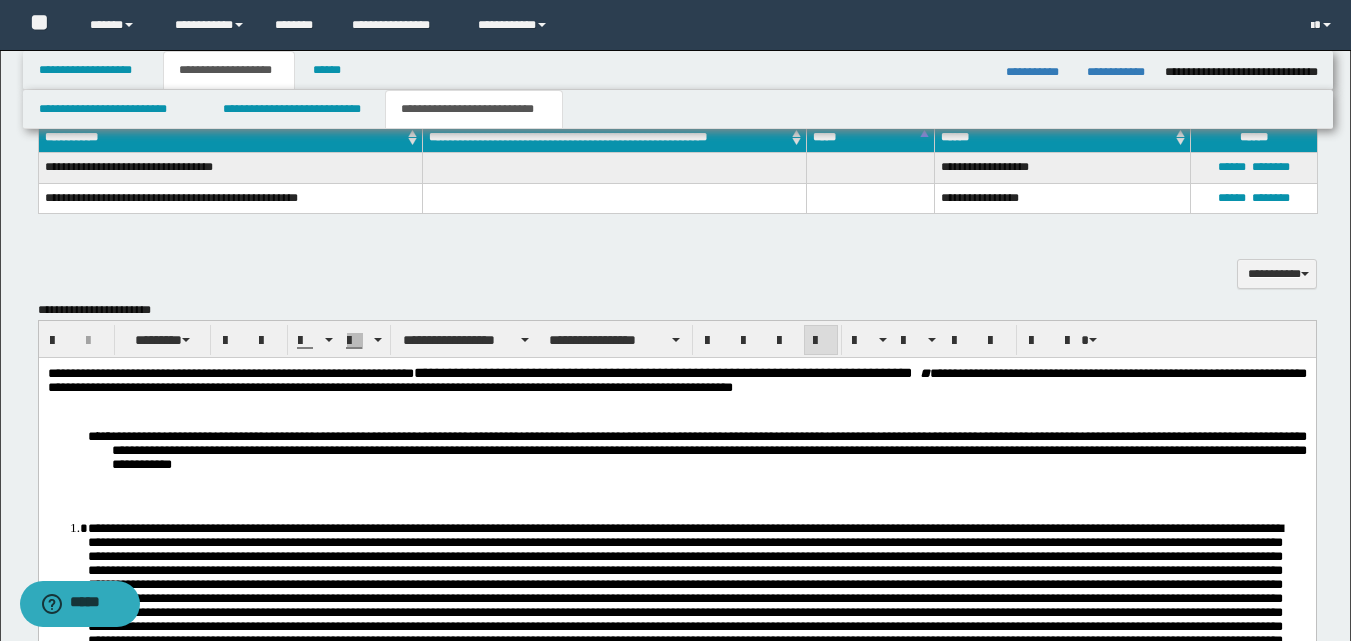 click on "**********" at bounding box center (676, 382) 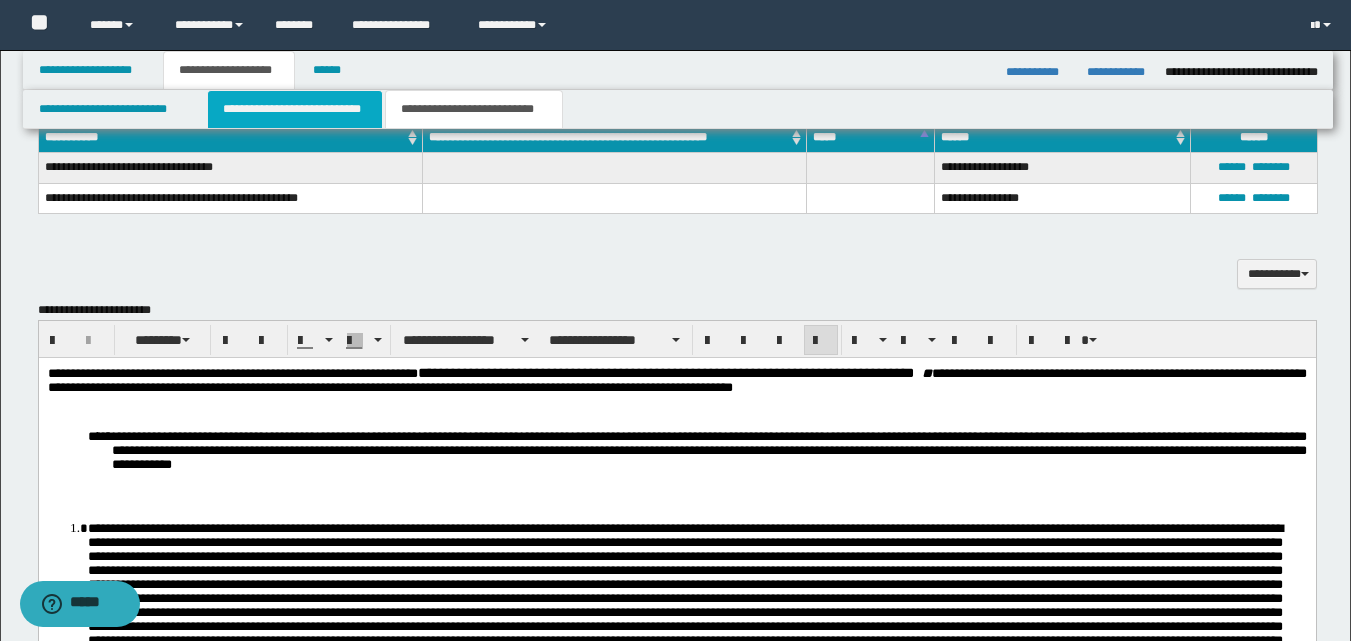 click on "**********" at bounding box center (295, 109) 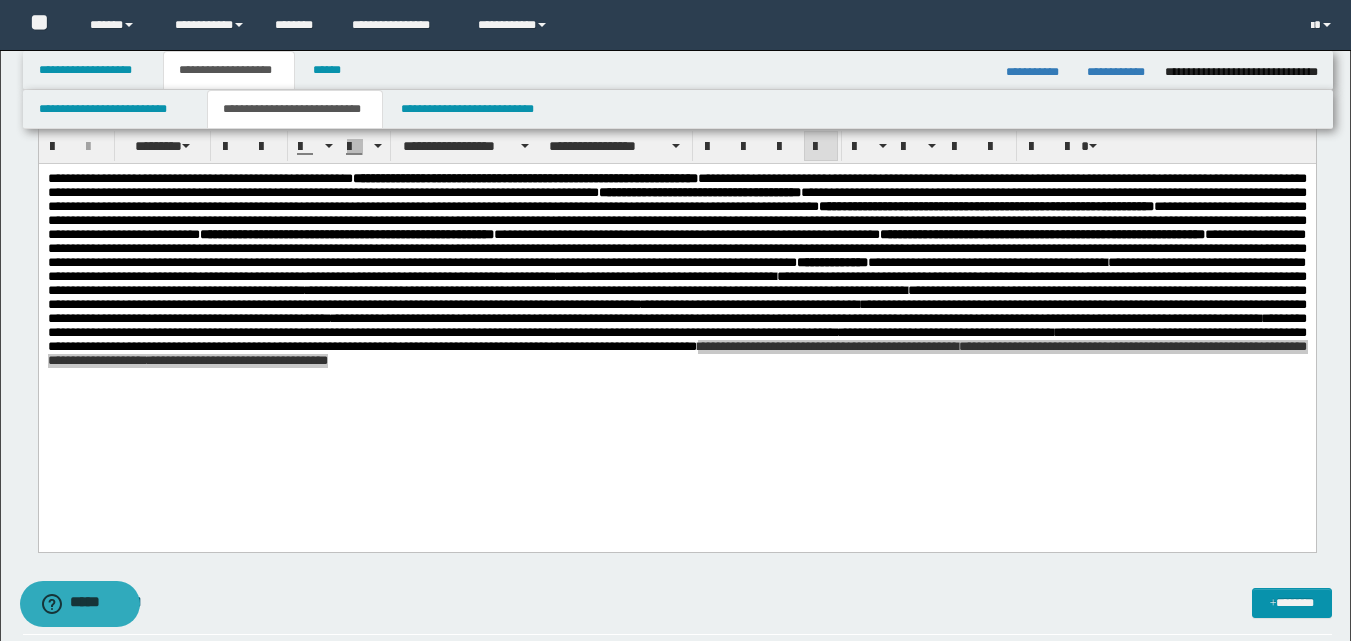 scroll, scrollTop: 300, scrollLeft: 0, axis: vertical 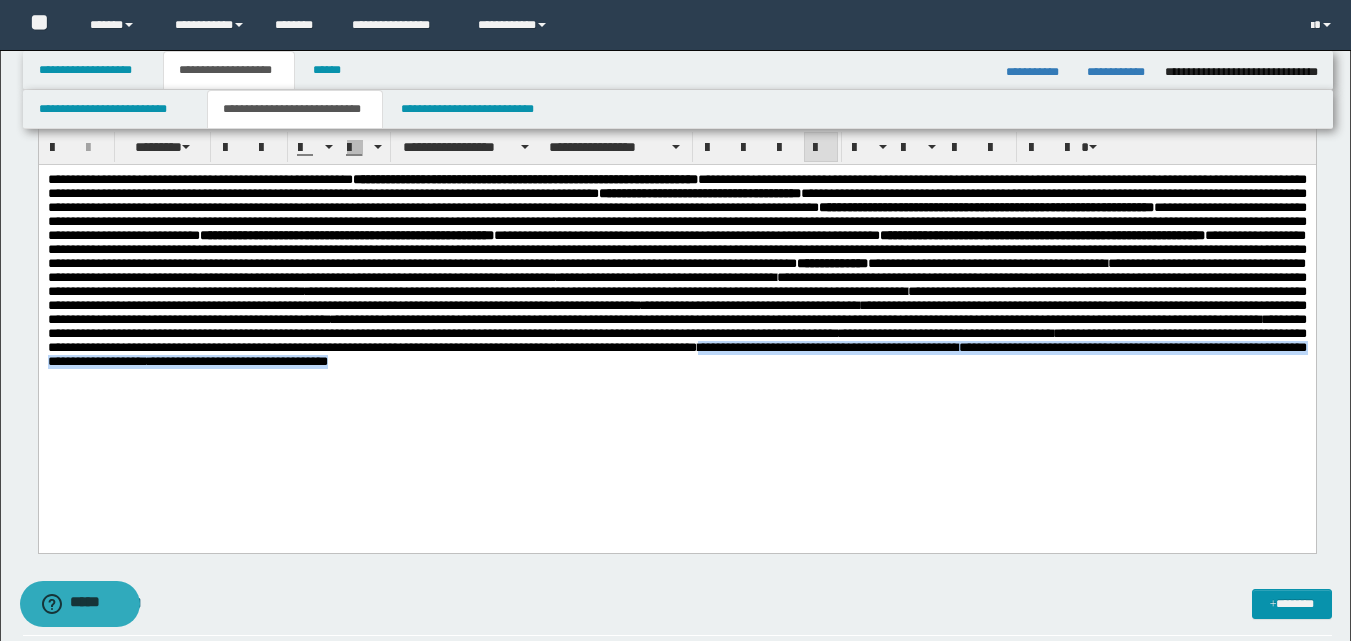 click on "**********" at bounding box center [676, 295] 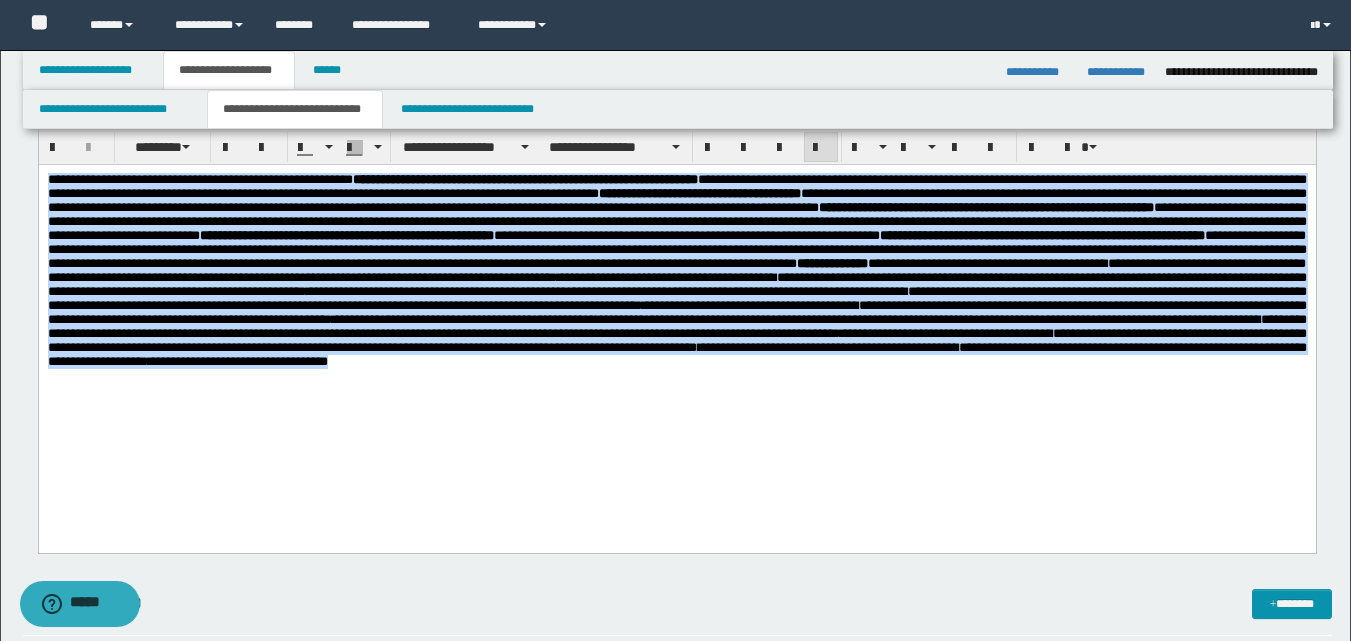 drag, startPoint x: 47, startPoint y: 179, endPoint x: 224, endPoint y: 434, distance: 310.4094 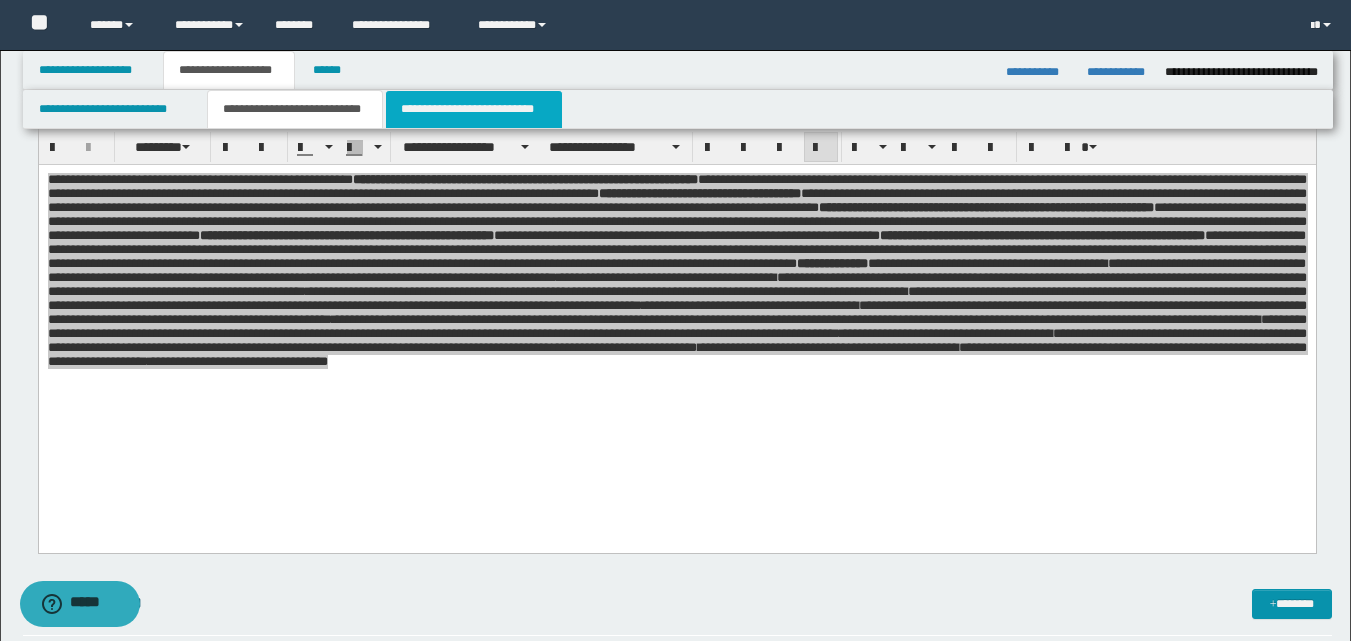 click on "**********" at bounding box center [474, 109] 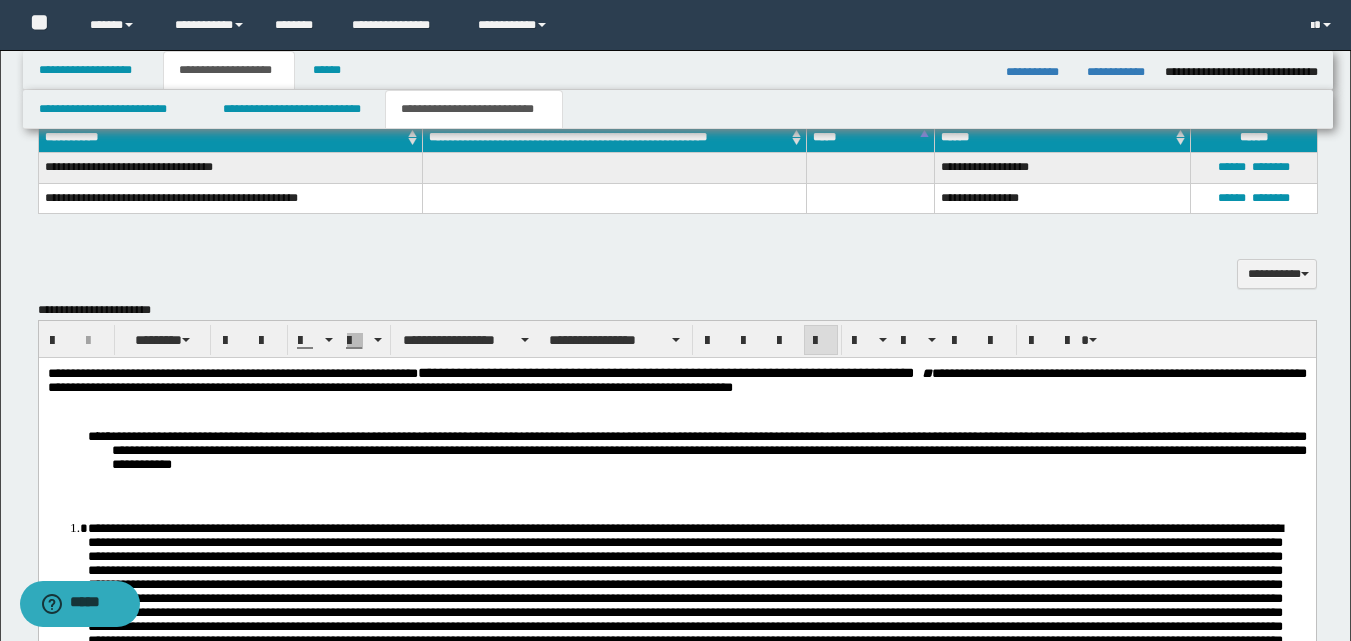 scroll, scrollTop: 600, scrollLeft: 0, axis: vertical 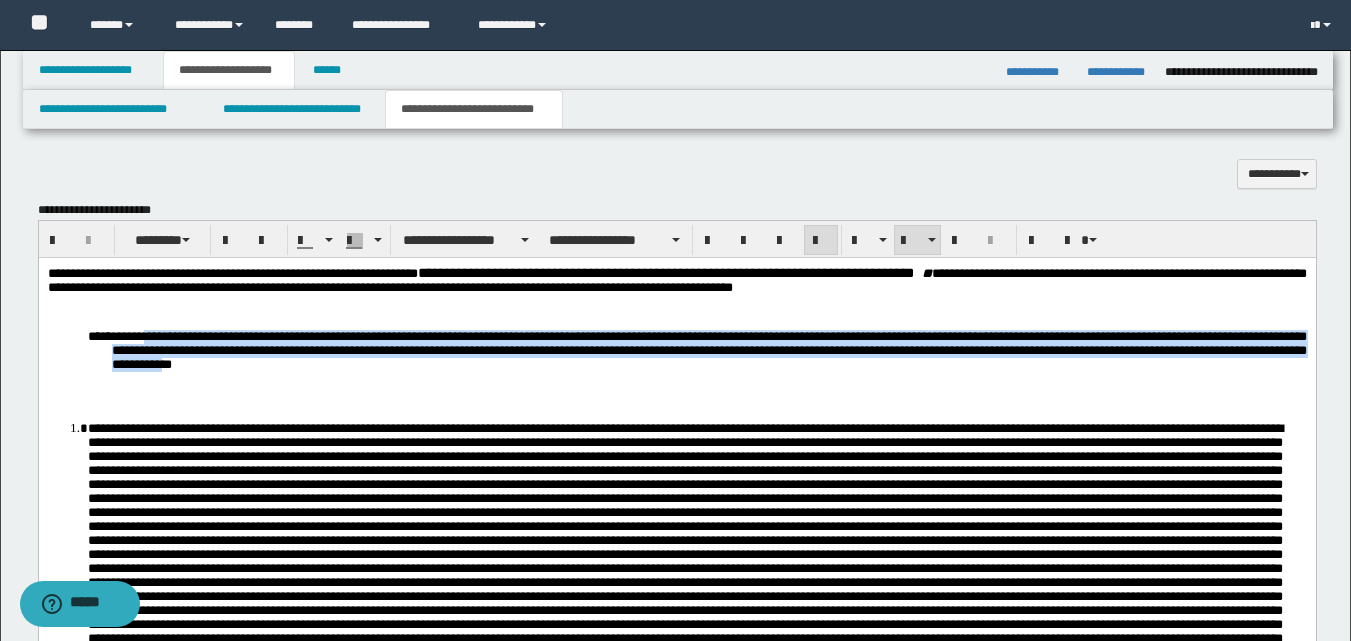 drag, startPoint x: 156, startPoint y: 331, endPoint x: 494, endPoint y: 367, distance: 339.91174 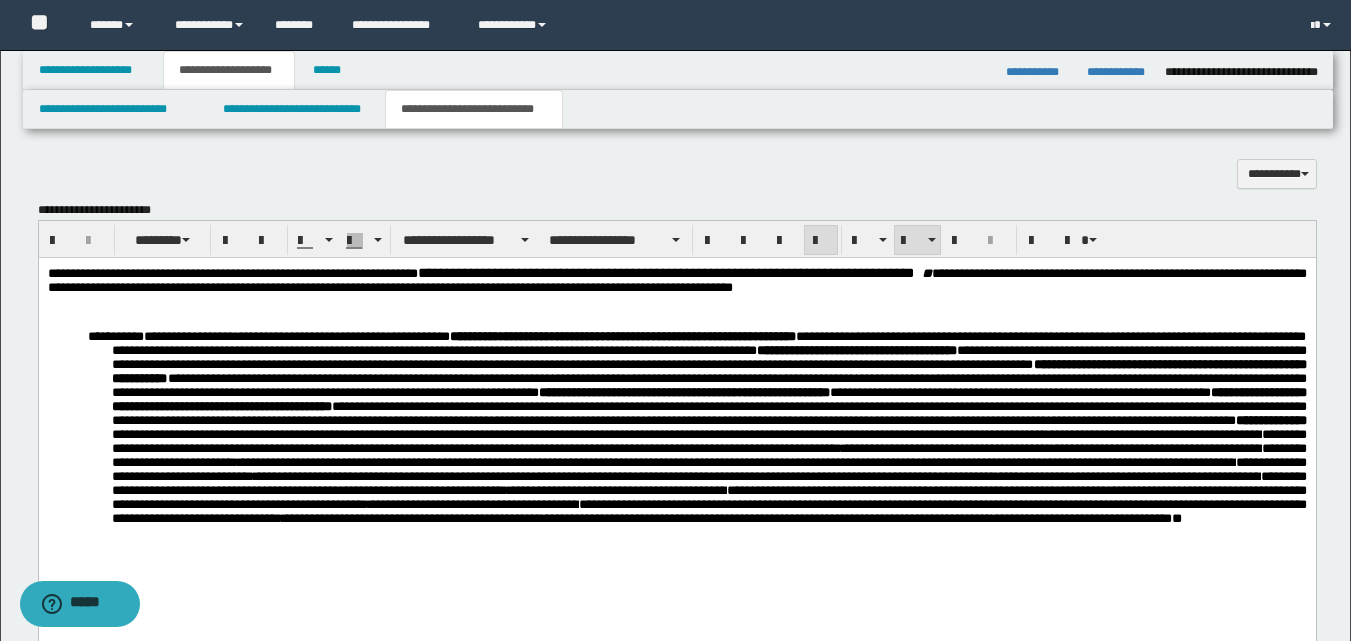 click on "**********" at bounding box center [676, 472] 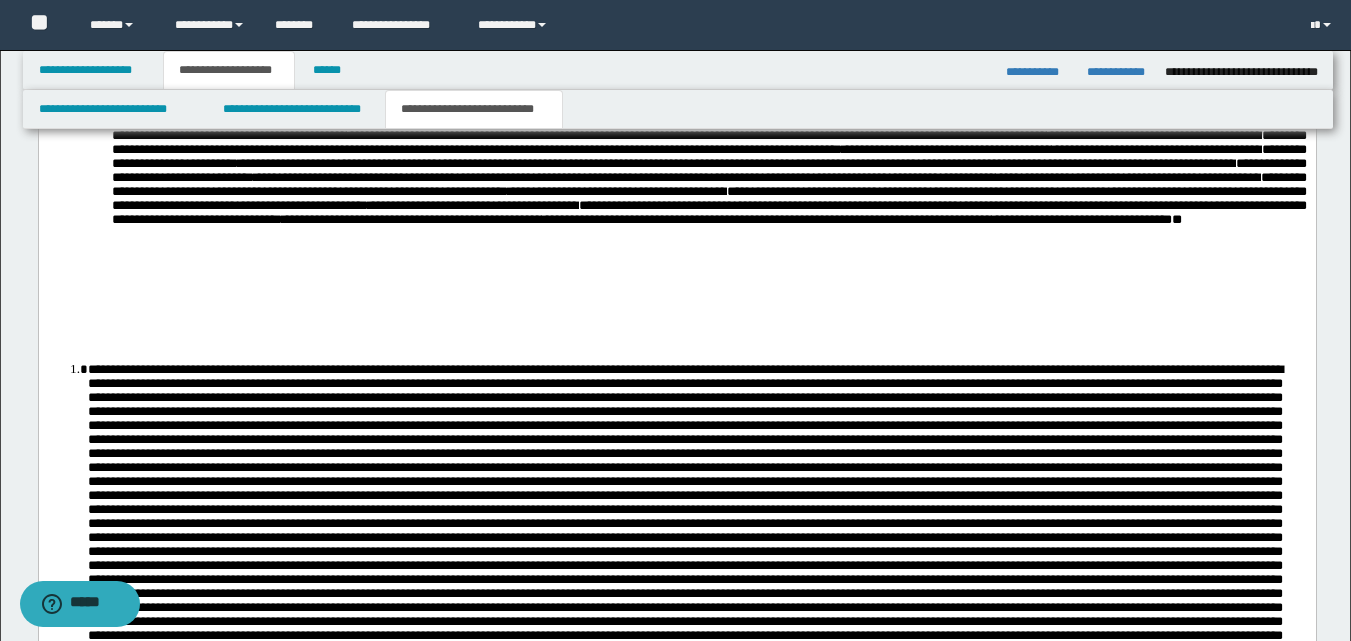 scroll, scrollTop: 900, scrollLeft: 0, axis: vertical 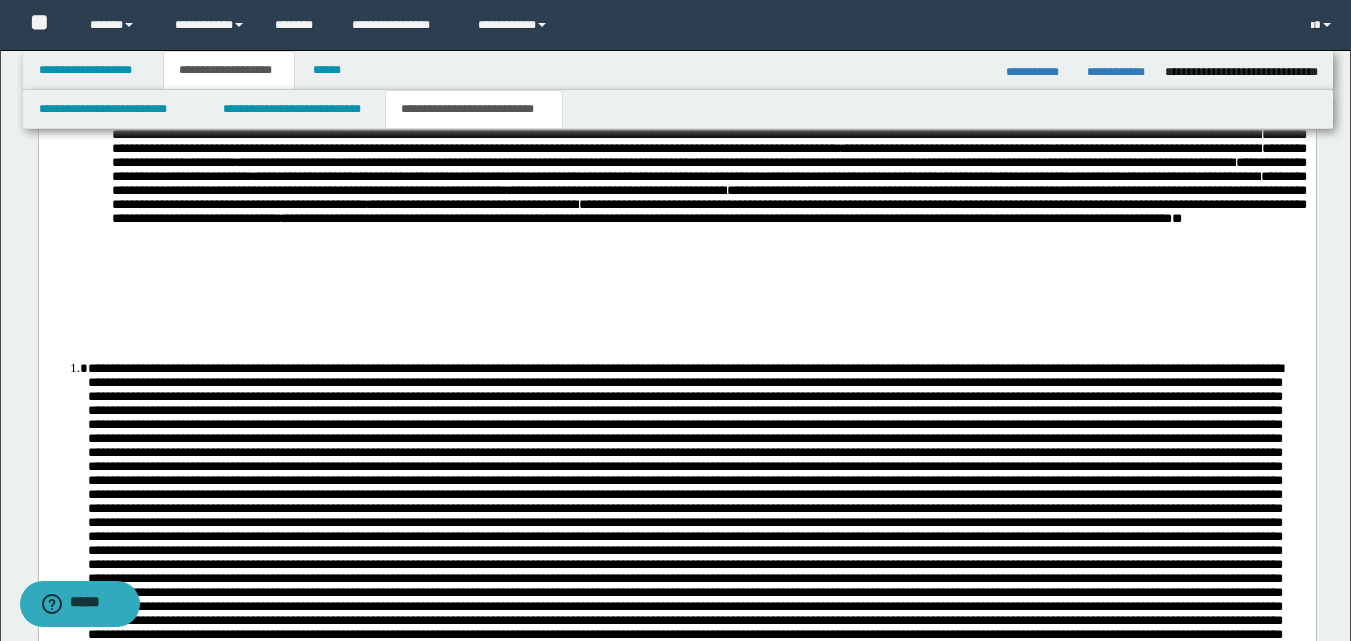 click at bounding box center (696, 569) 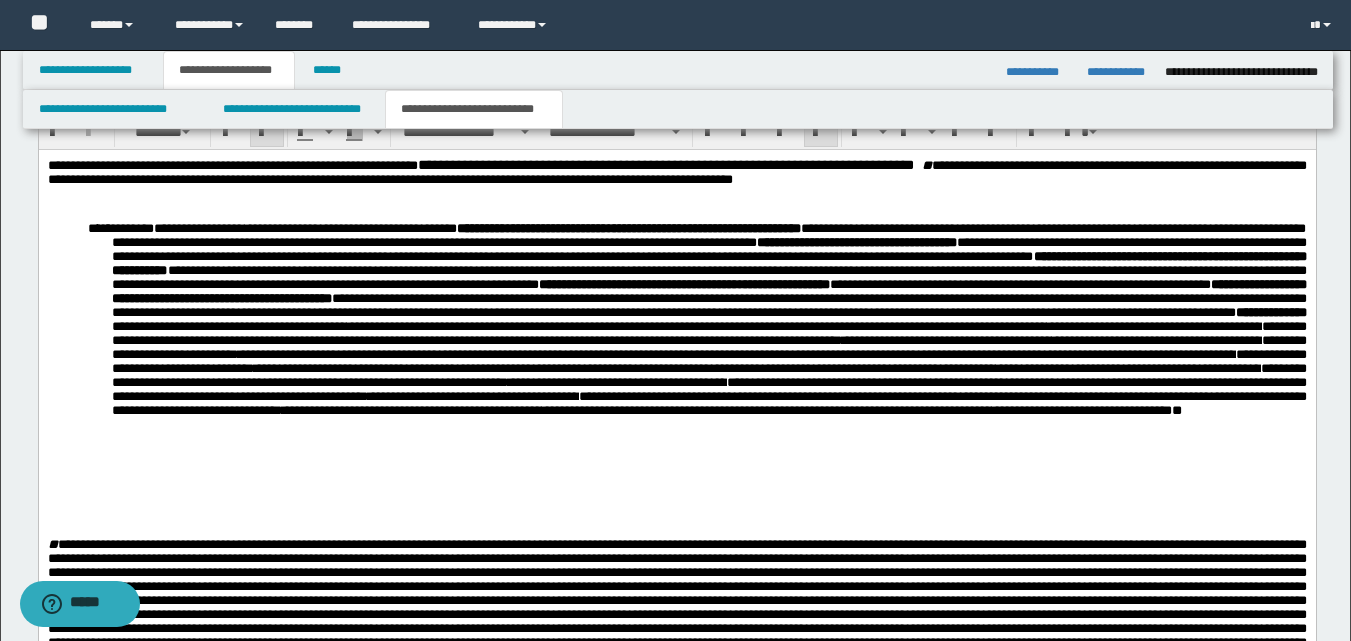 scroll, scrollTop: 700, scrollLeft: 0, axis: vertical 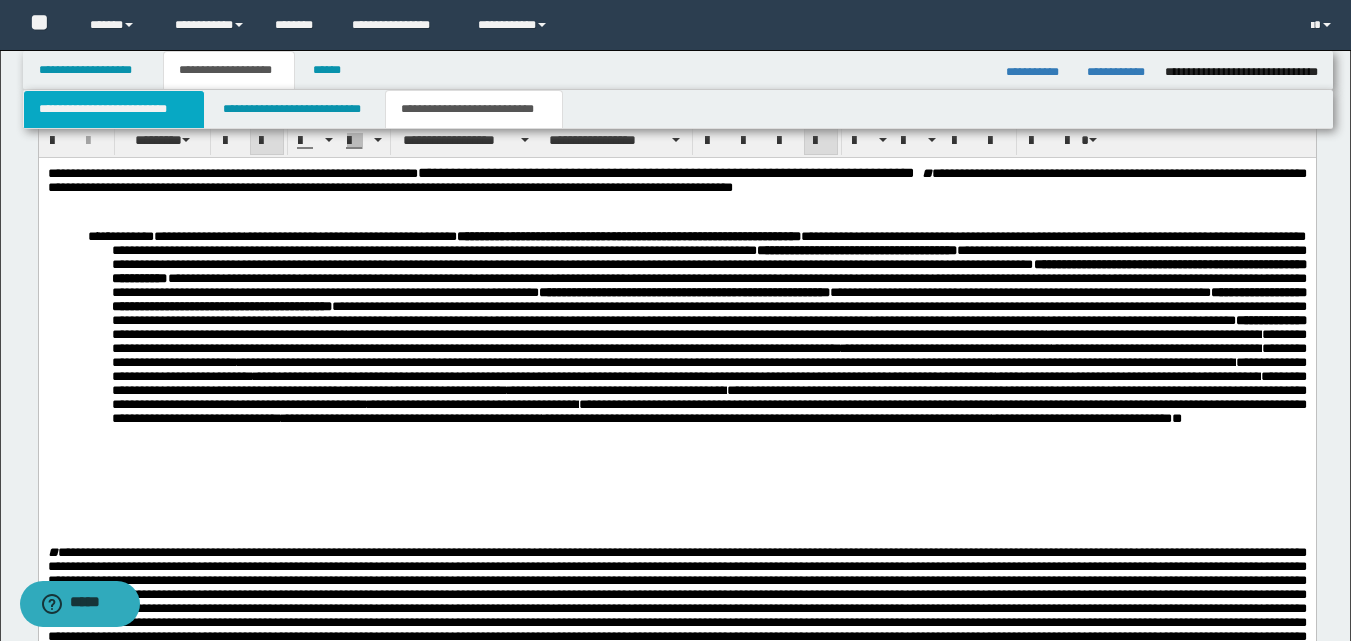 click on "**********" at bounding box center (114, 109) 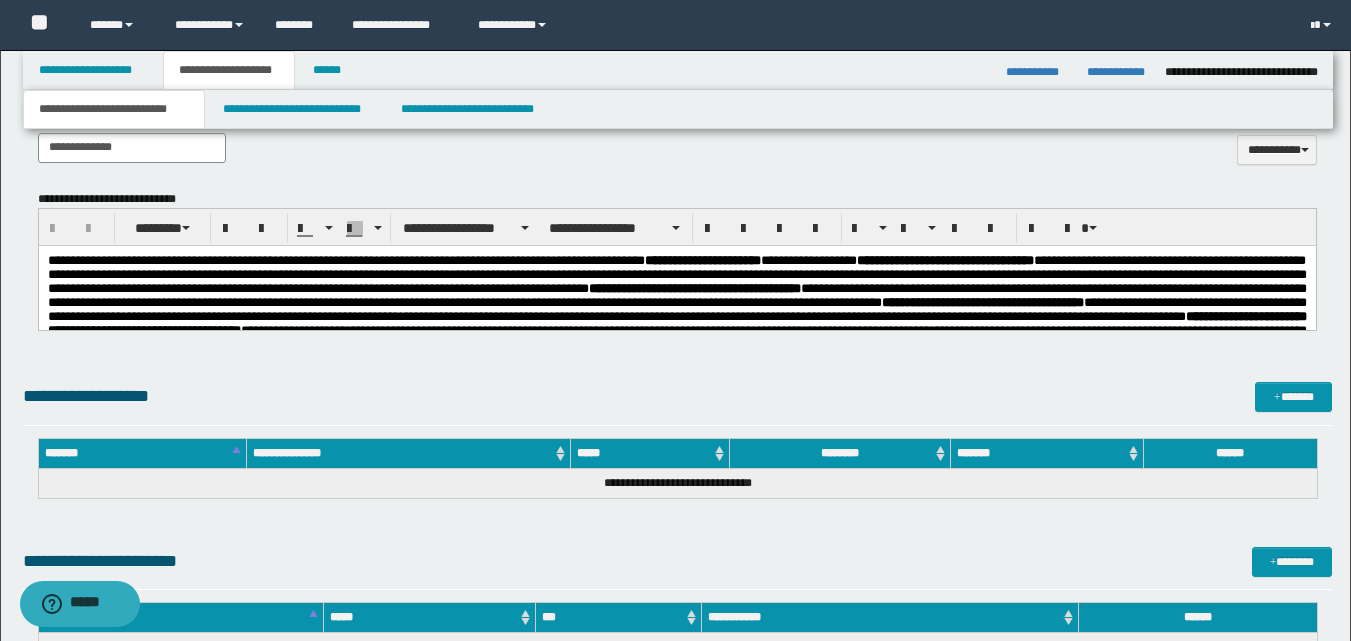 scroll, scrollTop: 900, scrollLeft: 0, axis: vertical 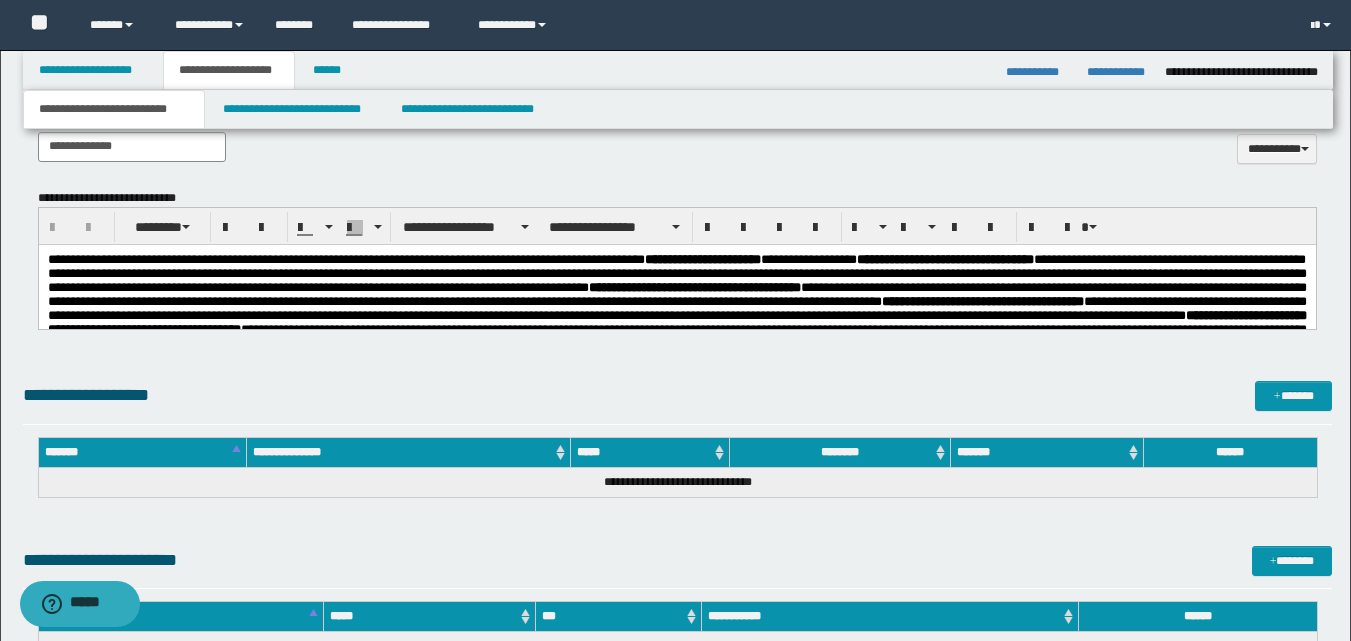 click on "**********" at bounding box center [676, 572] 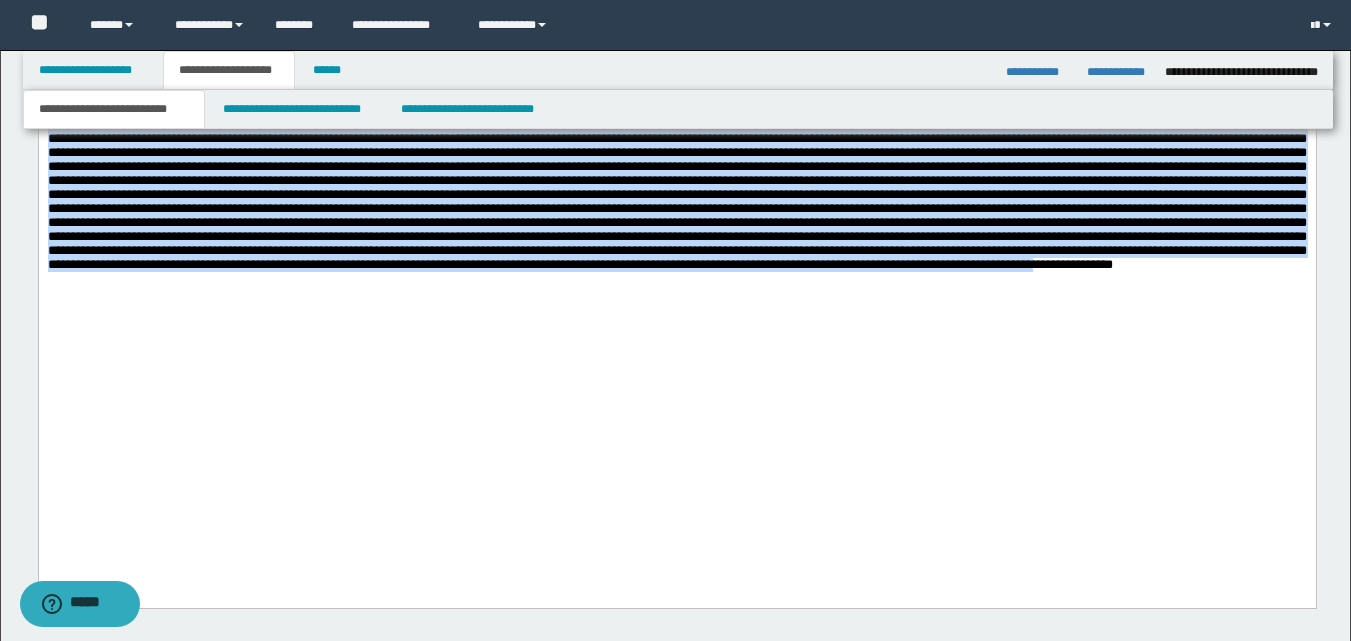scroll, scrollTop: 1498, scrollLeft: 0, axis: vertical 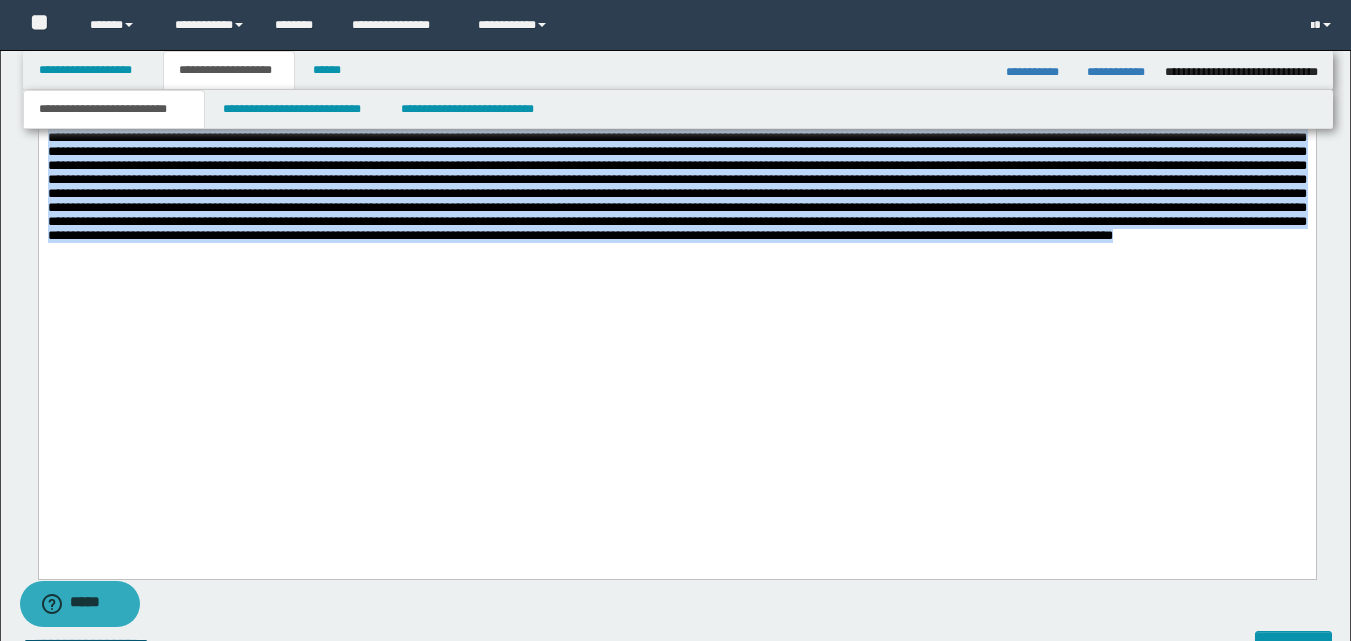 drag, startPoint x: 46, startPoint y: -336, endPoint x: 942, endPoint y: 481, distance: 1212.5613 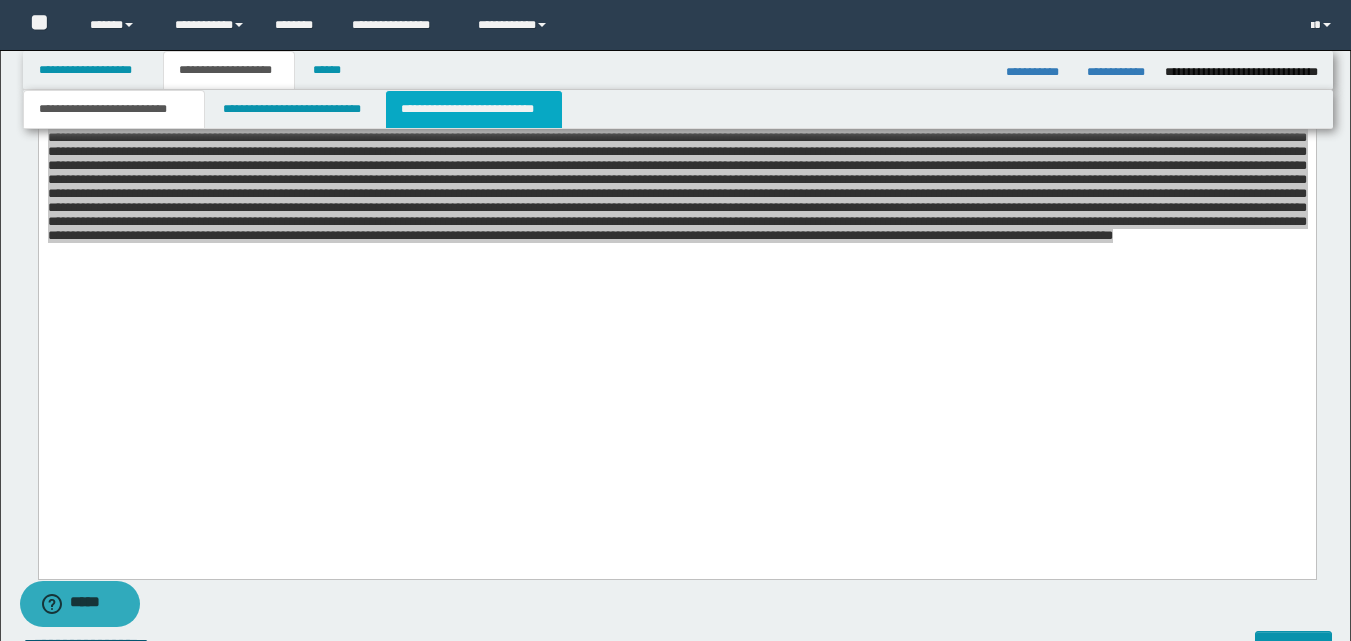 click on "**********" at bounding box center [474, 109] 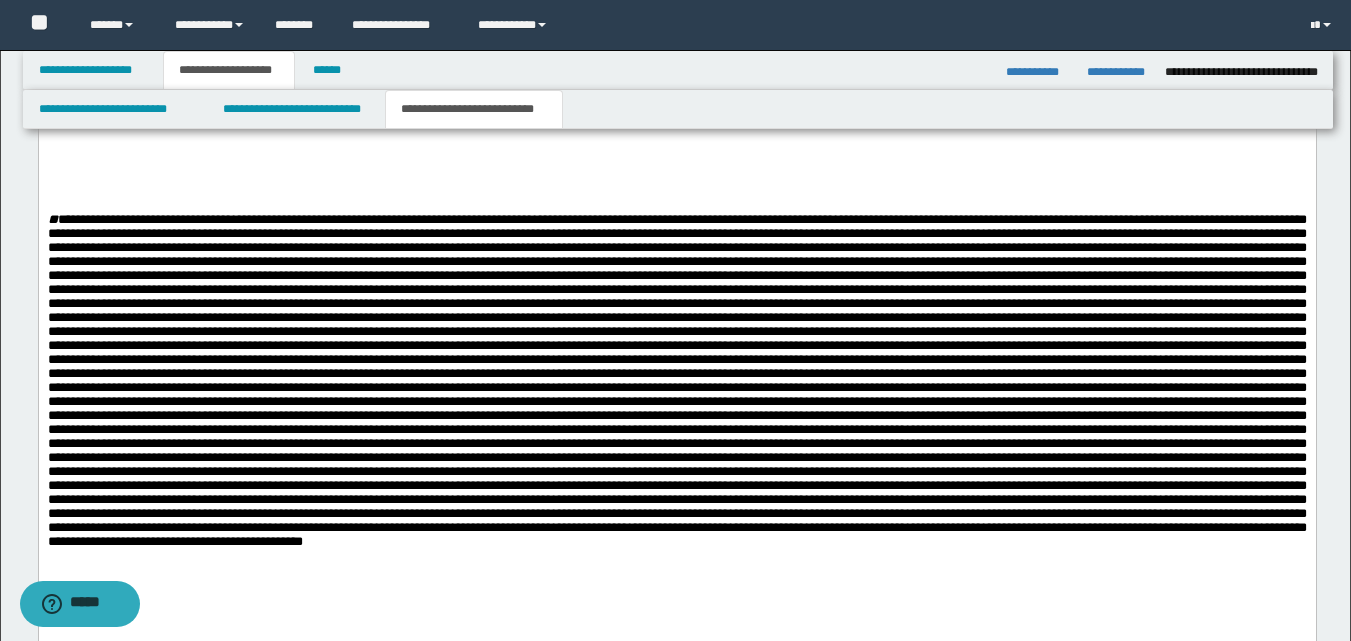 scroll, scrollTop: 998, scrollLeft: 0, axis: vertical 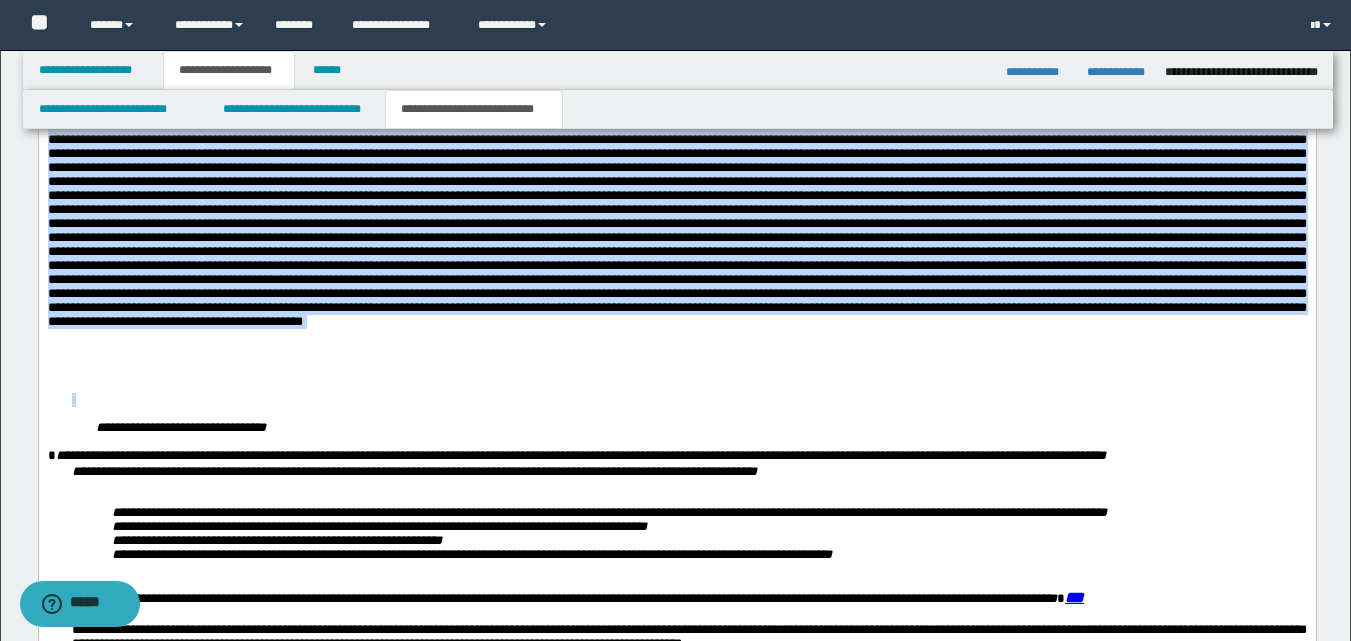 drag, startPoint x: 248, startPoint y: 2, endPoint x: 1301, endPoint y: 407, distance: 1128.1995 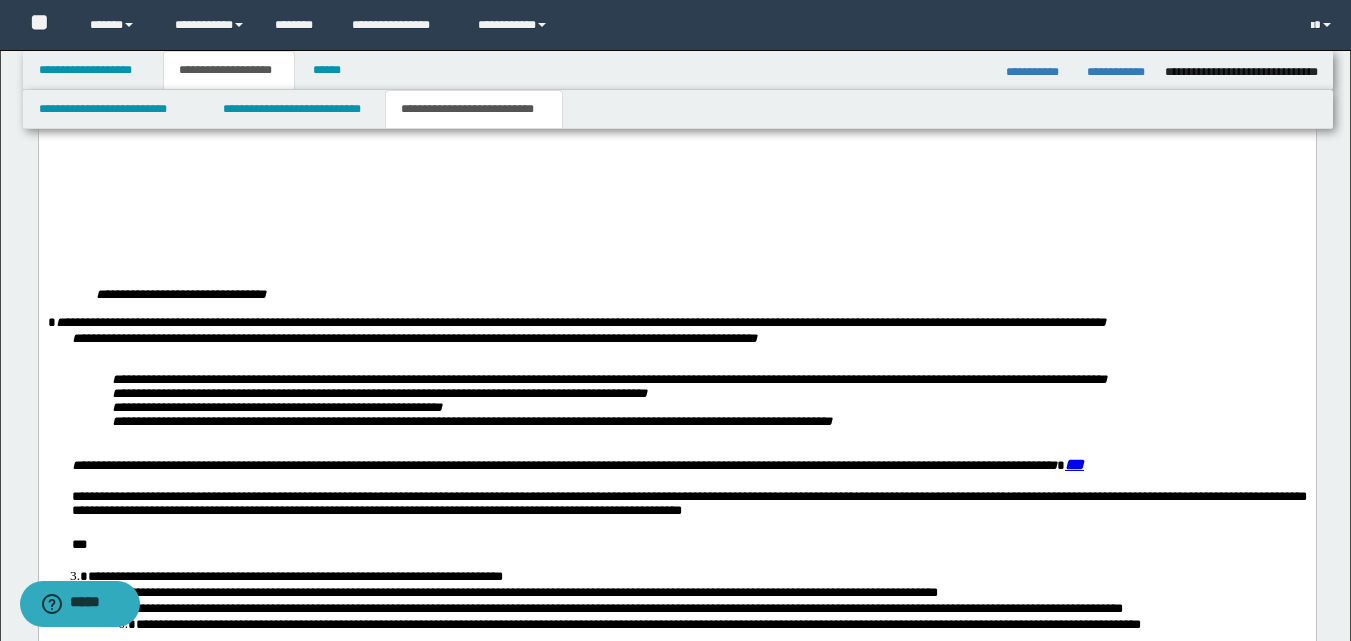 scroll, scrollTop: 1853, scrollLeft: 0, axis: vertical 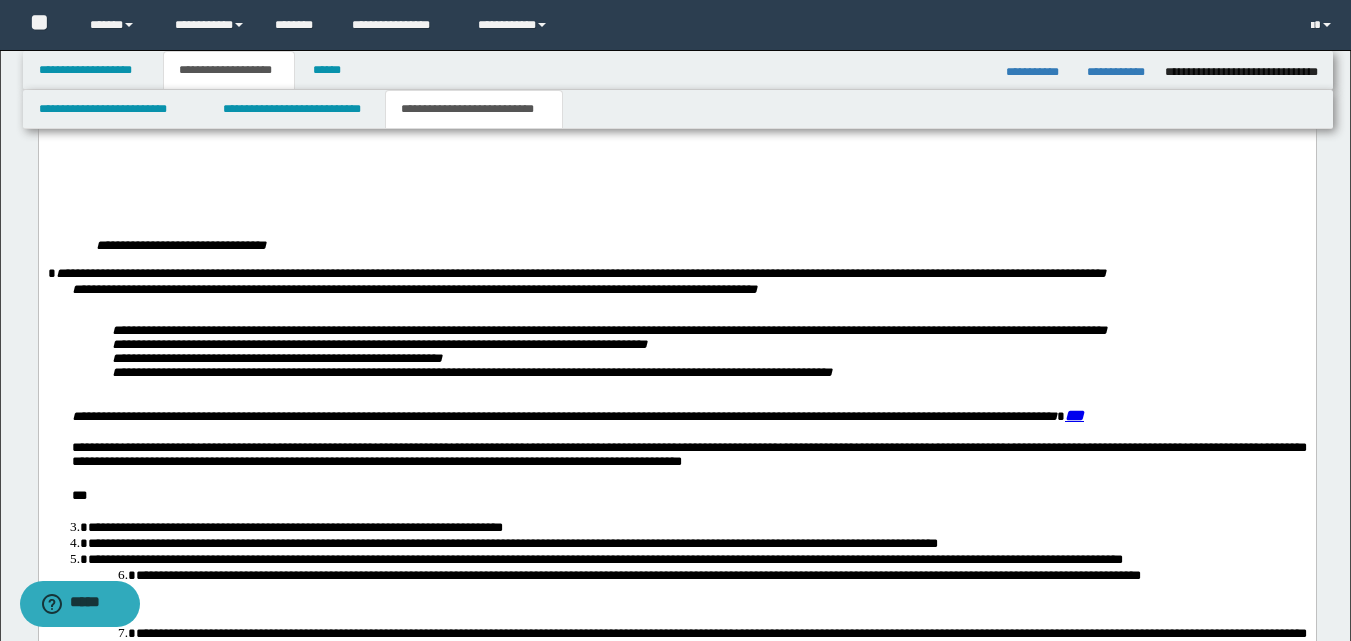 click on "**********" at bounding box center [688, 458] 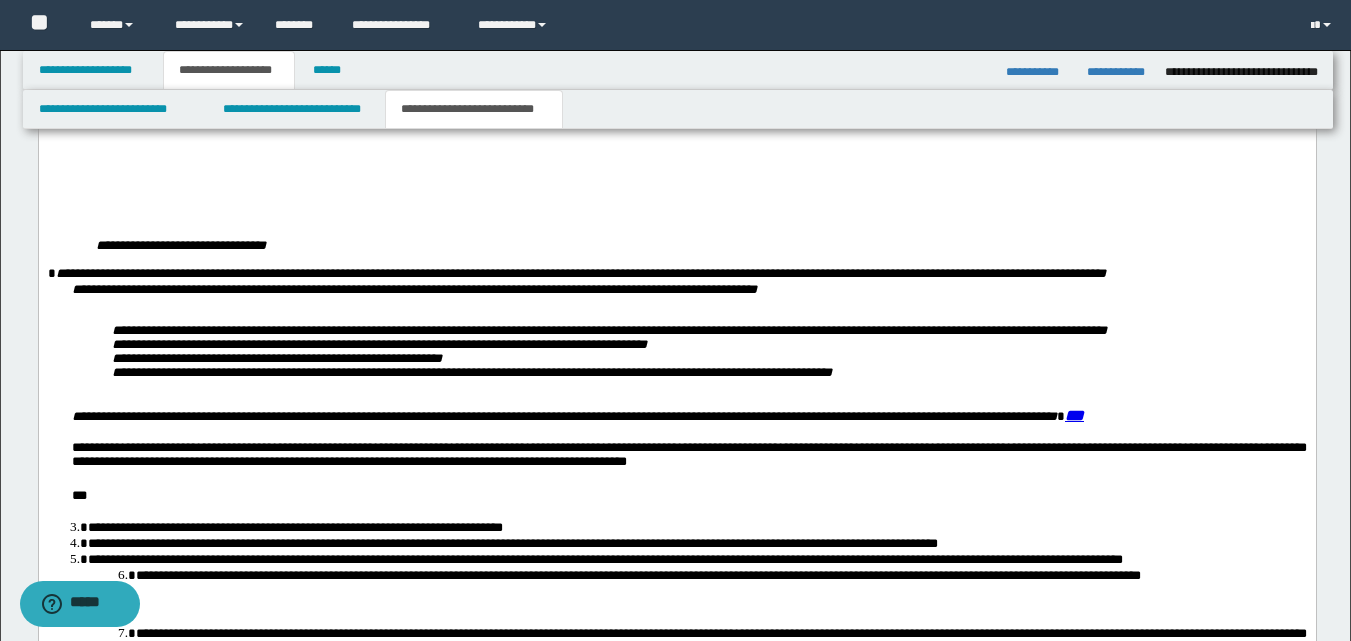 scroll, scrollTop: 1953, scrollLeft: 0, axis: vertical 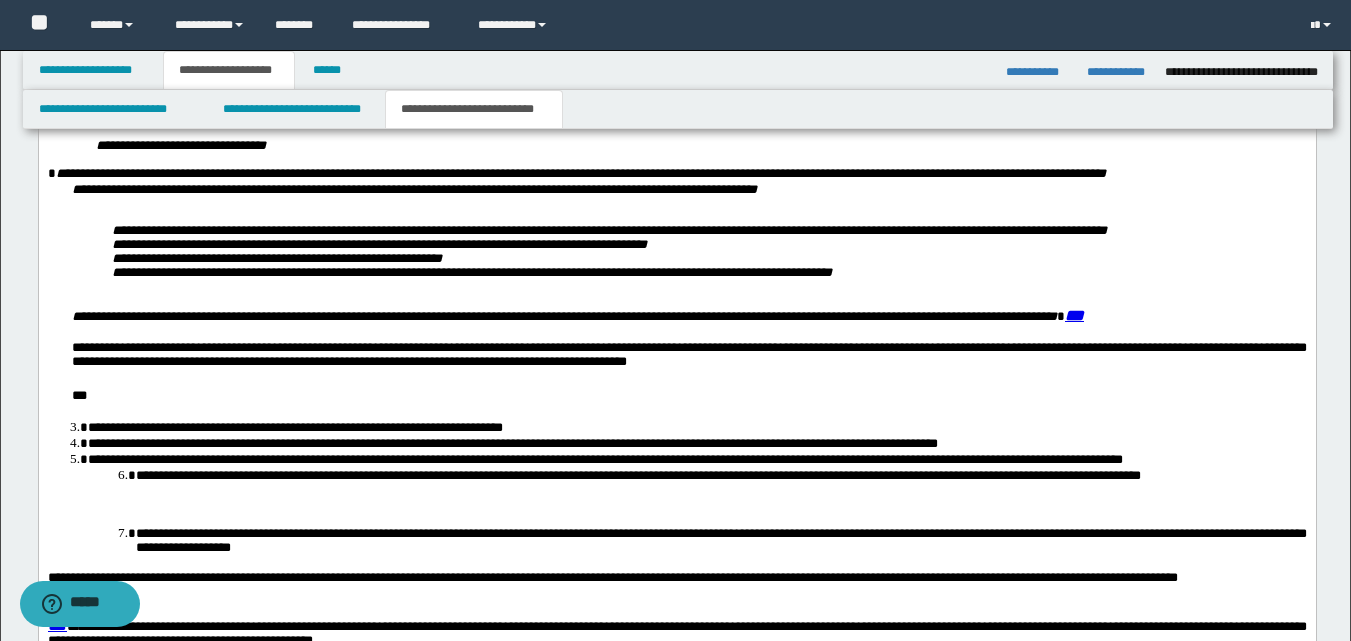 click on "**********" at bounding box center (688, 358) 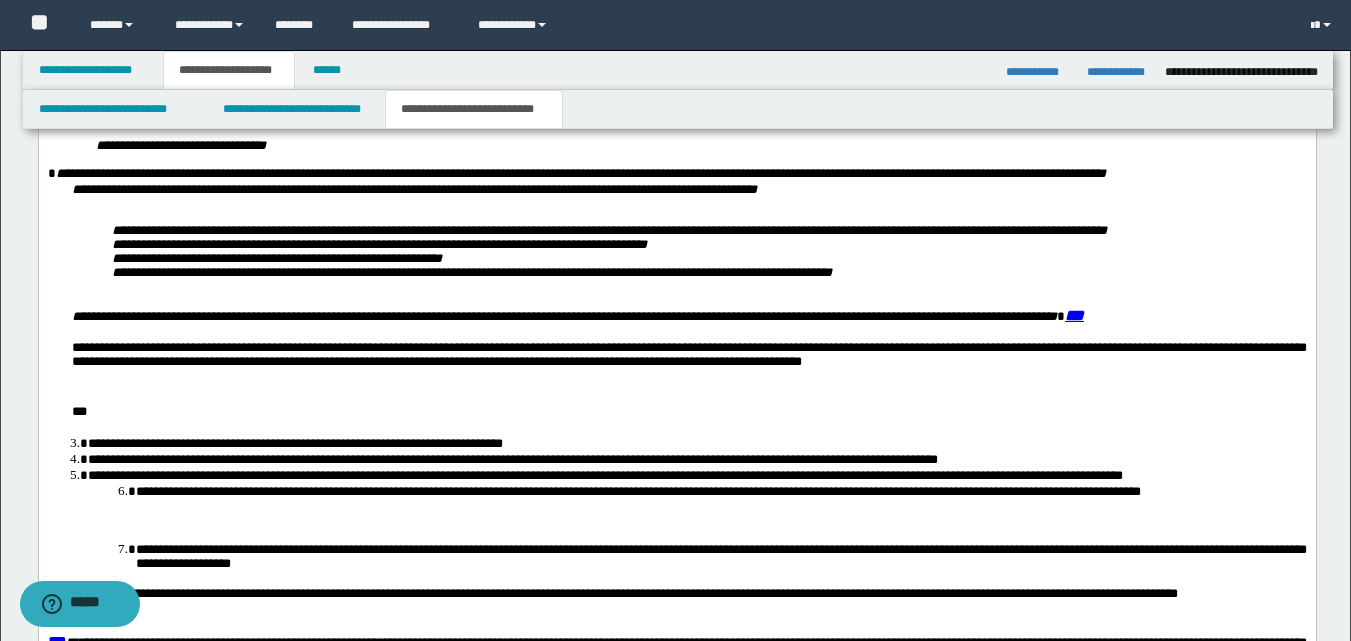 click on "**********" at bounding box center (688, 366) 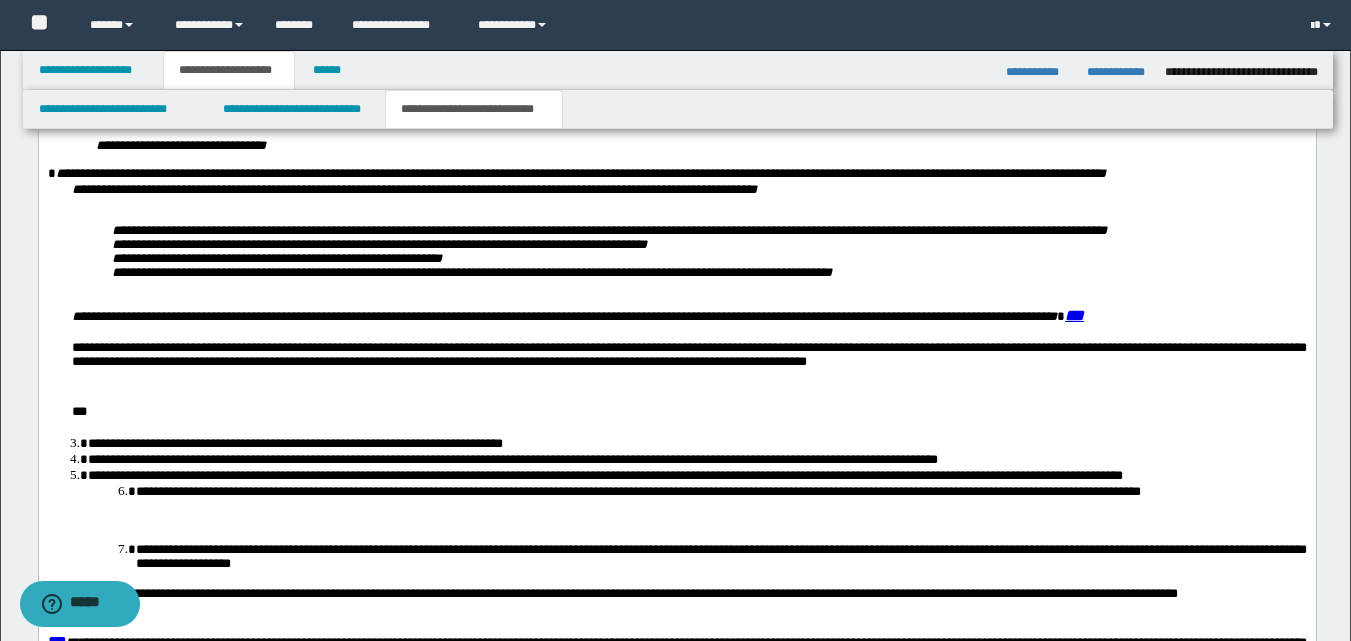 click on "**********" at bounding box center [688, 366] 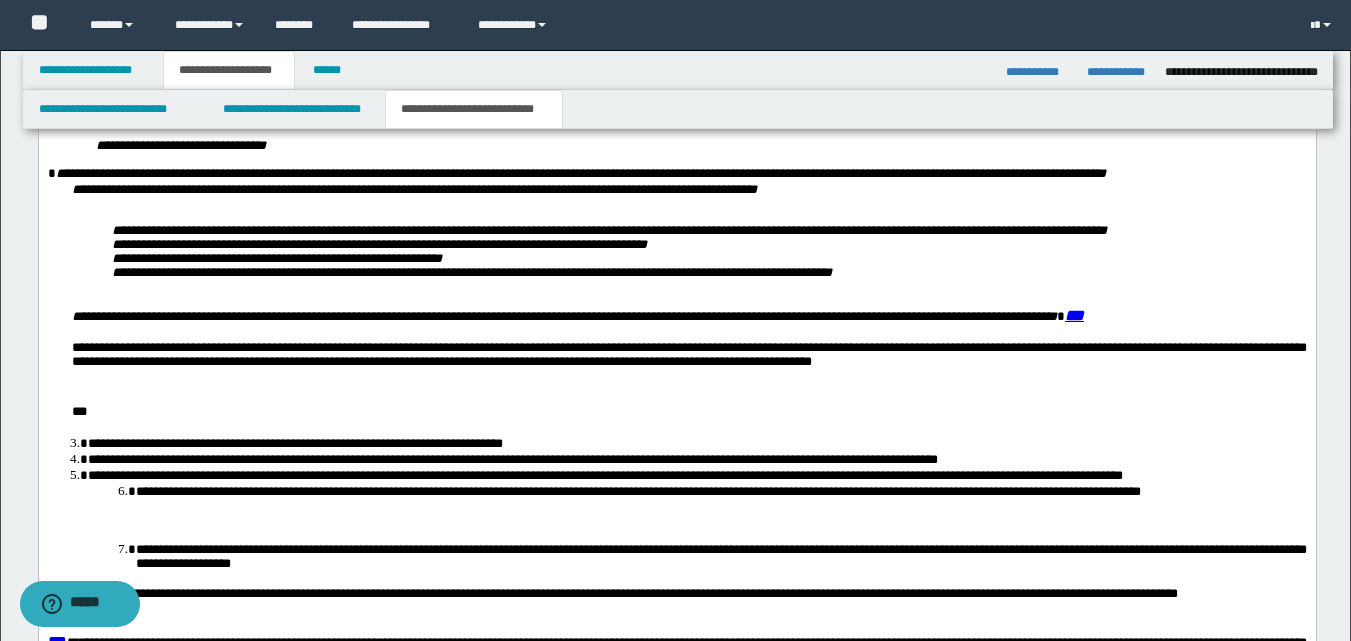 click on "**********" at bounding box center (688, 366) 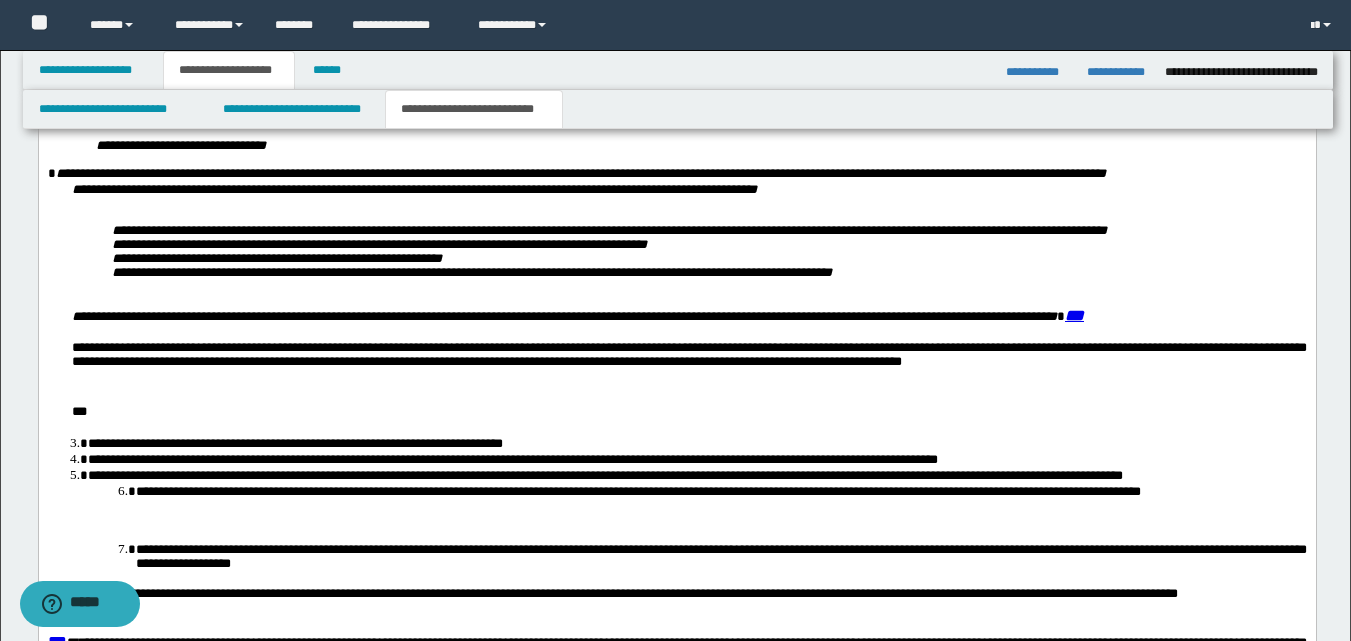 click on "**********" at bounding box center (688, 366) 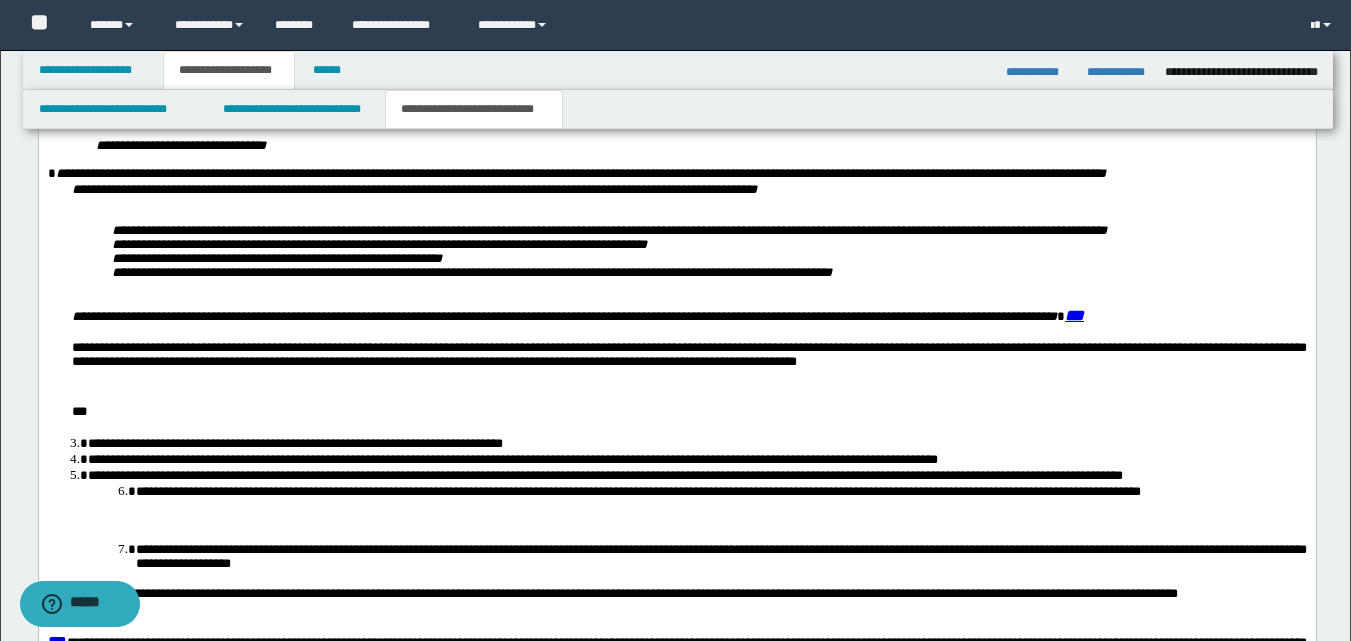 click on "**********" at bounding box center (688, 366) 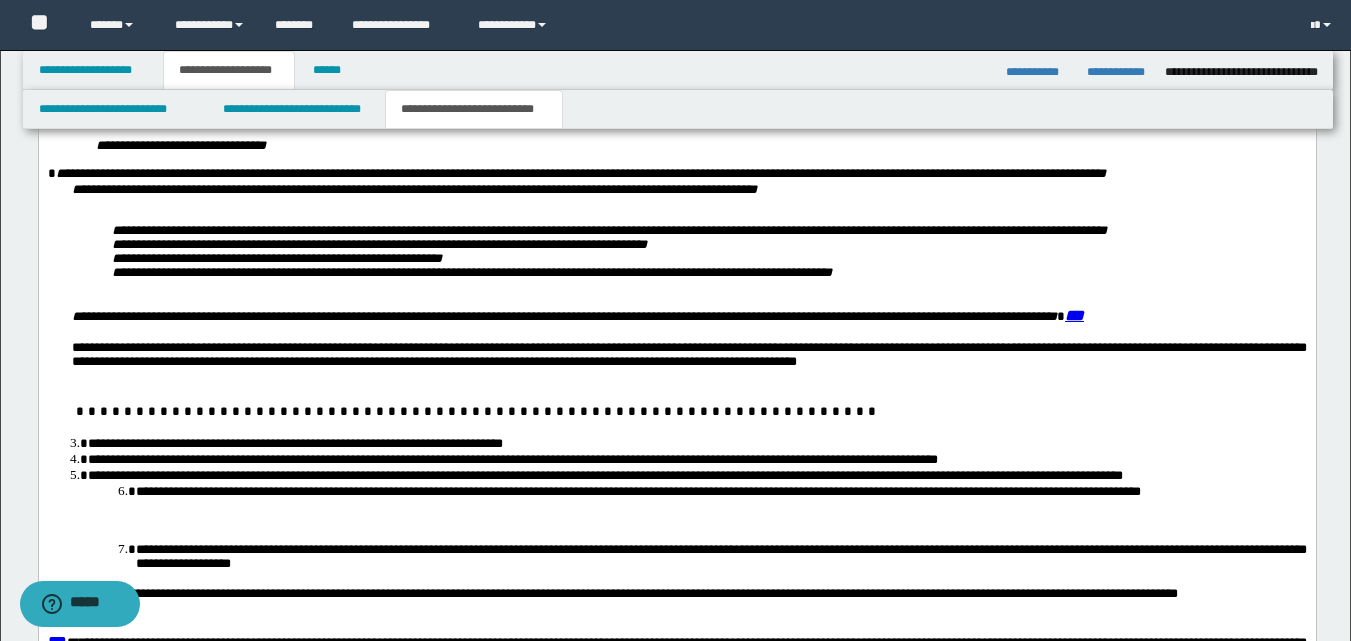 click on "**********" at bounding box center (688, 366) 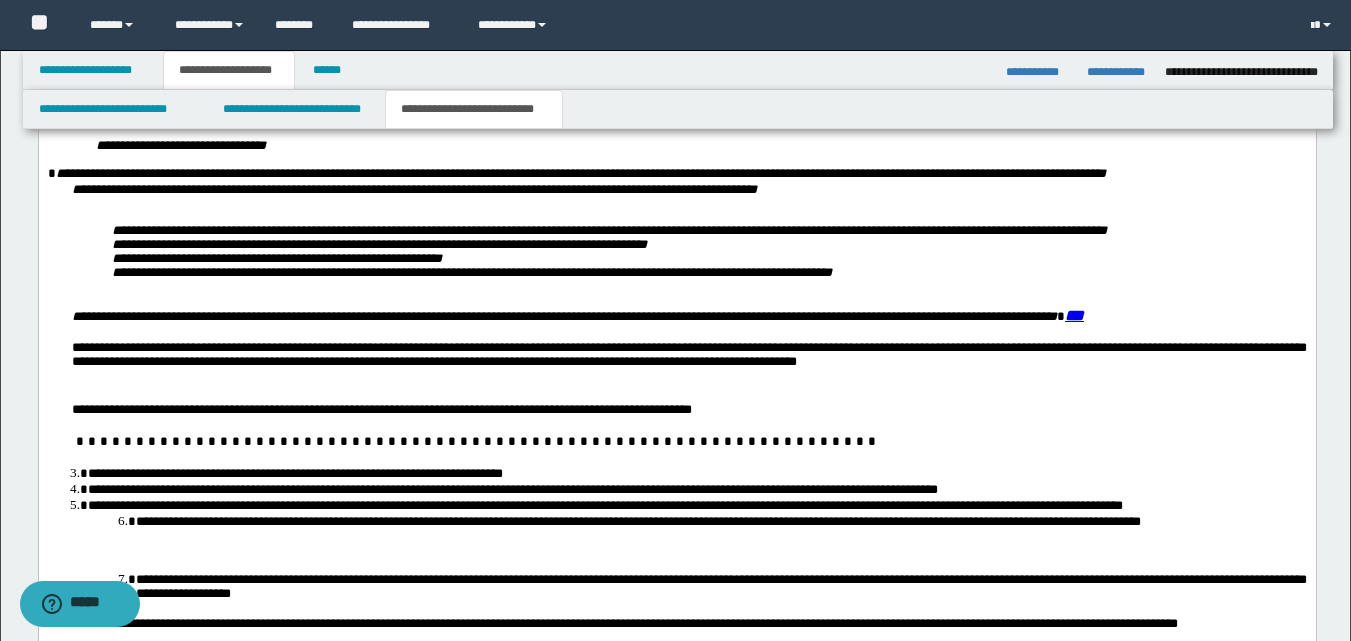 click on "**********" at bounding box center [696, 474] 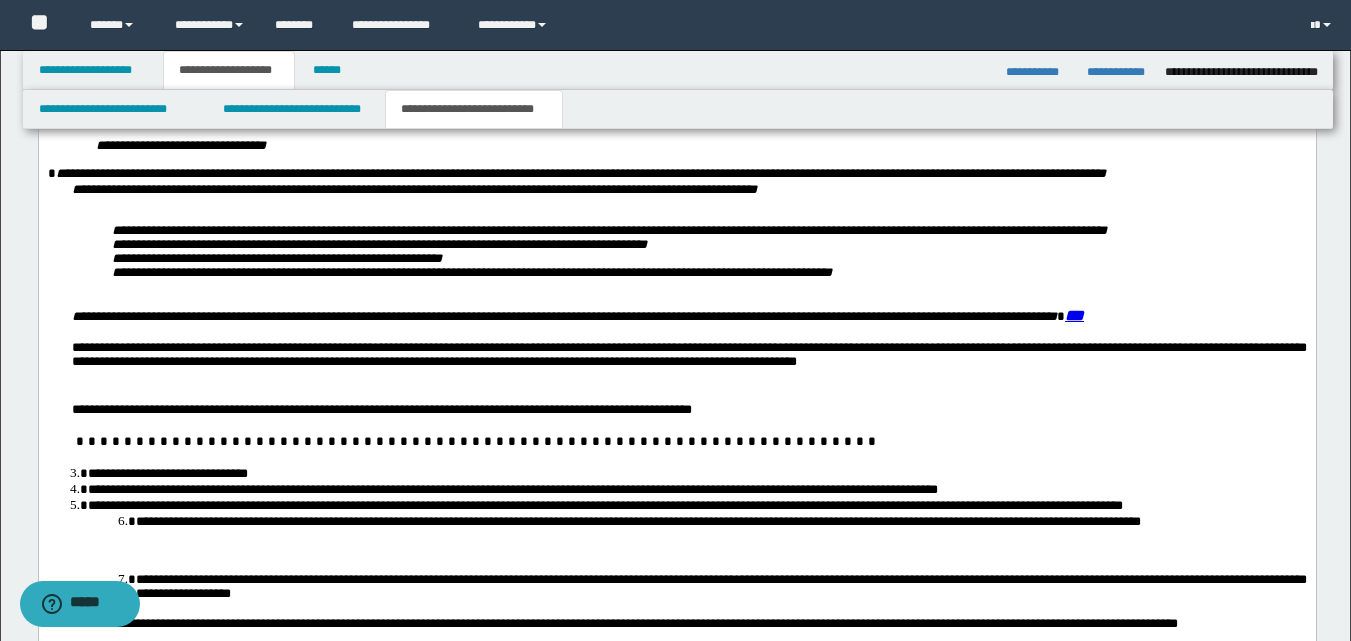 click on "**********" at bounding box center (696, 490) 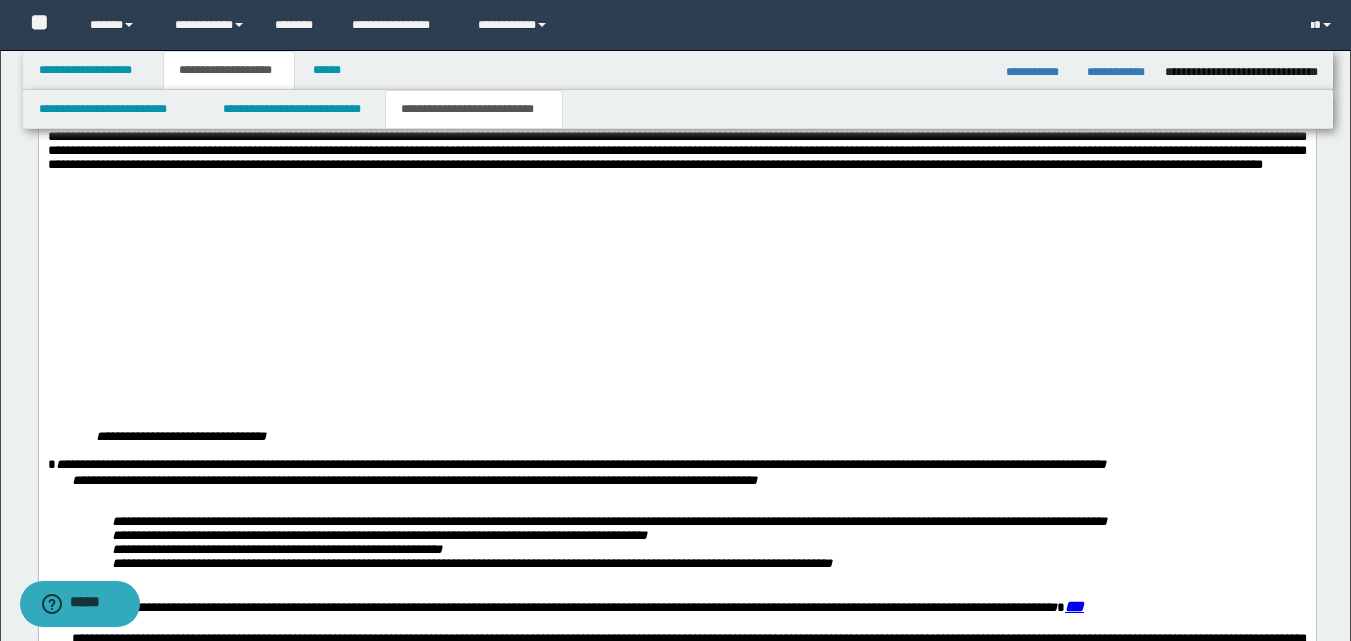 scroll, scrollTop: 1953, scrollLeft: 0, axis: vertical 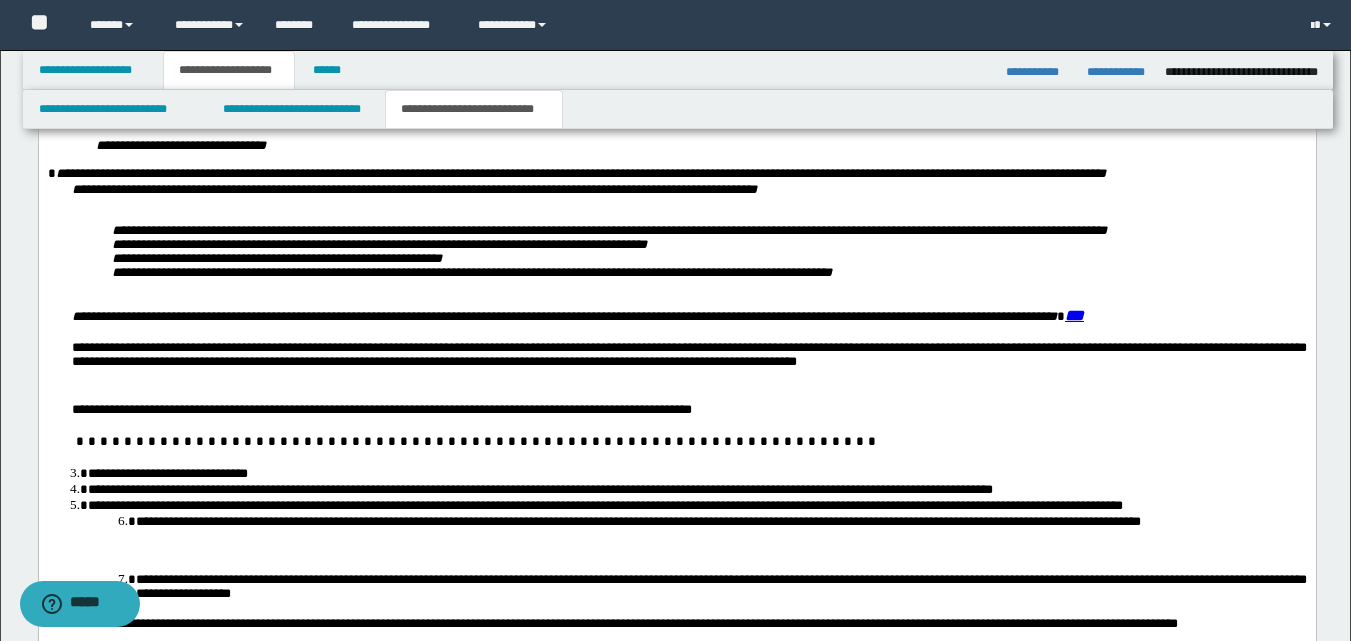 click on "**********" at bounding box center (696, 490) 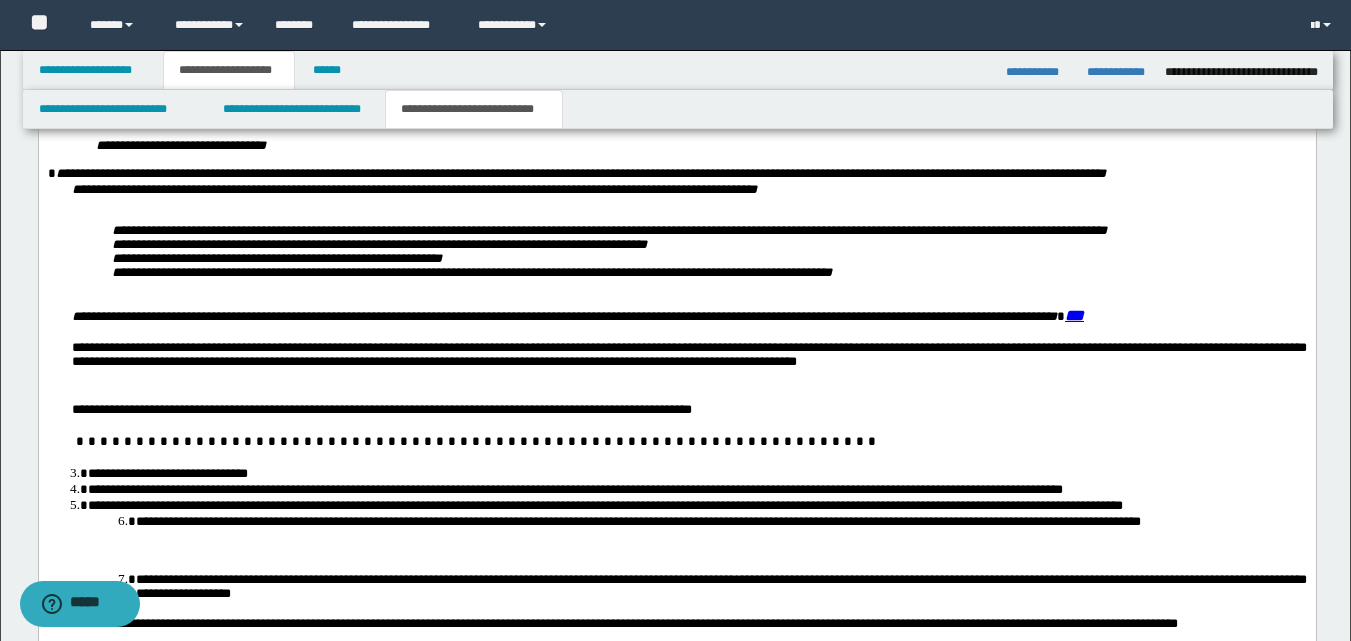 click on "**********" at bounding box center [696, 490] 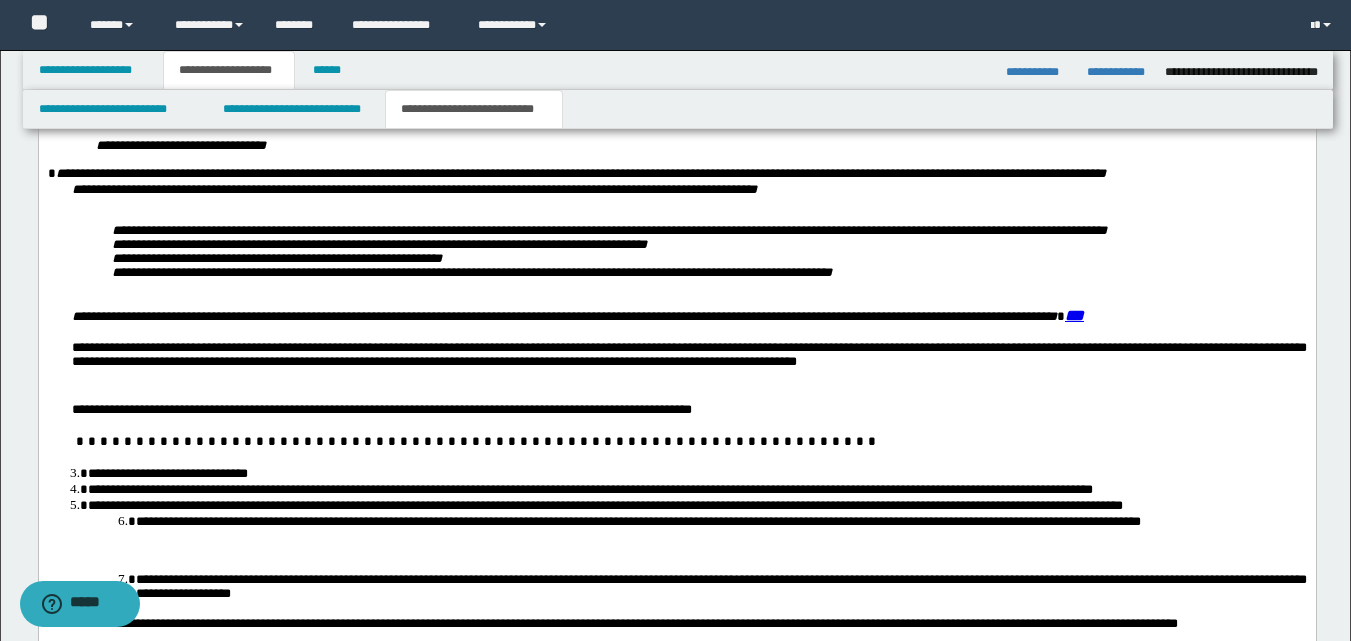 click on "**********" at bounding box center [696, 490] 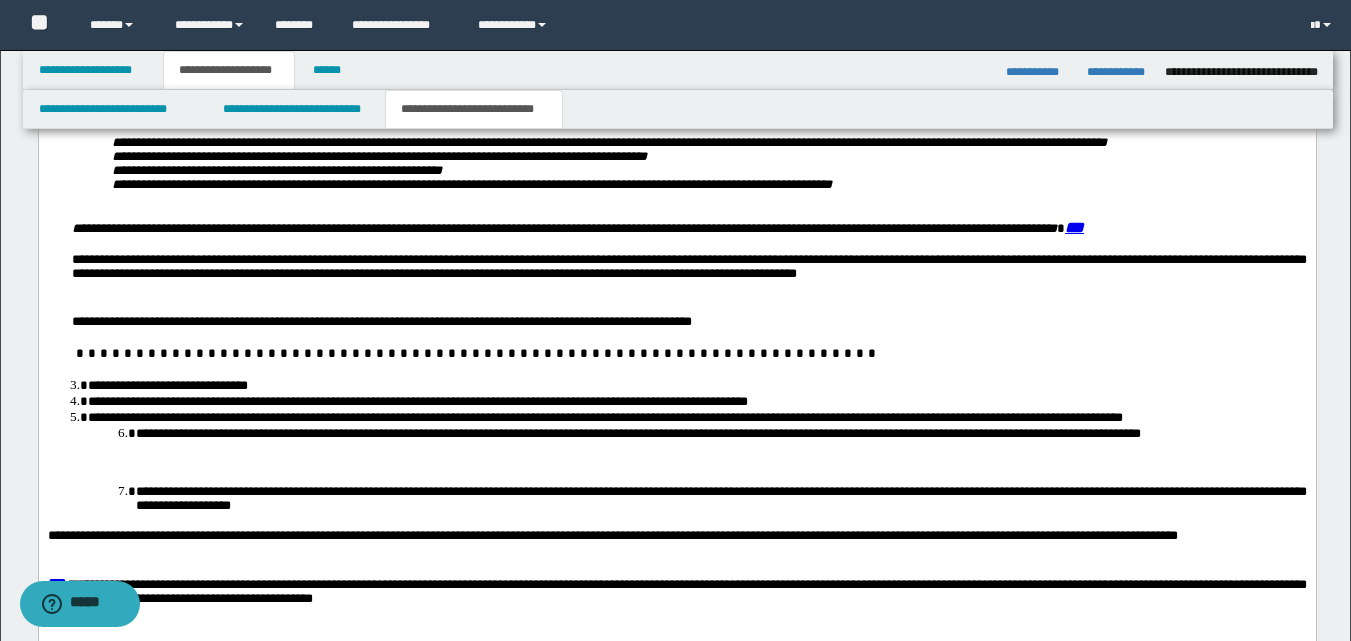scroll, scrollTop: 2053, scrollLeft: 0, axis: vertical 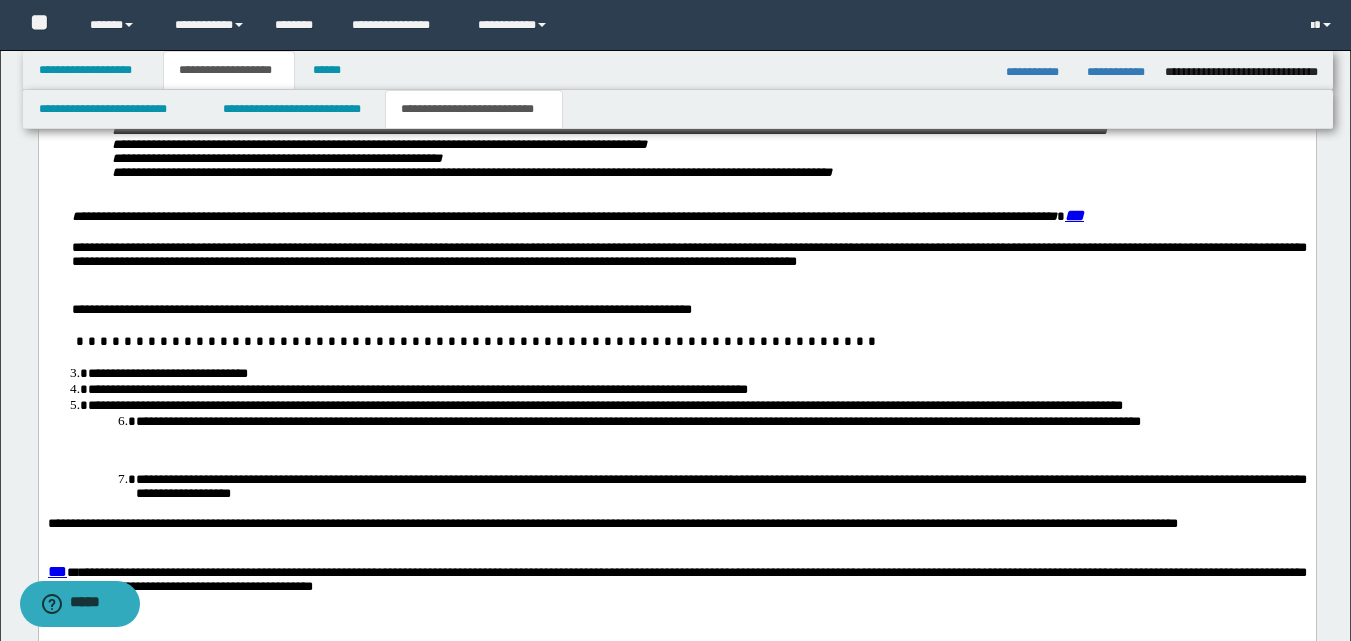 click on "**********" at bounding box center (696, 406) 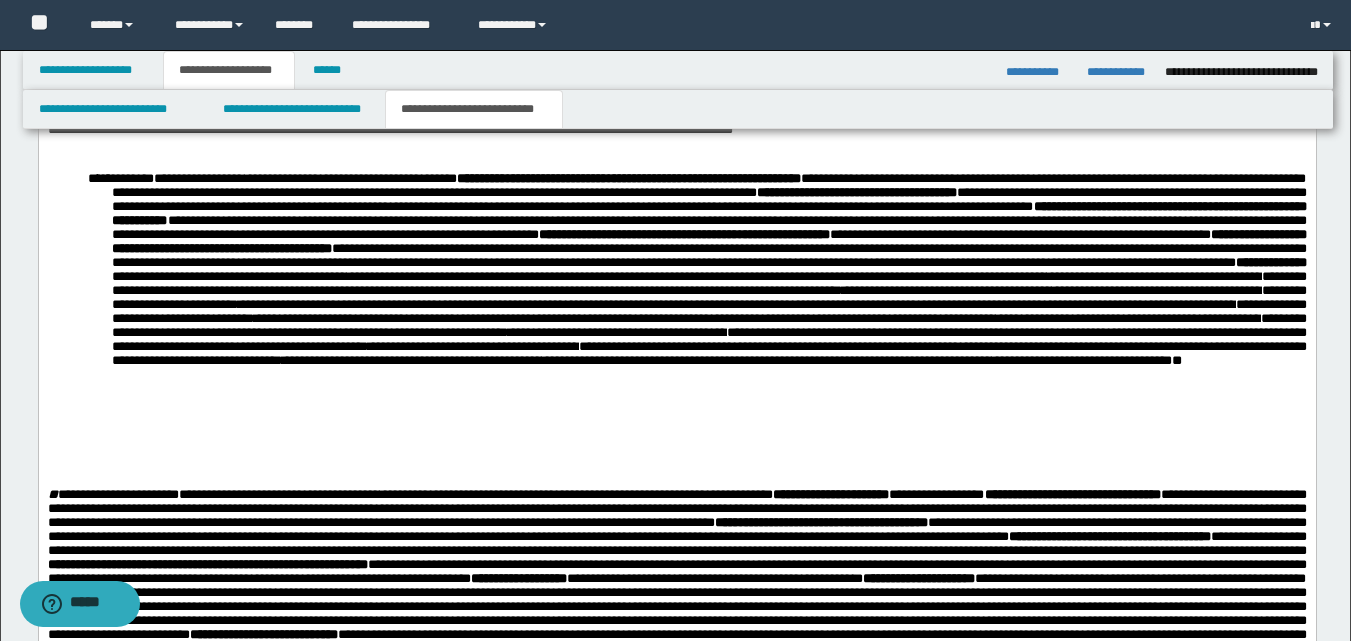 scroll, scrollTop: 753, scrollLeft: 0, axis: vertical 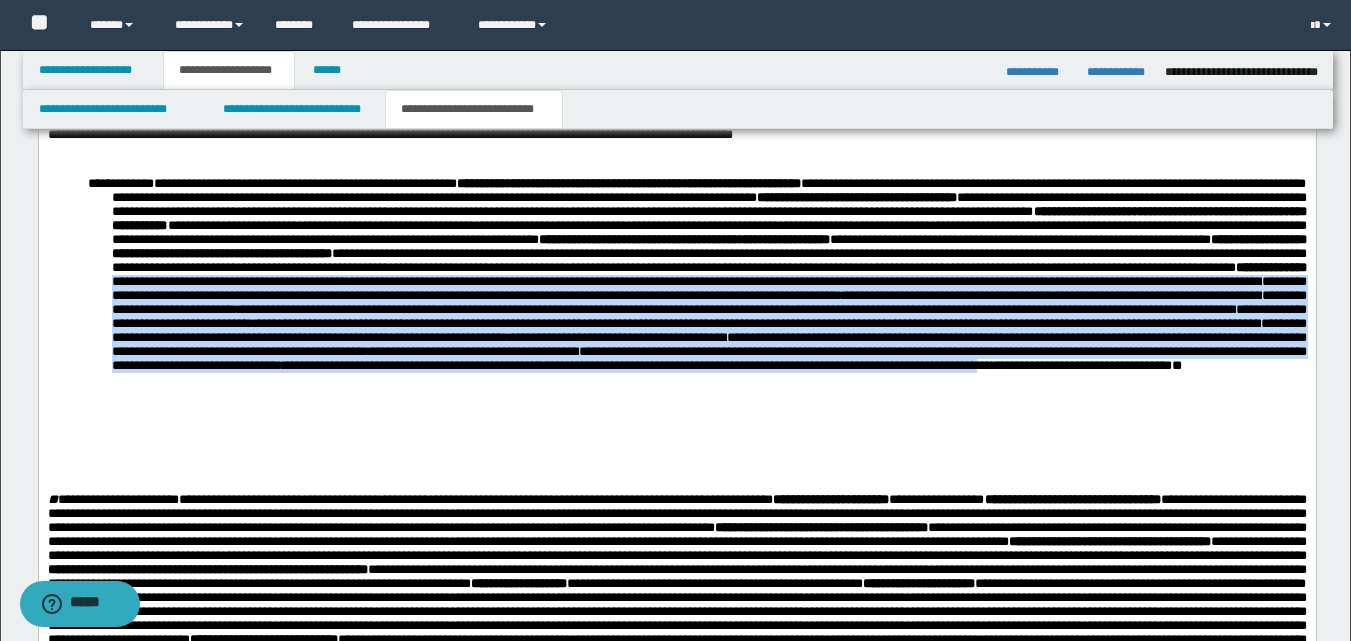 drag, startPoint x: 853, startPoint y: 313, endPoint x: 1143, endPoint y: 439, distance: 316.18982 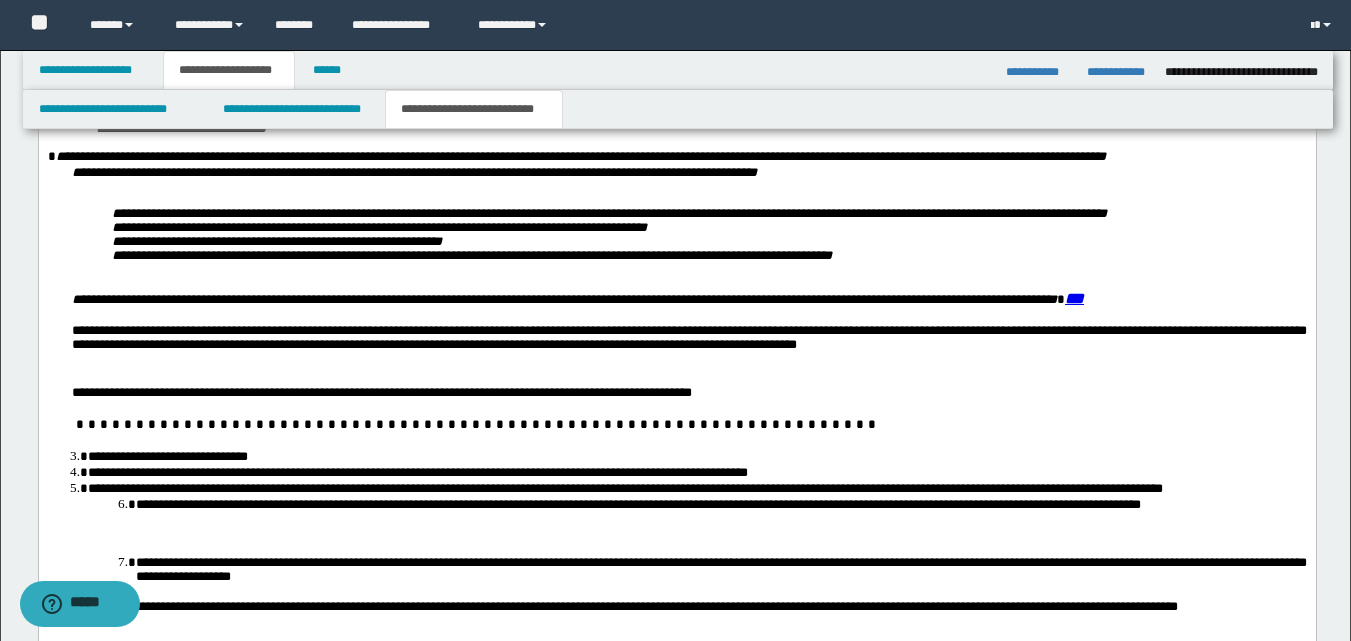 scroll, scrollTop: 2053, scrollLeft: 0, axis: vertical 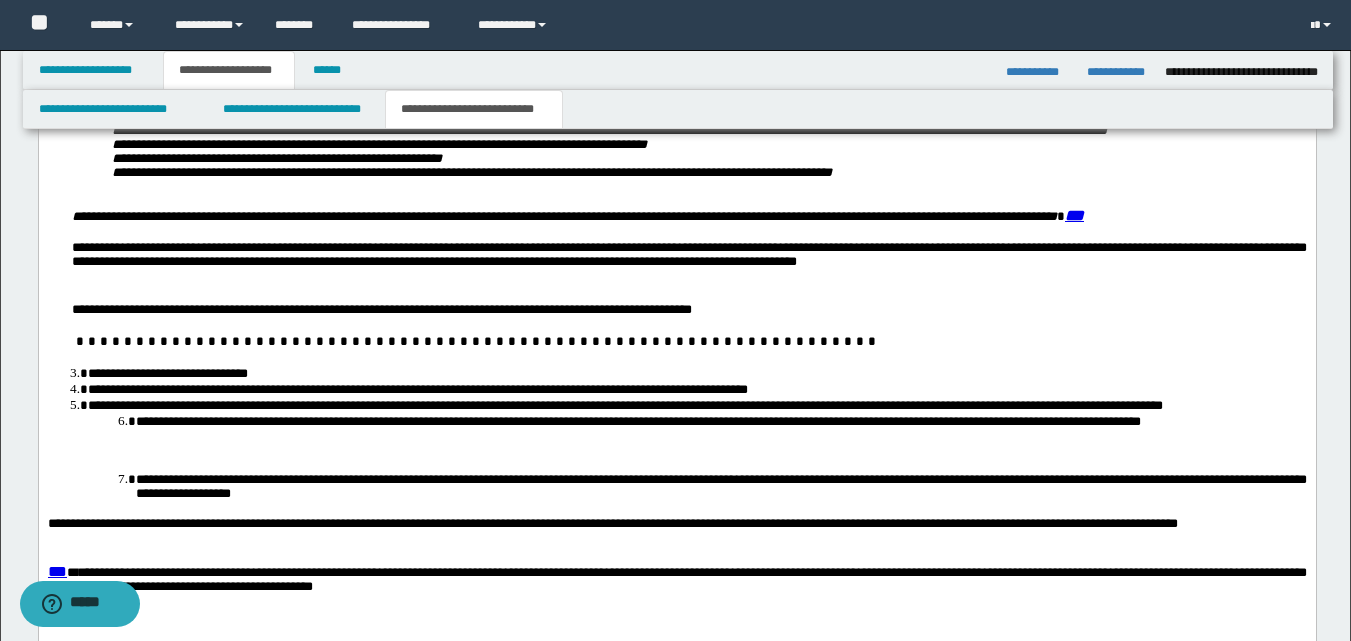 click on "**********" at bounding box center (696, 390) 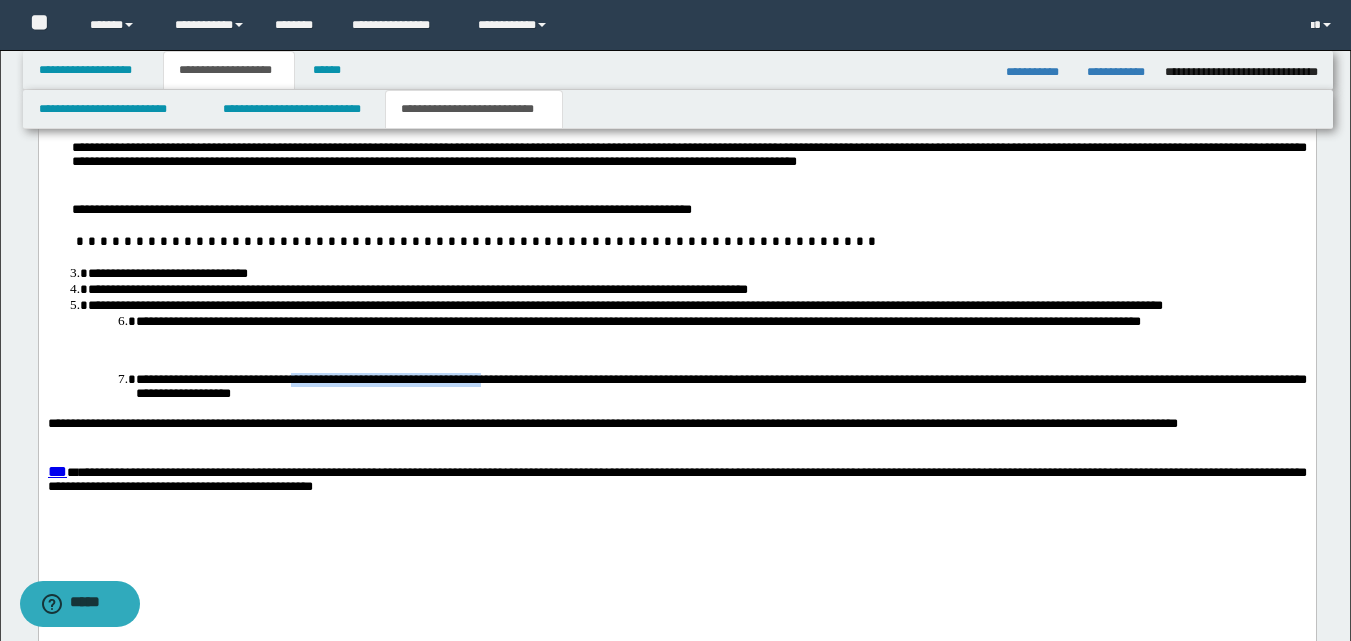 drag, startPoint x: 384, startPoint y: 403, endPoint x: 679, endPoint y: 401, distance: 295.00677 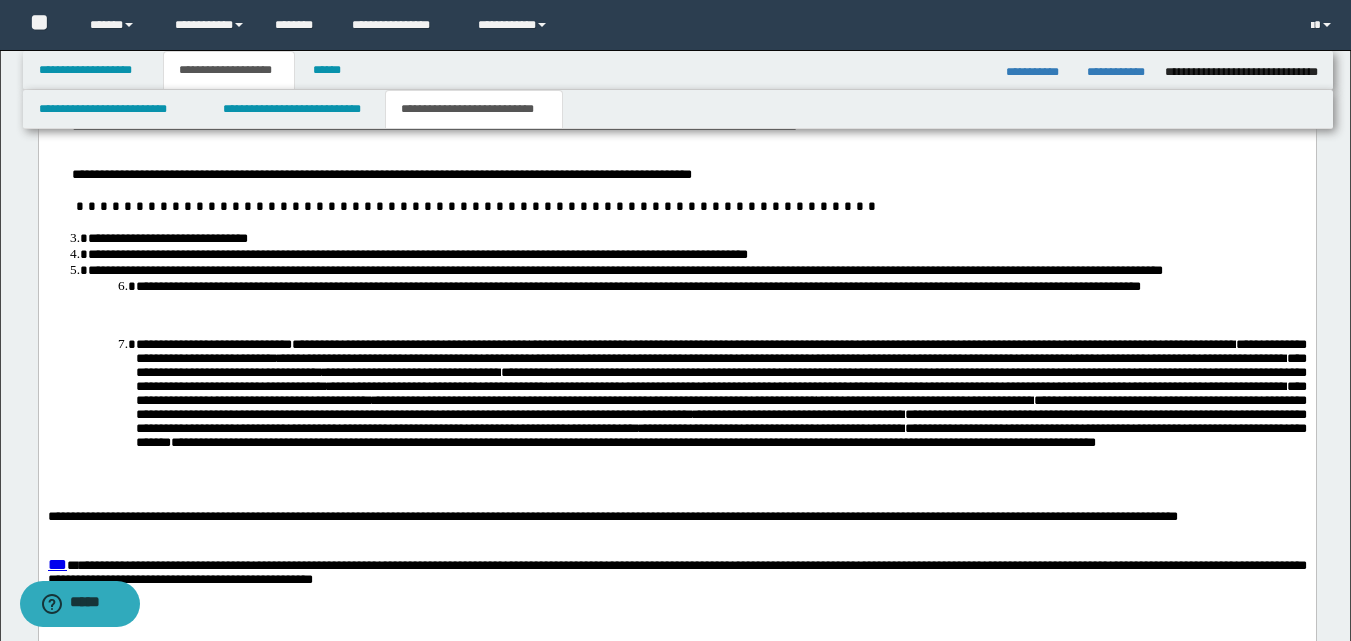 scroll, scrollTop: 2153, scrollLeft: 0, axis: vertical 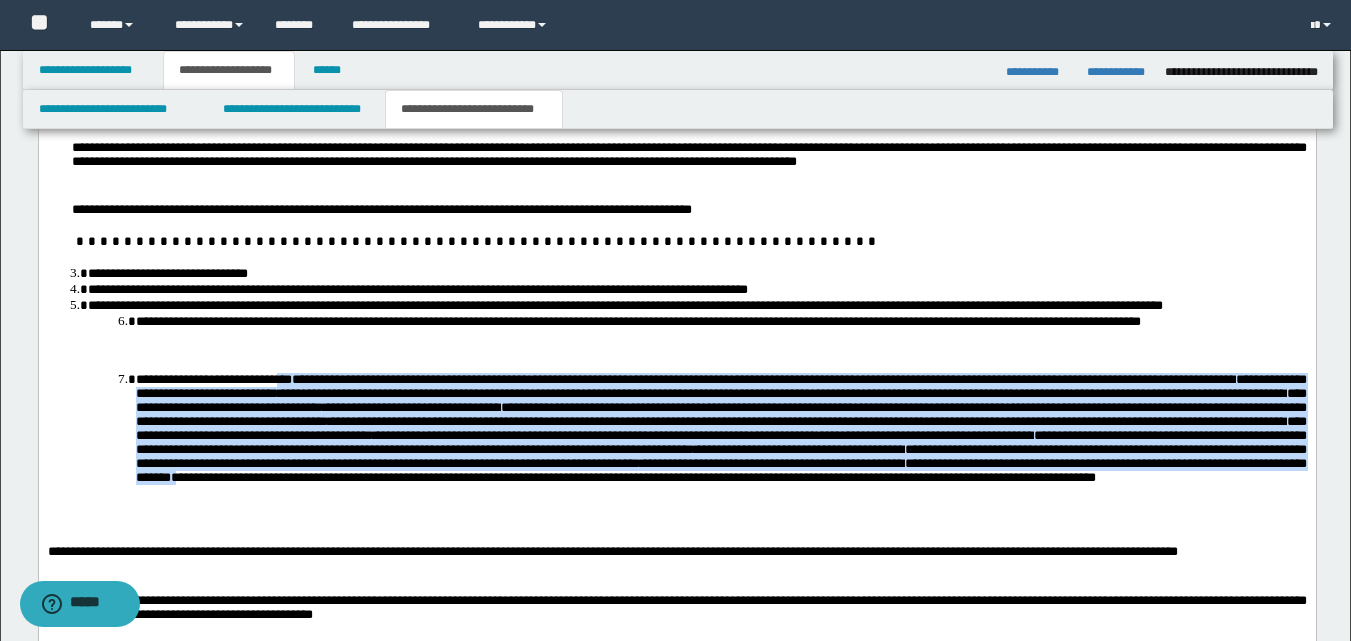 drag, startPoint x: 363, startPoint y: 403, endPoint x: 915, endPoint y: 515, distance: 563.24774 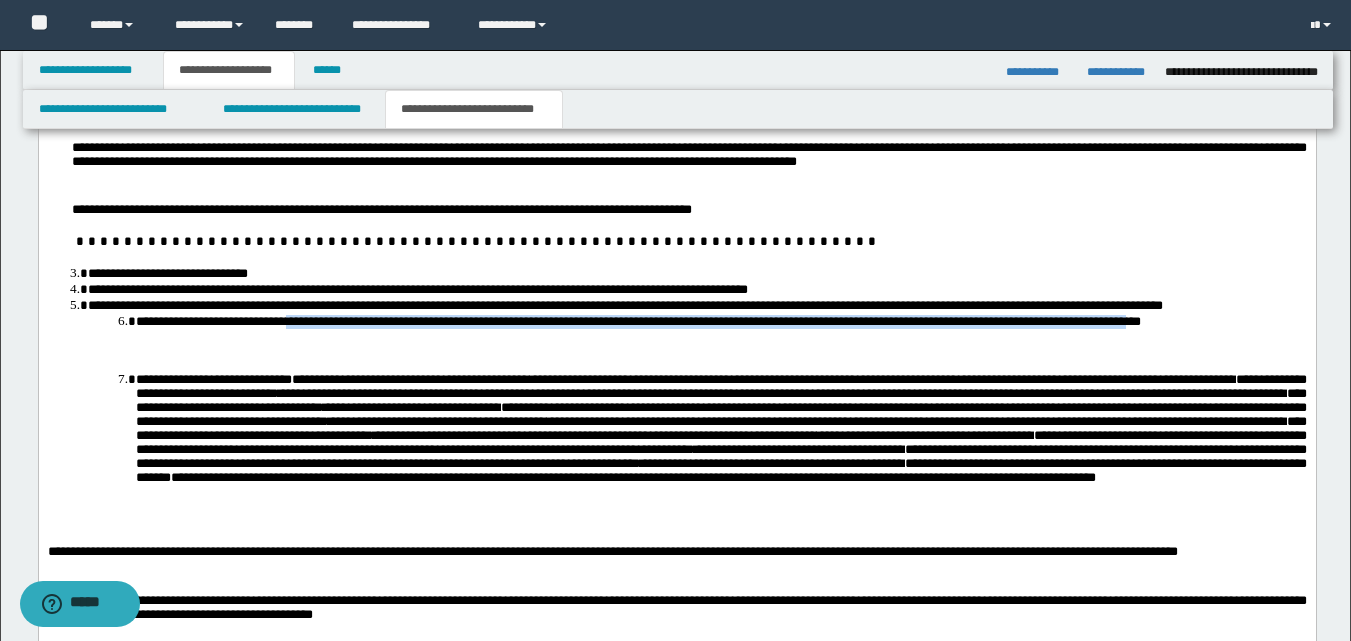 drag, startPoint x: 367, startPoint y: 341, endPoint x: 1279, endPoint y: 344, distance: 912.00494 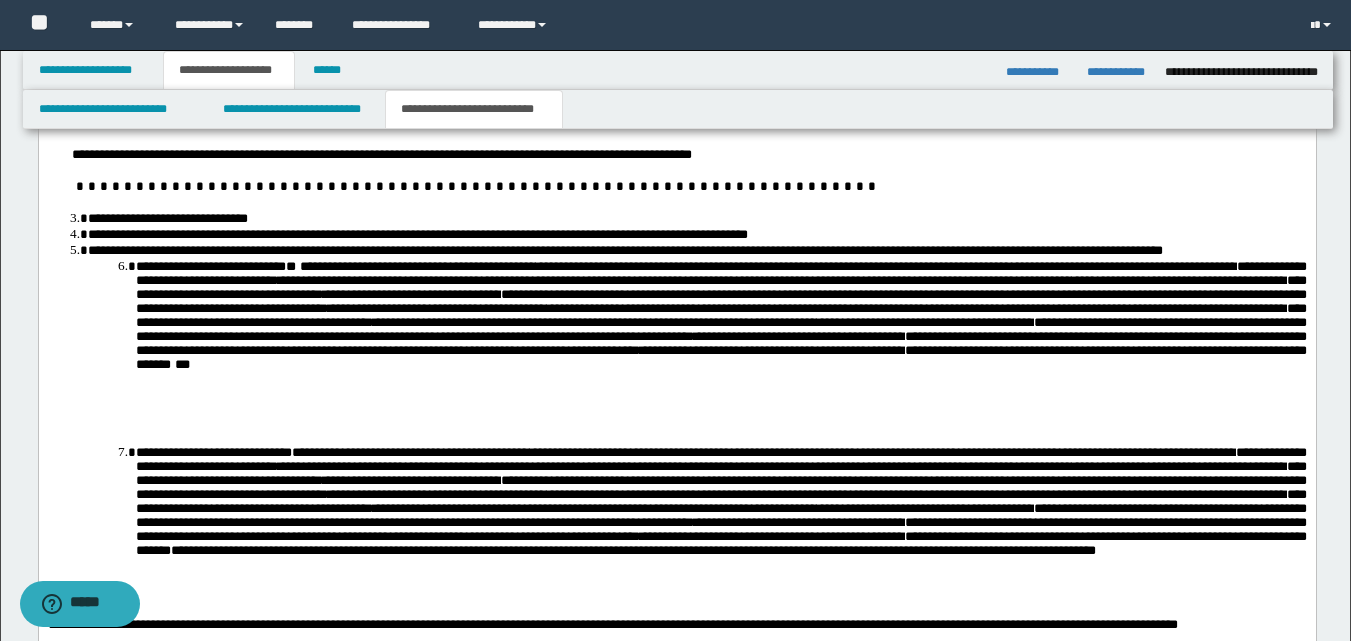 scroll, scrollTop: 2253, scrollLeft: 0, axis: vertical 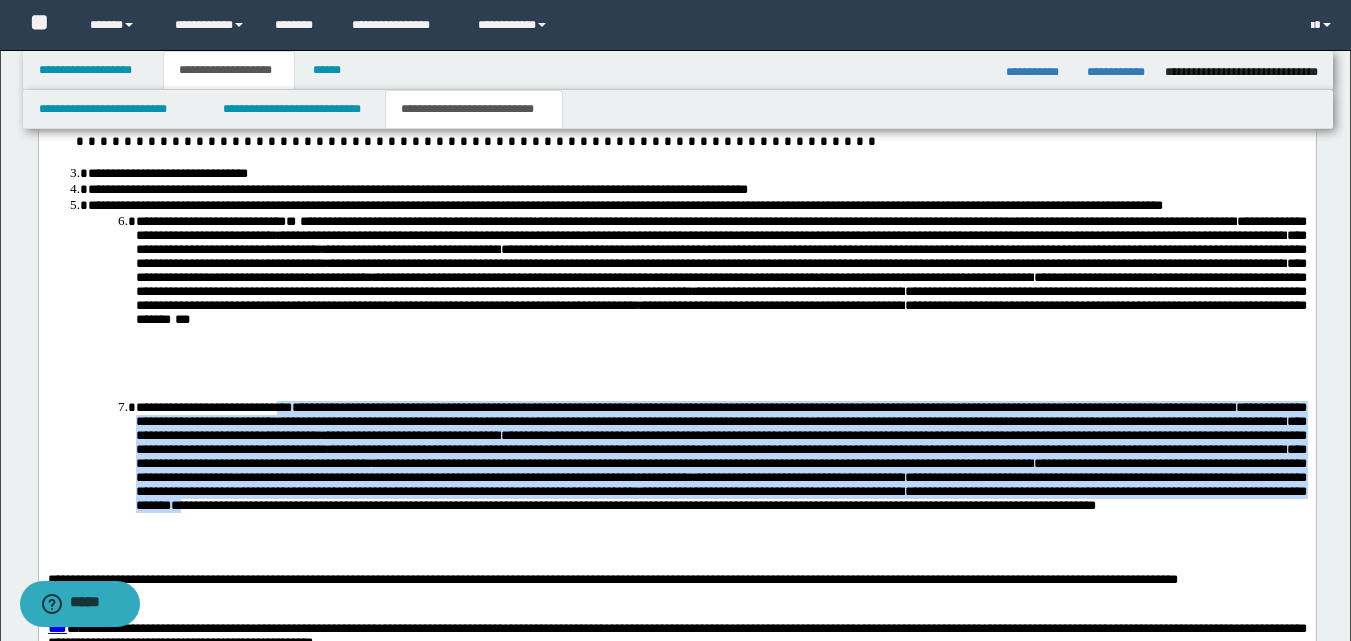 drag, startPoint x: 364, startPoint y: 430, endPoint x: 972, endPoint y: 554, distance: 620.5159 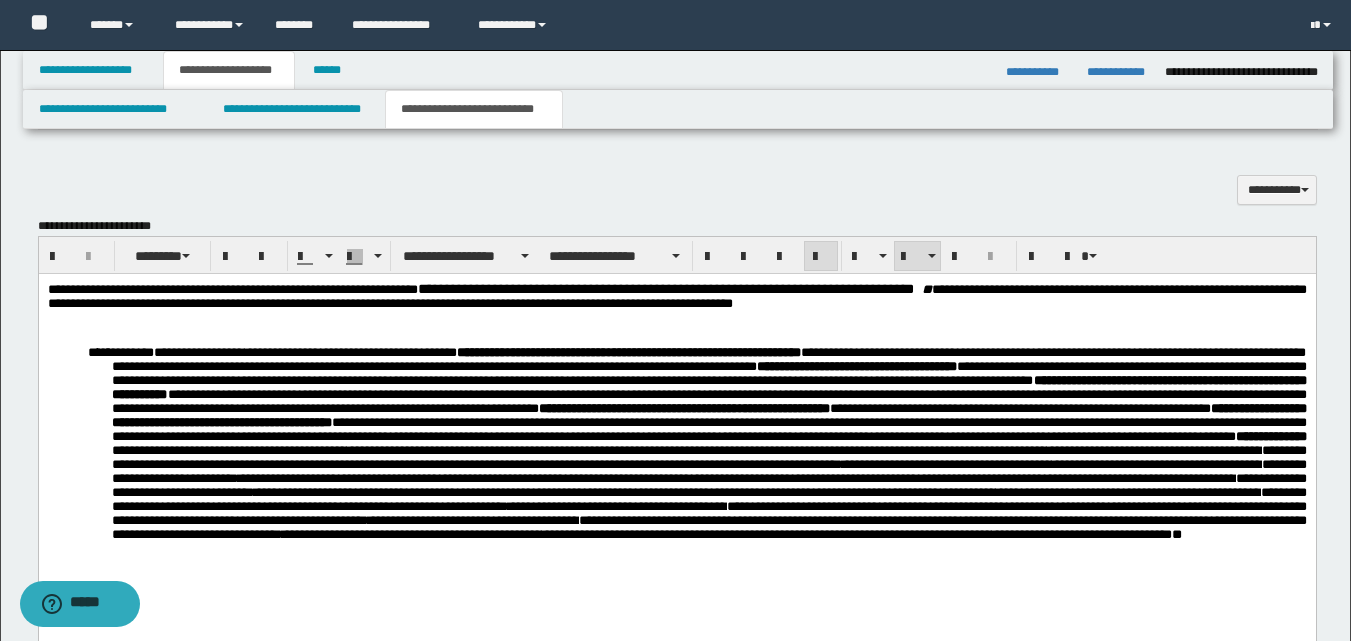 scroll, scrollTop: 553, scrollLeft: 0, axis: vertical 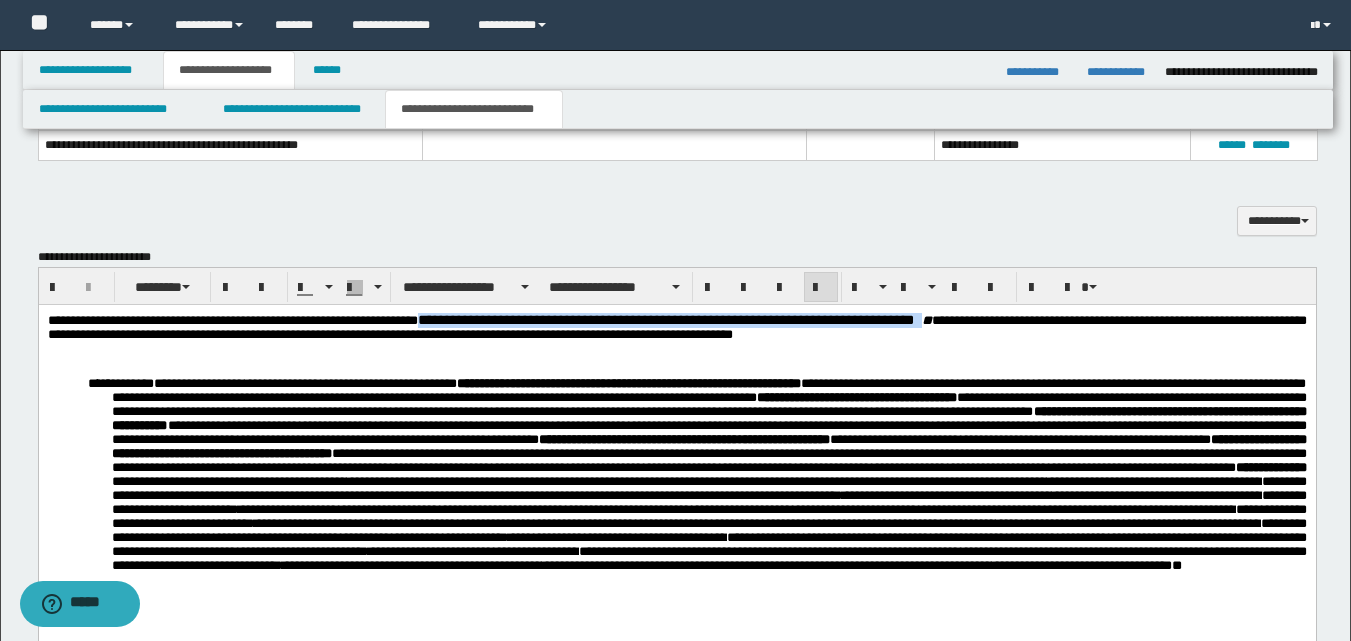 drag, startPoint x: 432, startPoint y: 318, endPoint x: 1141, endPoint y: 322, distance: 709.0113 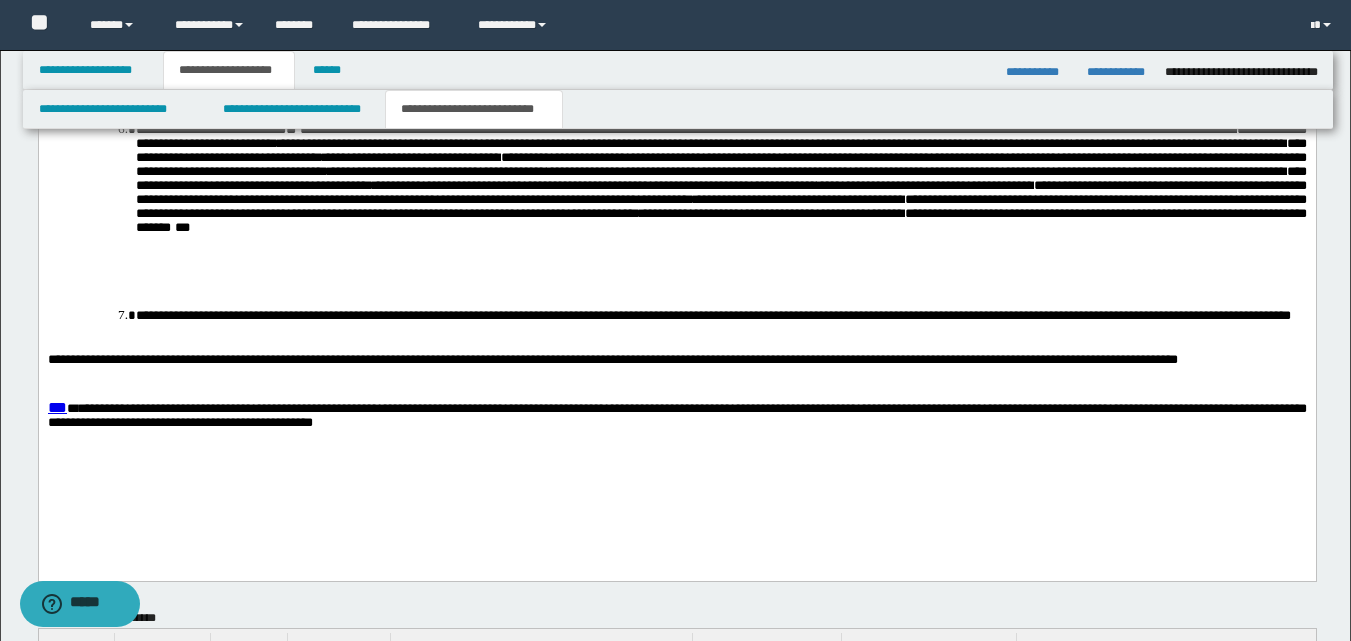 scroll, scrollTop: 2353, scrollLeft: 0, axis: vertical 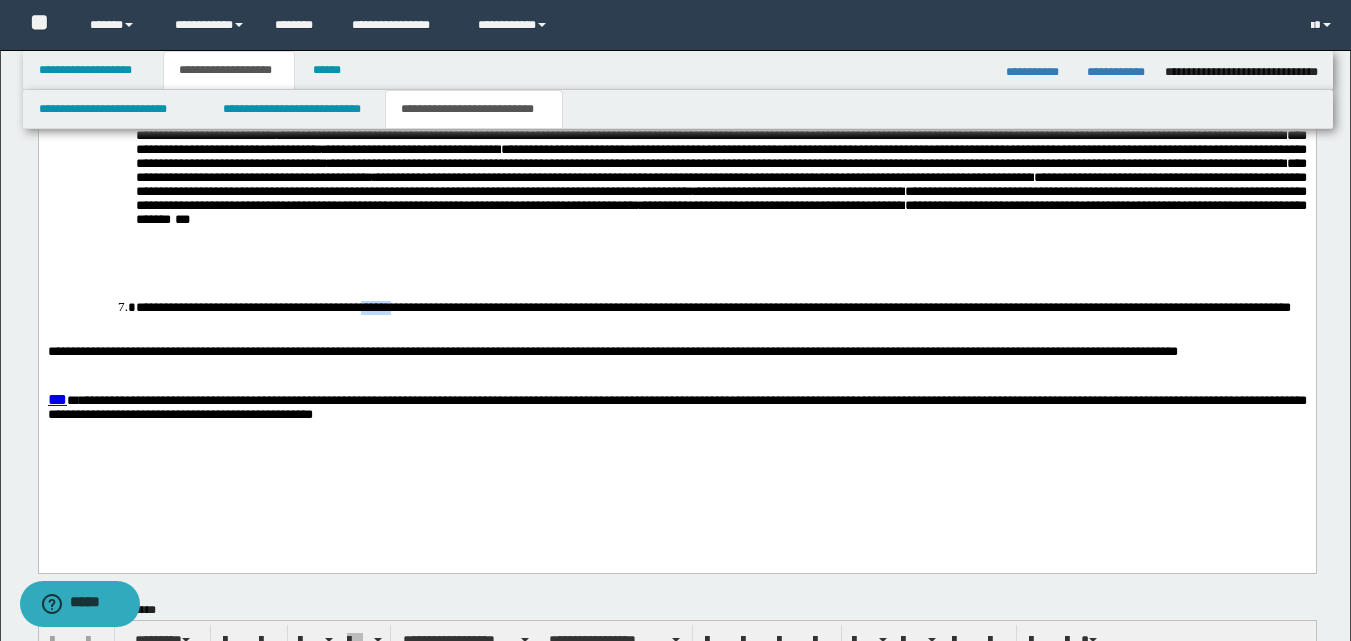 drag, startPoint x: 483, startPoint y: 327, endPoint x: 531, endPoint y: 330, distance: 48.09366 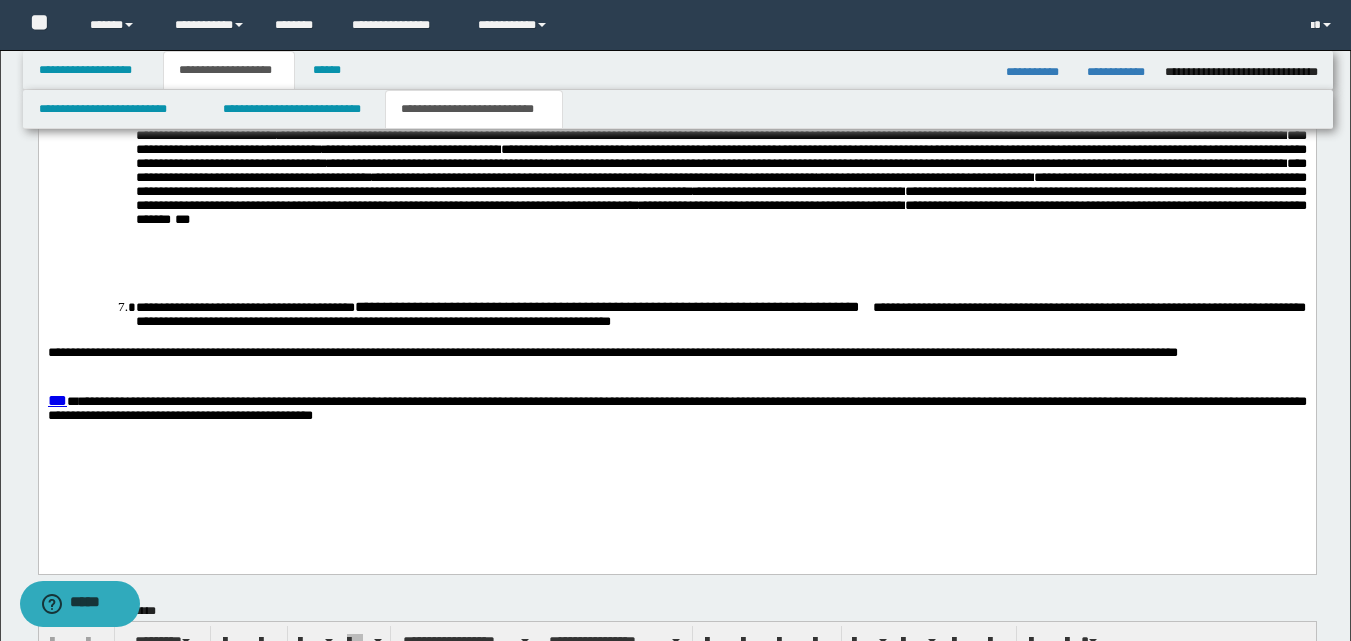 click on "**********" at bounding box center [606, 308] 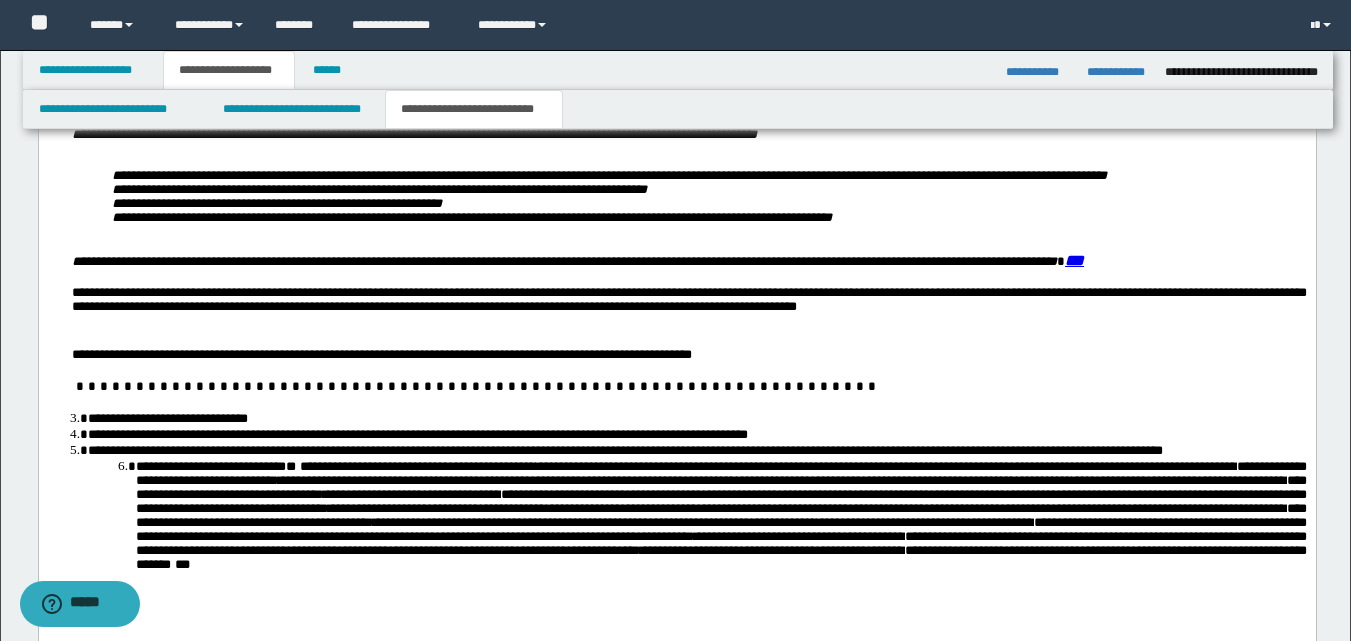 scroll, scrollTop: 2053, scrollLeft: 0, axis: vertical 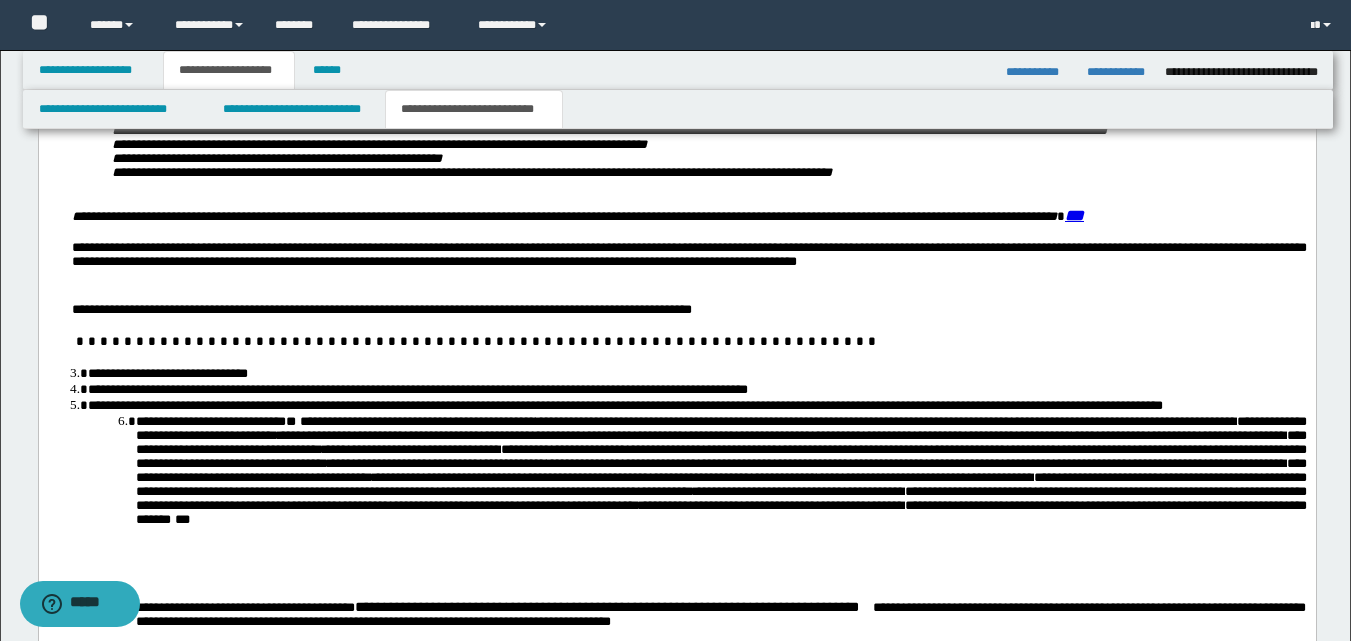 click on "**********" at bounding box center [688, 312] 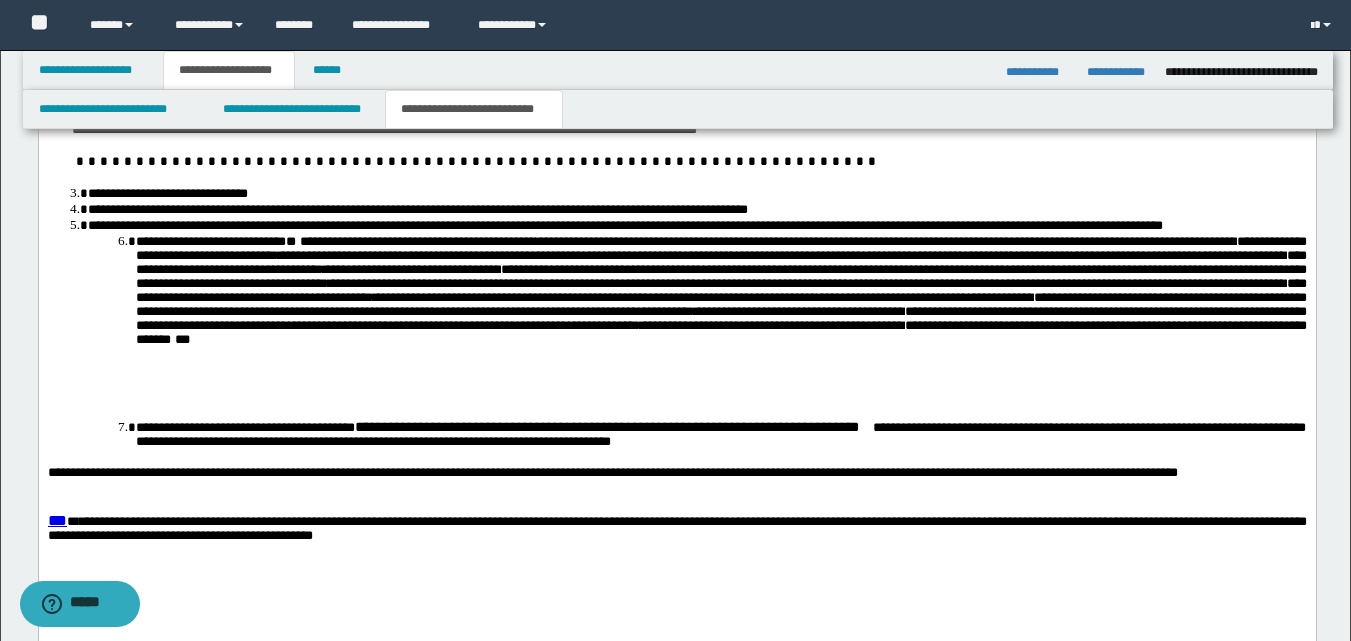 scroll, scrollTop: 2253, scrollLeft: 0, axis: vertical 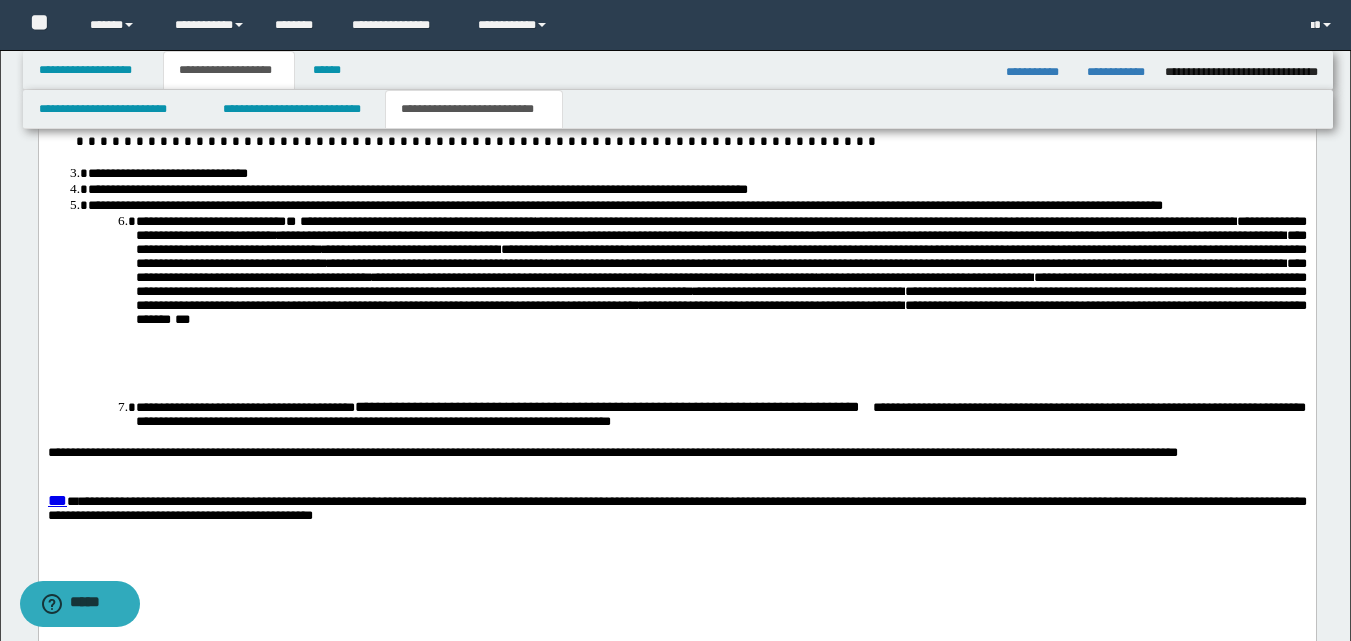 click on "**********" at bounding box center (676, 463) 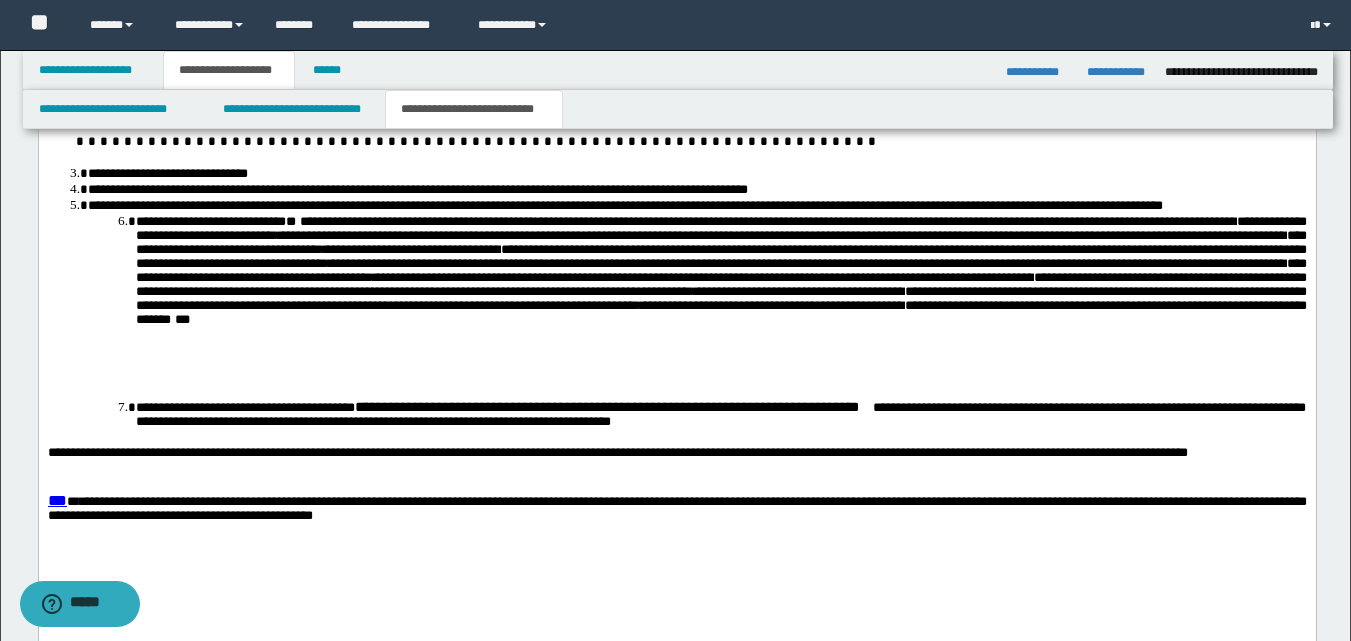 click on "**********" at bounding box center (676, 463) 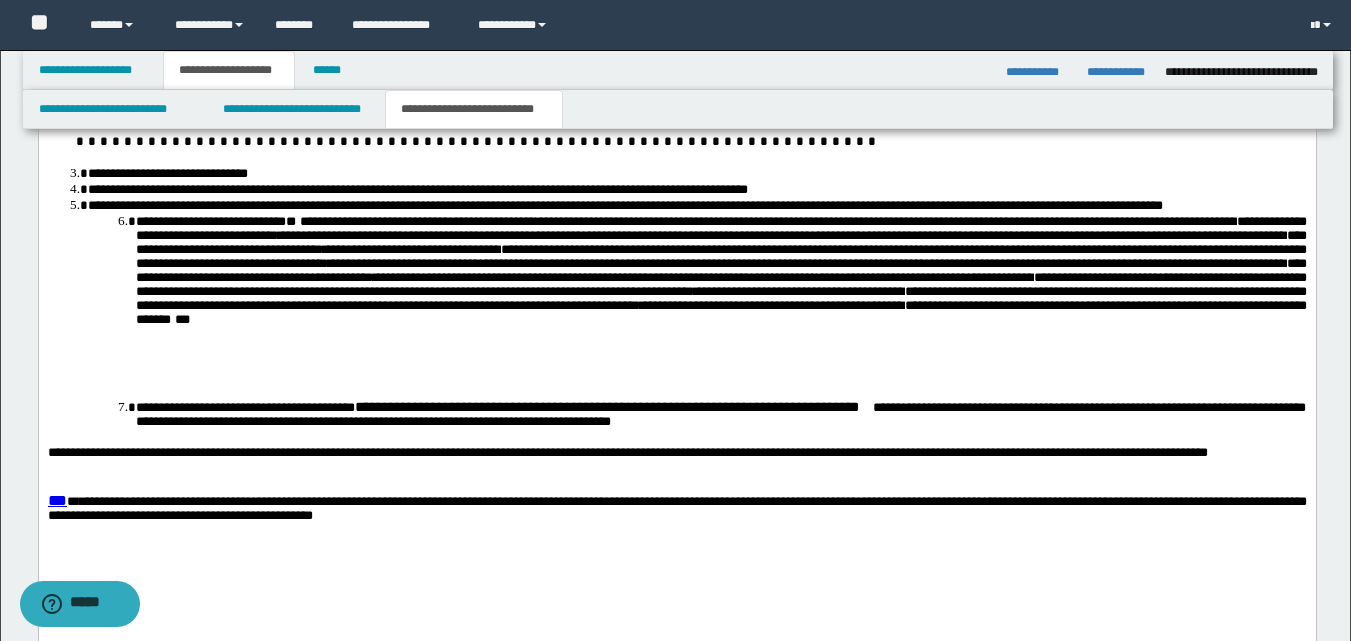 click on "**********" at bounding box center (676, 463) 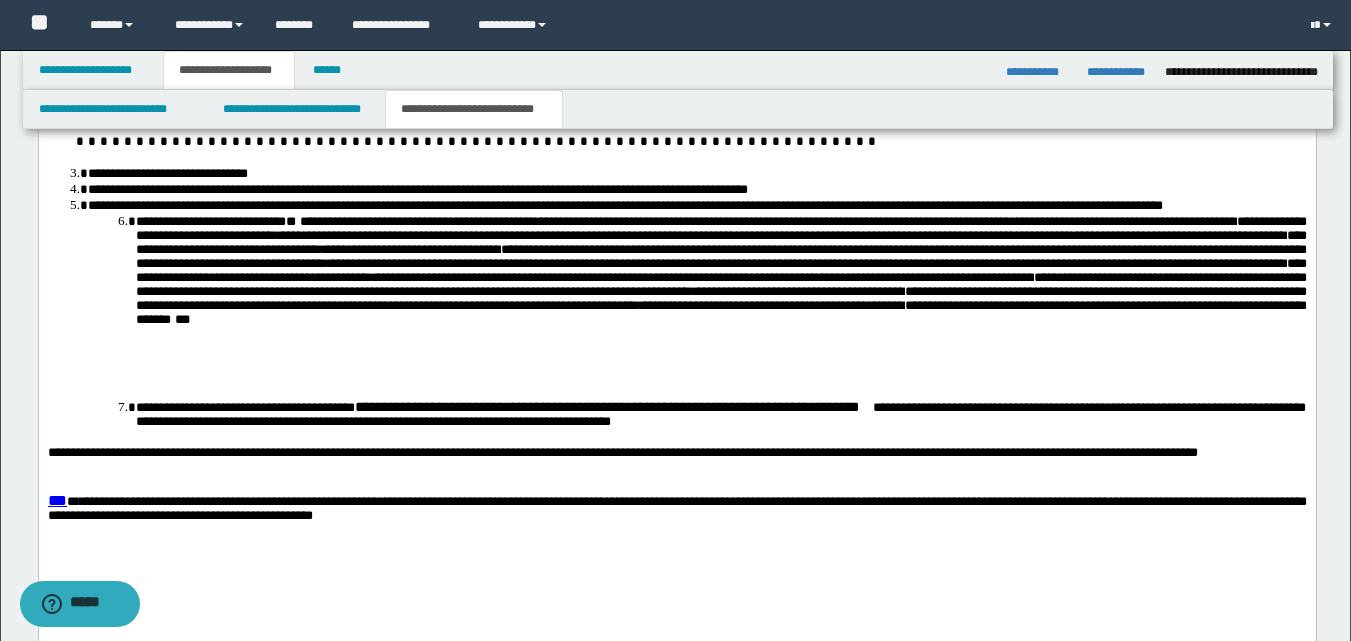 click on "**********" at bounding box center [676, 463] 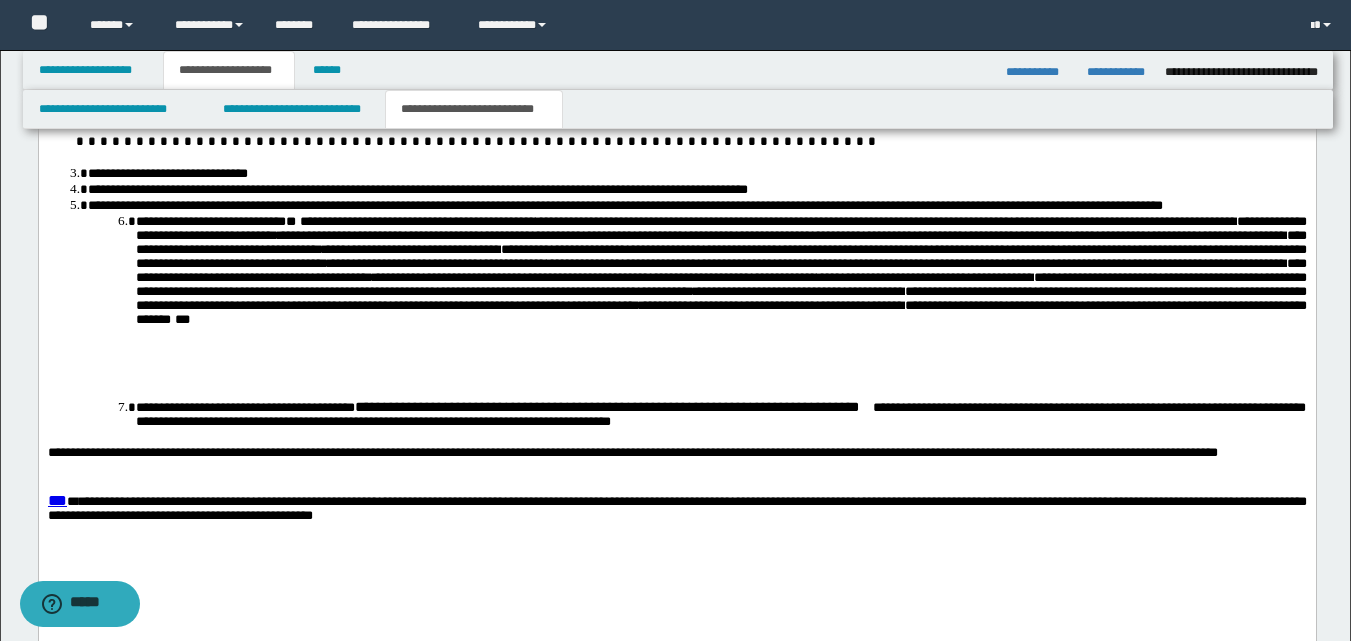 click on "**********" at bounding box center [676, 463] 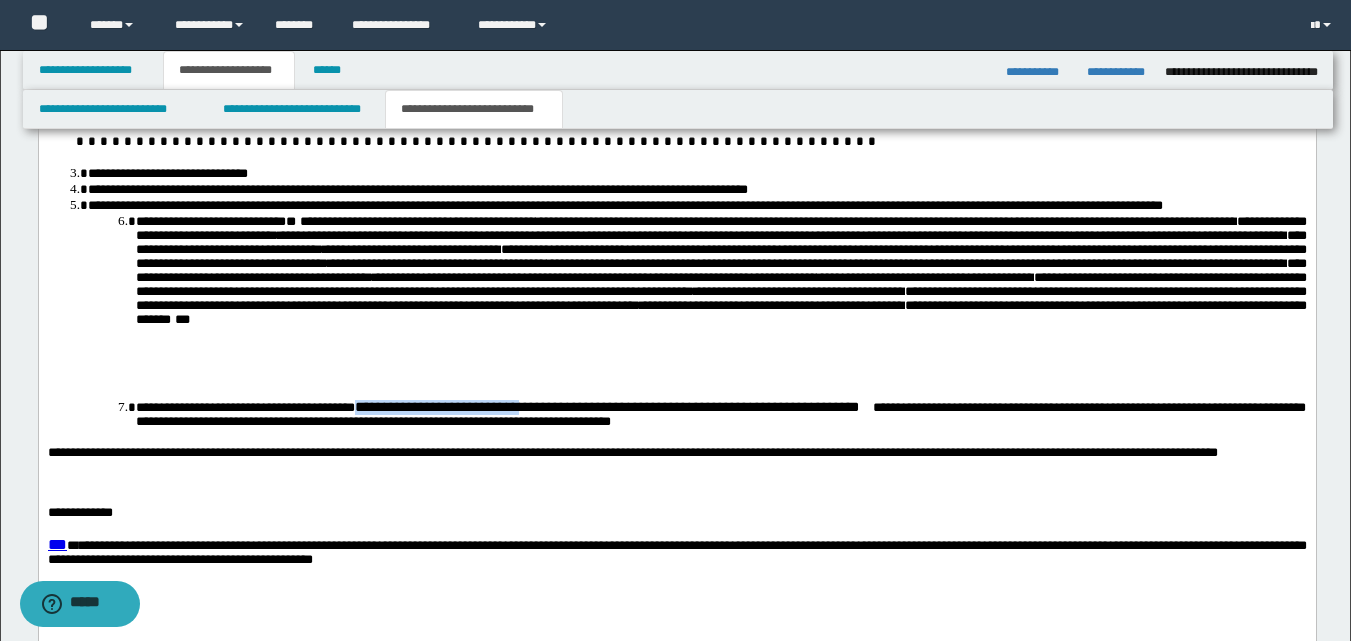 drag, startPoint x: 481, startPoint y: 432, endPoint x: 726, endPoint y: 430, distance: 245.00816 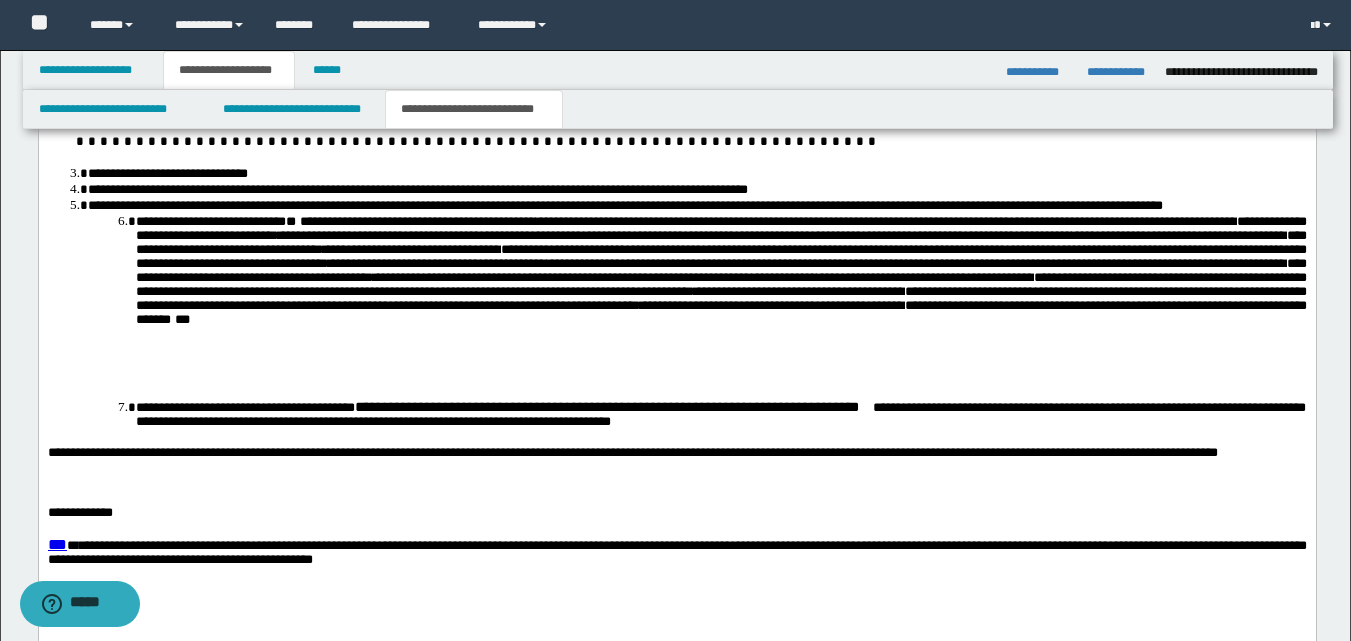 drag, startPoint x: 706, startPoint y: 428, endPoint x: 660, endPoint y: 451, distance: 51.42956 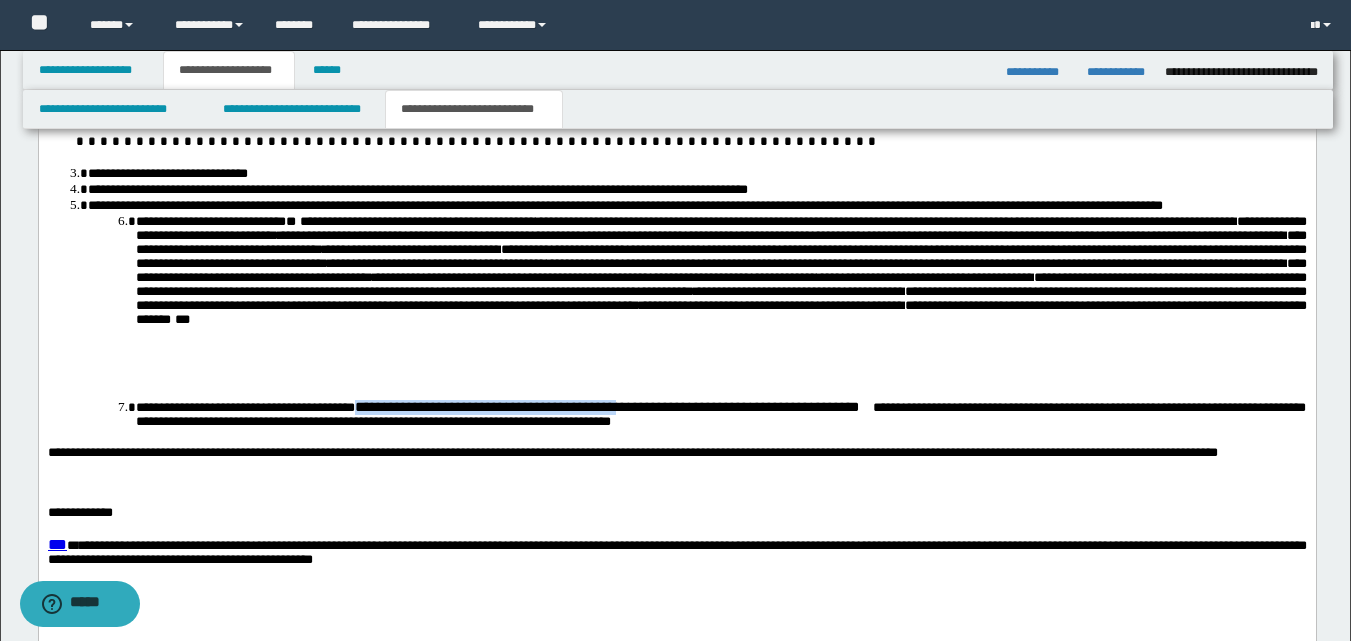 drag, startPoint x: 480, startPoint y: 430, endPoint x: 785, endPoint y: 433, distance: 305.01474 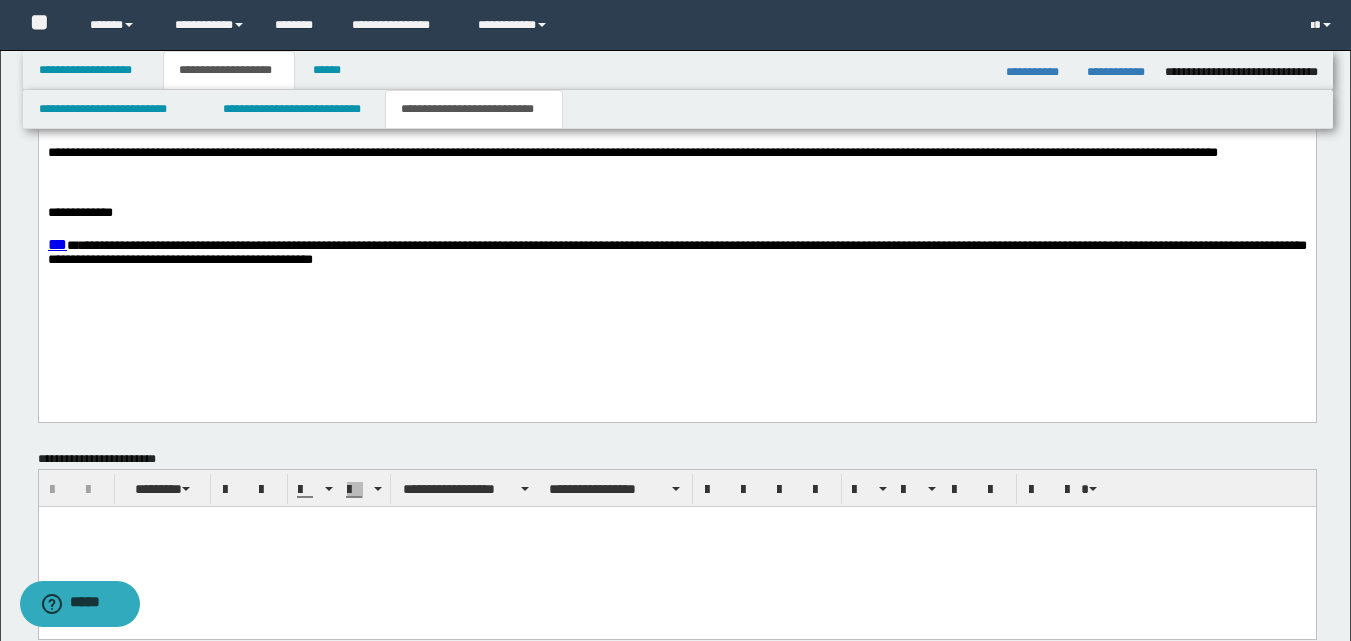 scroll, scrollTop: 2453, scrollLeft: 0, axis: vertical 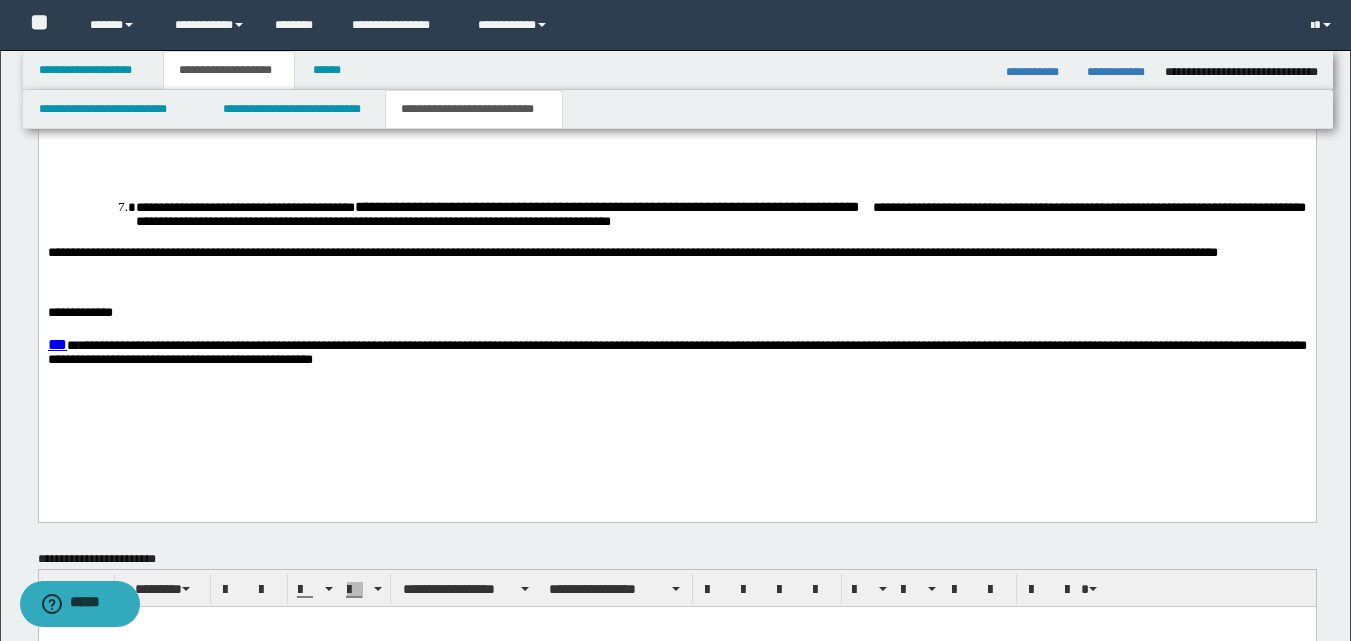 click on "**********" at bounding box center [676, 315] 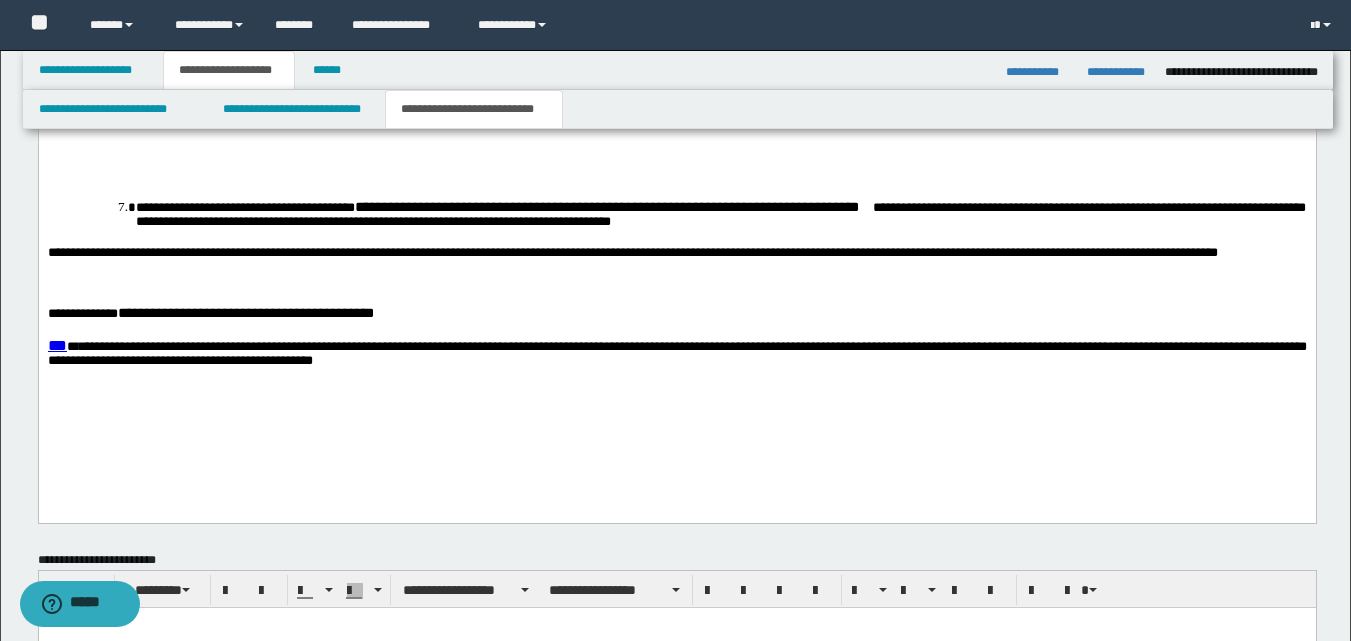 click on "**********" at bounding box center (676, 315) 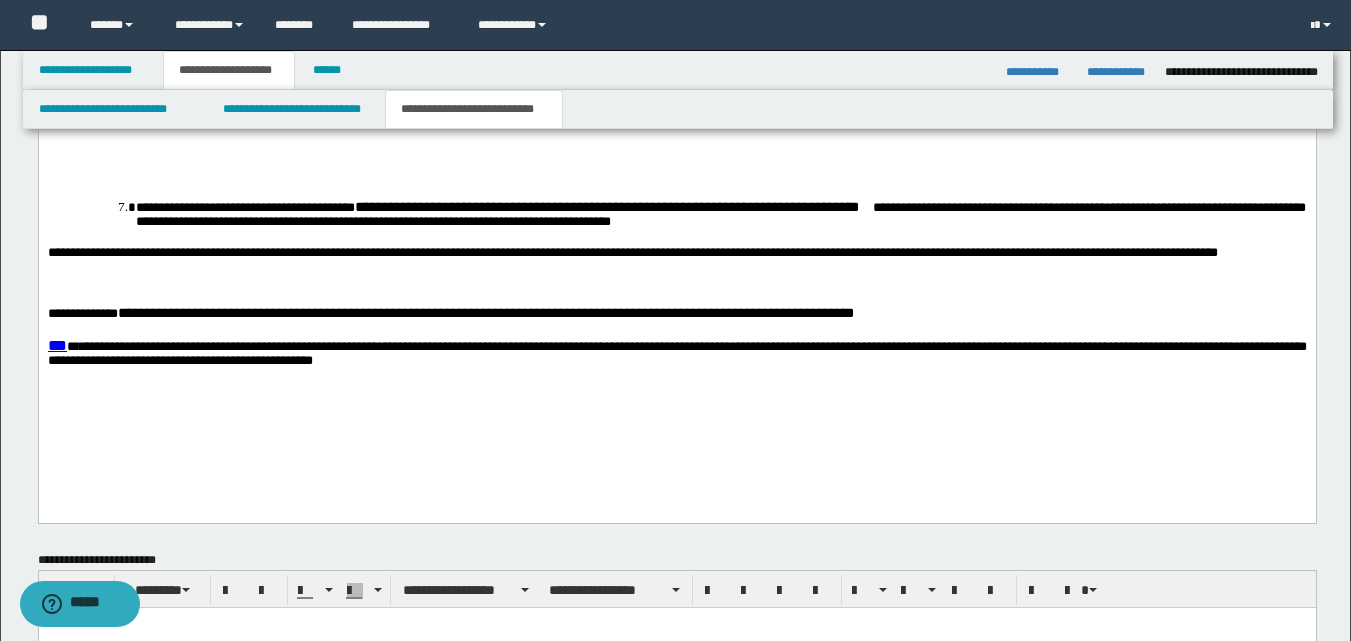 click on "**********" at bounding box center (485, 314) 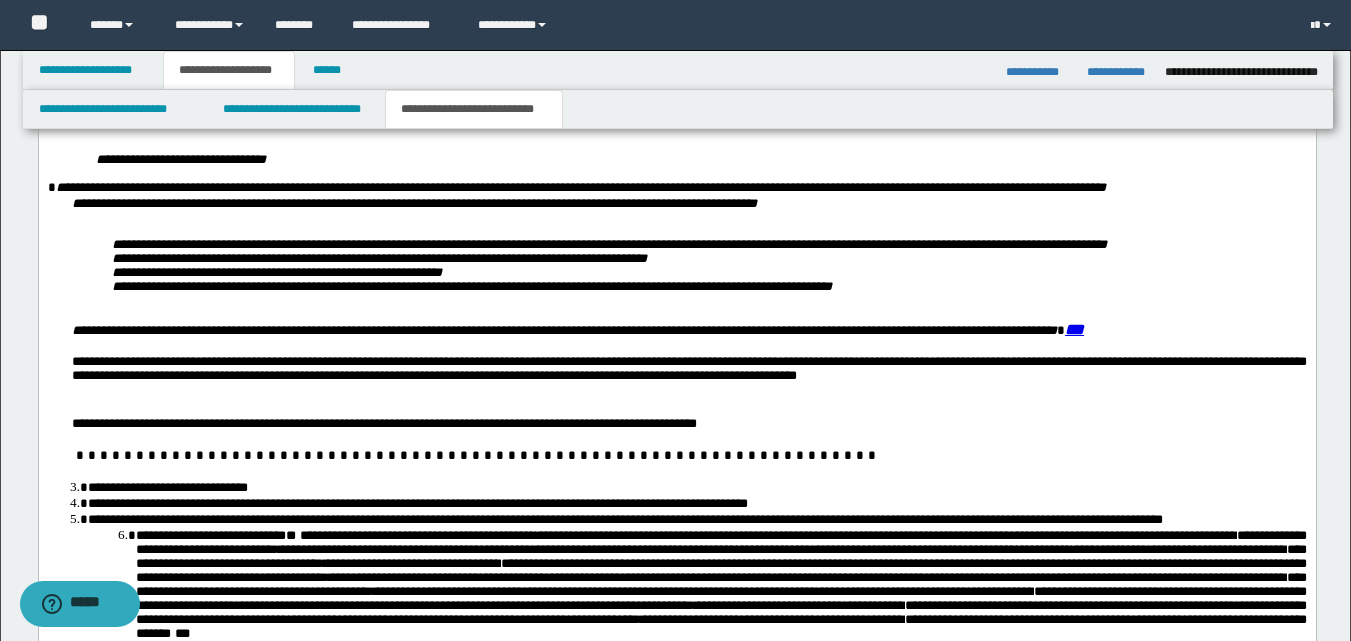 scroll, scrollTop: 1953, scrollLeft: 0, axis: vertical 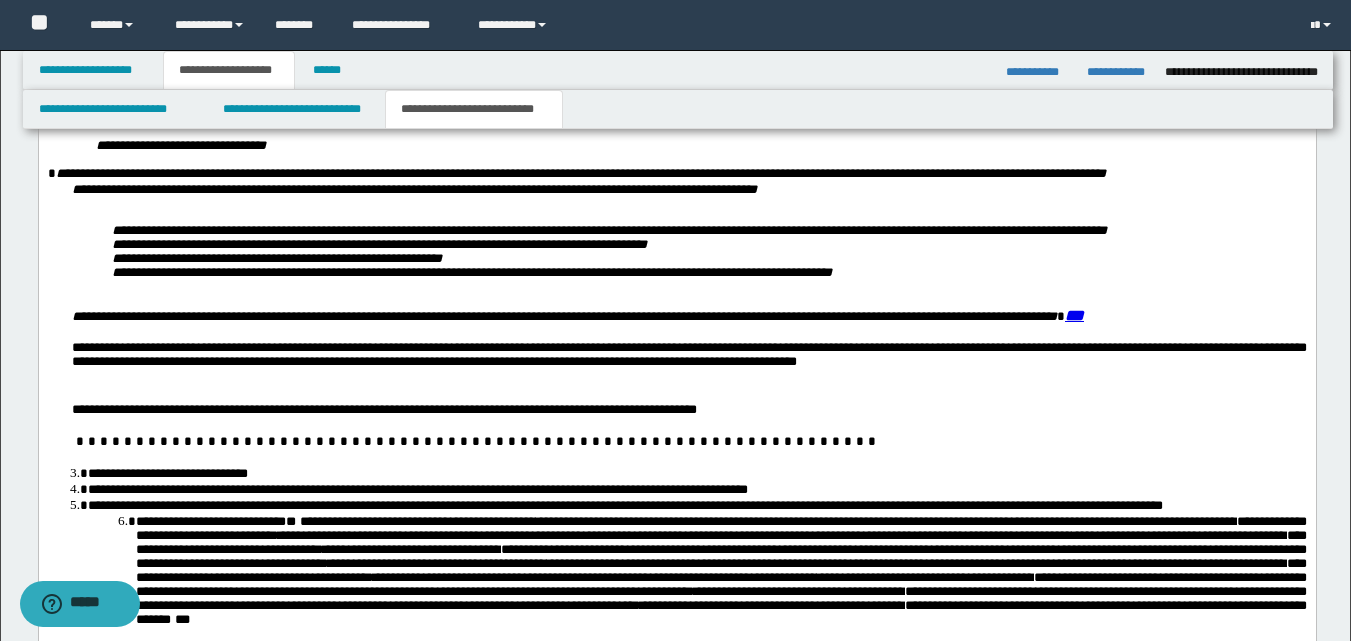 click on "**********" at bounding box center [688, 366] 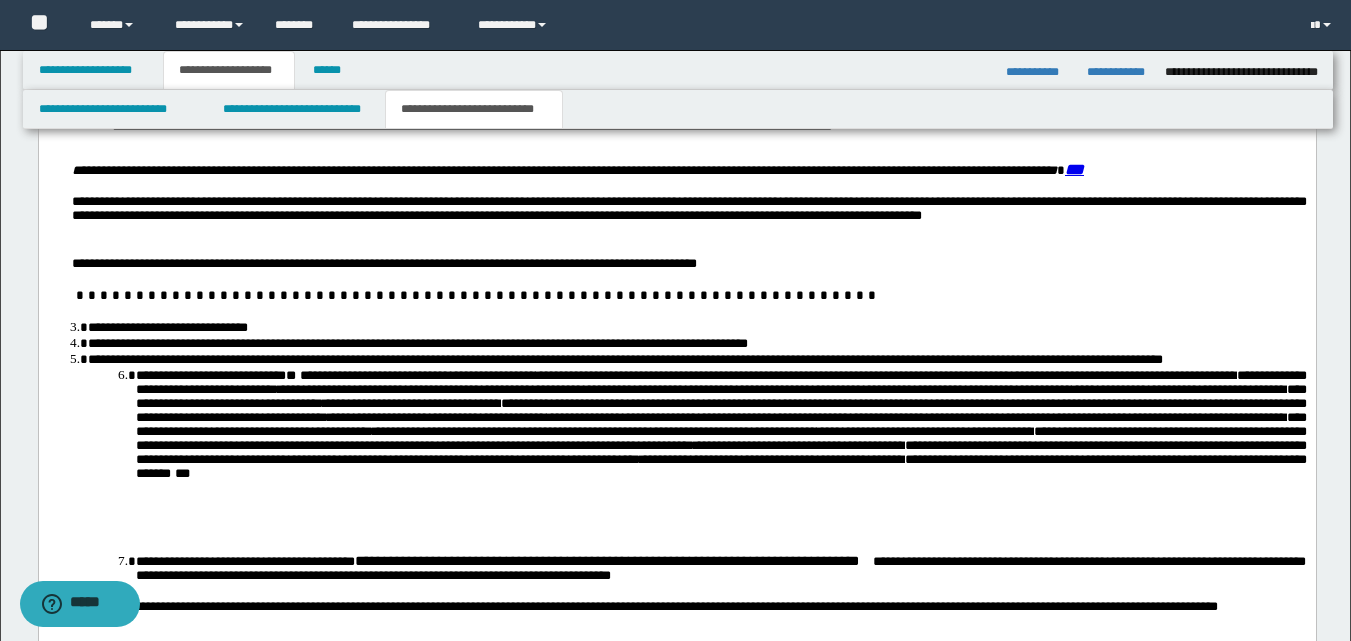 scroll, scrollTop: 2053, scrollLeft: 0, axis: vertical 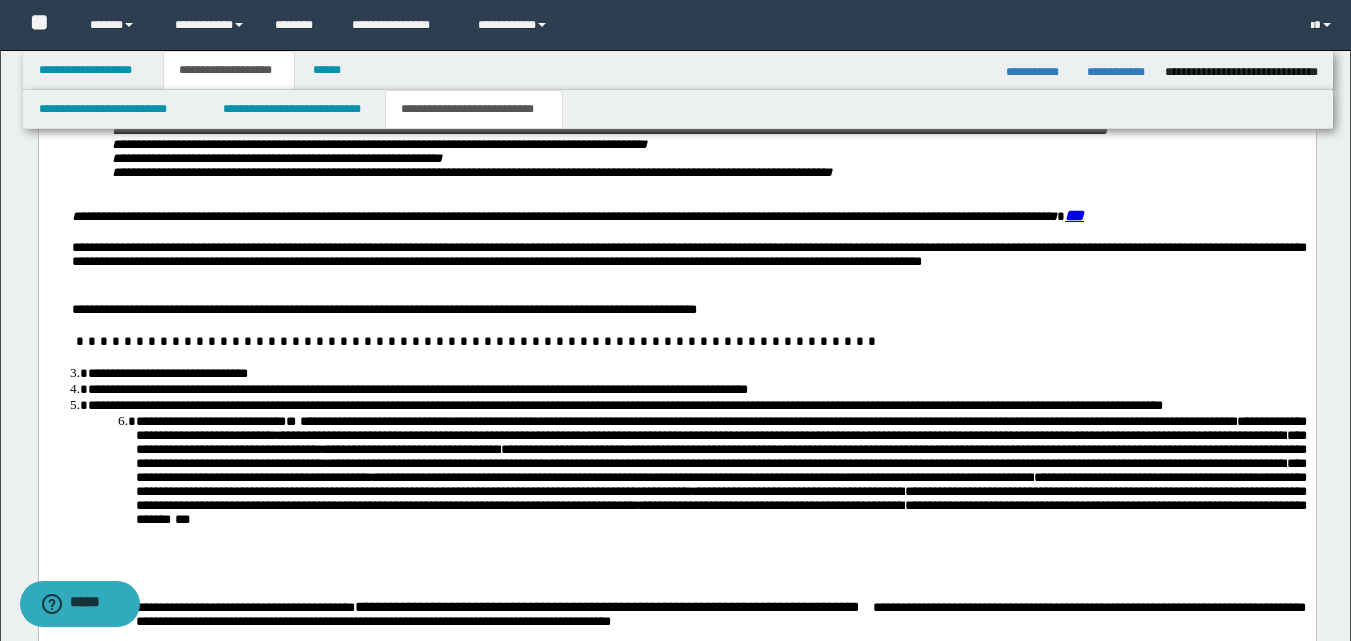 click on "**********" at bounding box center [688, 266] 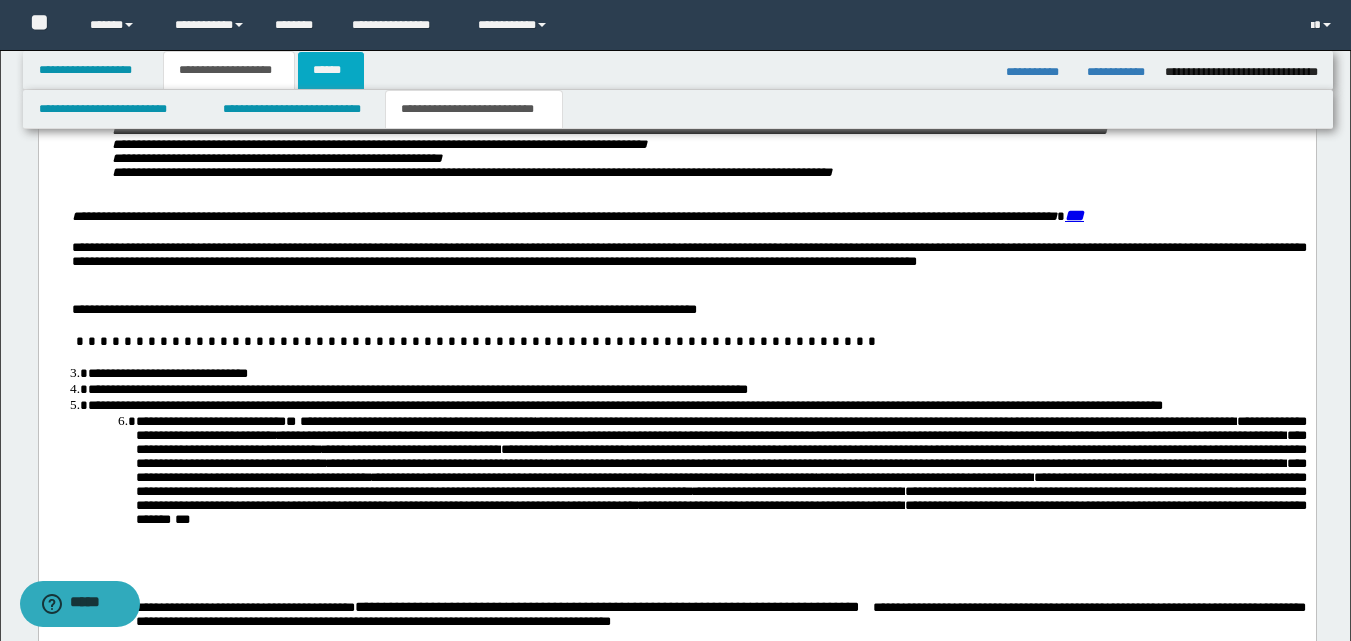 click on "******" at bounding box center (331, 70) 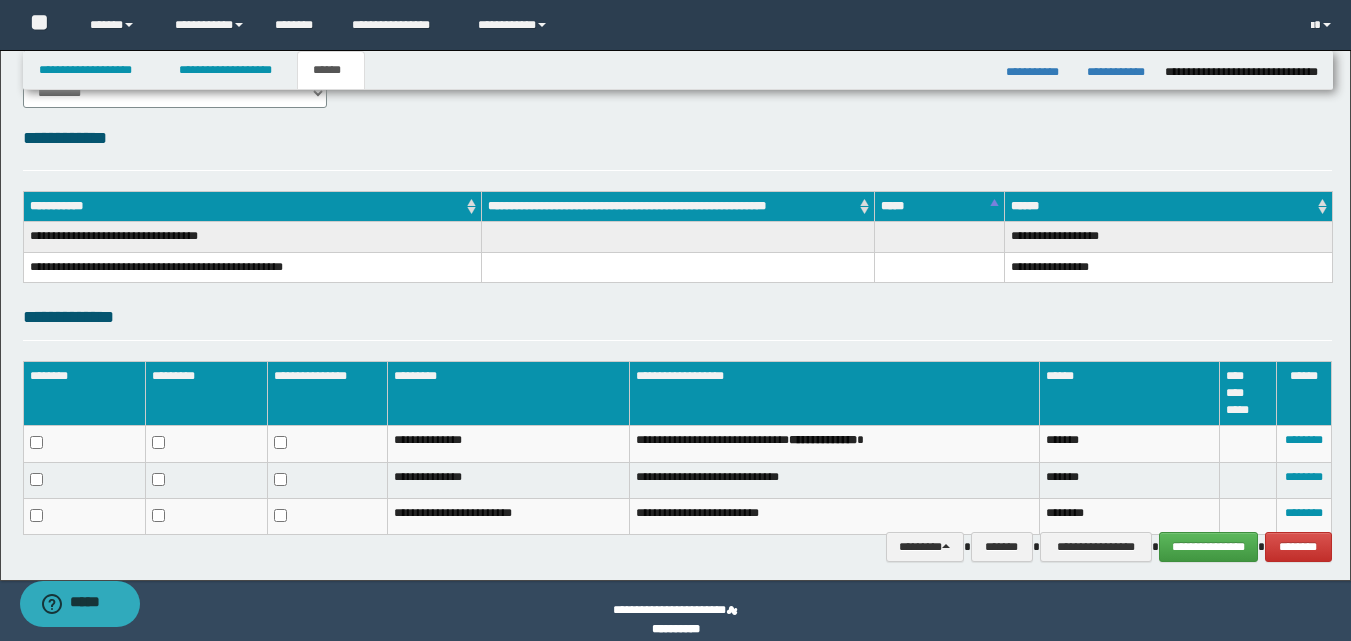scroll, scrollTop: 236, scrollLeft: 0, axis: vertical 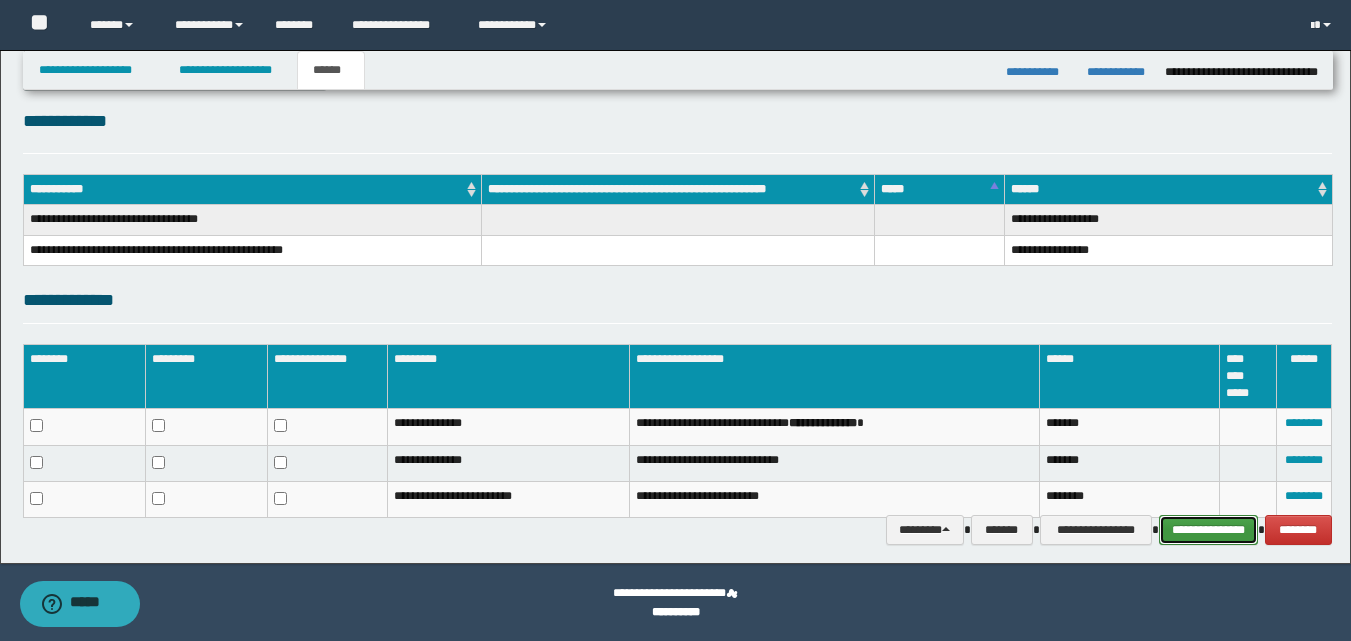 click on "**********" at bounding box center [1208, 530] 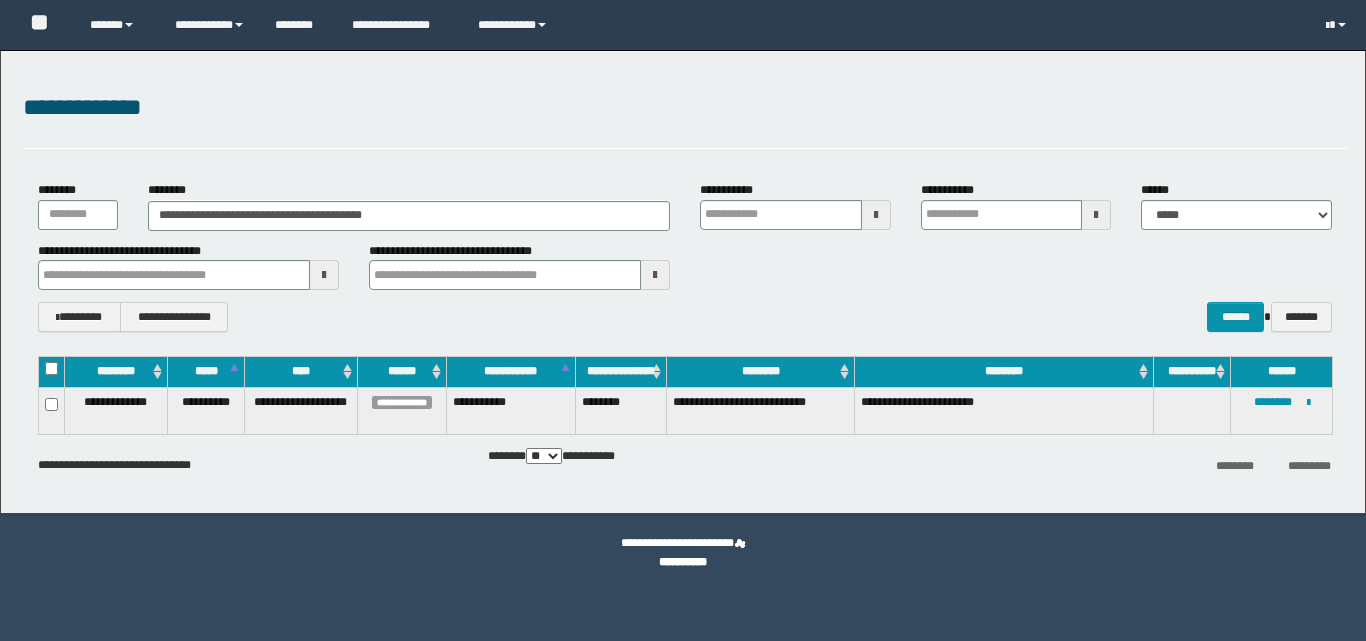 scroll, scrollTop: 0, scrollLeft: 0, axis: both 